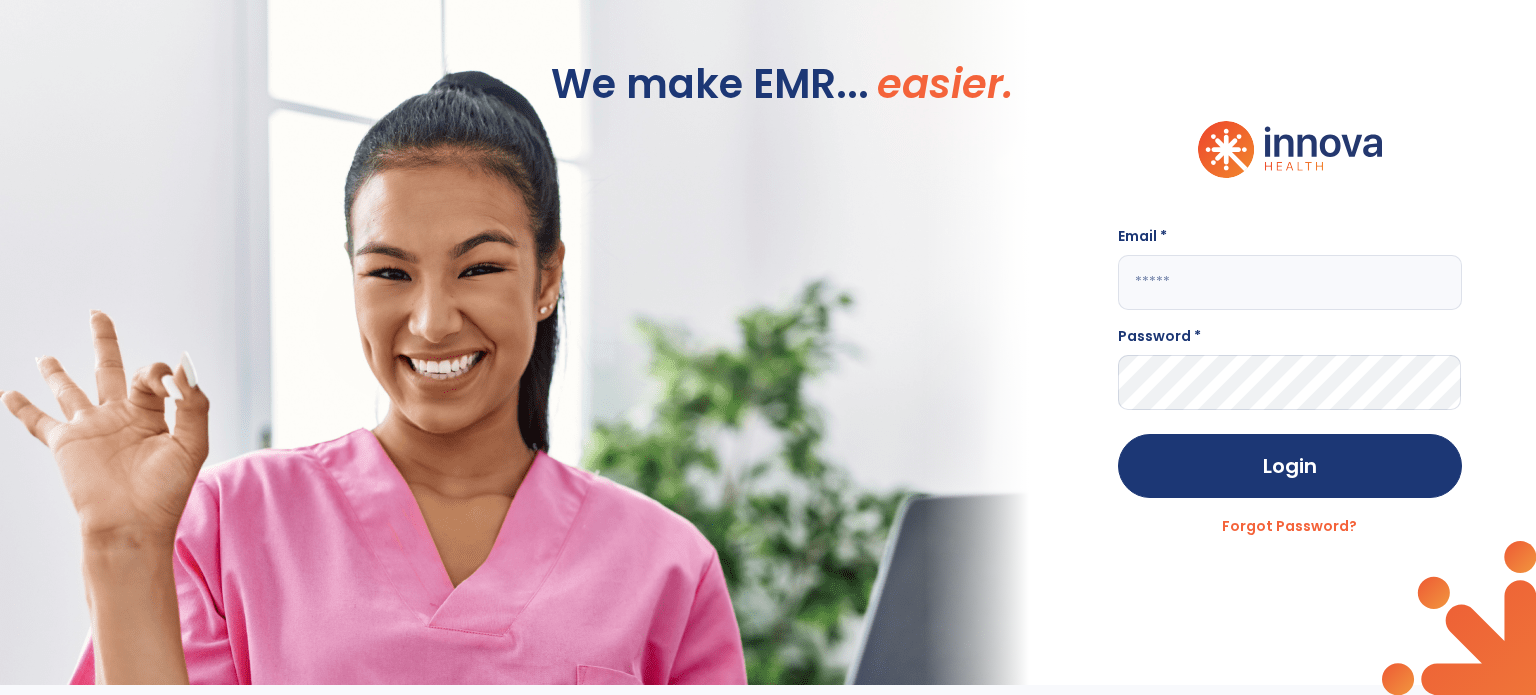 scroll, scrollTop: 0, scrollLeft: 0, axis: both 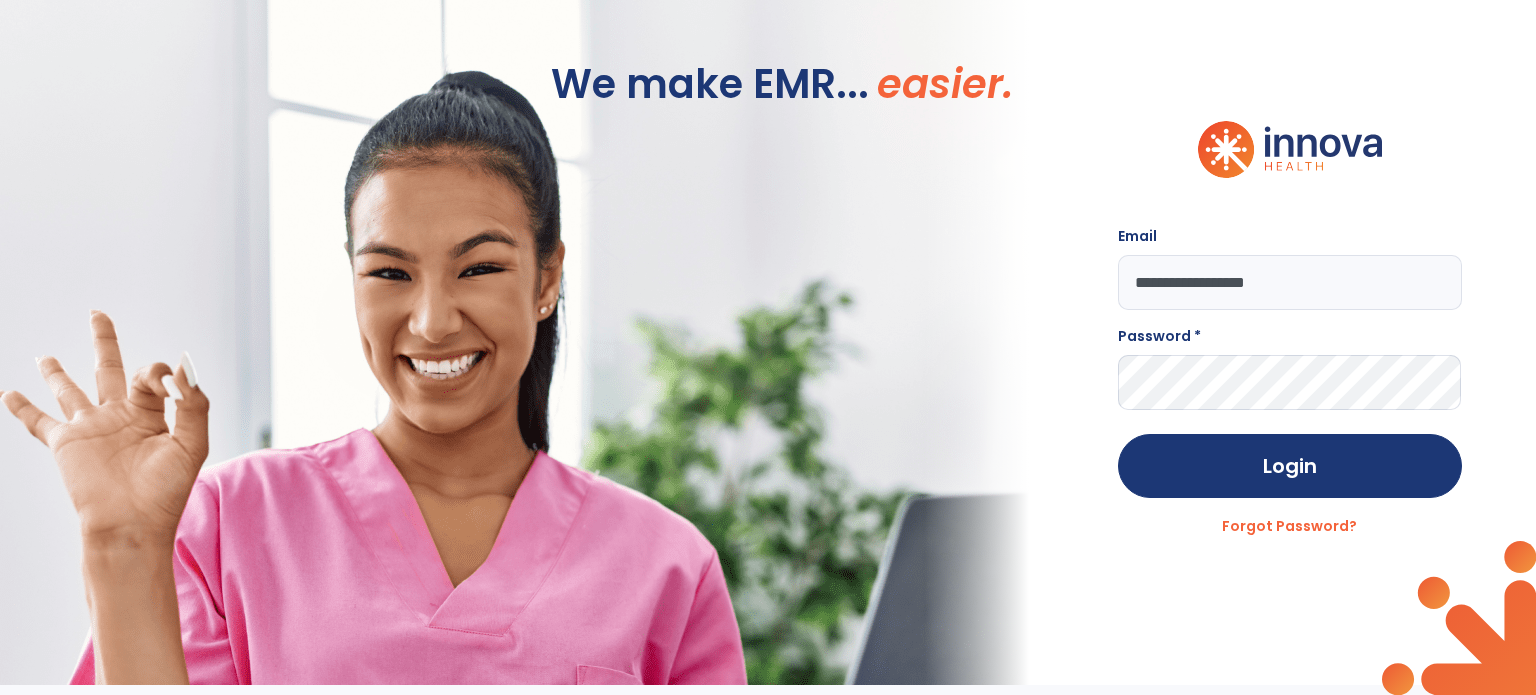type on "**********" 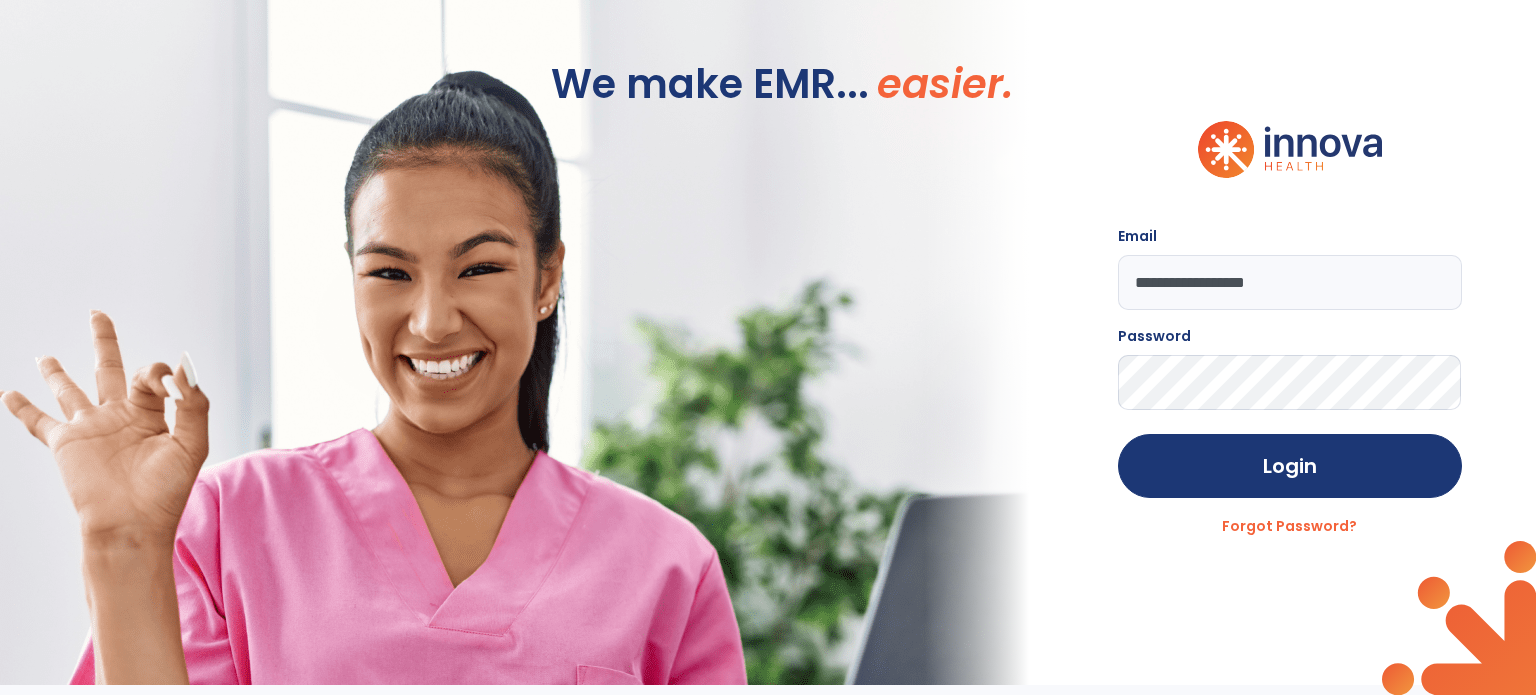 click on "Login" 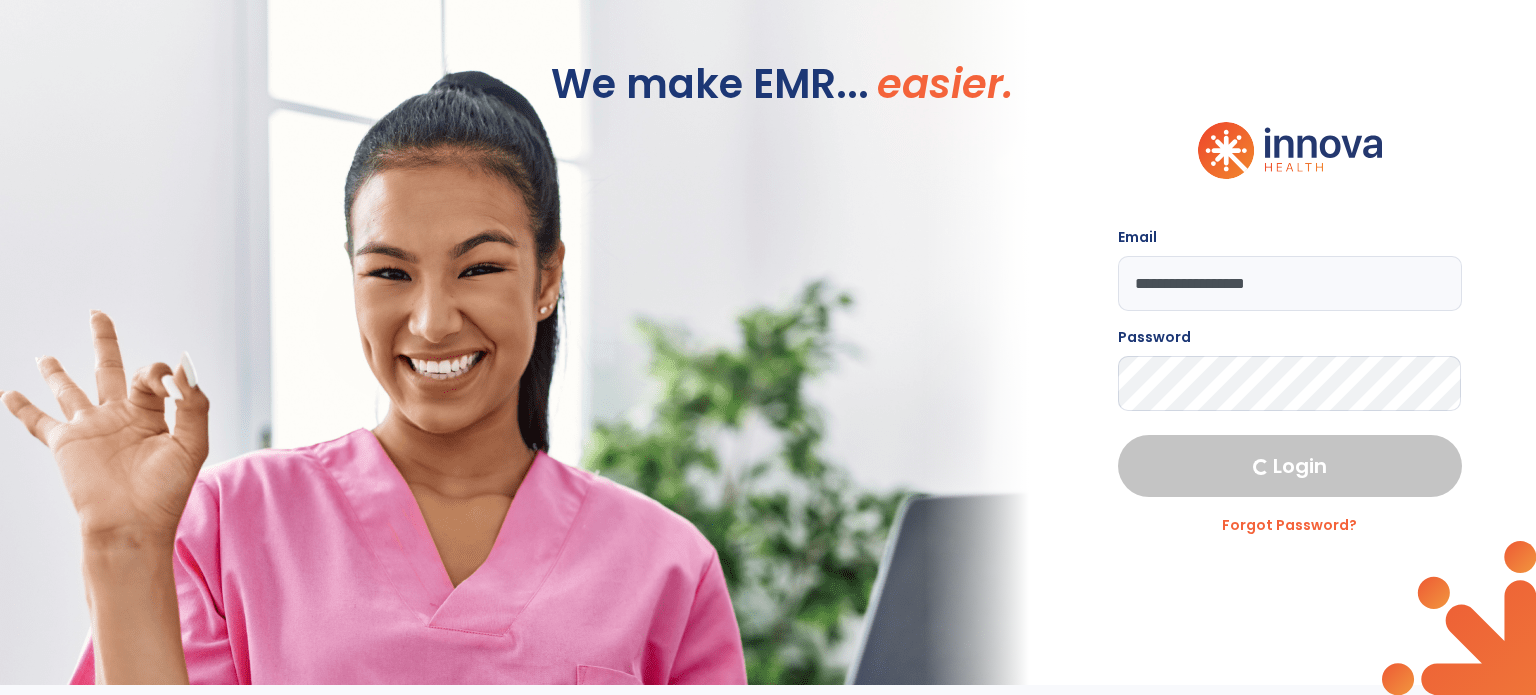 select on "****" 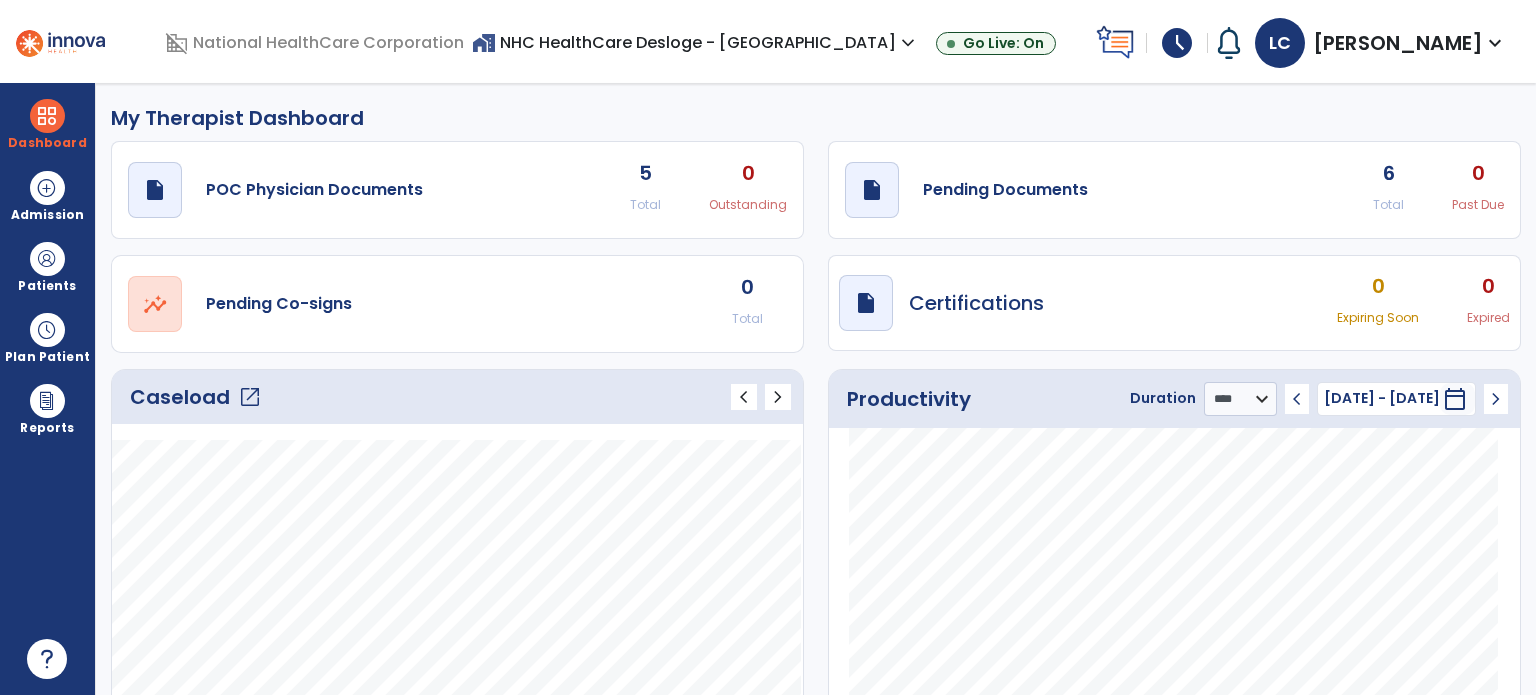 click on "draft   open_in_new  Pending Documents 6 Total 0 Past Due" 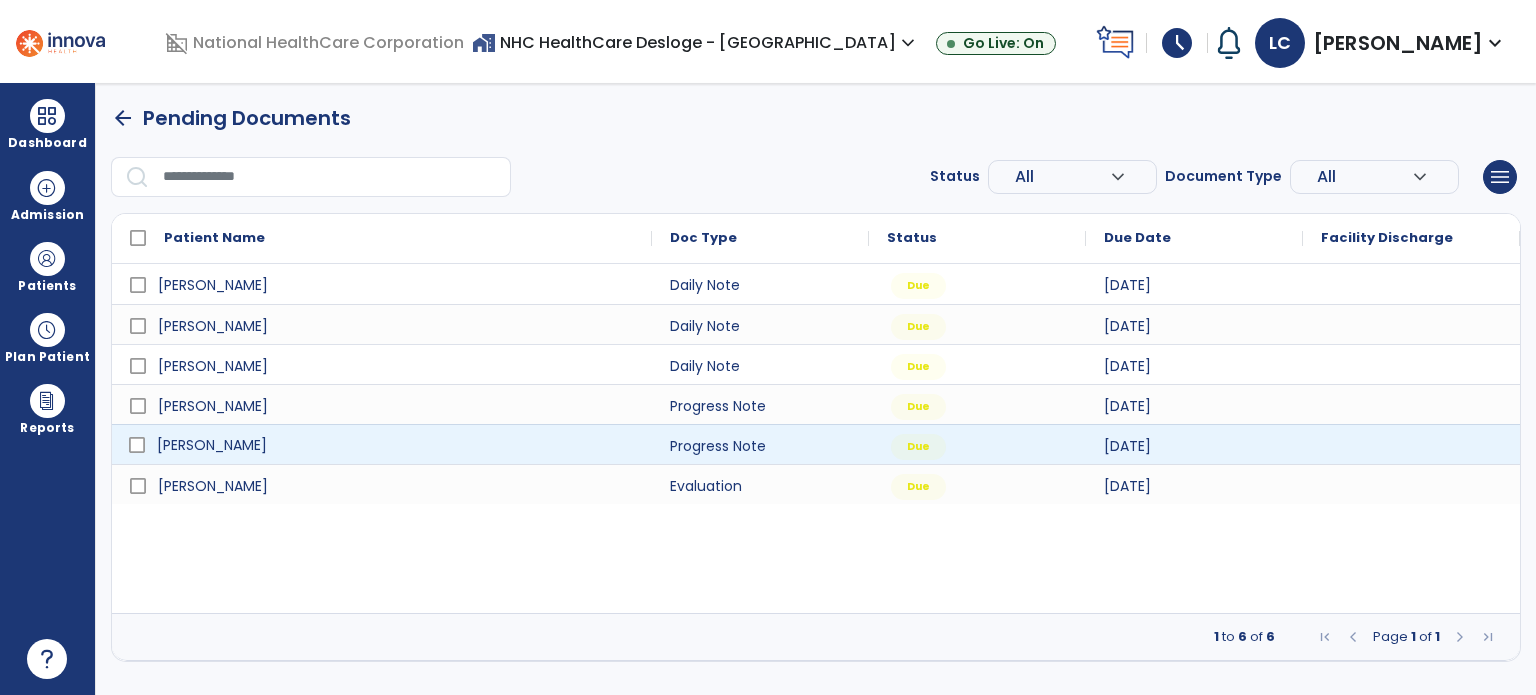 click on "[PERSON_NAME]" at bounding box center [396, 445] 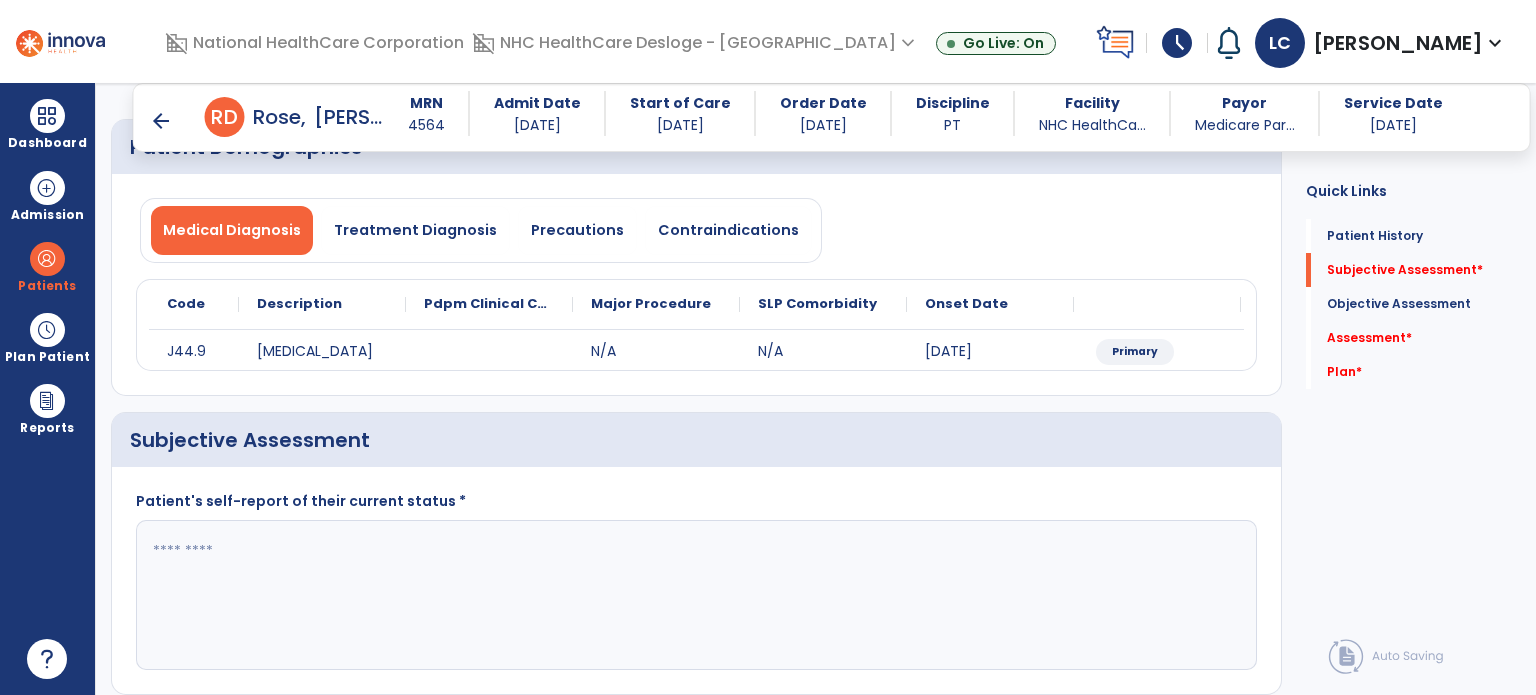 scroll, scrollTop: 0, scrollLeft: 0, axis: both 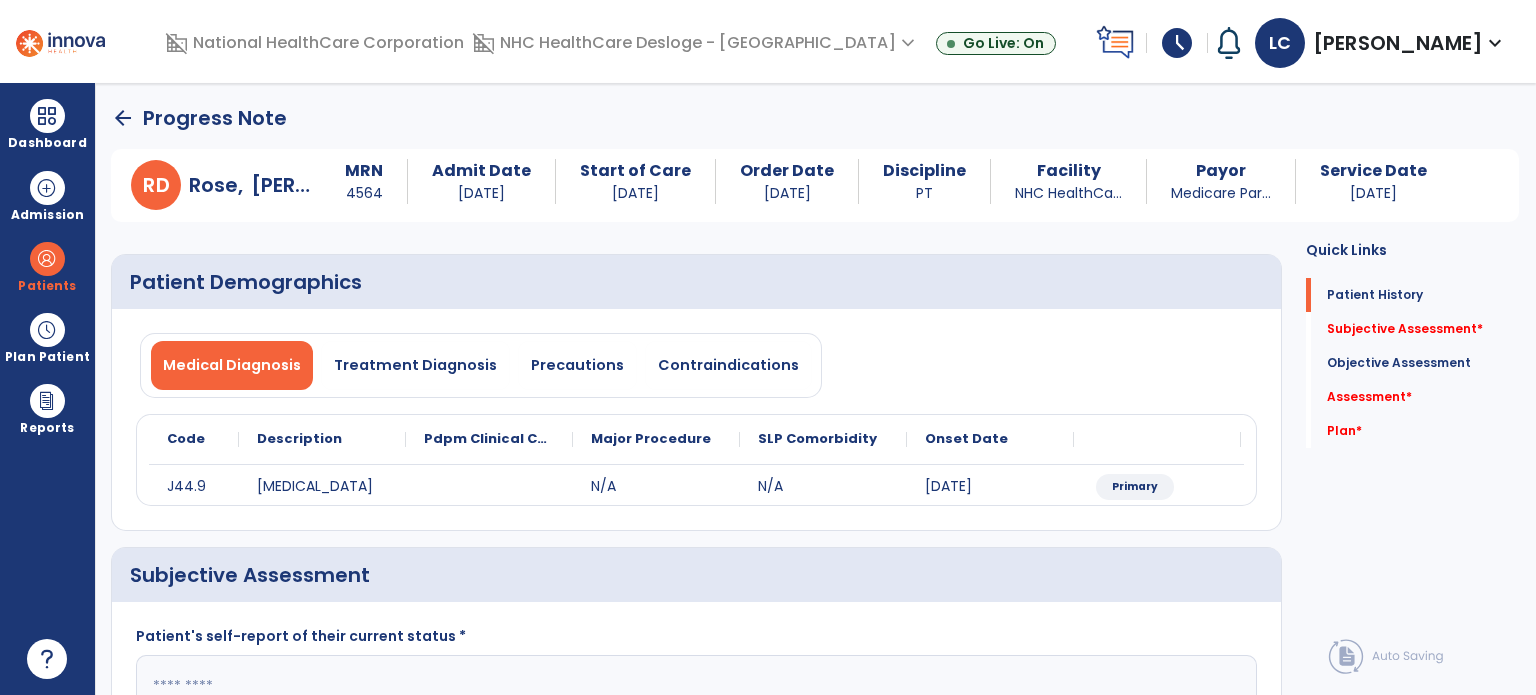 click on "arrow_back" 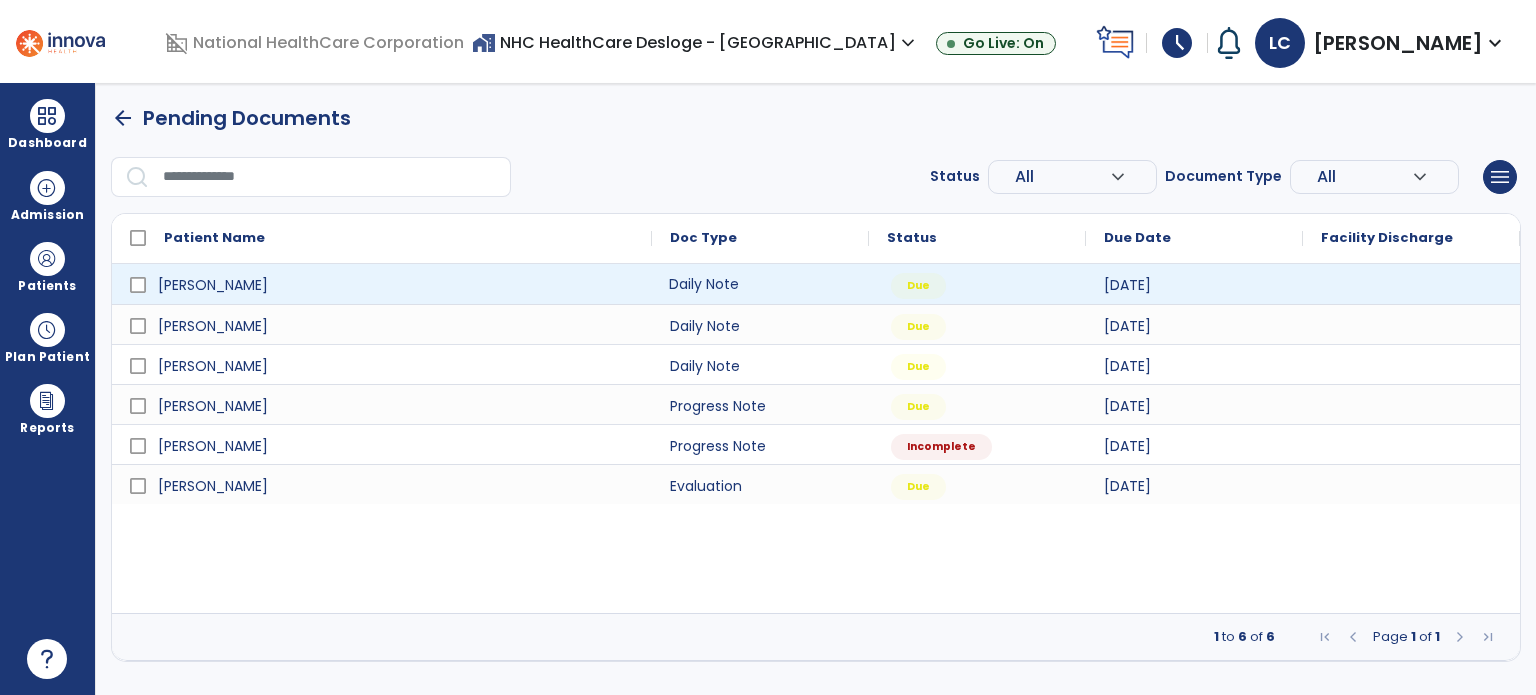 click on "Daily Note" at bounding box center [760, 284] 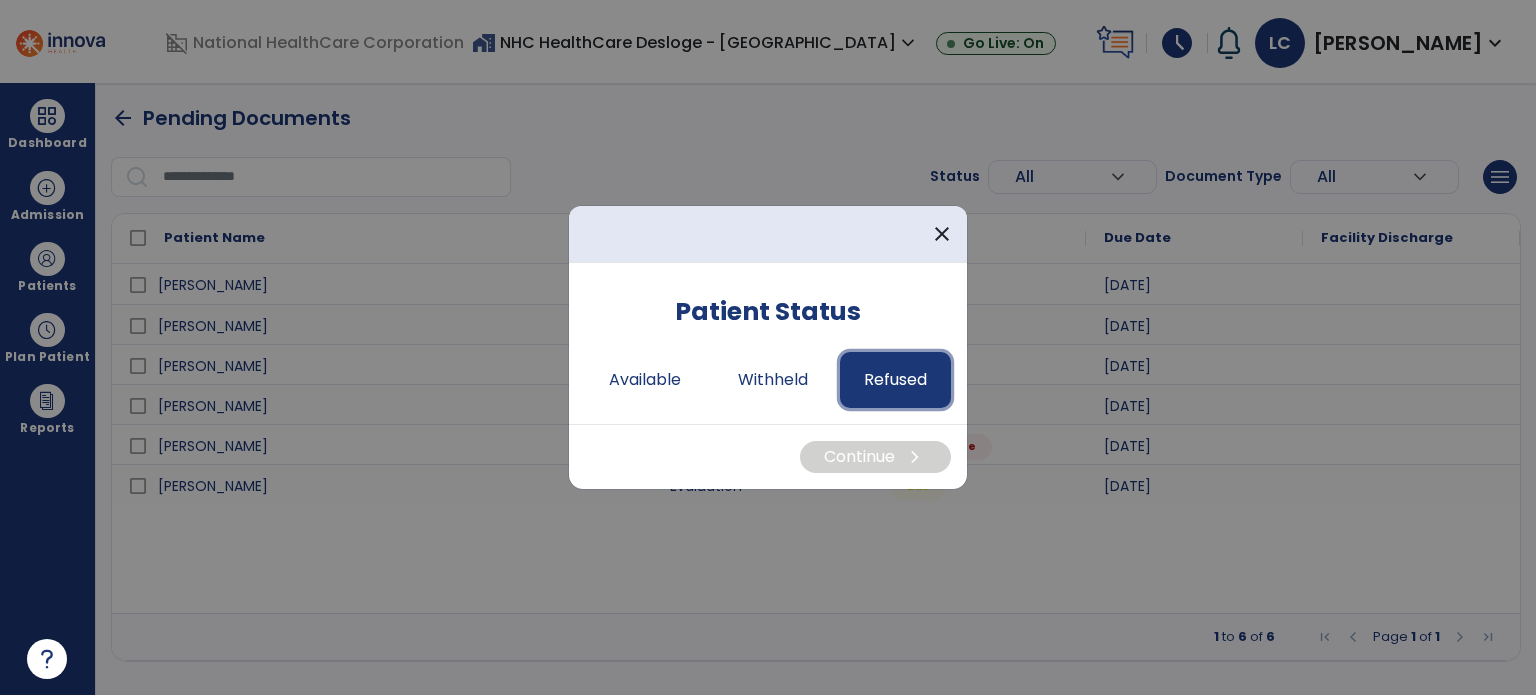 click on "Refused" at bounding box center (895, 380) 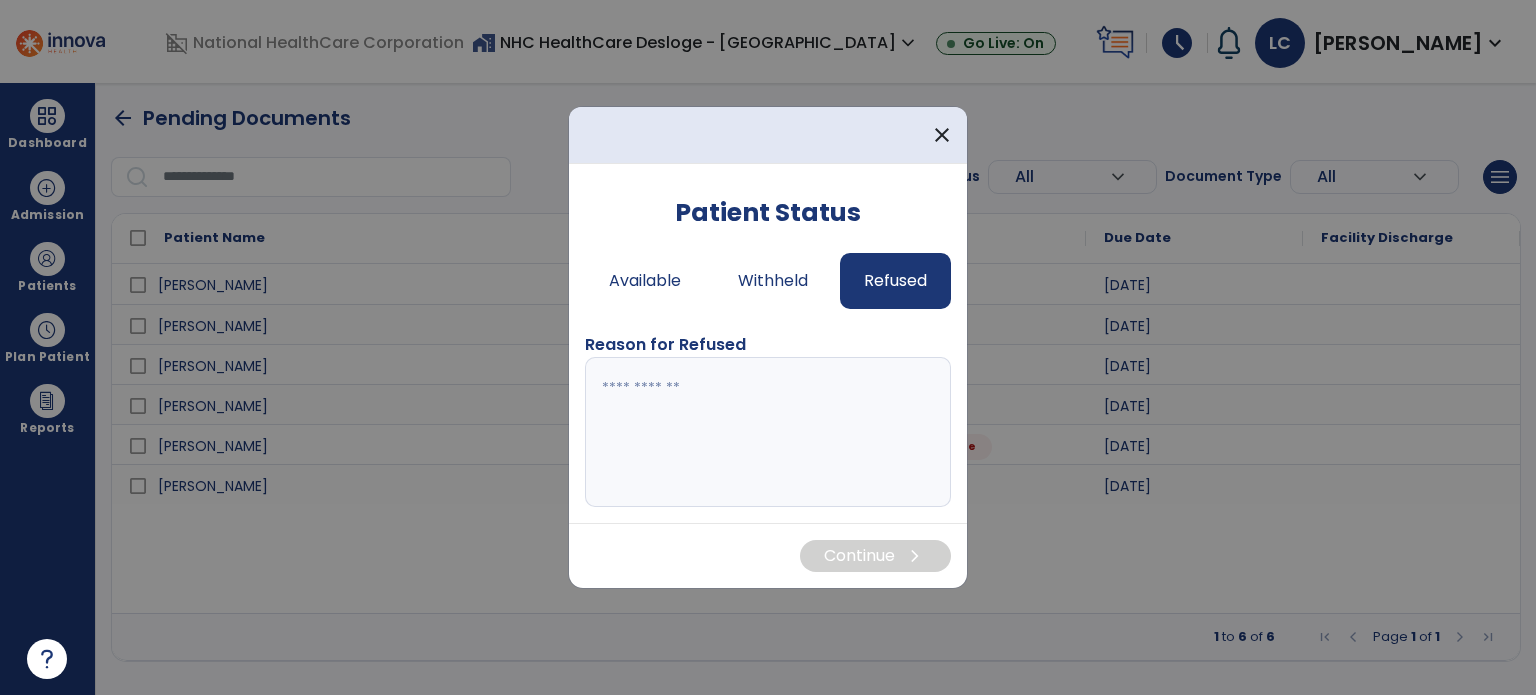 click at bounding box center [768, 432] 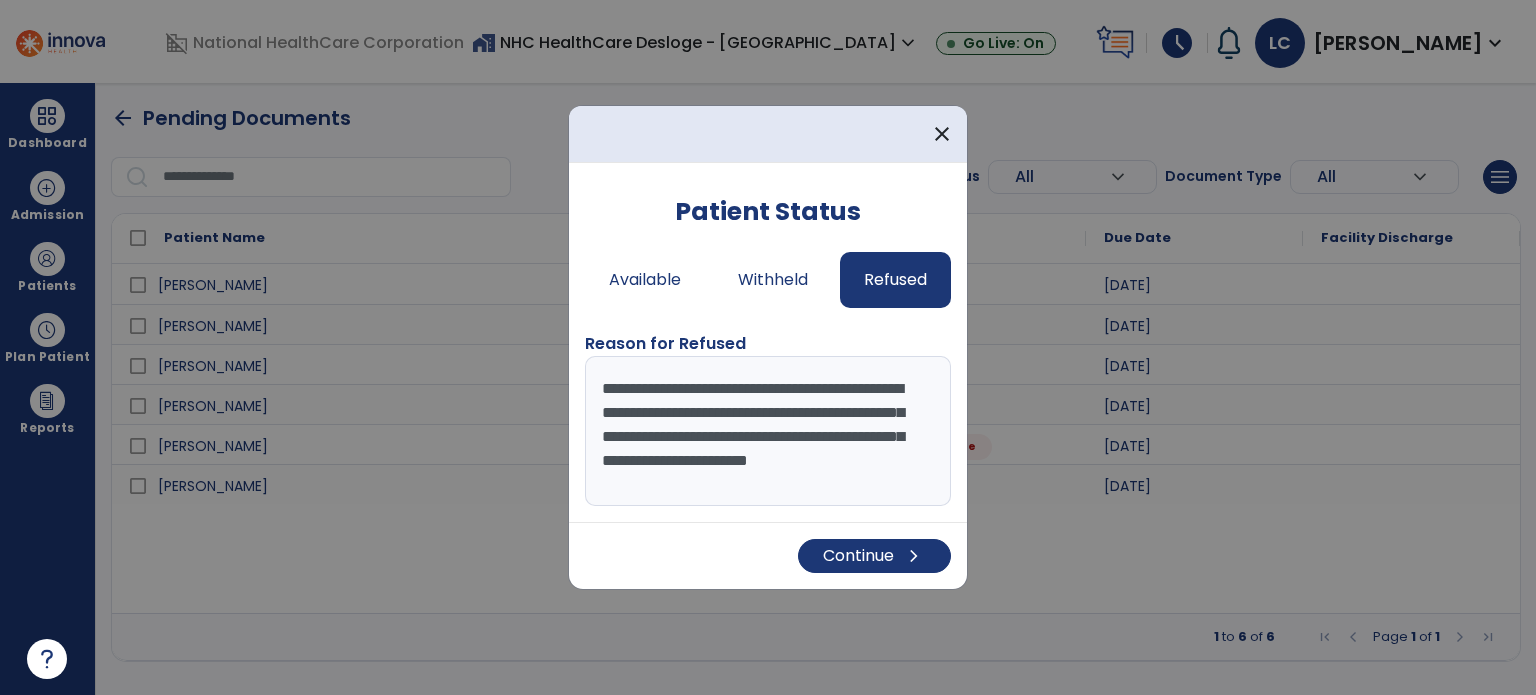 scroll, scrollTop: 15, scrollLeft: 0, axis: vertical 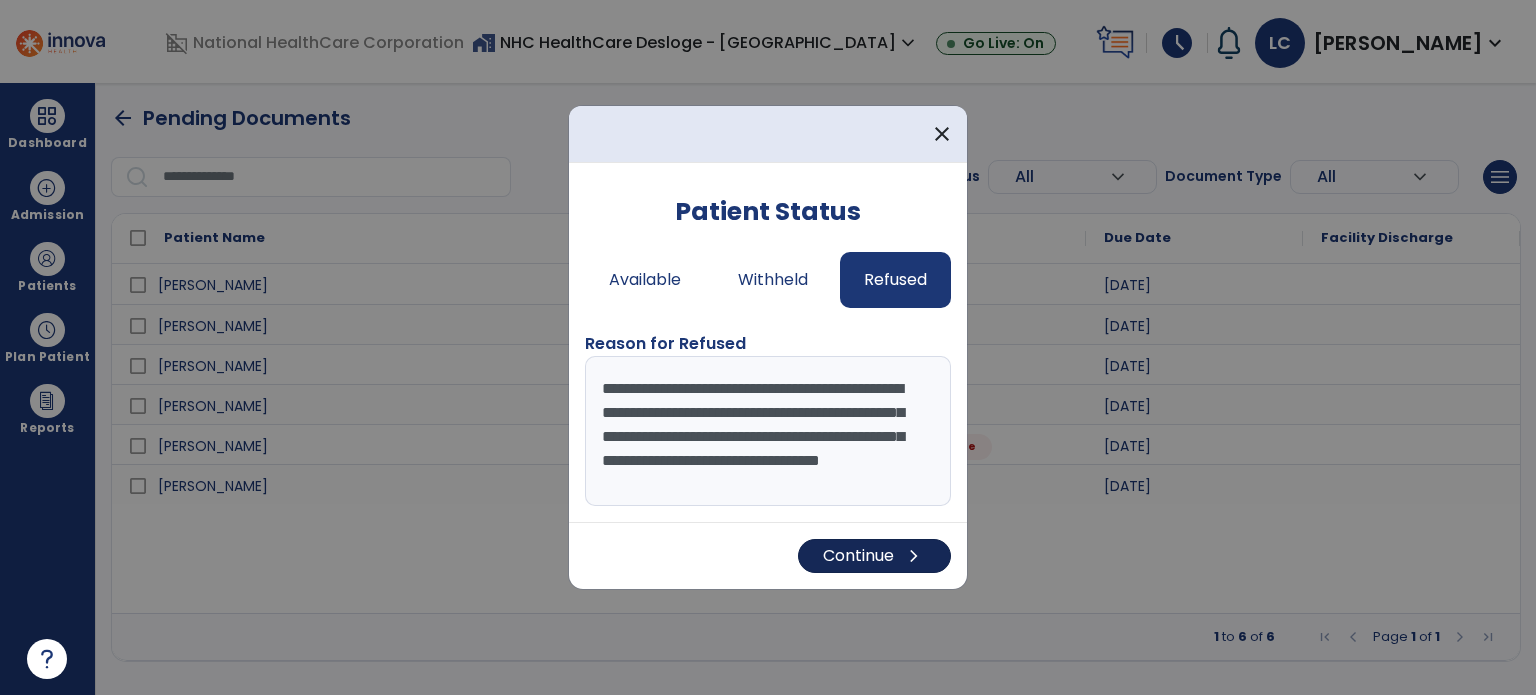 type on "**********" 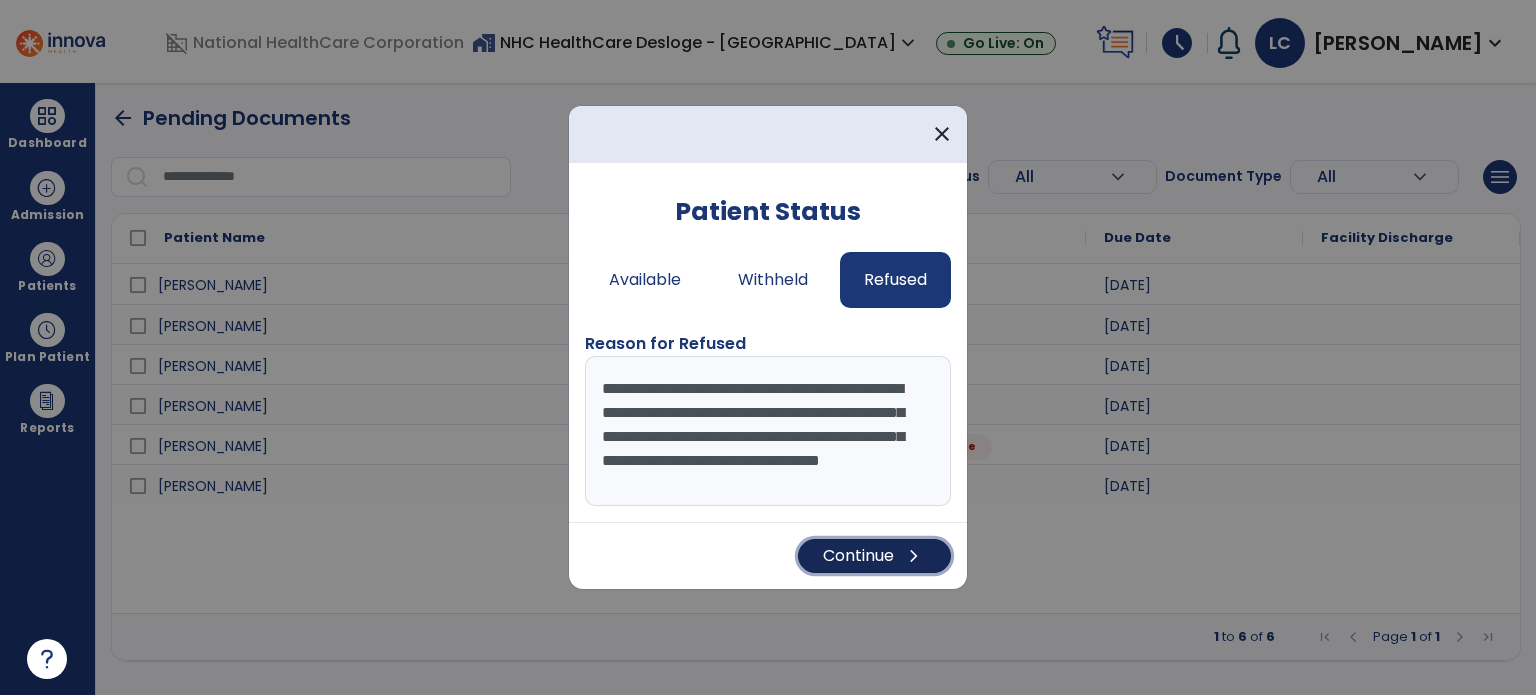 click on "chevron_right" at bounding box center (914, 556) 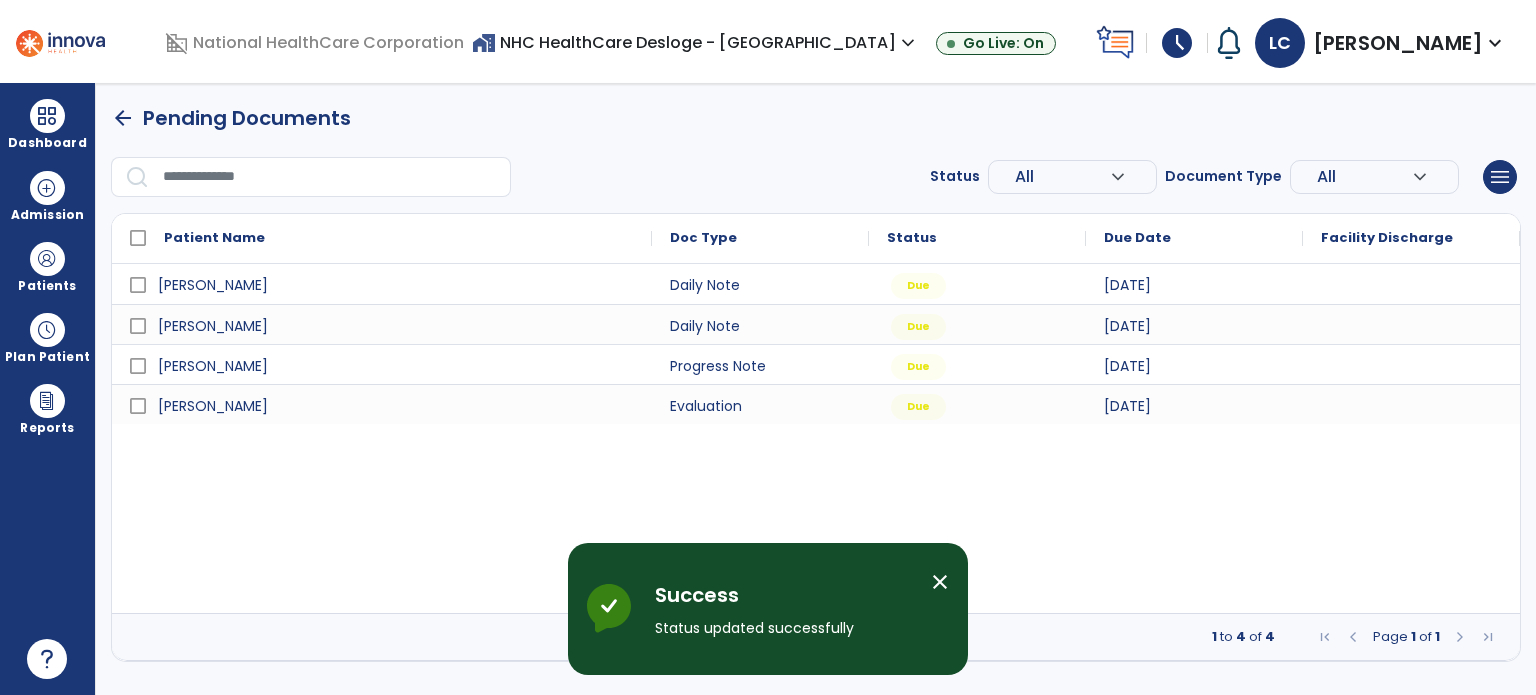 click on "close" at bounding box center [940, 582] 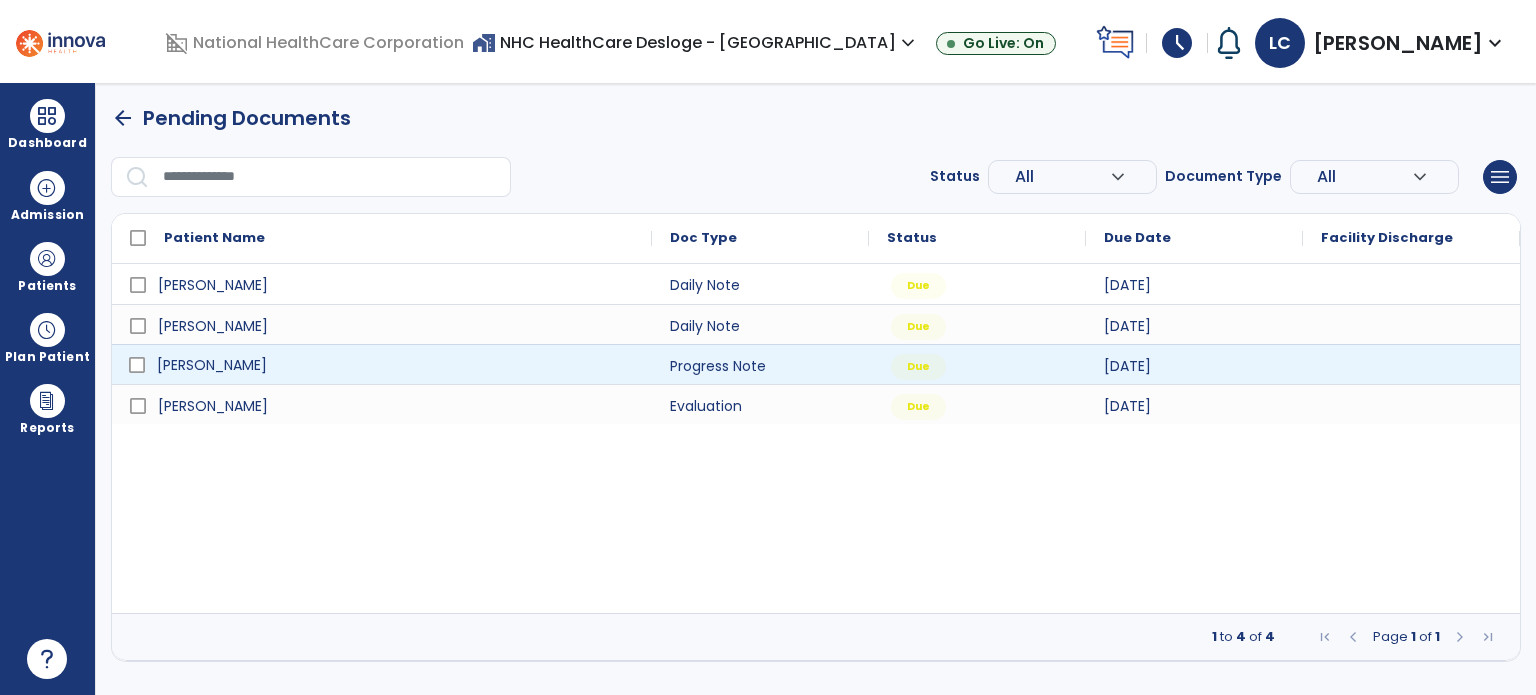 click on "[PERSON_NAME]" at bounding box center [212, 365] 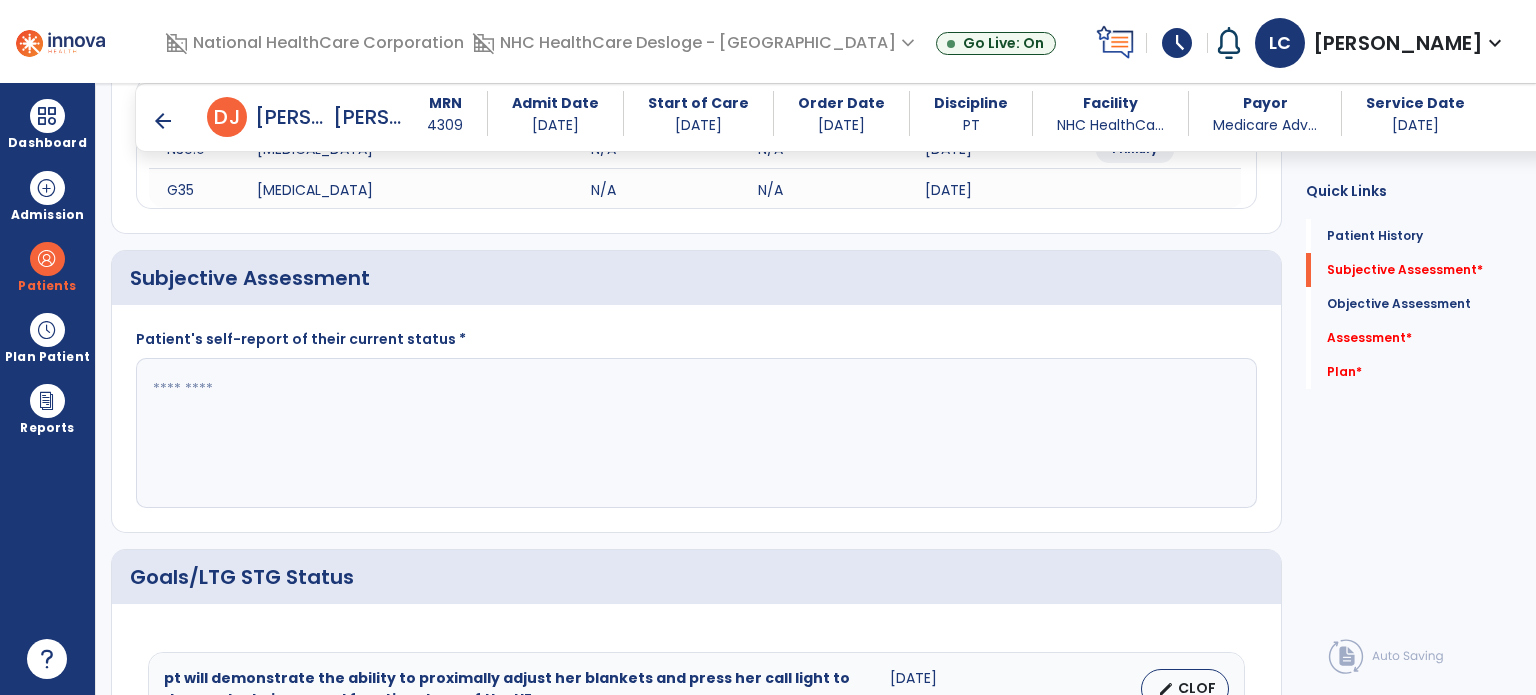 scroll, scrollTop: 319, scrollLeft: 0, axis: vertical 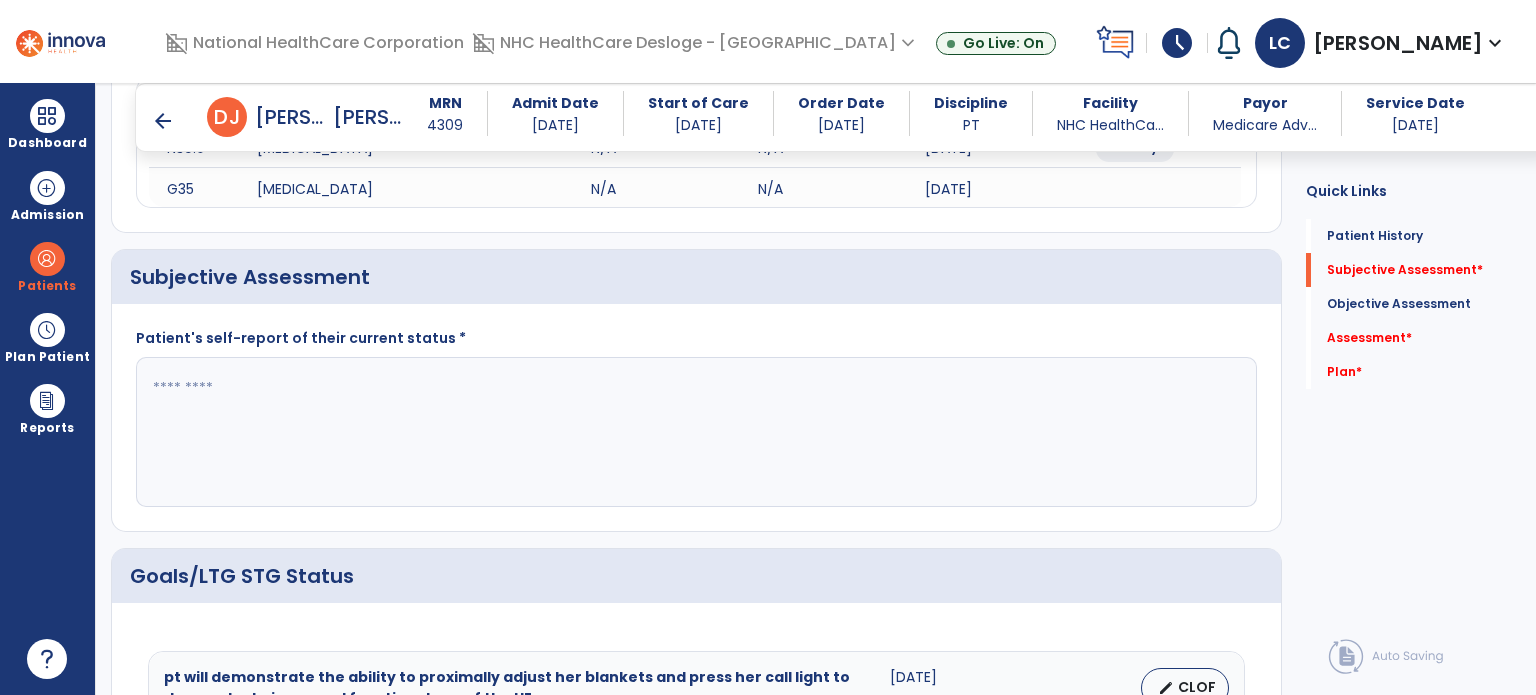 click 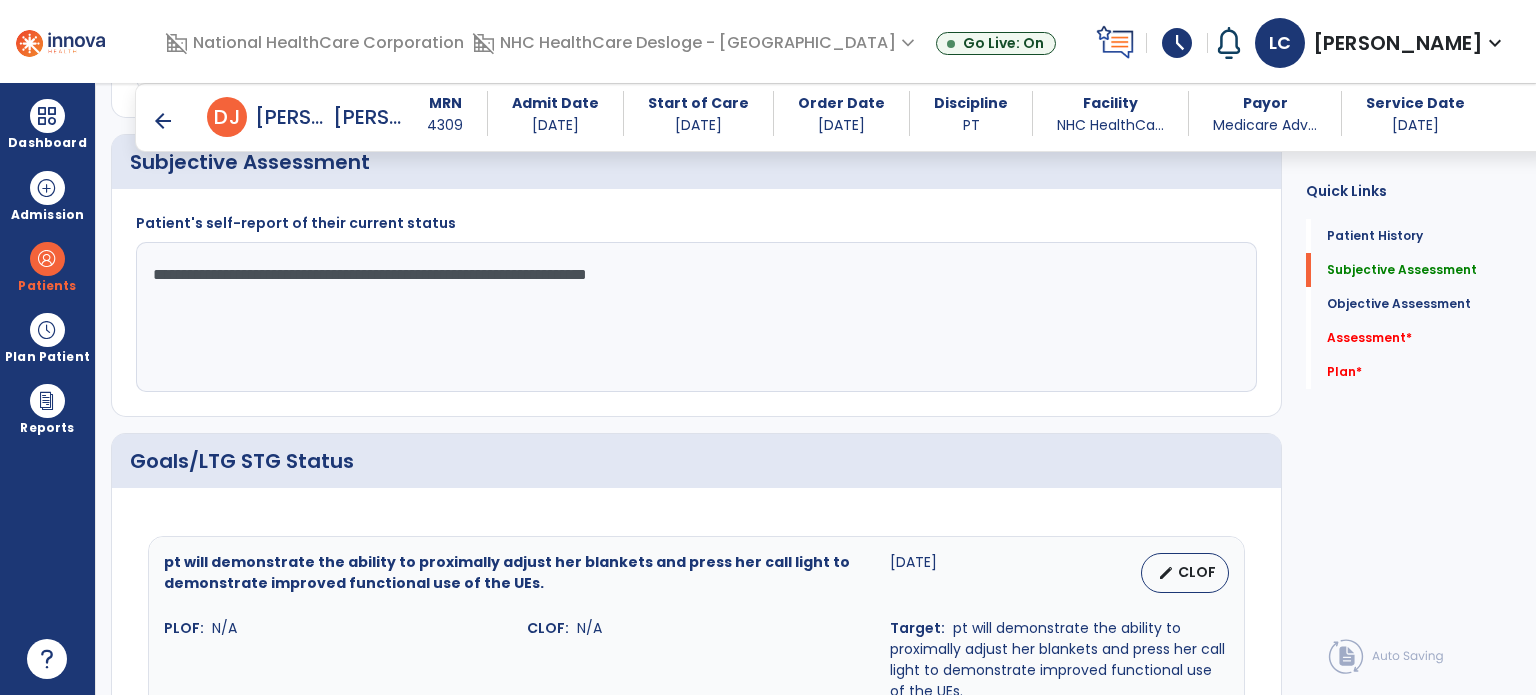 scroll, scrollTop: 506, scrollLeft: 0, axis: vertical 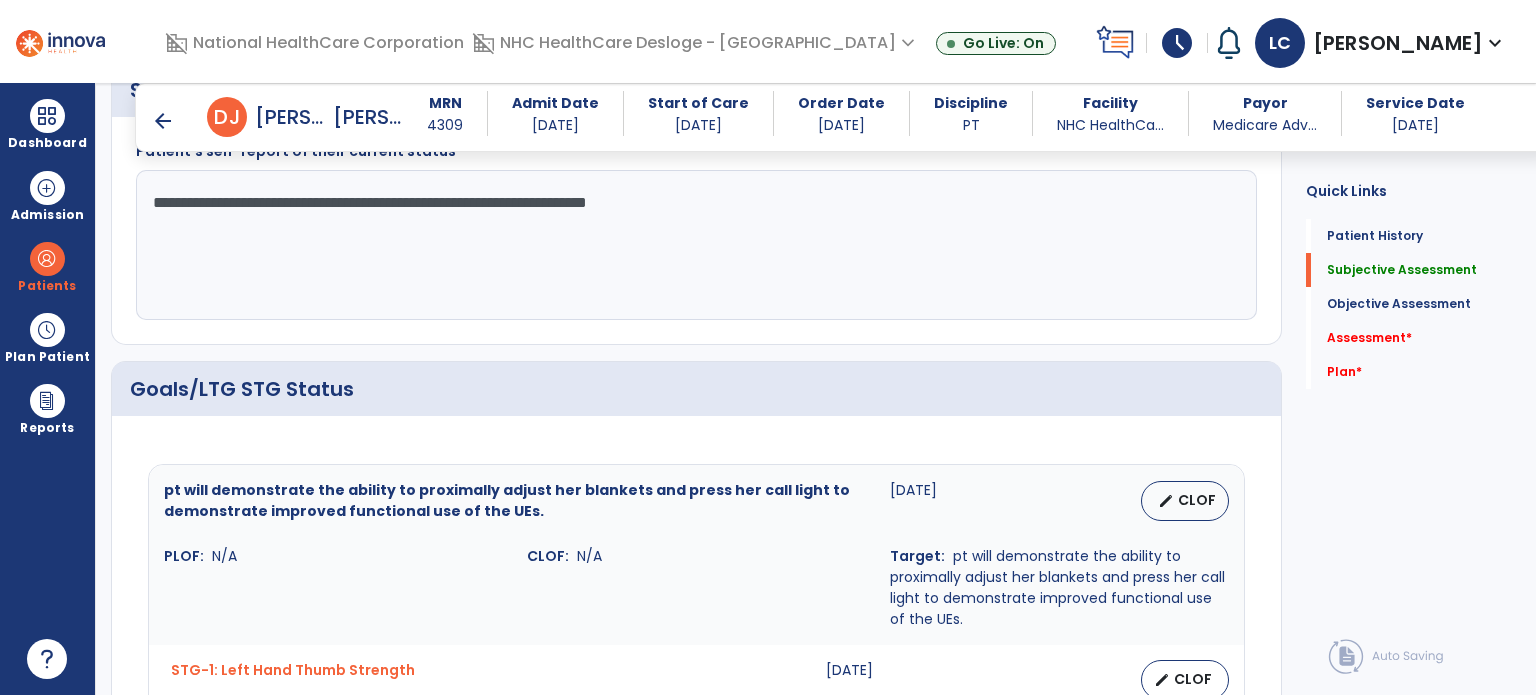 click on "**********" 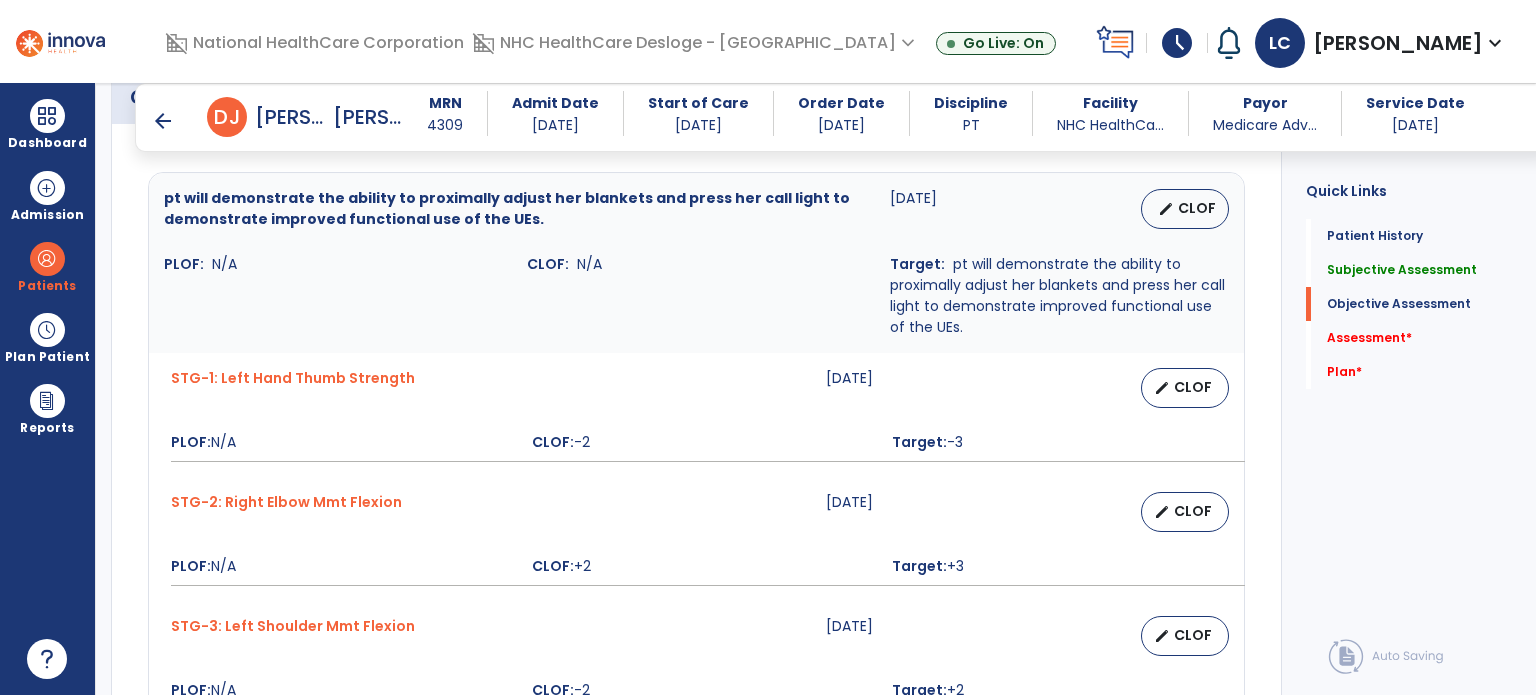 scroll, scrollTop: 799, scrollLeft: 0, axis: vertical 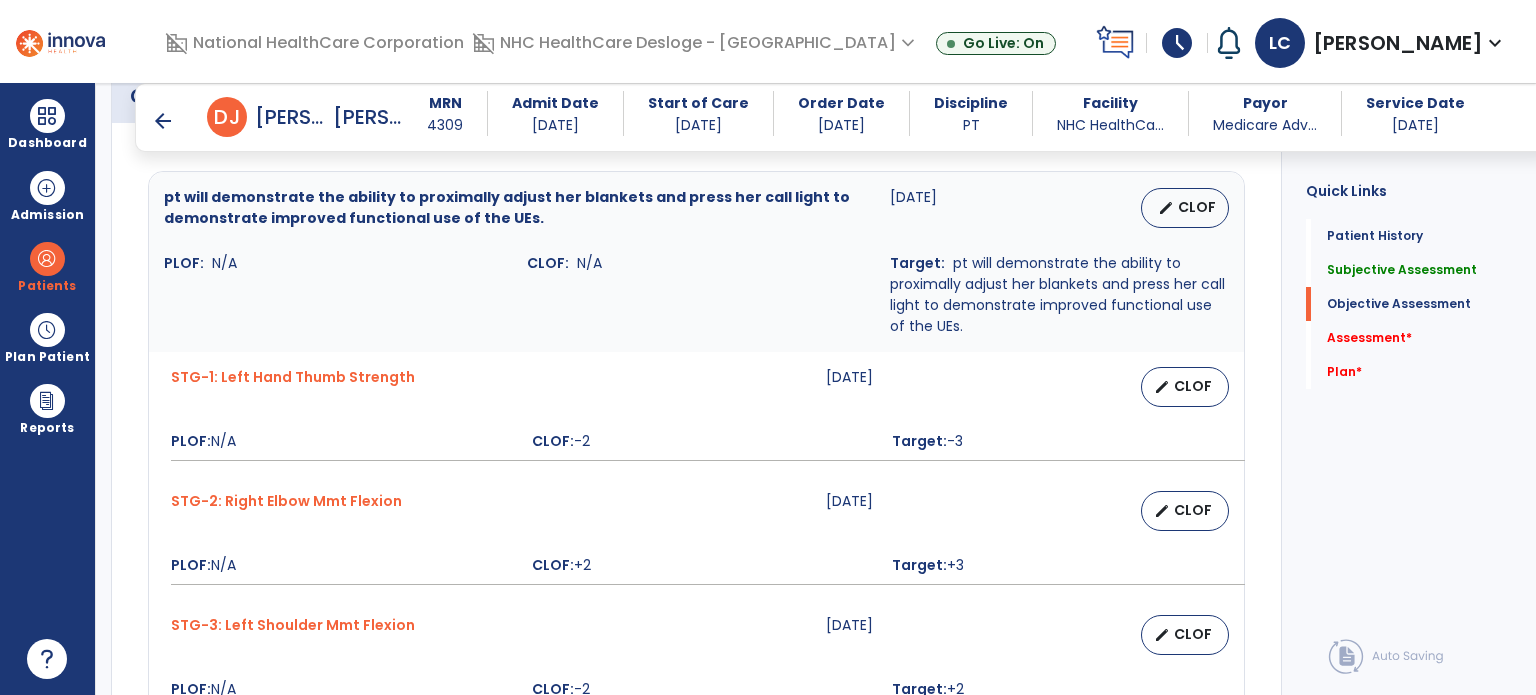 type on "**********" 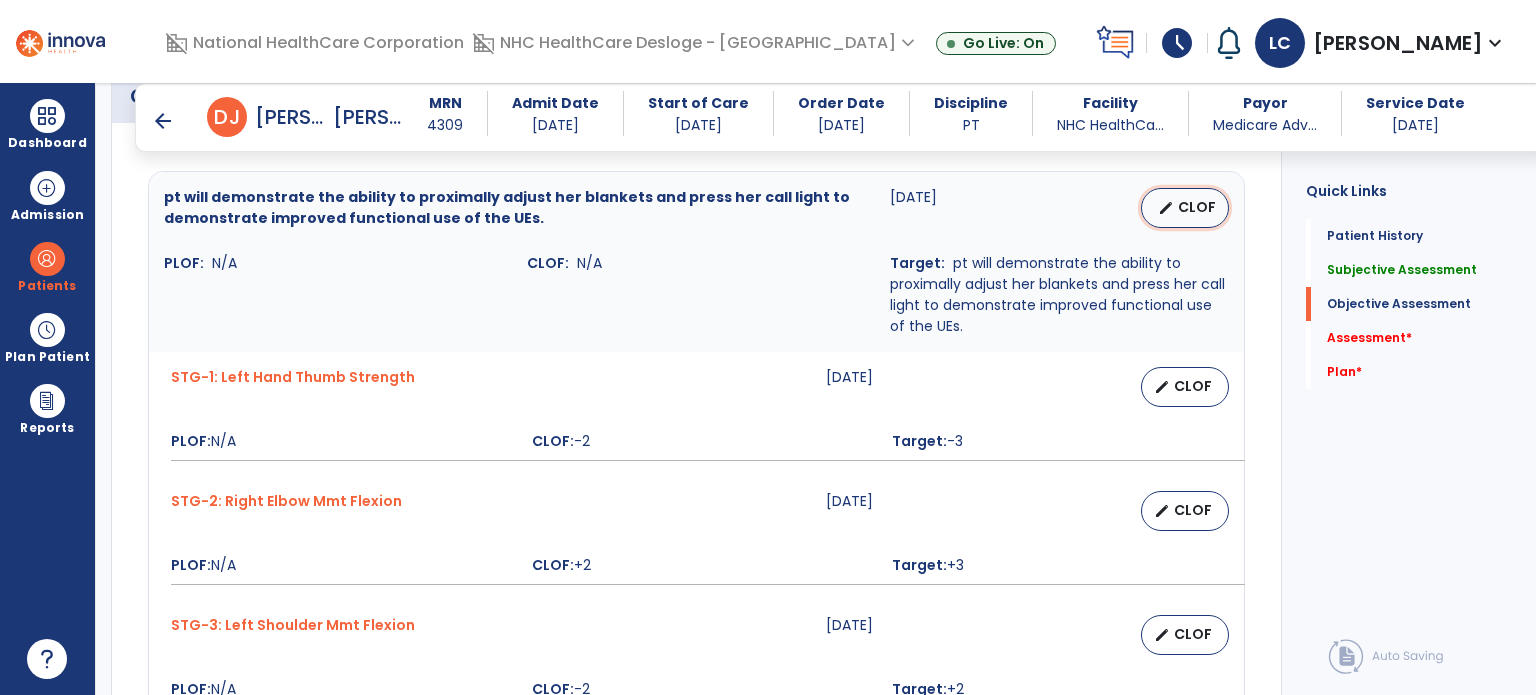 click on "edit" at bounding box center (1166, 208) 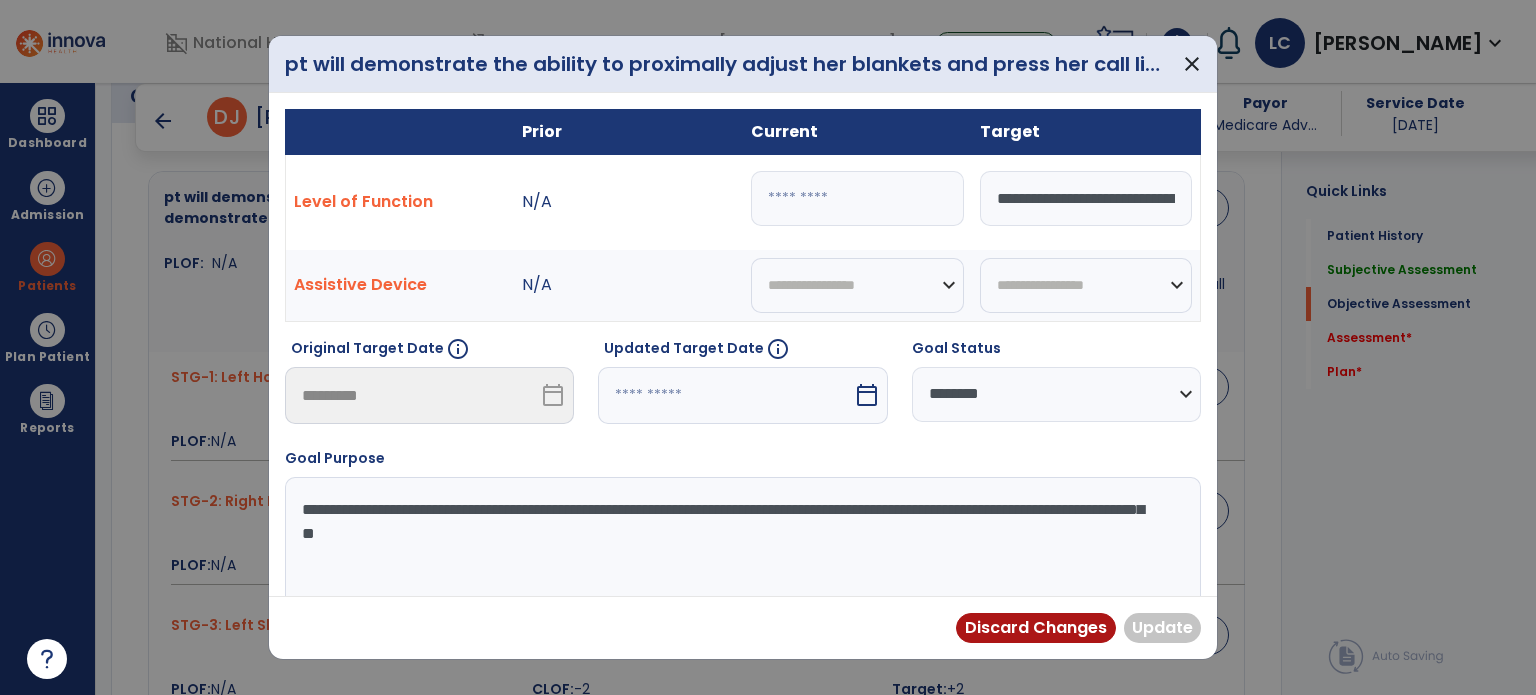 click at bounding box center [857, 198] 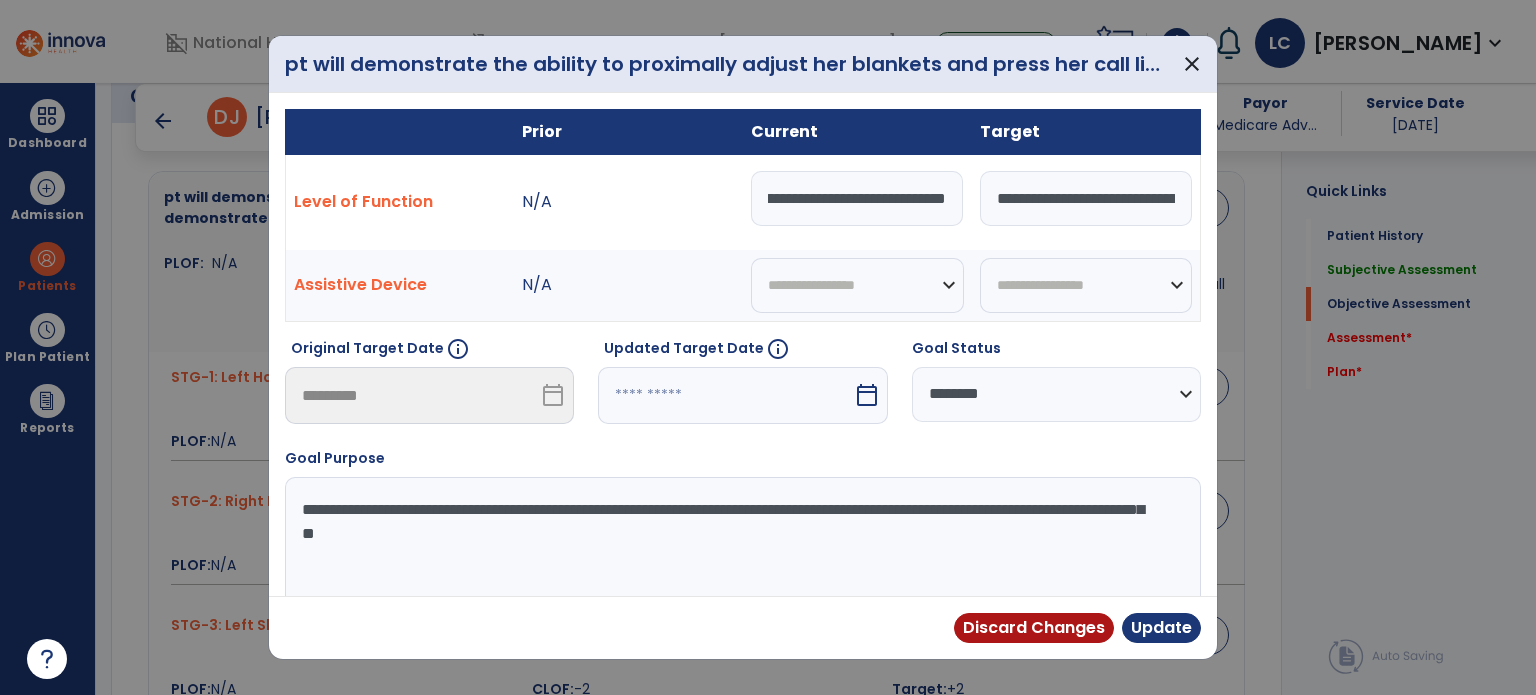 scroll, scrollTop: 0, scrollLeft: 652, axis: horizontal 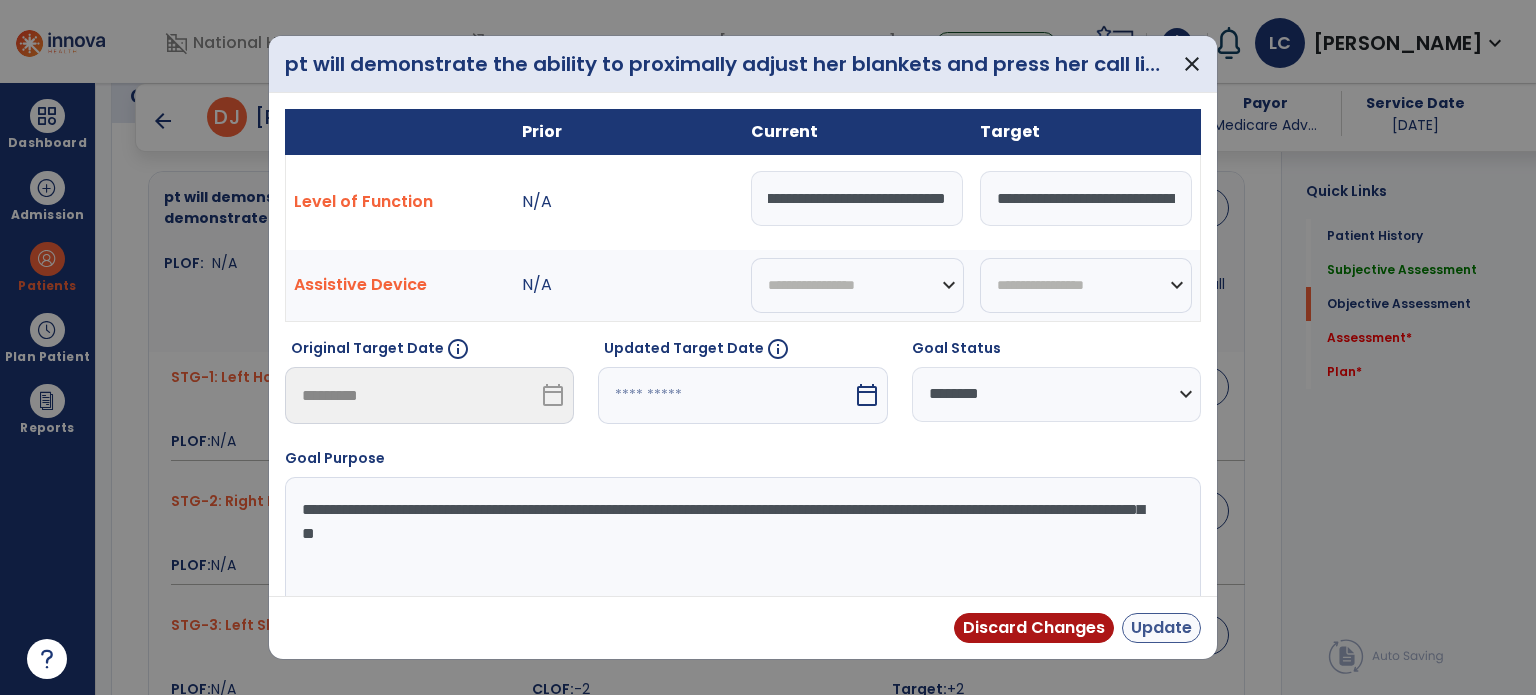 type on "**********" 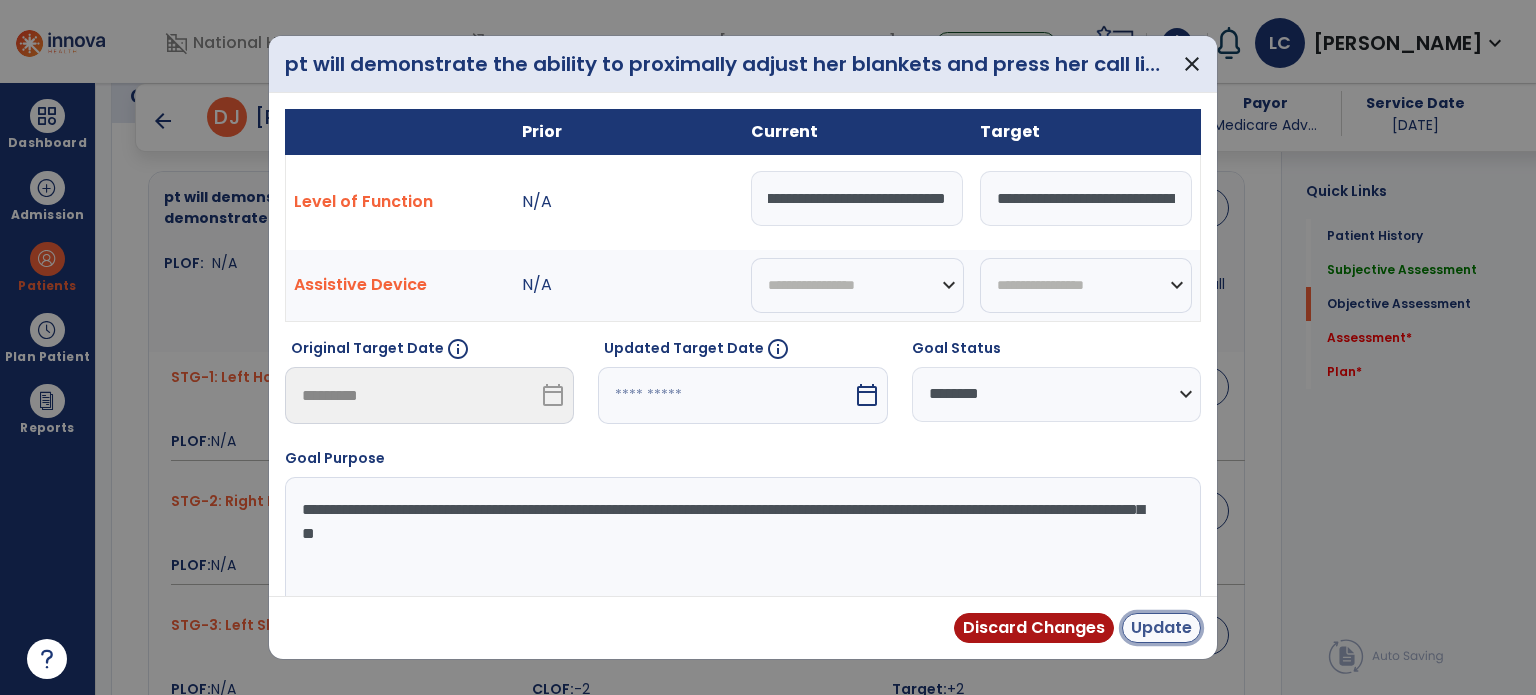 click on "Update" at bounding box center (1161, 628) 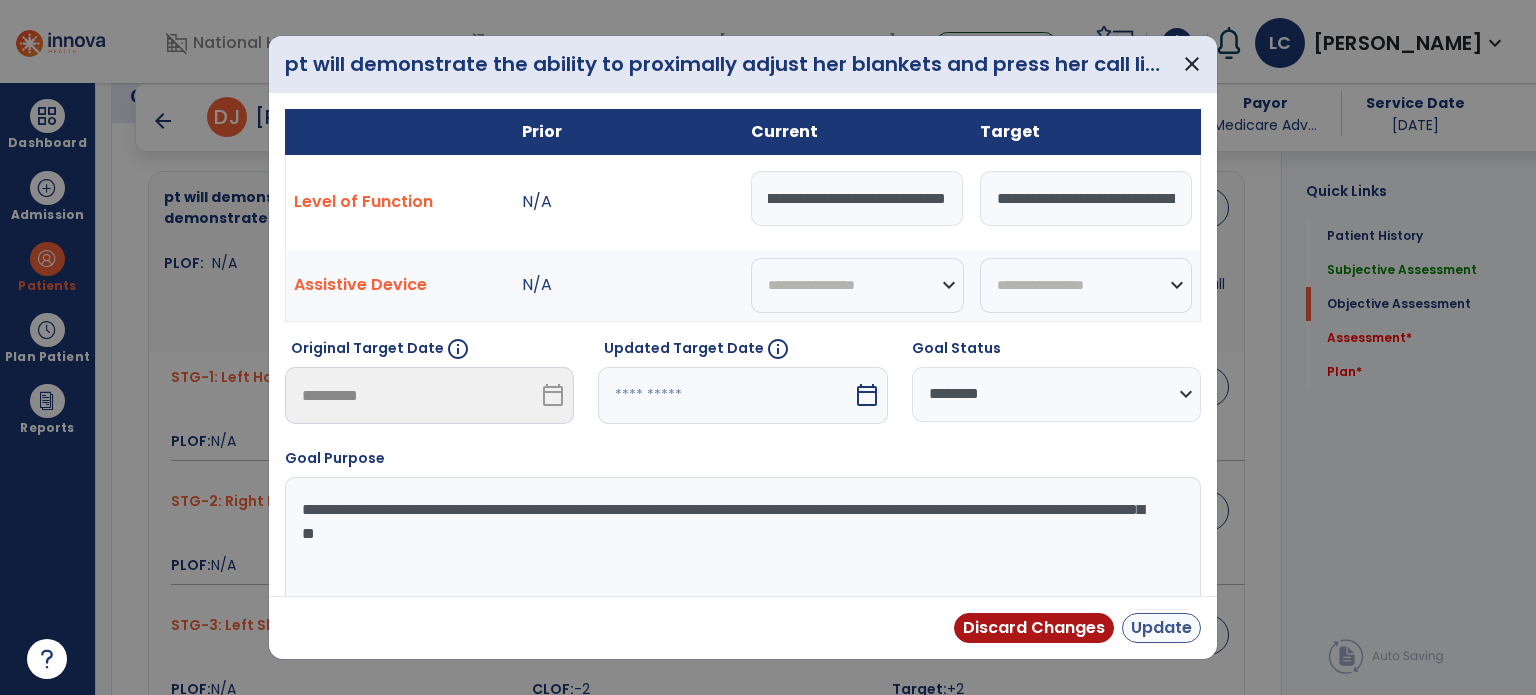 scroll, scrollTop: 0, scrollLeft: 0, axis: both 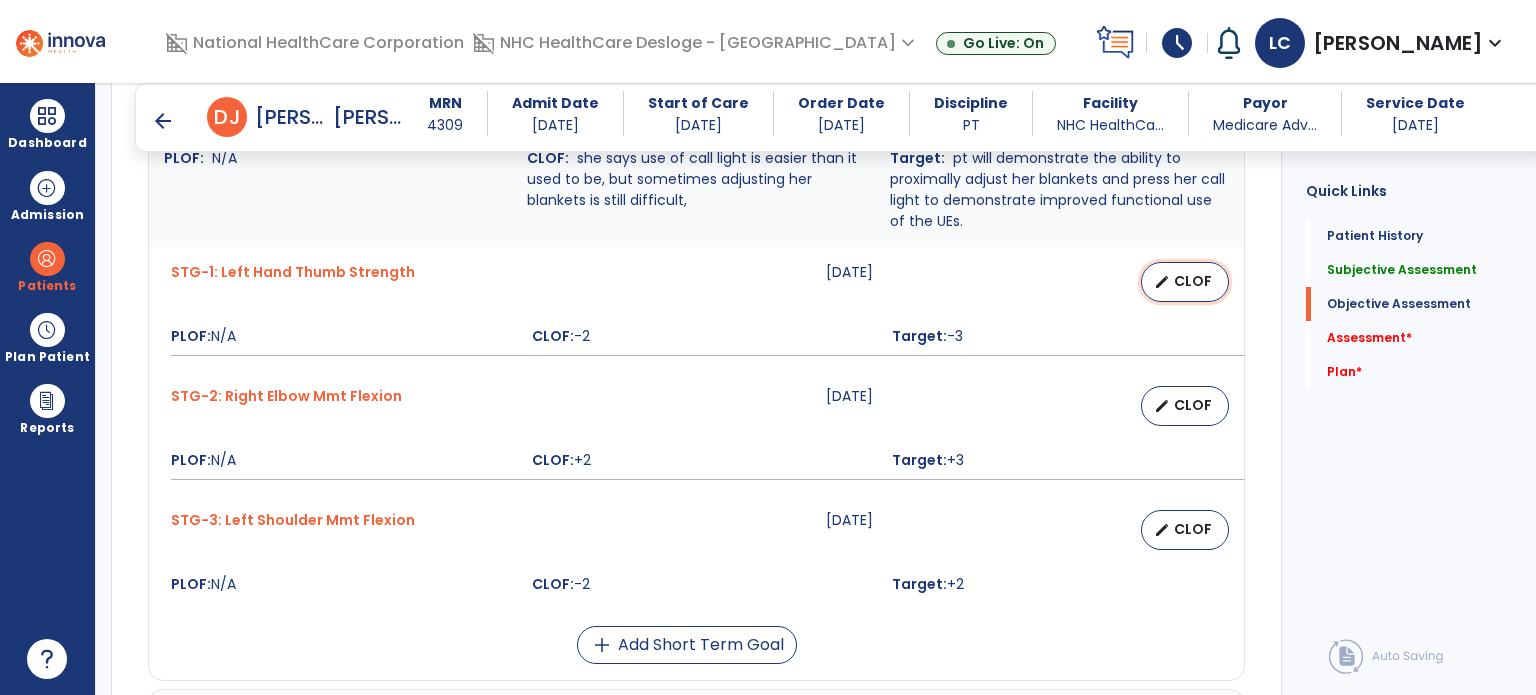 click on "CLOF" at bounding box center [1193, 281] 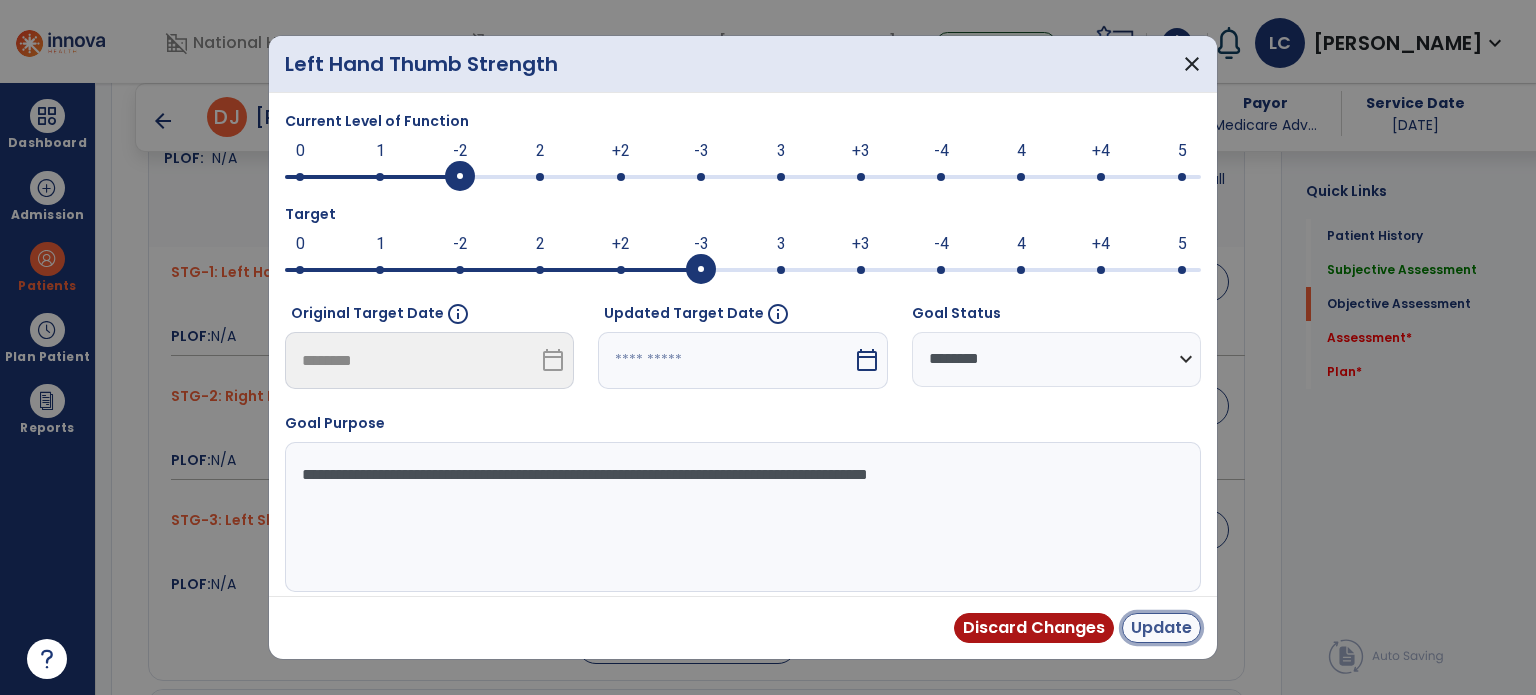 click on "Update" at bounding box center [1161, 628] 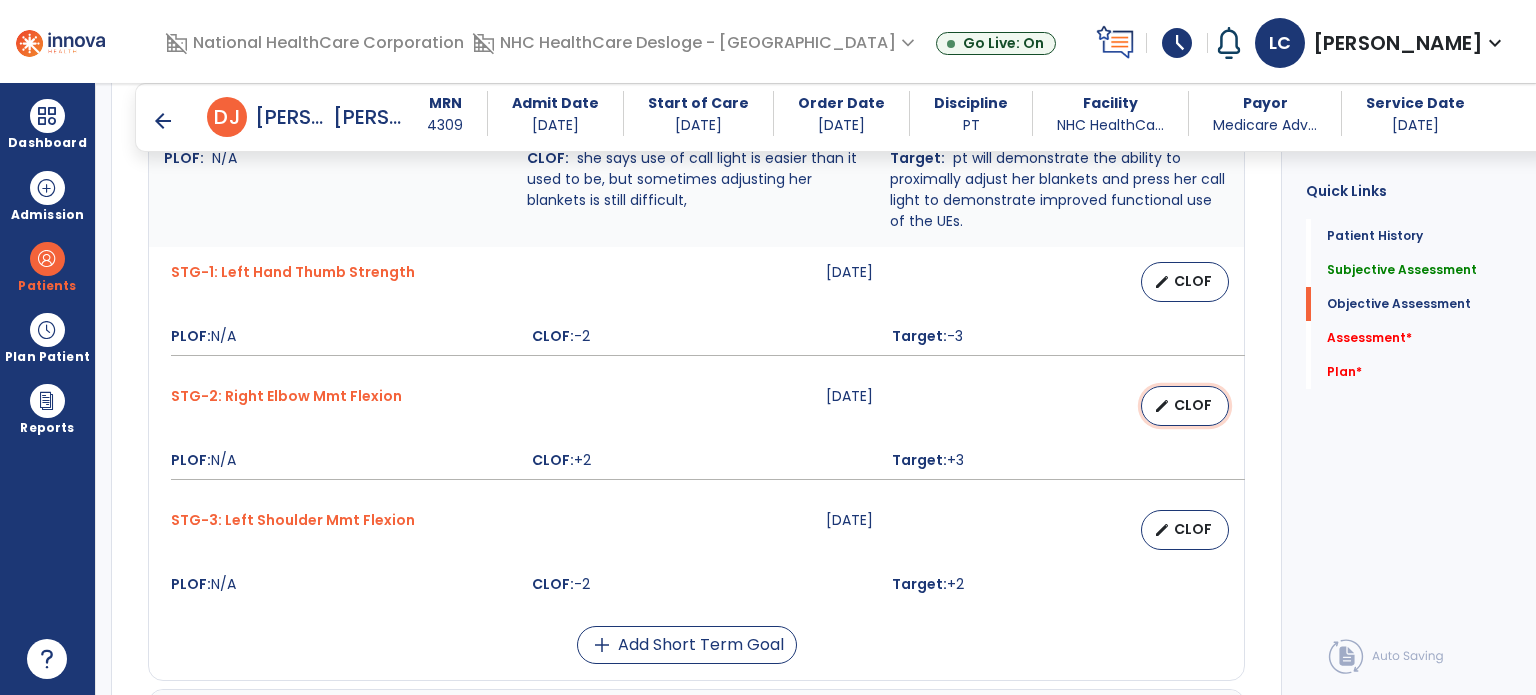 click on "edit   CLOF" at bounding box center (1185, 406) 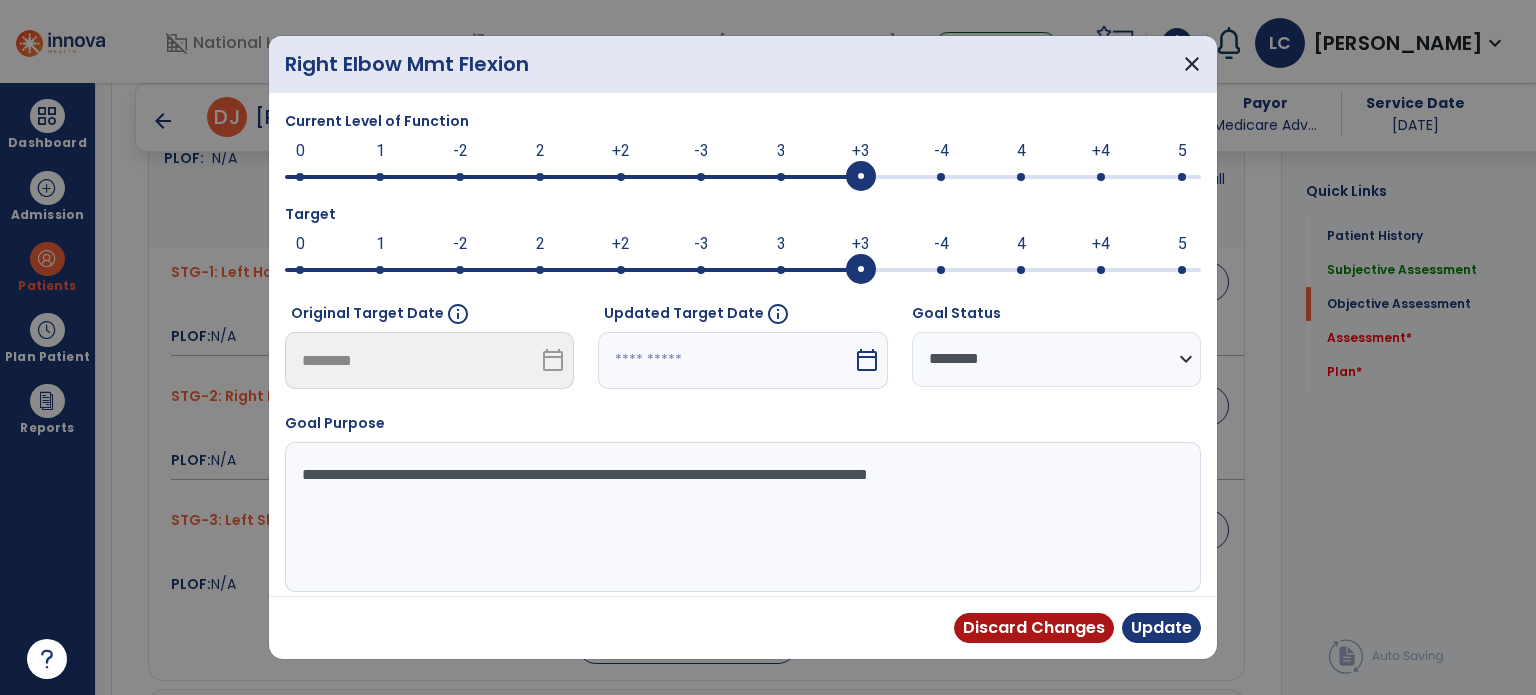 click at bounding box center [861, 177] 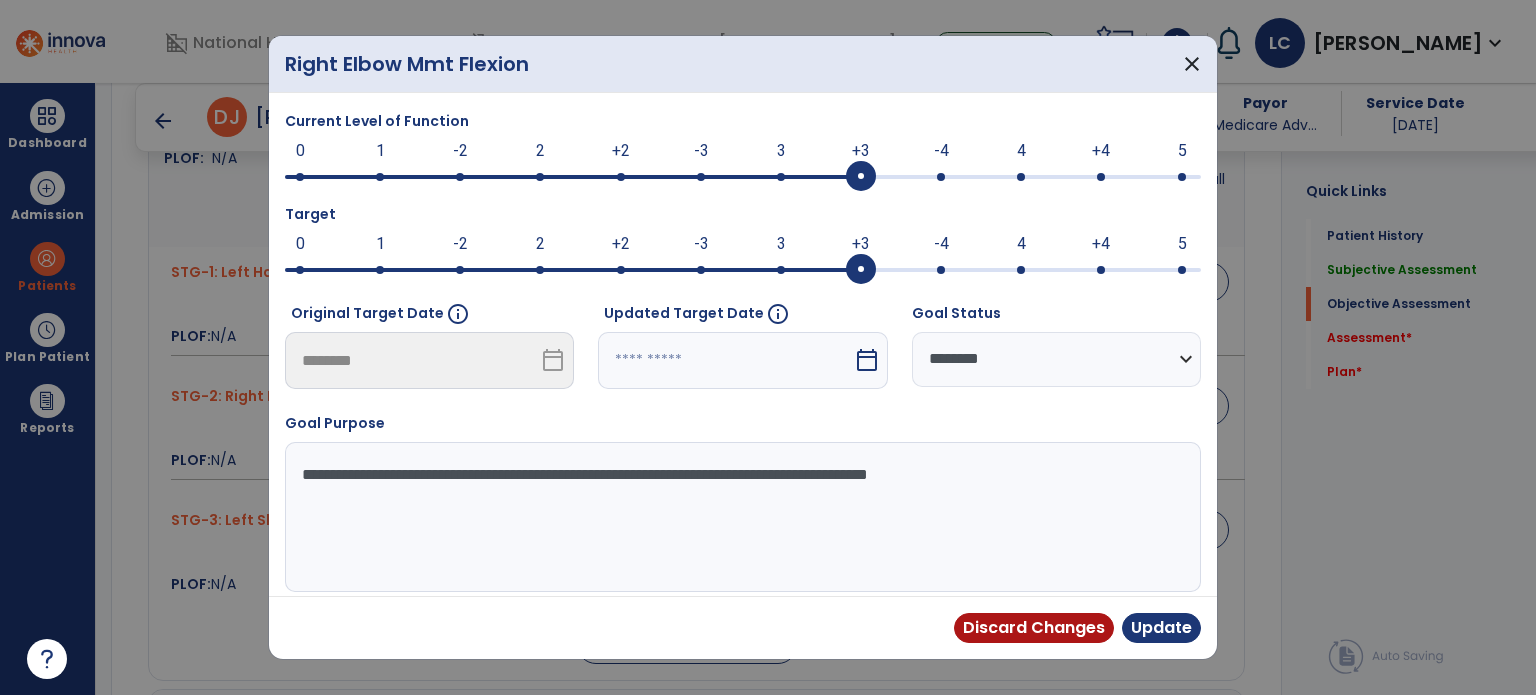 click on "**********" at bounding box center (1056, 359) 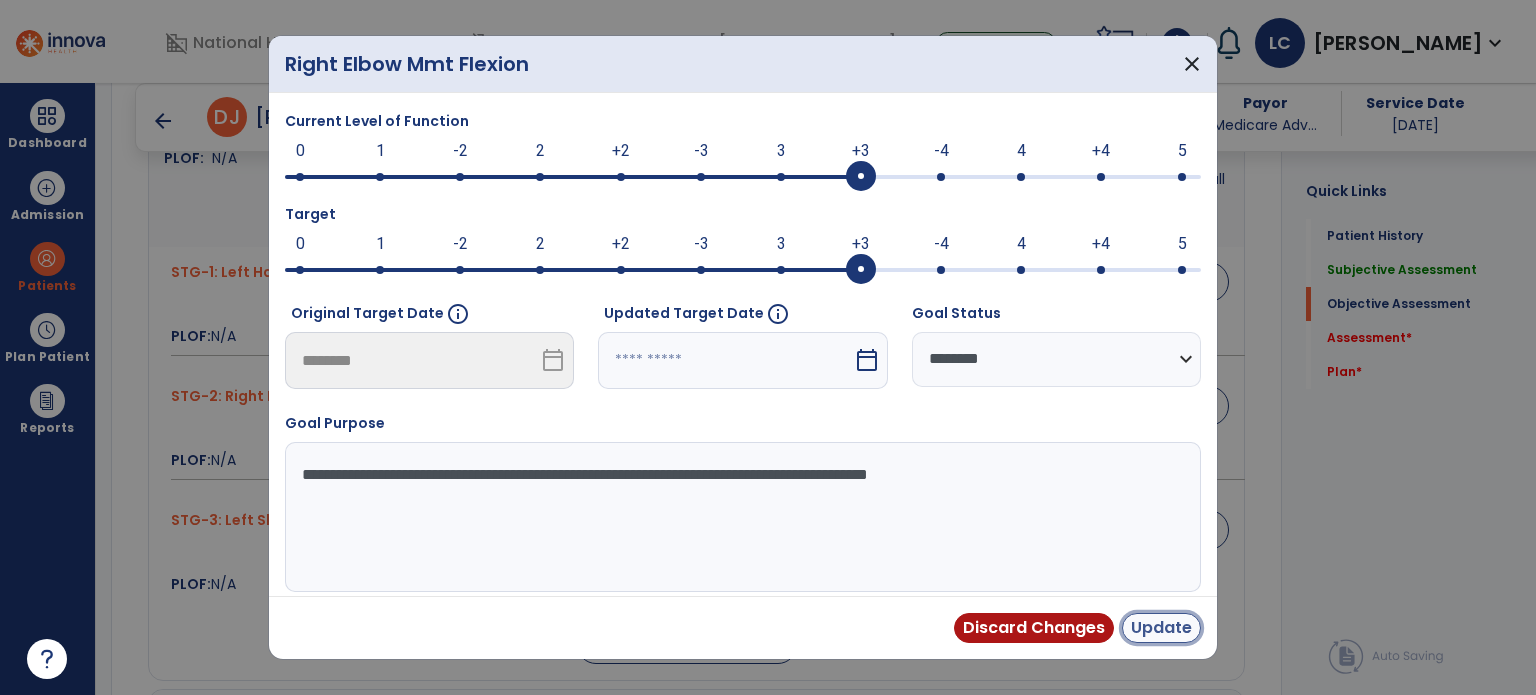 click on "Update" at bounding box center [1161, 628] 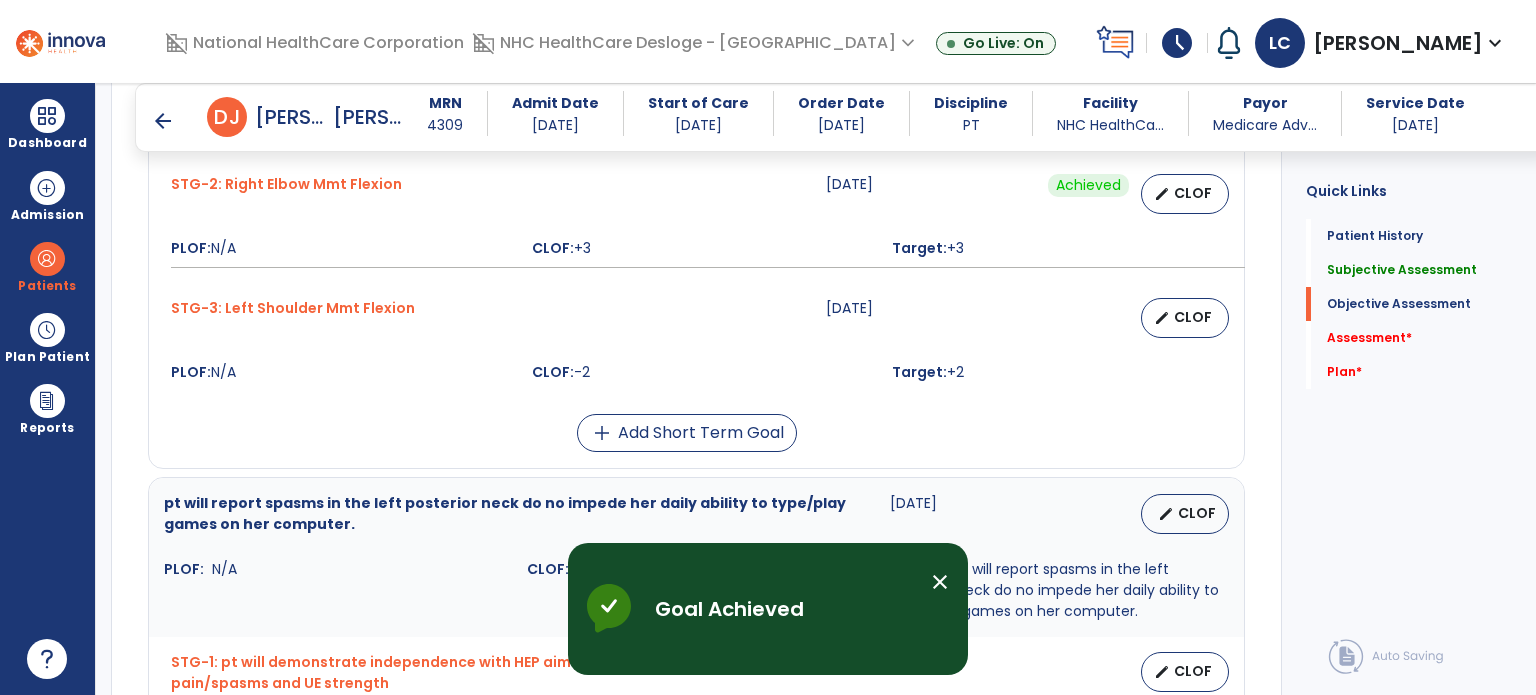 scroll, scrollTop: 1116, scrollLeft: 0, axis: vertical 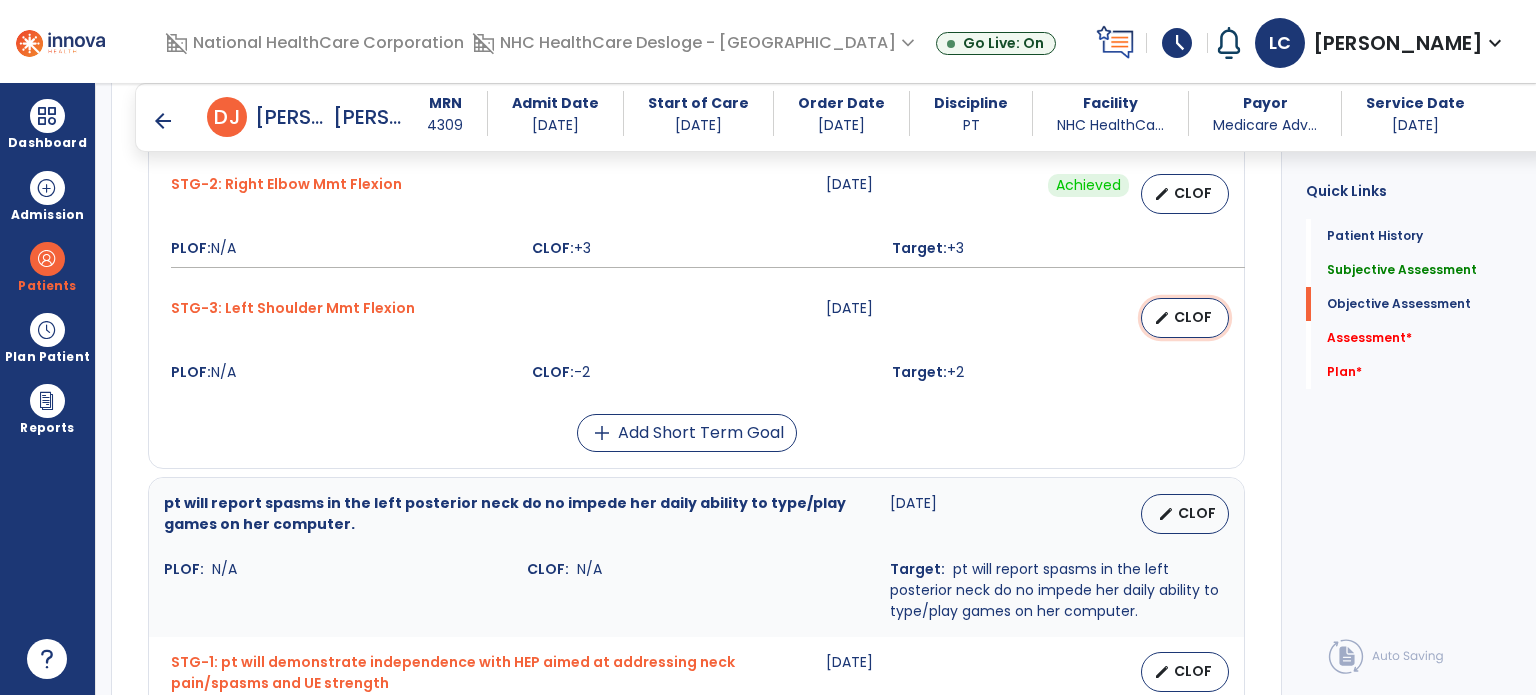 click on "CLOF" at bounding box center [1193, 317] 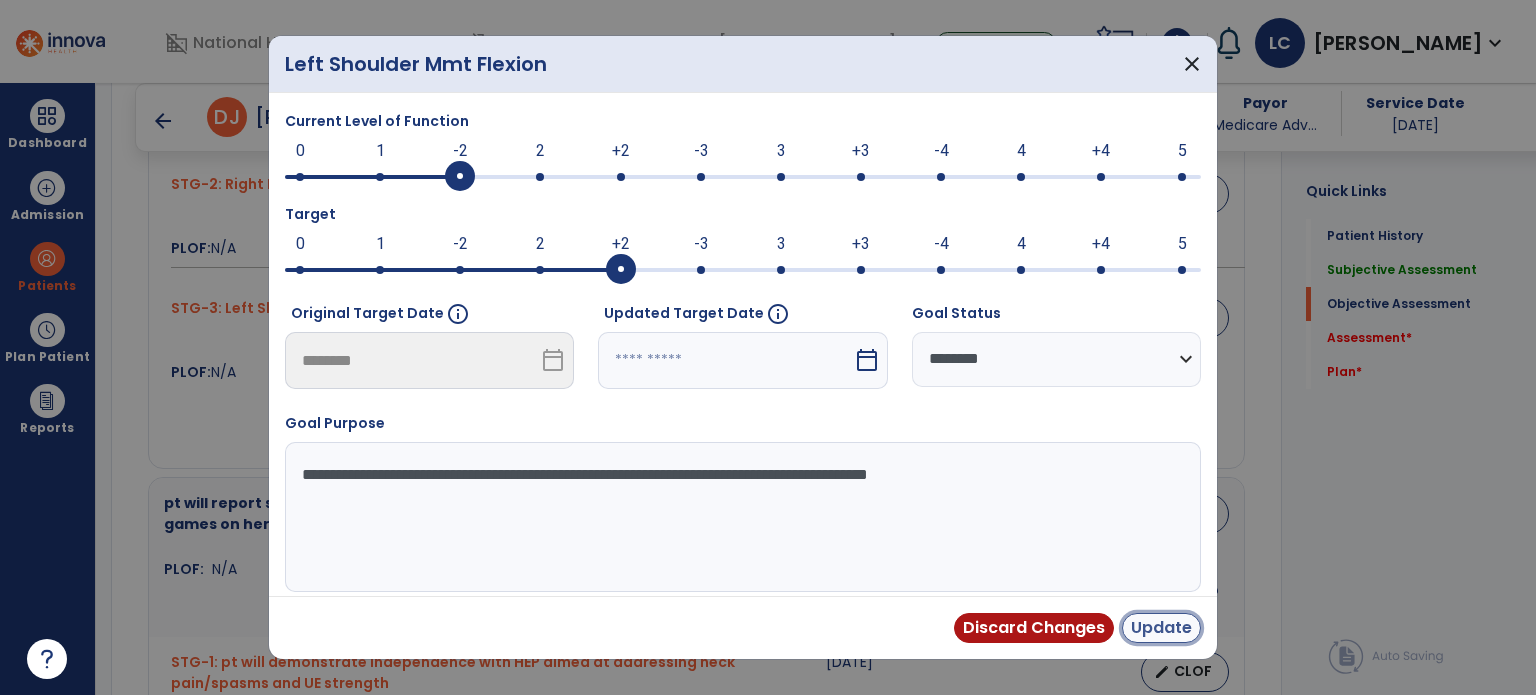 click on "Update" at bounding box center [1161, 628] 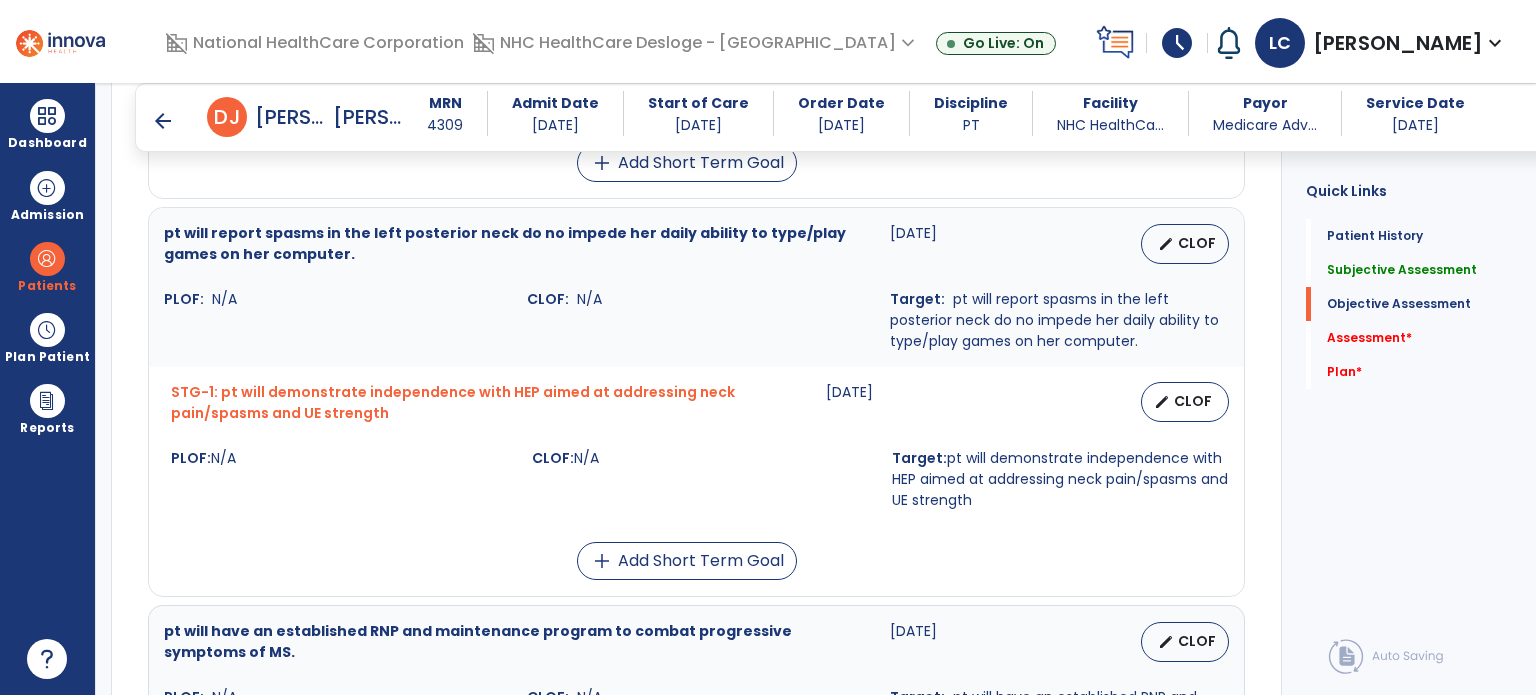 scroll, scrollTop: 1387, scrollLeft: 0, axis: vertical 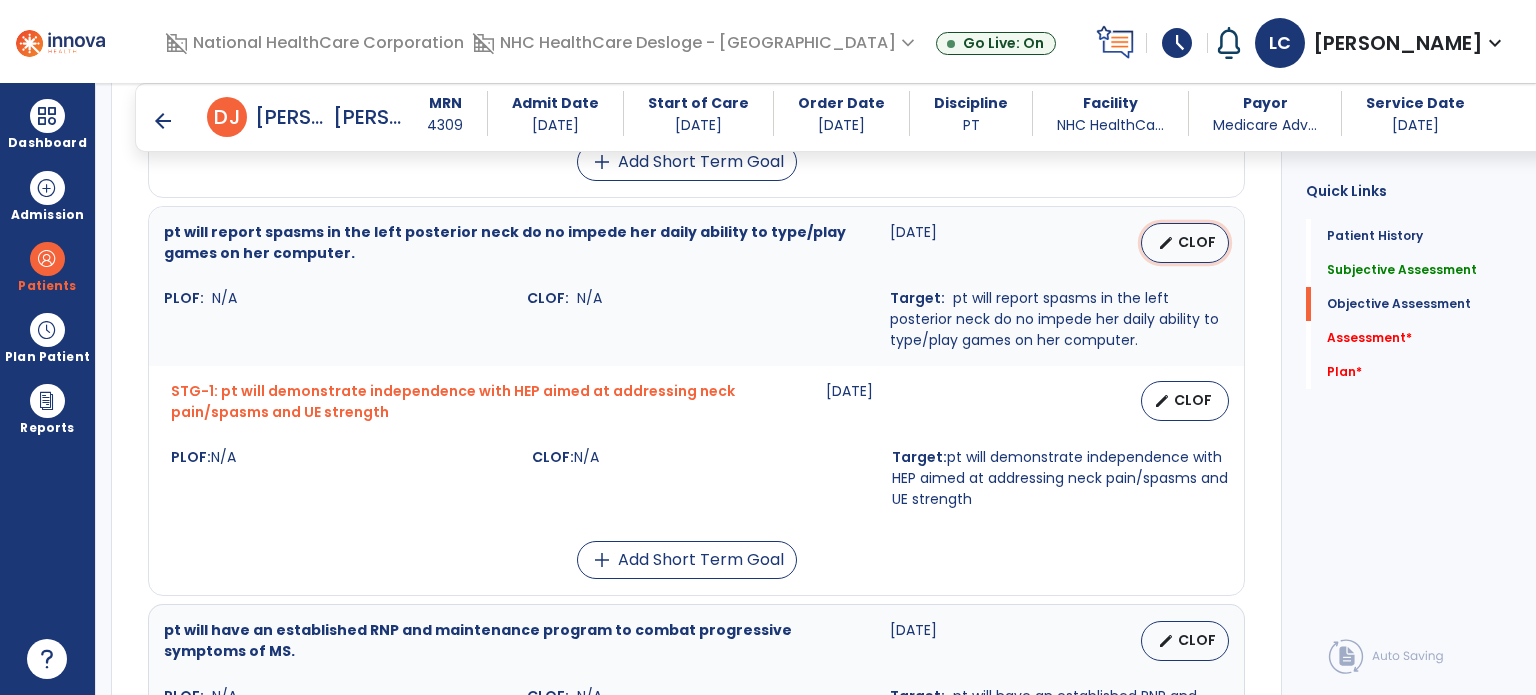 click on "edit" at bounding box center [1166, 243] 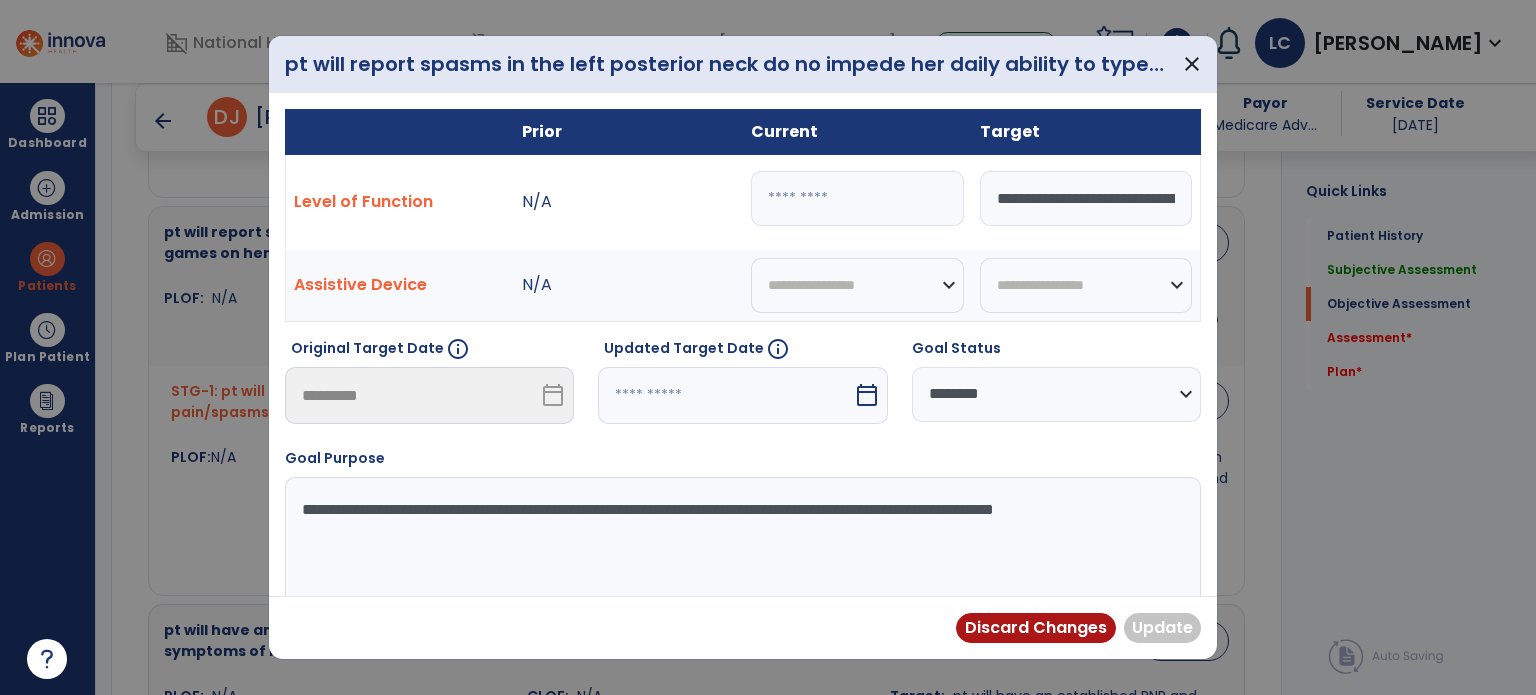 click at bounding box center (857, 198) 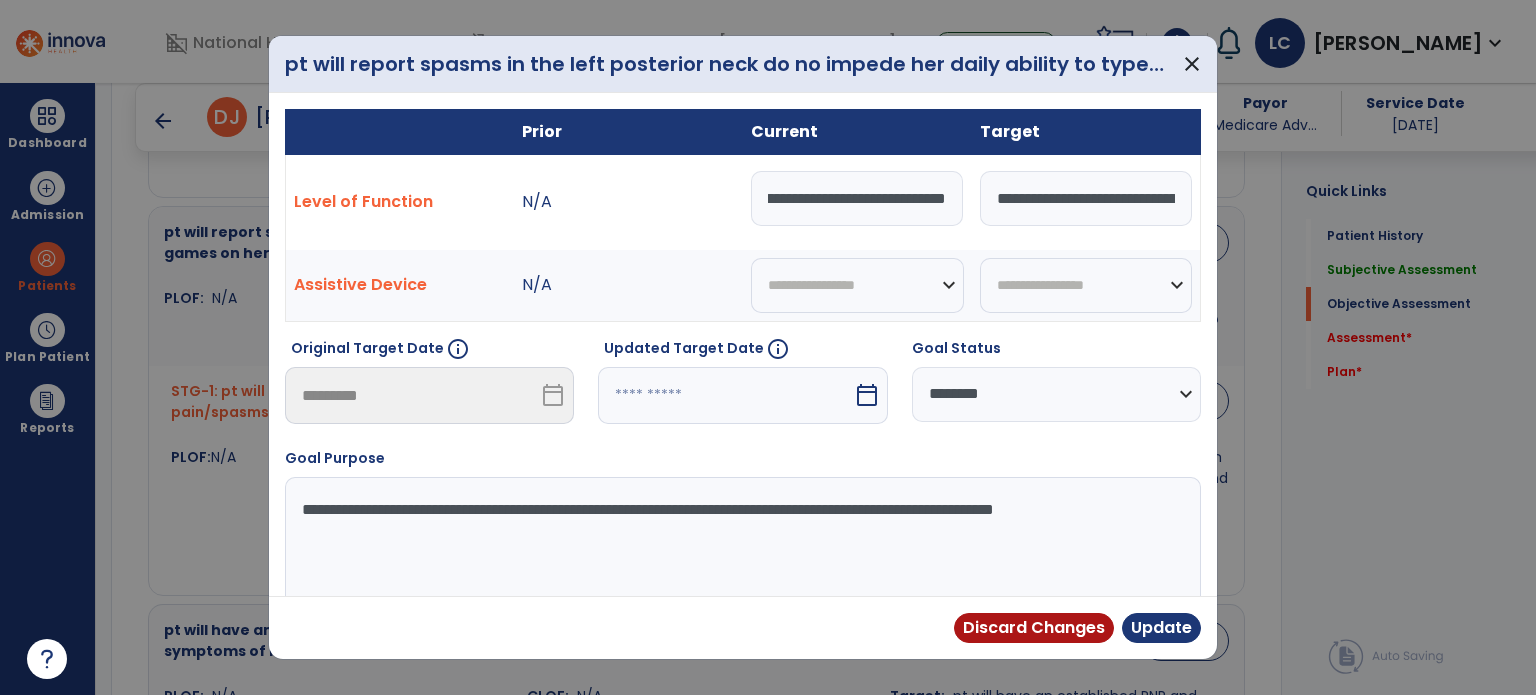 scroll, scrollTop: 0, scrollLeft: 357, axis: horizontal 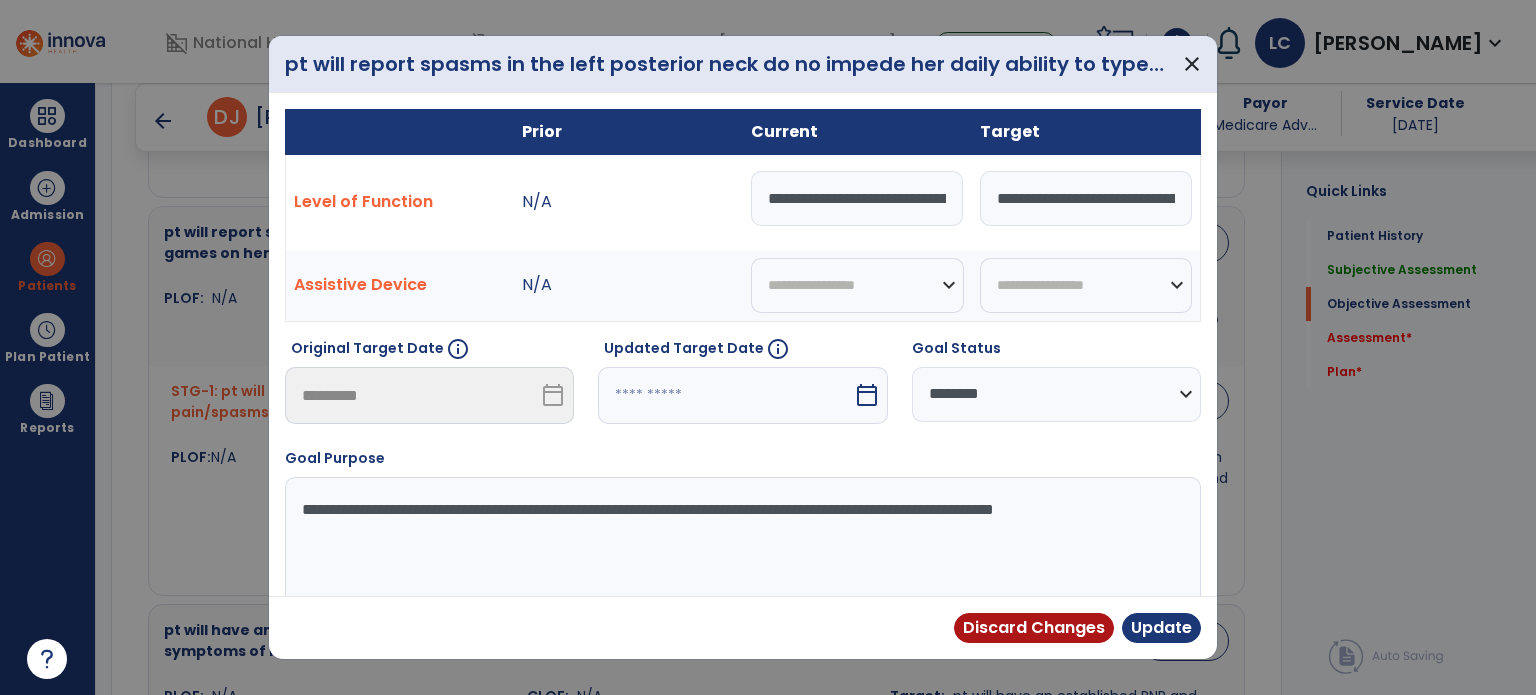 click on "**********" at bounding box center [1056, 394] 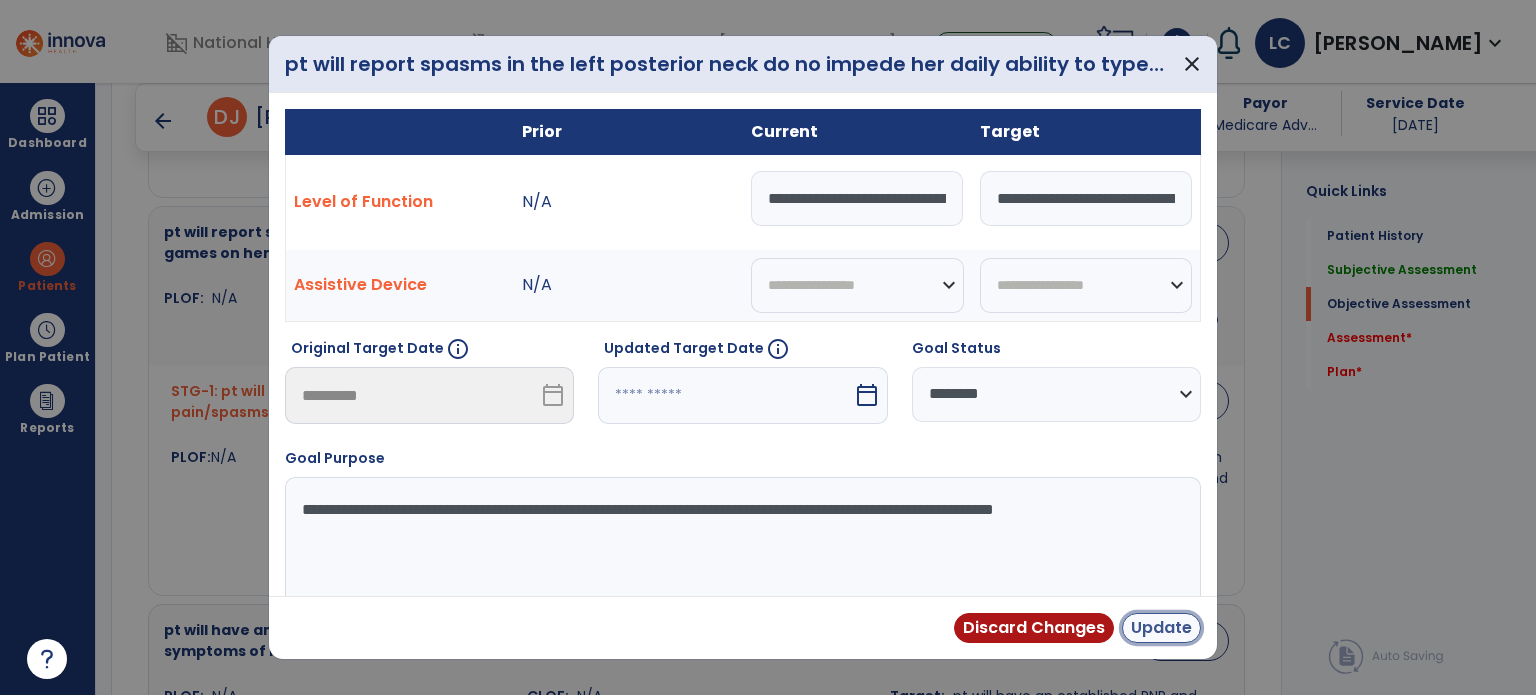 click on "Update" at bounding box center (1161, 628) 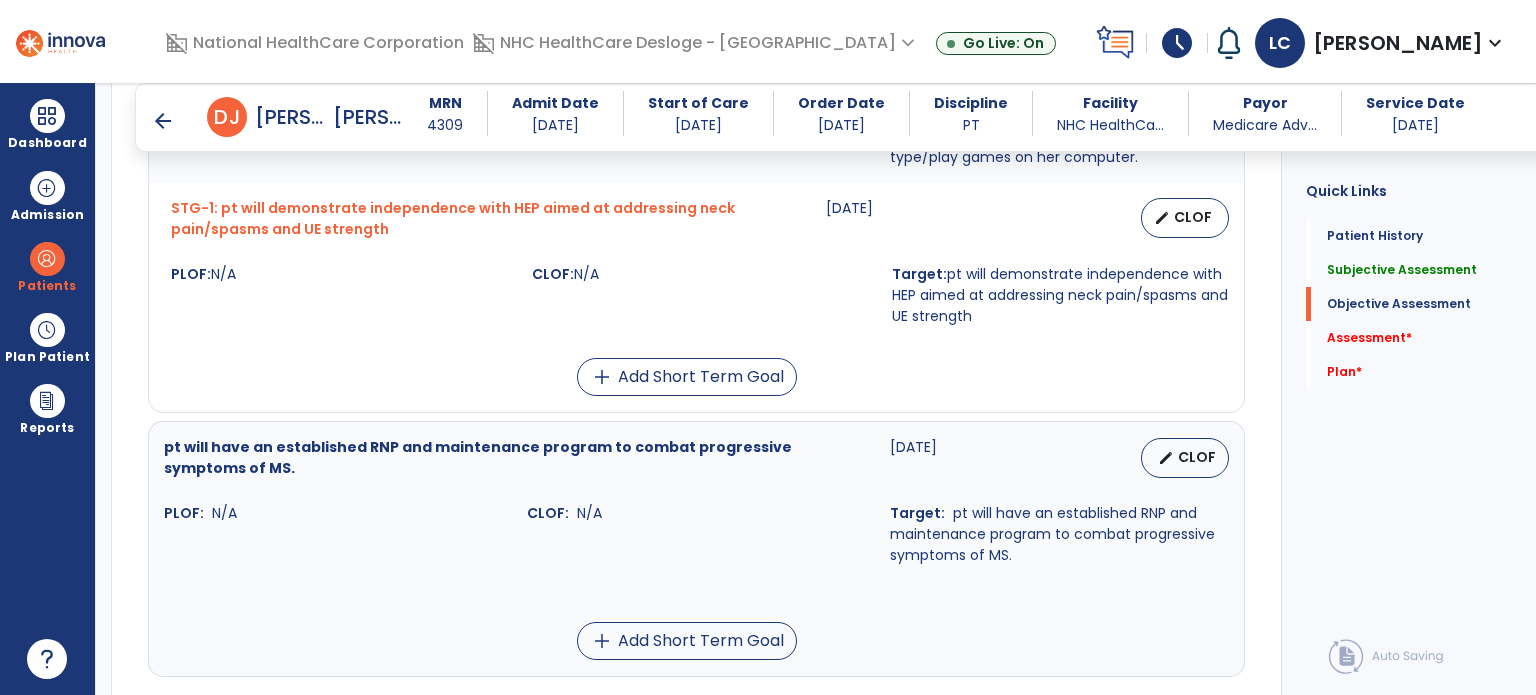 scroll, scrollTop: 1571, scrollLeft: 0, axis: vertical 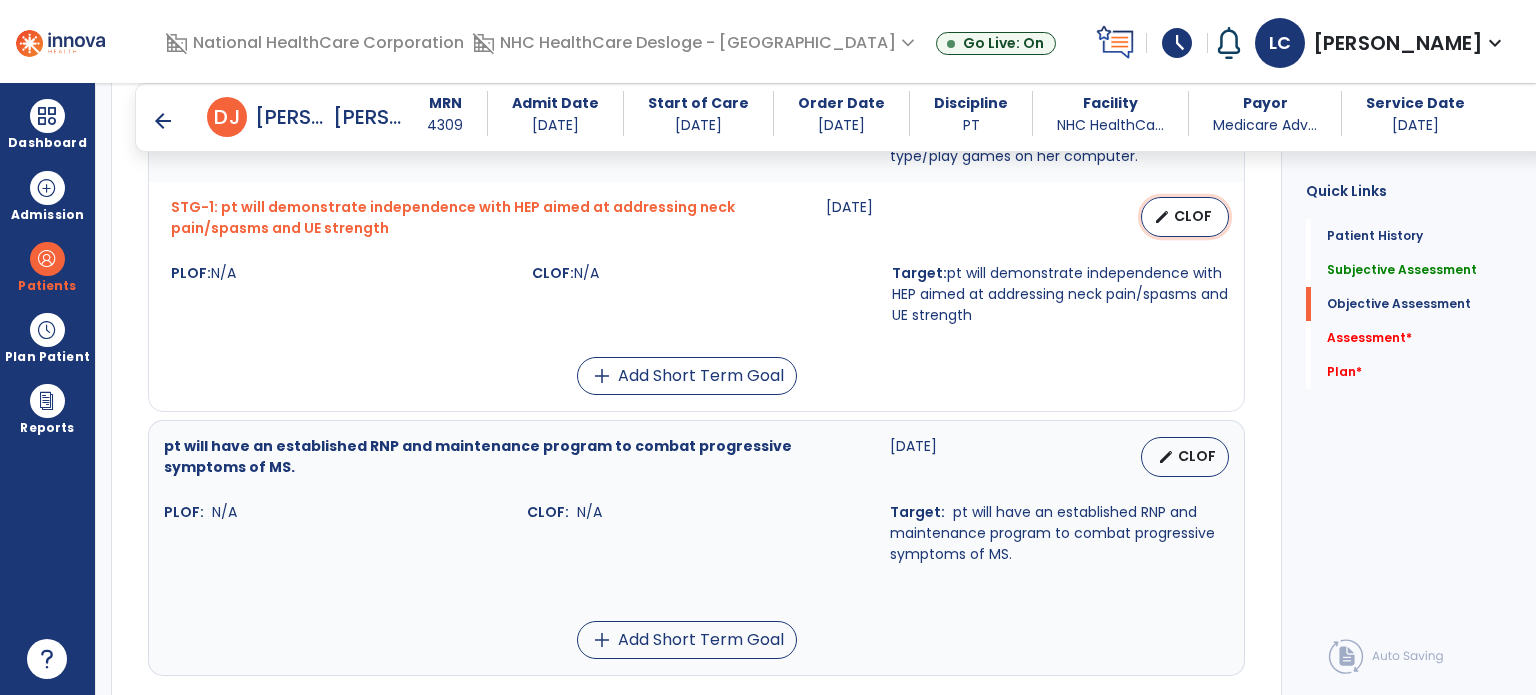 click on "CLOF" at bounding box center [1193, 216] 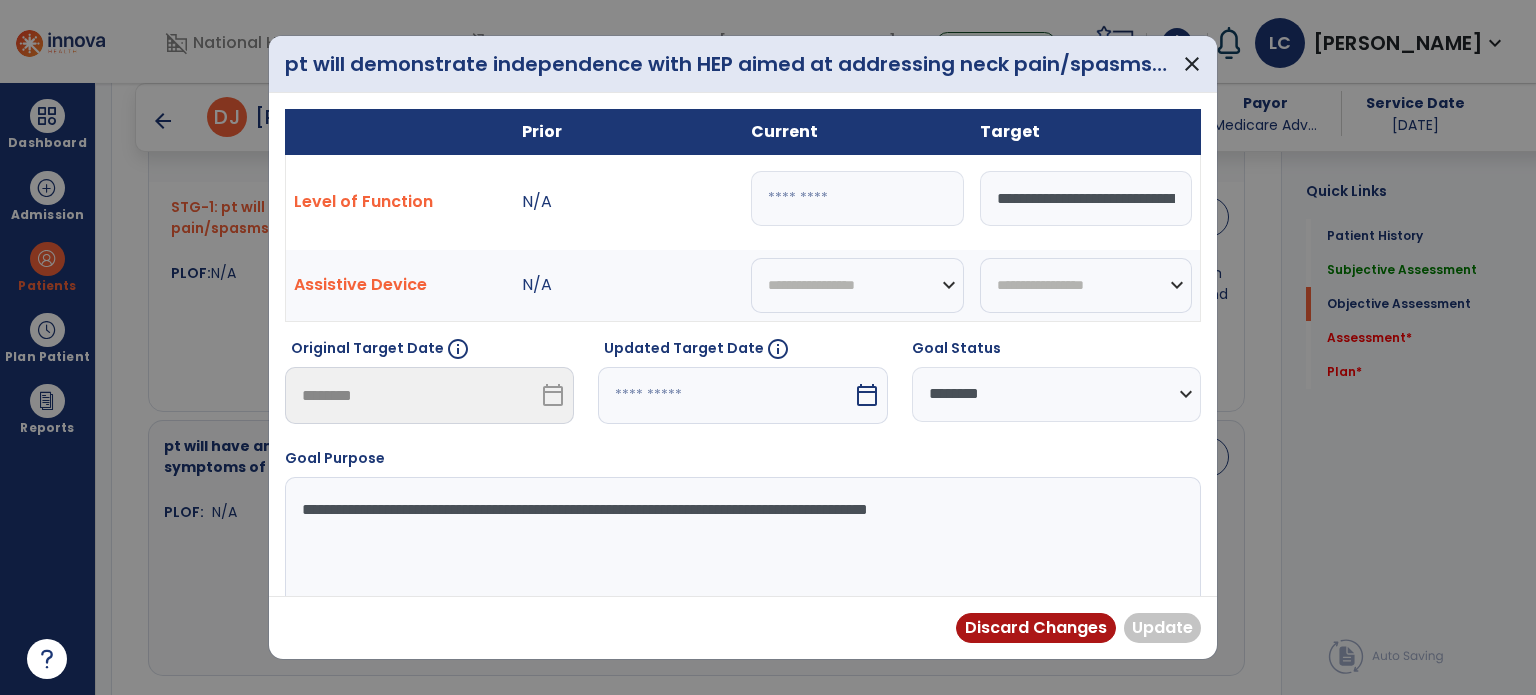 click at bounding box center (857, 198) 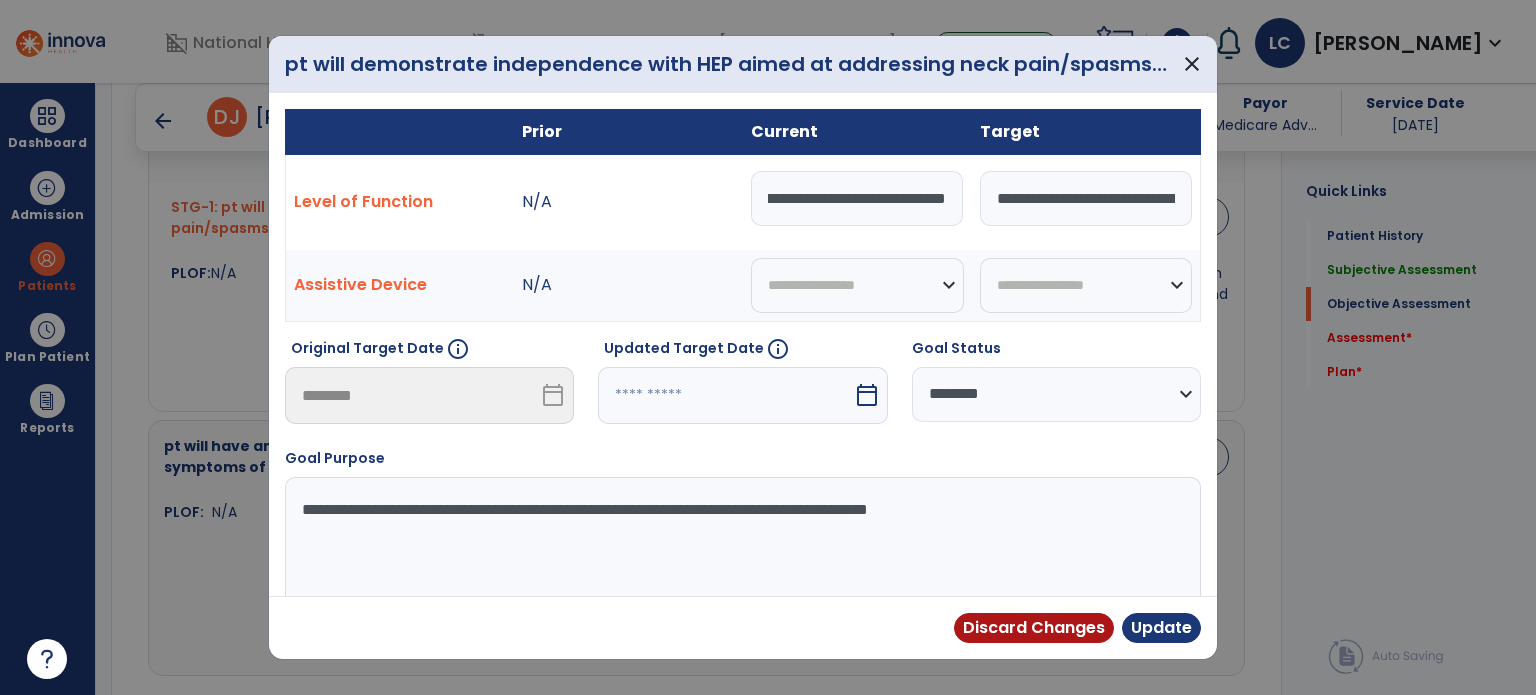 scroll, scrollTop: 0, scrollLeft: 670, axis: horizontal 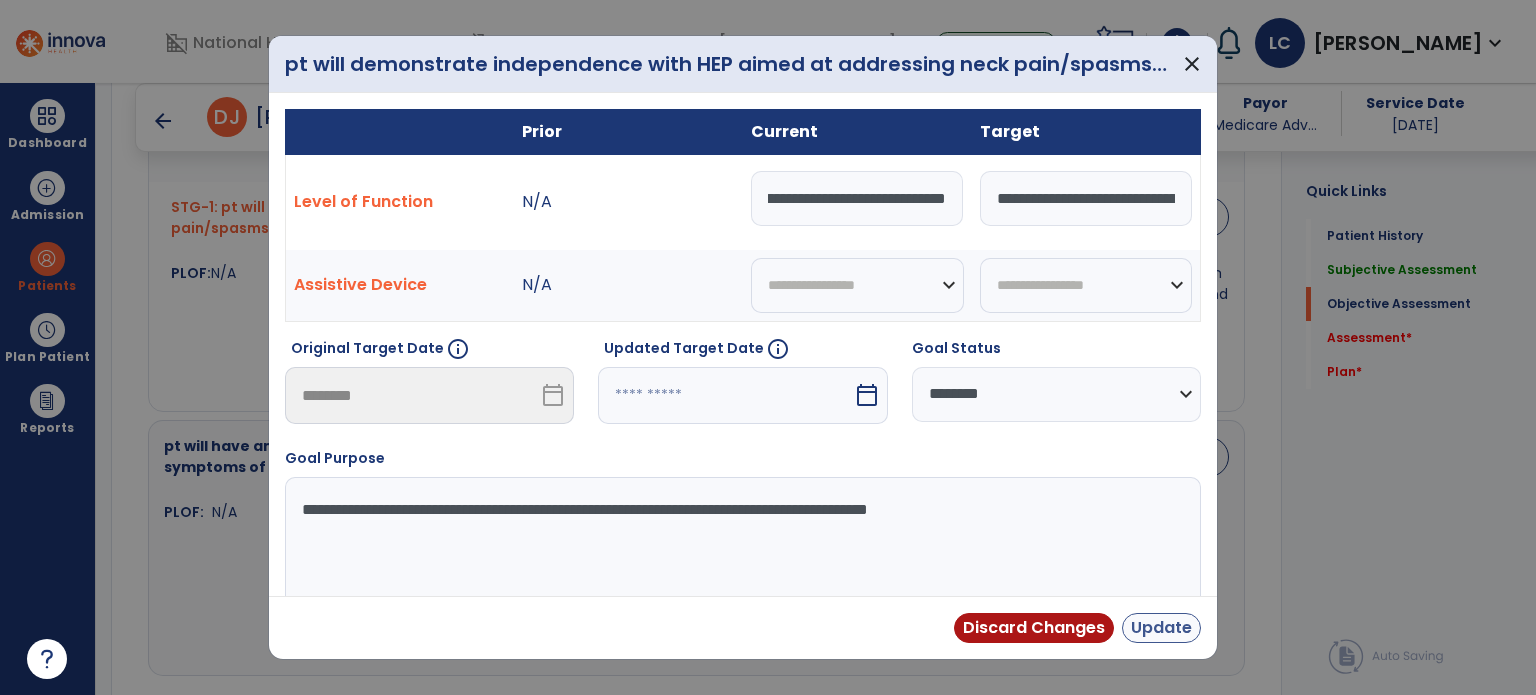 type on "**********" 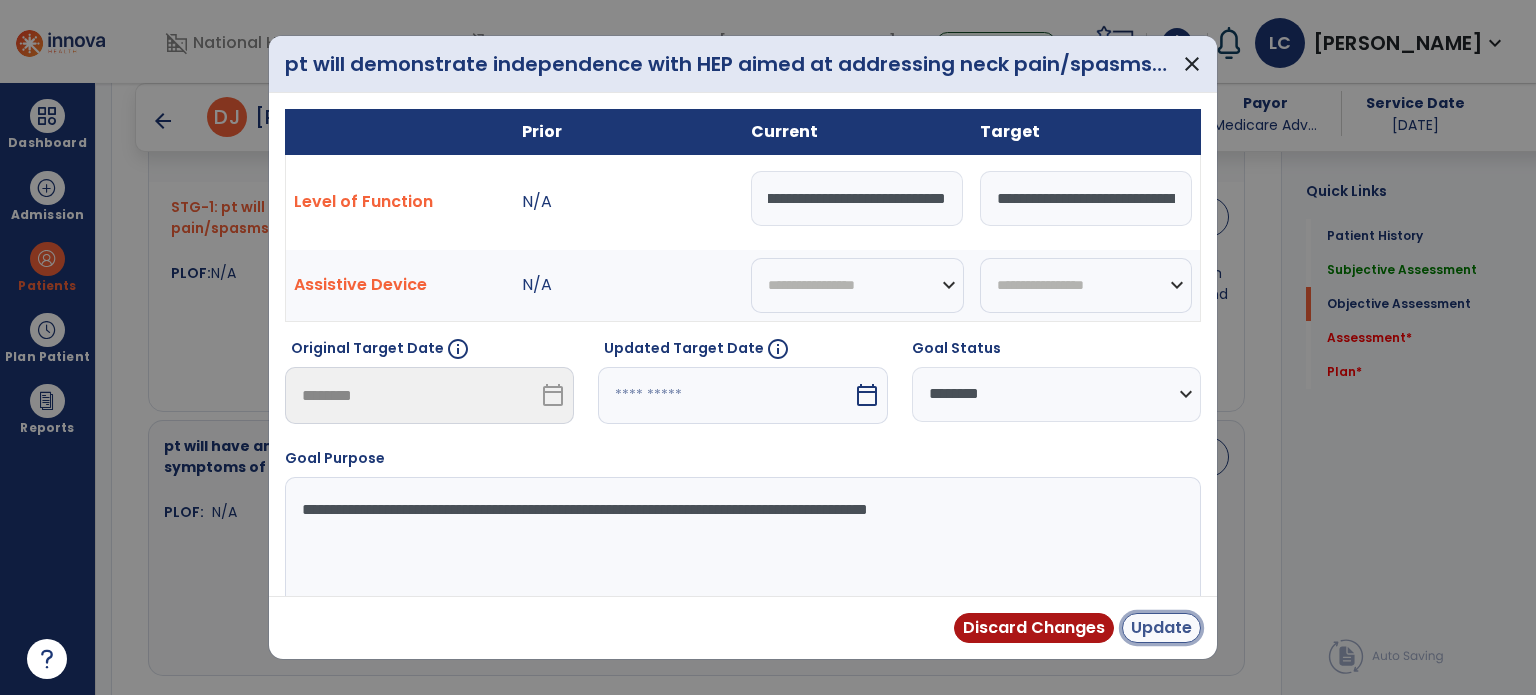 click on "Update" at bounding box center (1161, 628) 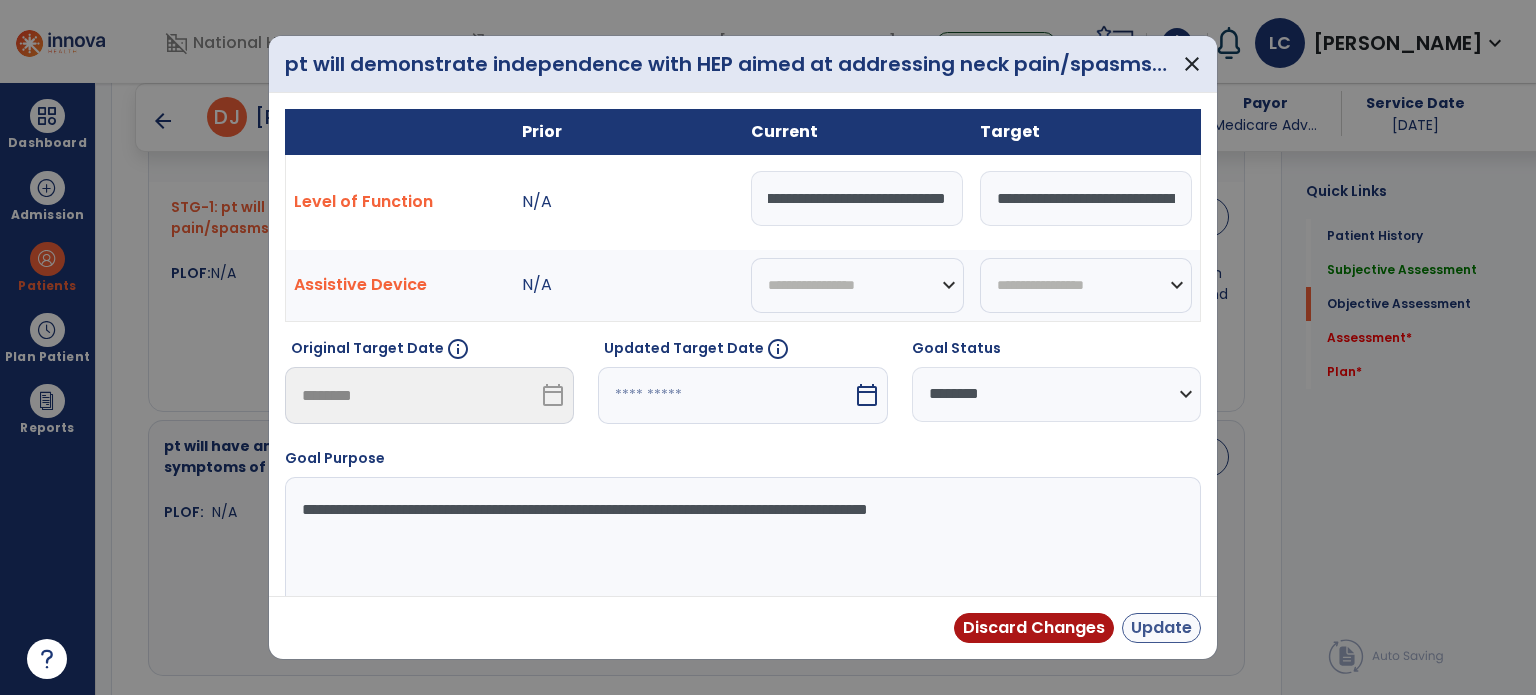 scroll, scrollTop: 0, scrollLeft: 0, axis: both 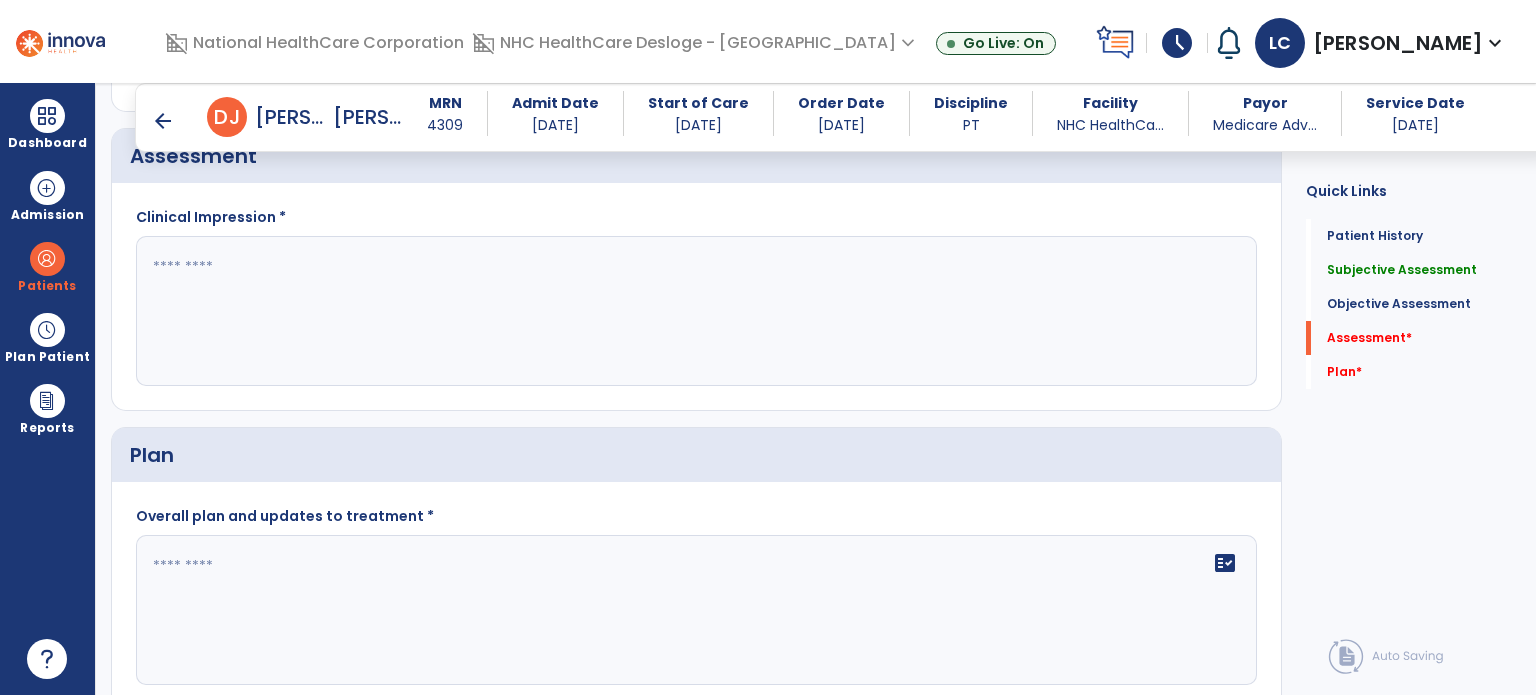 click 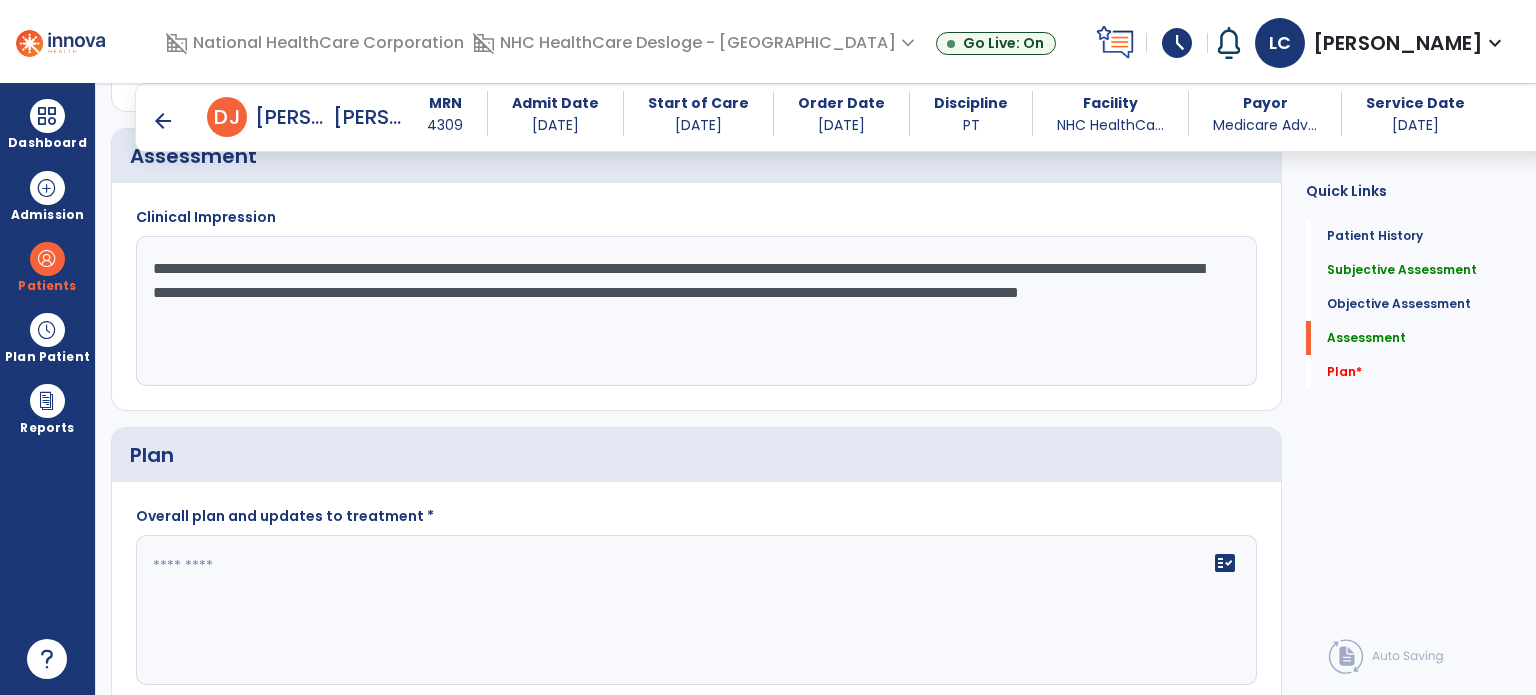 type on "**********" 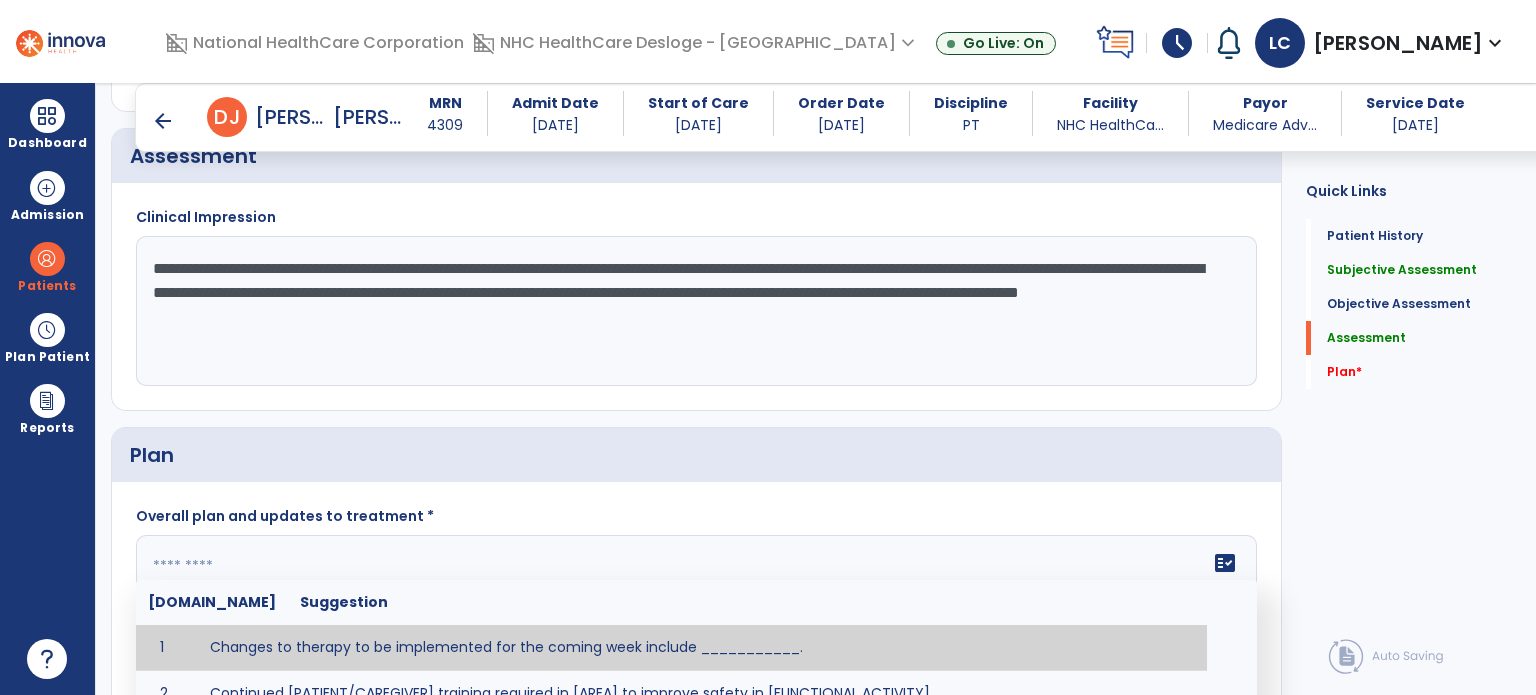 click on "fact_check  [DOMAIN_NAME] Suggestion 1 Changes to therapy to be implemented for the coming week include ___________. 2 Continued [PATIENT/CAREGIVER] training required in [AREA] to improve safety in [FUNCTIONAL ACTIVITY] 3 Due to [STATUS CHANGE] the treatment plan will be modified to [ADD/DISCONTINUE] [SPECIFIC MODALITY/TREATMENT TECHNIQUE]. 4 Goals related to ___________ have been met.  Will add new STG's to address _______ in the upcoming week. 5 Updated precautions include ________. 6 Progress treatment to include ____________. 7 Requires further [PATIENT/CAREGIVER] training in ______ to improve safety in ________. 8 Short term goals related to _________ have been met and new short term goals to be added as appropriate for patient. 9 STGs have been met, will now focus on LTGs. 10 The plan for next week's visits include [INTERVENTIONS] with the objective of improving [IMPAIRMENTS] to continue to progress toward long term goal(s). 11 12 13 Changes to therapy to be implemented for the coming week include ___________." 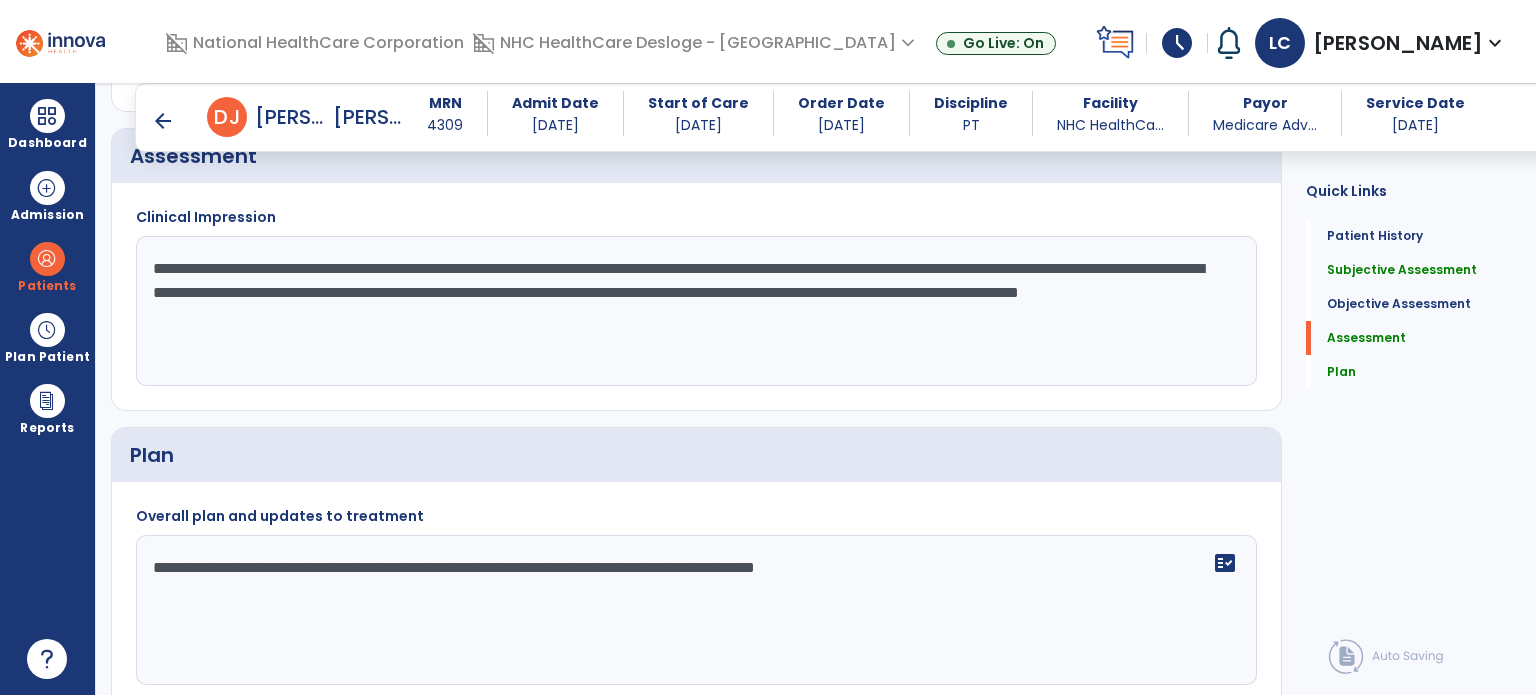 scroll, scrollTop: 2273, scrollLeft: 0, axis: vertical 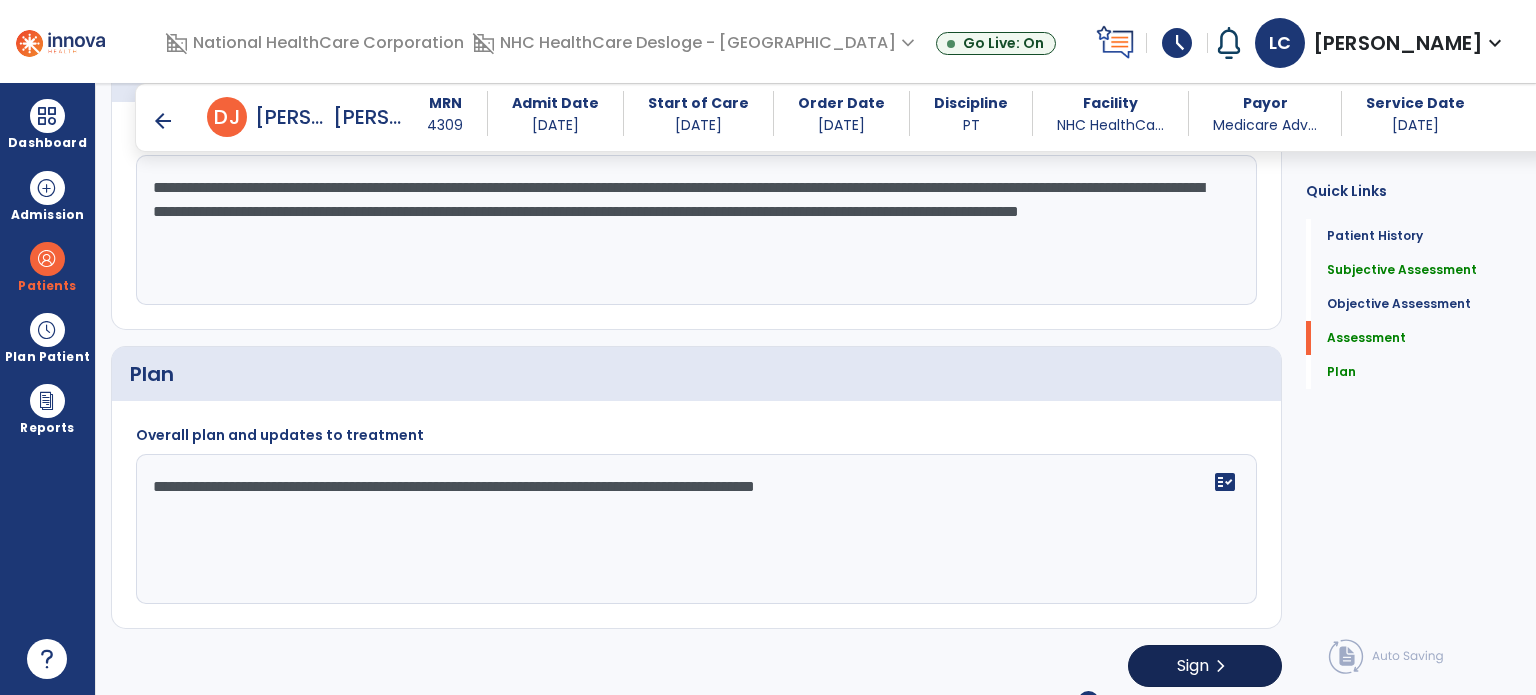 type on "**********" 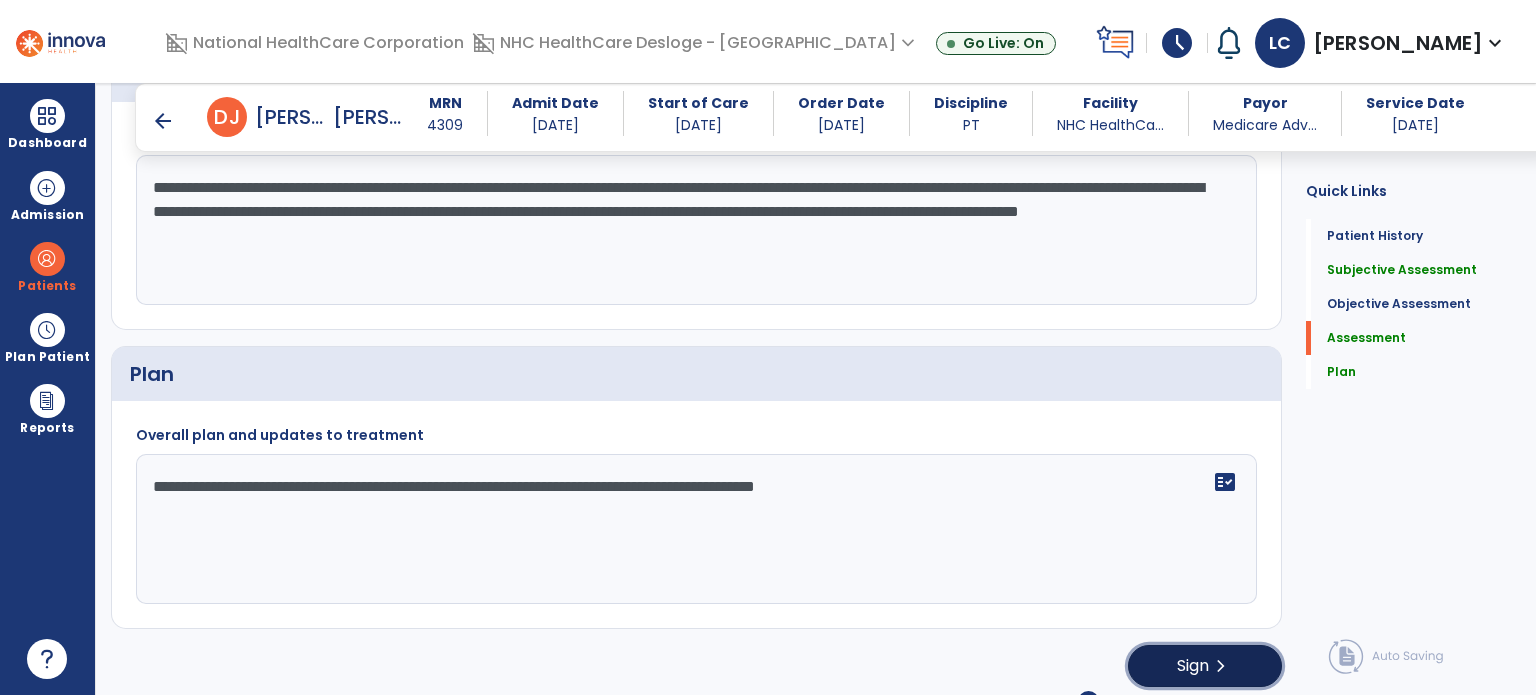 click on "chevron_right" 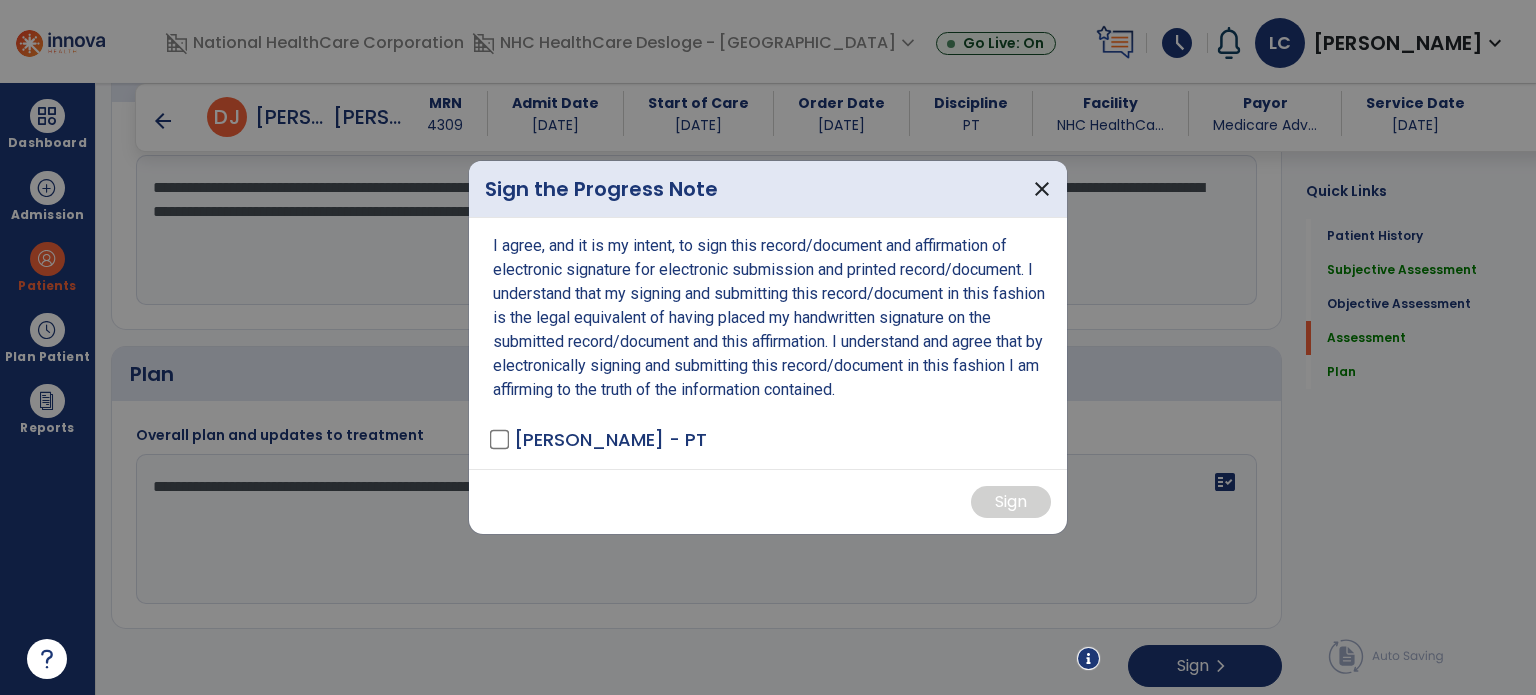 click on "[PERSON_NAME]  - PT" at bounding box center [600, 439] 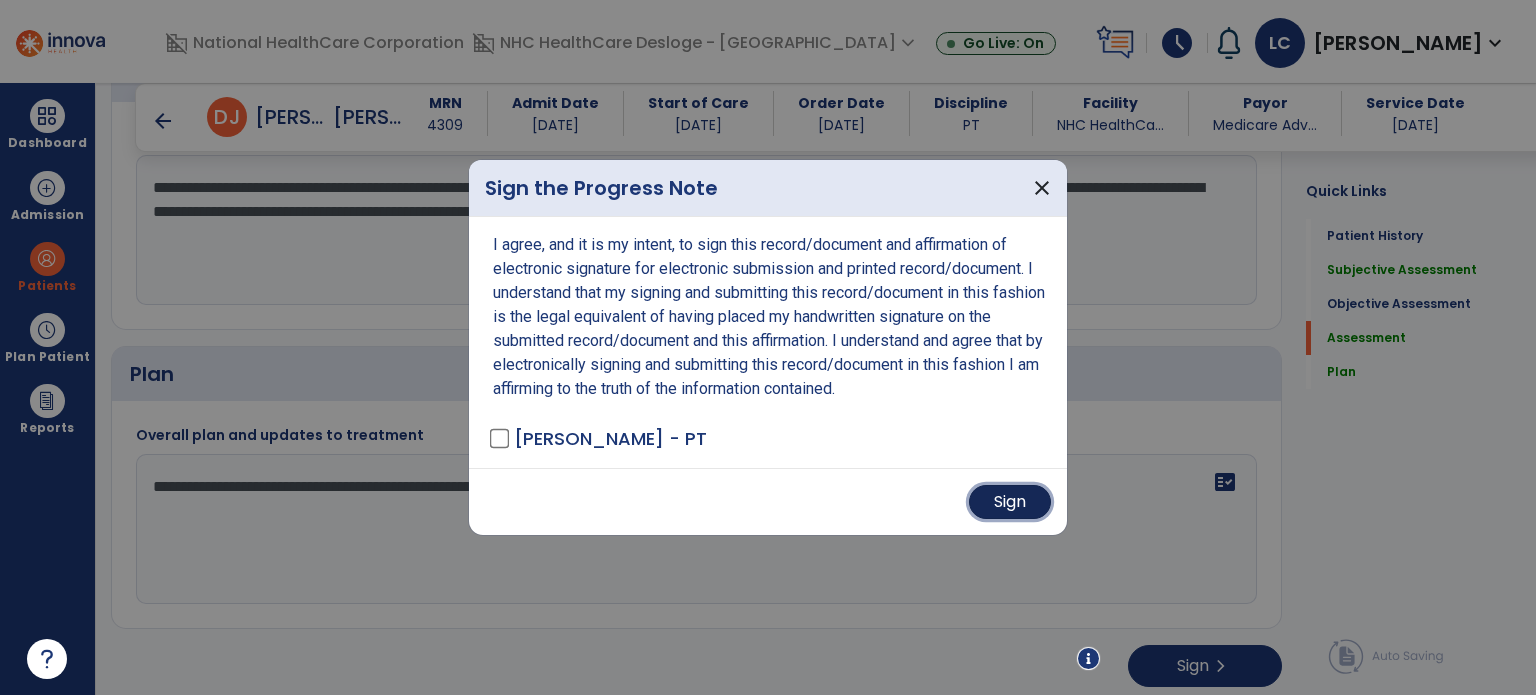 click on "Sign" at bounding box center (1010, 502) 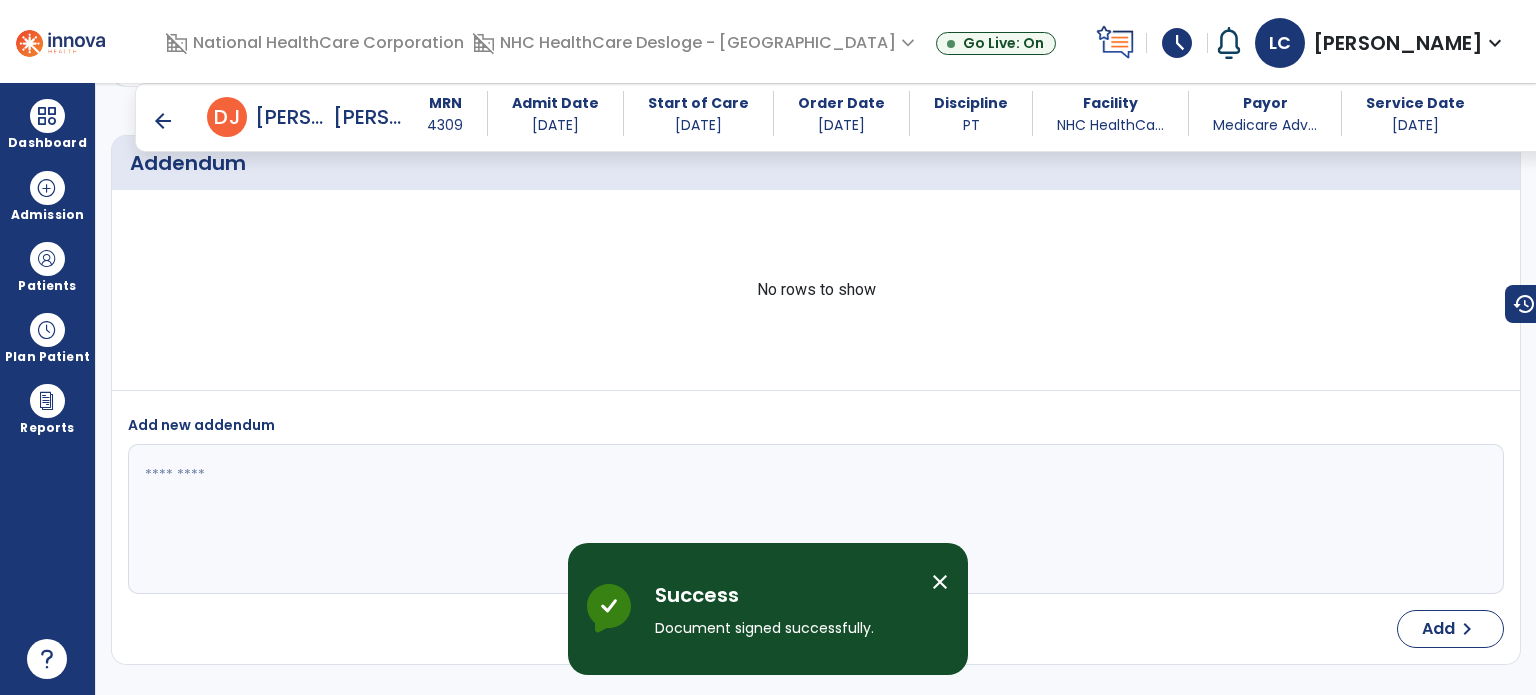 scroll, scrollTop: 2968, scrollLeft: 0, axis: vertical 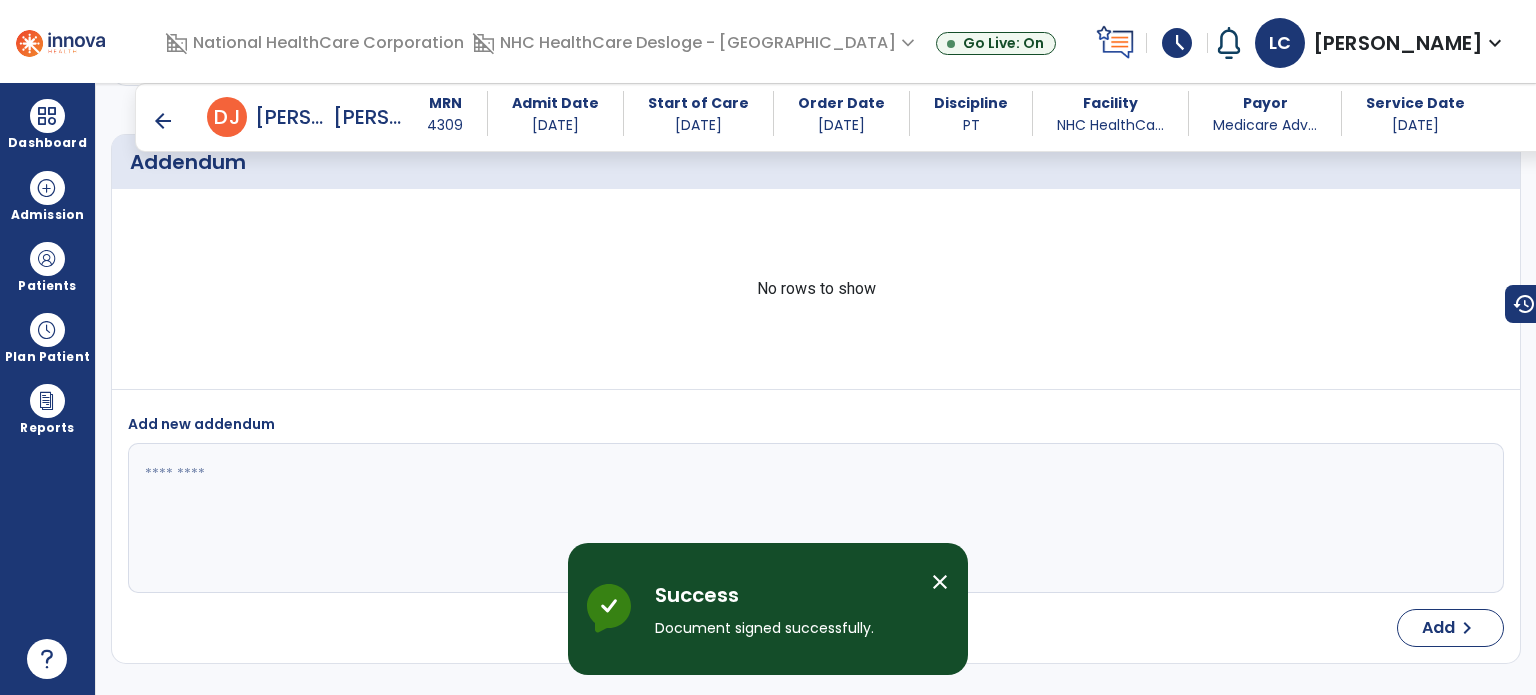 click on "arrow_back" at bounding box center [163, 121] 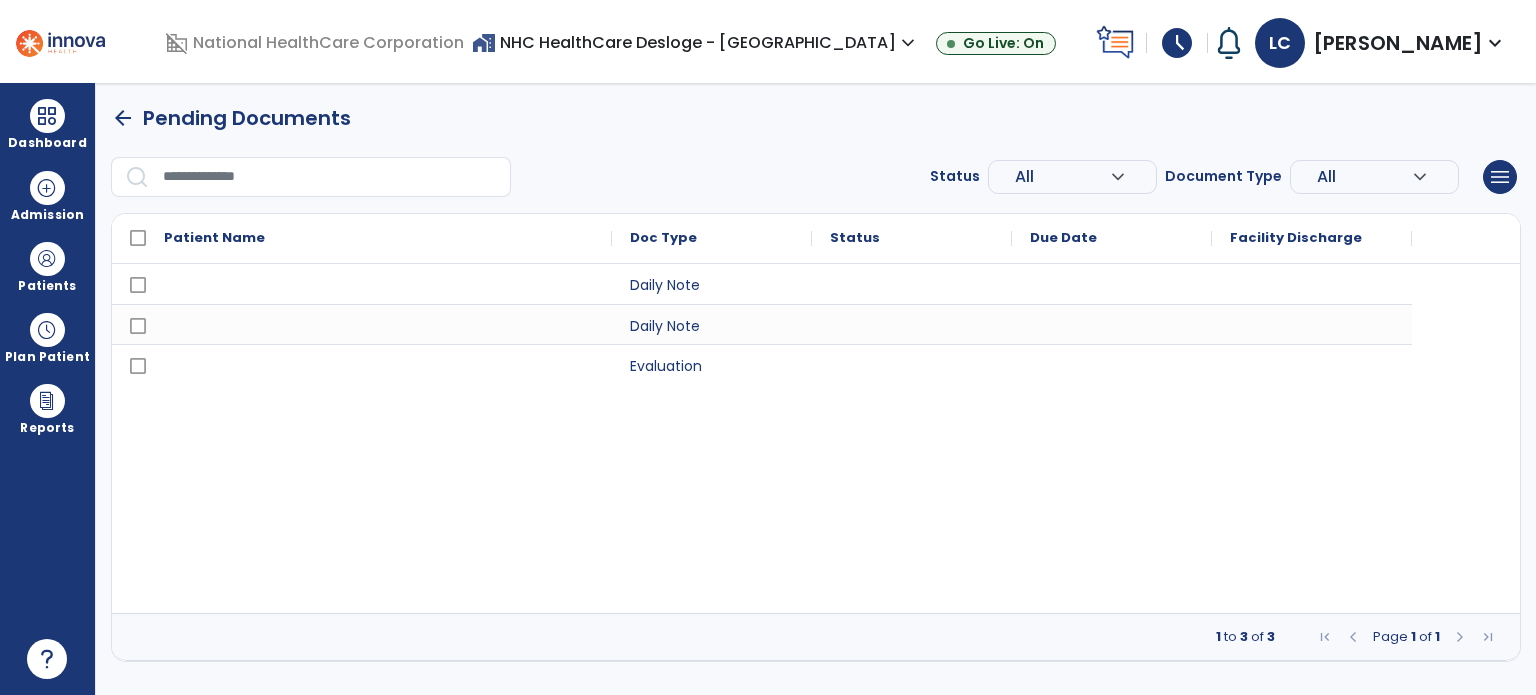 scroll, scrollTop: 0, scrollLeft: 0, axis: both 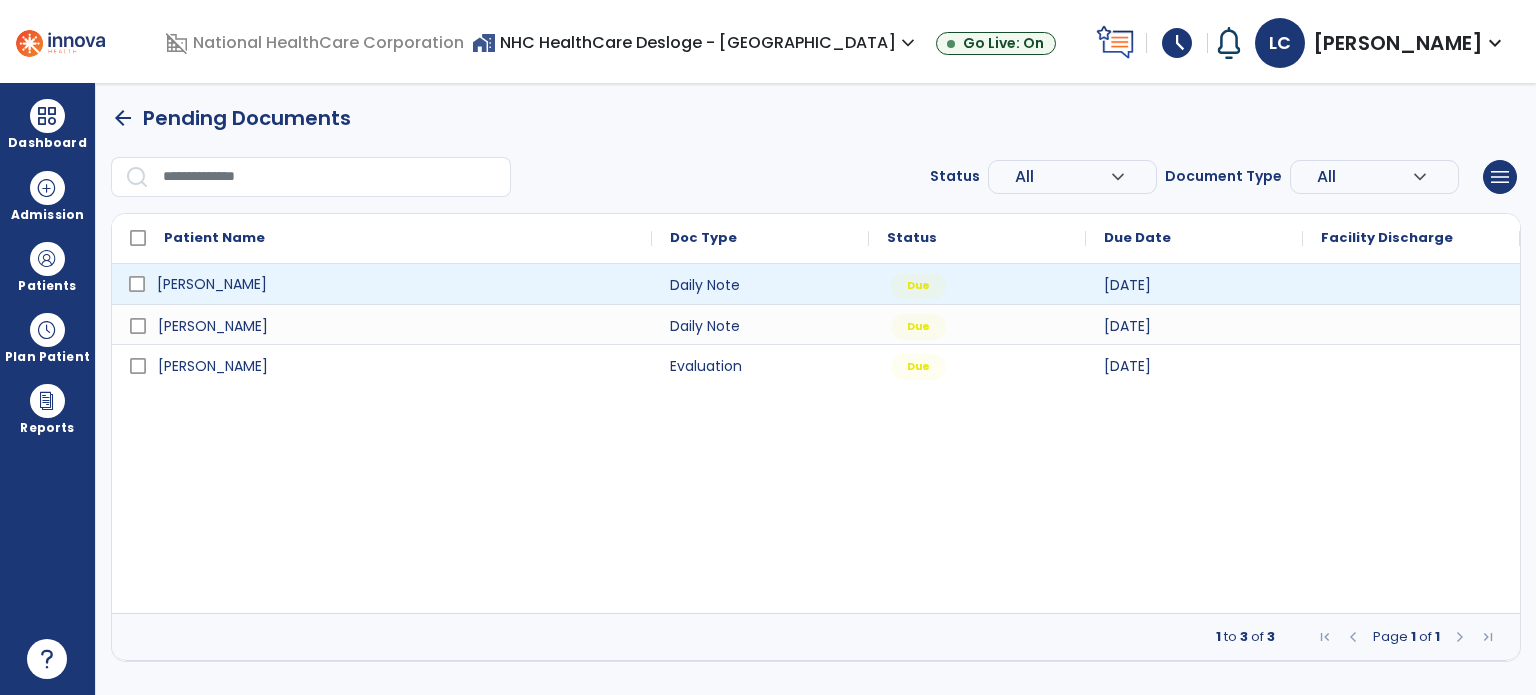 click on "[PERSON_NAME]" at bounding box center (396, 284) 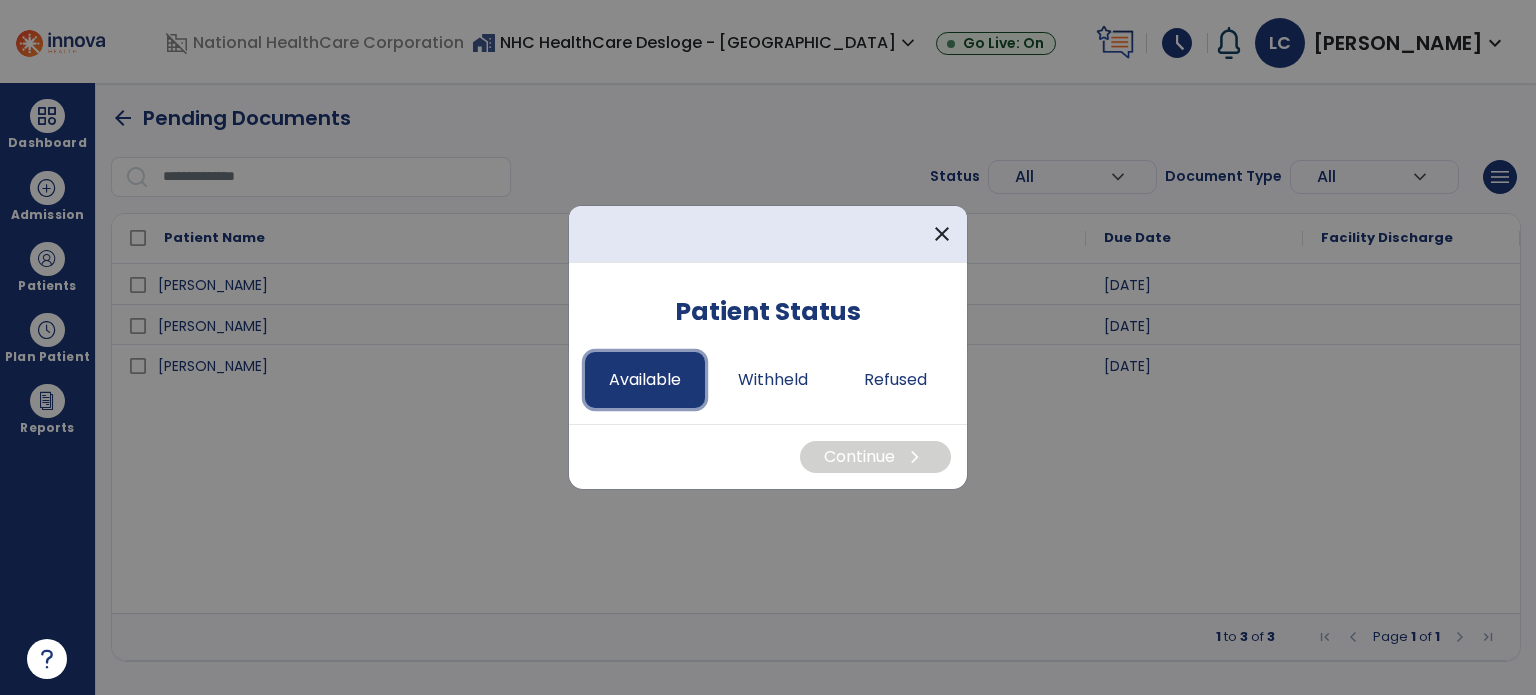 click on "Available" at bounding box center (645, 380) 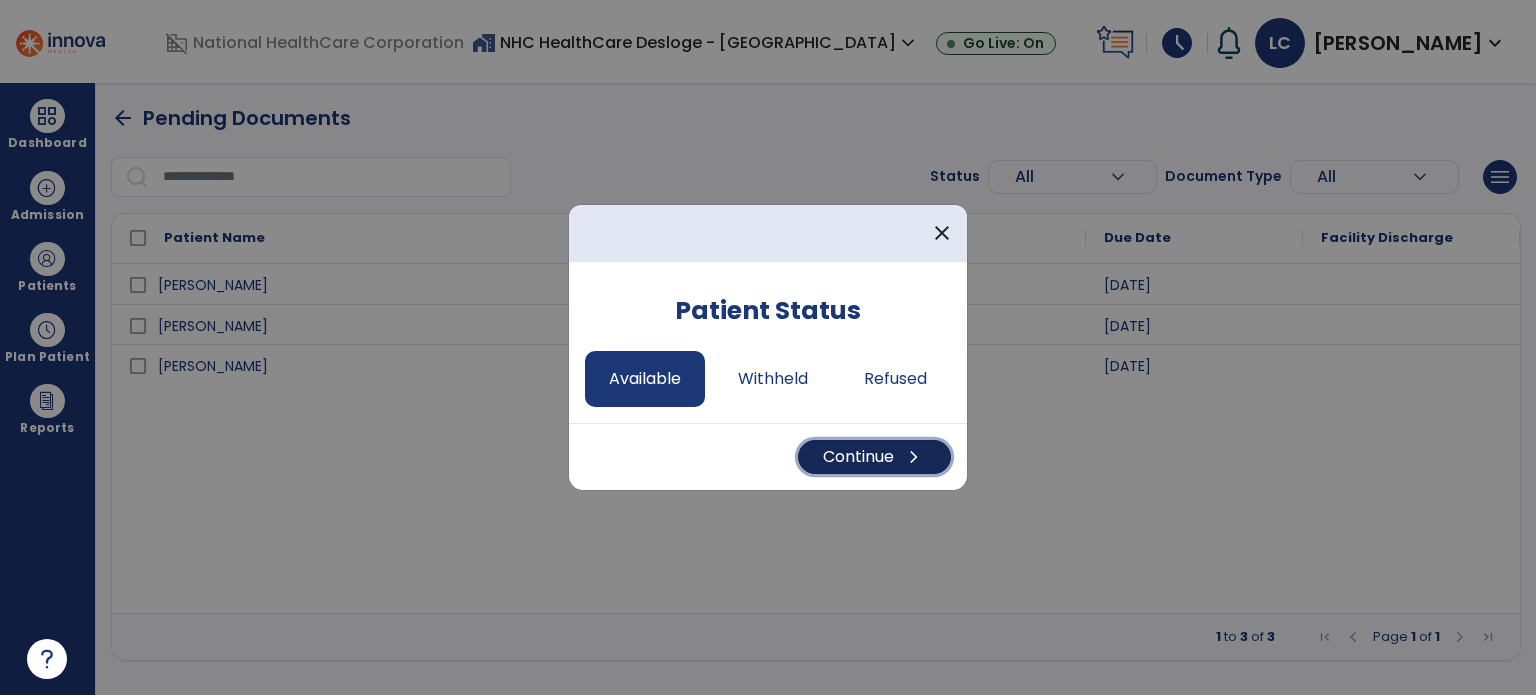 click on "Continue   chevron_right" at bounding box center (874, 457) 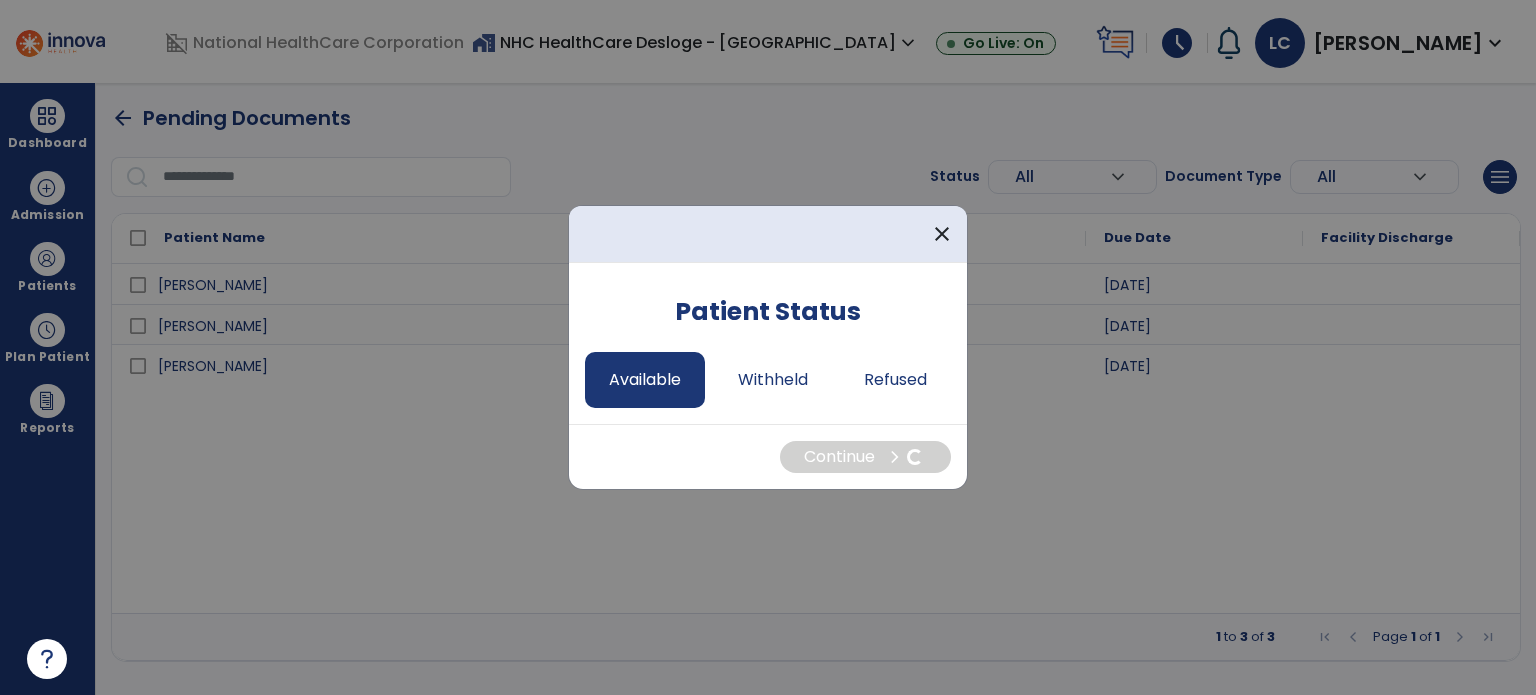 select on "*" 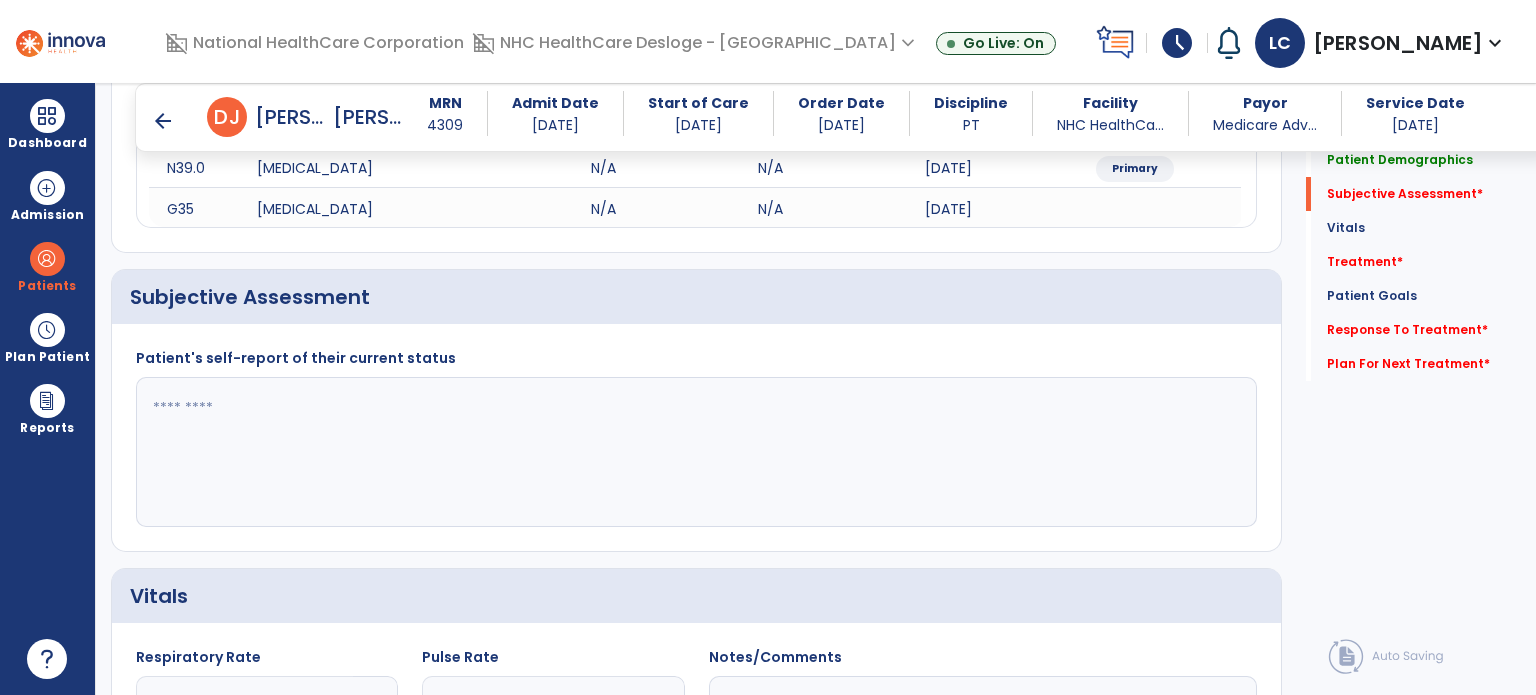 scroll, scrollTop: 302, scrollLeft: 0, axis: vertical 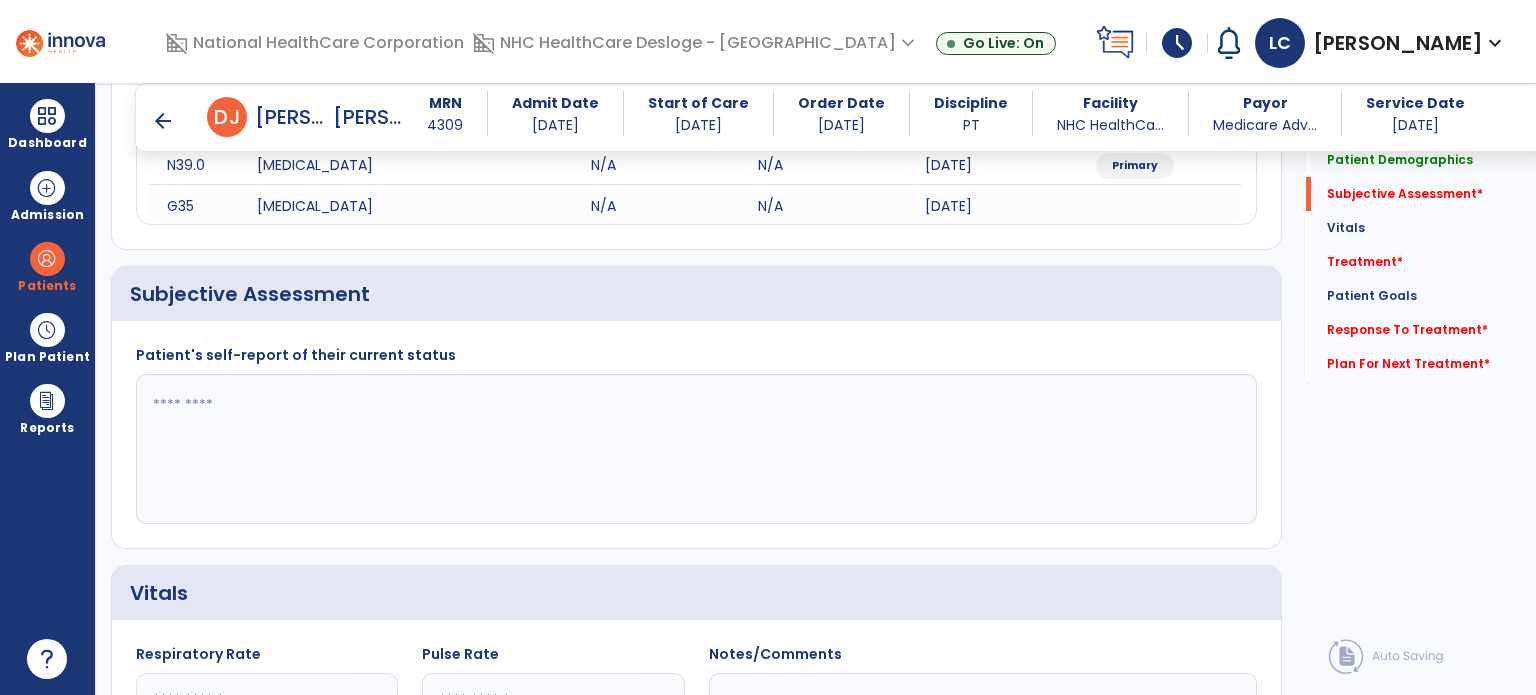 click 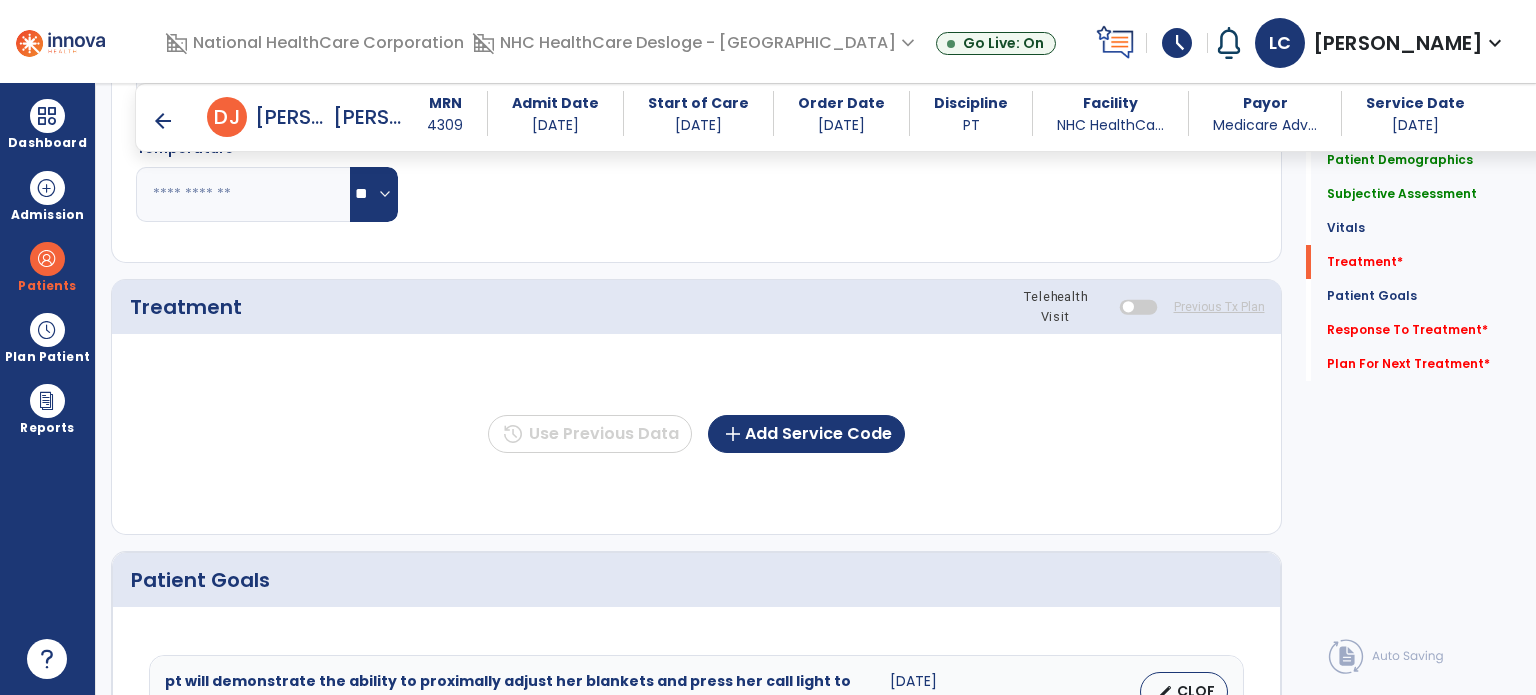 scroll, scrollTop: 1011, scrollLeft: 0, axis: vertical 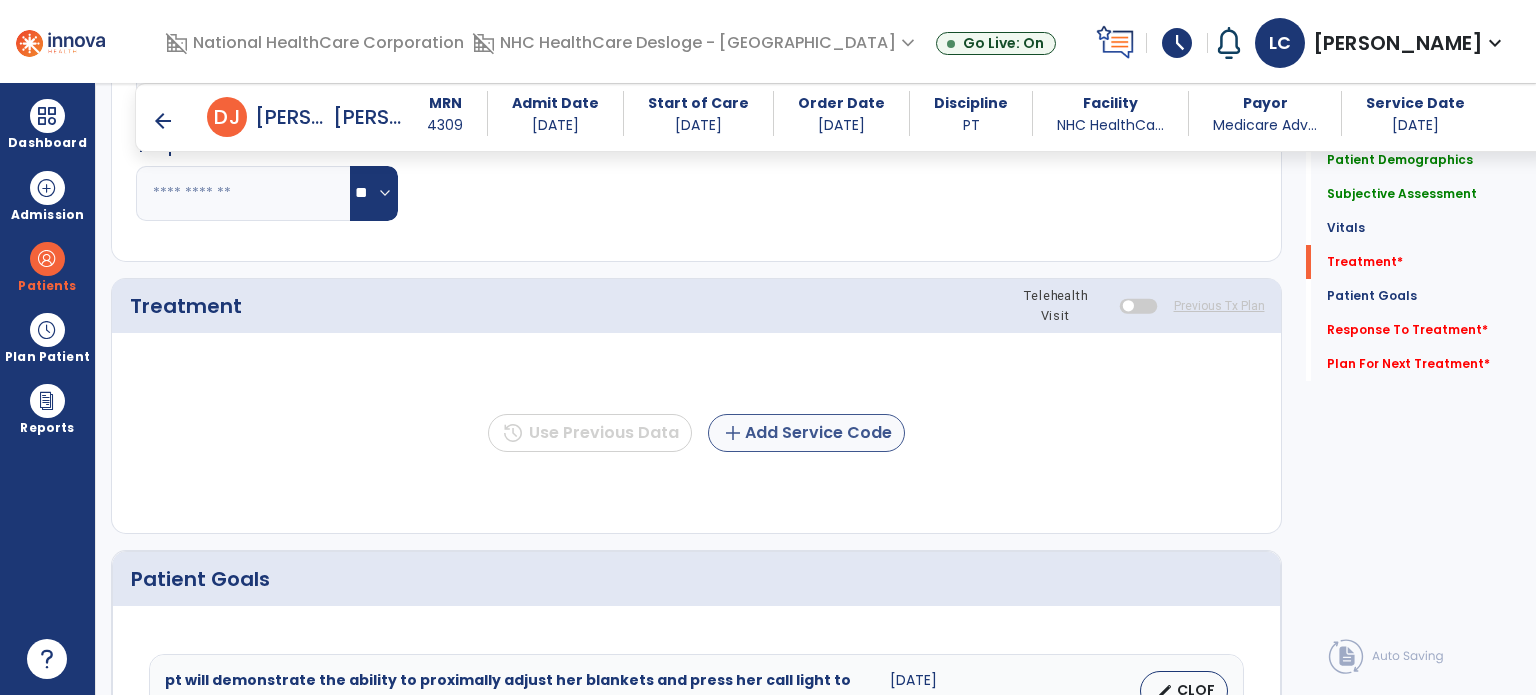 type on "**********" 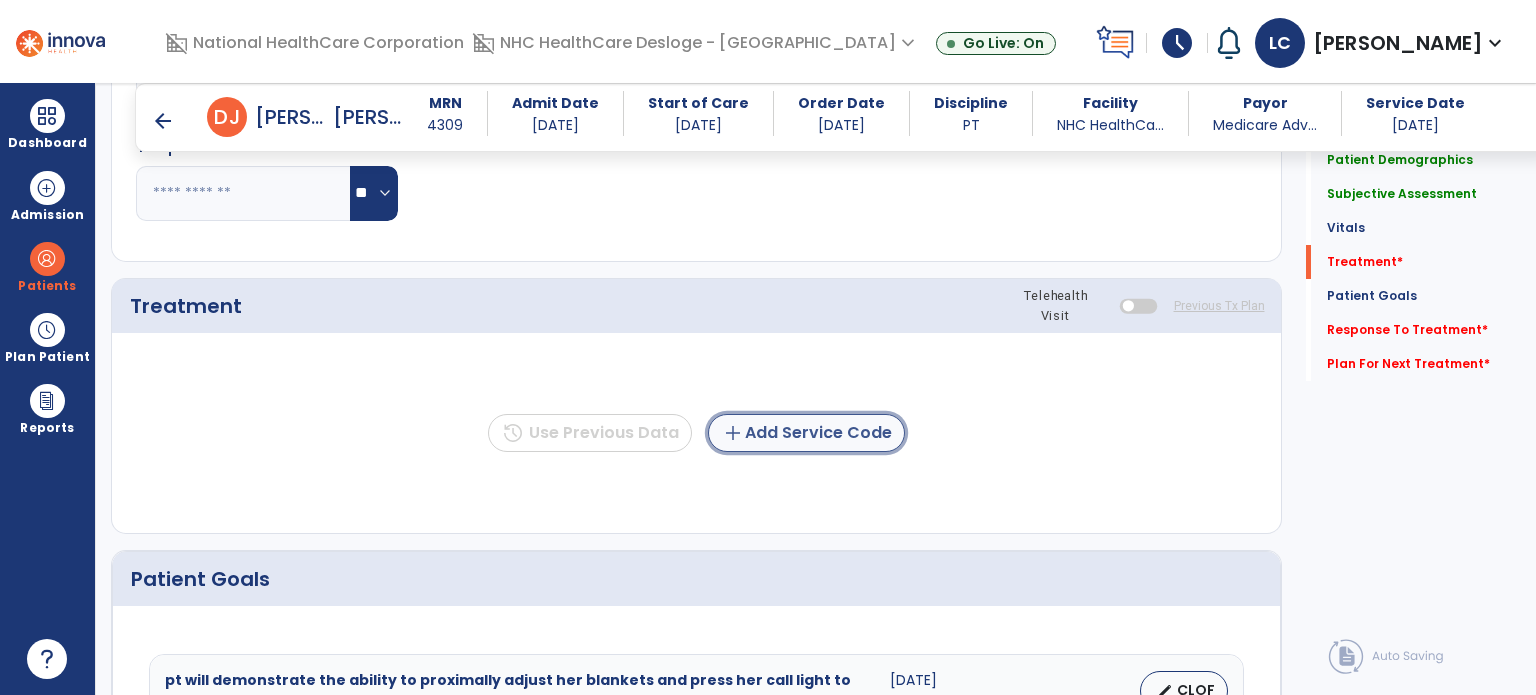 click on "add  Add Service Code" 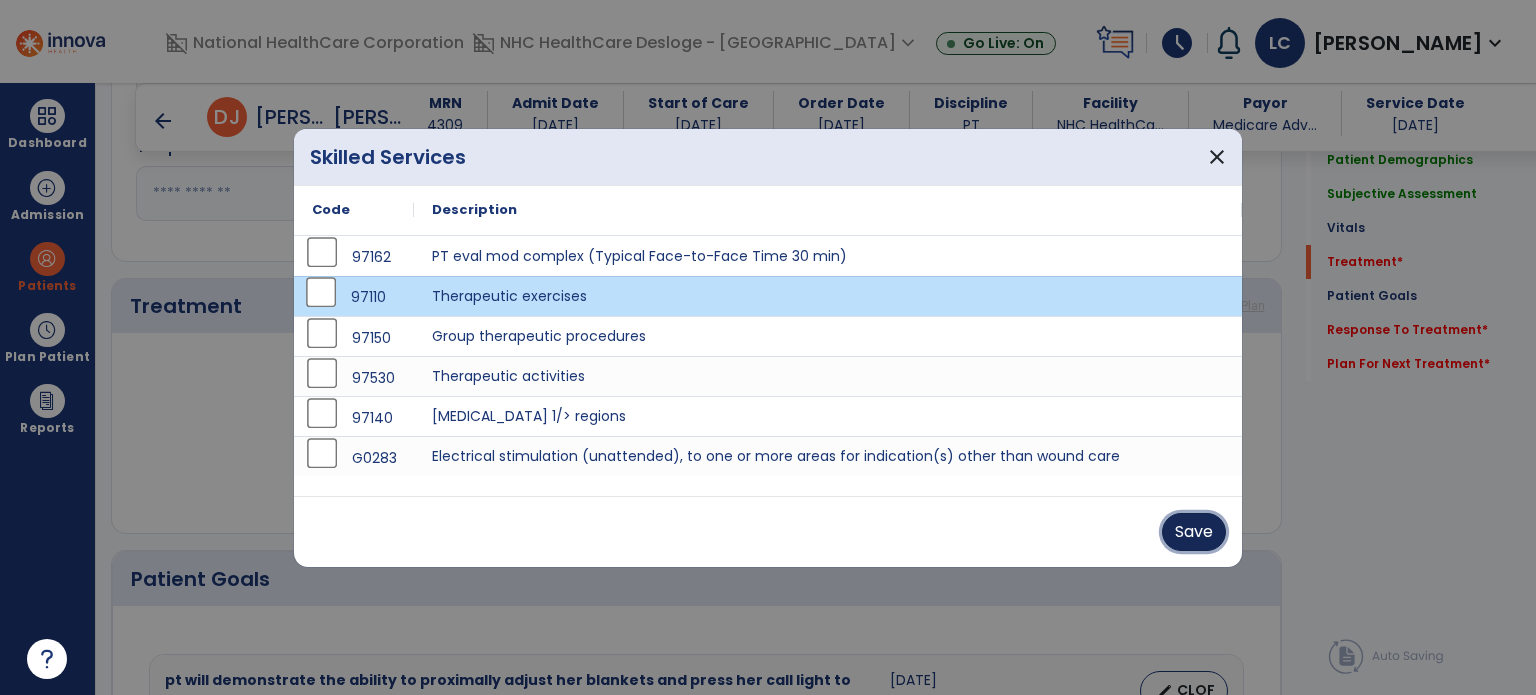 click on "Save" at bounding box center [1194, 532] 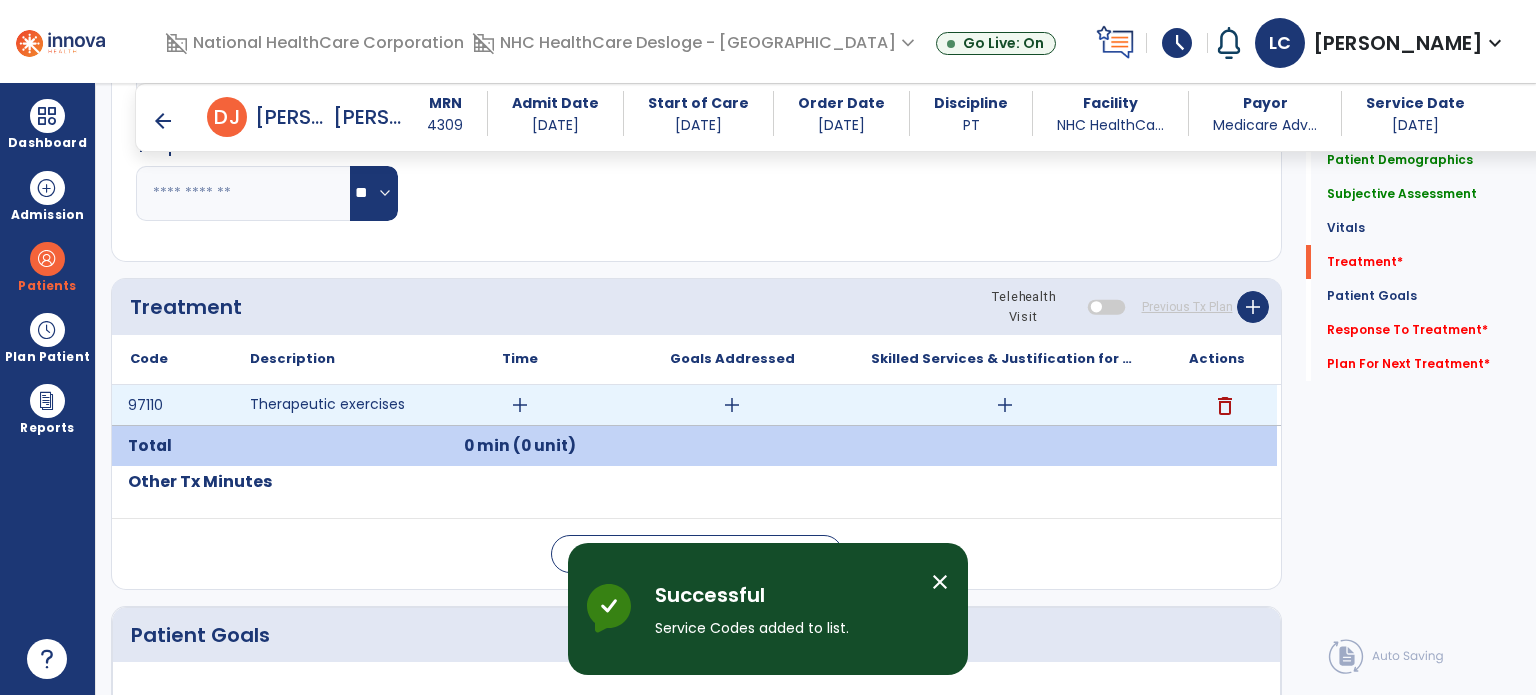 click on "add" at bounding box center (520, 405) 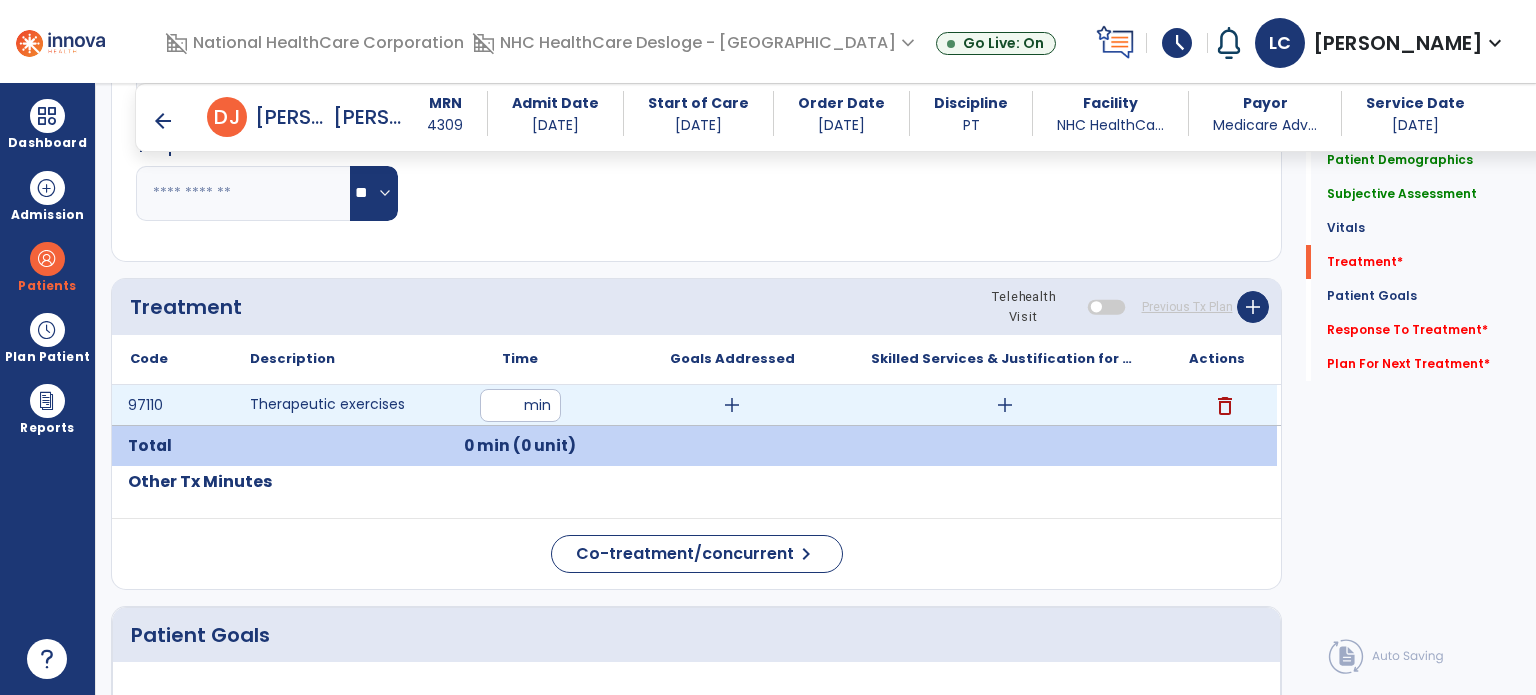 type on "**" 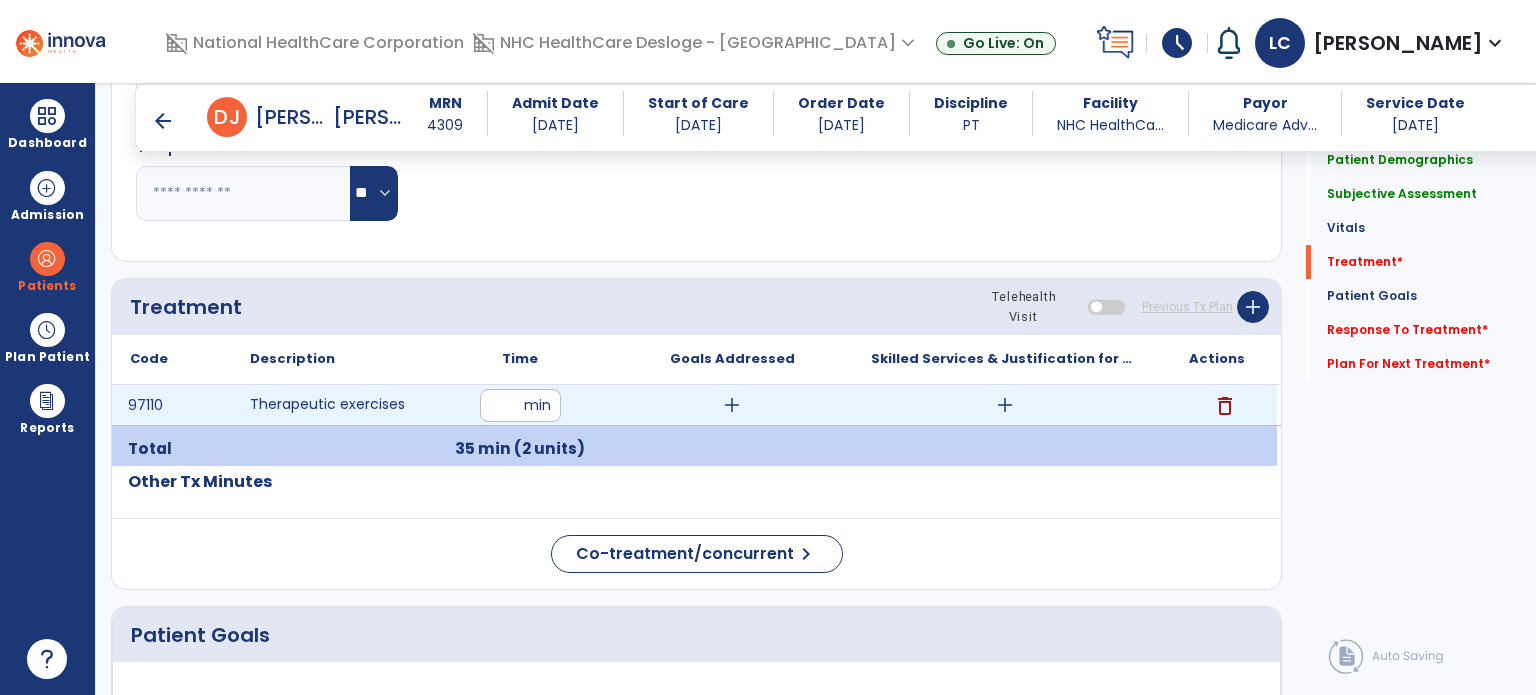 click on "add" at bounding box center (732, 405) 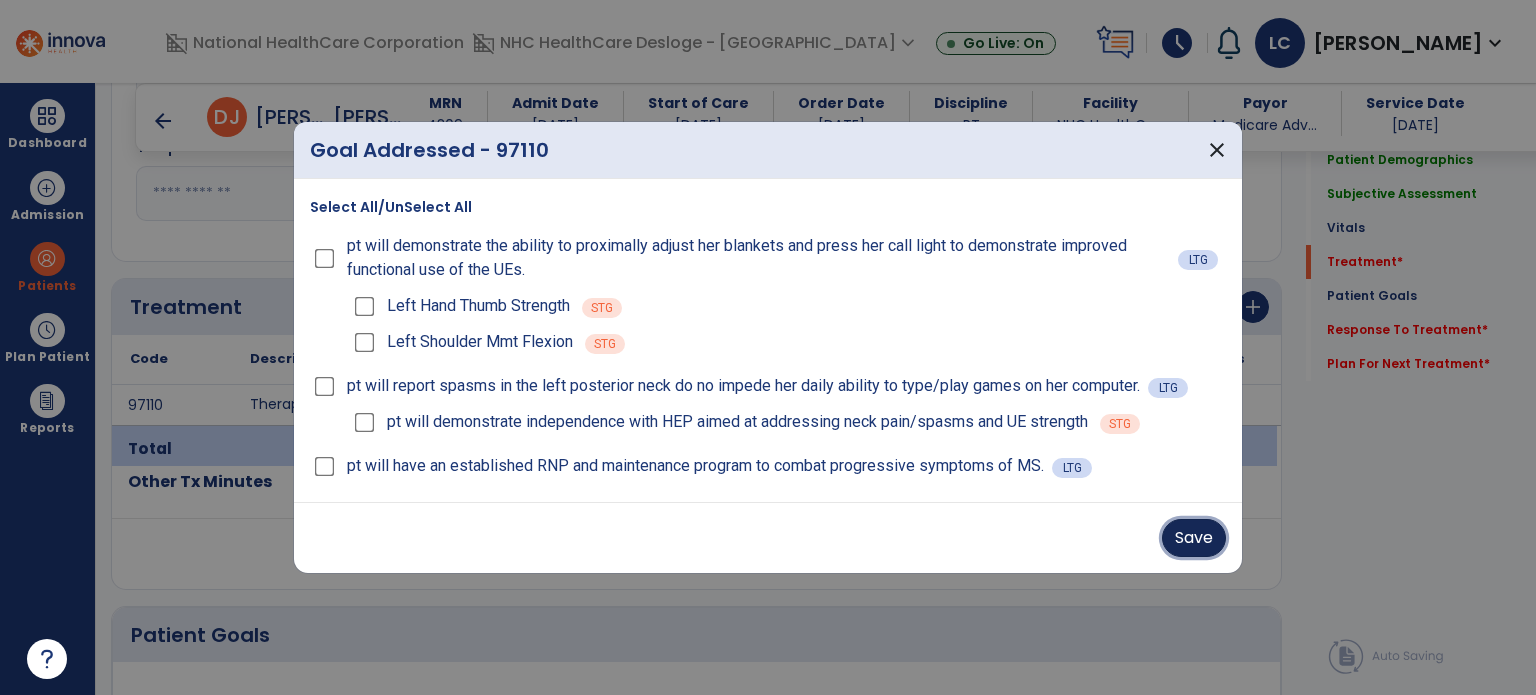 click on "Save" at bounding box center [1194, 538] 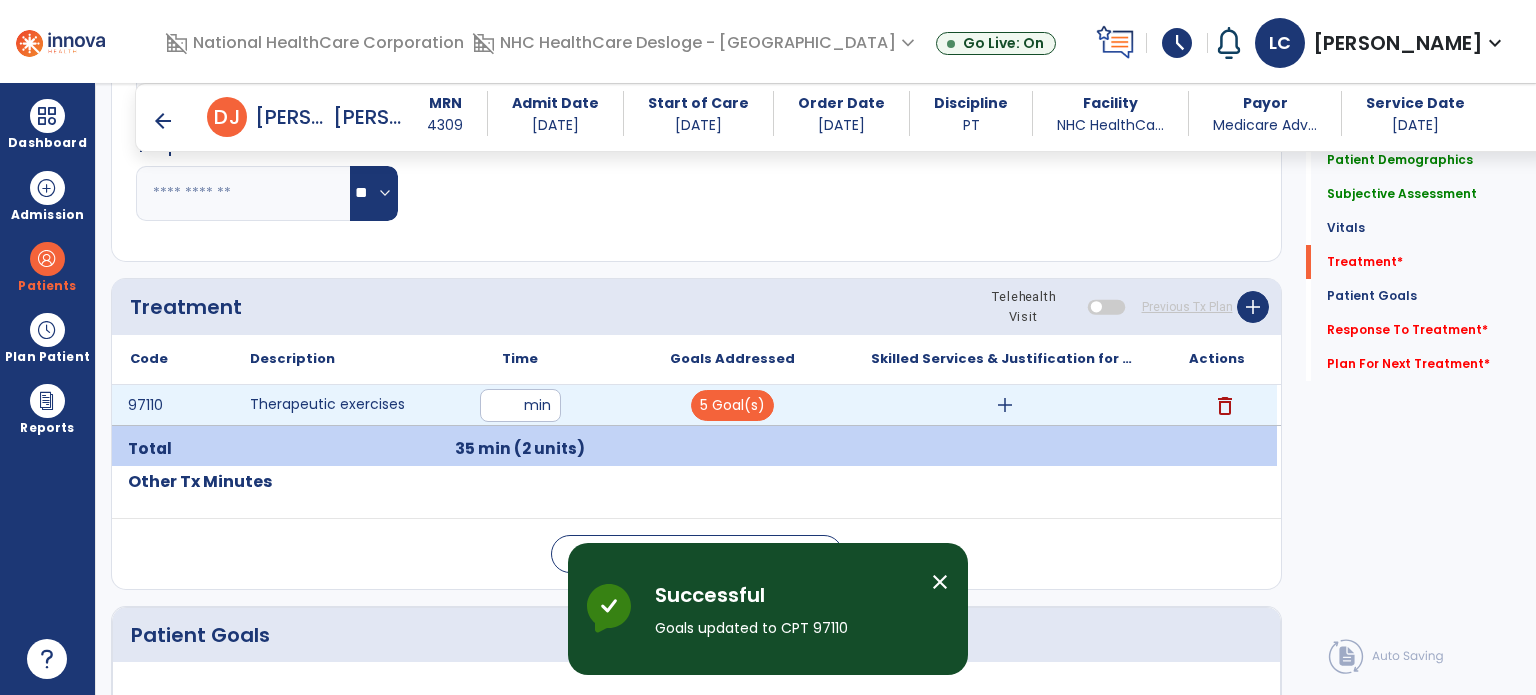 click on "add" at bounding box center (1005, 405) 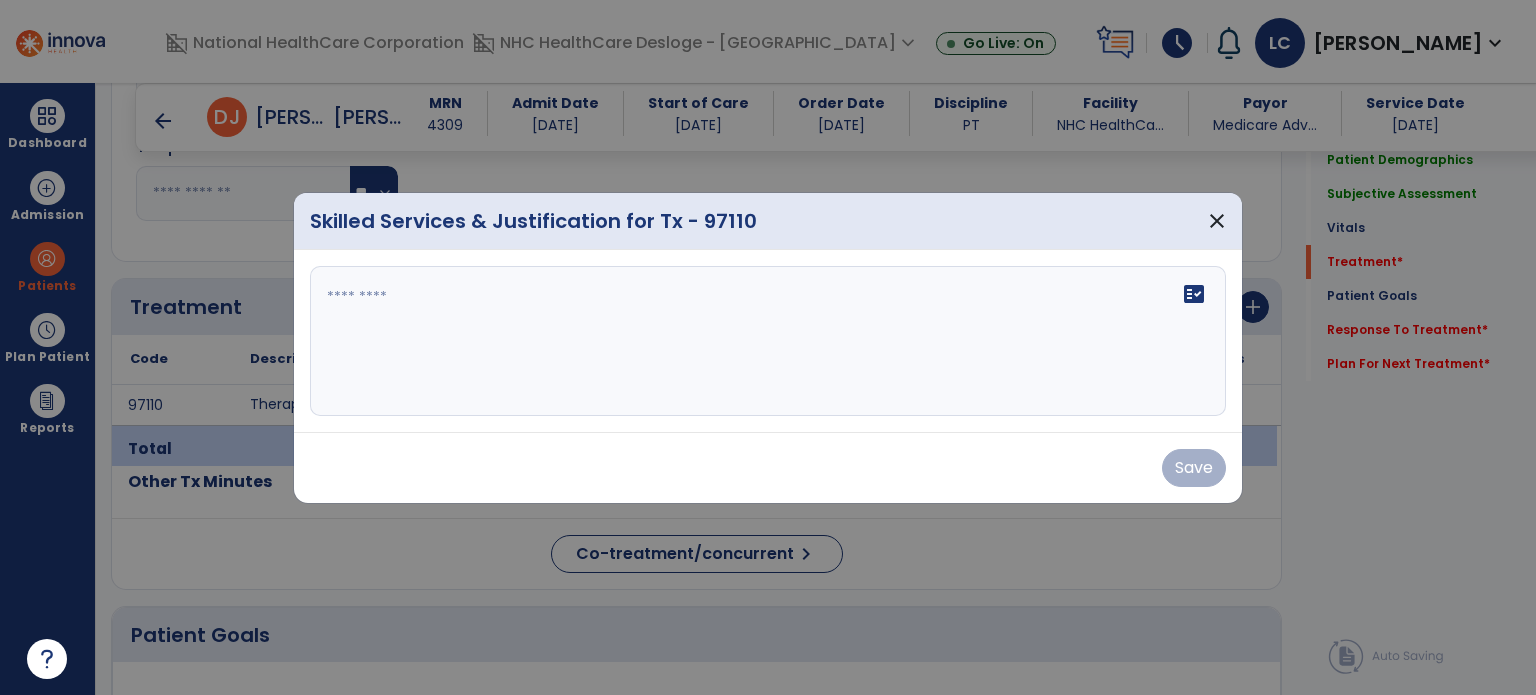 click on "fact_check" at bounding box center [768, 341] 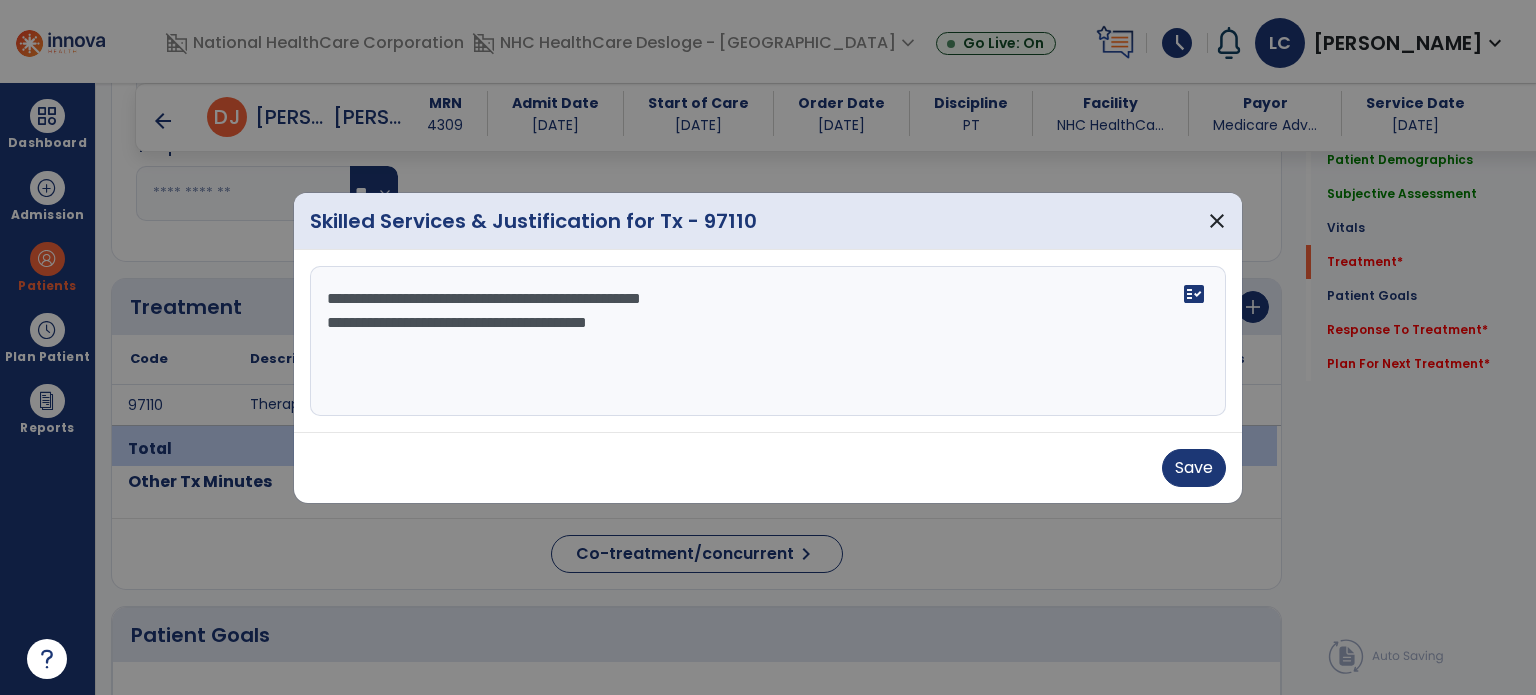 click on "**********" at bounding box center (768, 341) 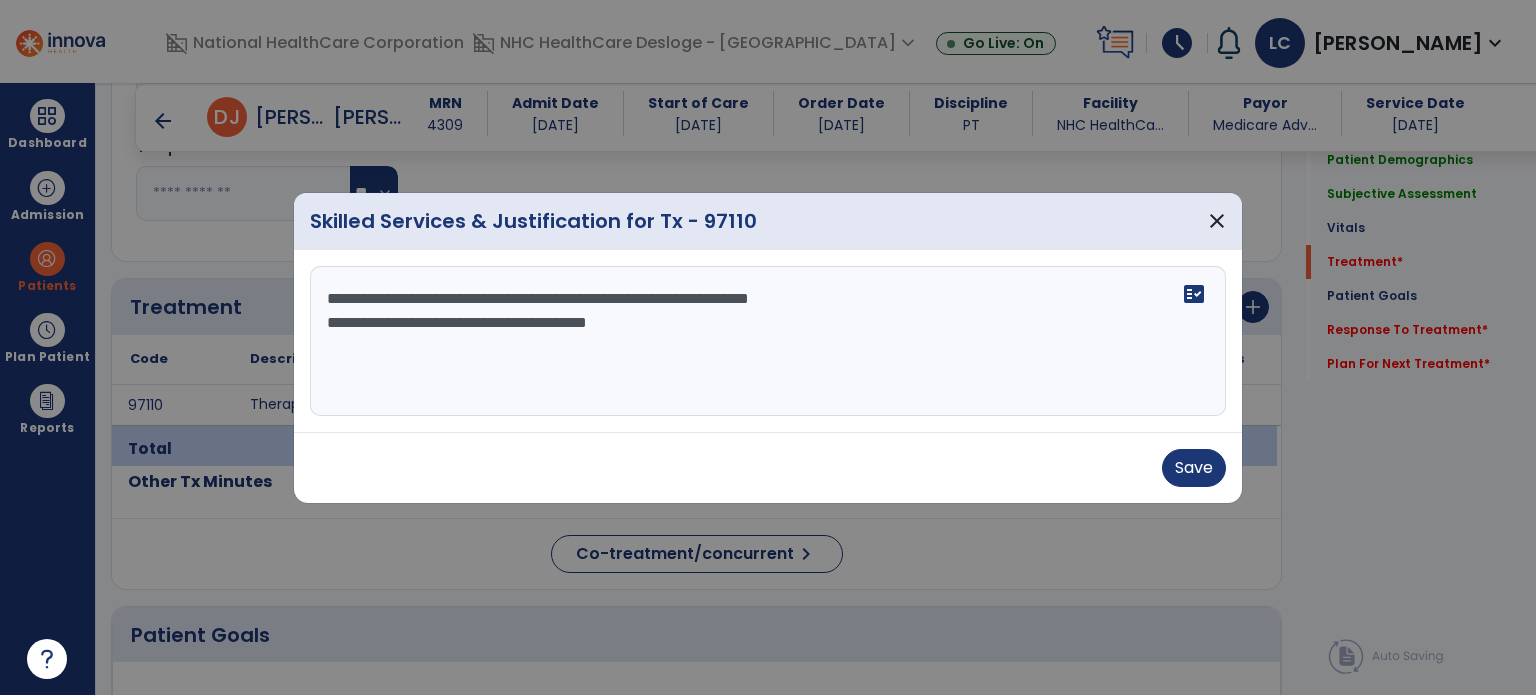 click on "**********" at bounding box center (768, 341) 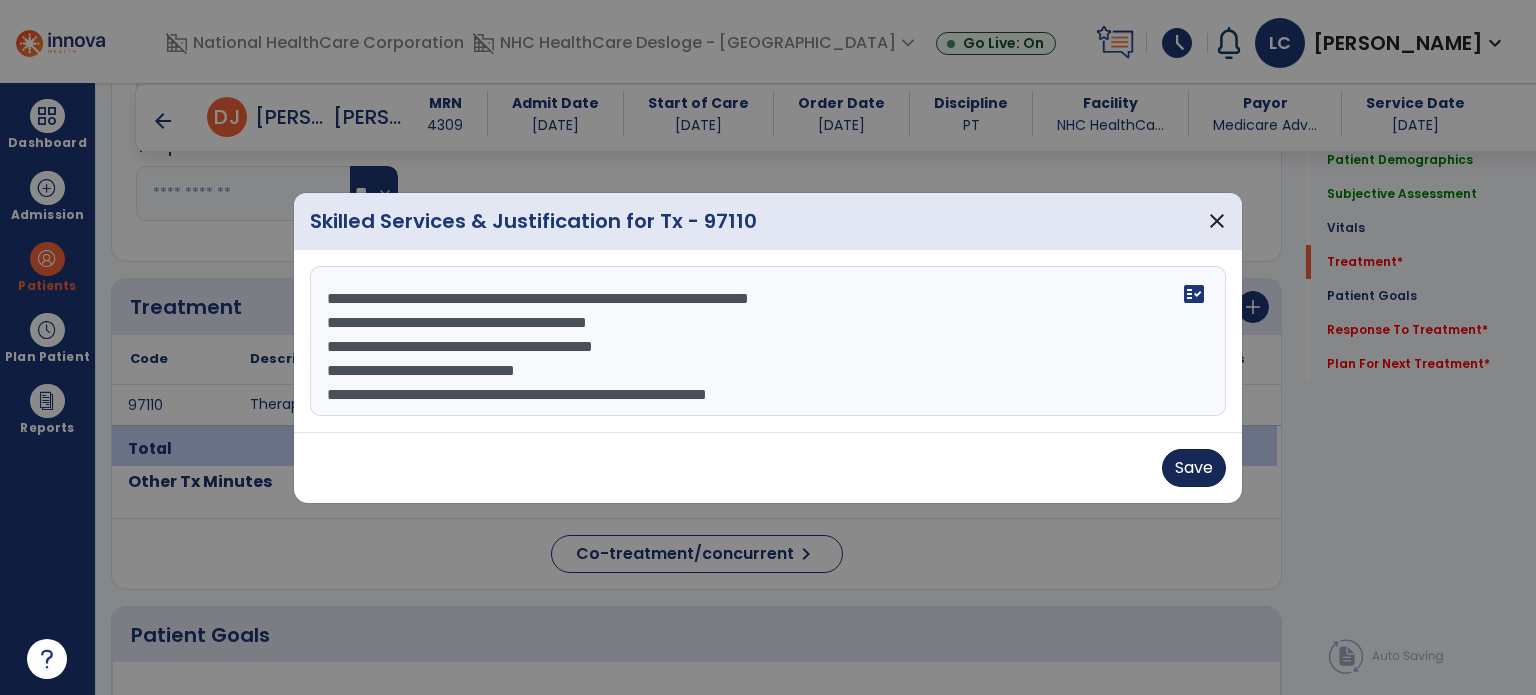 type on "**********" 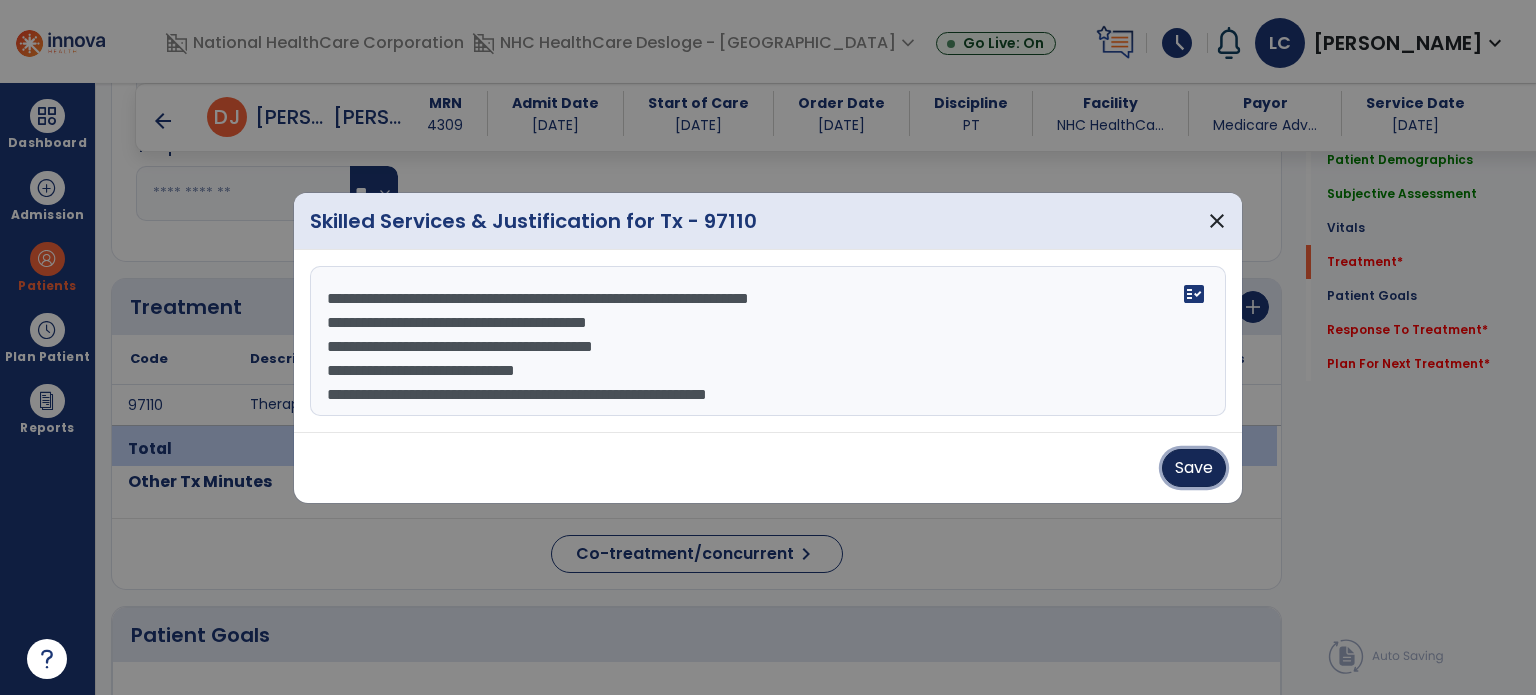 click on "Save" at bounding box center [1194, 468] 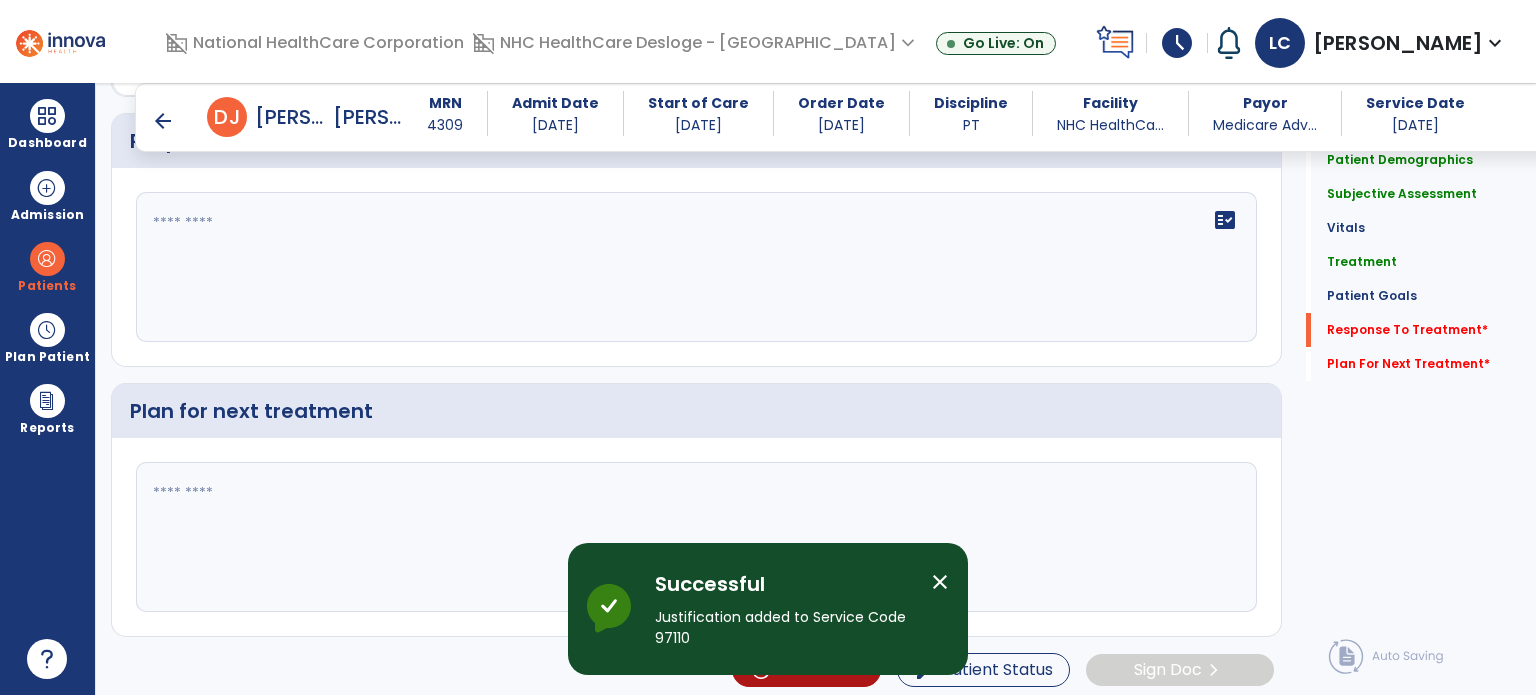 scroll, scrollTop: 2818, scrollLeft: 0, axis: vertical 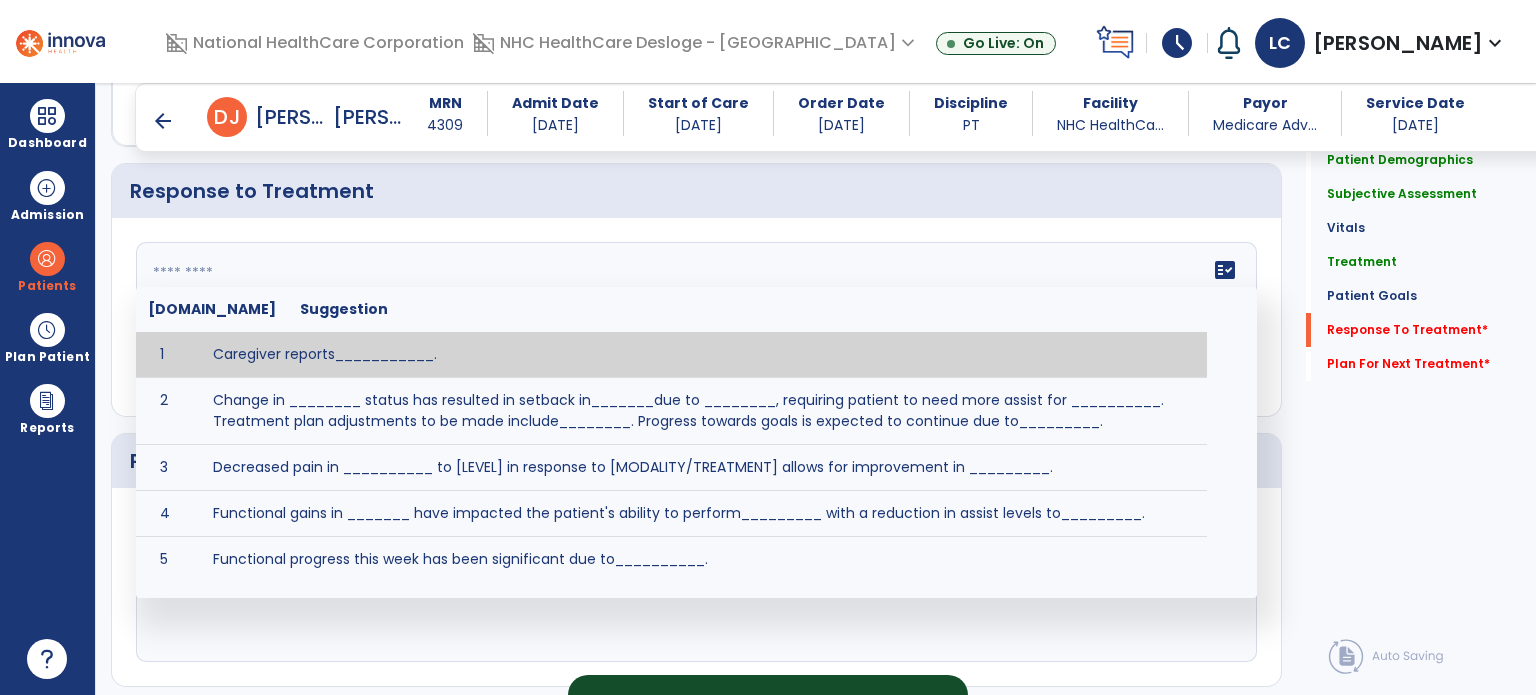 click on "fact_check  [DOMAIN_NAME] Suggestion 1 Caregiver reports___________. 2 Change in ________ status has resulted in setback in_______due to ________, requiring patient to need more assist for __________.   Treatment plan adjustments to be made include________.  Progress towards goals is expected to continue due to_________. 3 Decreased pain in __________ to [LEVEL] in response to [MODALITY/TREATMENT] allows for improvement in _________. 4 Functional gains in _______ have impacted the patient's ability to perform_________ with a reduction in assist levels to_________. 5 Functional progress this week has been significant due to__________. 6 Gains in ________ have improved the patient's ability to perform ______with decreased levels of assist to___________. 7 Improvement in ________allows patient to tolerate higher levels of challenges in_________. 8 Pain in [AREA] has decreased to [LEVEL] in response to [TREATMENT/MODALITY], allowing fore ease in completing__________. 9 10 11 12 13 14 15 16 17 18 19 20 21" 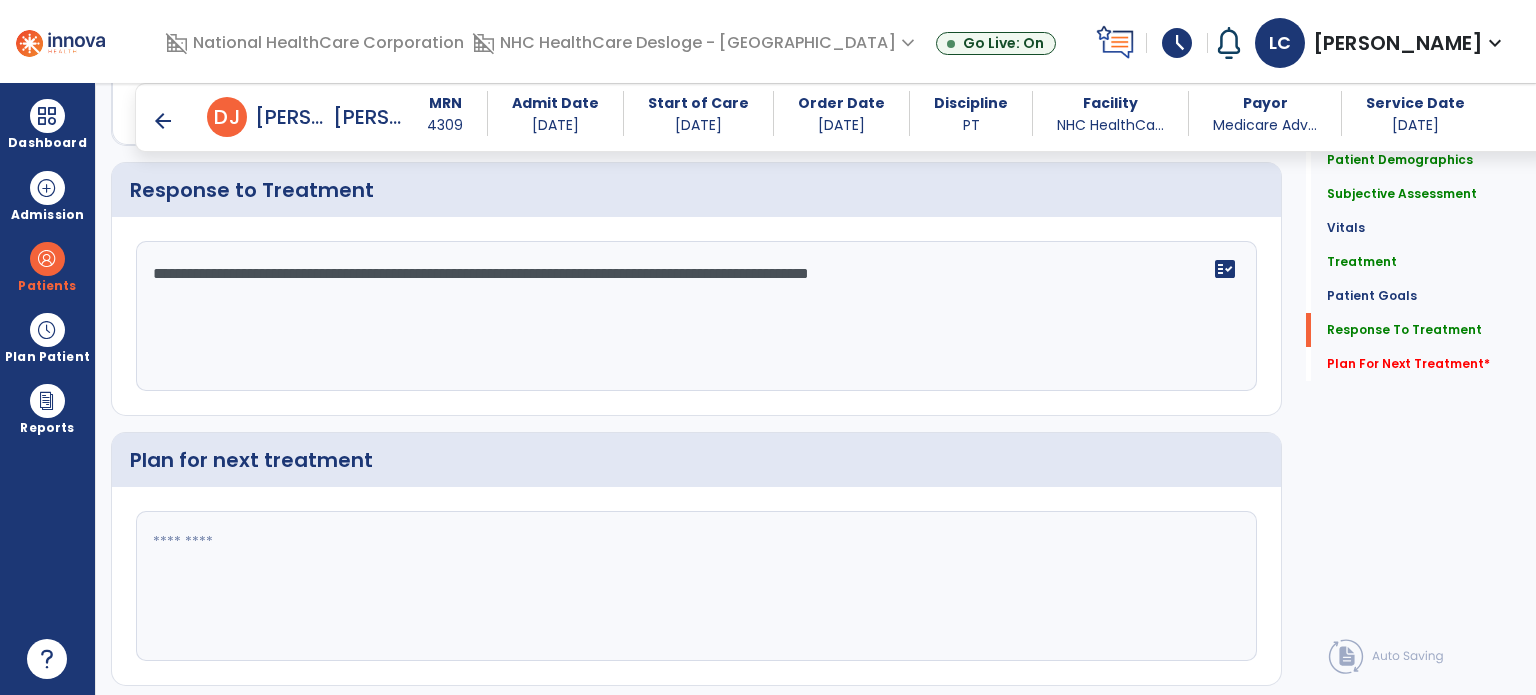 scroll, scrollTop: 2819, scrollLeft: 0, axis: vertical 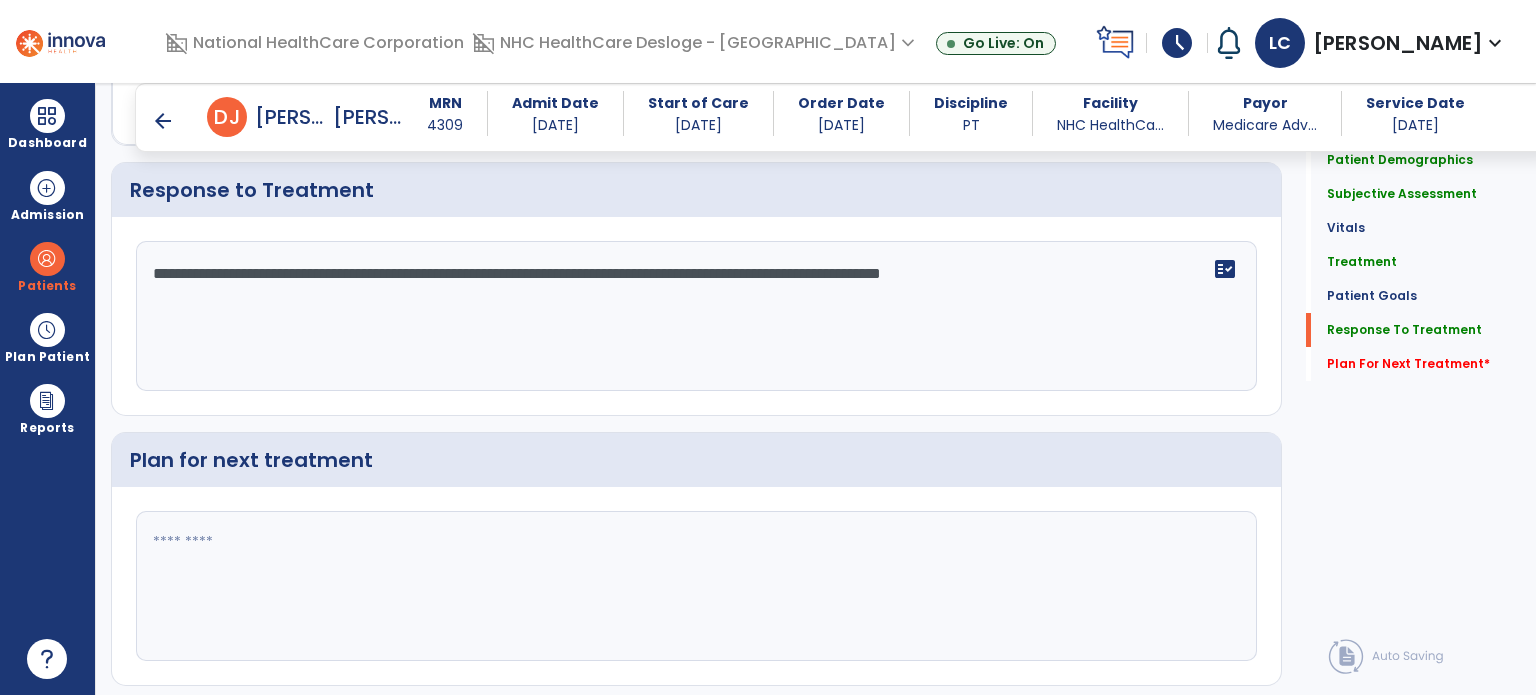 type on "**********" 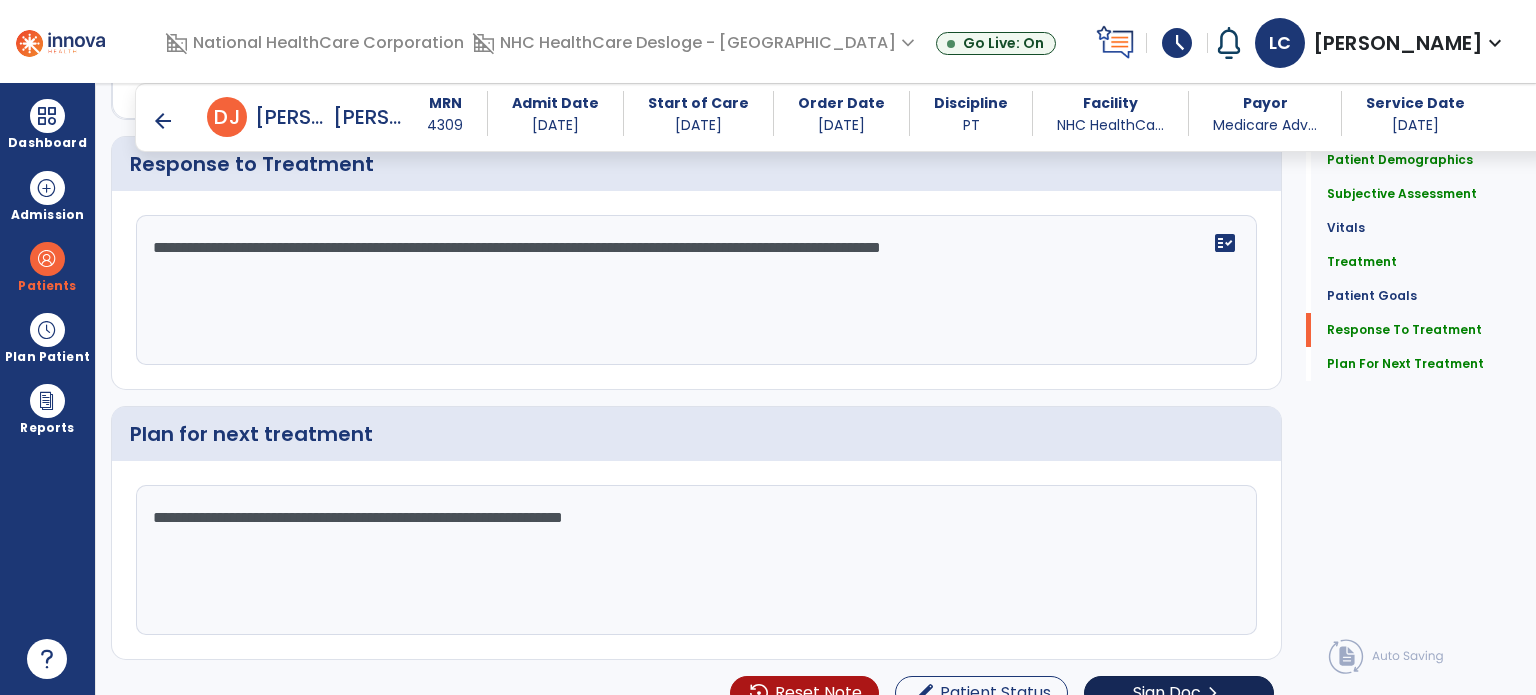 scroll, scrollTop: 2868, scrollLeft: 0, axis: vertical 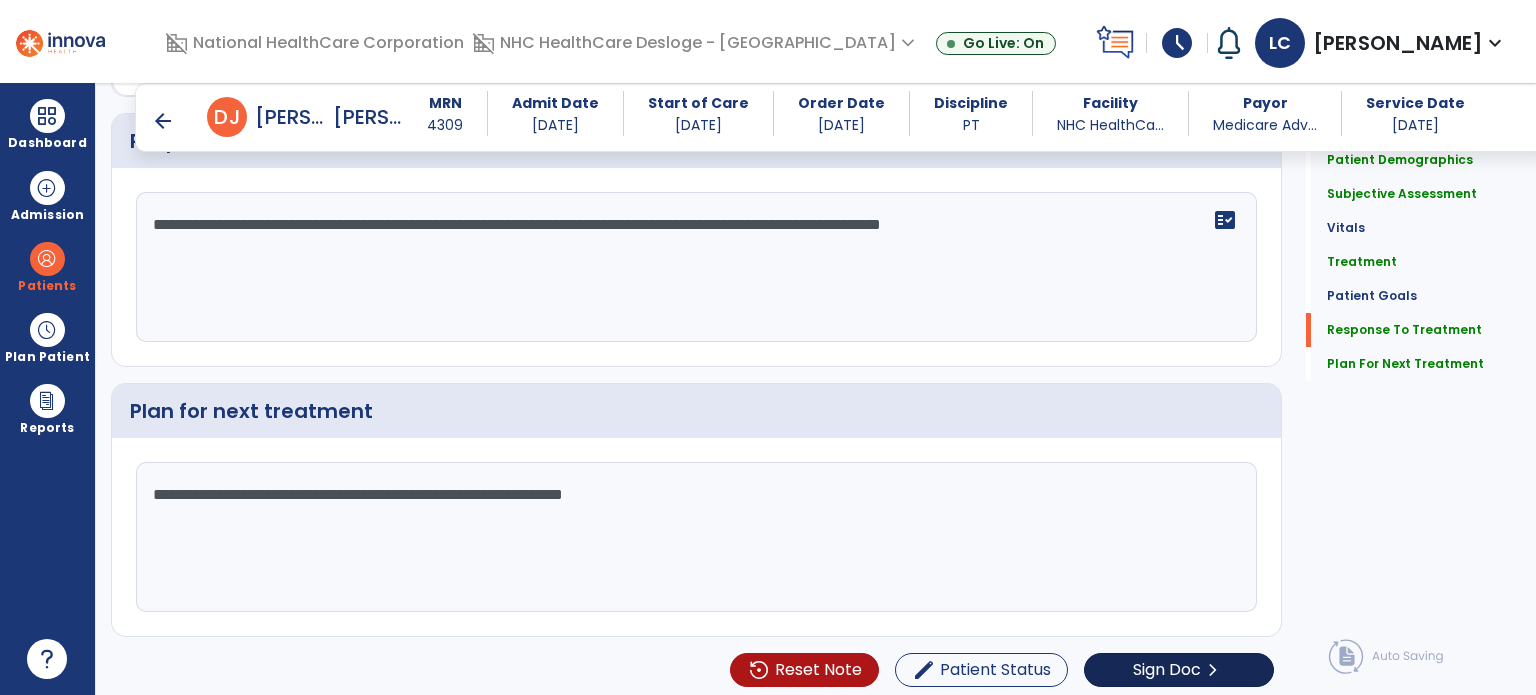 type on "**********" 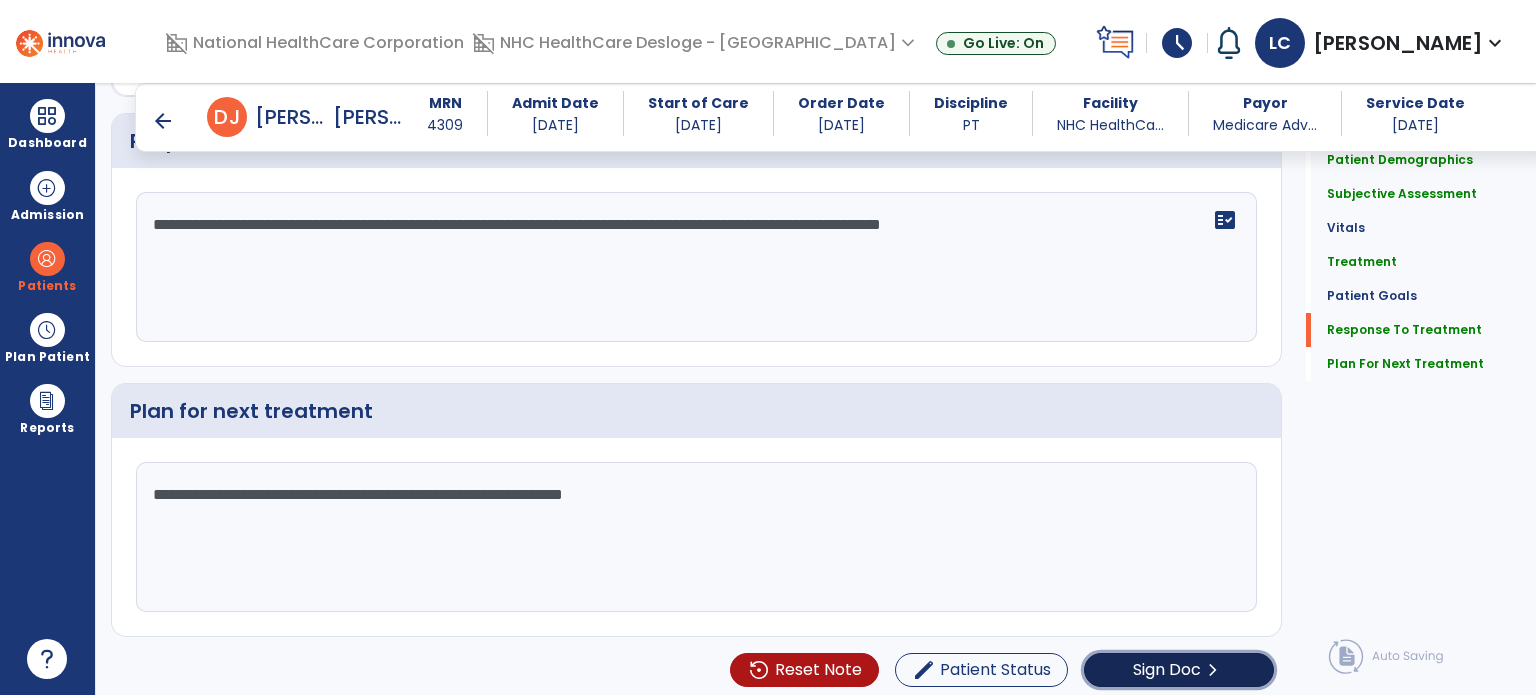 click on "Sign Doc" 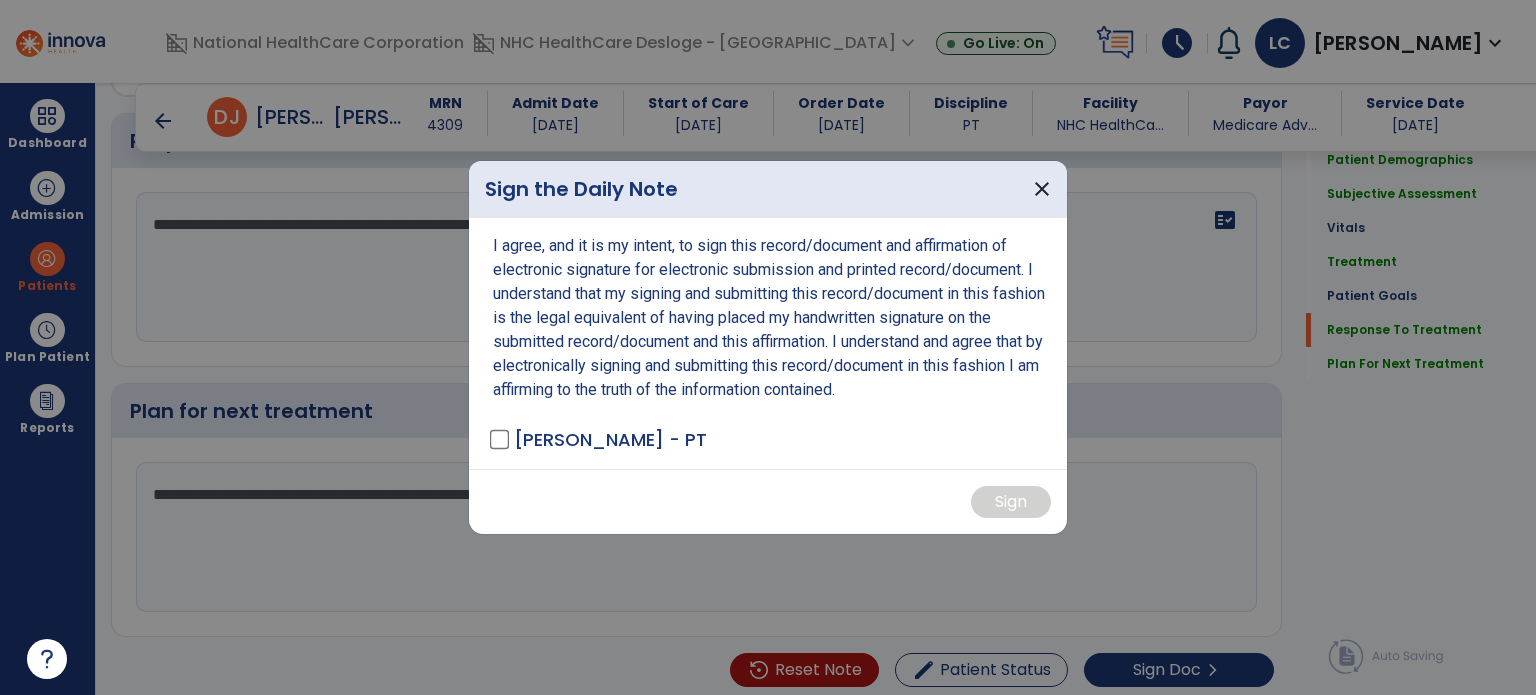 click on "[PERSON_NAME]  - PT" at bounding box center [600, 439] 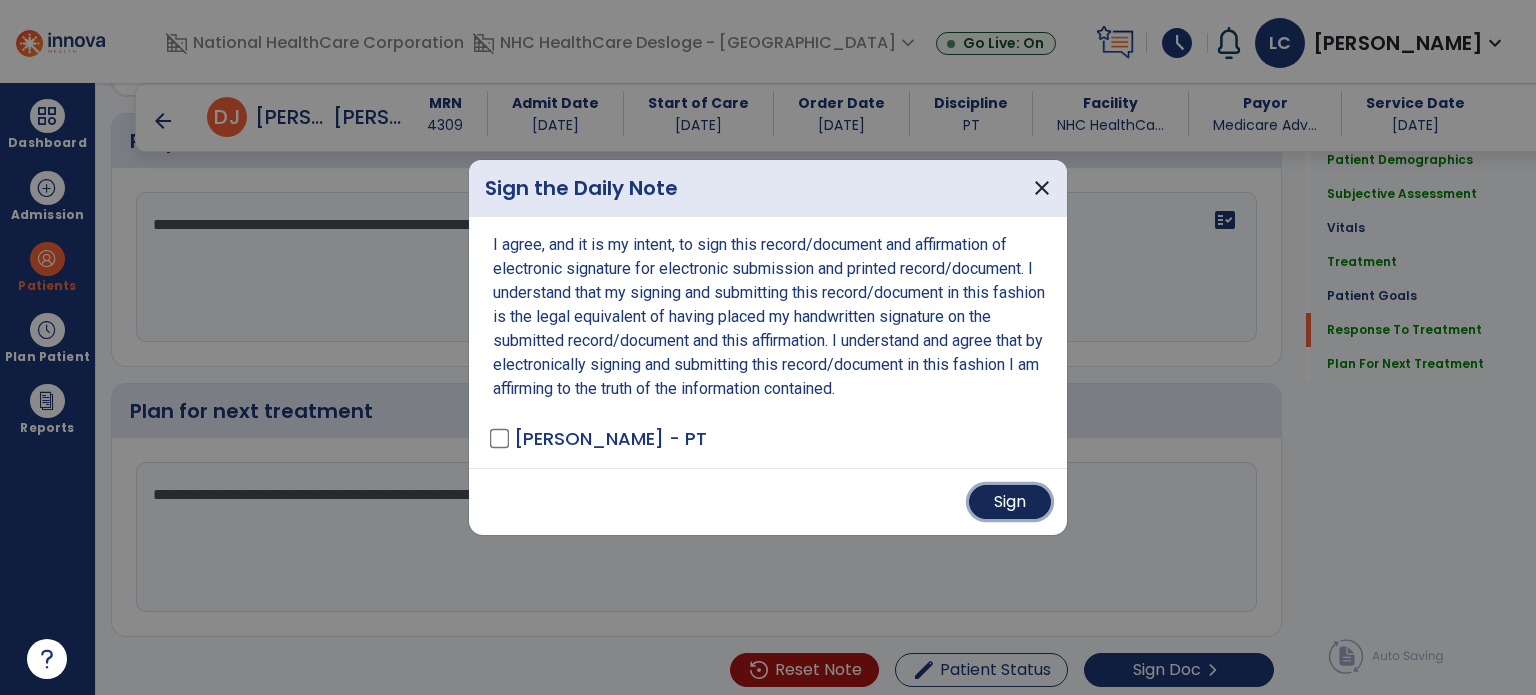 click on "Sign" at bounding box center (1010, 502) 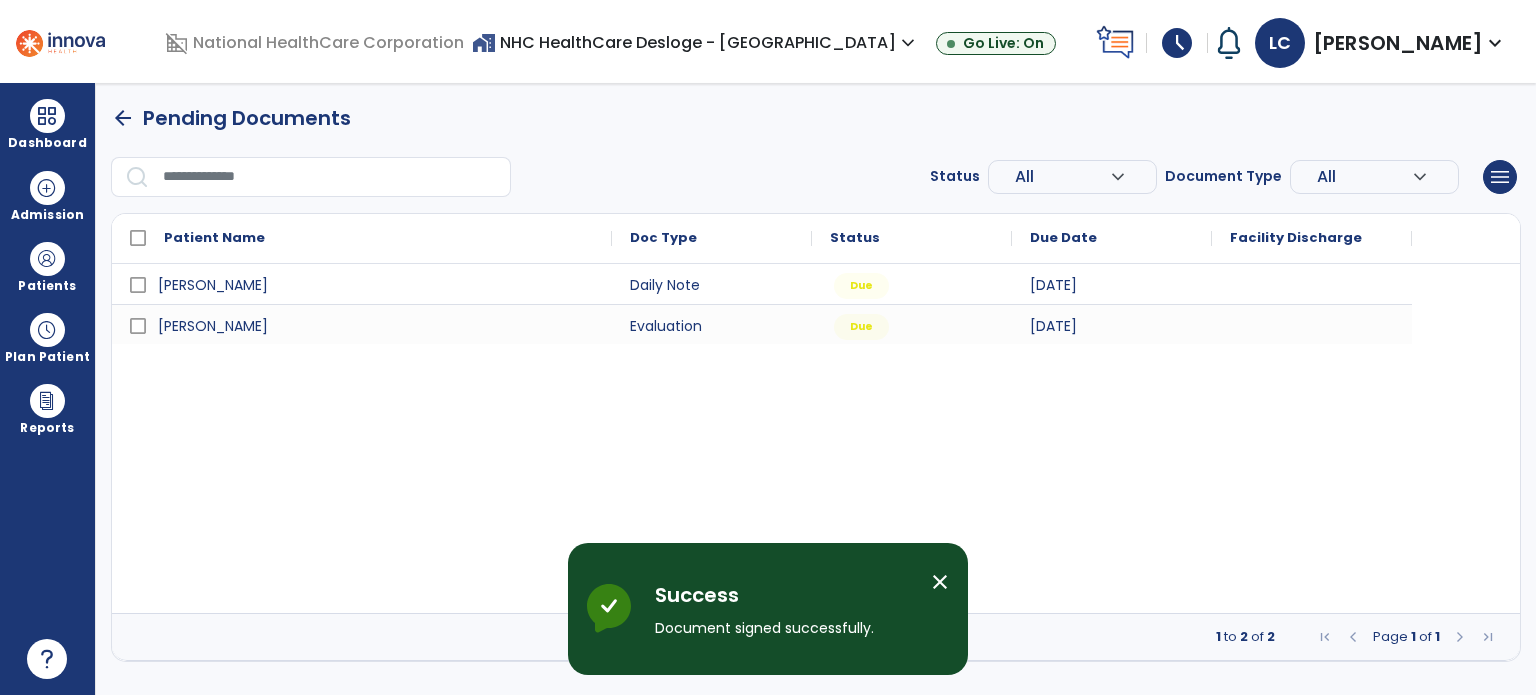 scroll, scrollTop: 0, scrollLeft: 0, axis: both 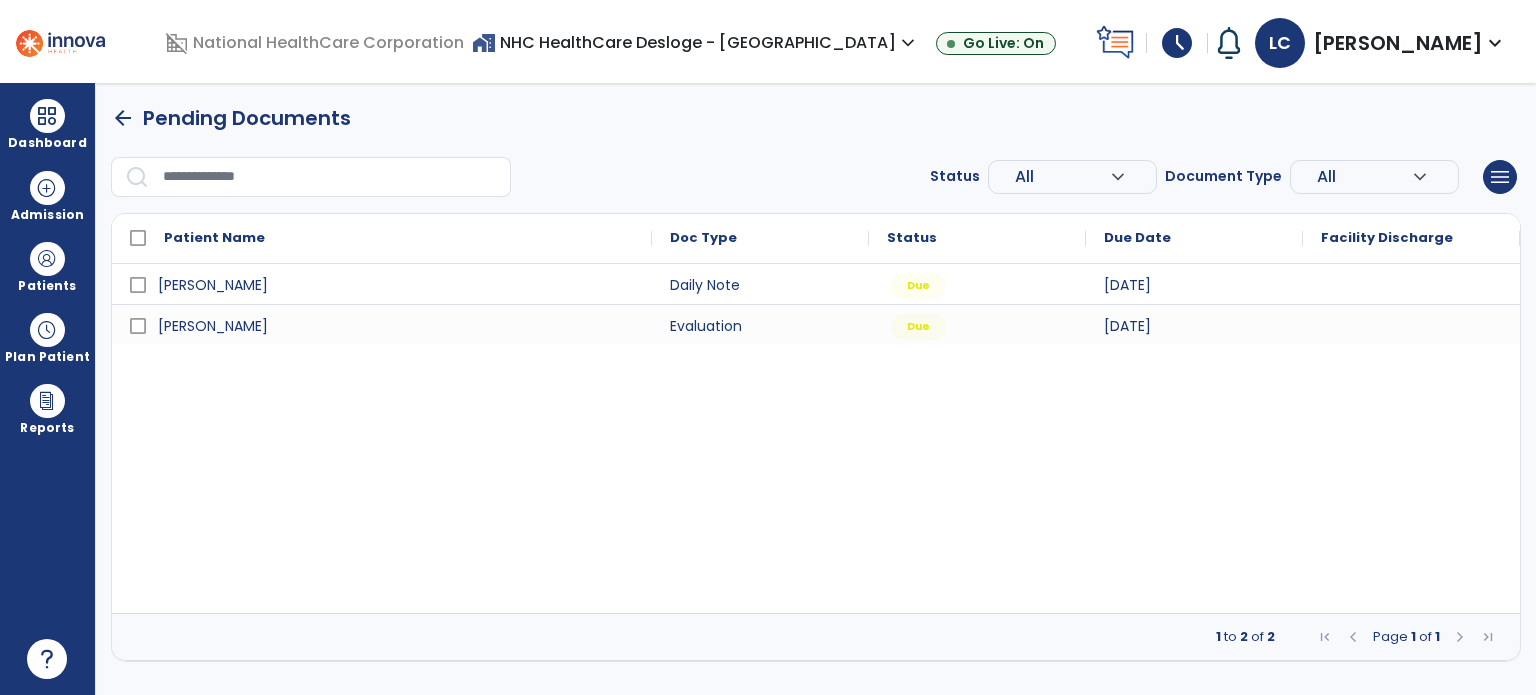 click on "arrow_back" at bounding box center (123, 118) 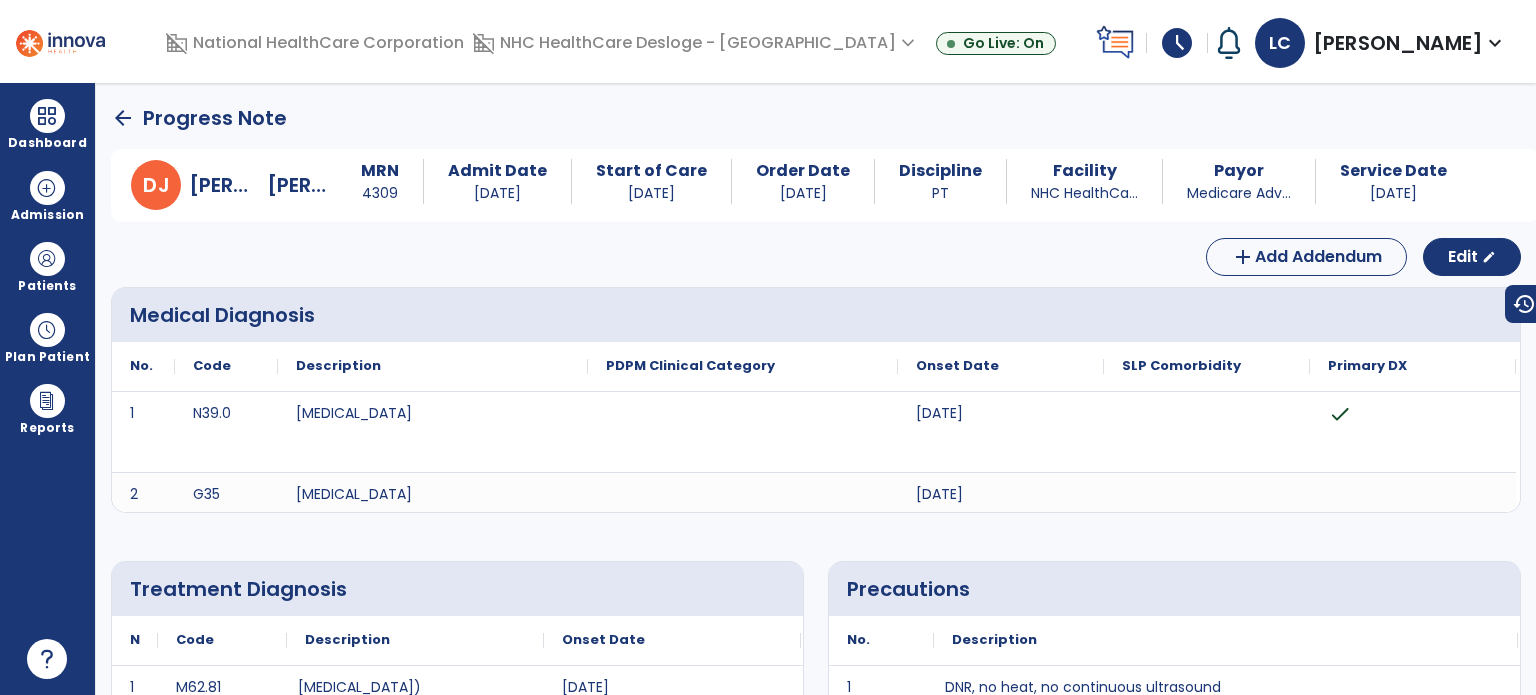 click on "arrow_back" 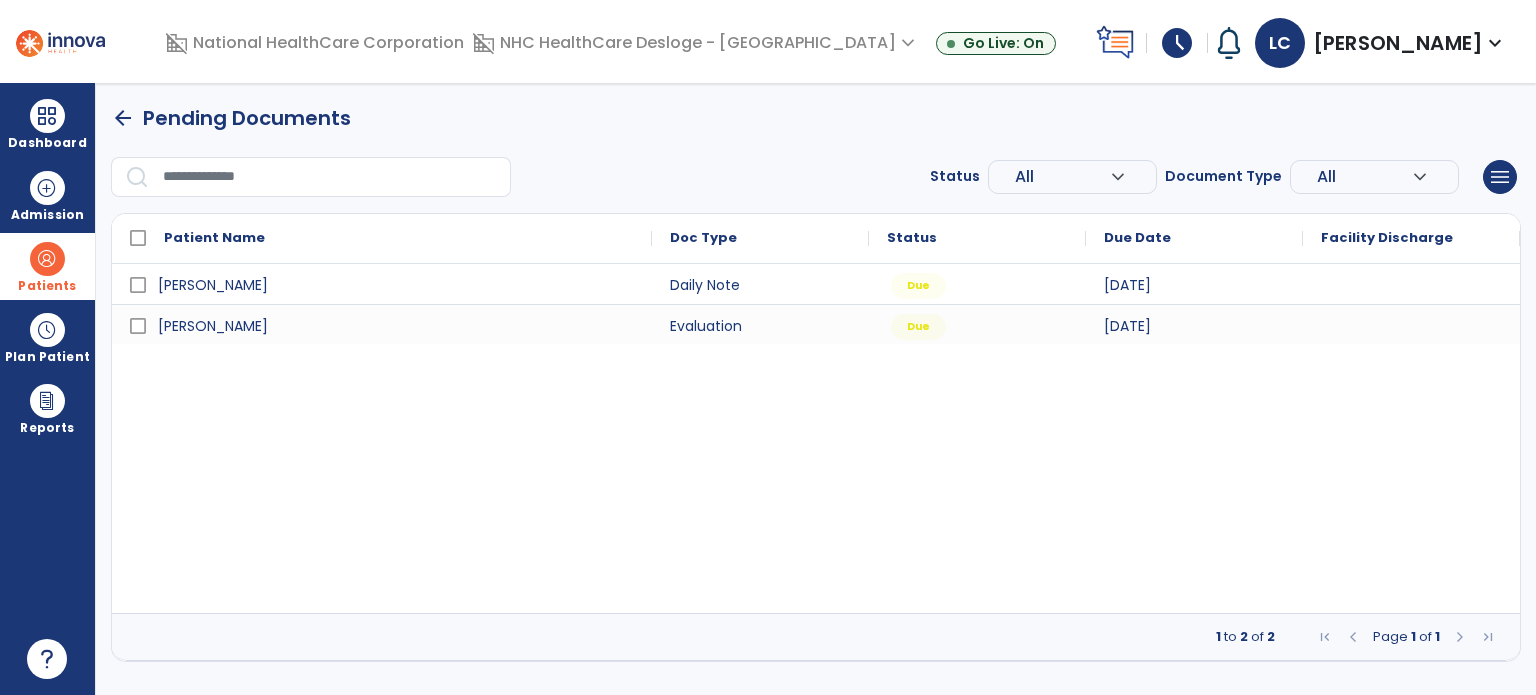 click at bounding box center [47, 259] 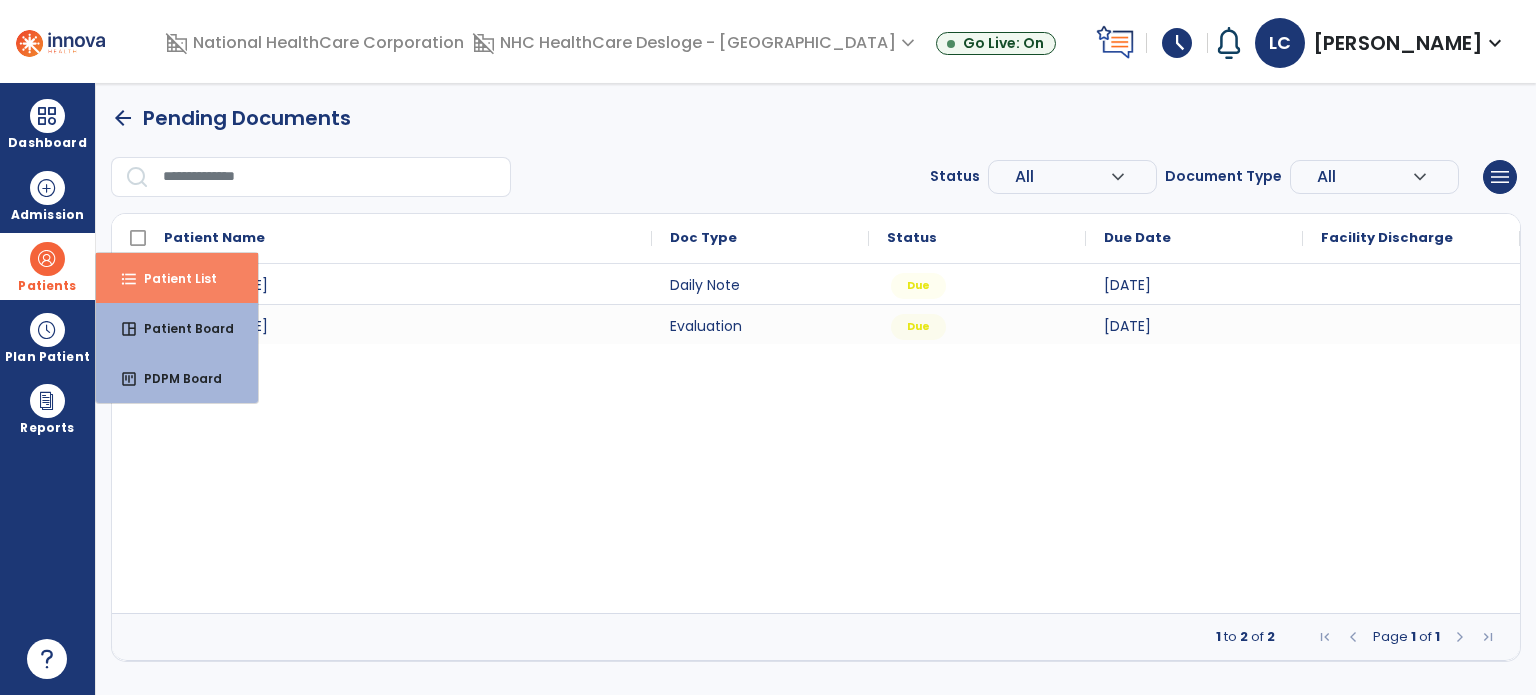 click on "Patient List" at bounding box center [172, 278] 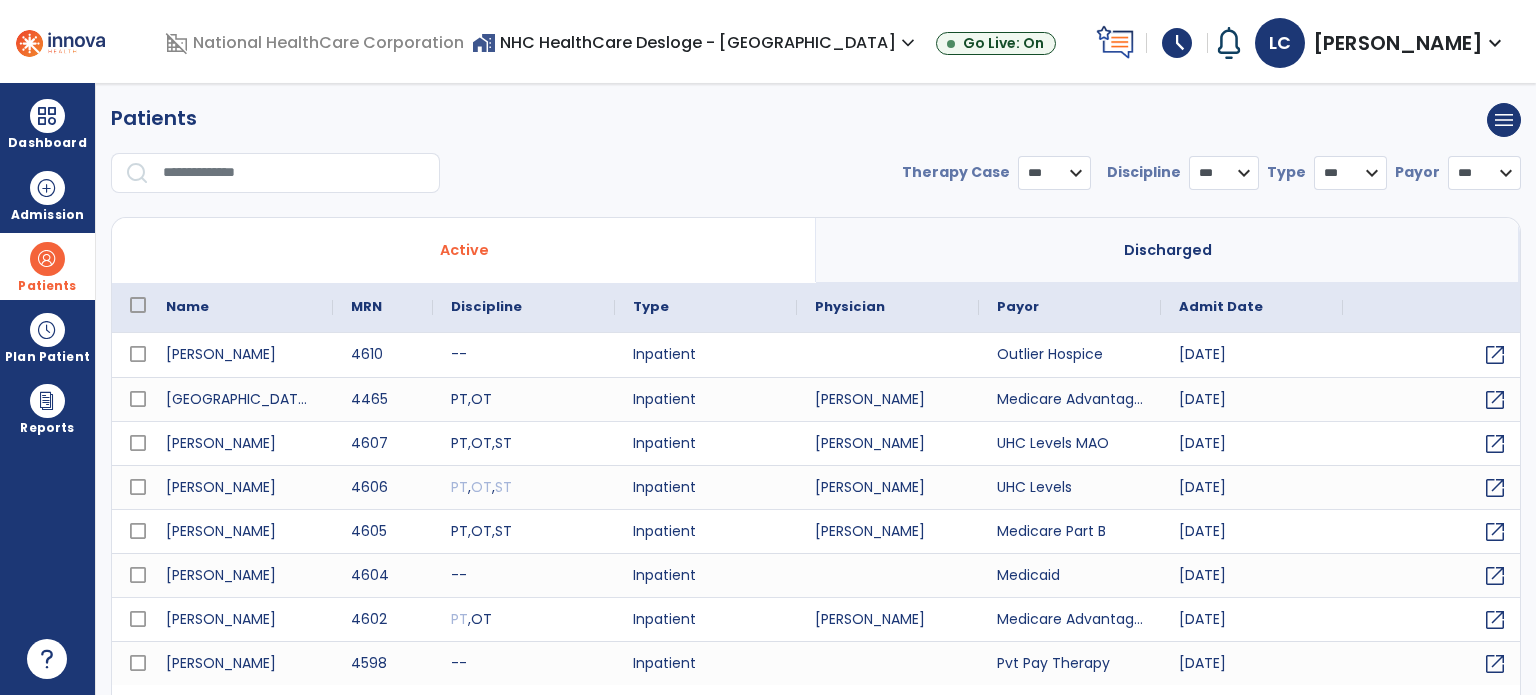 select on "***" 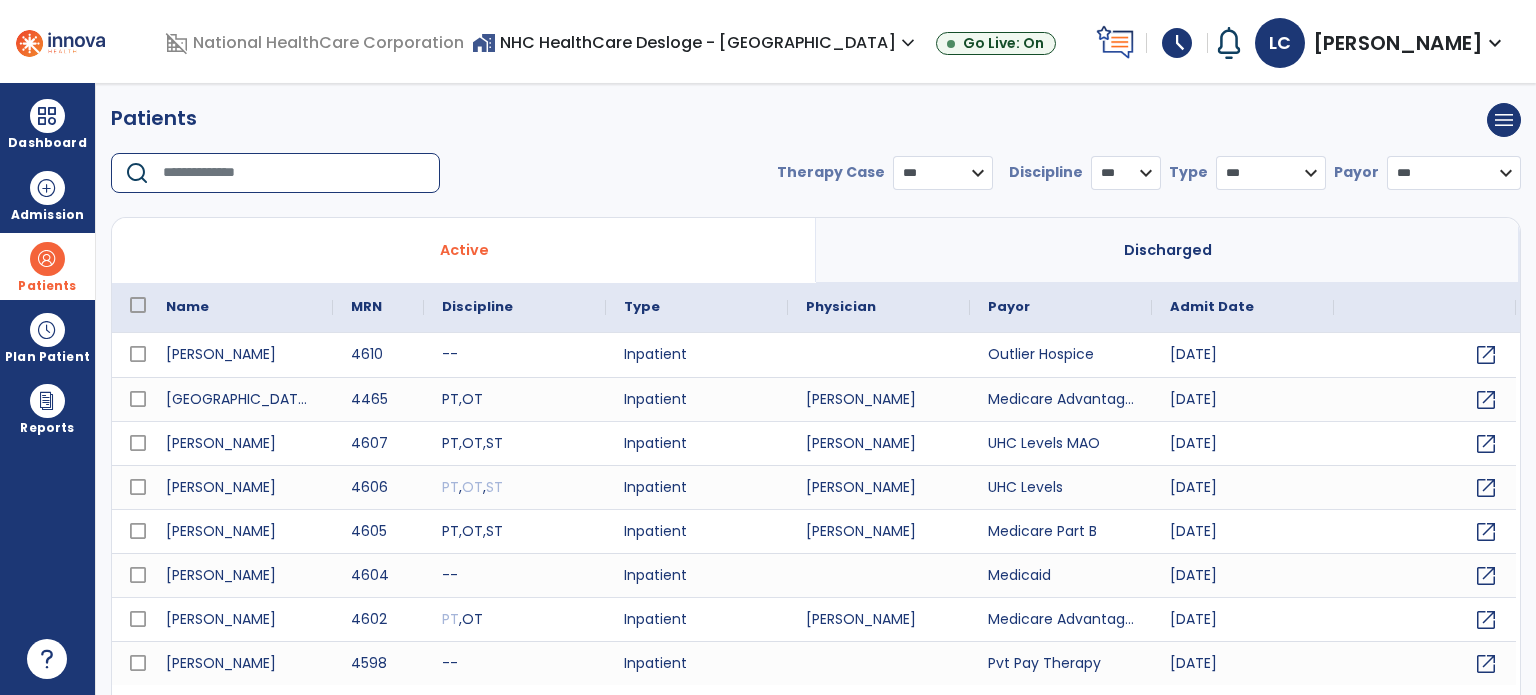 click at bounding box center (294, 173) 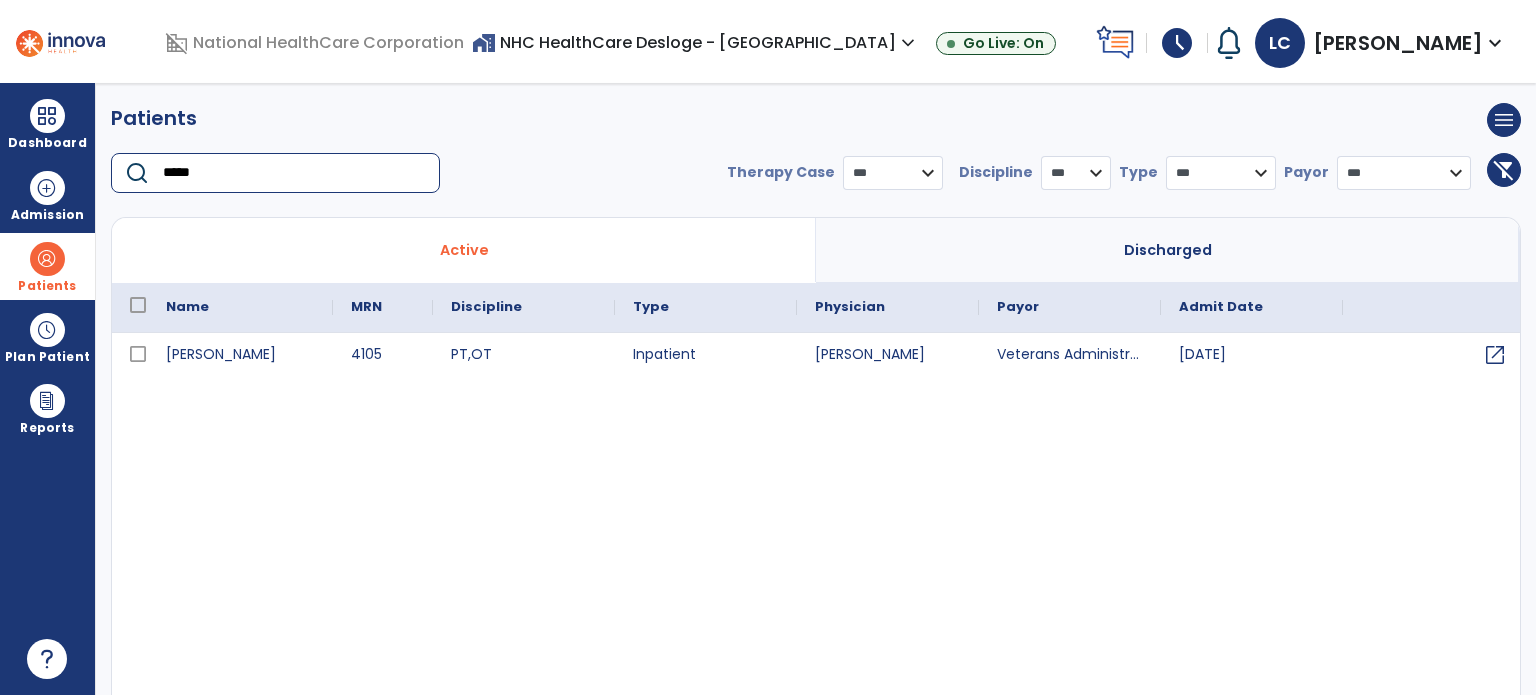 click on "*****" at bounding box center [294, 173] 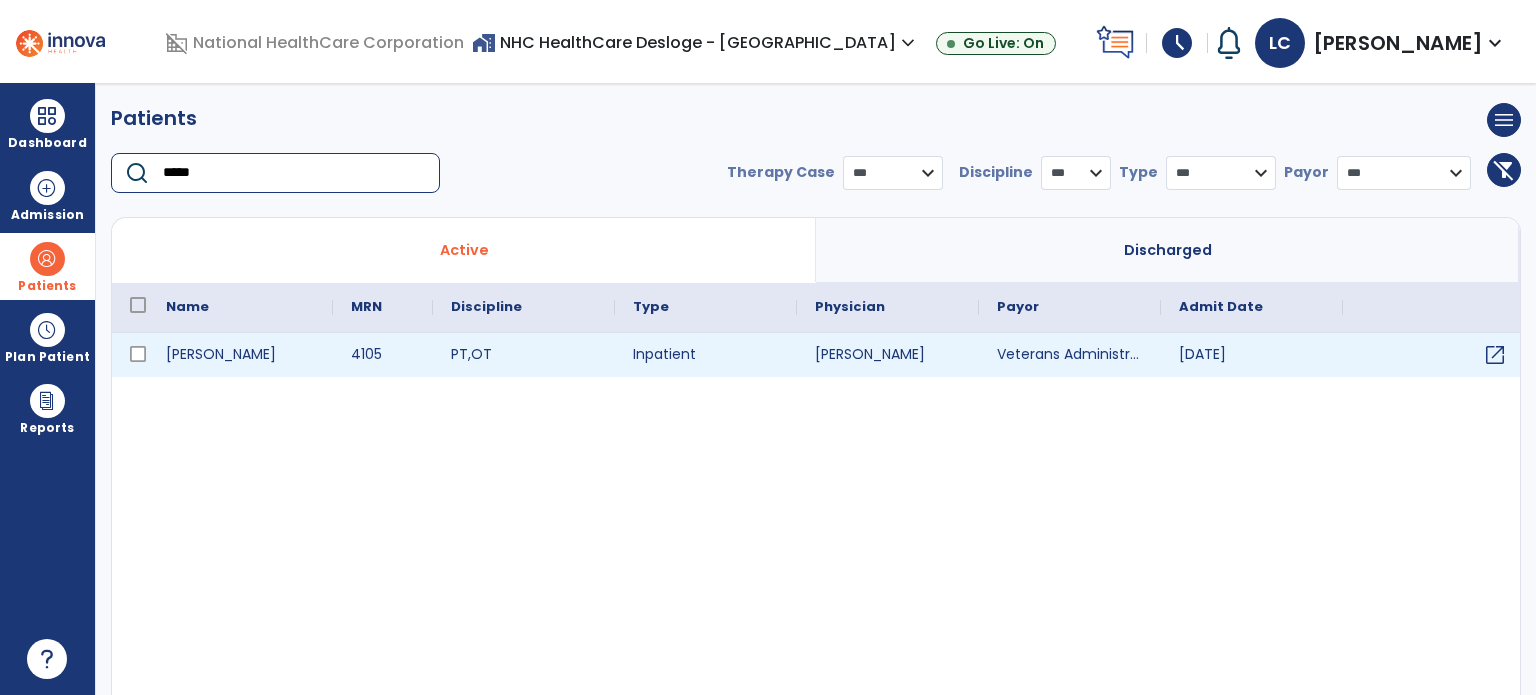 type on "*****" 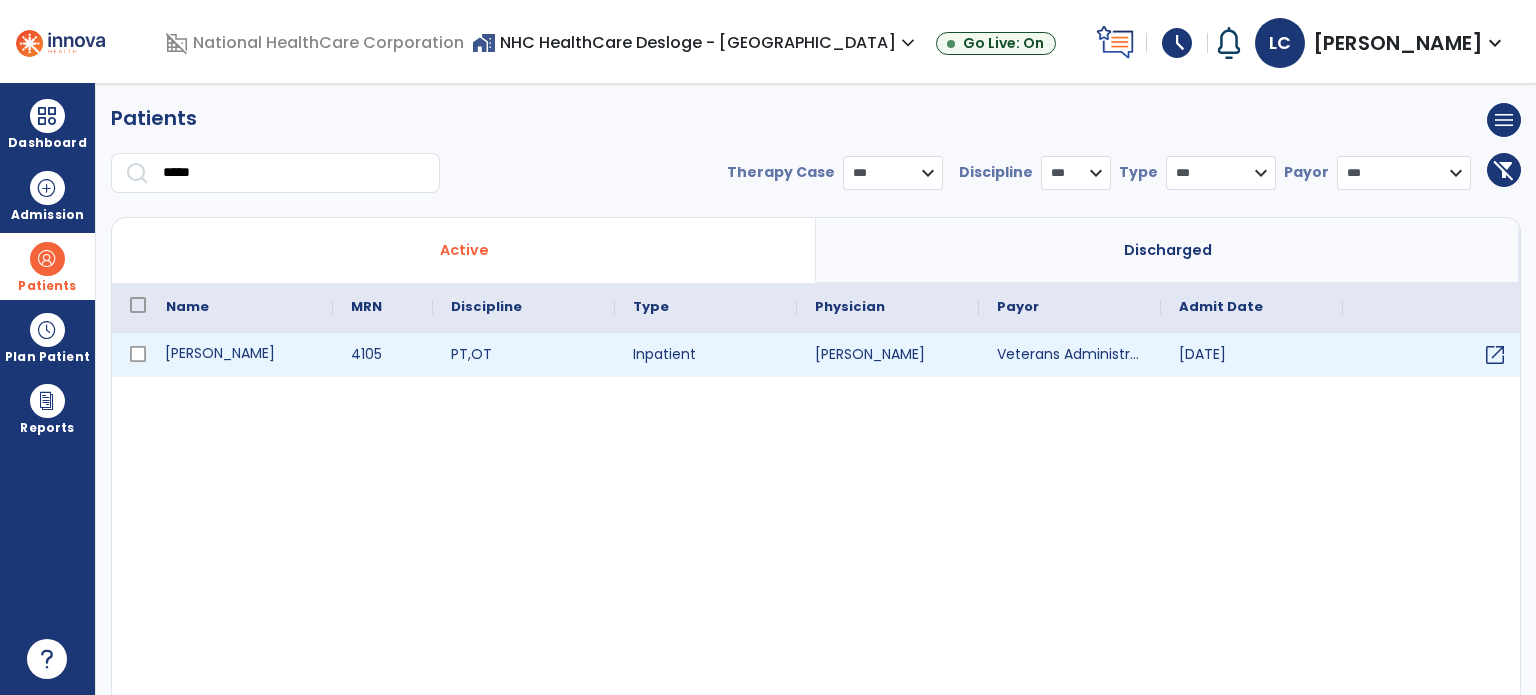 click on "[PERSON_NAME]" at bounding box center (240, 355) 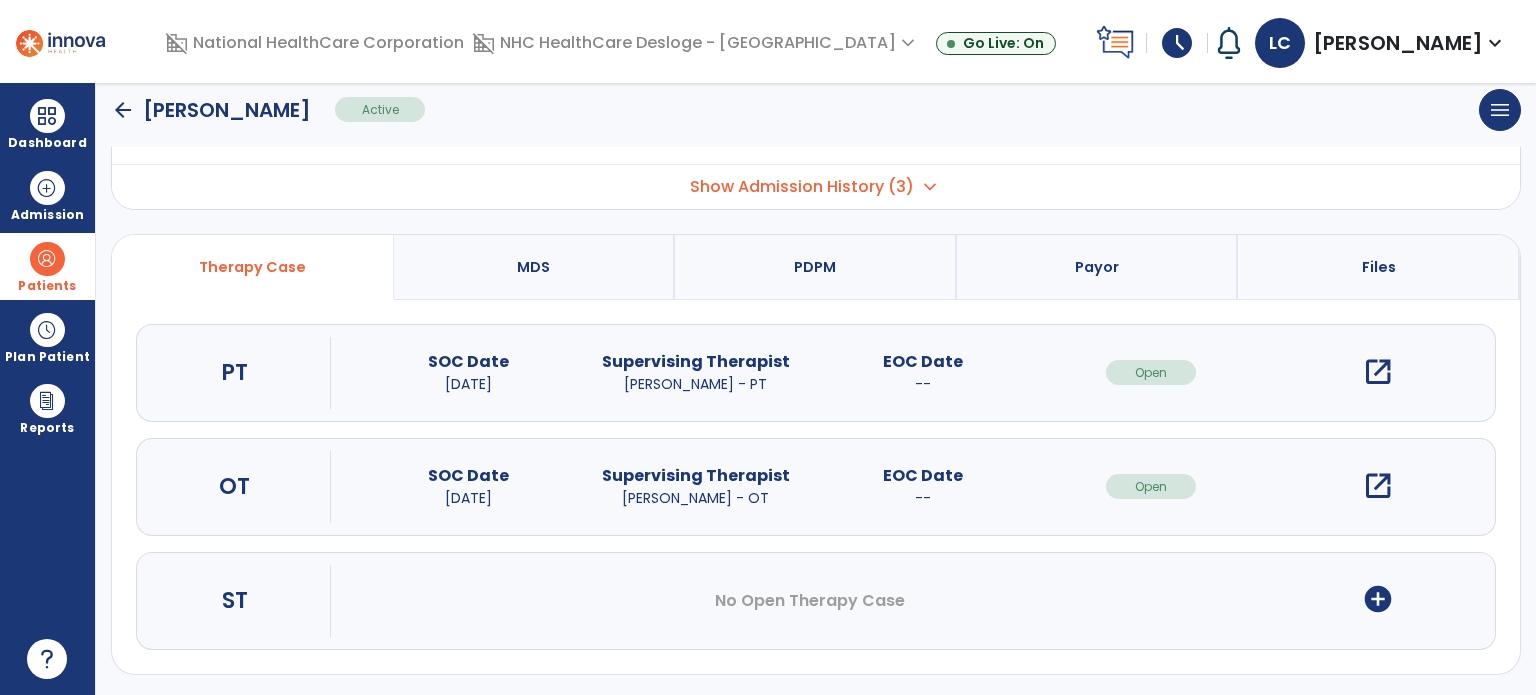 scroll, scrollTop: 0, scrollLeft: 0, axis: both 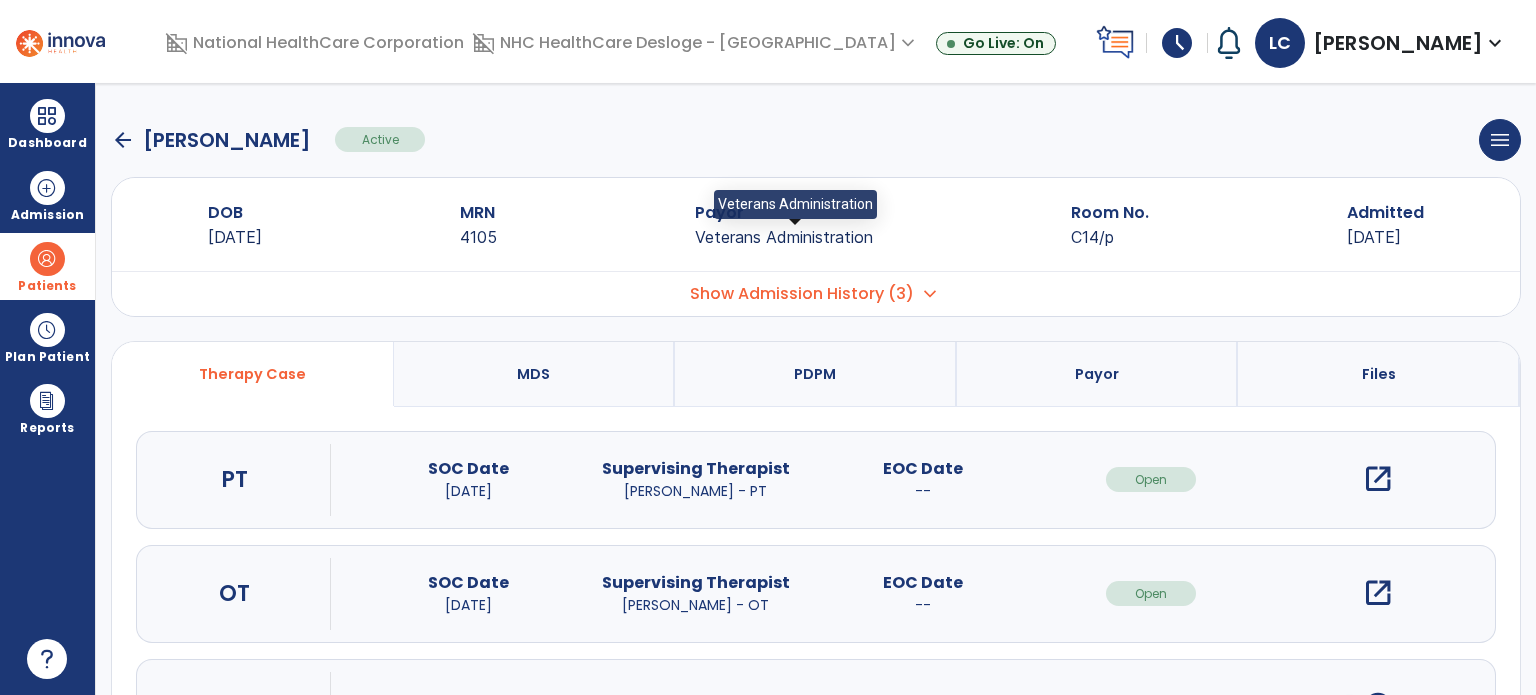 click on "Veterans Administration" at bounding box center (784, 237) 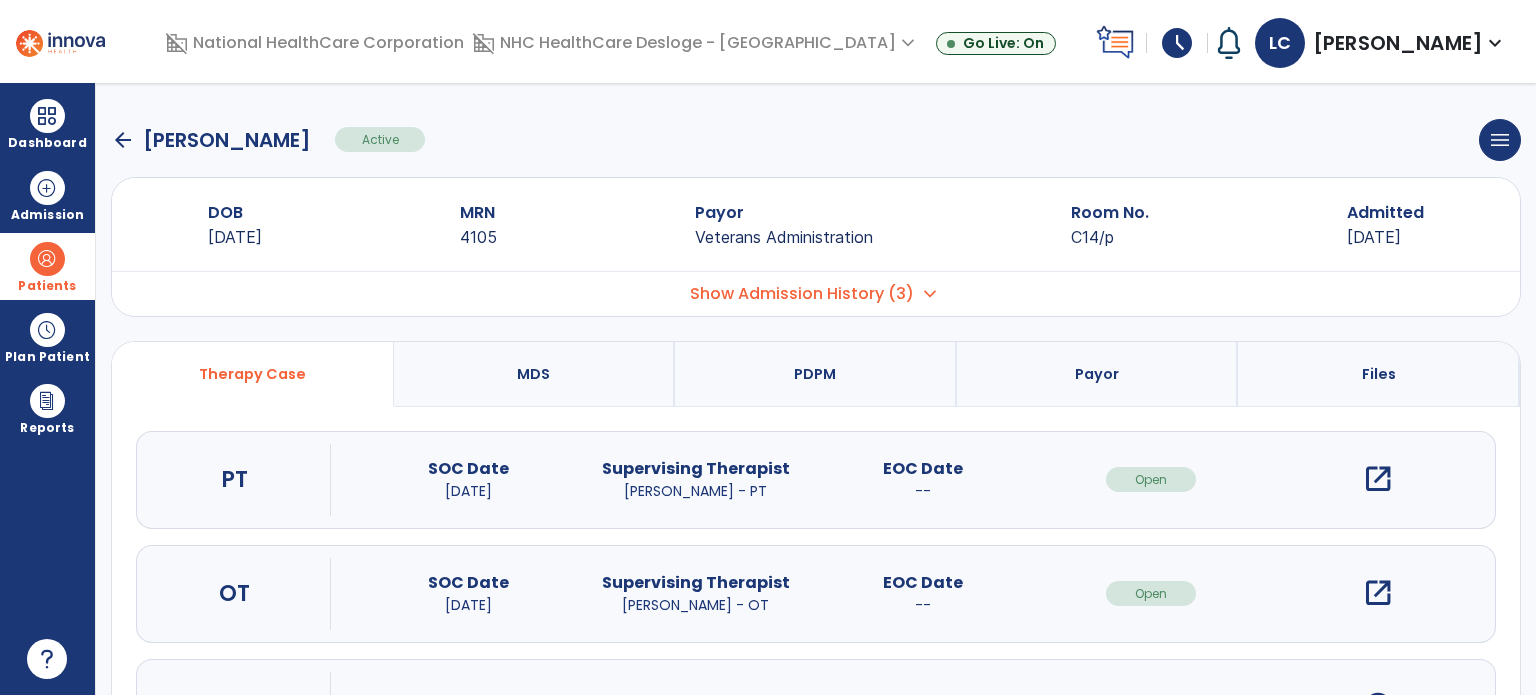 click on "Show Admission History (3)" at bounding box center (802, 294) 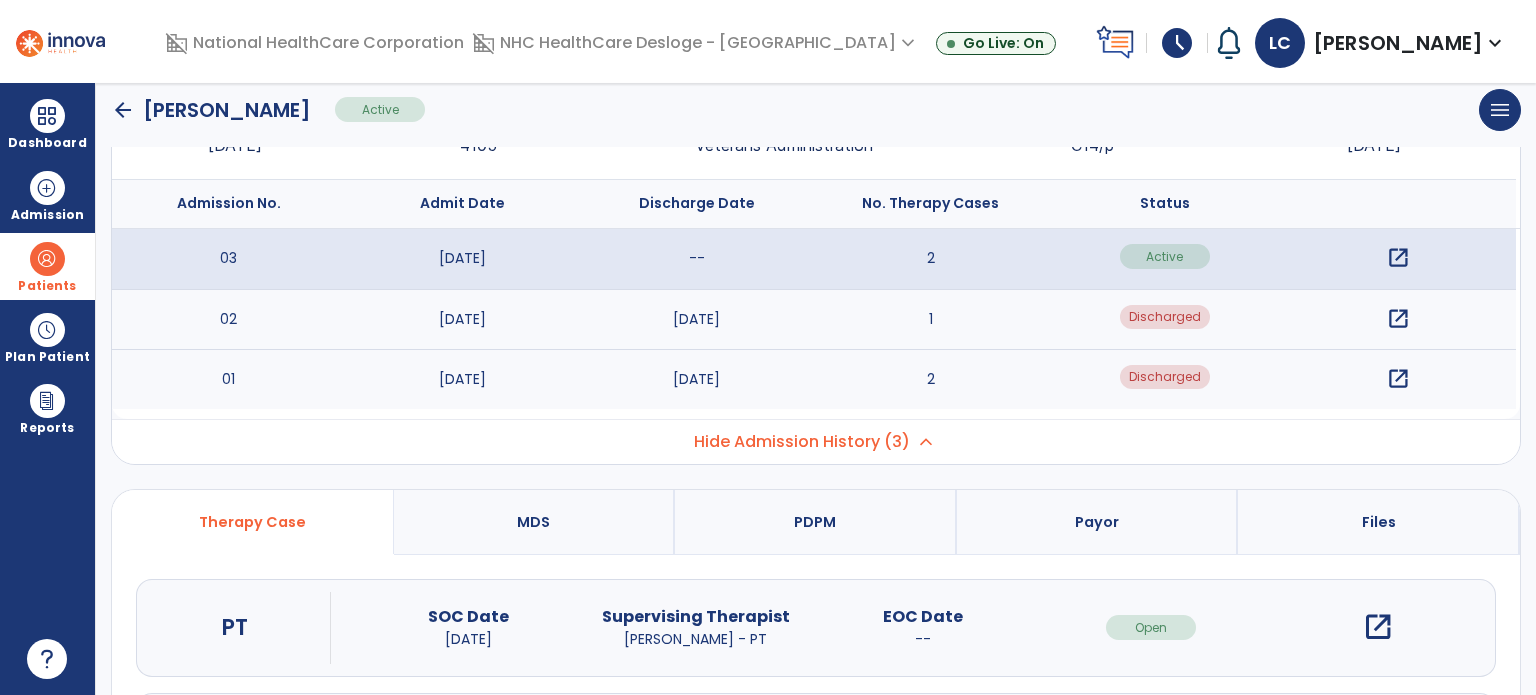 scroll, scrollTop: 94, scrollLeft: 0, axis: vertical 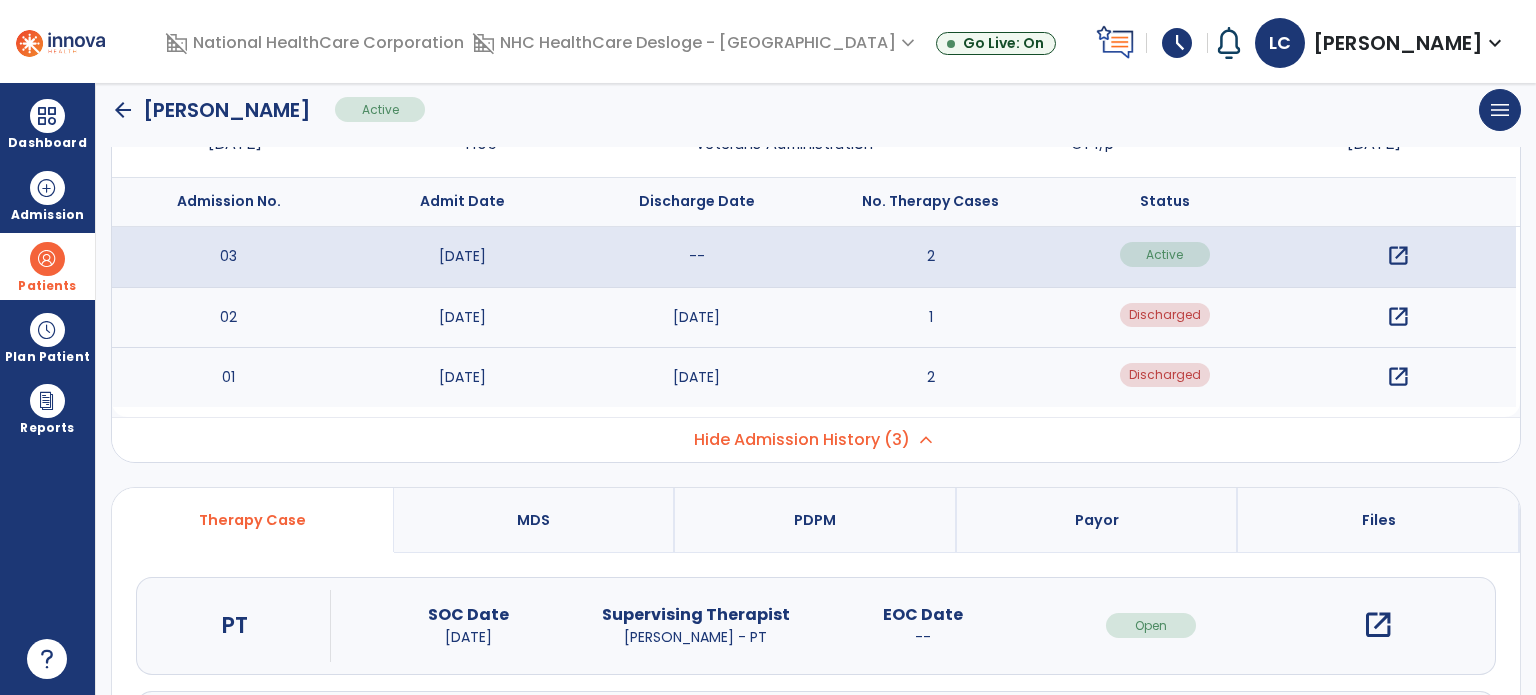 click on "open_in_new" at bounding box center [1398, 317] 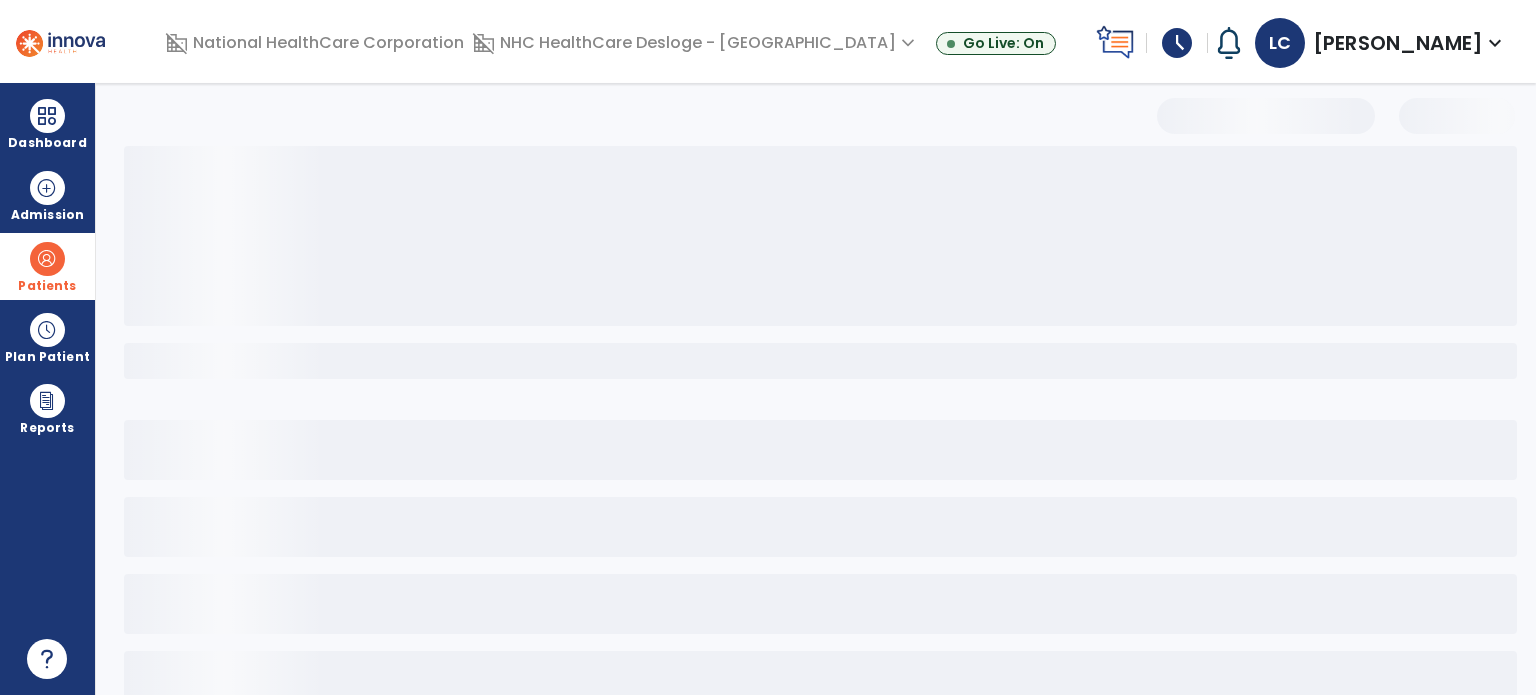 scroll, scrollTop: 94, scrollLeft: 0, axis: vertical 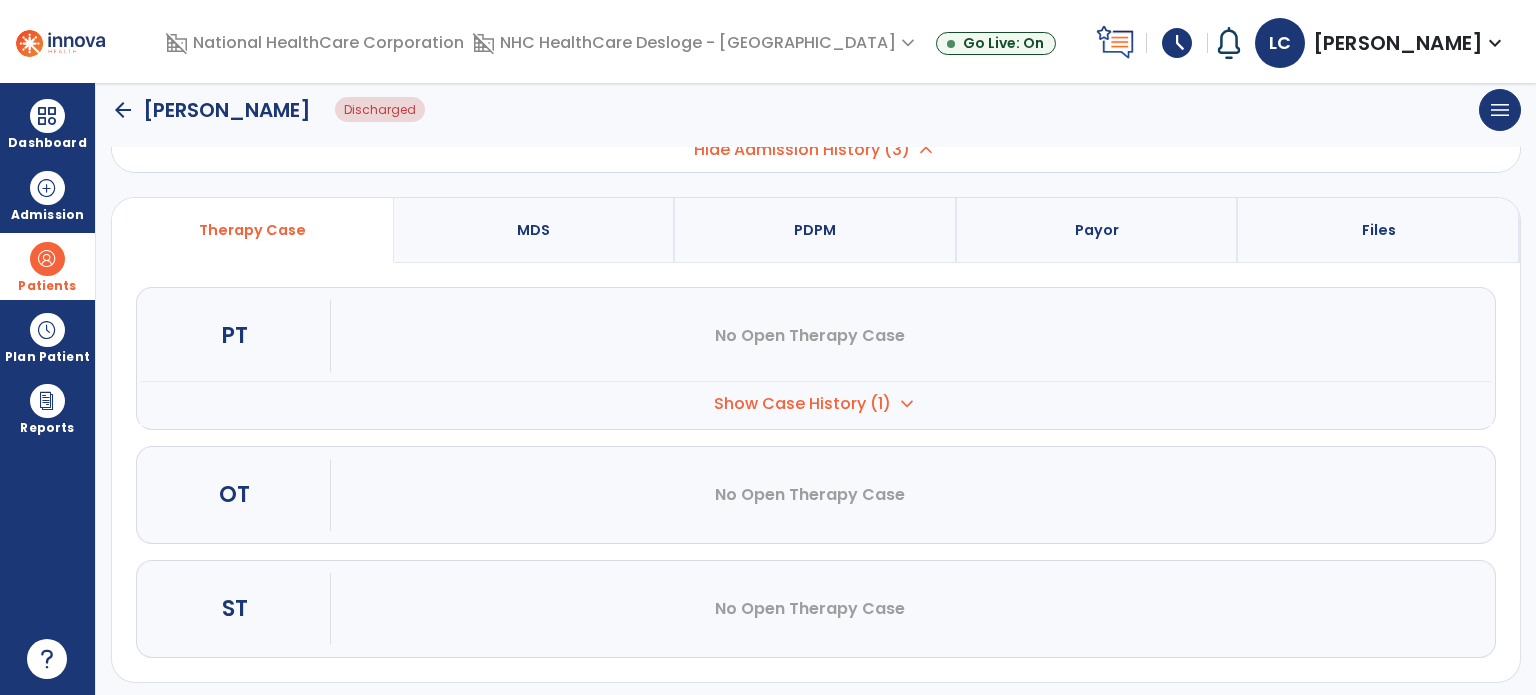 click on "Show Case History (1)     expand_more" at bounding box center (816, 403) 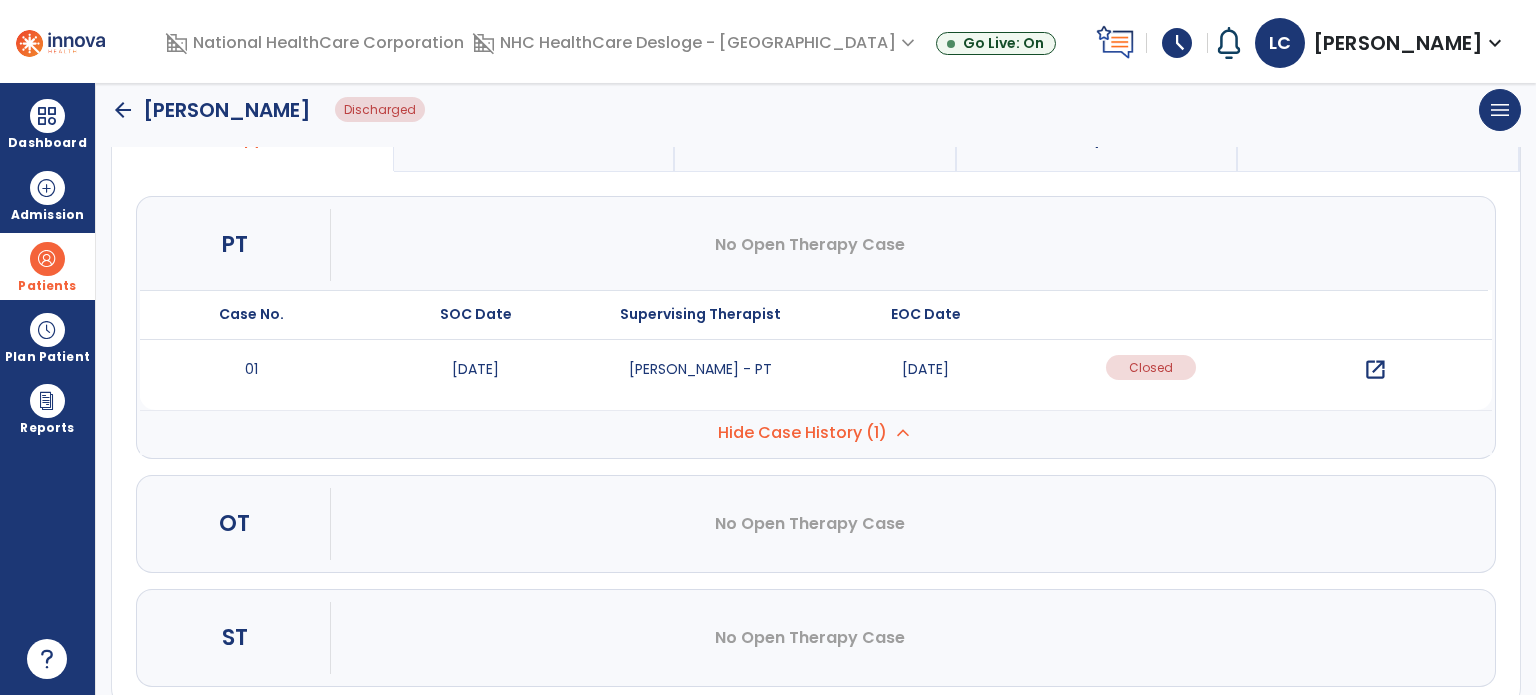 scroll, scrollTop: 476, scrollLeft: 0, axis: vertical 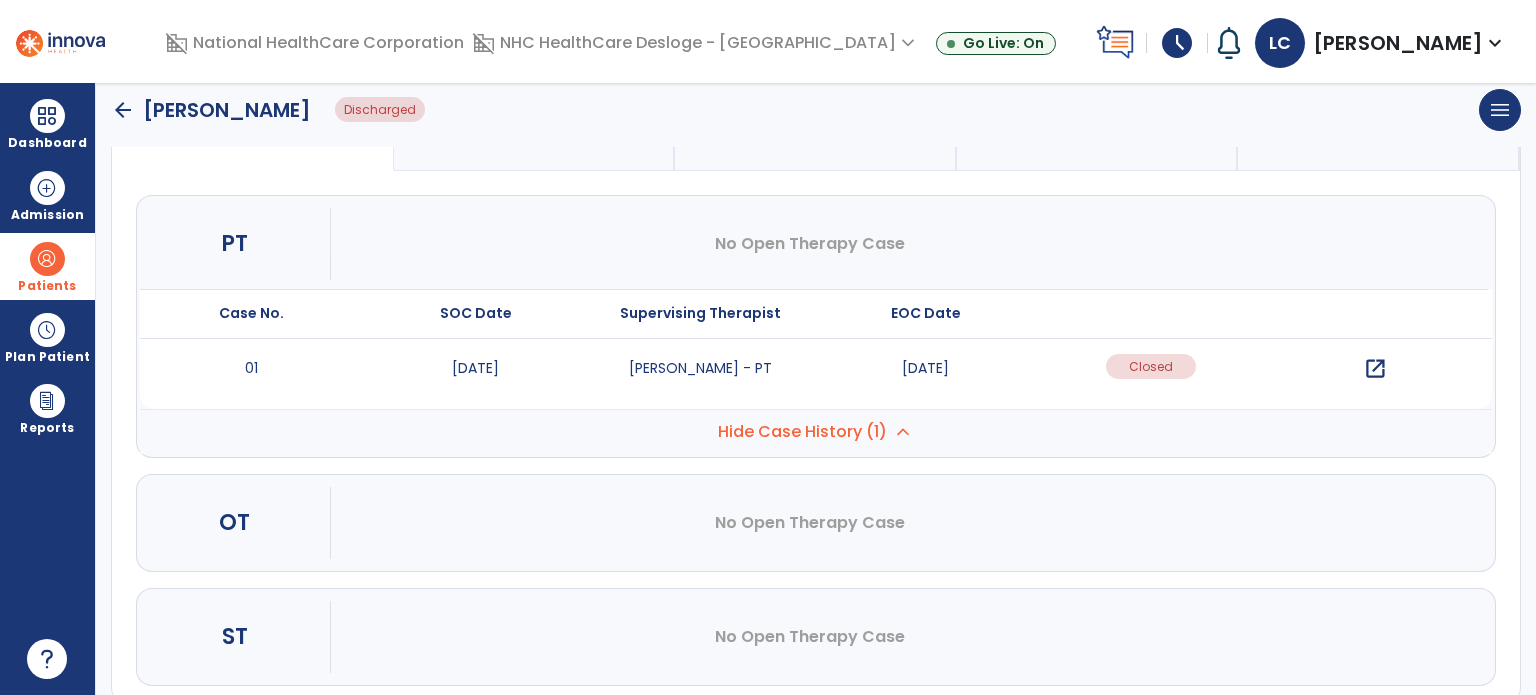 click on "open_in_new" at bounding box center [1375, 369] 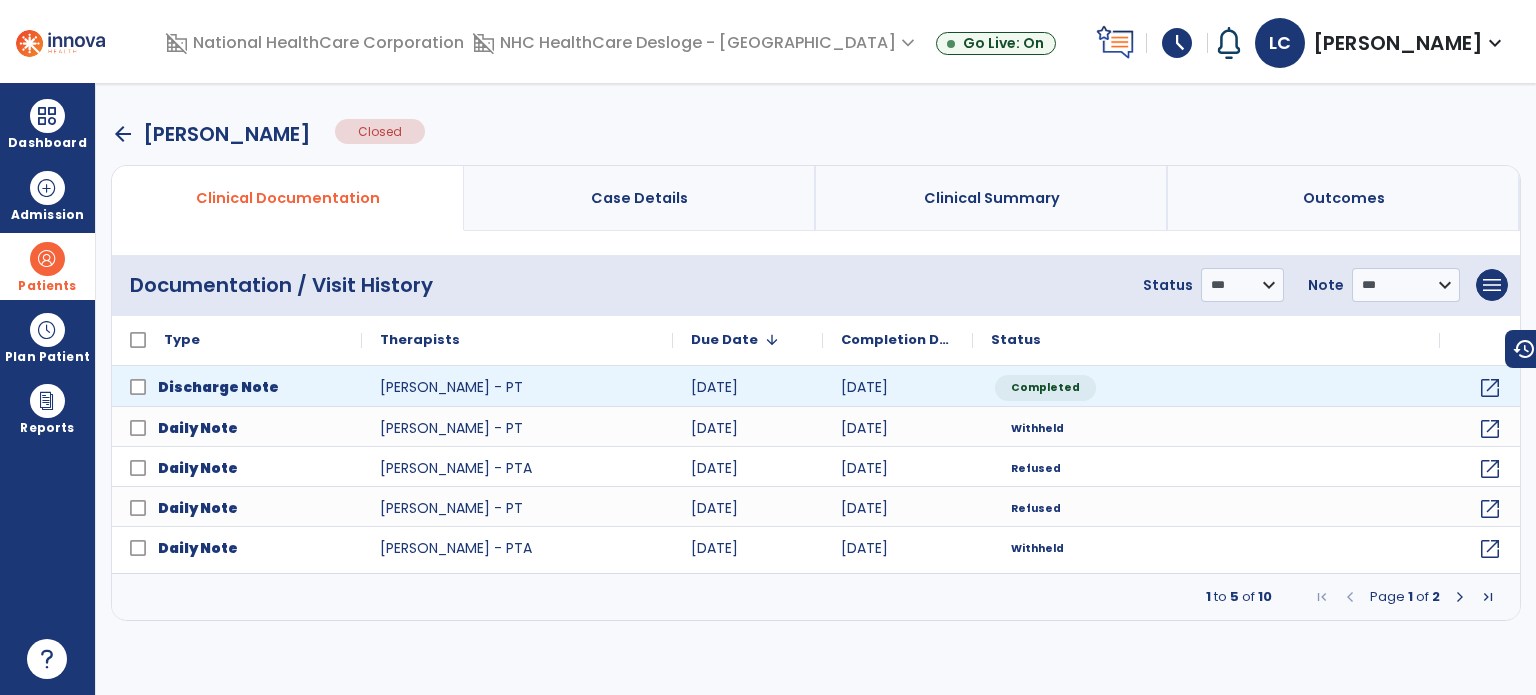 scroll, scrollTop: 0, scrollLeft: 0, axis: both 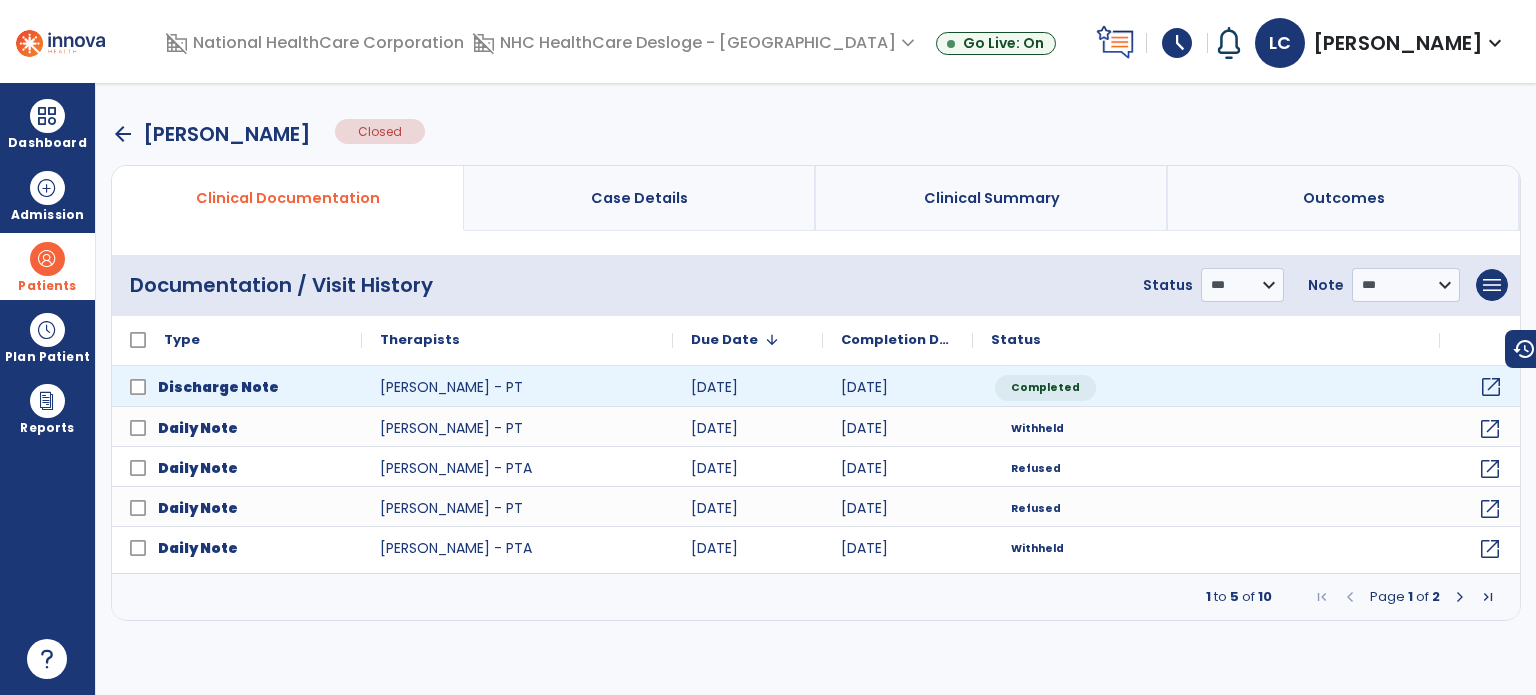 click on "open_in_new" 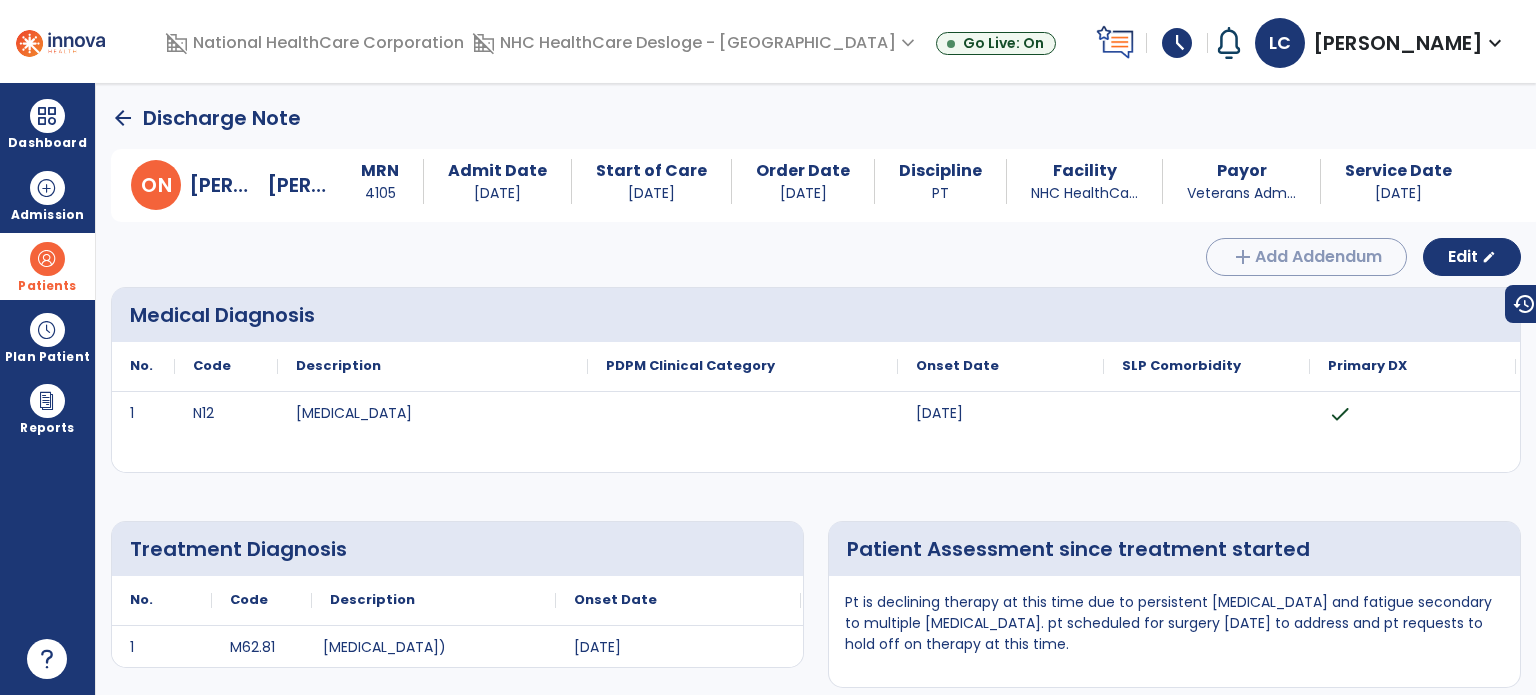 click on "Treatment Diagnosis
No.
Code
Description
1 M62.81" 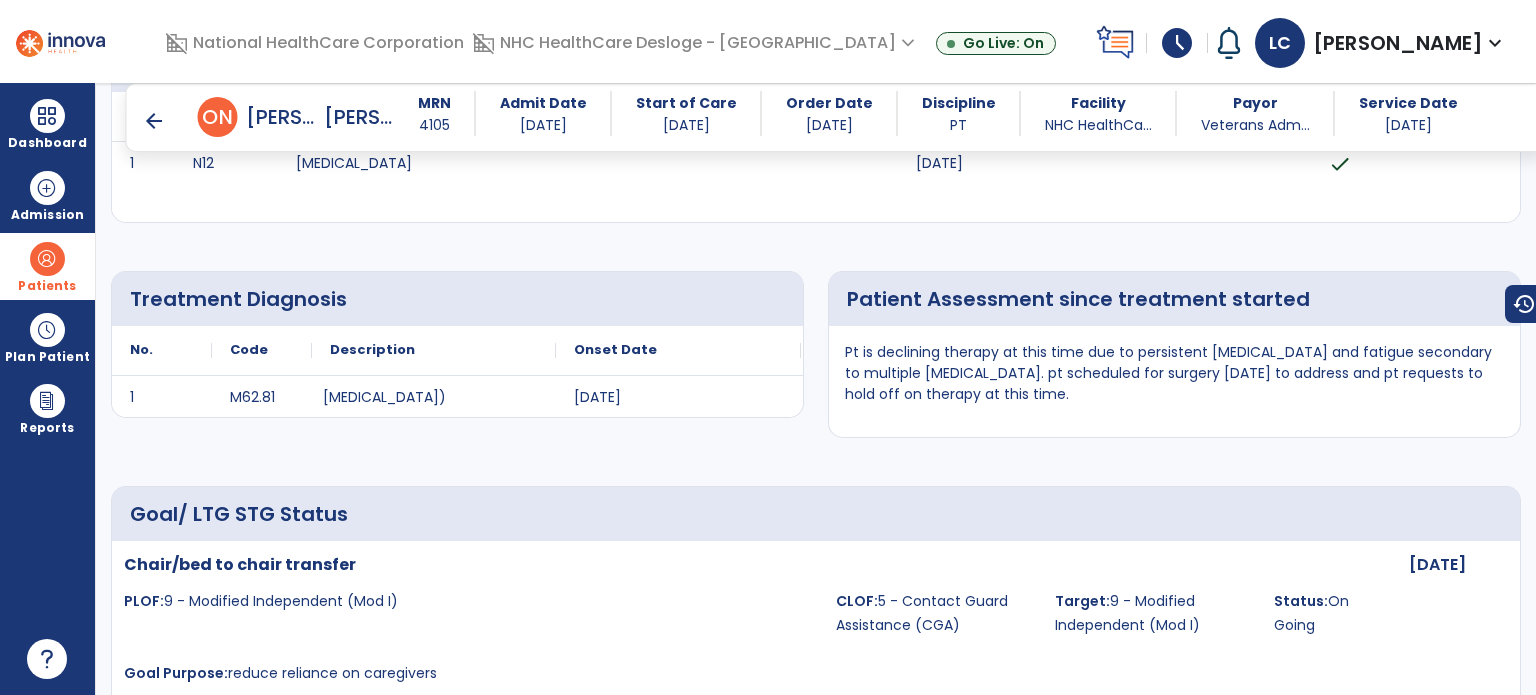scroll, scrollTop: 0, scrollLeft: 0, axis: both 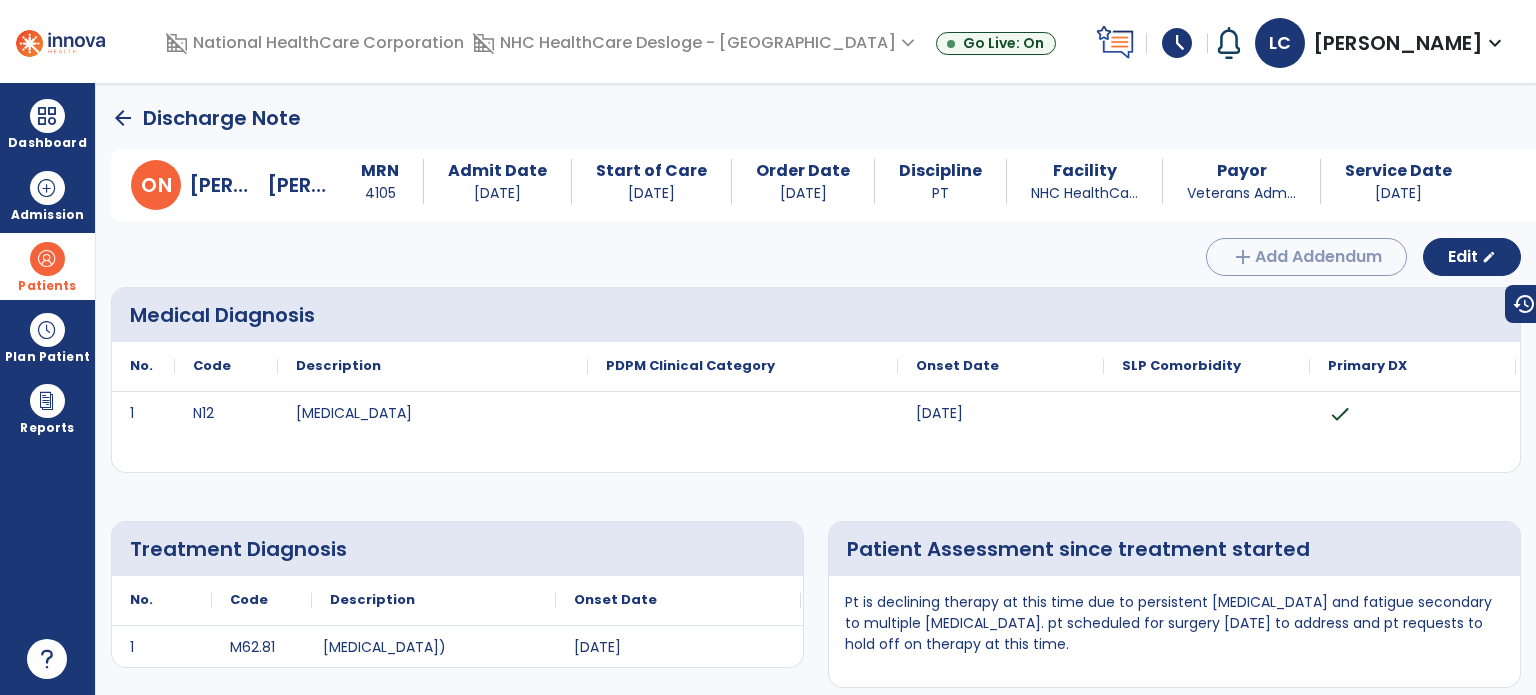 click on "arrow_back" 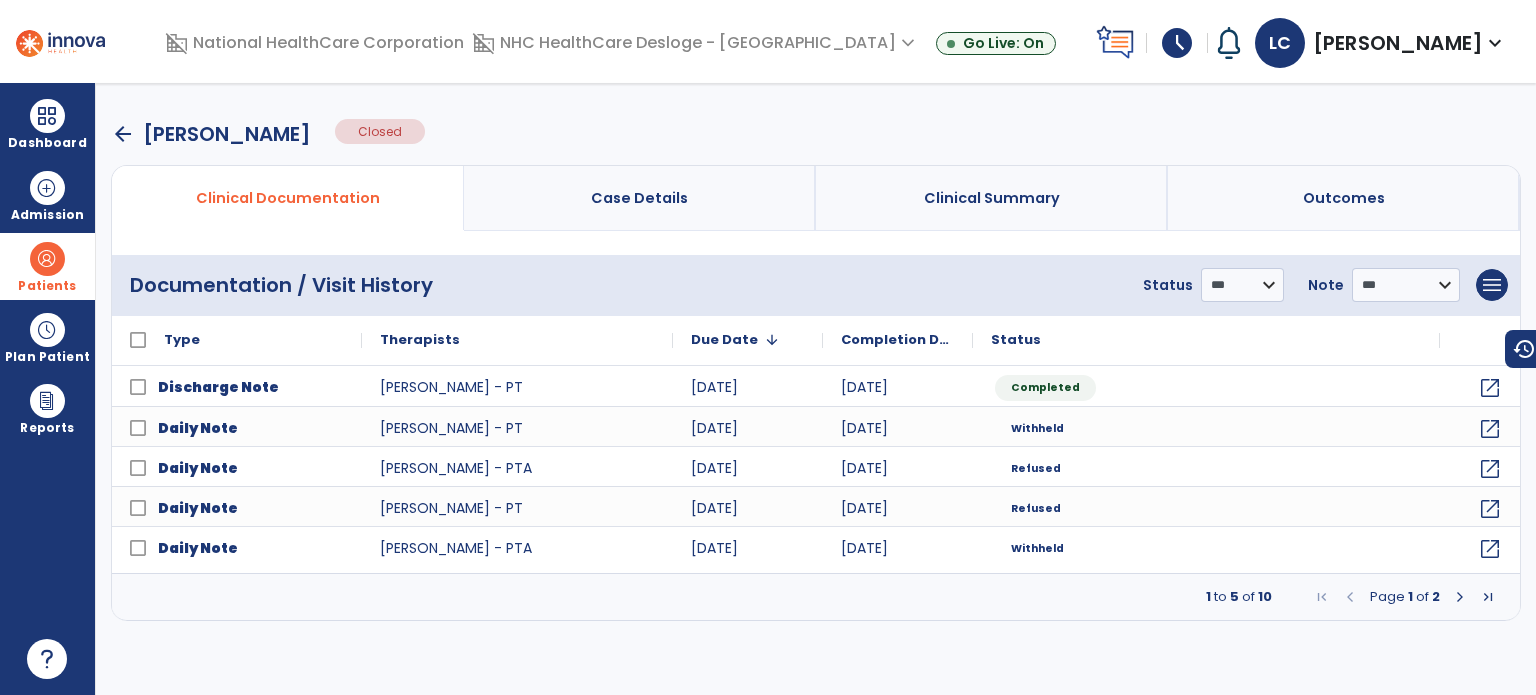 click at bounding box center (1460, 597) 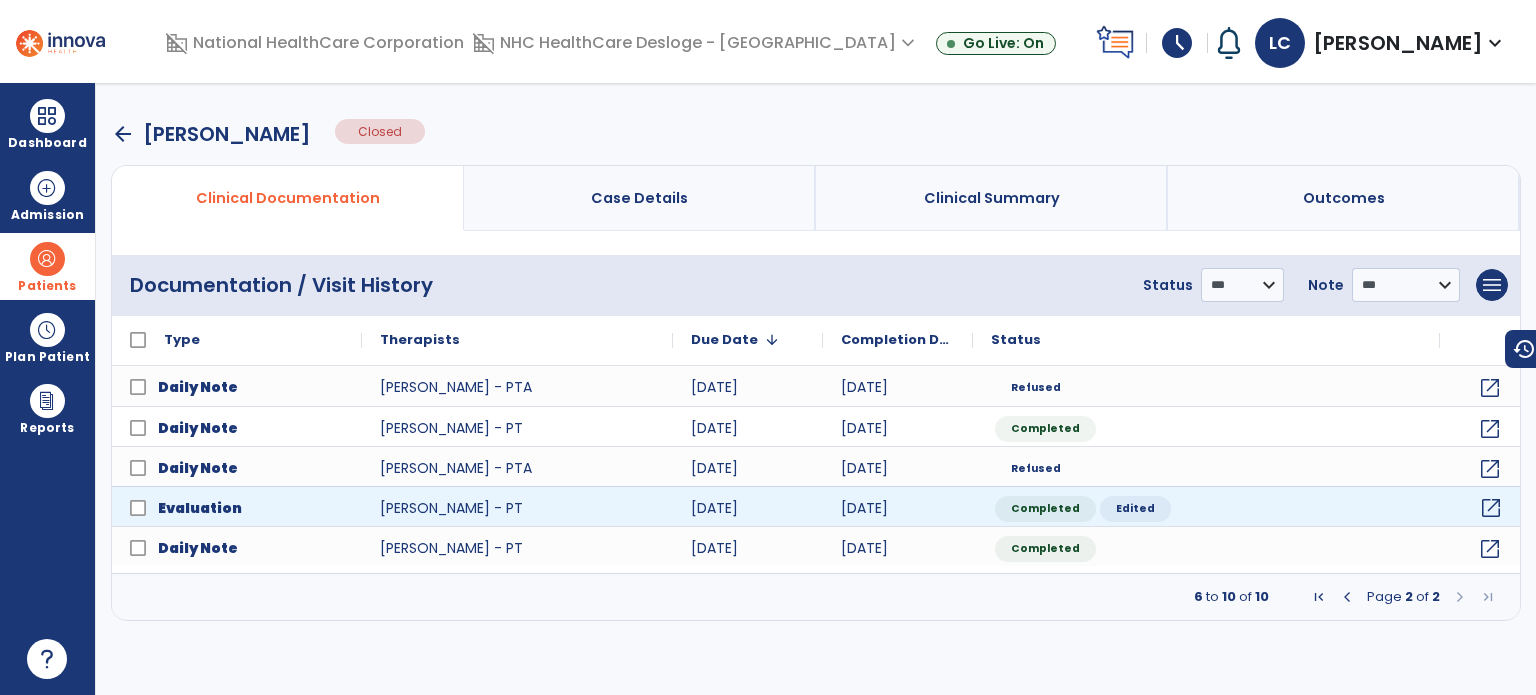 click on "open_in_new" 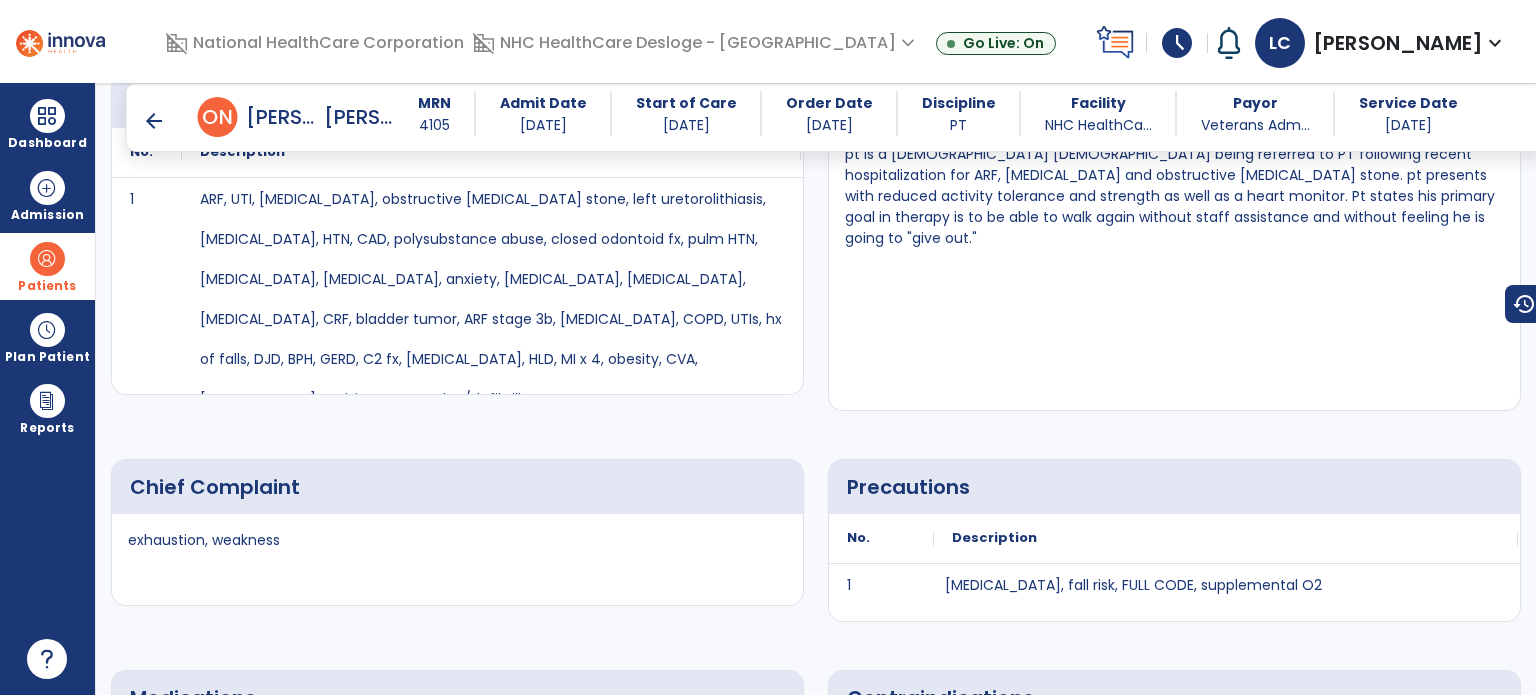 scroll, scrollTop: 672, scrollLeft: 0, axis: vertical 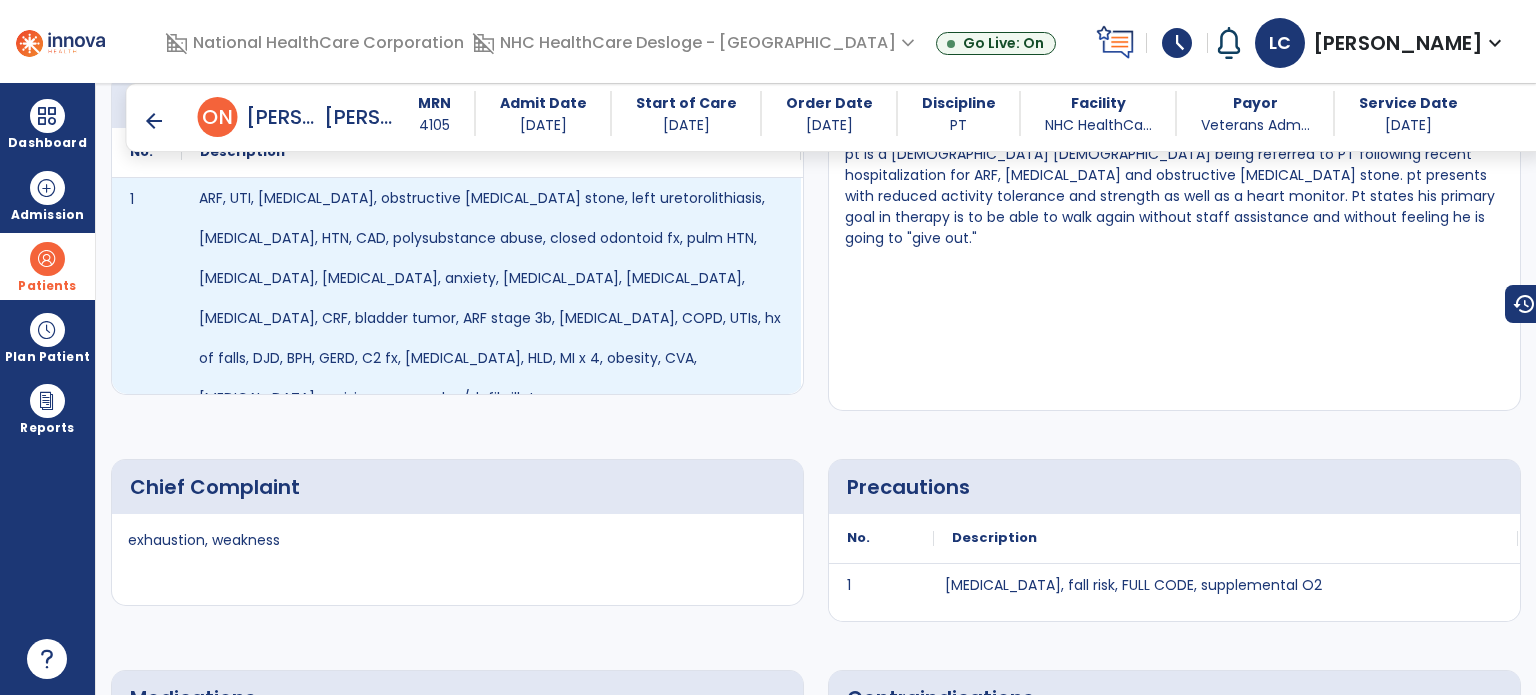 click on "ARF, UTI, [MEDICAL_DATA], obstructive [MEDICAL_DATA] stone, left uretorolithiasis, [MEDICAL_DATA], HTN, CAD, polysubstance abuse, closed odontoid fx, pulm HTN, [MEDICAL_DATA], [MEDICAL_DATA], anxiety, [MEDICAL_DATA], [MEDICAL_DATA], [MEDICAL_DATA], CRF, bladder tumor, ARF stage 3b, [MEDICAL_DATA], COPD, UTIs, hx of falls, DJD, BPH, GERD, C2 fx, [MEDICAL_DATA], HLD, MI x 4, obesity, CVA, [MEDICAL_DATA] excision, pacemaker/defibrillator" at bounding box center [491, 298] 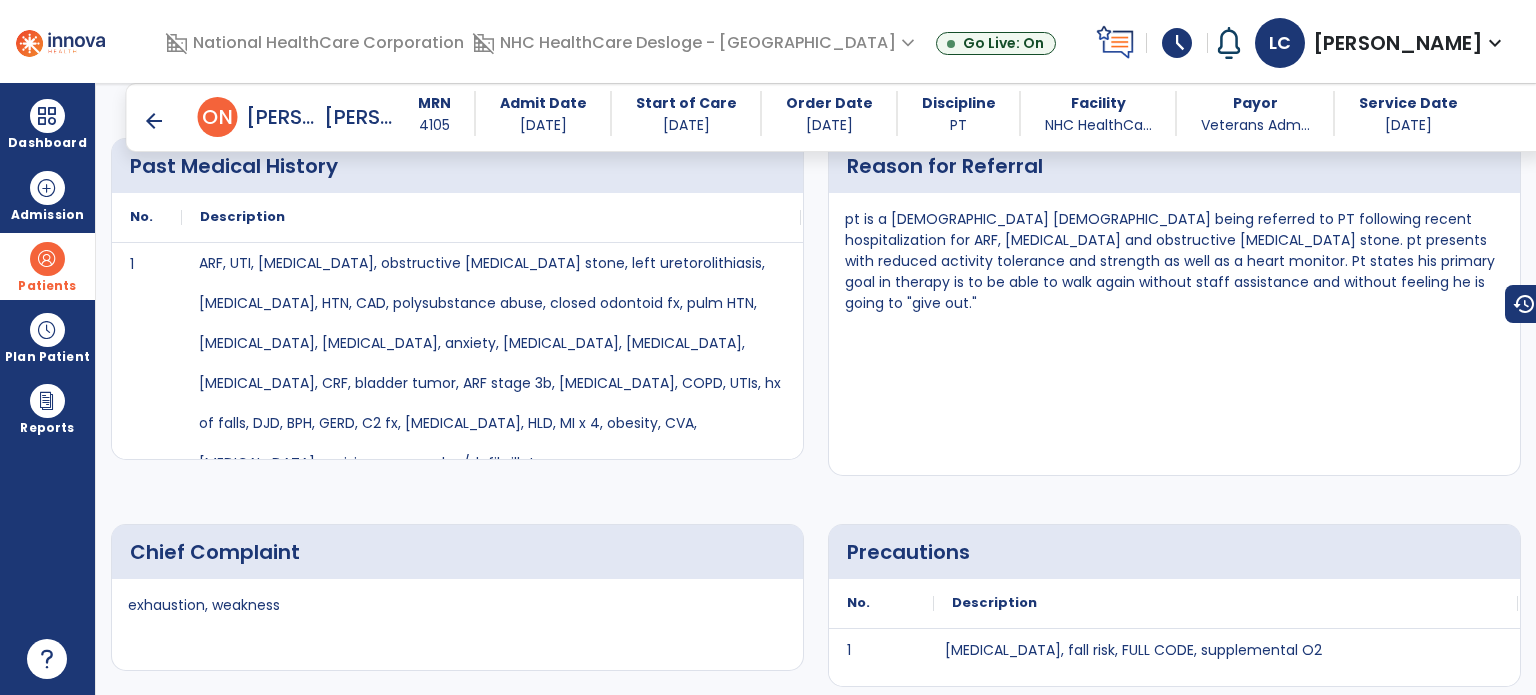 scroll, scrollTop: 0, scrollLeft: 0, axis: both 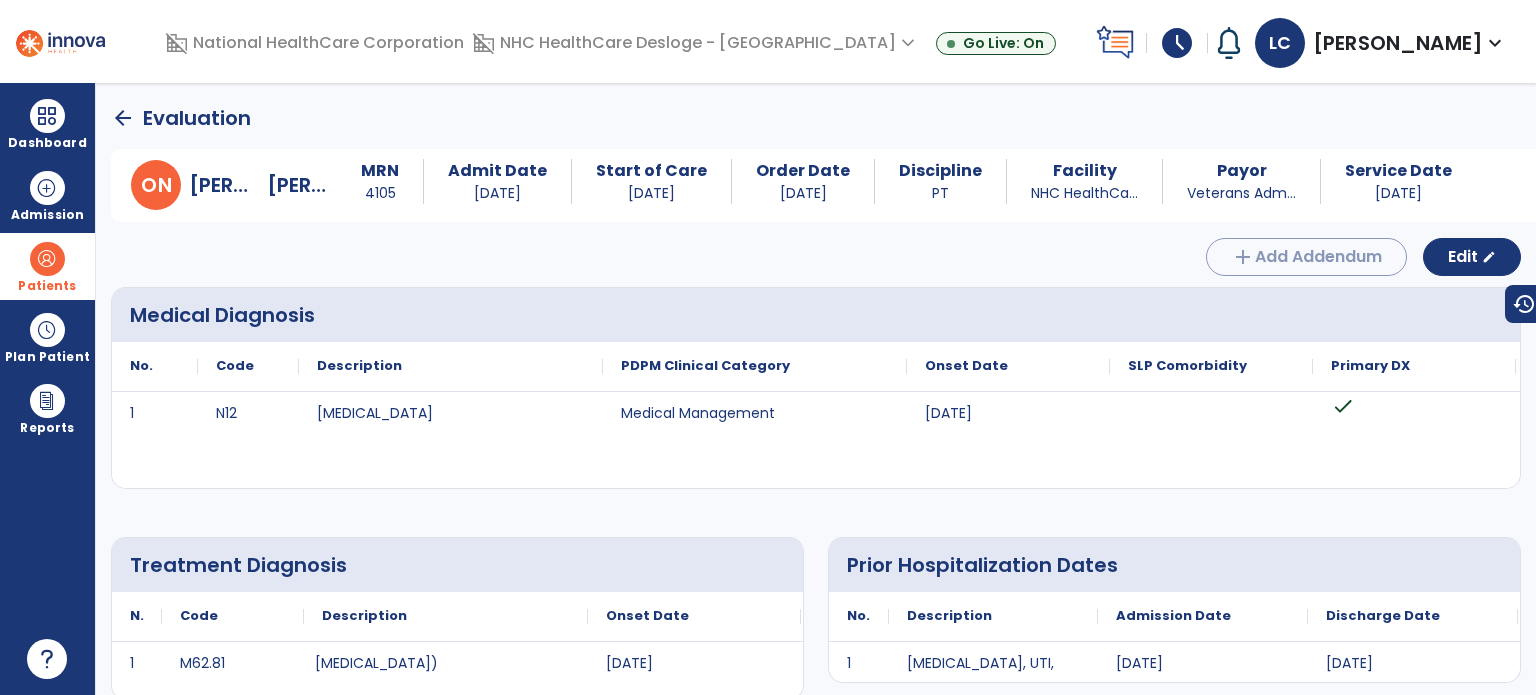 click on "arrow_back" 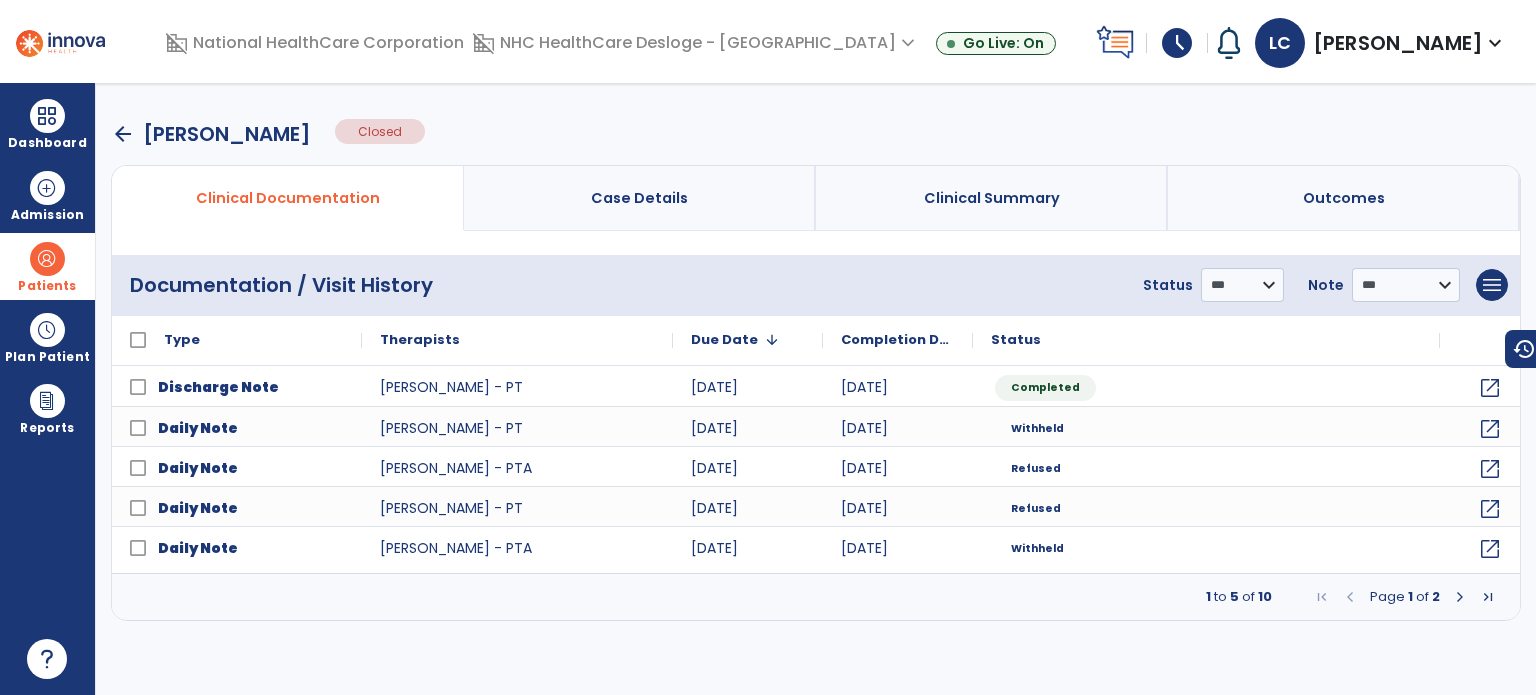 click on "arrow_back" at bounding box center (123, 134) 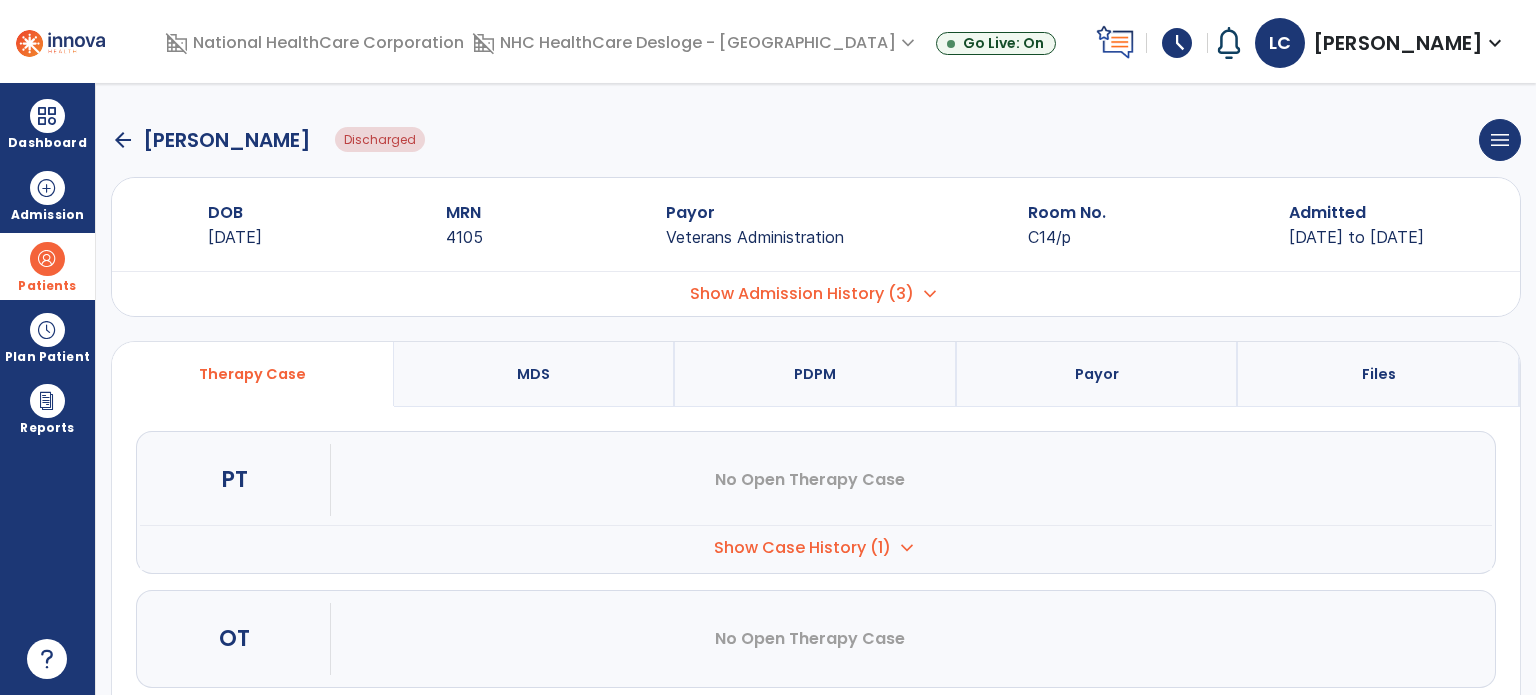 click on "arrow_back" 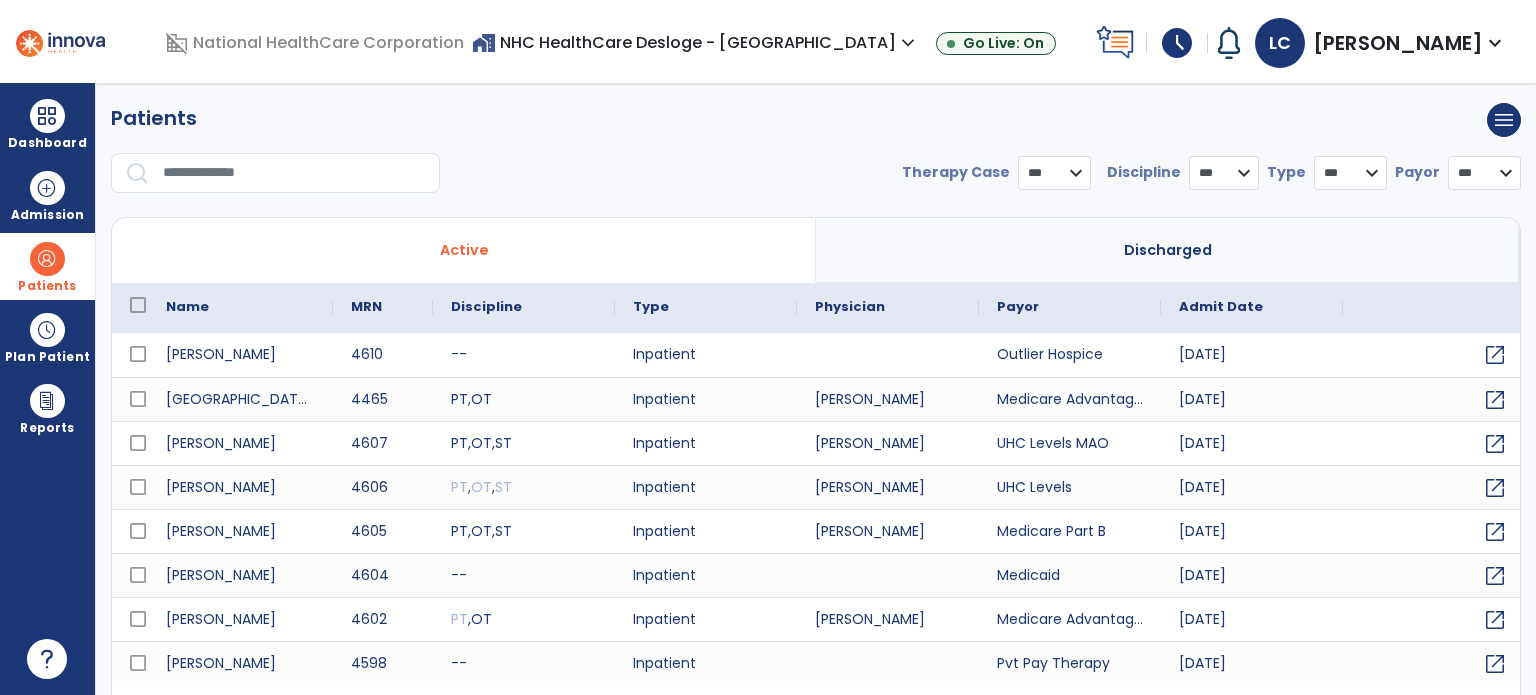 select on "***" 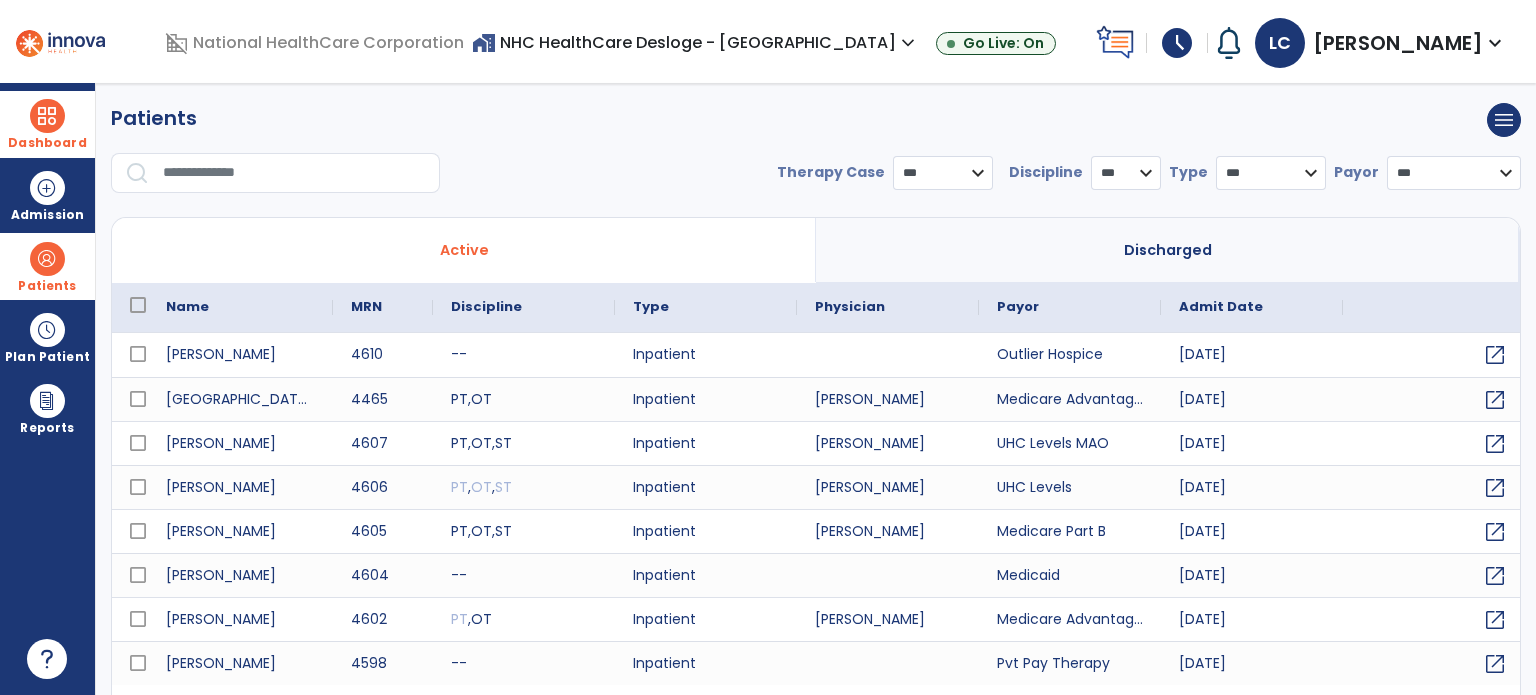 click on "Dashboard" at bounding box center [47, 124] 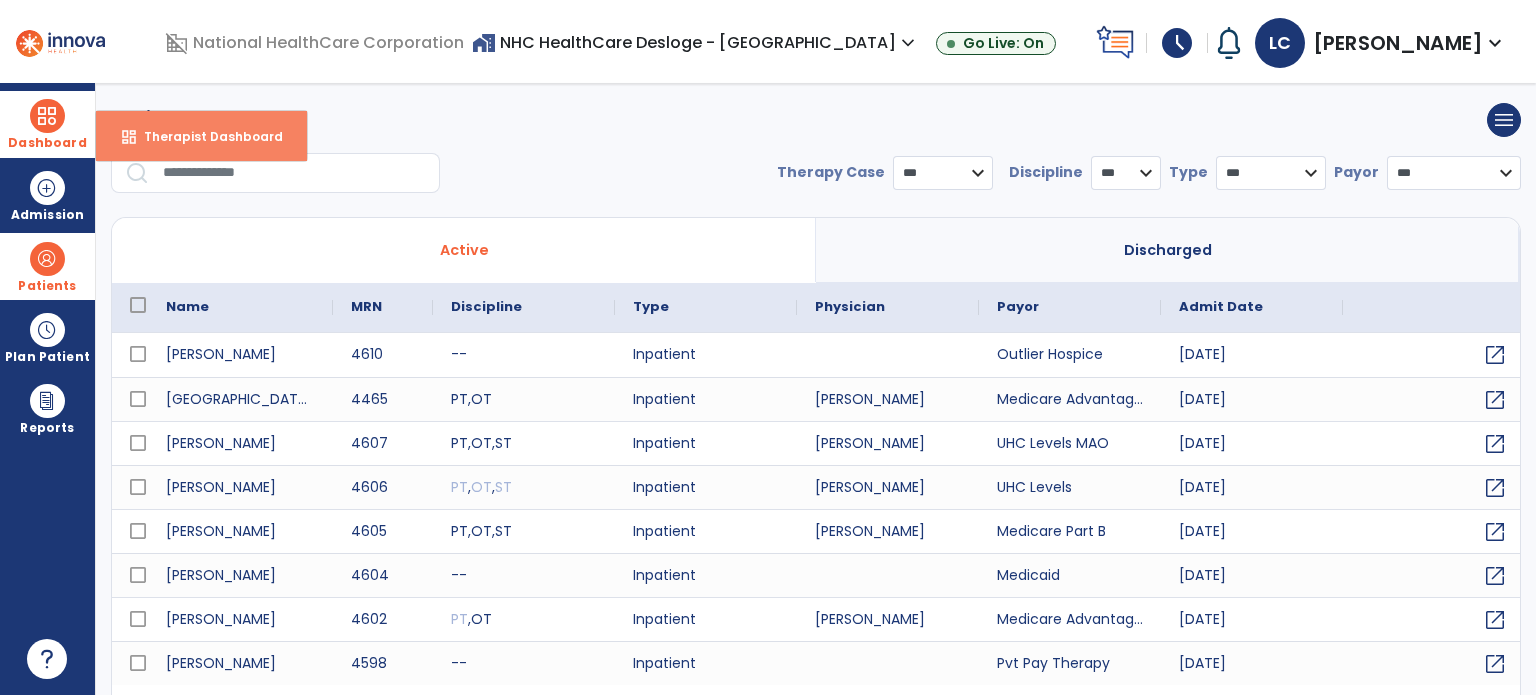 click on "Therapist Dashboard" at bounding box center (205, 136) 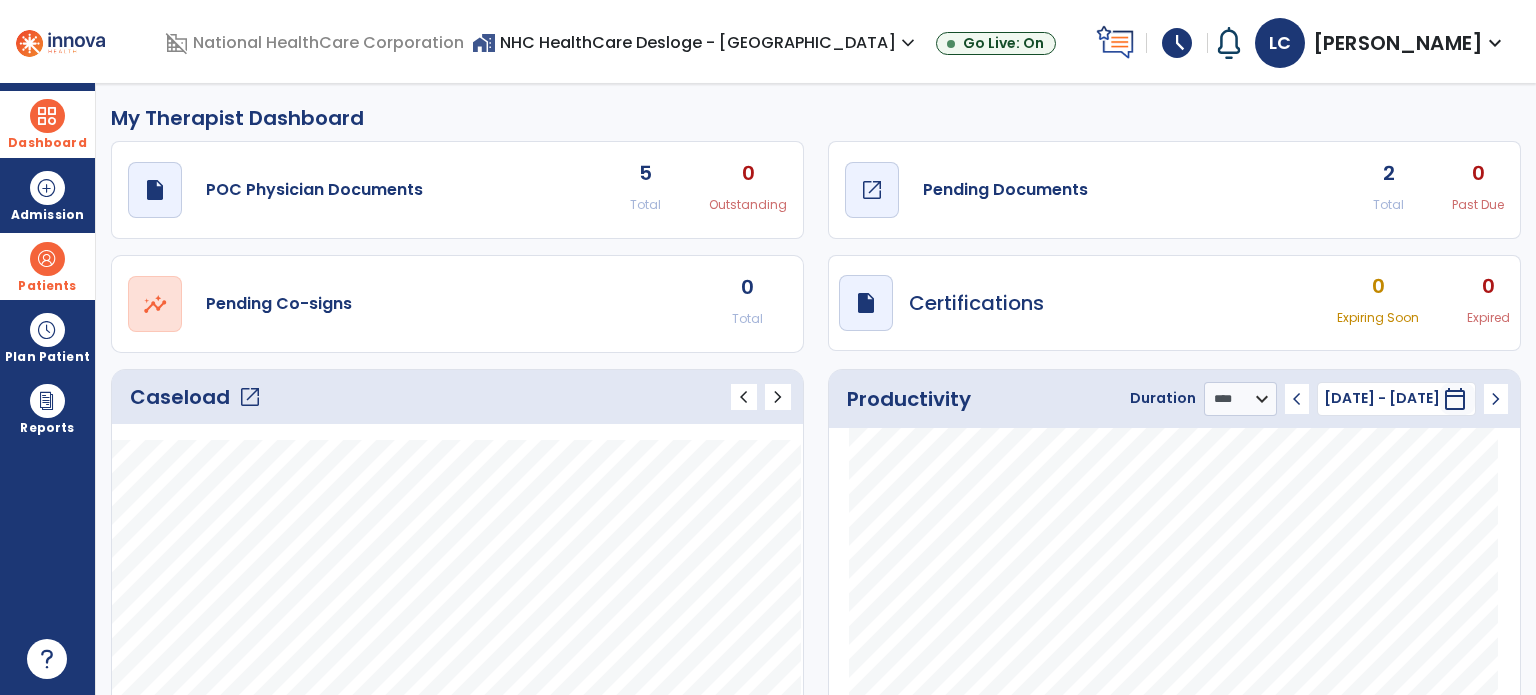 click on "Pending Documents" 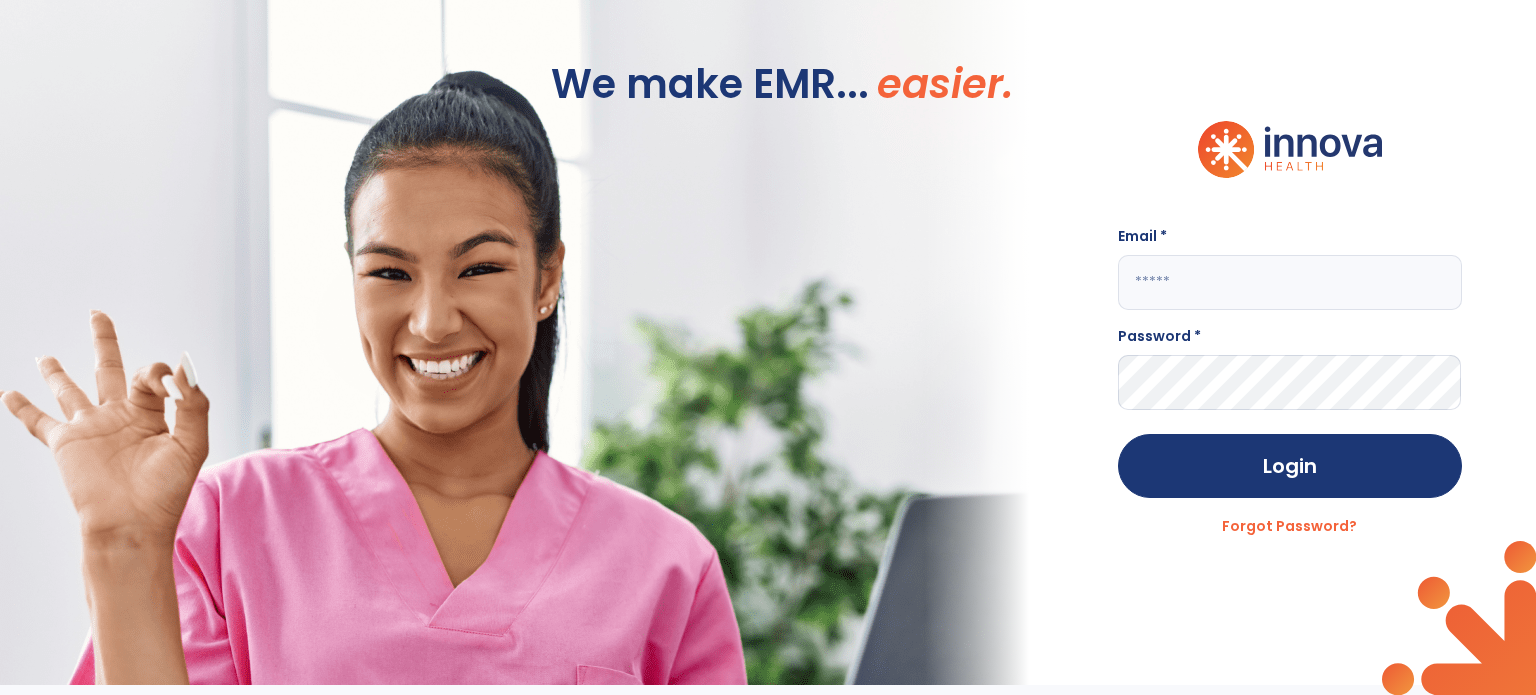 click 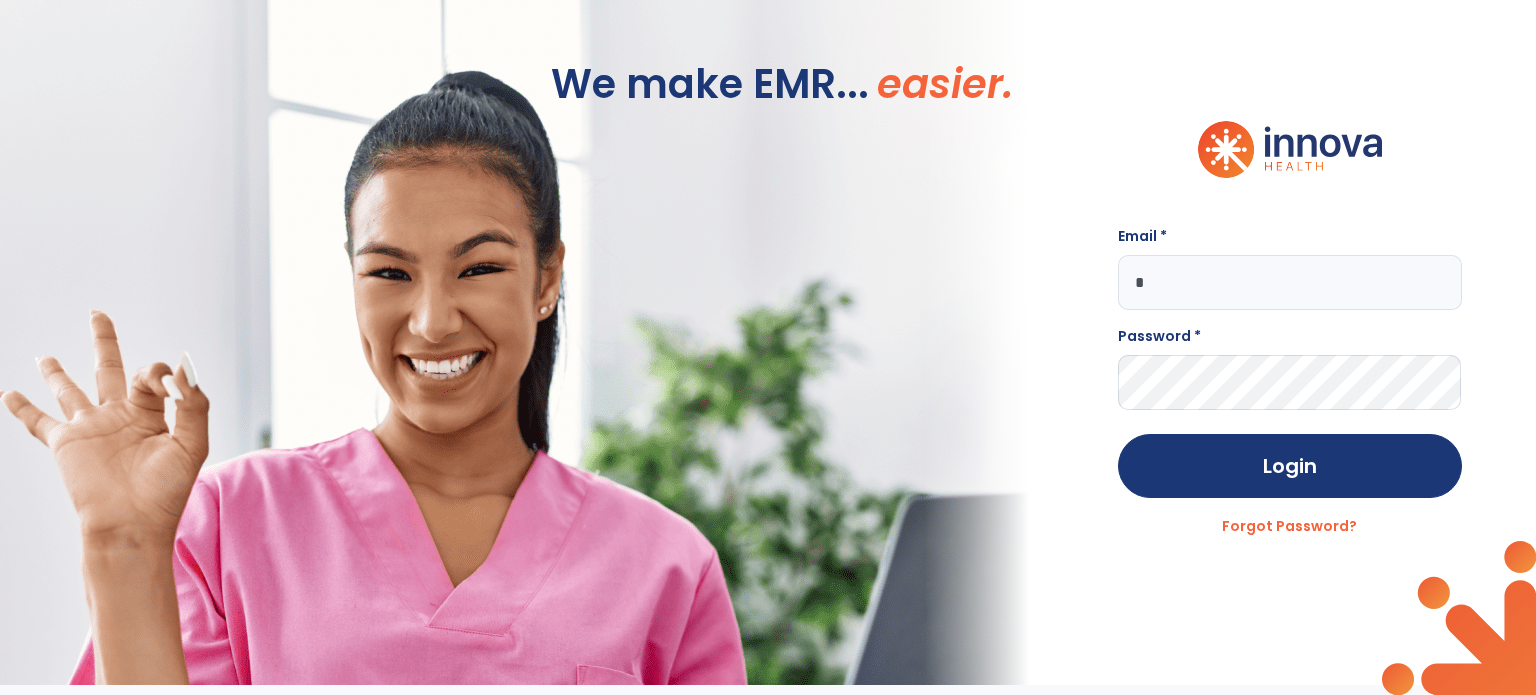 click on "*" 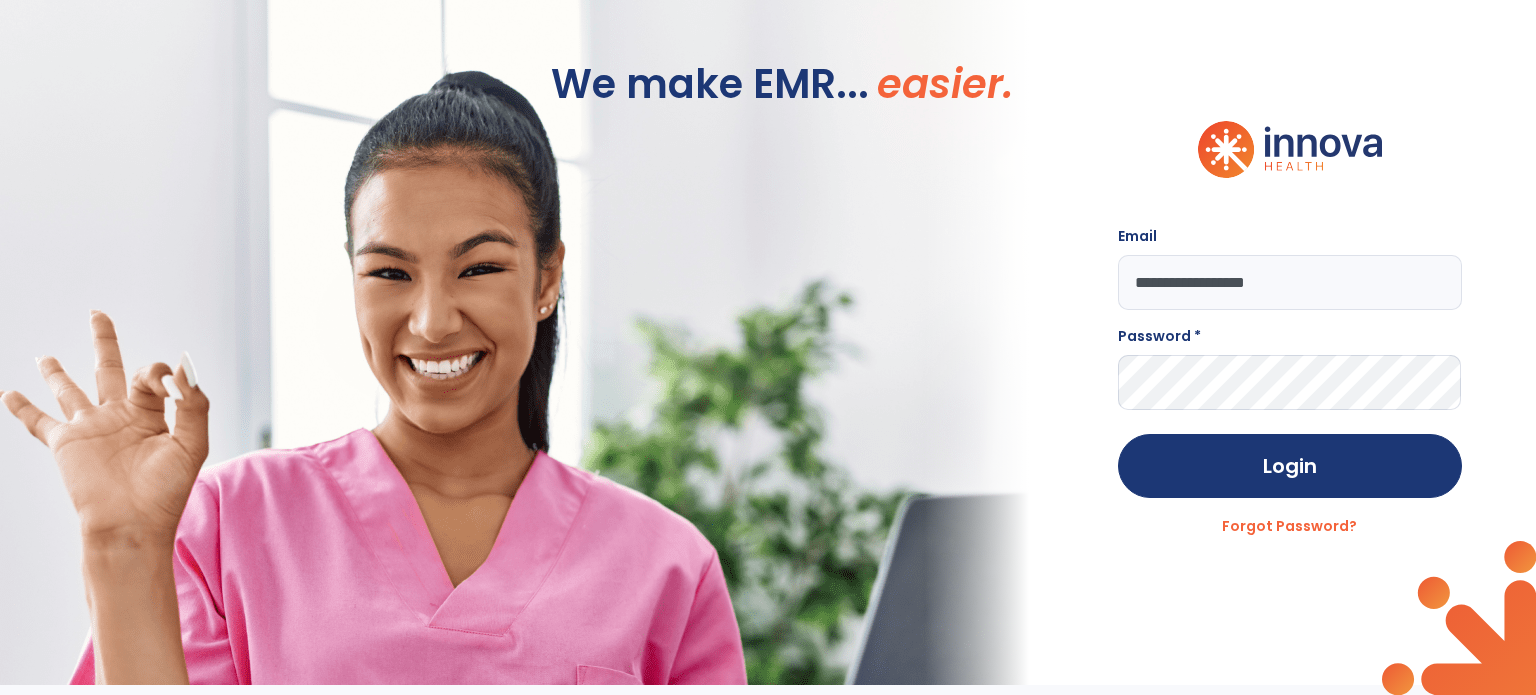 type on "**********" 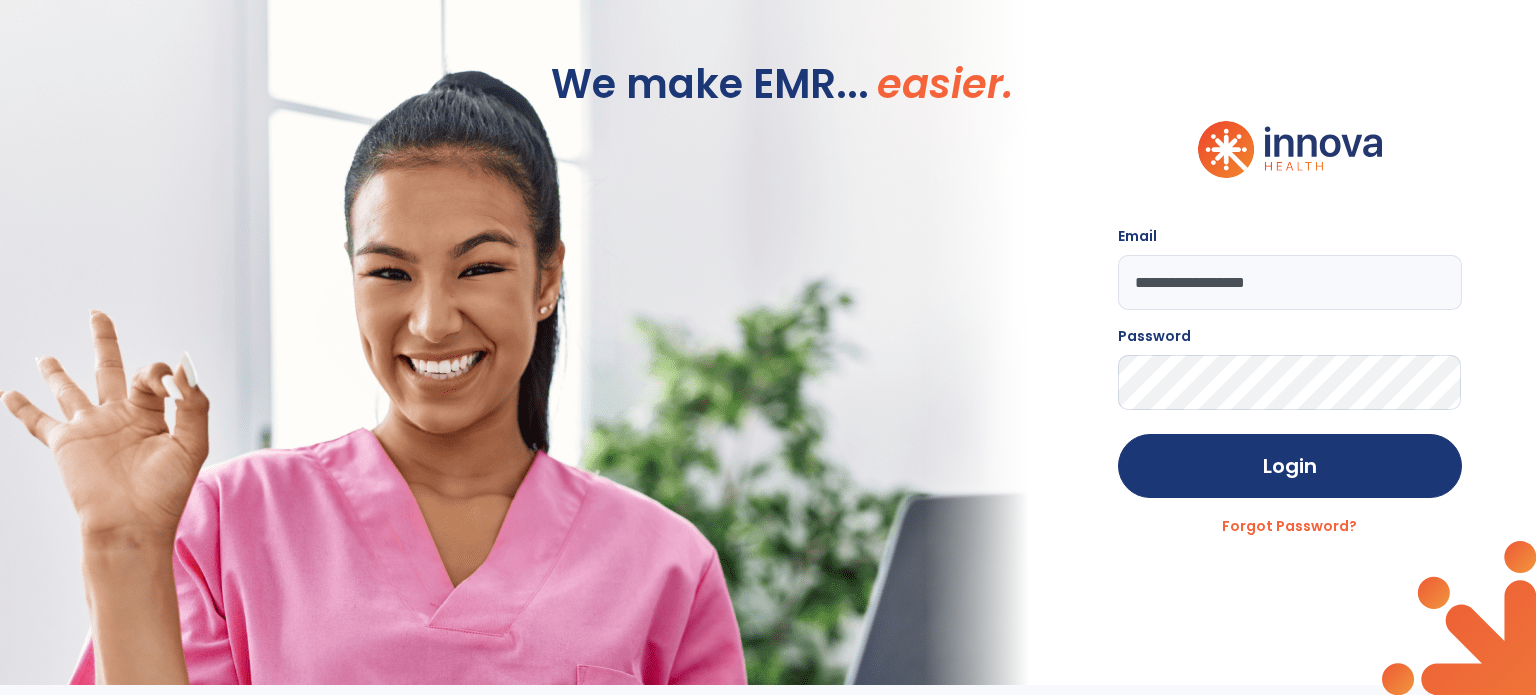 click on "Login" 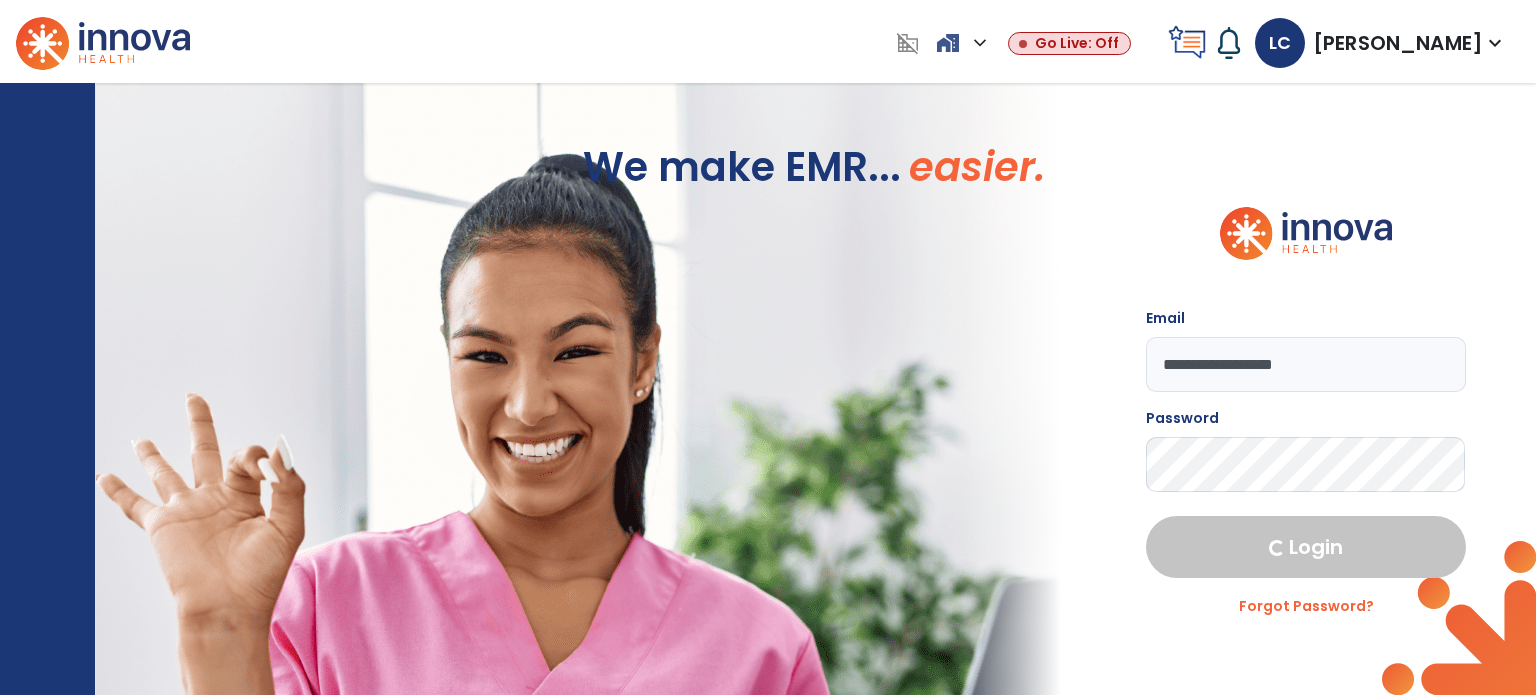 select on "****" 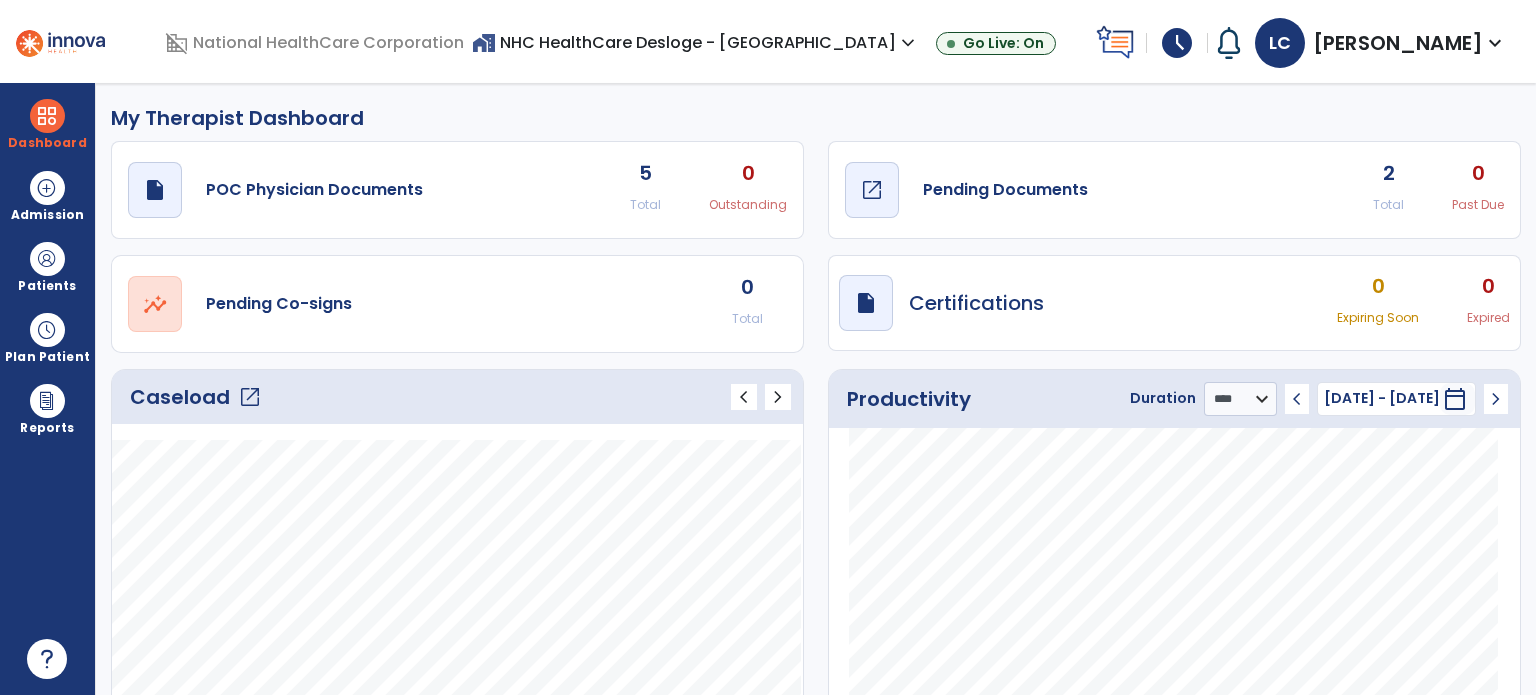 click on "Pending Documents" 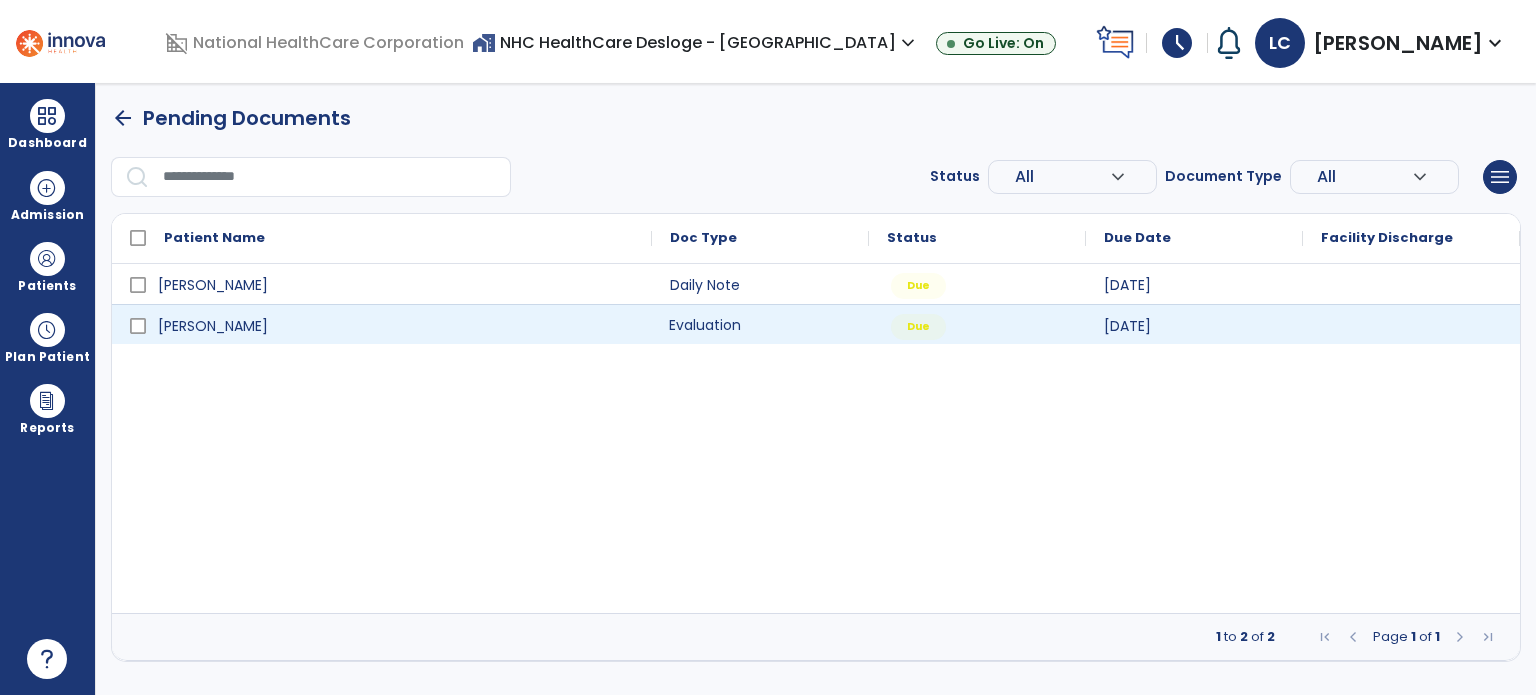 click on "Evaluation" at bounding box center [760, 324] 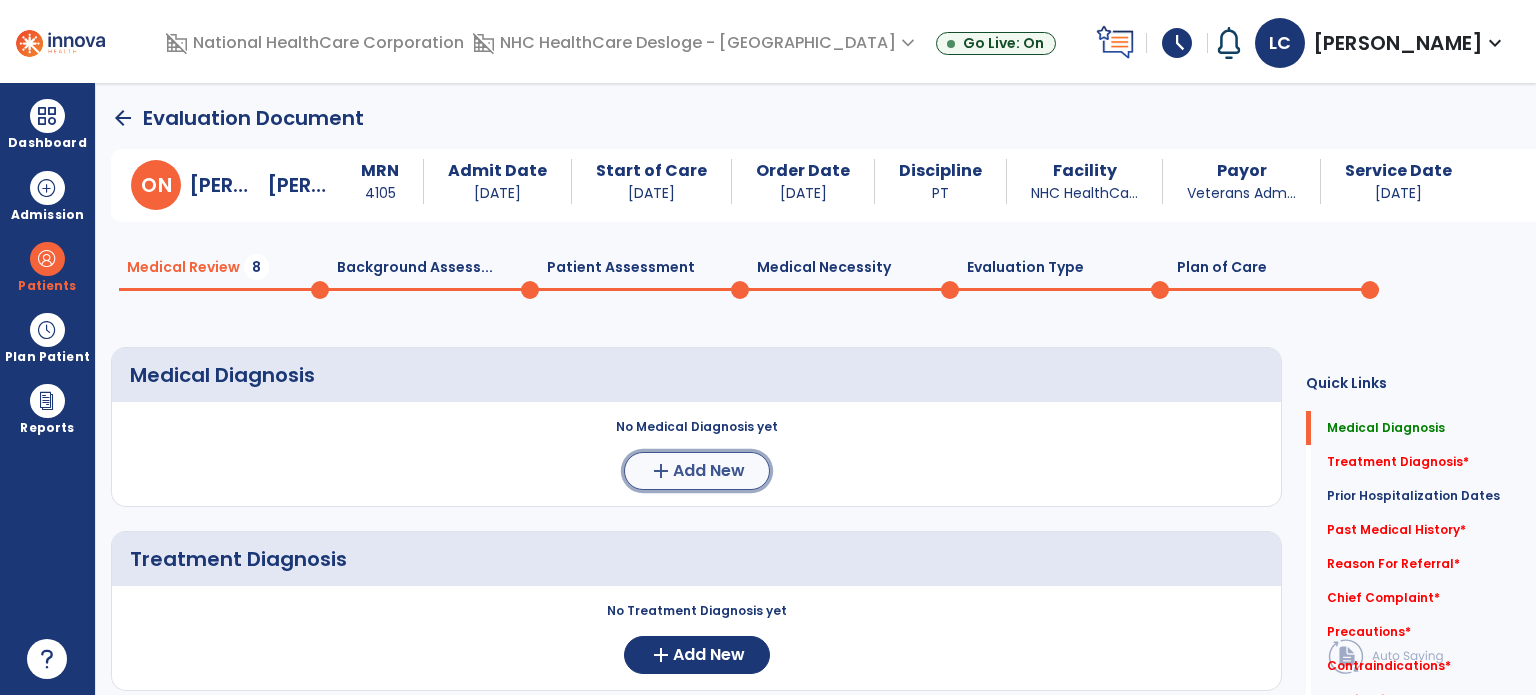 click on "Add New" 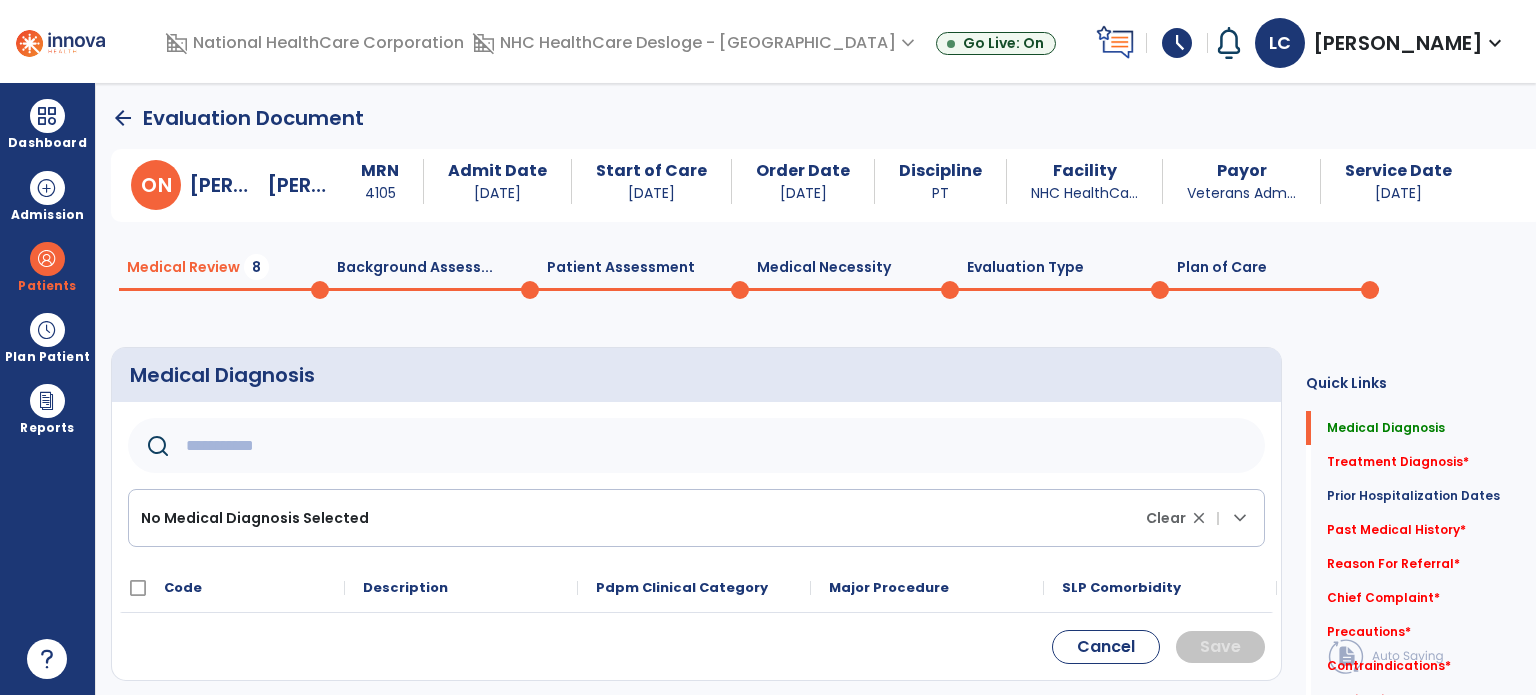 click 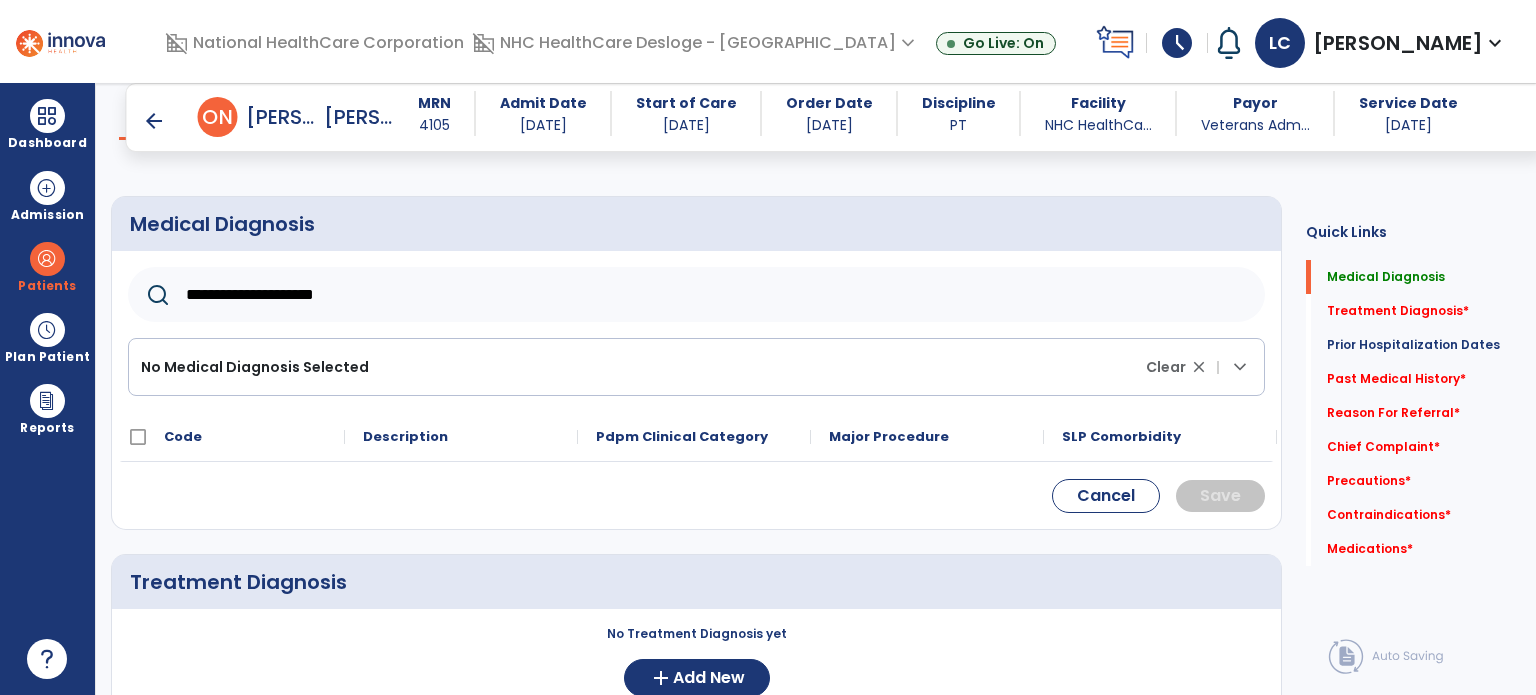 scroll, scrollTop: 131, scrollLeft: 0, axis: vertical 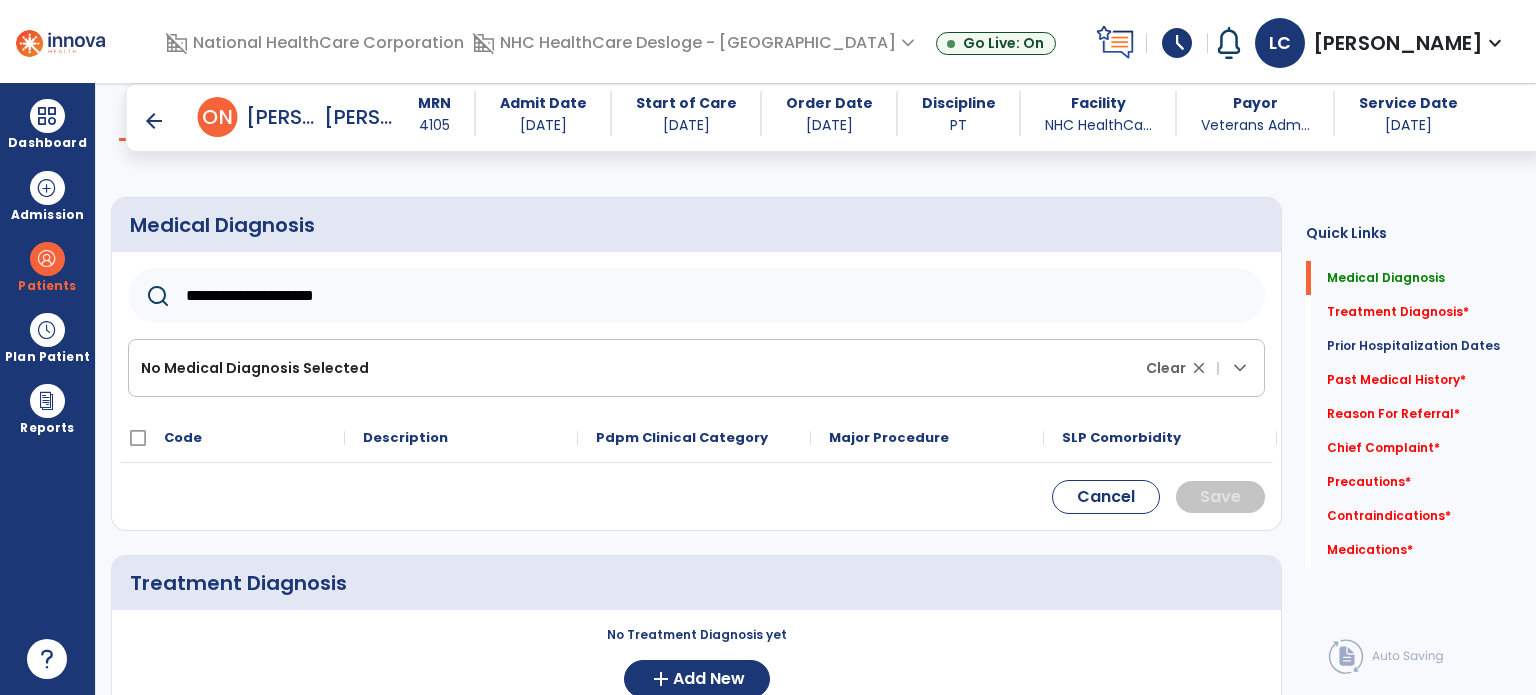 click on "**********" 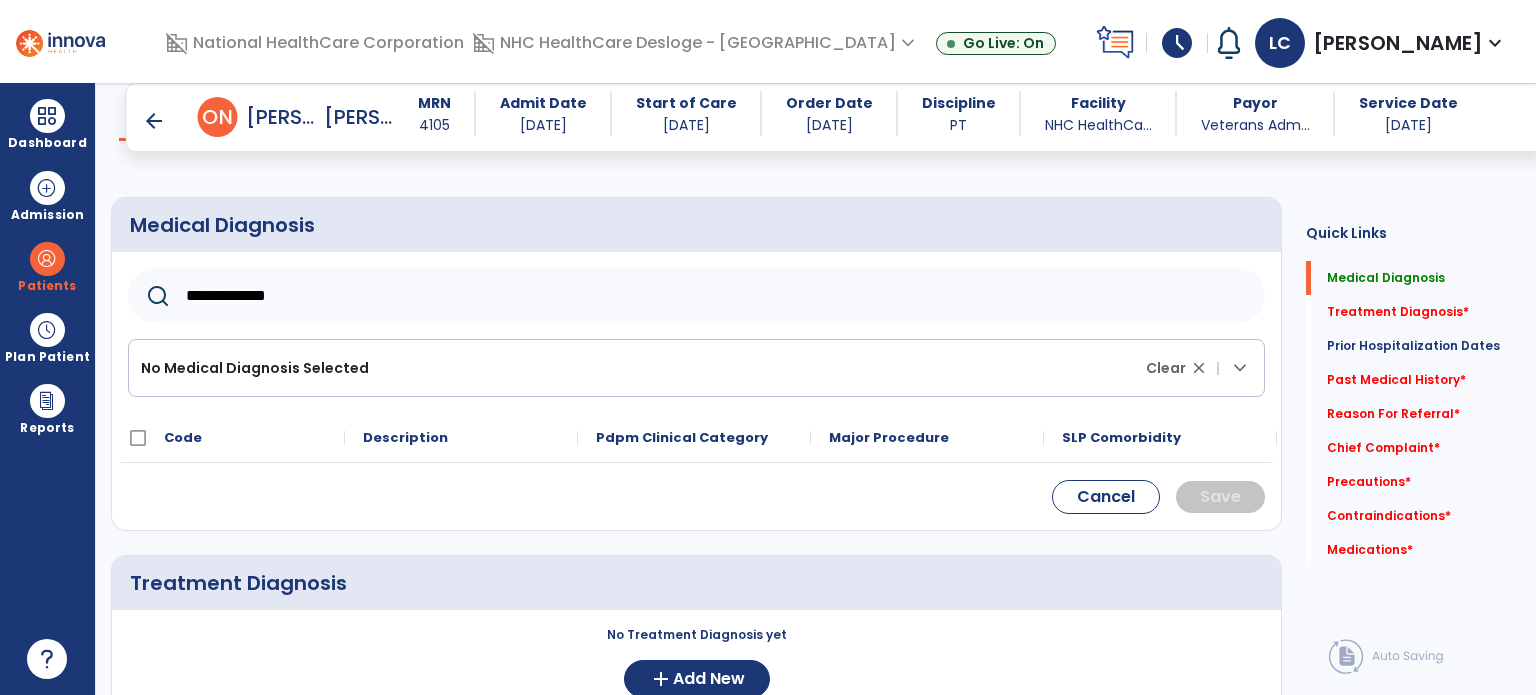 type on "**********" 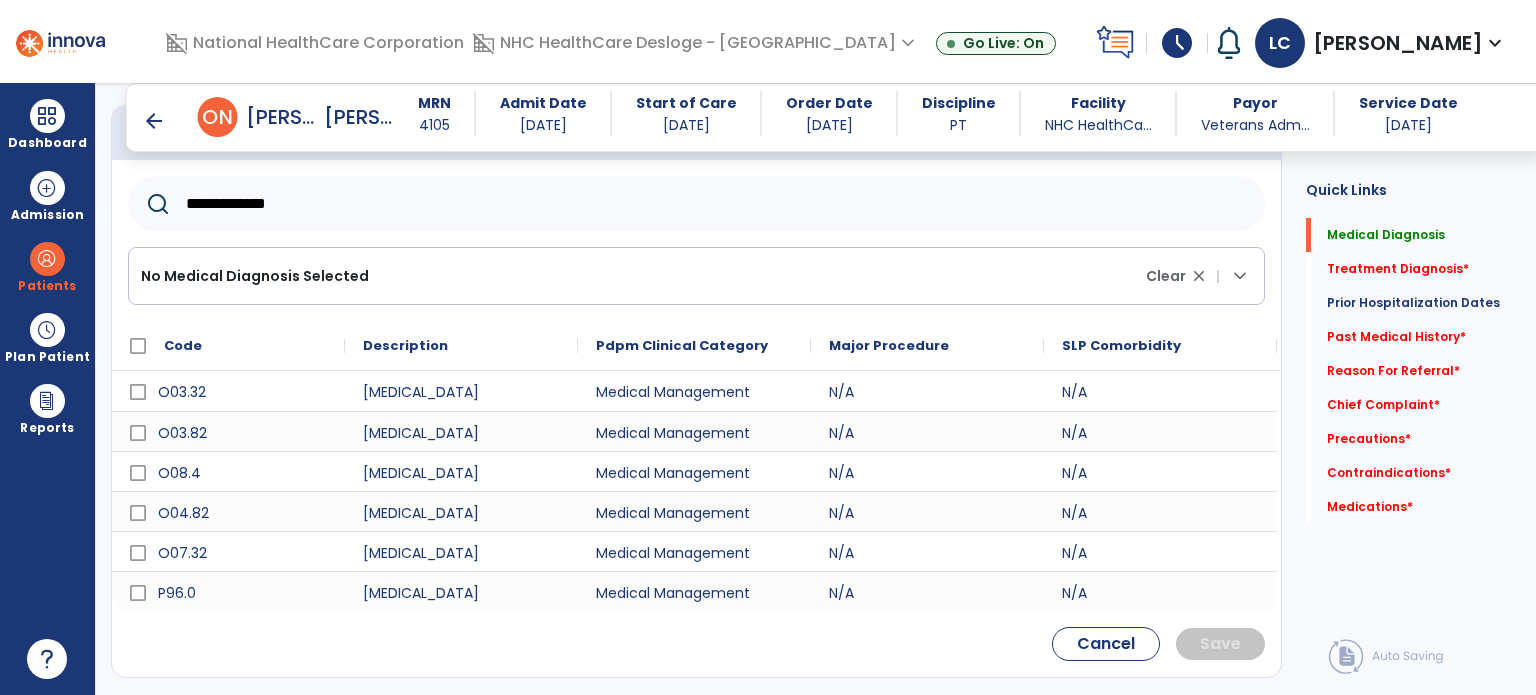 scroll, scrollTop: 226, scrollLeft: 0, axis: vertical 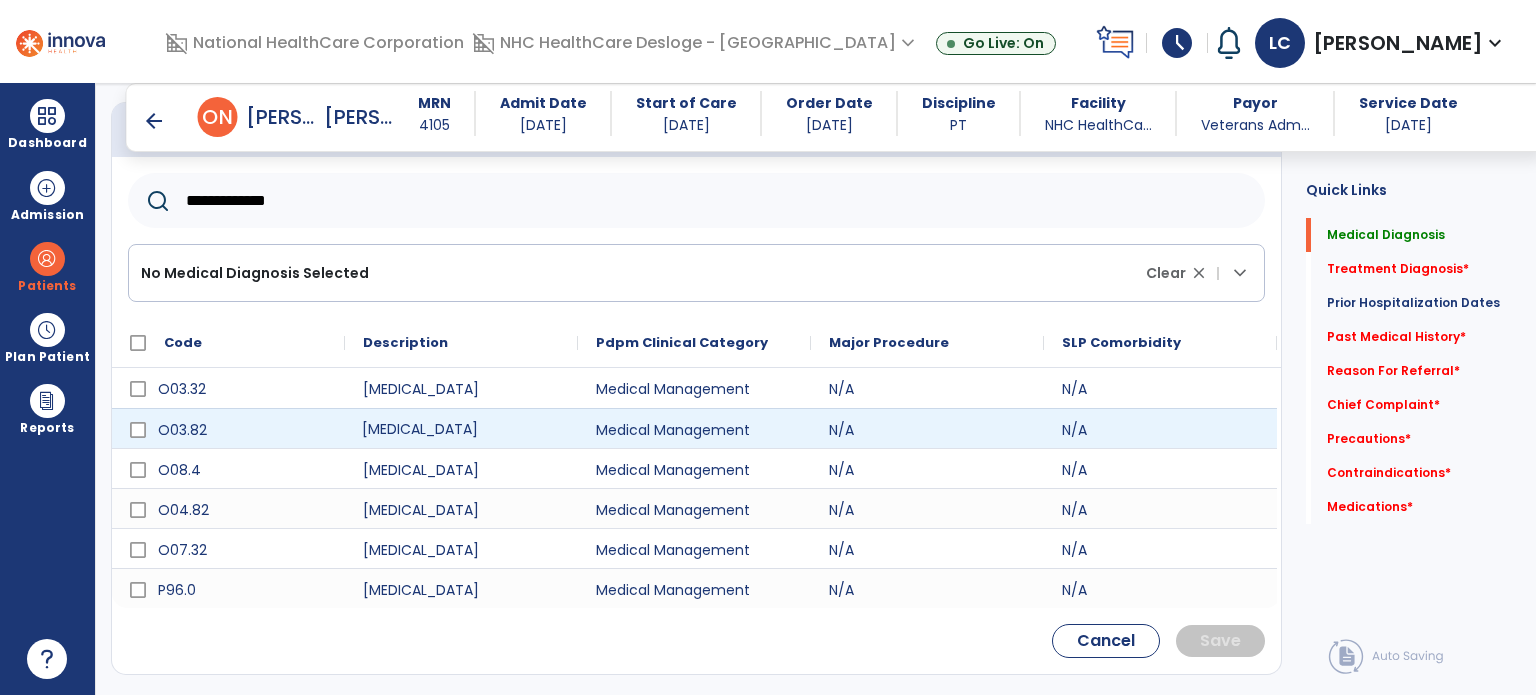 click on "[MEDICAL_DATA]" 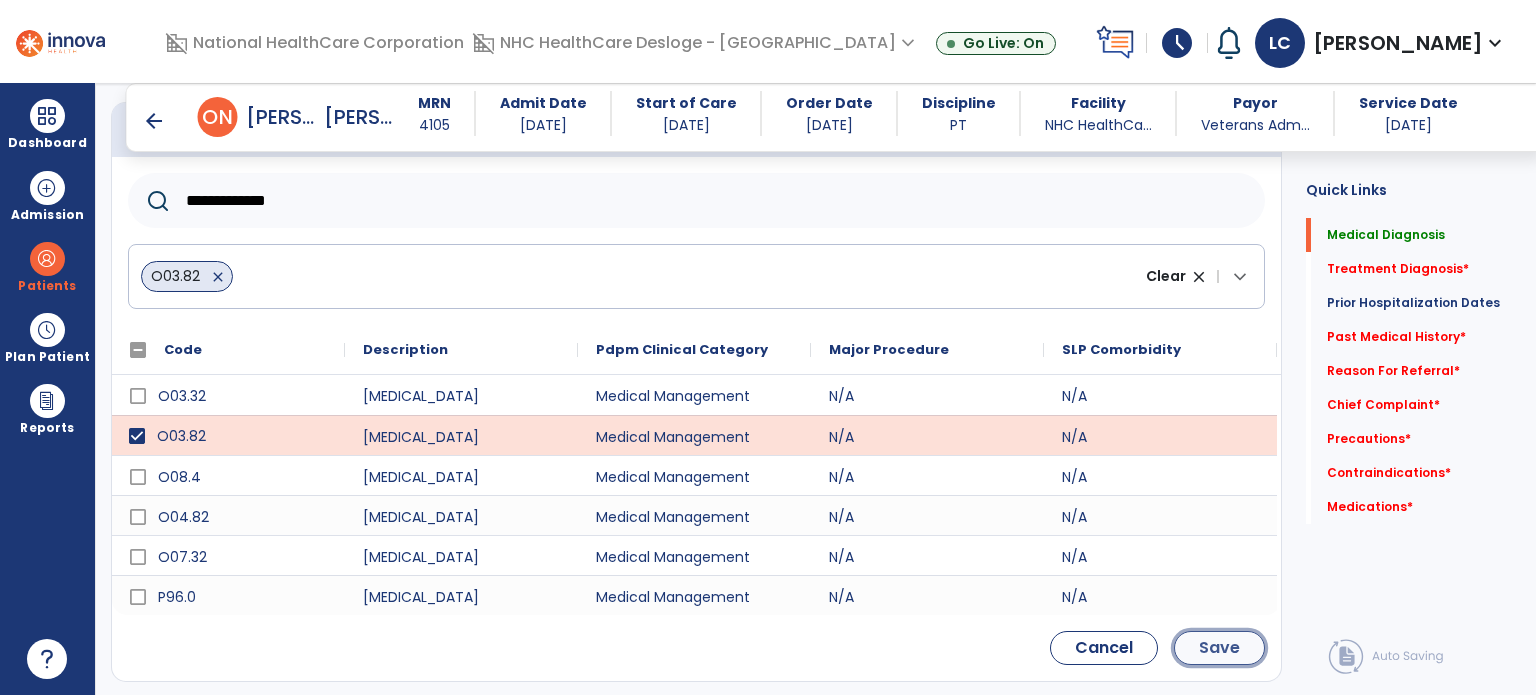 click on "Save" 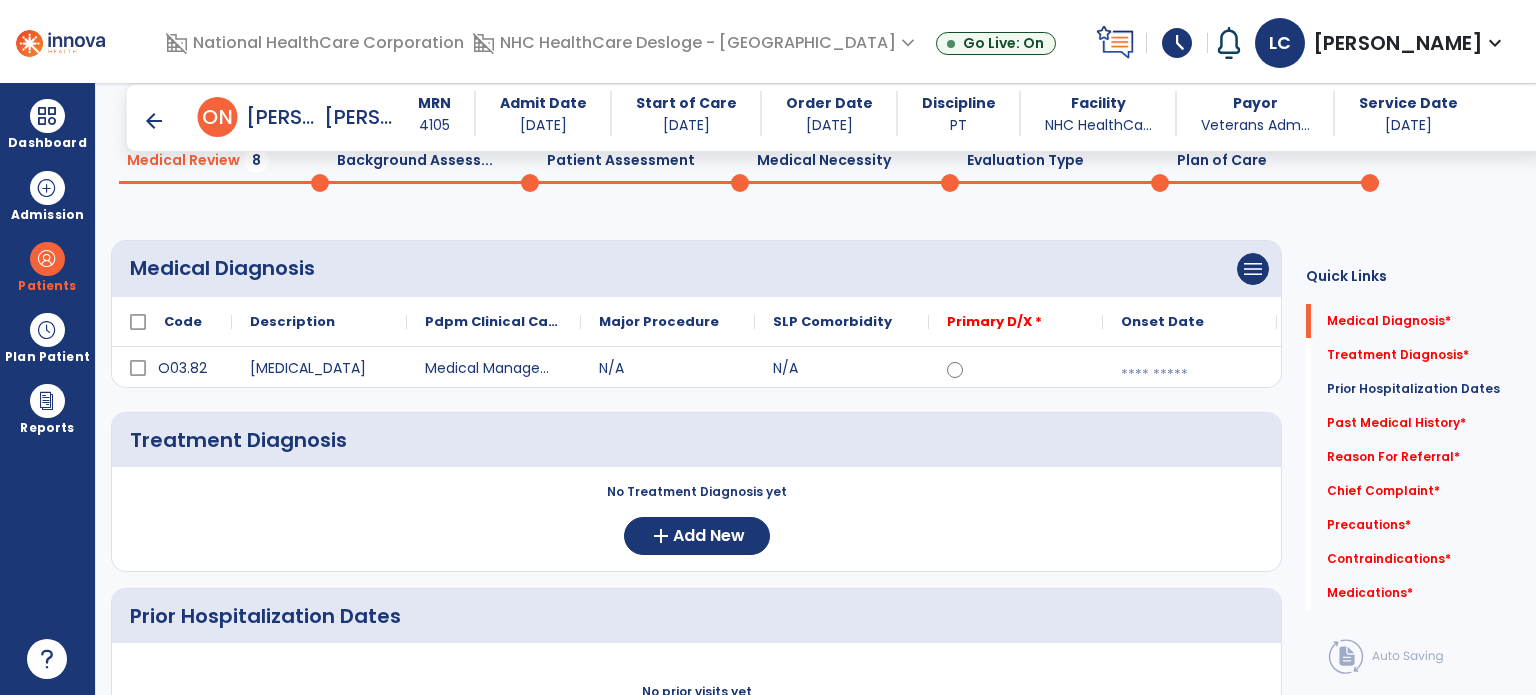 scroll, scrollTop: 88, scrollLeft: 0, axis: vertical 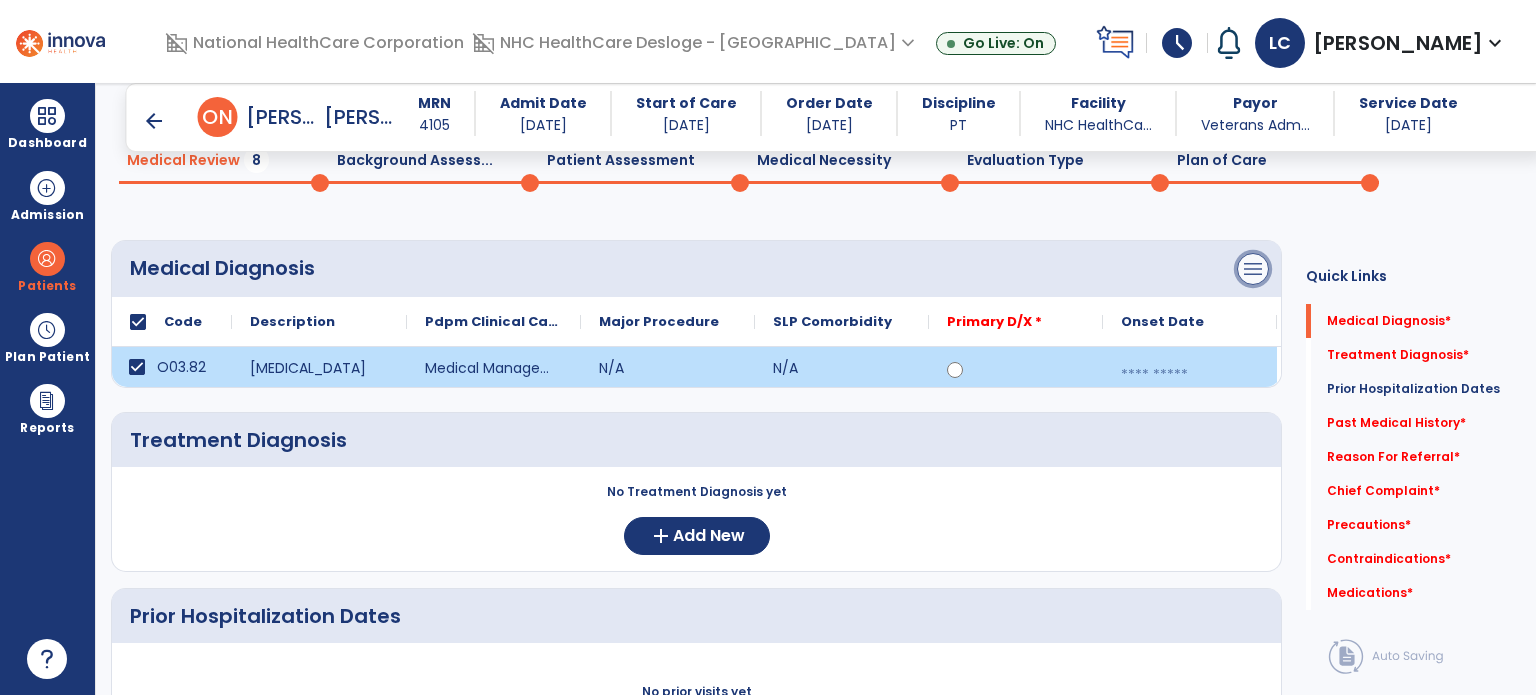 click on "menu" at bounding box center (1253, 269) 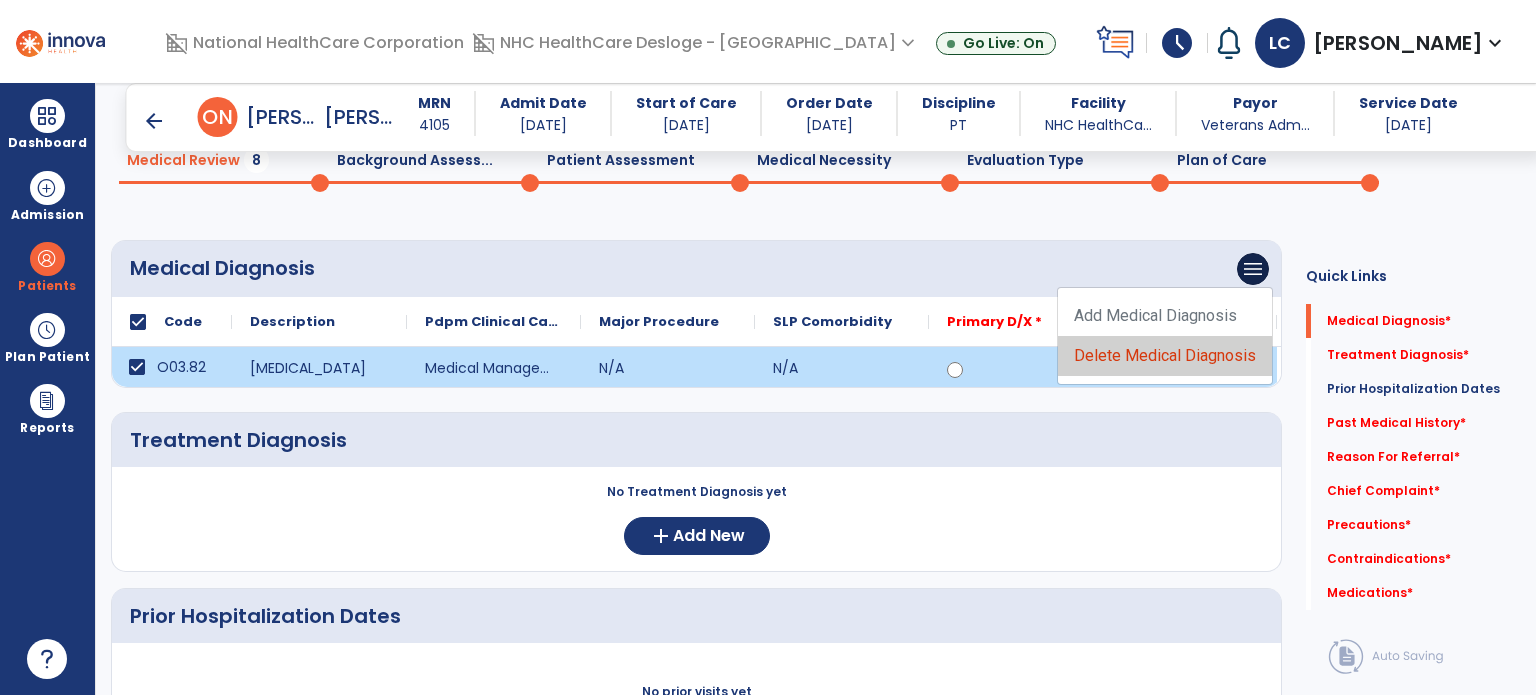 click on "Delete Medical Diagnosis" 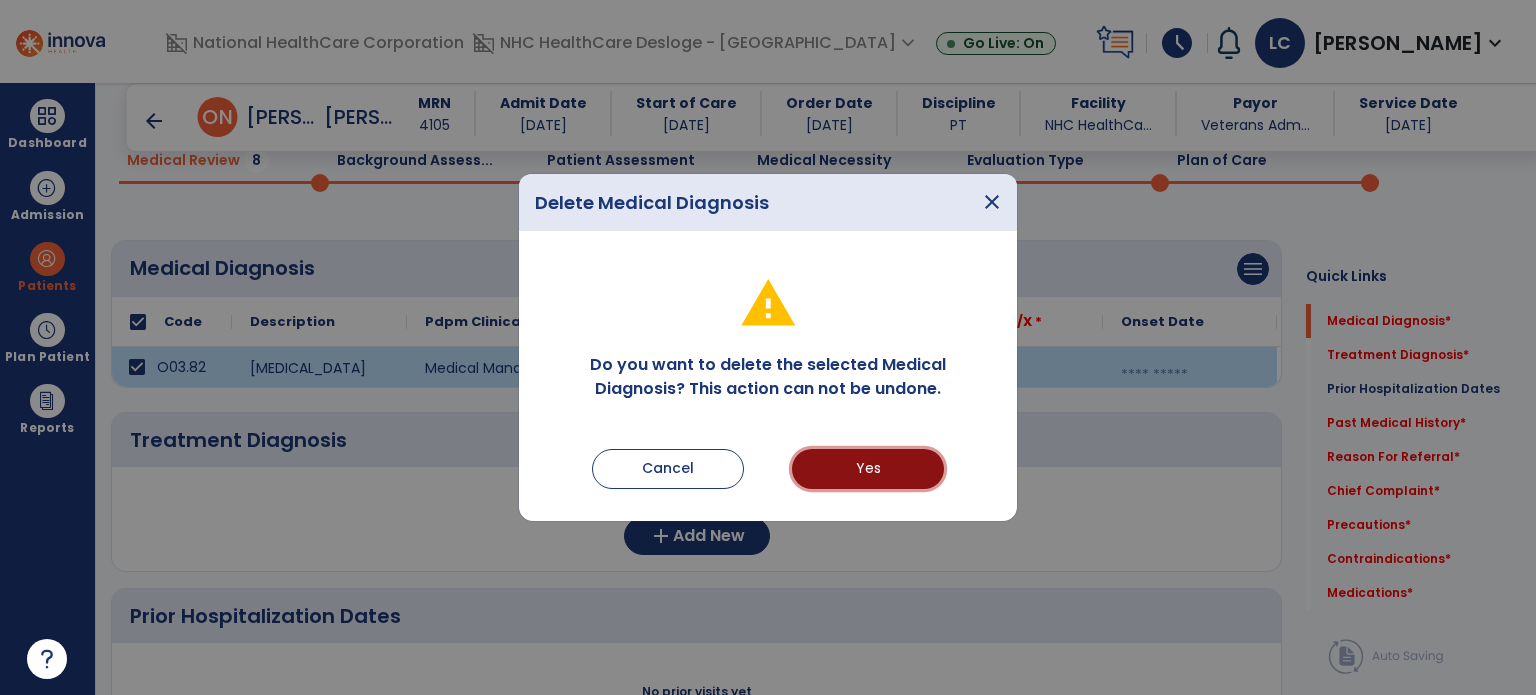 click on "Yes" at bounding box center (868, 469) 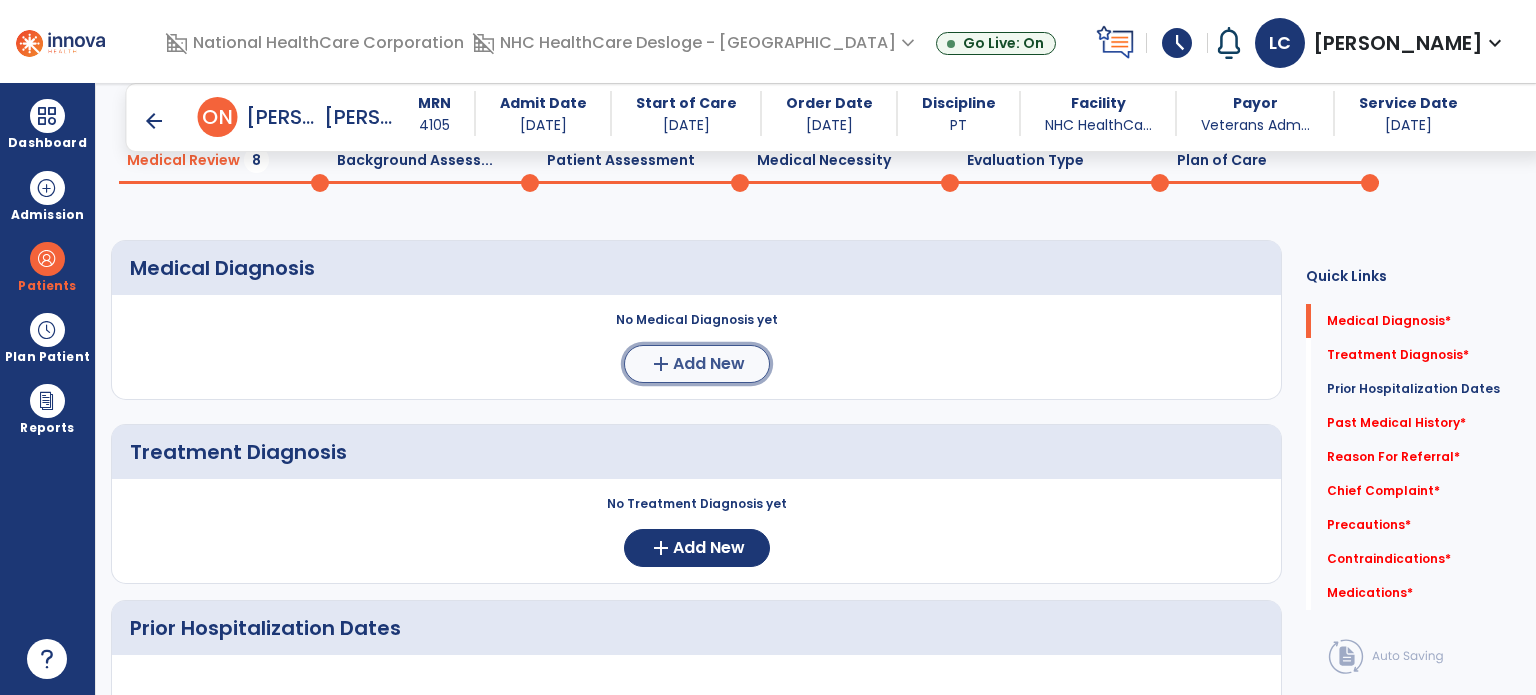 click on "Add New" 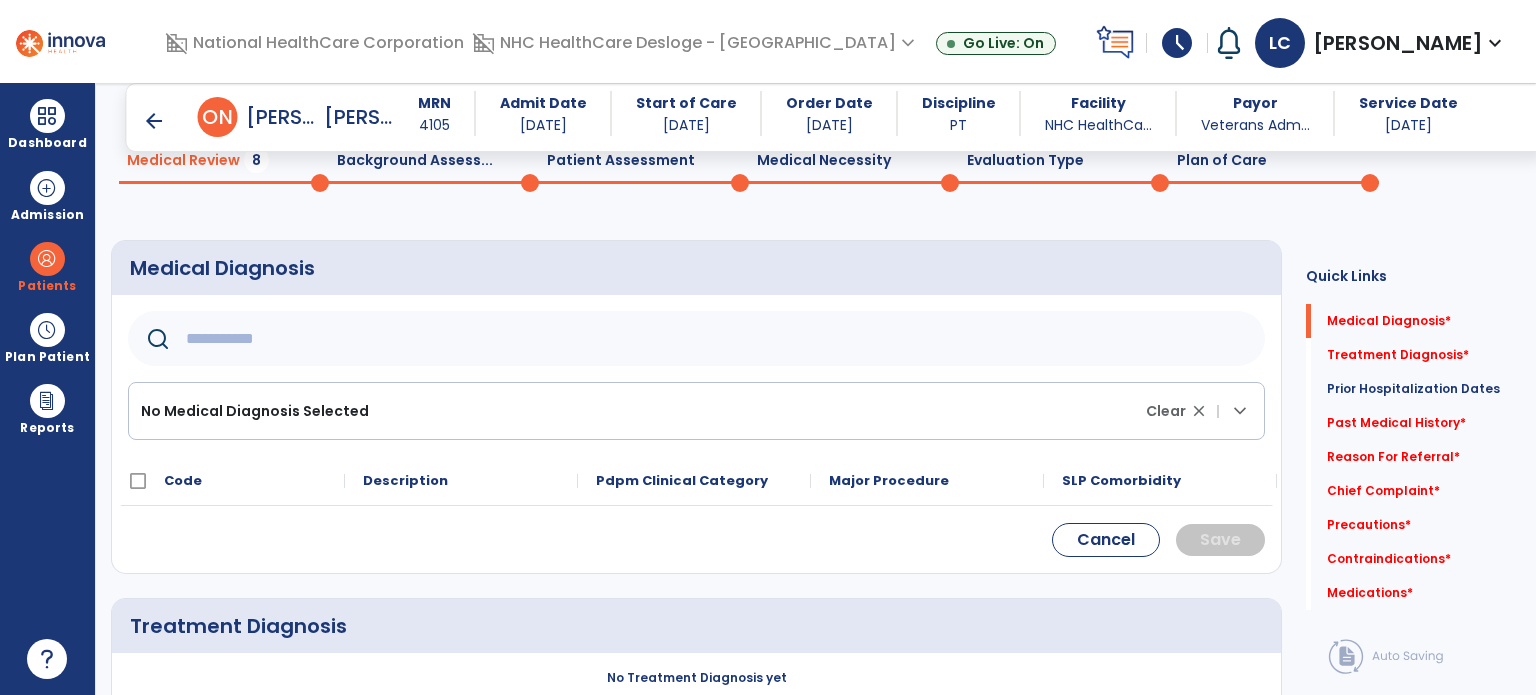 click 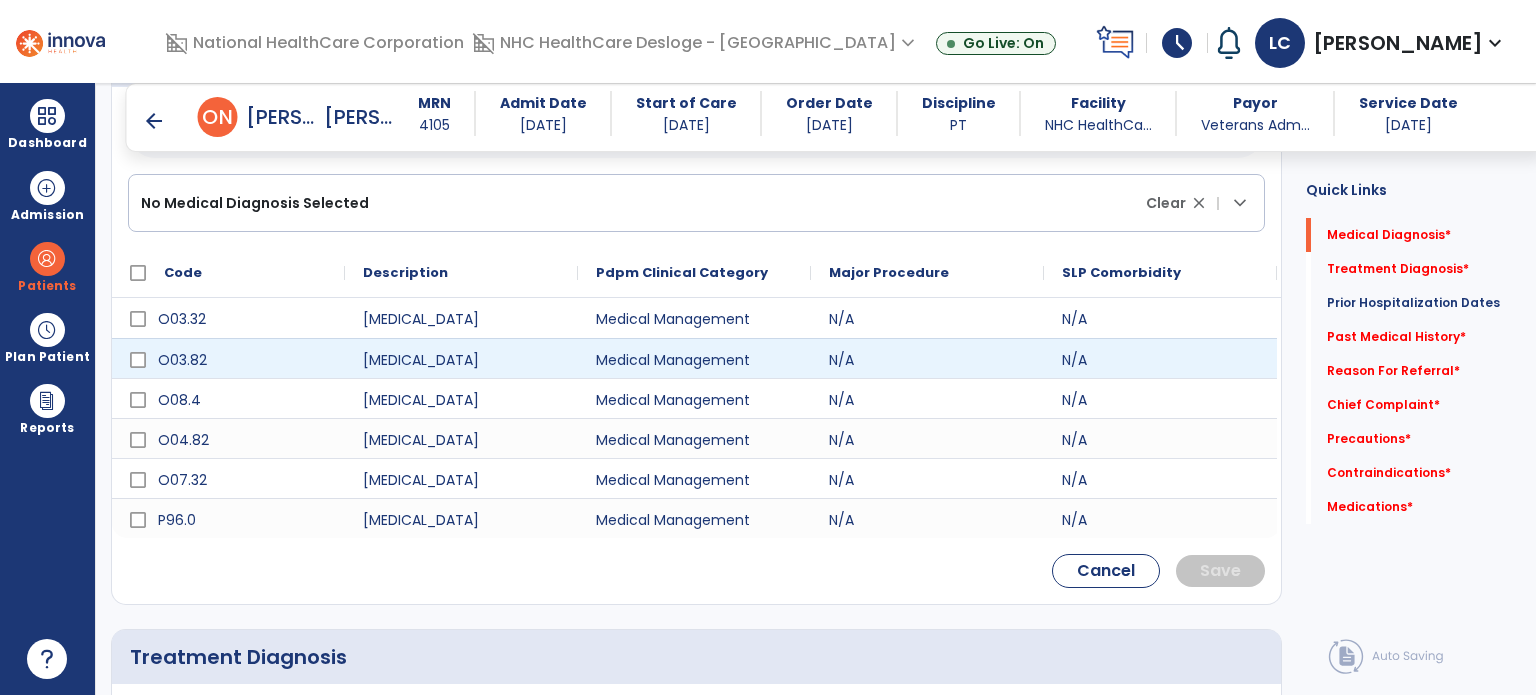 scroll, scrollTop: 0, scrollLeft: 0, axis: both 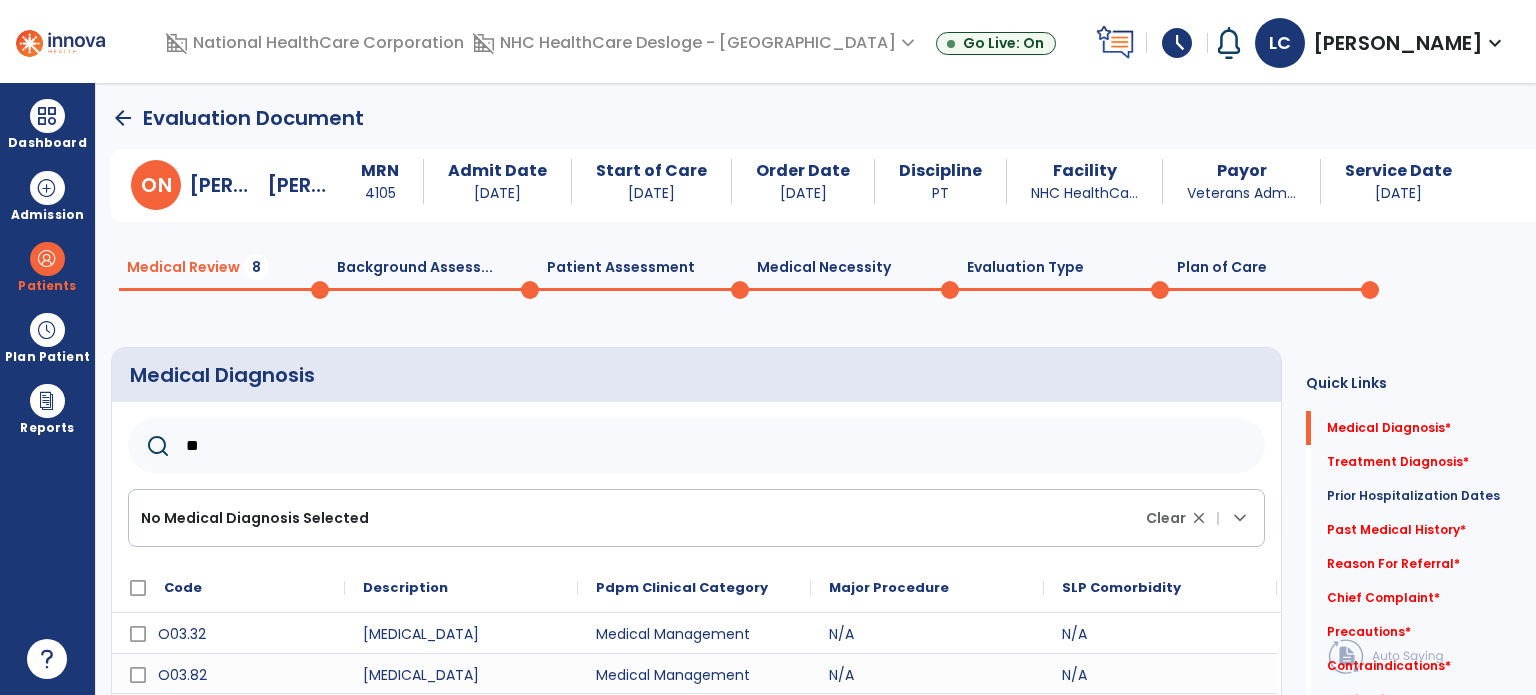 type on "*" 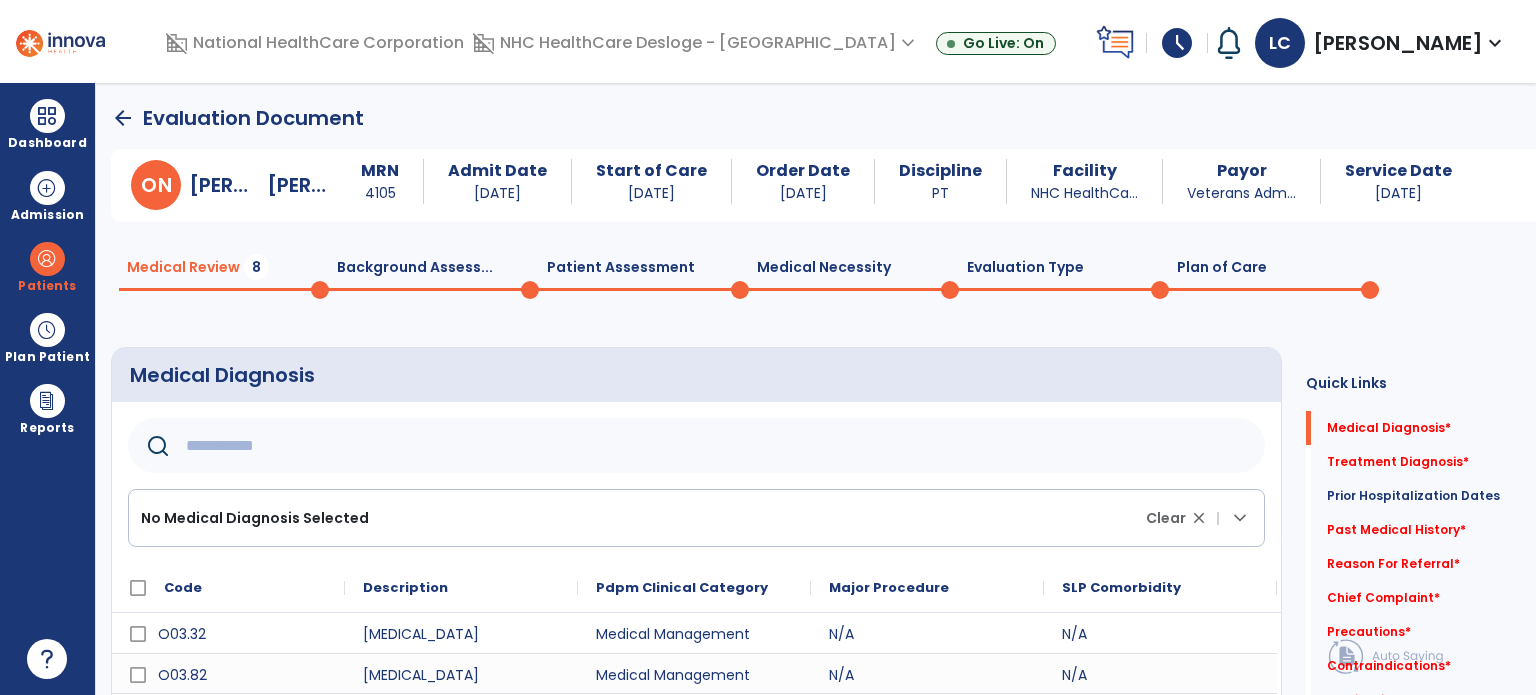 type 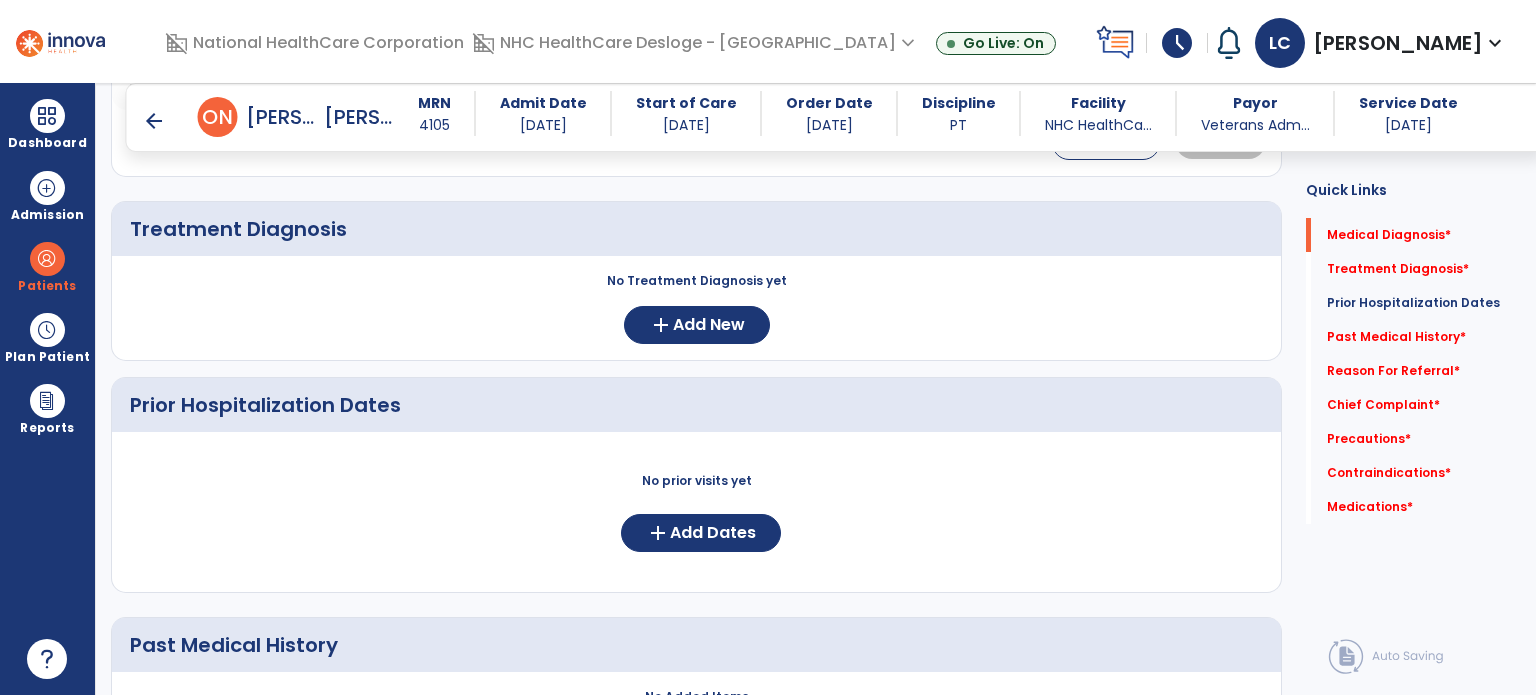 scroll, scrollTop: 732, scrollLeft: 0, axis: vertical 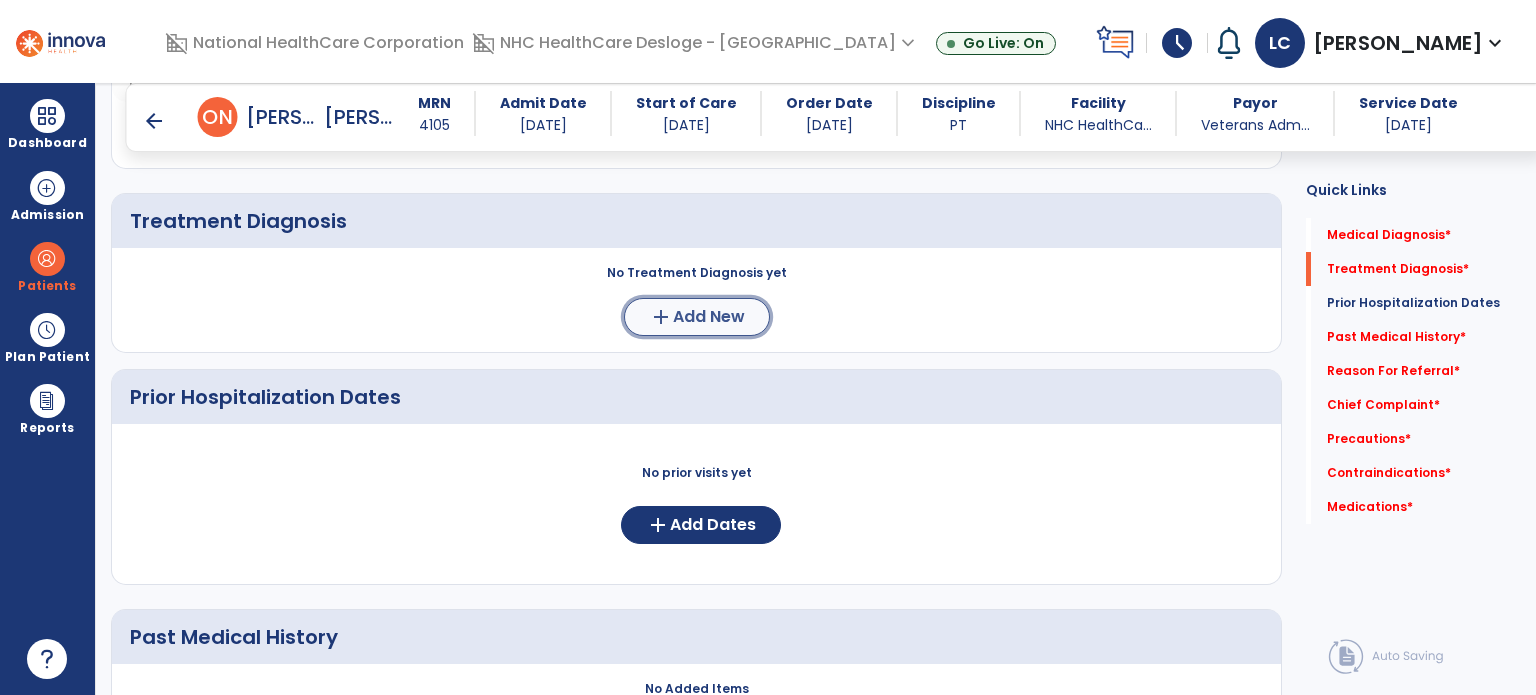 click on "Add New" 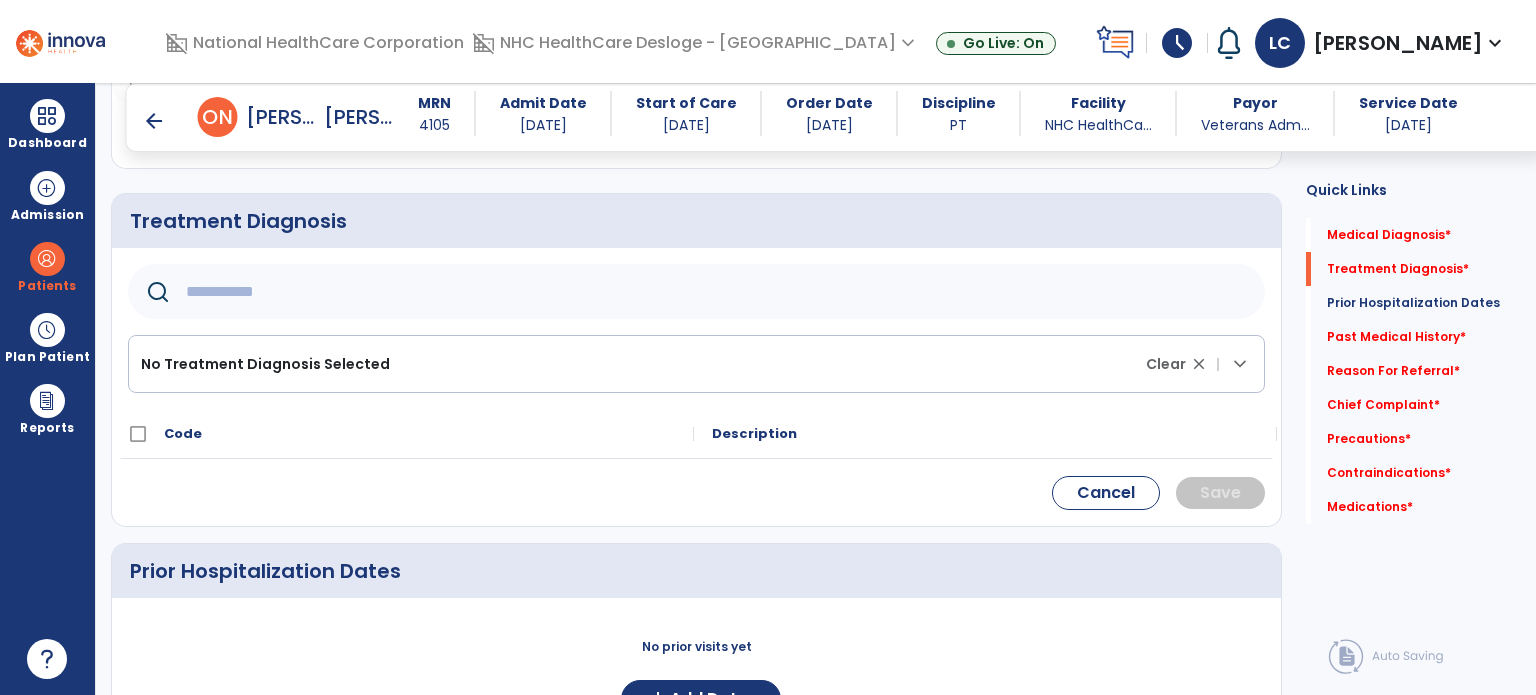 click 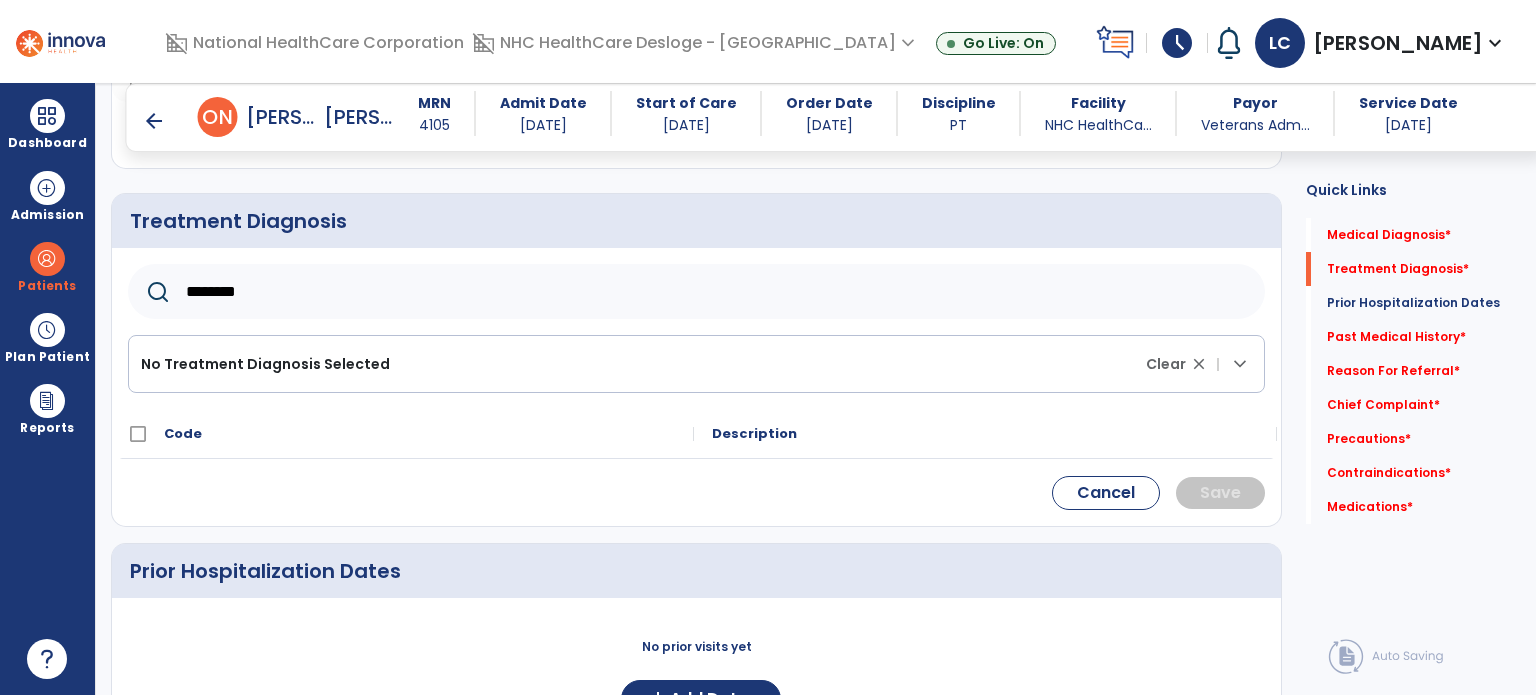 type on "********" 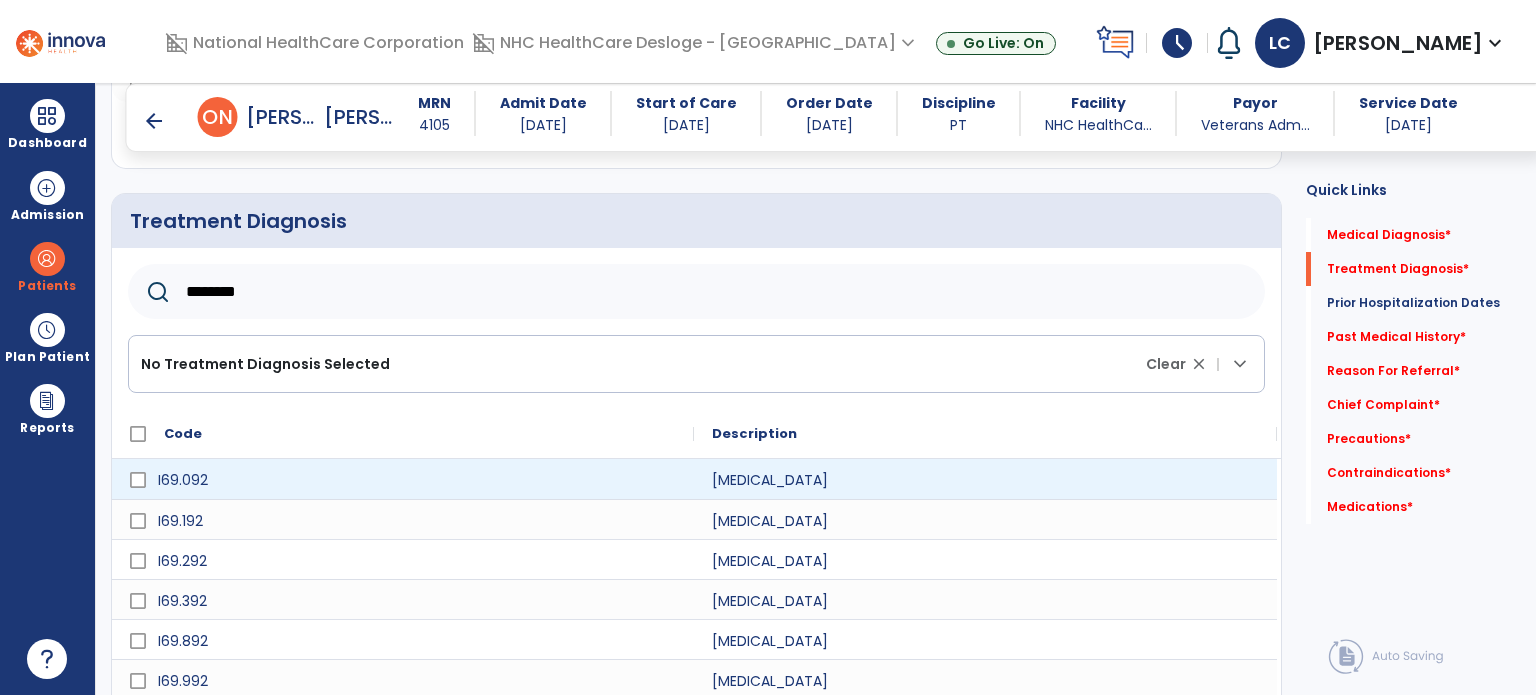 scroll, scrollTop: 1236, scrollLeft: 0, axis: vertical 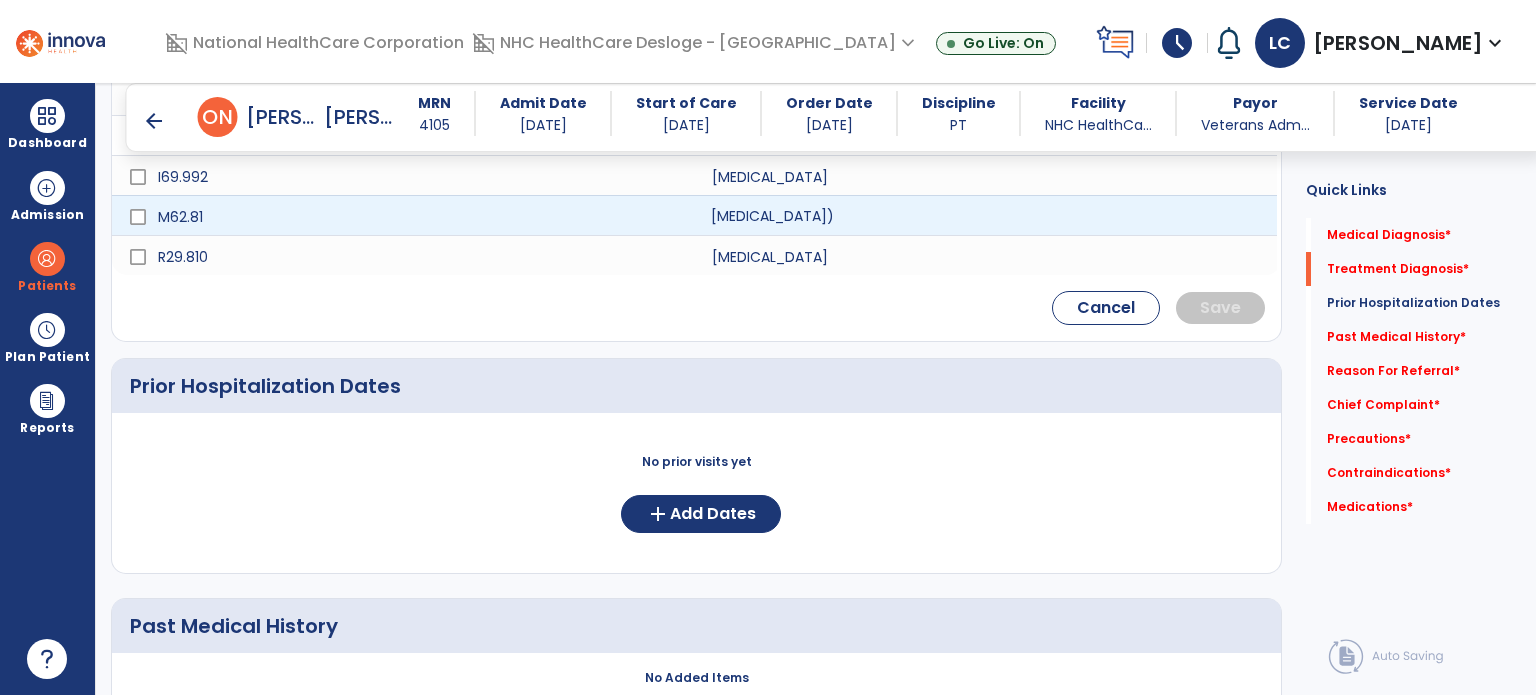 click on "[MEDICAL_DATA])" 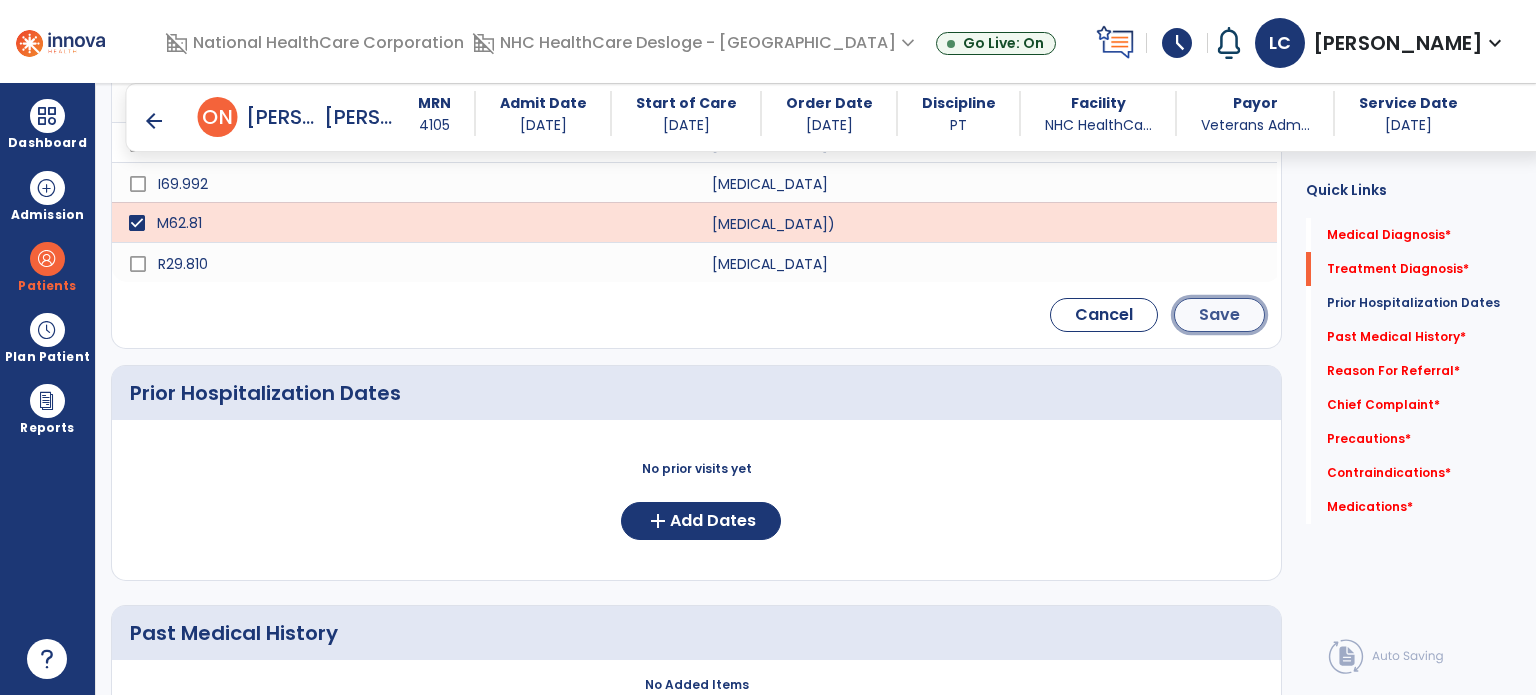 click on "Save" 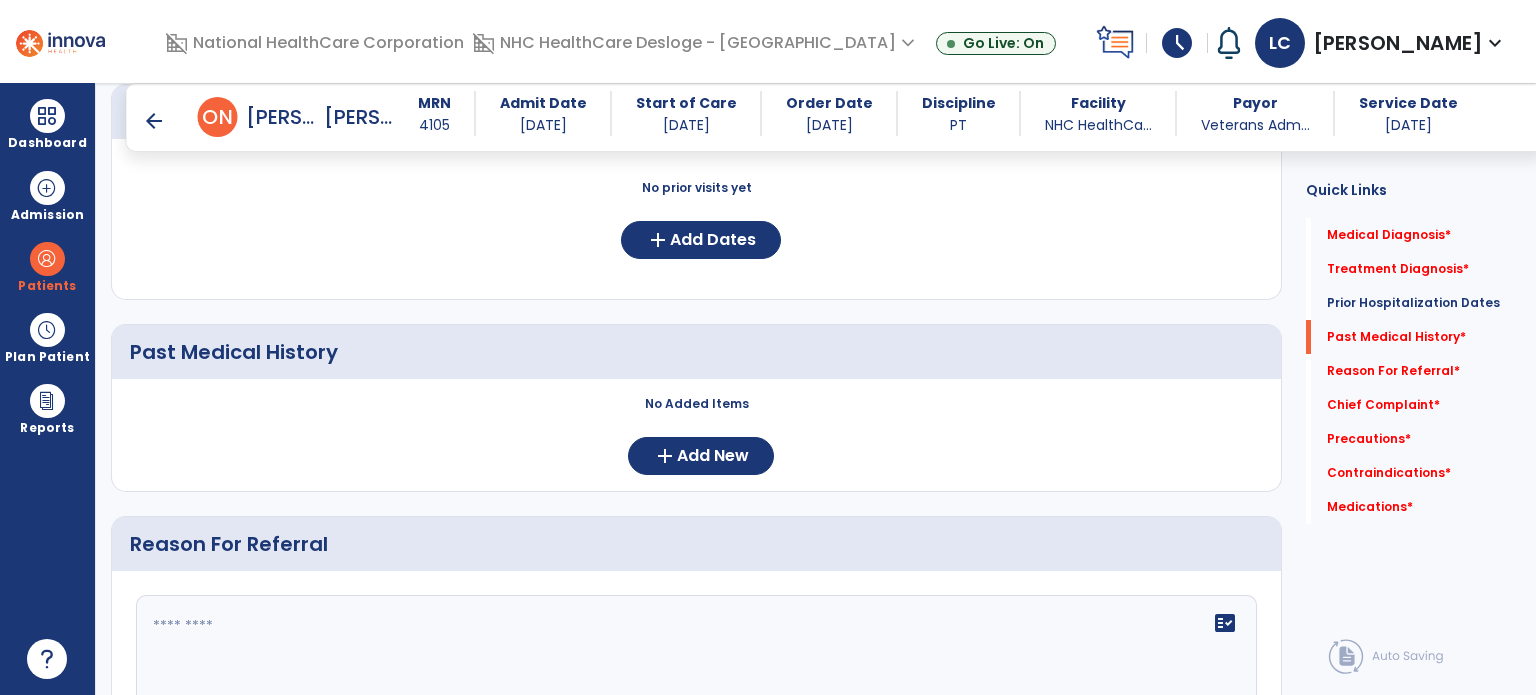 scroll, scrollTop: 1068, scrollLeft: 0, axis: vertical 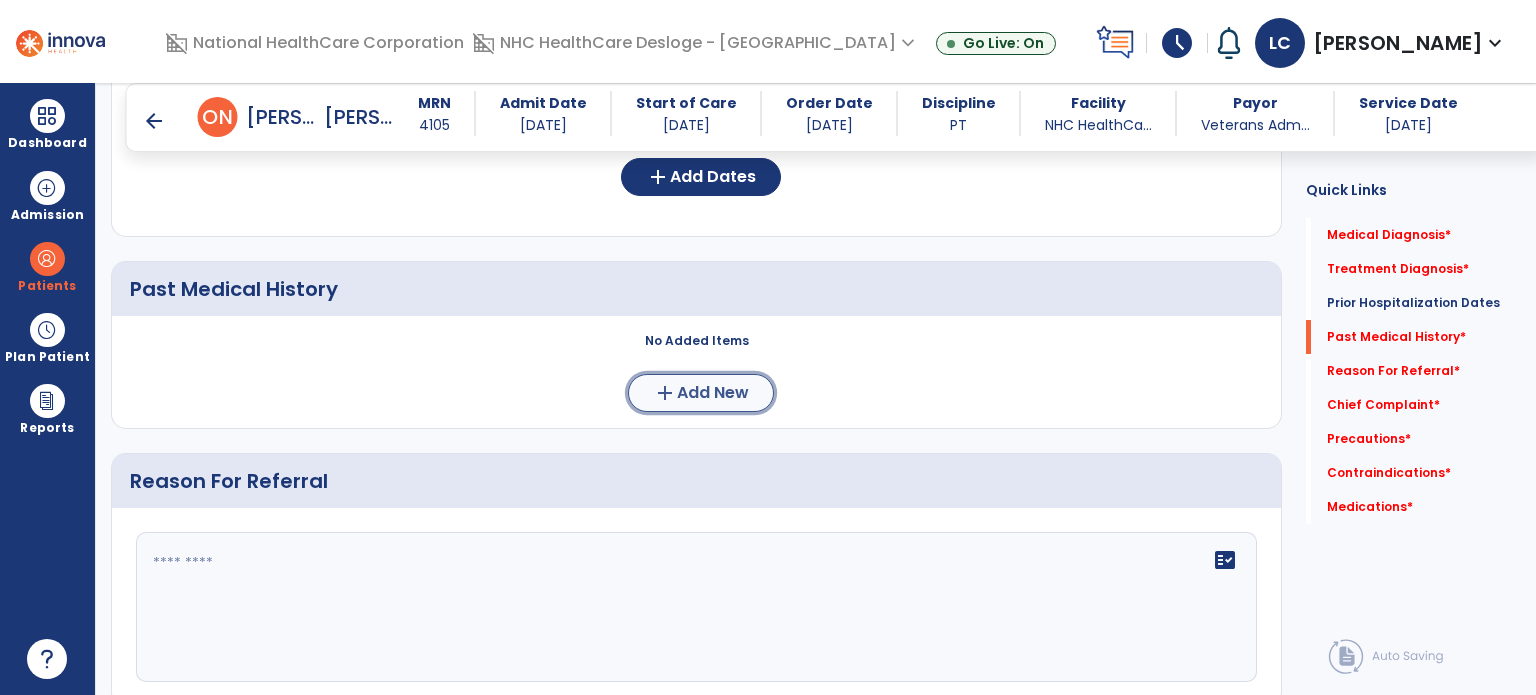 click on "Add New" 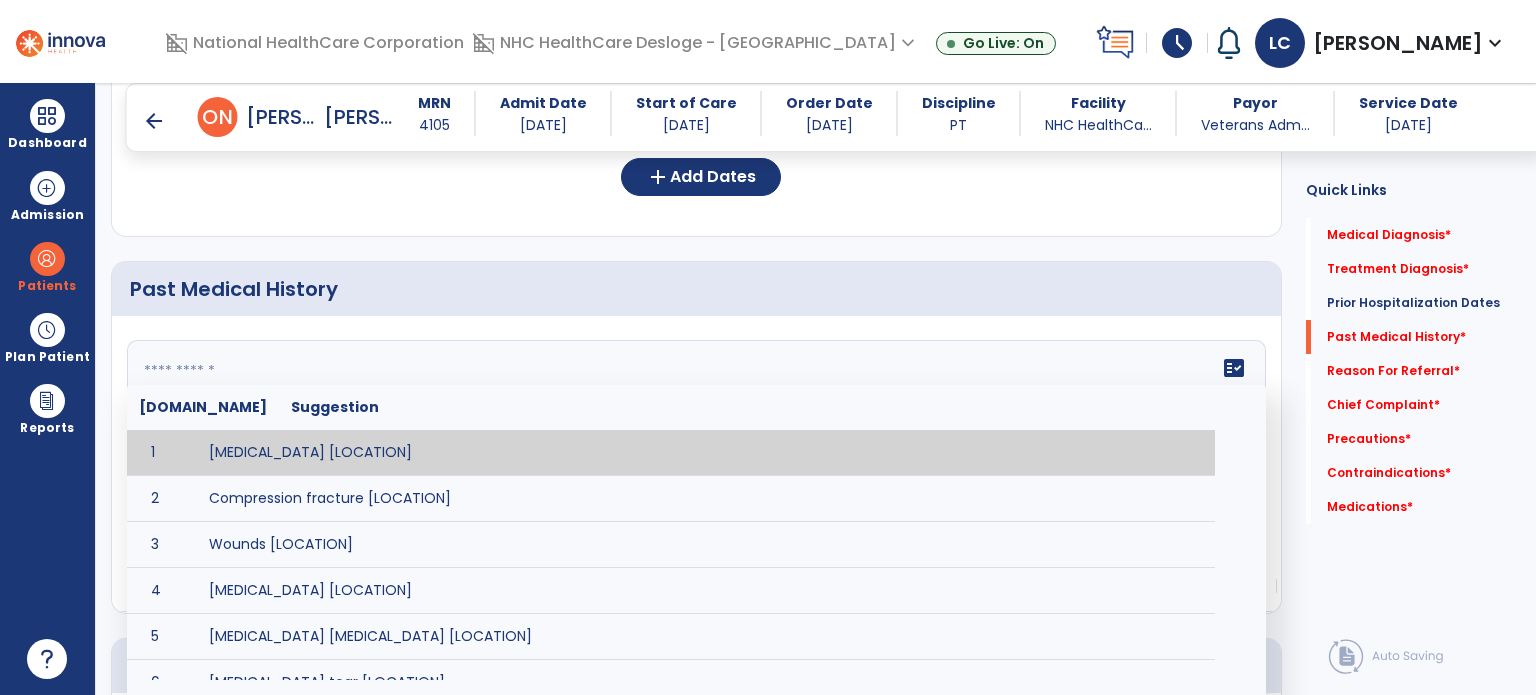 click on "fact_check  [DOMAIN_NAME] Suggestion 1 [MEDICAL_DATA] [LOCATION] 2 Compression fracture [LOCATION] 3 Wounds [LOCATION] 4 [MEDICAL_DATA] [LOCATION] 5 [MEDICAL_DATA] [MEDICAL_DATA] [LOCATION] 6 [MEDICAL_DATA] tear [LOCATION] 7 ACL tear surgically repaired [LOCATION] 8 [MEDICAL_DATA] (AKA) [LOCATION] 9 Below knee [MEDICAL_DATA] (BKE) [LOCATION] 10 [MEDICAL_DATA] (SITE/TYPE) 11 Surgery (TYPE) 12 AAA ([MEDICAL_DATA]) 13 [MEDICAL_DATA] tear [LOCATION] 14 [MEDICAL_DATA] 15 AIDS (Acquired [MEDICAL_DATA] Syndrome) 16 [MEDICAL_DATA] 17 [MEDICAL_DATA] 18 [MEDICAL_DATA] 19 Anxiety 20 ASHD ([MEDICAL_DATA]) 21 [MEDICAL_DATA] 22 [MEDICAL_DATA] 23 [MEDICAL_DATA] 24 [MEDICAL_DATA] 25 [MEDICAL_DATA] Bypass Graft (CABG) 26 CAD ([MEDICAL_DATA]) 27 [MEDICAL_DATA] 28 [MEDICAL_DATA] 29 [MEDICAL_DATA] 30 [MEDICAL_DATA] 31 COPD ([MEDICAL_DATA]) 32 CRPS ([MEDICAL_DATA]) 33 CVA (Cerebrovascular Accident) 34 CVI ([MEDICAL_DATA]) 35 DDD ([MEDICAL_DATA])" 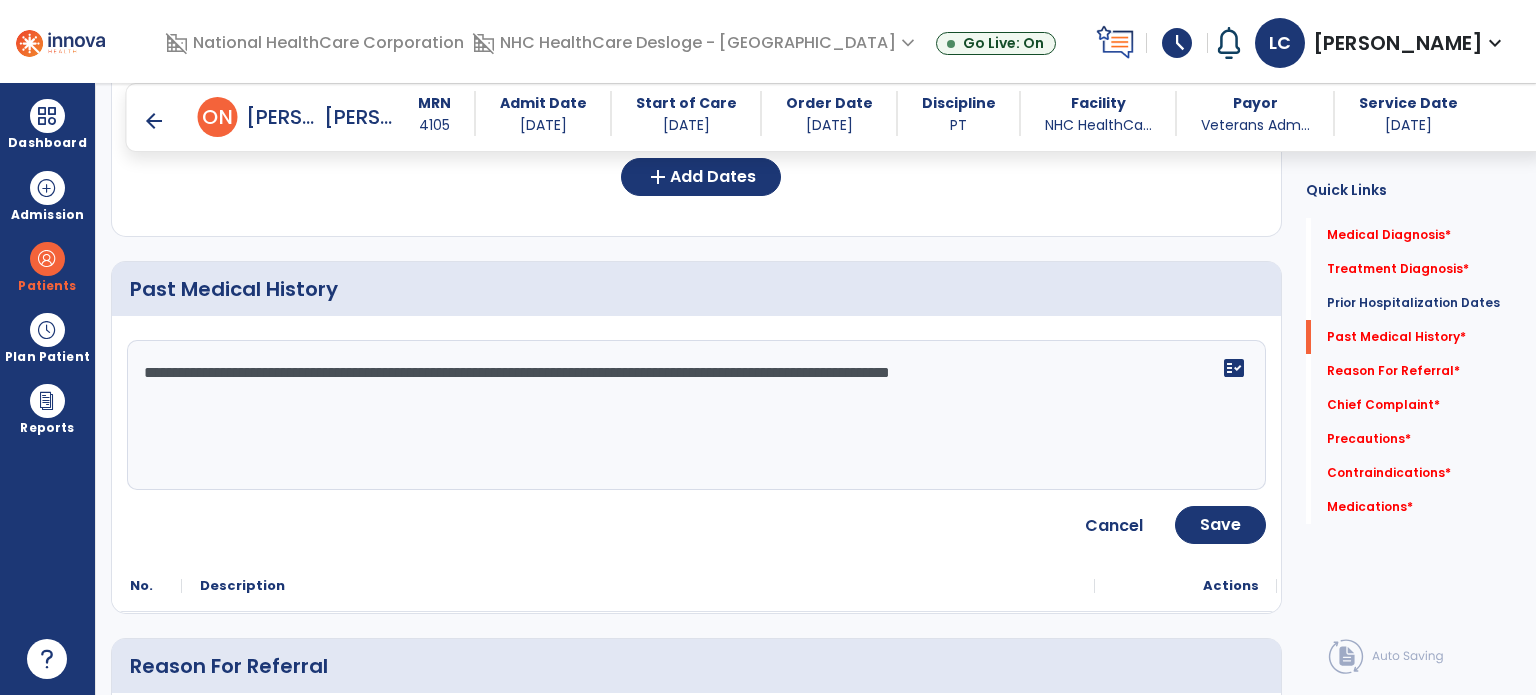 click on "**********" 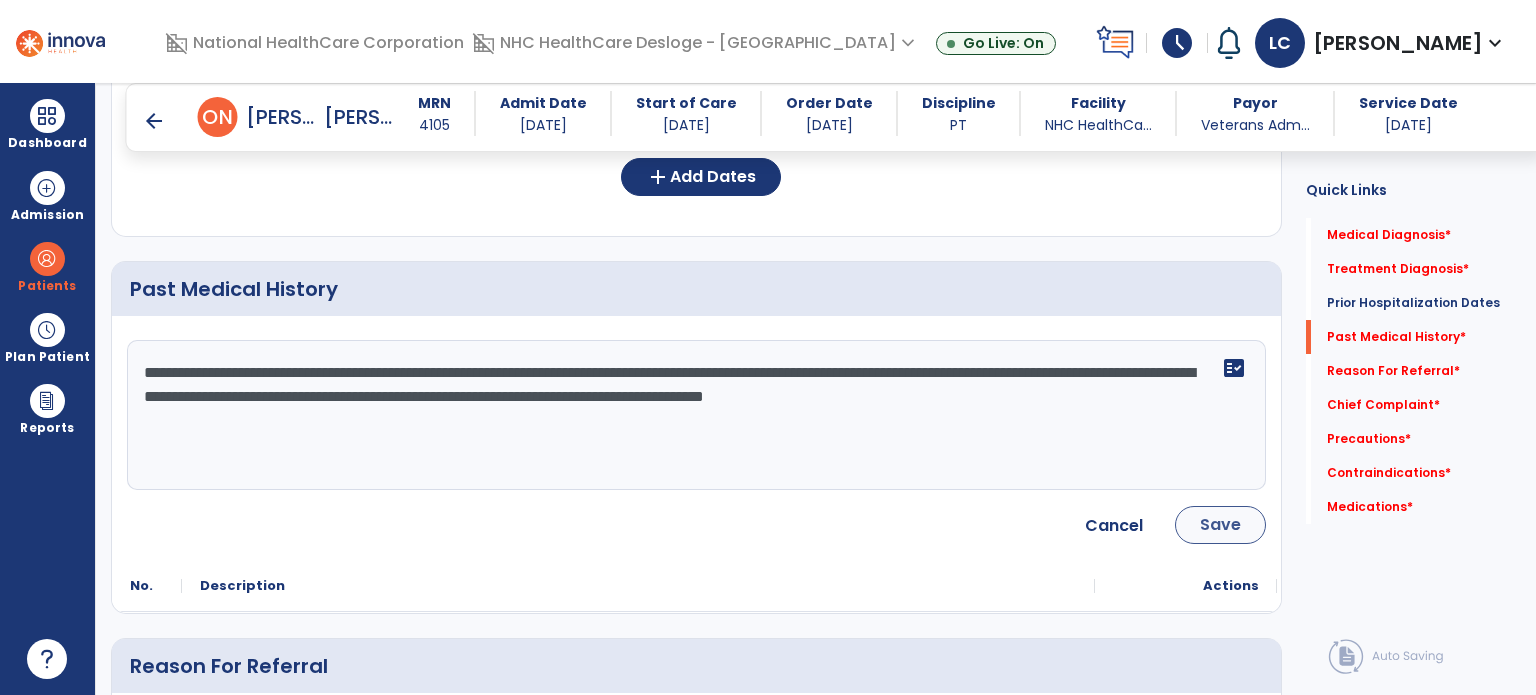 type on "**********" 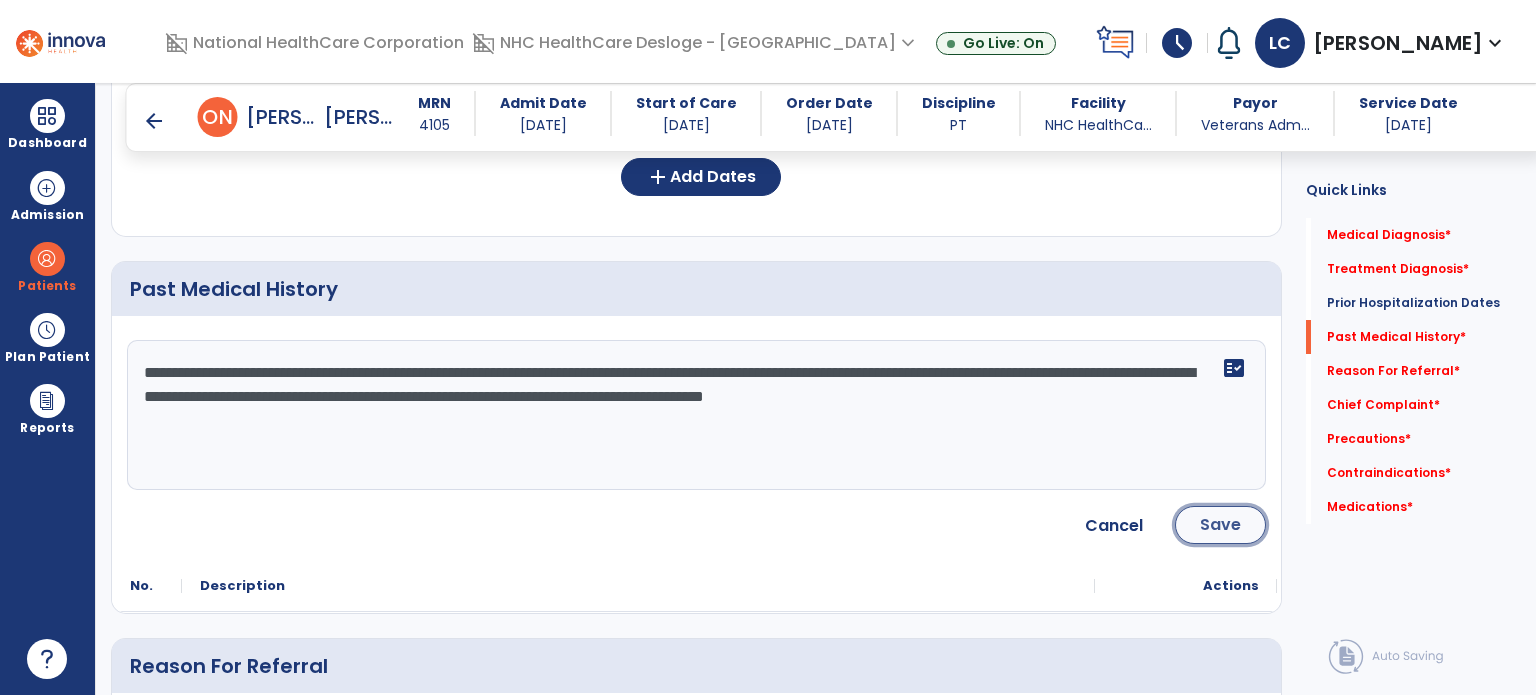 click on "Save" 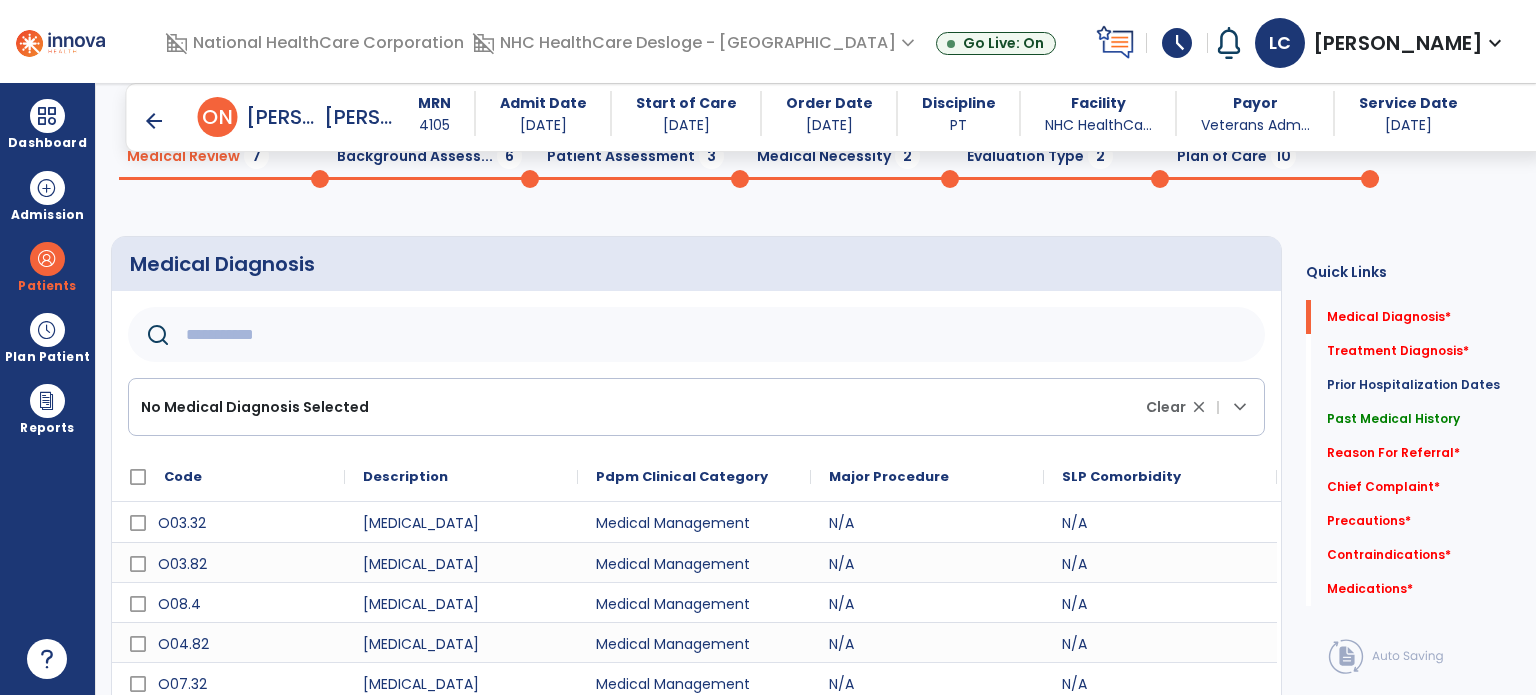 scroll, scrollTop: 84, scrollLeft: 0, axis: vertical 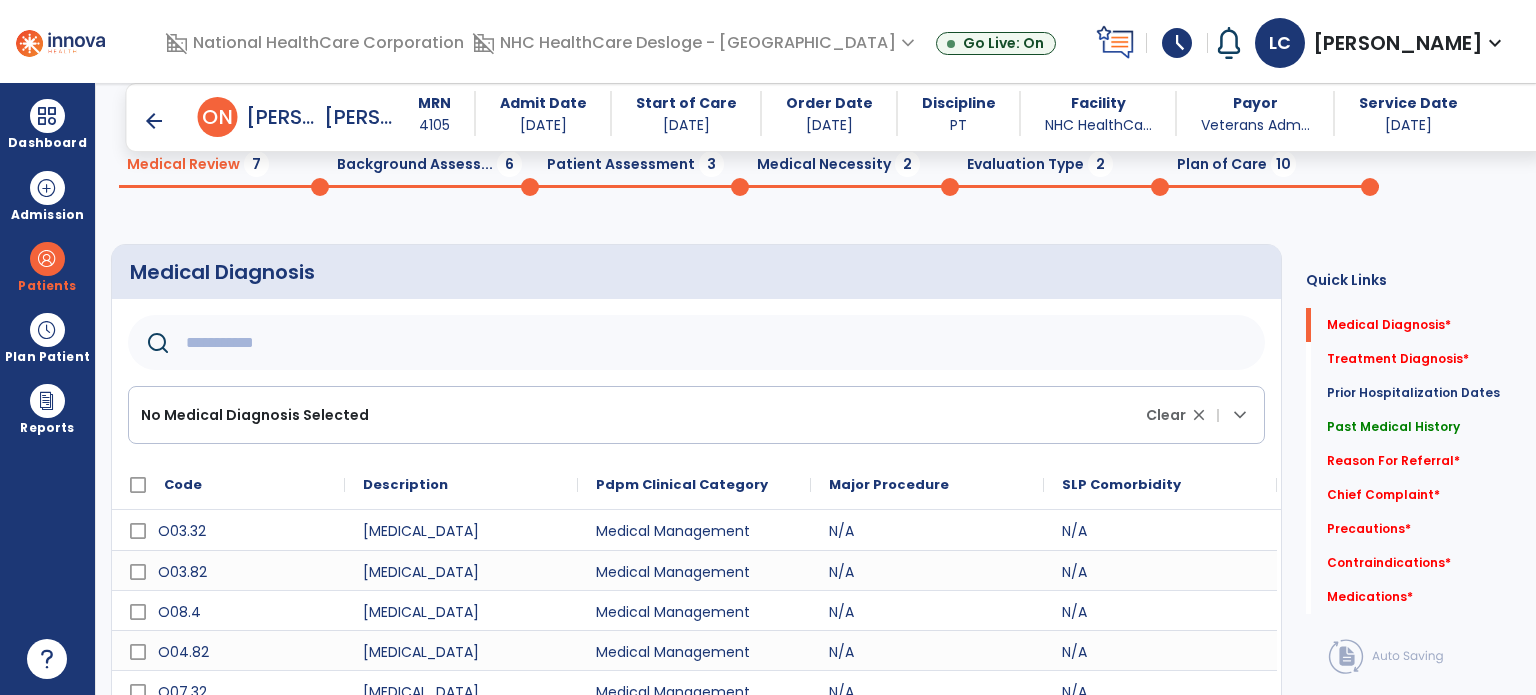 click 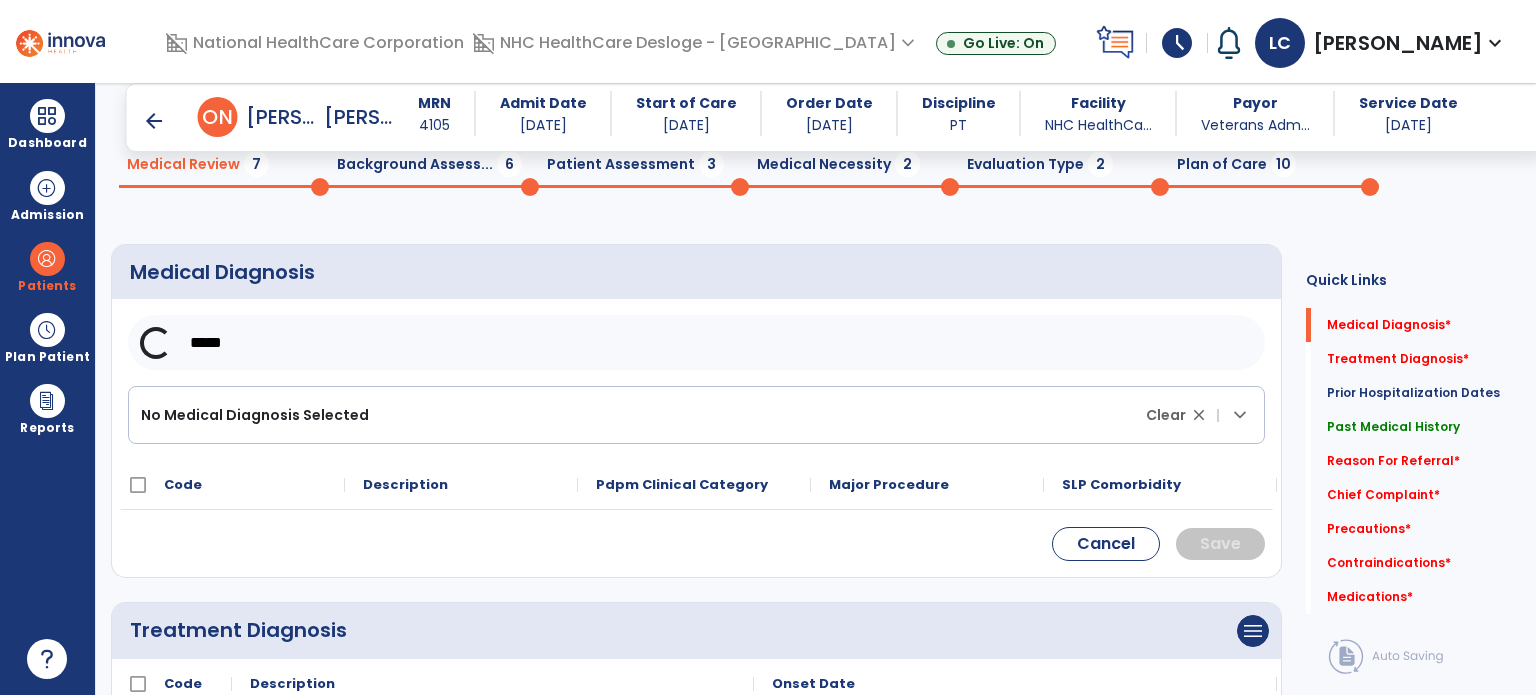 type on "*****" 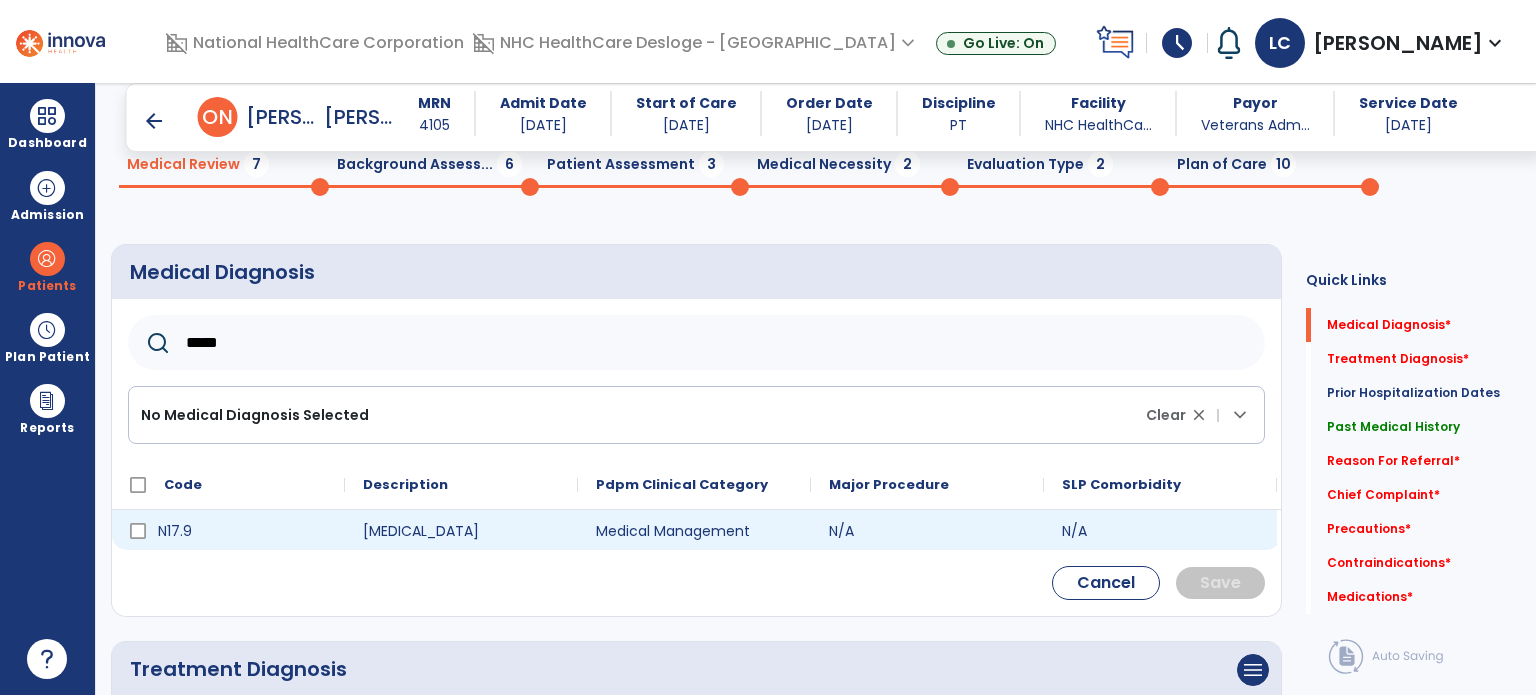 click on "Code
Description
Pdpm Clinical Category" 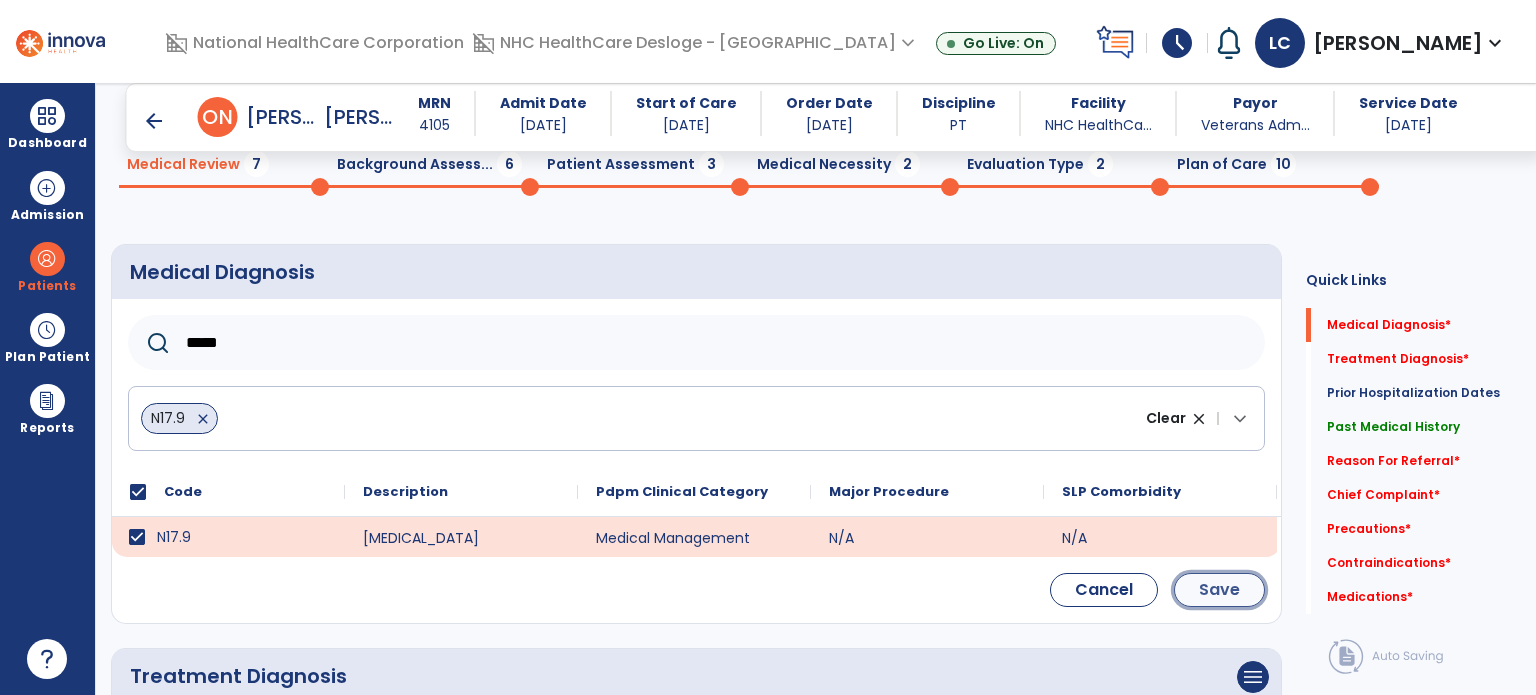 click on "Save" 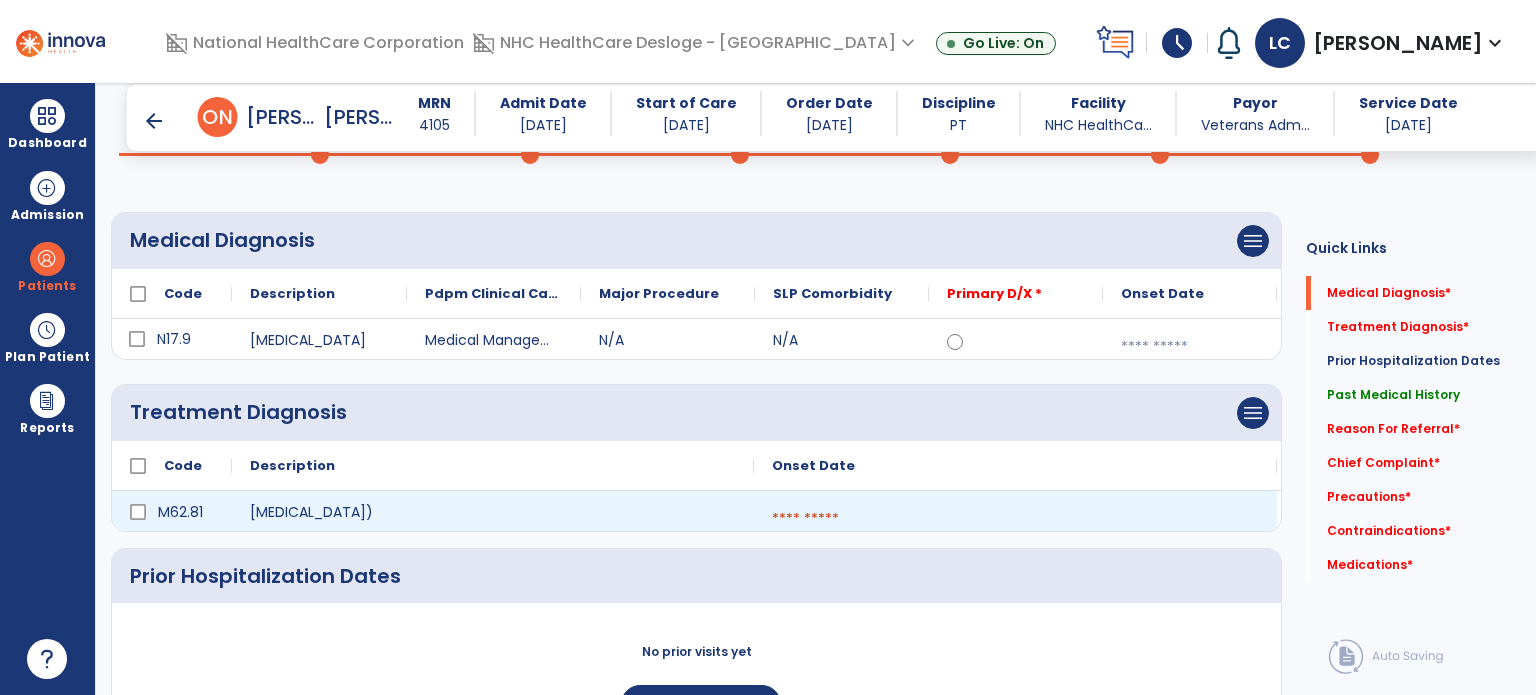 scroll, scrollTop: 112, scrollLeft: 0, axis: vertical 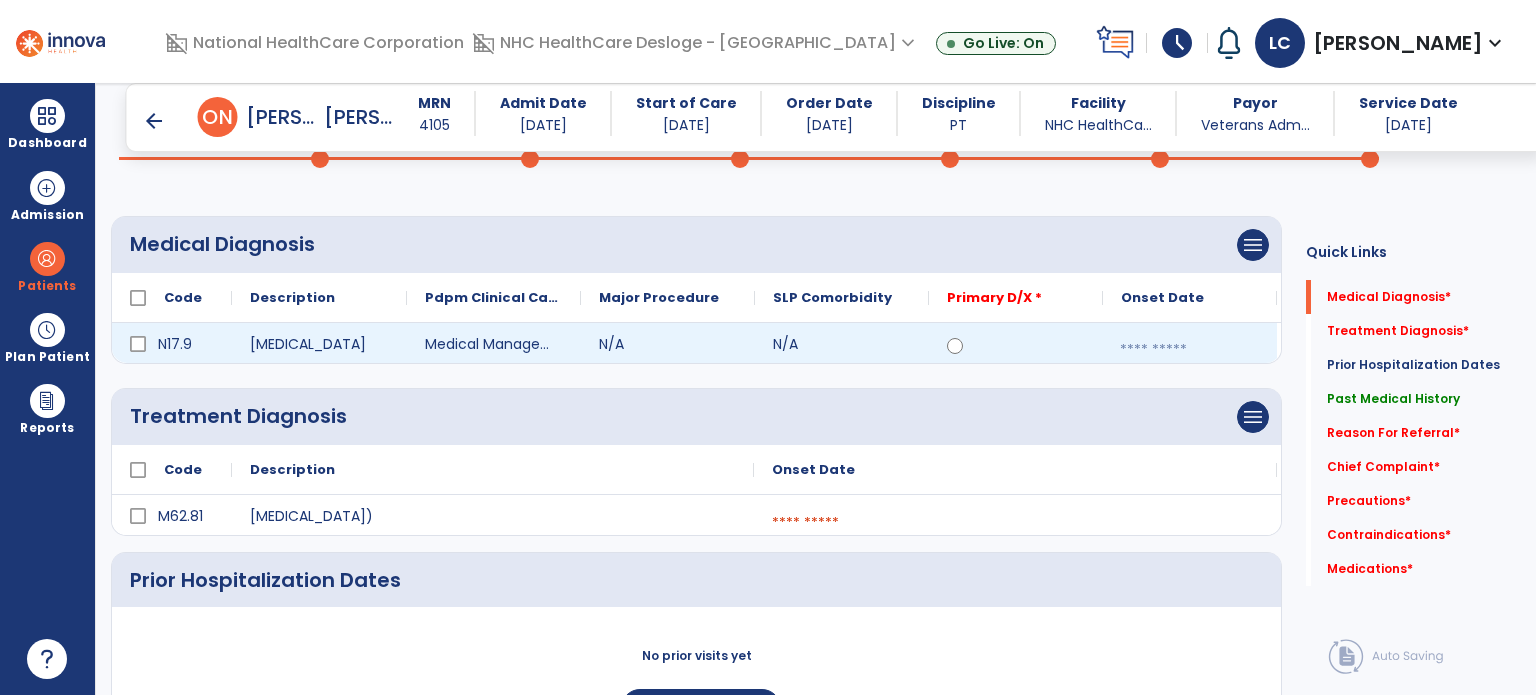 click at bounding box center (1190, 350) 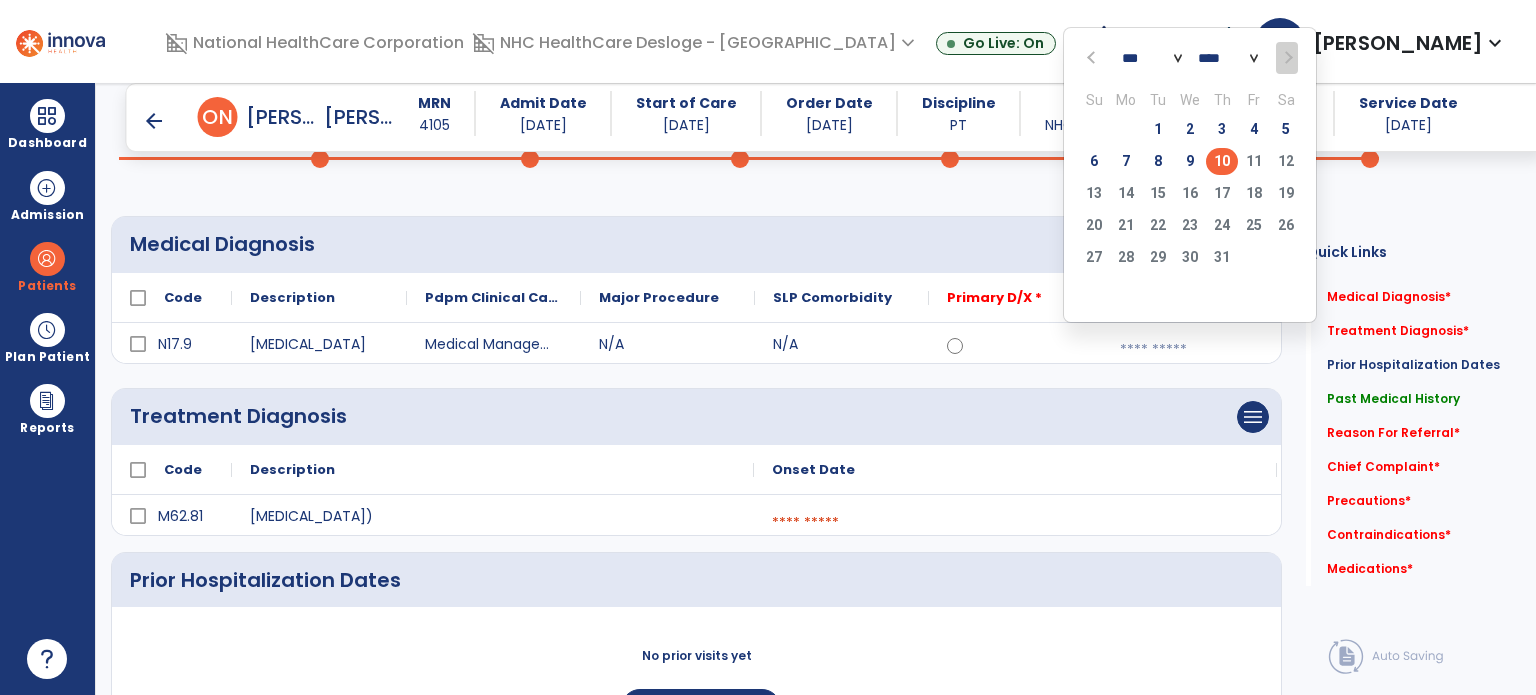 click on "10" 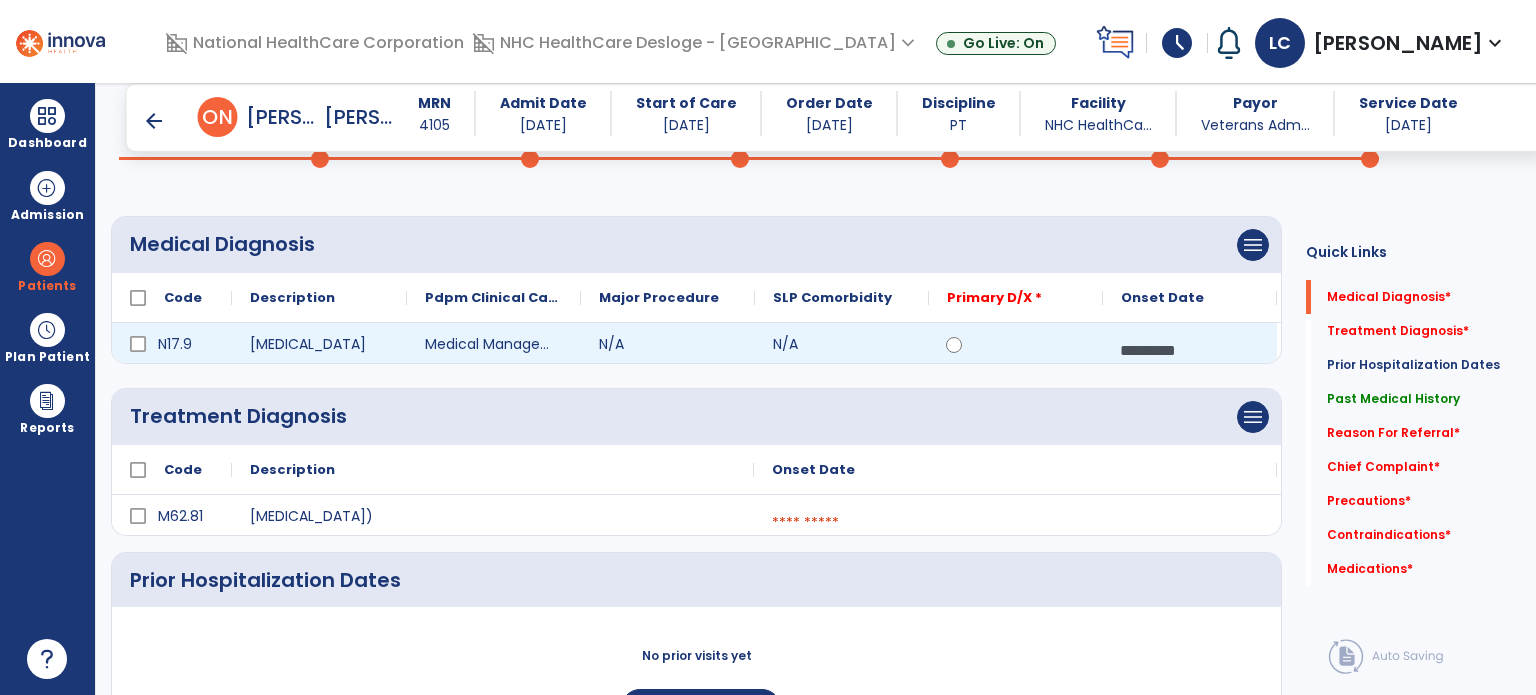 click 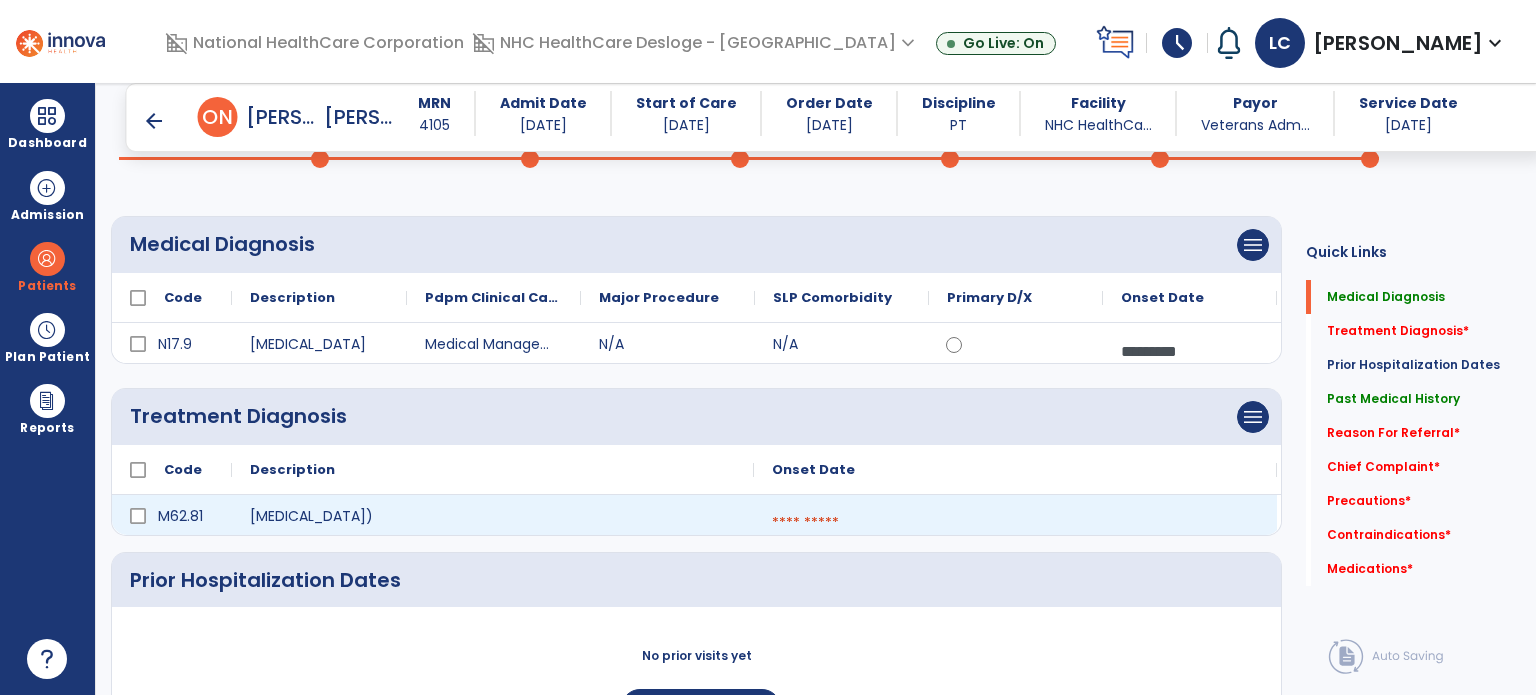 click at bounding box center [1015, 523] 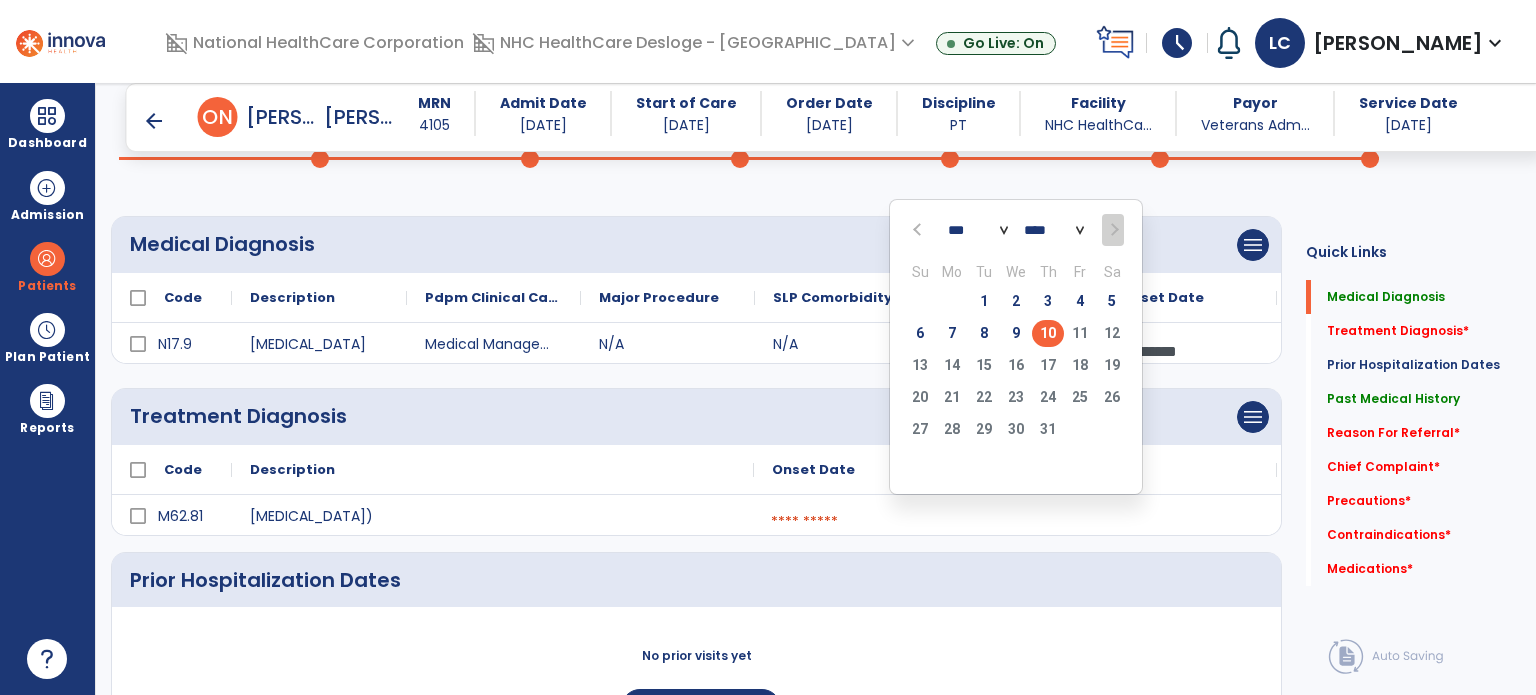 click on "10" 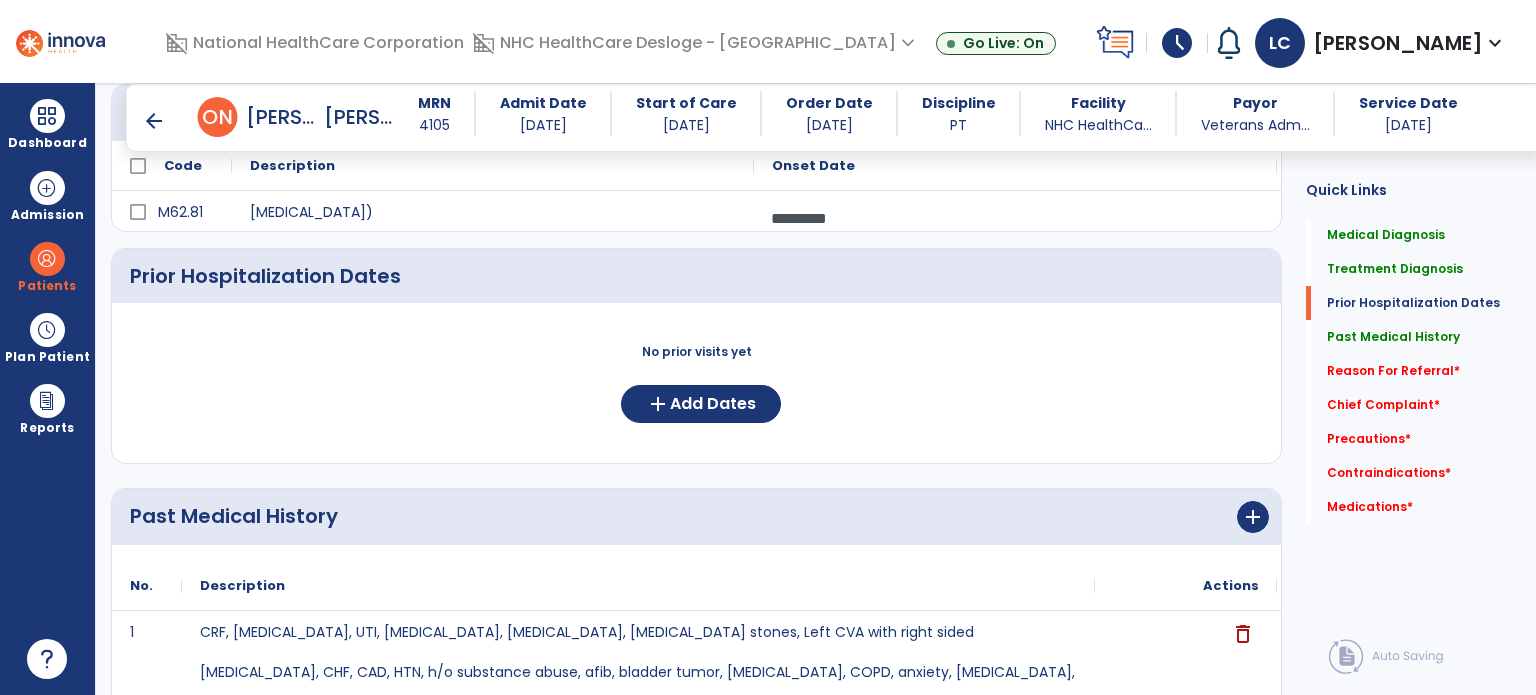 scroll, scrollTop: 416, scrollLeft: 0, axis: vertical 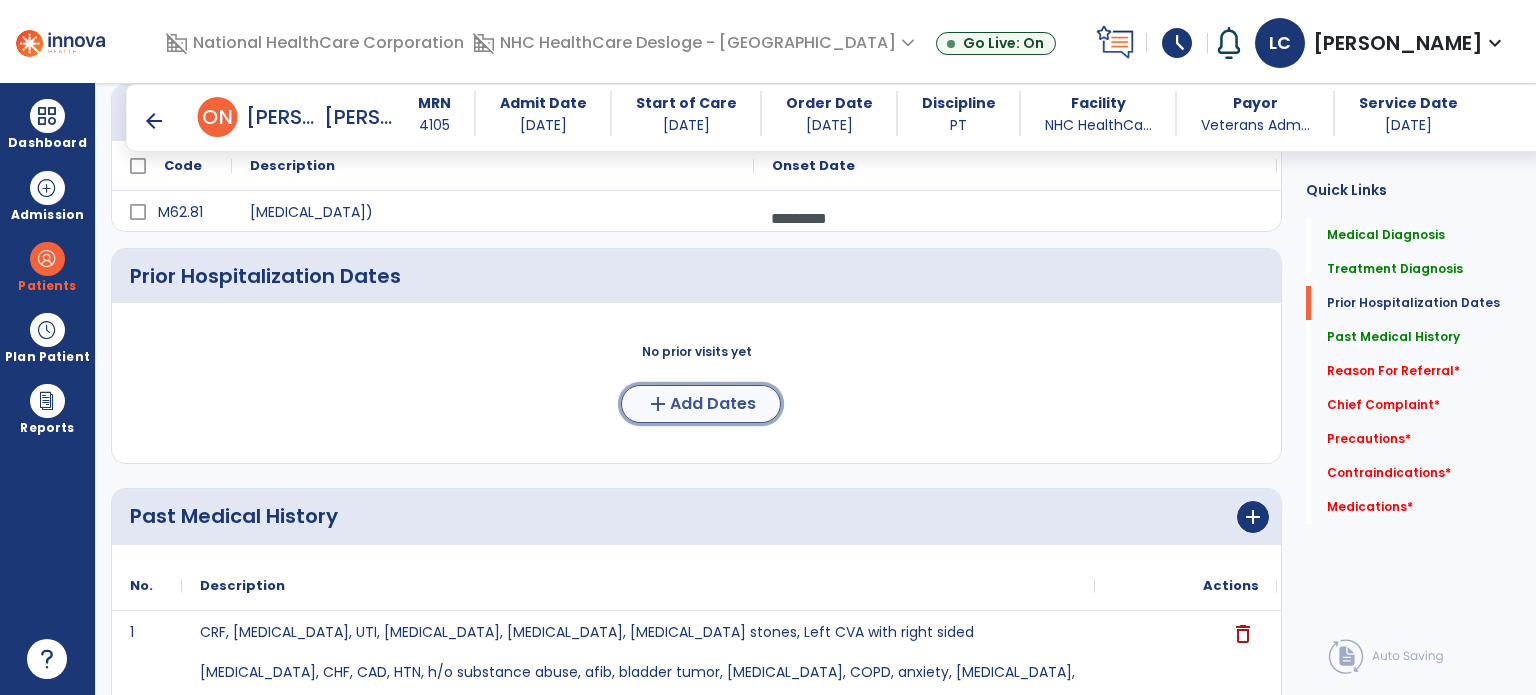 click on "Add Dates" 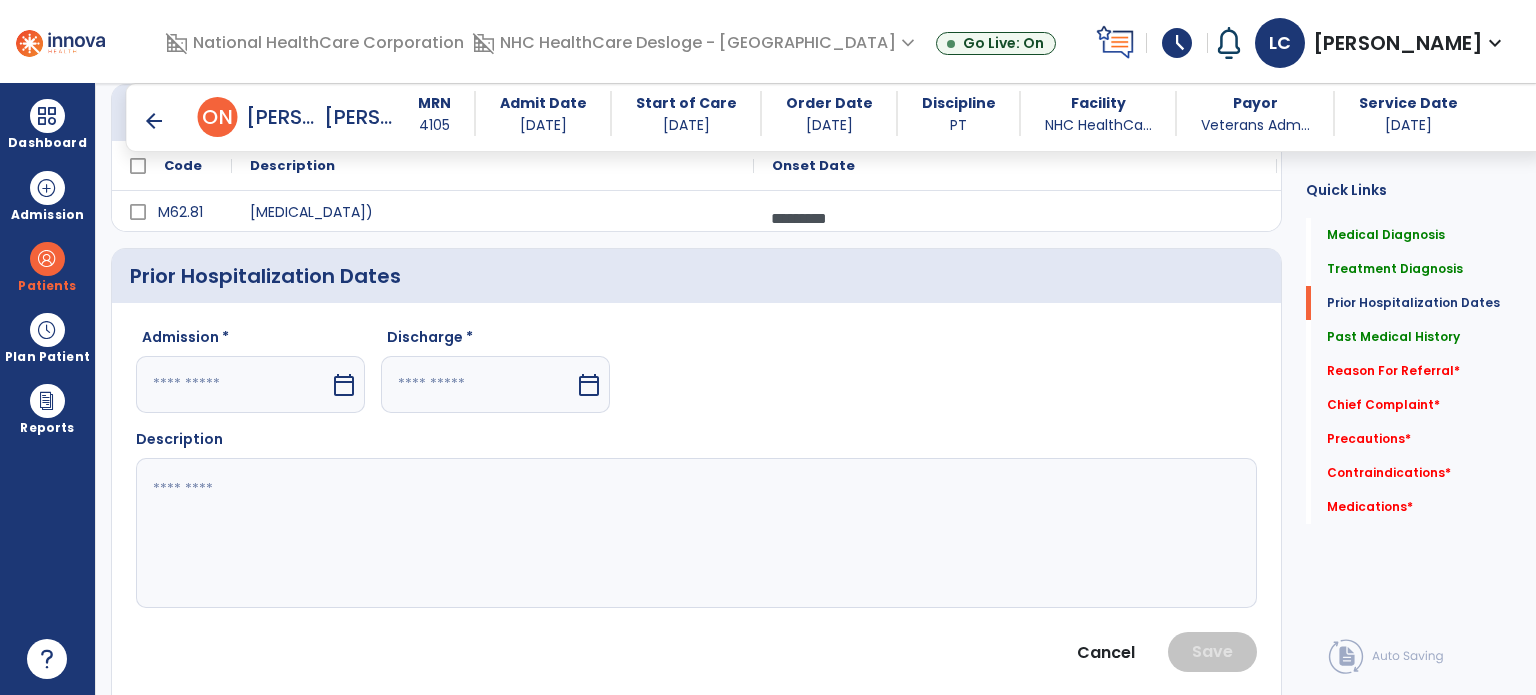 click on "calendar_today" at bounding box center [344, 385] 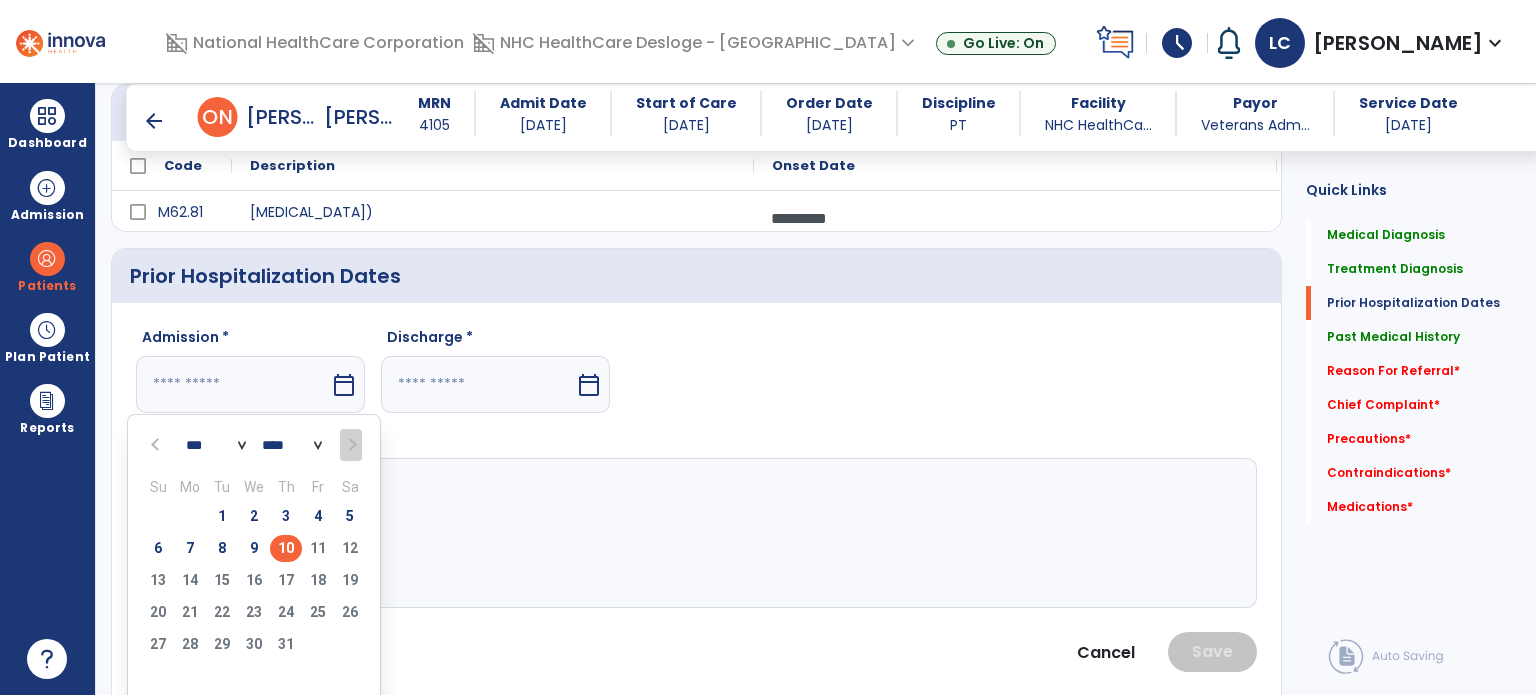 click at bounding box center [157, 445] 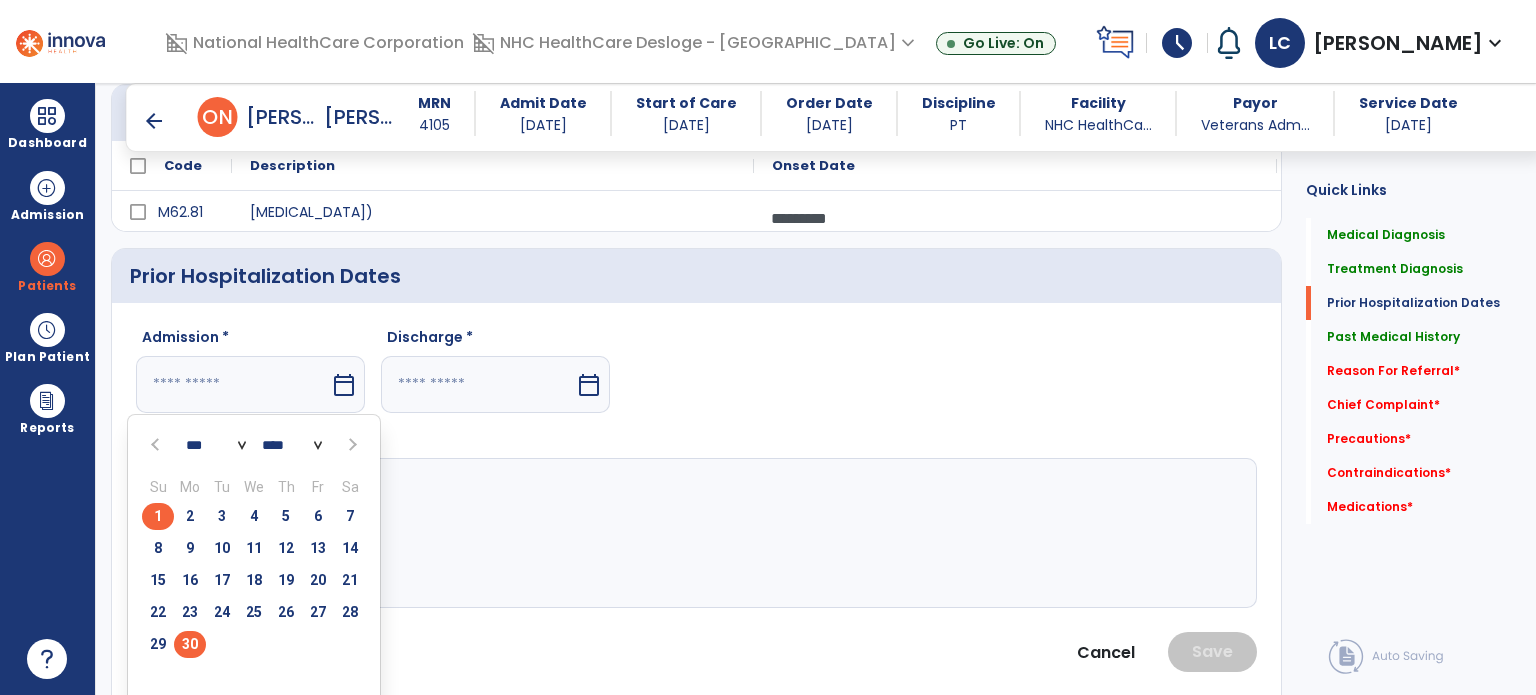 click on "30" at bounding box center [190, 644] 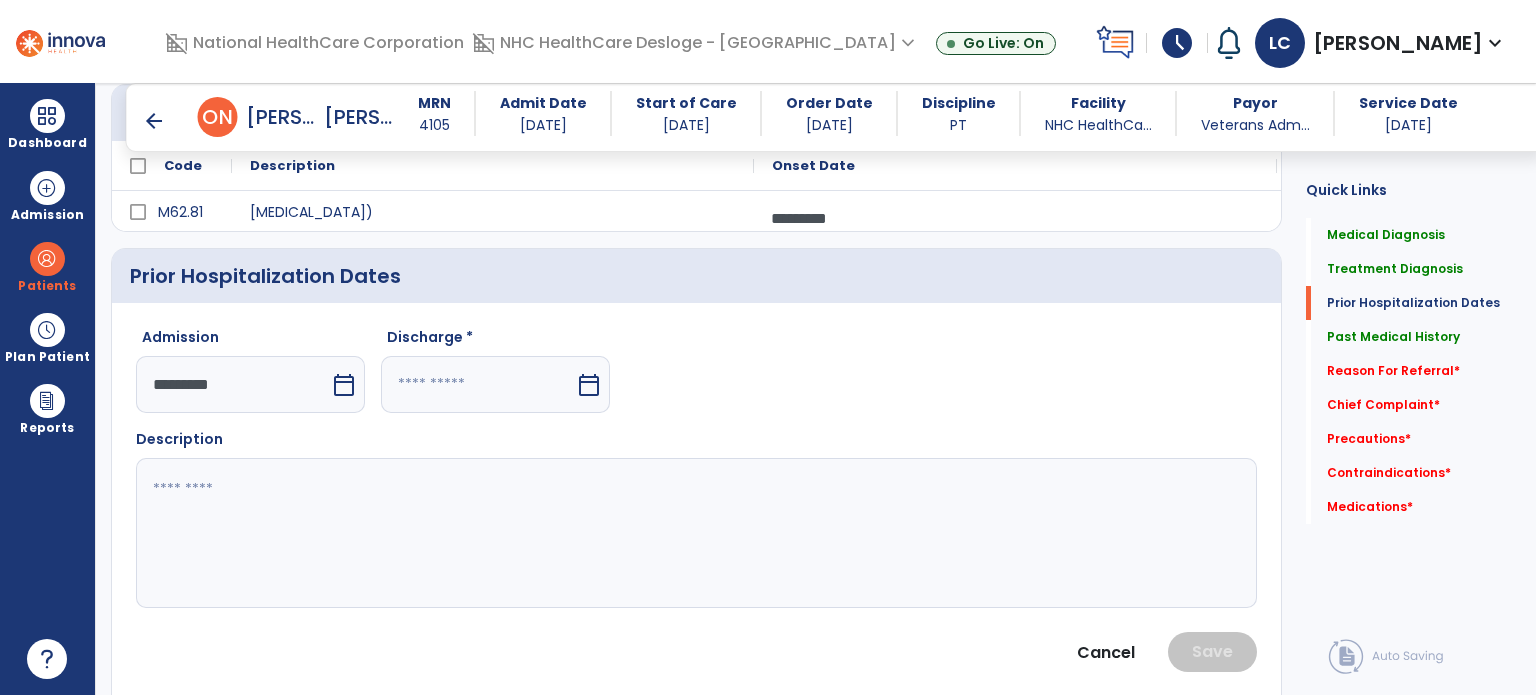 click on "calendar_today" at bounding box center [589, 385] 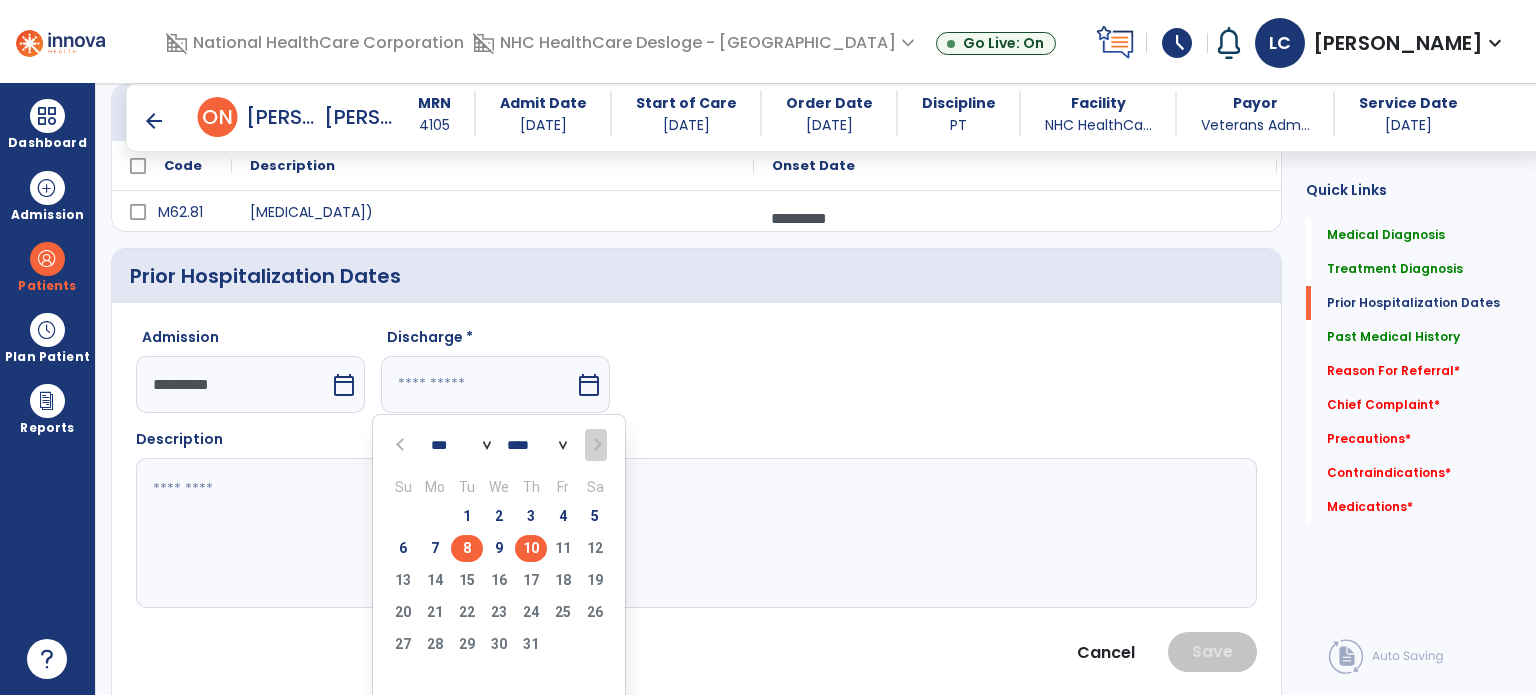 click on "8" at bounding box center [467, 548] 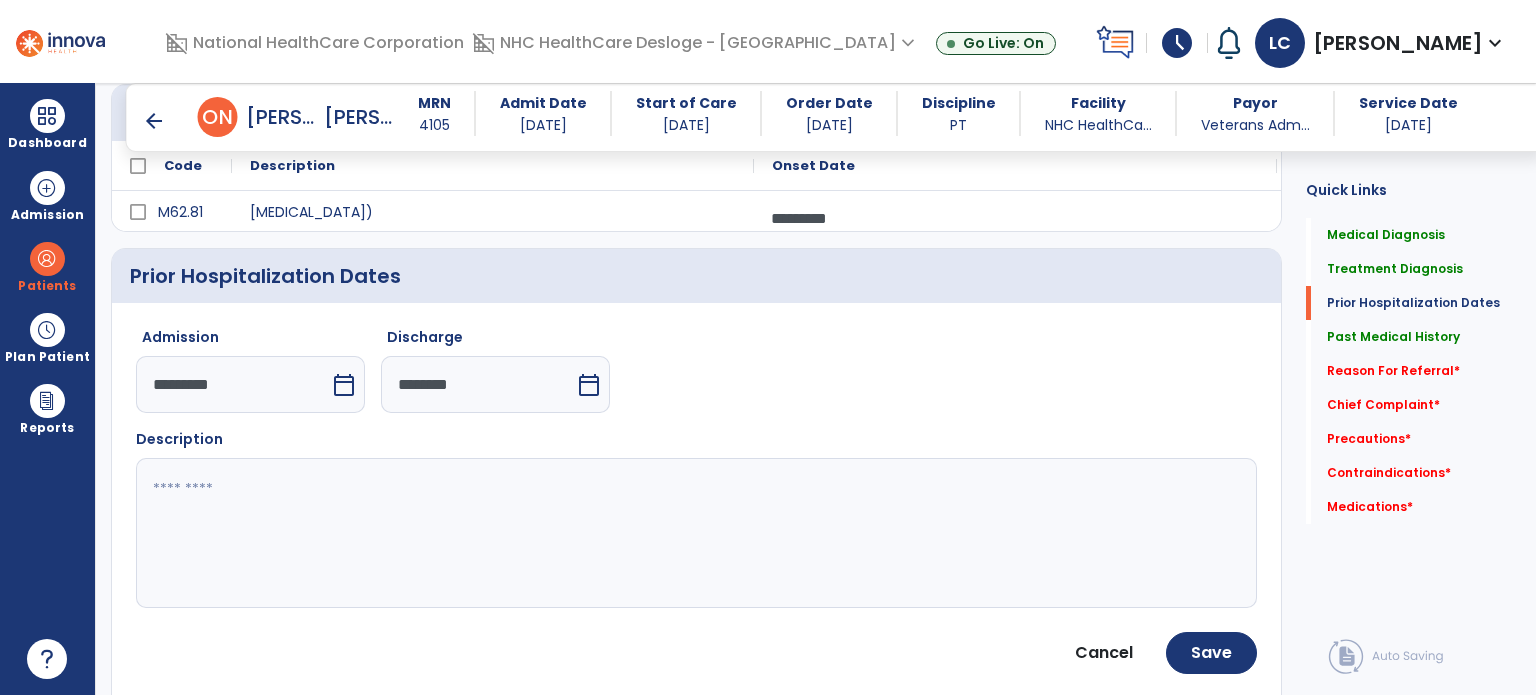click 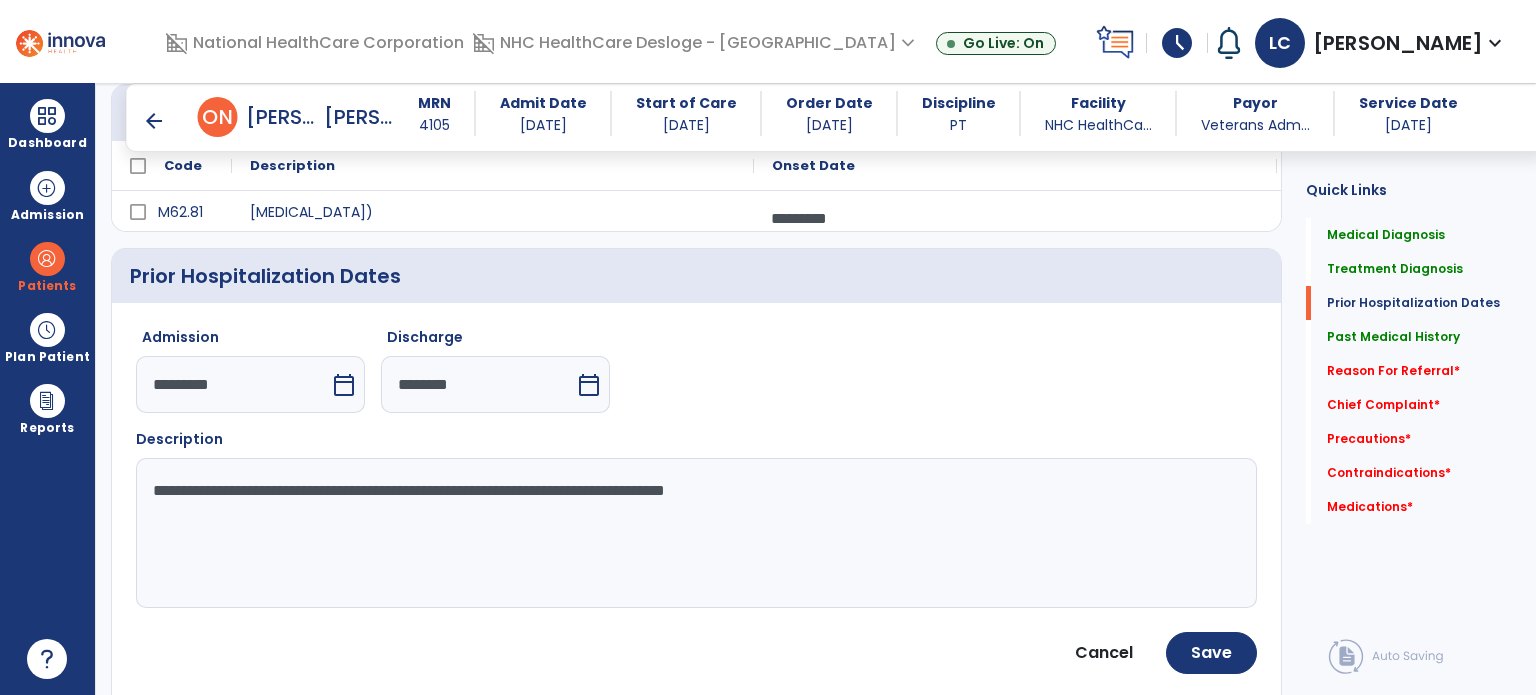 scroll, scrollTop: 540, scrollLeft: 0, axis: vertical 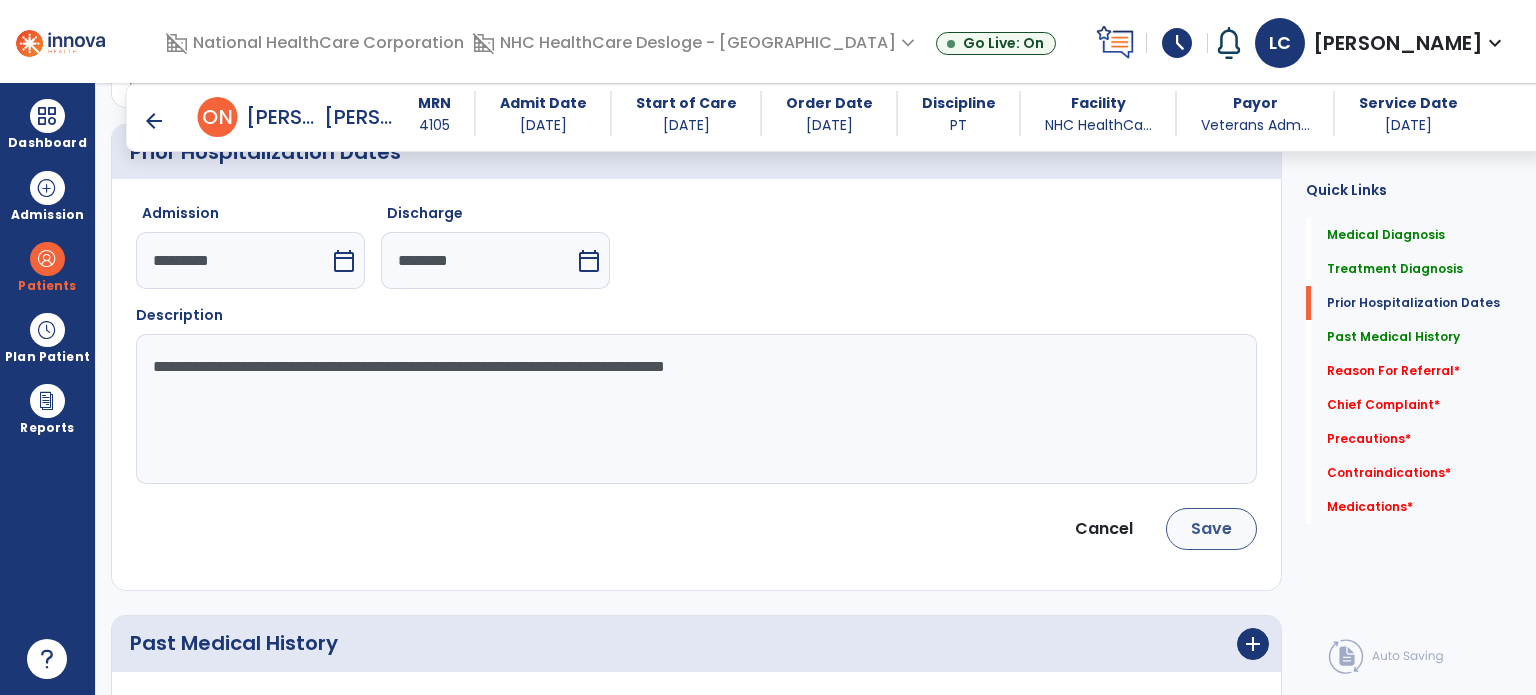 type on "**********" 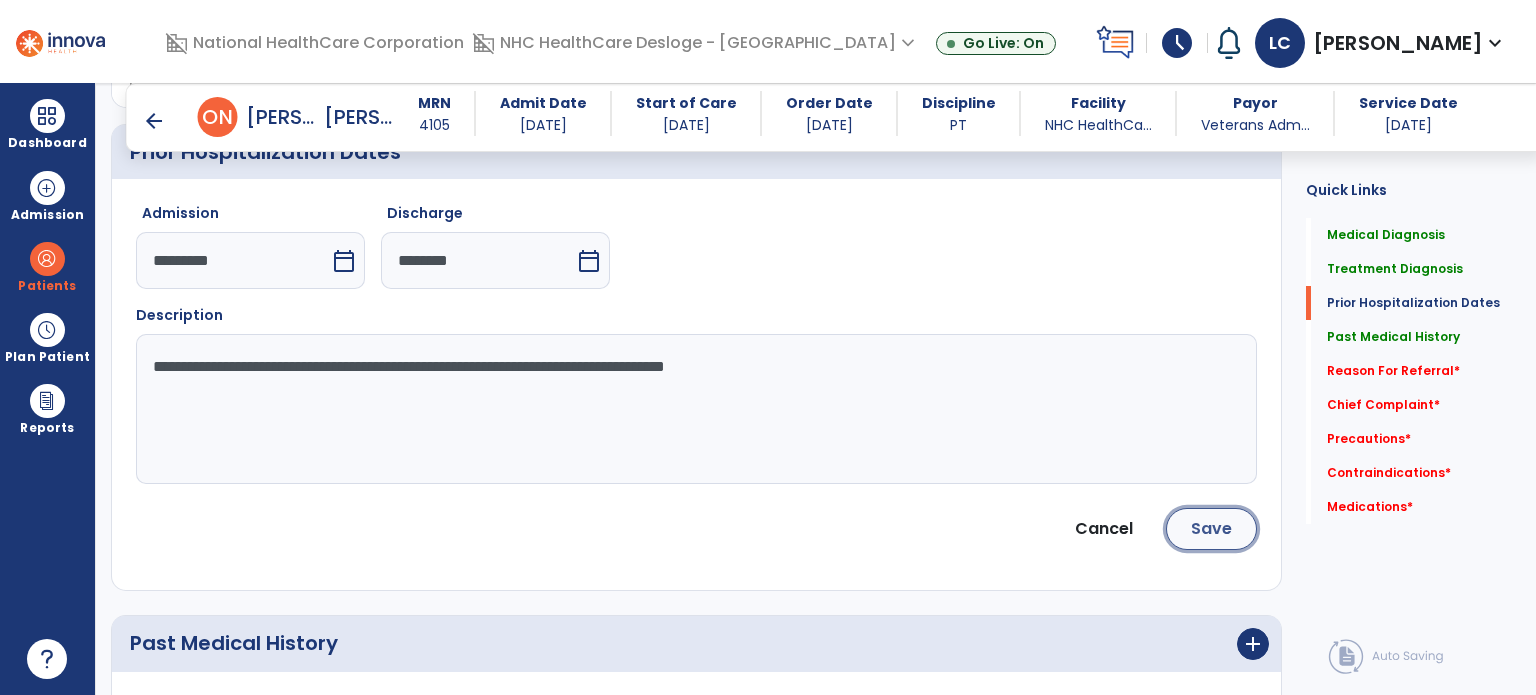 click on "Save" 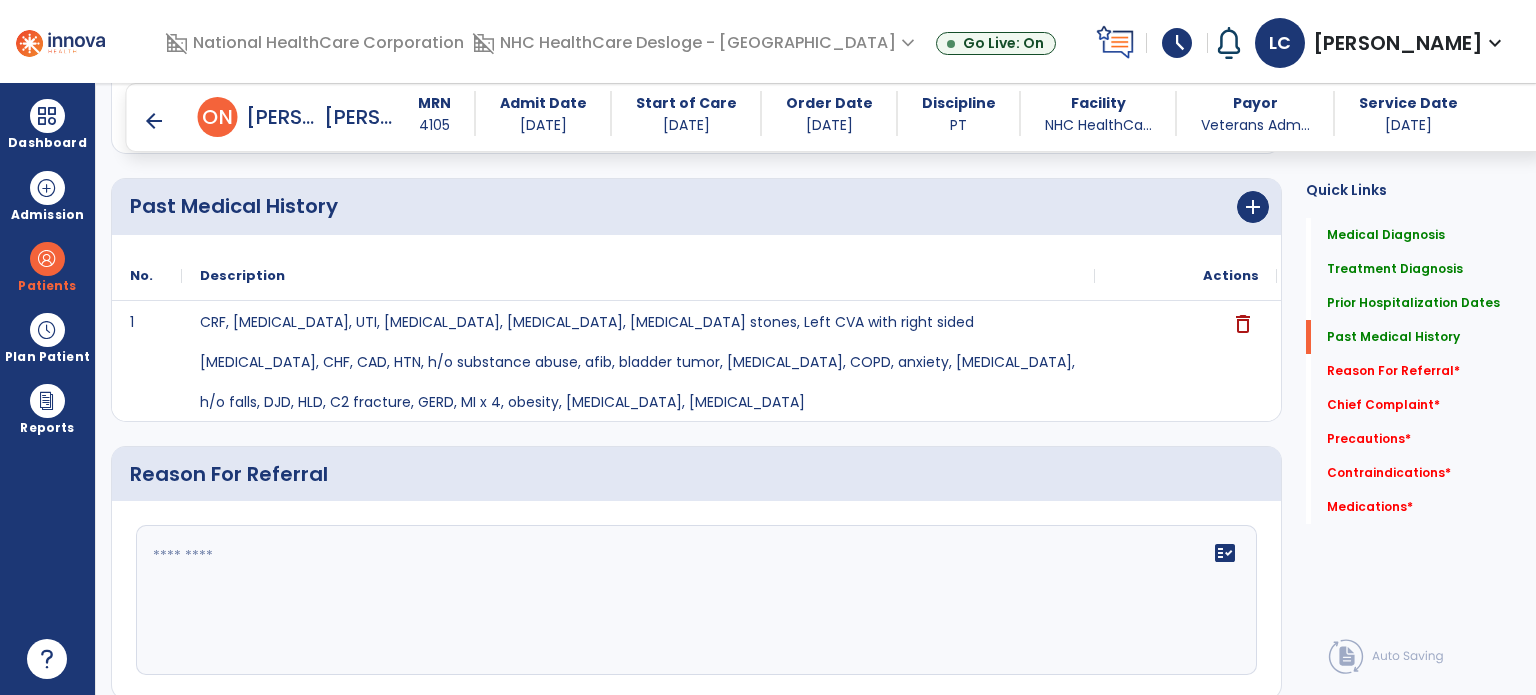 scroll, scrollTop: 743, scrollLeft: 0, axis: vertical 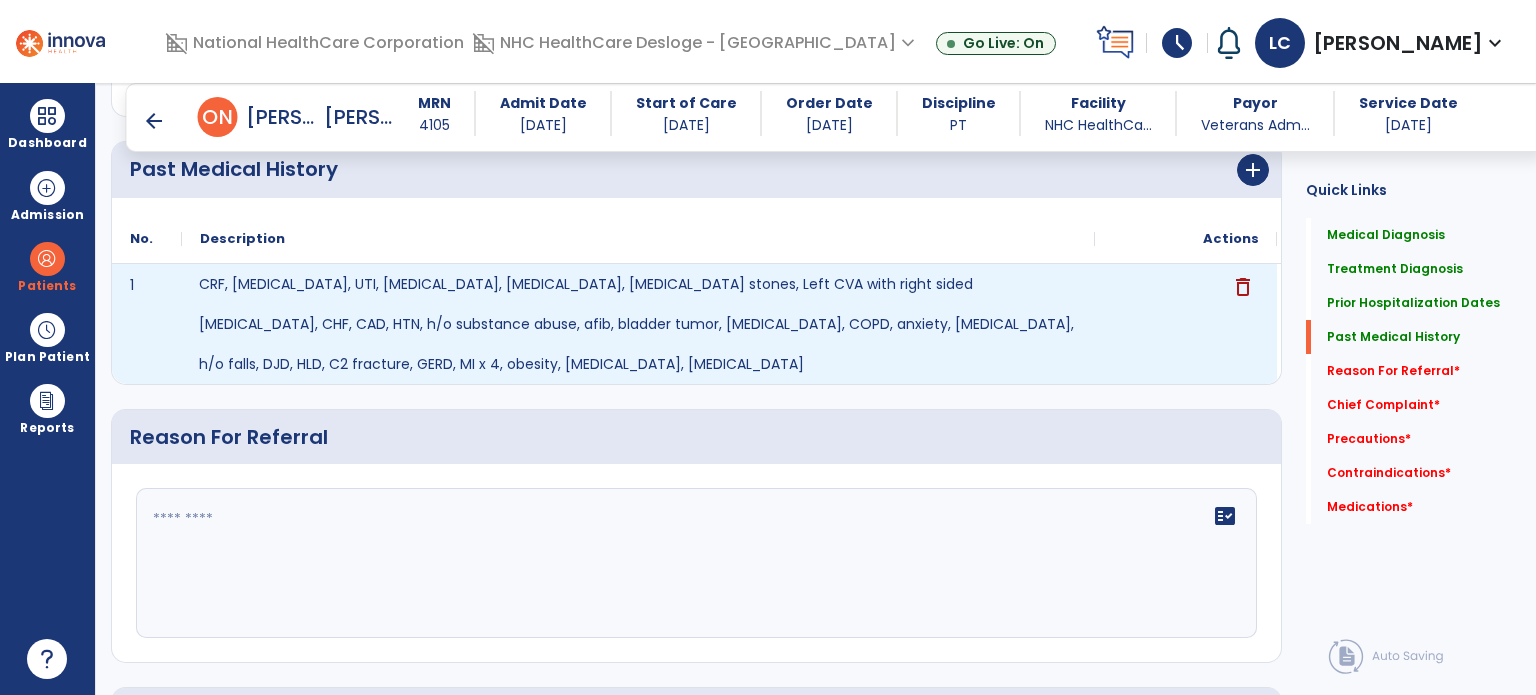 click on "CRF, [MEDICAL_DATA], UTI, [MEDICAL_DATA], [MEDICAL_DATA], [MEDICAL_DATA] stones, Left CVA with right sided [MEDICAL_DATA], CHF, CAD, HTN, h/o substance abuse, afib, bladder tumor, [MEDICAL_DATA], COPD, anxiety, [MEDICAL_DATA], h/o falls, DJD, HLD, C2 fracture, GERD, MI x 4, obesity, [MEDICAL_DATA], [MEDICAL_DATA]" 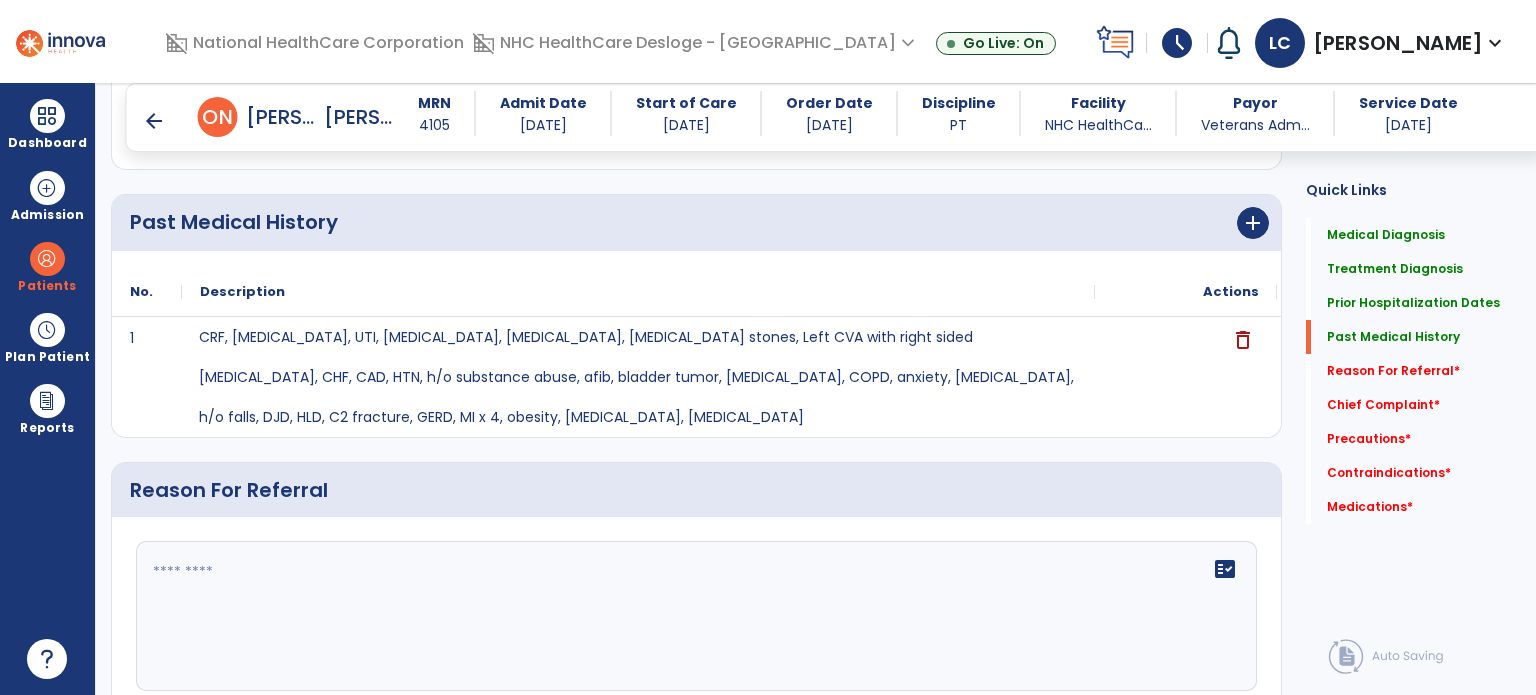 scroll, scrollTop: 688, scrollLeft: 0, axis: vertical 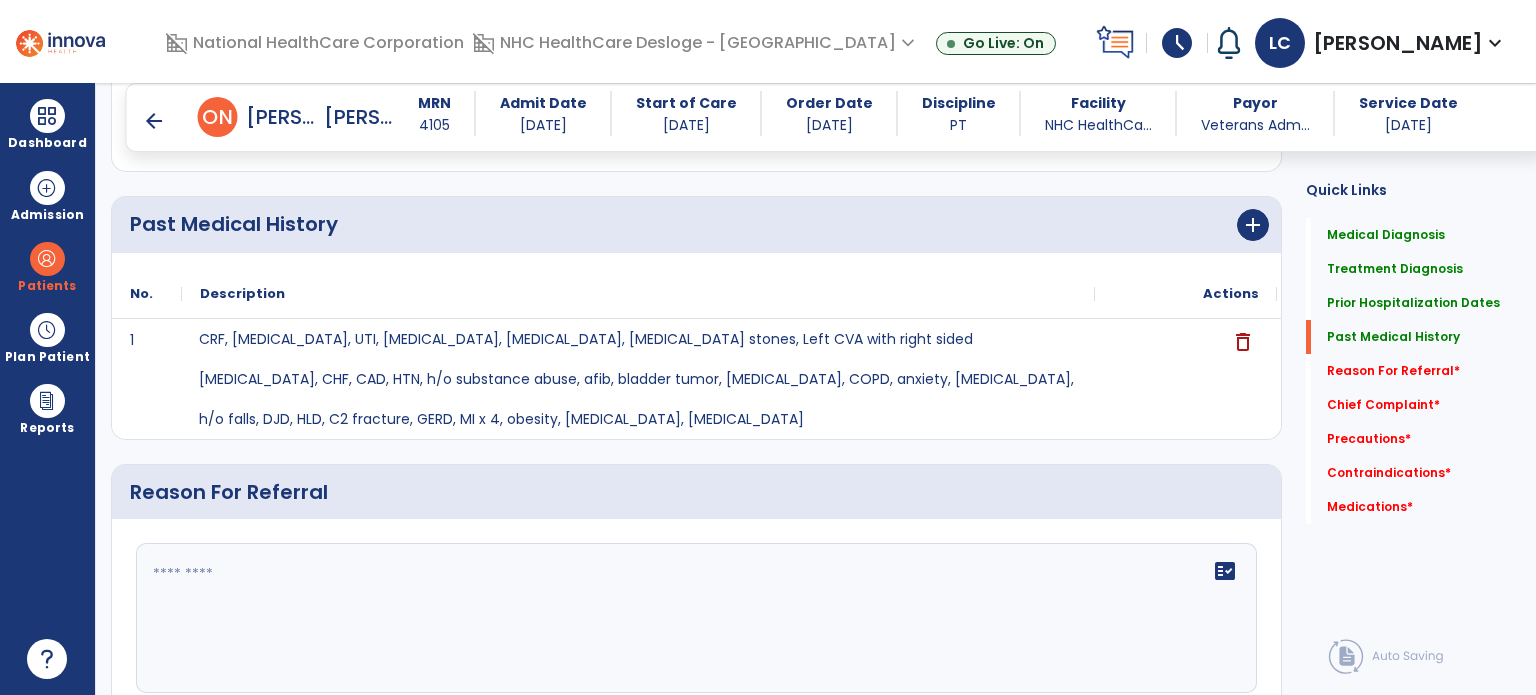 click on "Past Medical History      add
No.
Description
Actions
1" 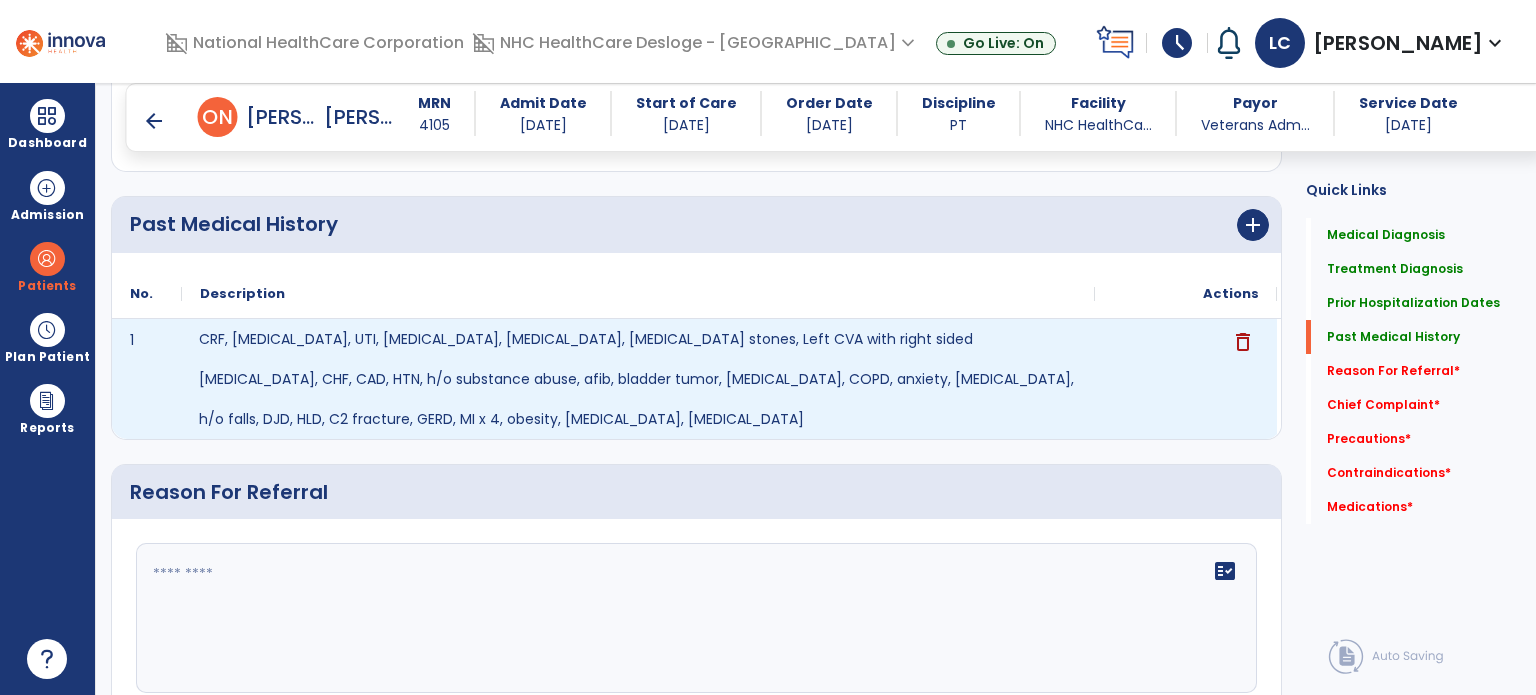 drag, startPoint x: 695, startPoint y: 389, endPoint x: 792, endPoint y: 412, distance: 99.68952 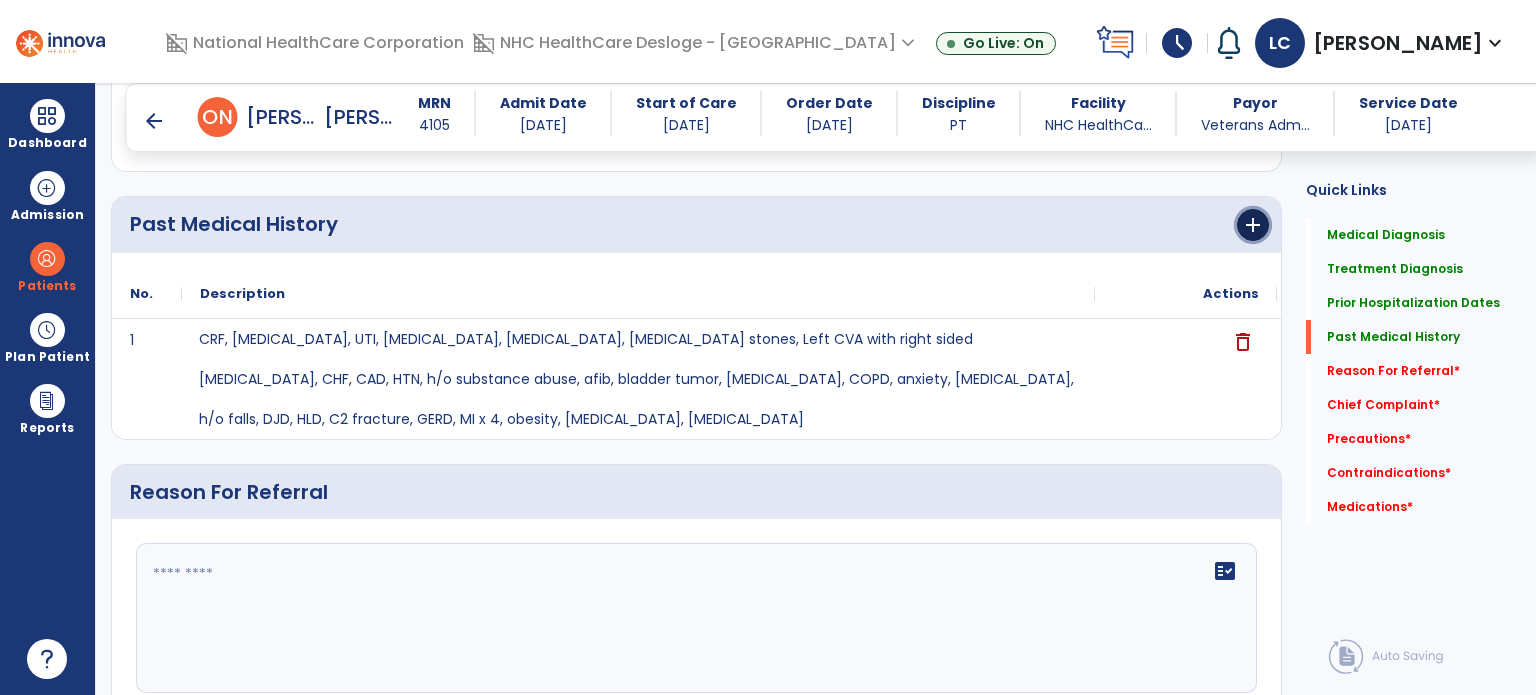 click on "add" 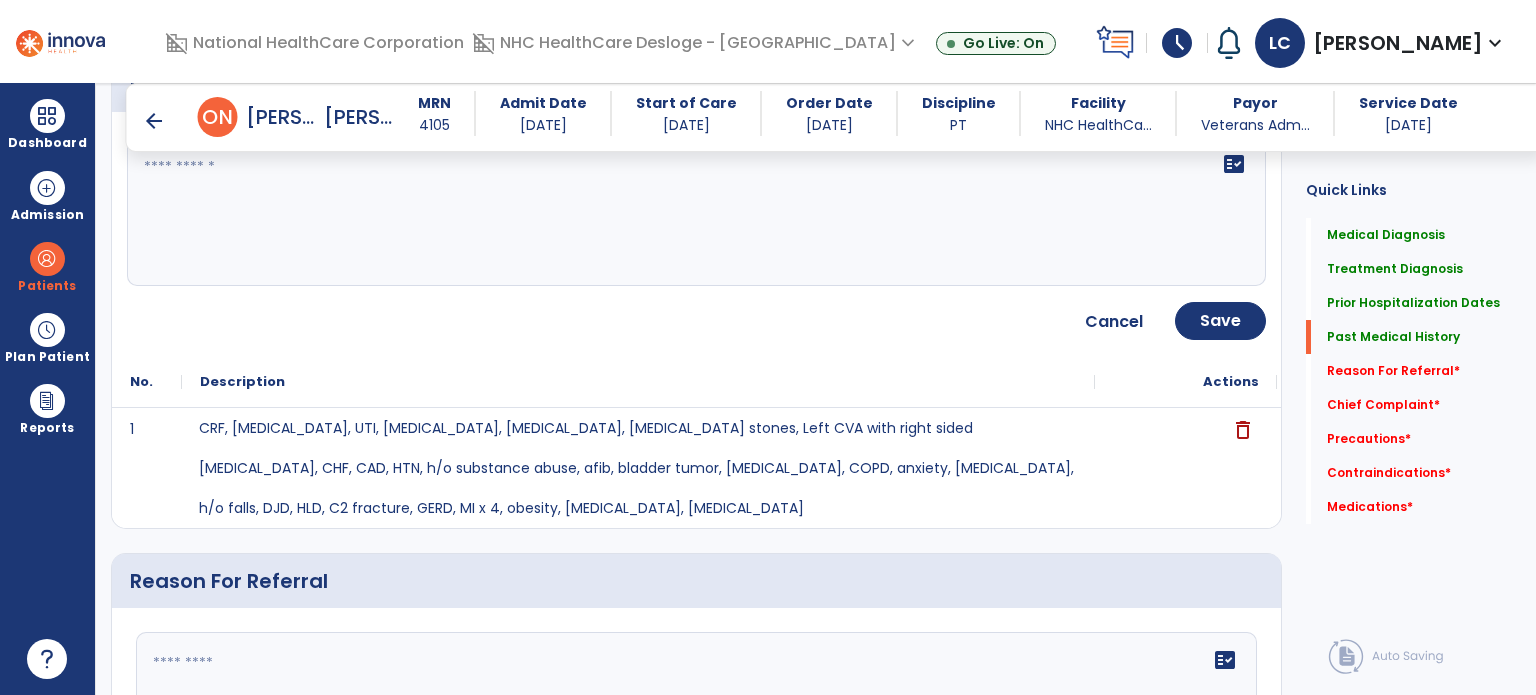 scroll, scrollTop: 826, scrollLeft: 0, axis: vertical 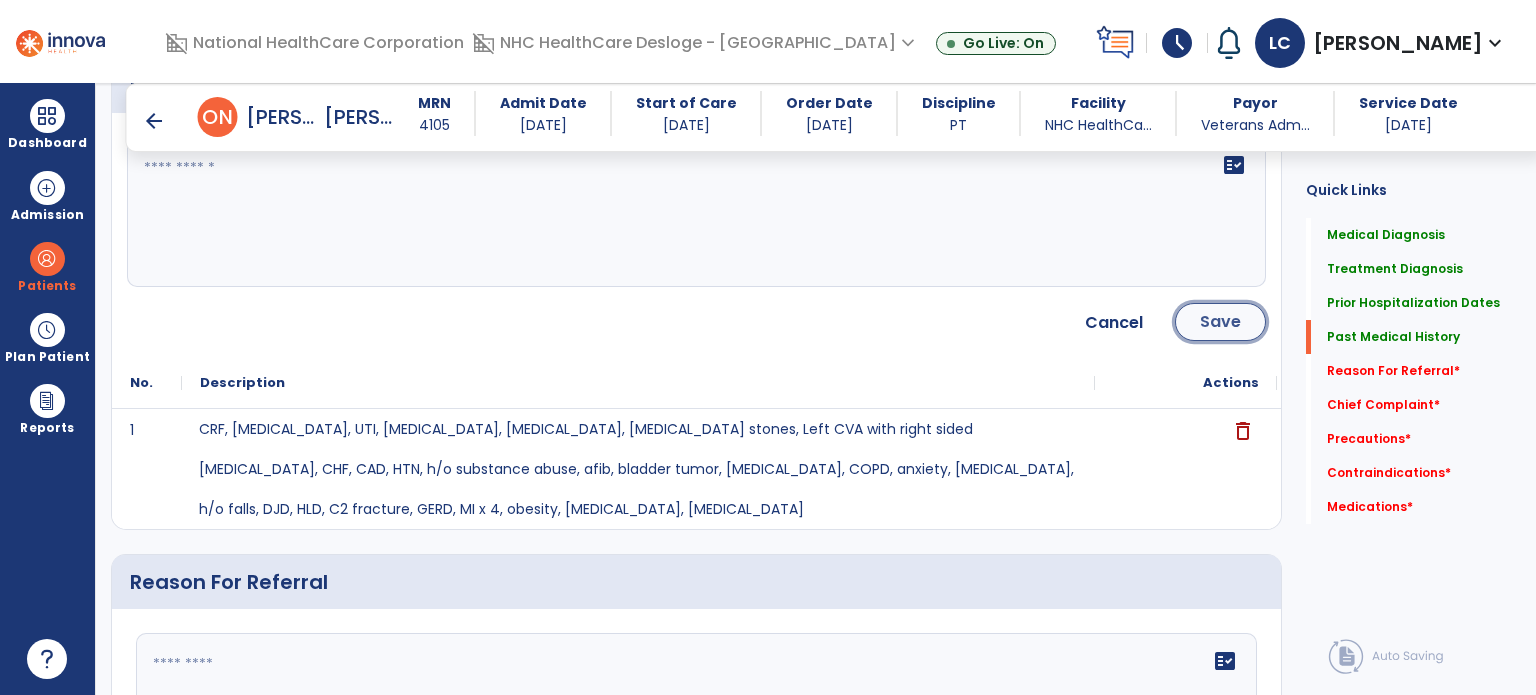 click on "Save" 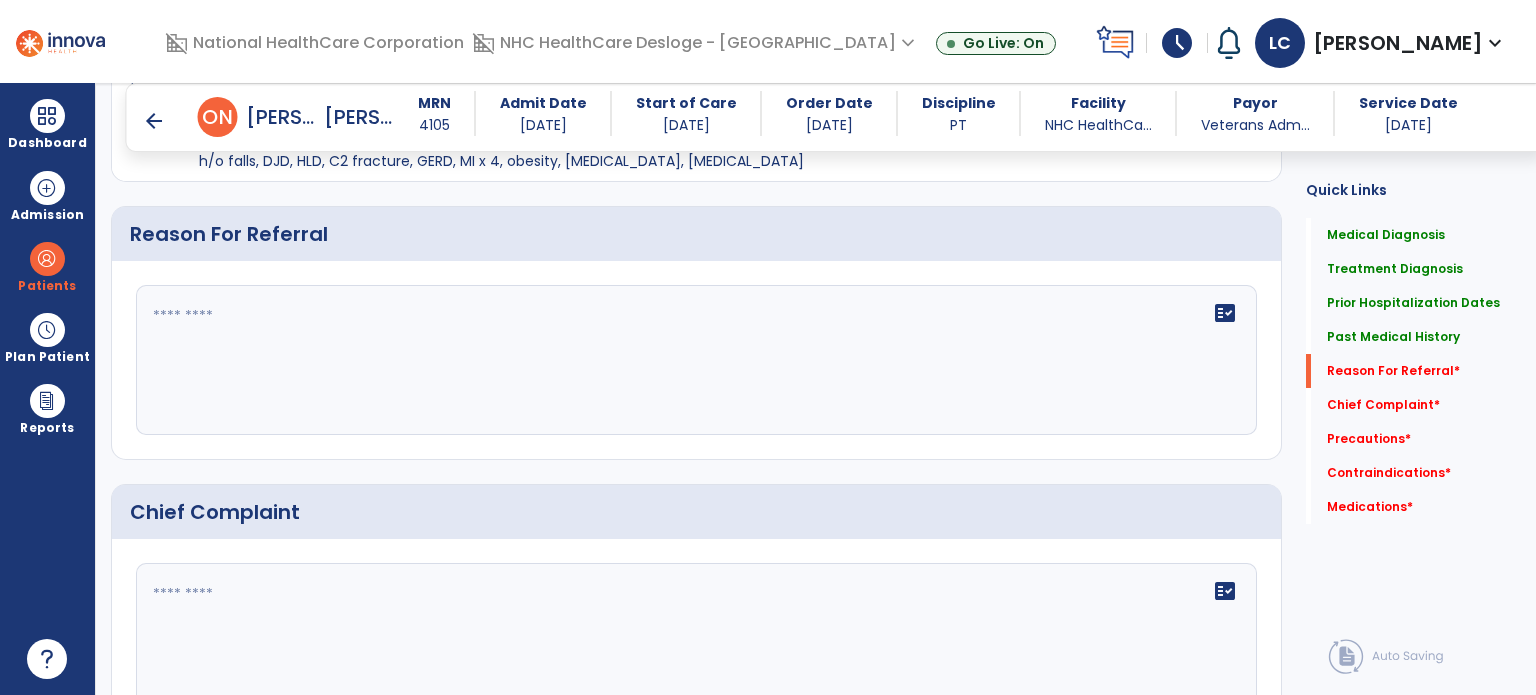 scroll, scrollTop: 966, scrollLeft: 0, axis: vertical 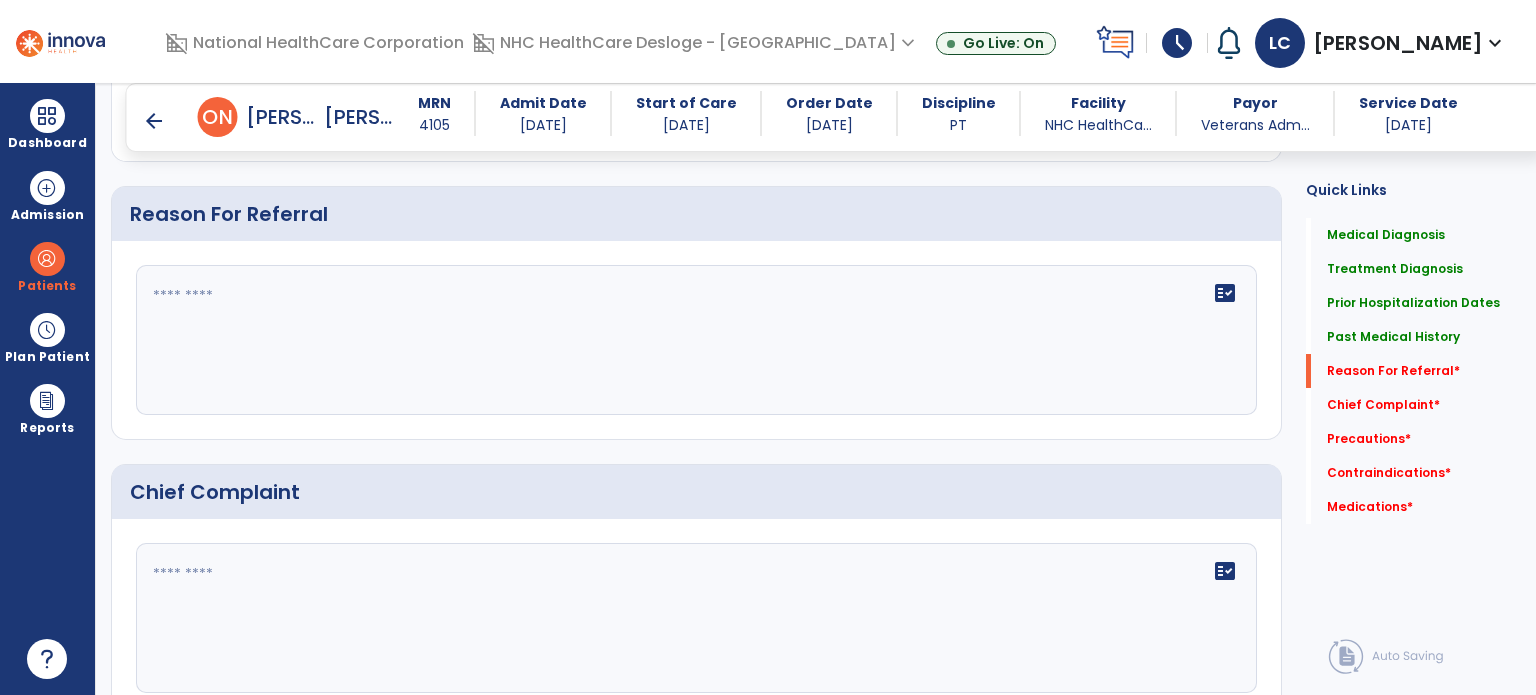 click on "fact_check" 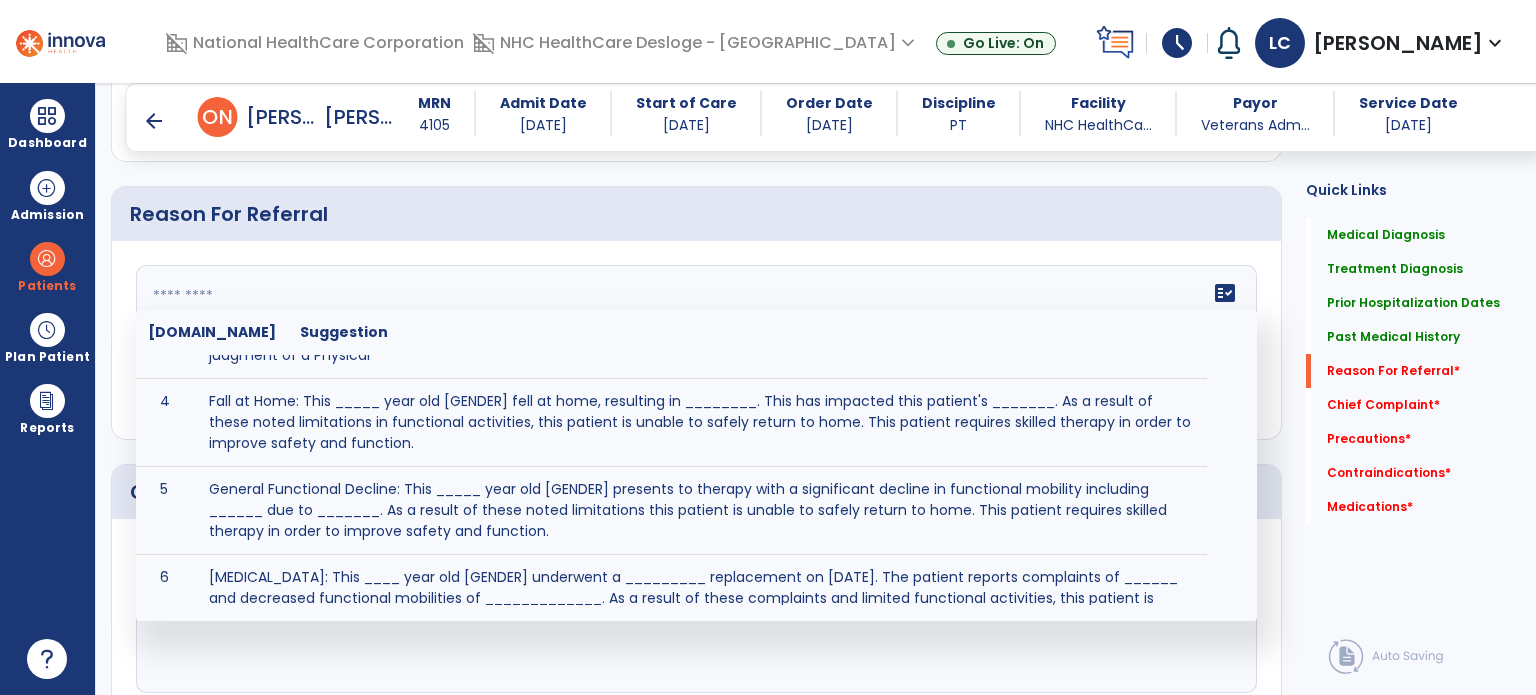 scroll, scrollTop: 202, scrollLeft: 0, axis: vertical 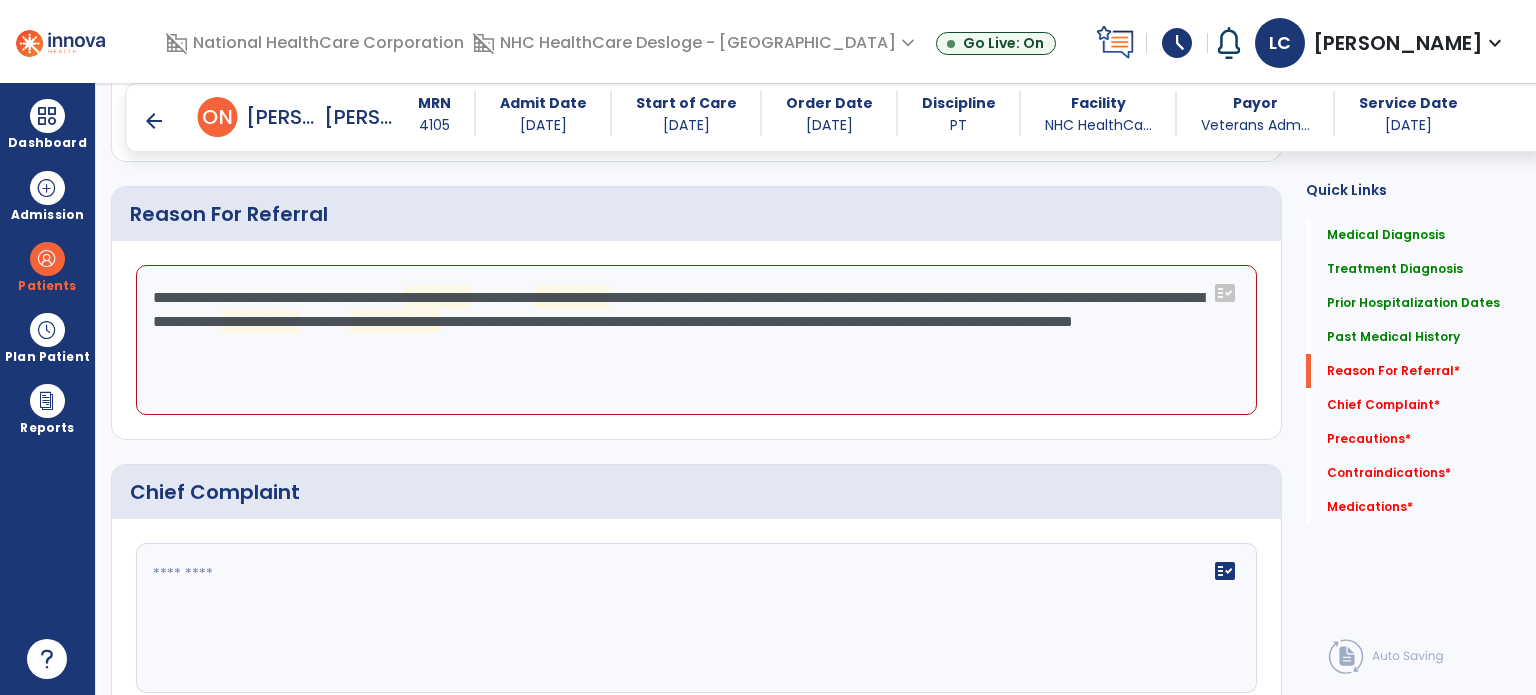click on "**********" 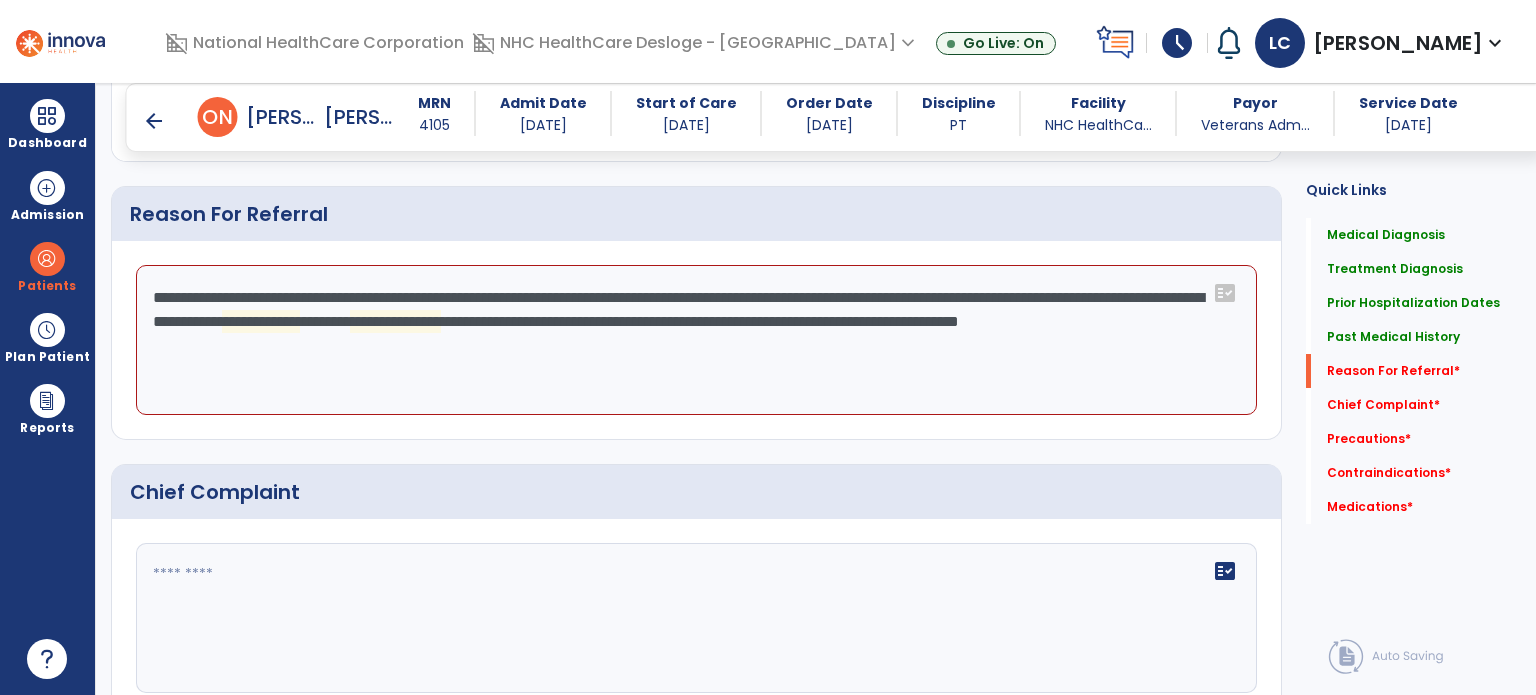 click on "**********" 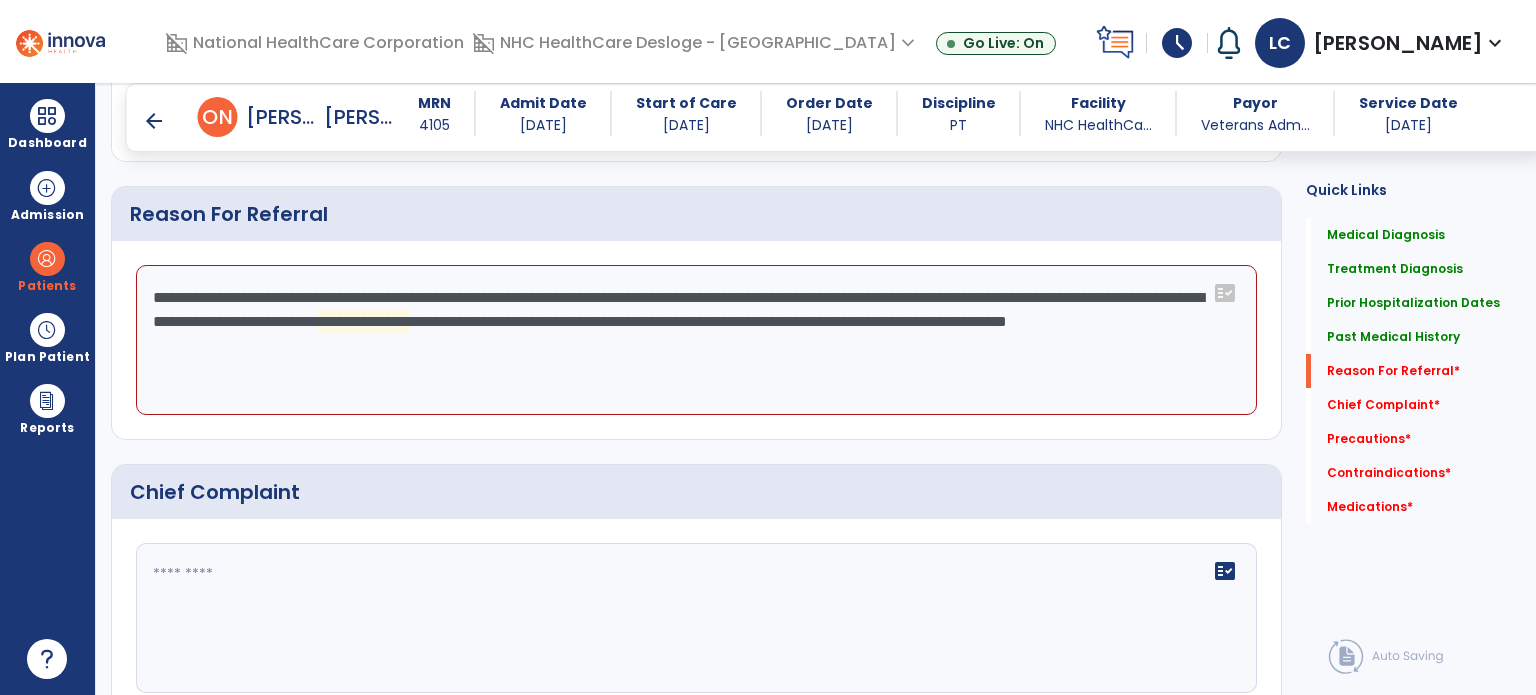 click on "**********" 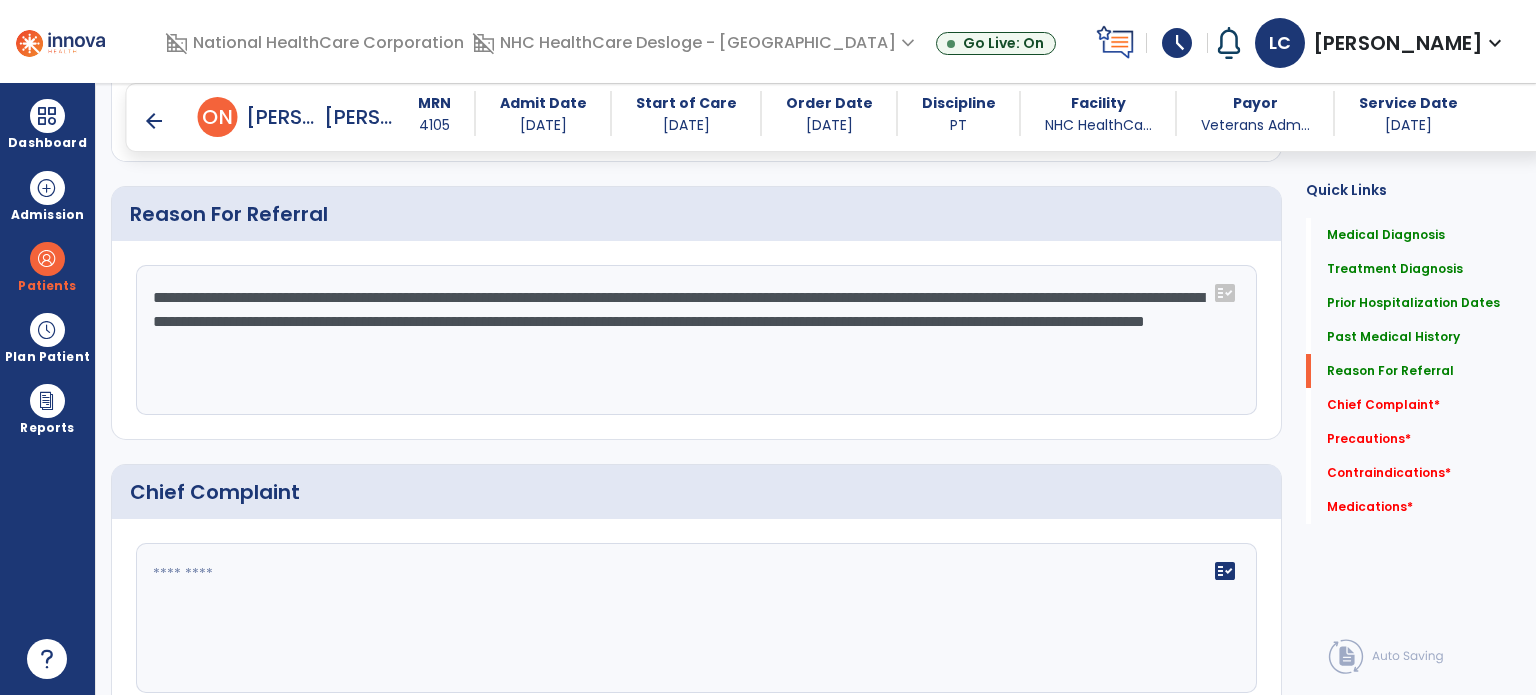 scroll, scrollTop: 1046, scrollLeft: 0, axis: vertical 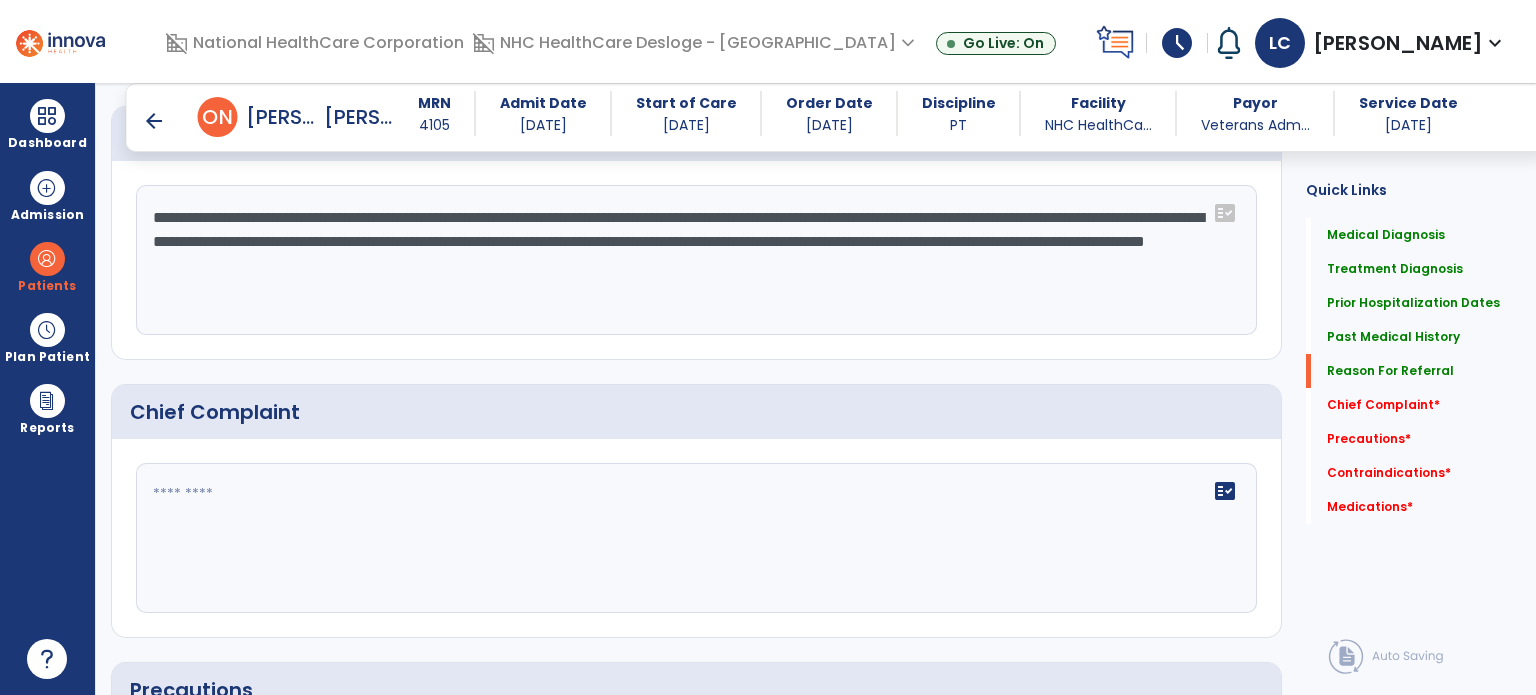 click on "**********" 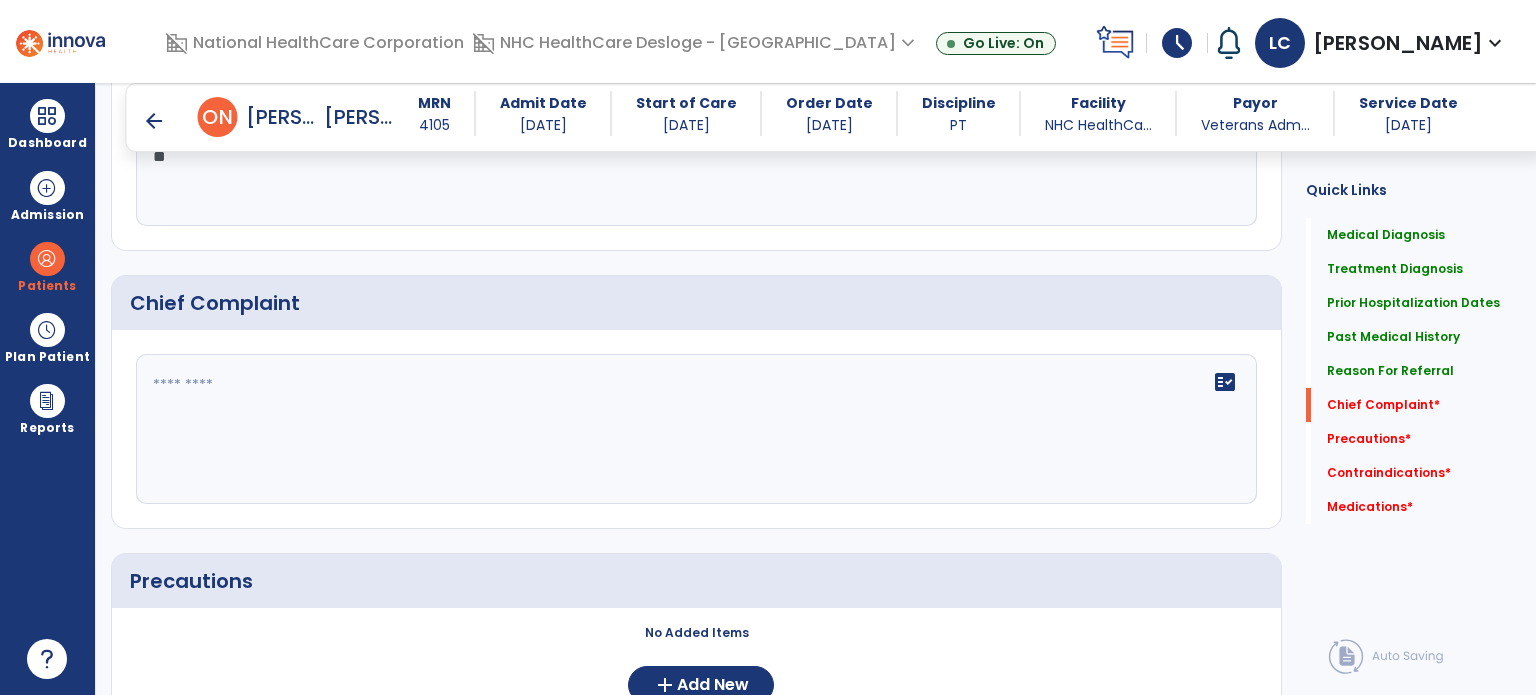 scroll, scrollTop: 1154, scrollLeft: 0, axis: vertical 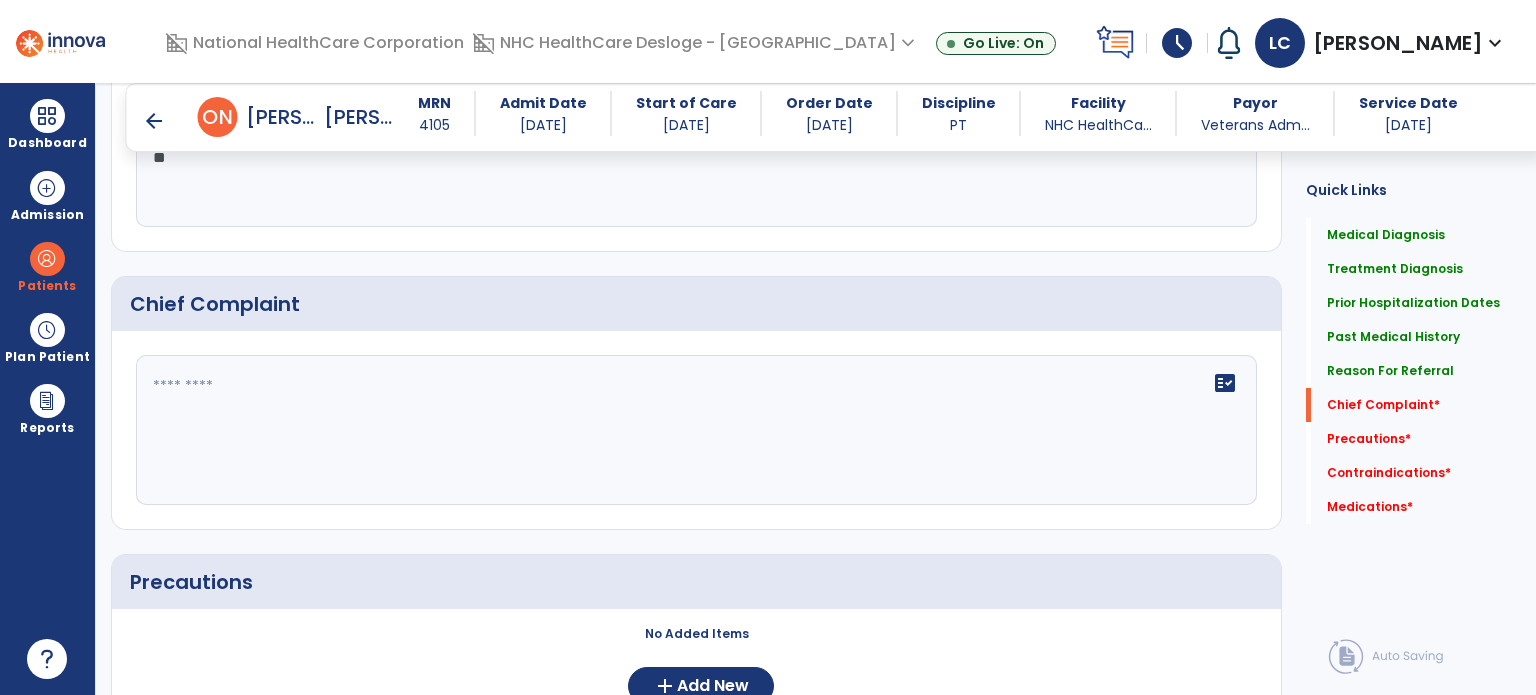 type on "**********" 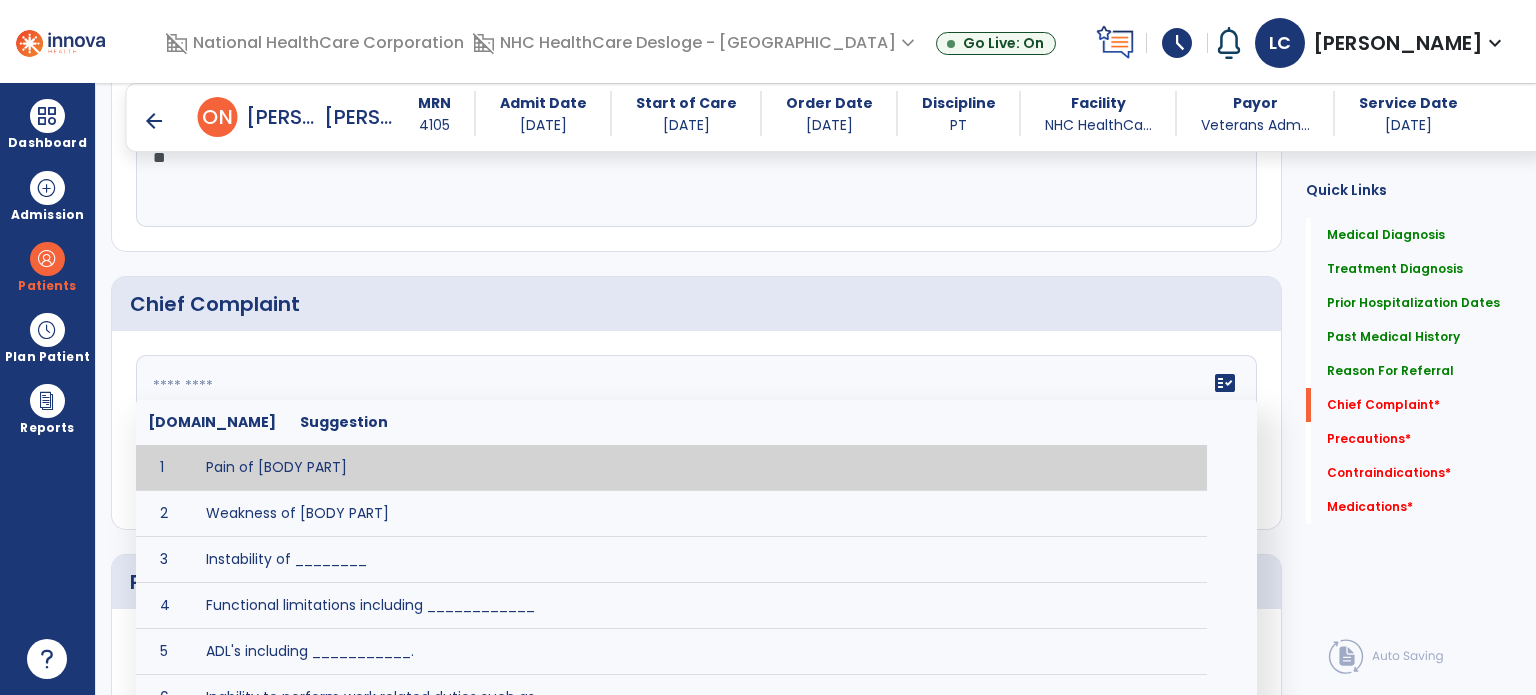 click 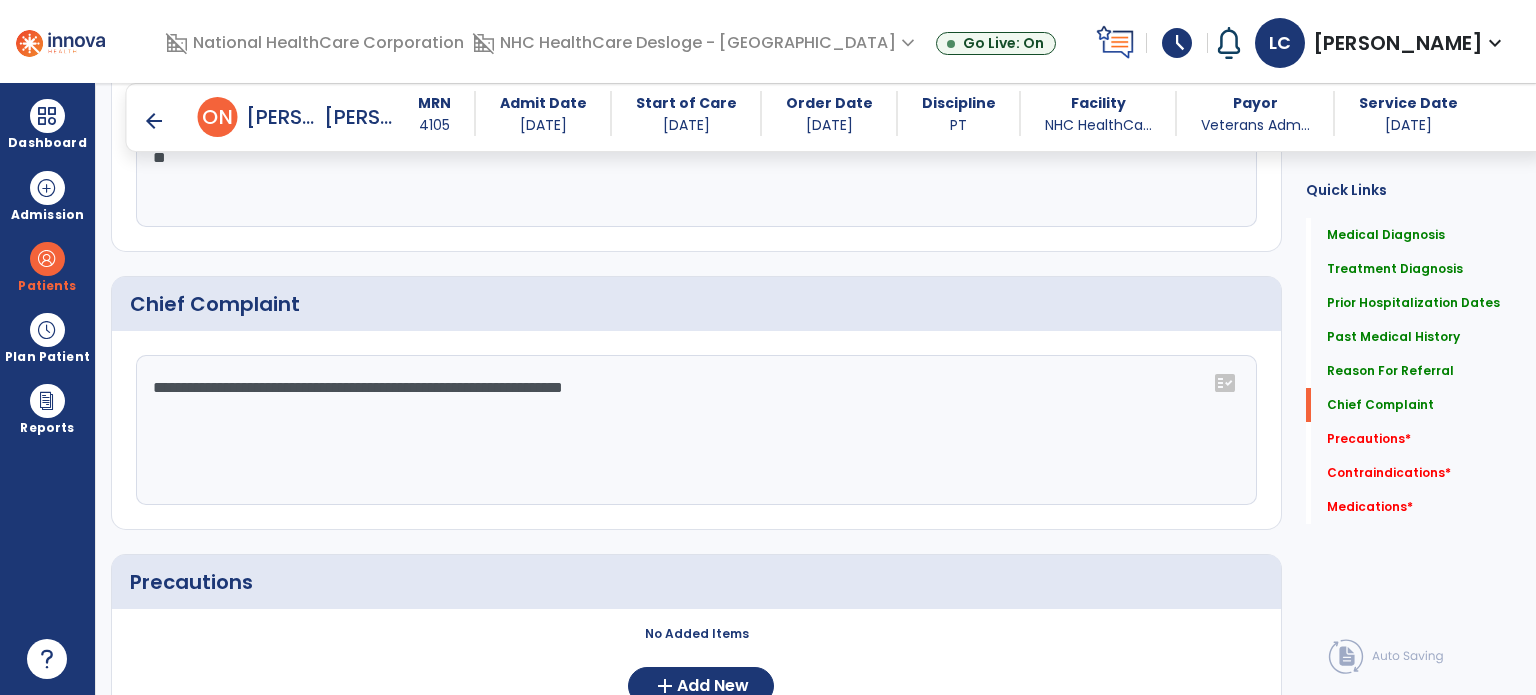scroll, scrollTop: 1559, scrollLeft: 0, axis: vertical 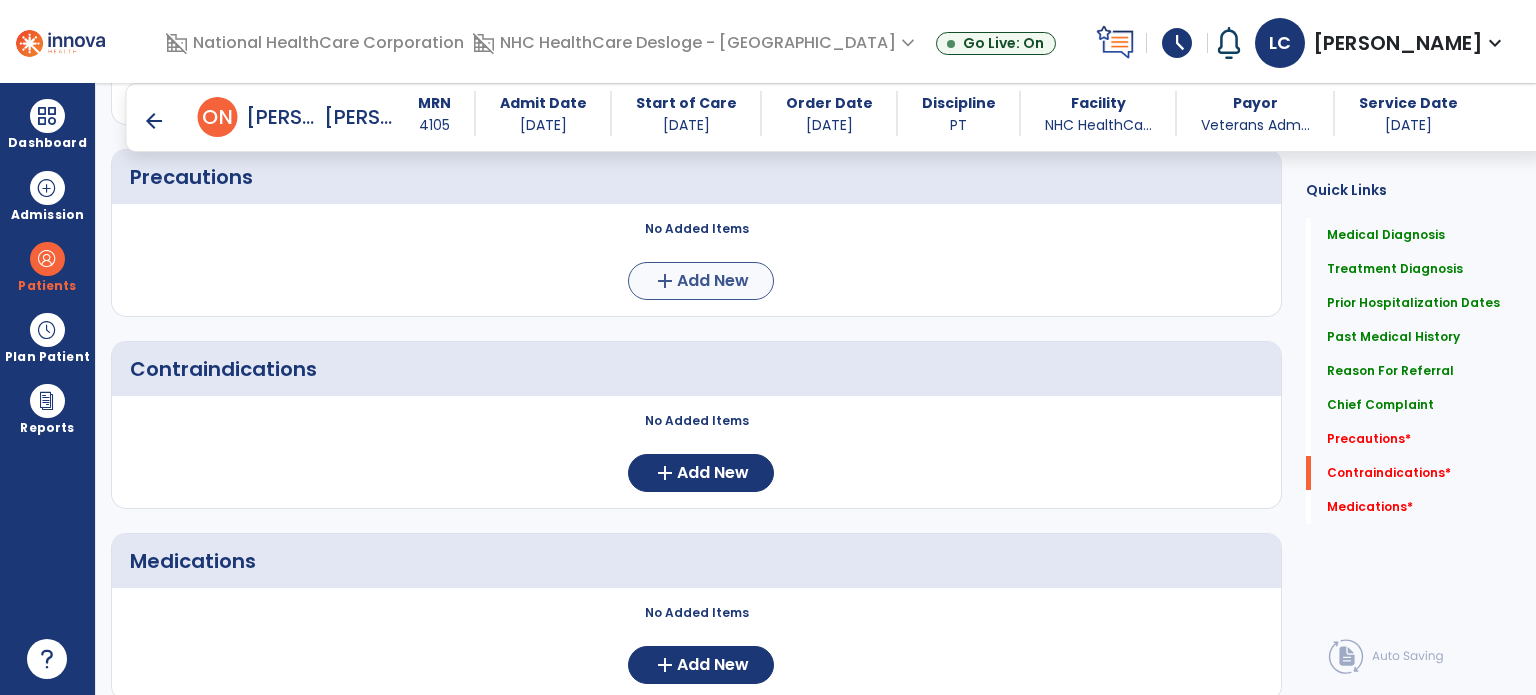 type on "**********" 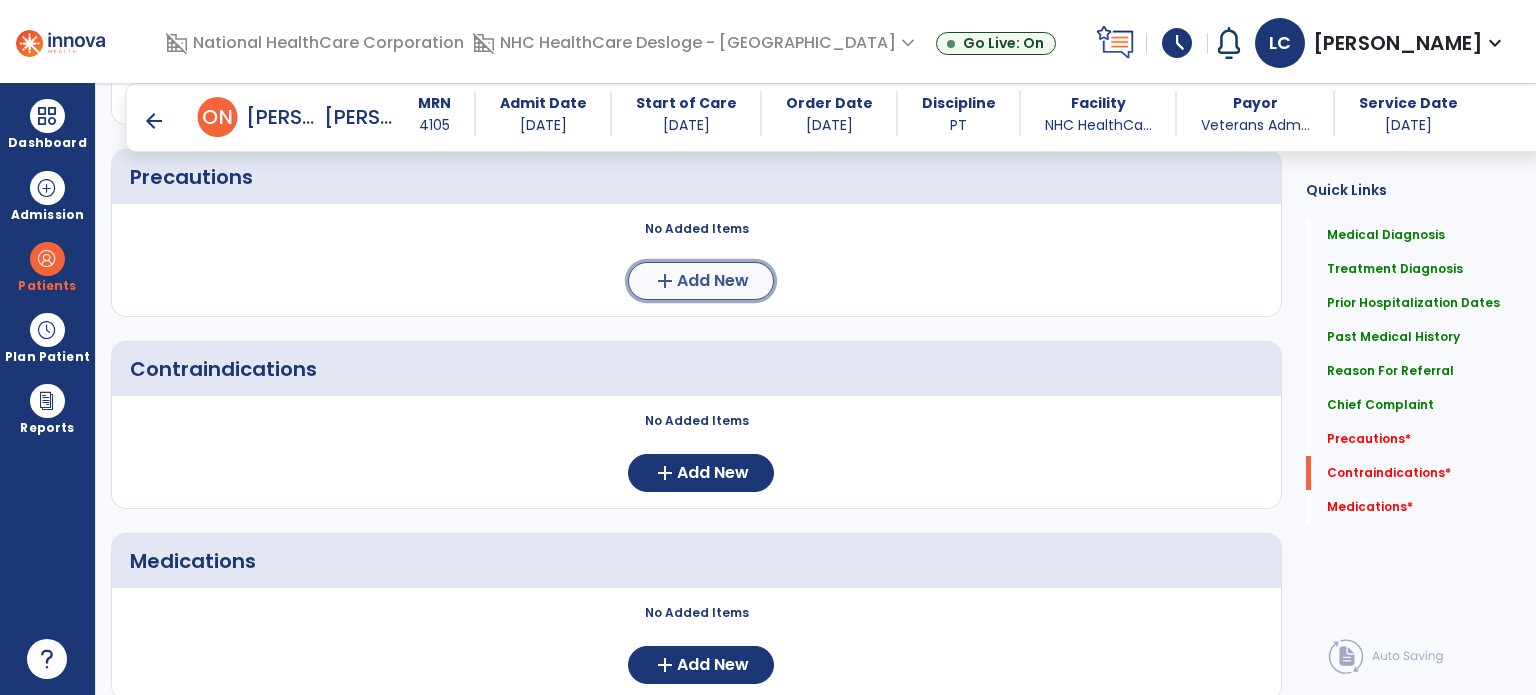 click on "Add New" 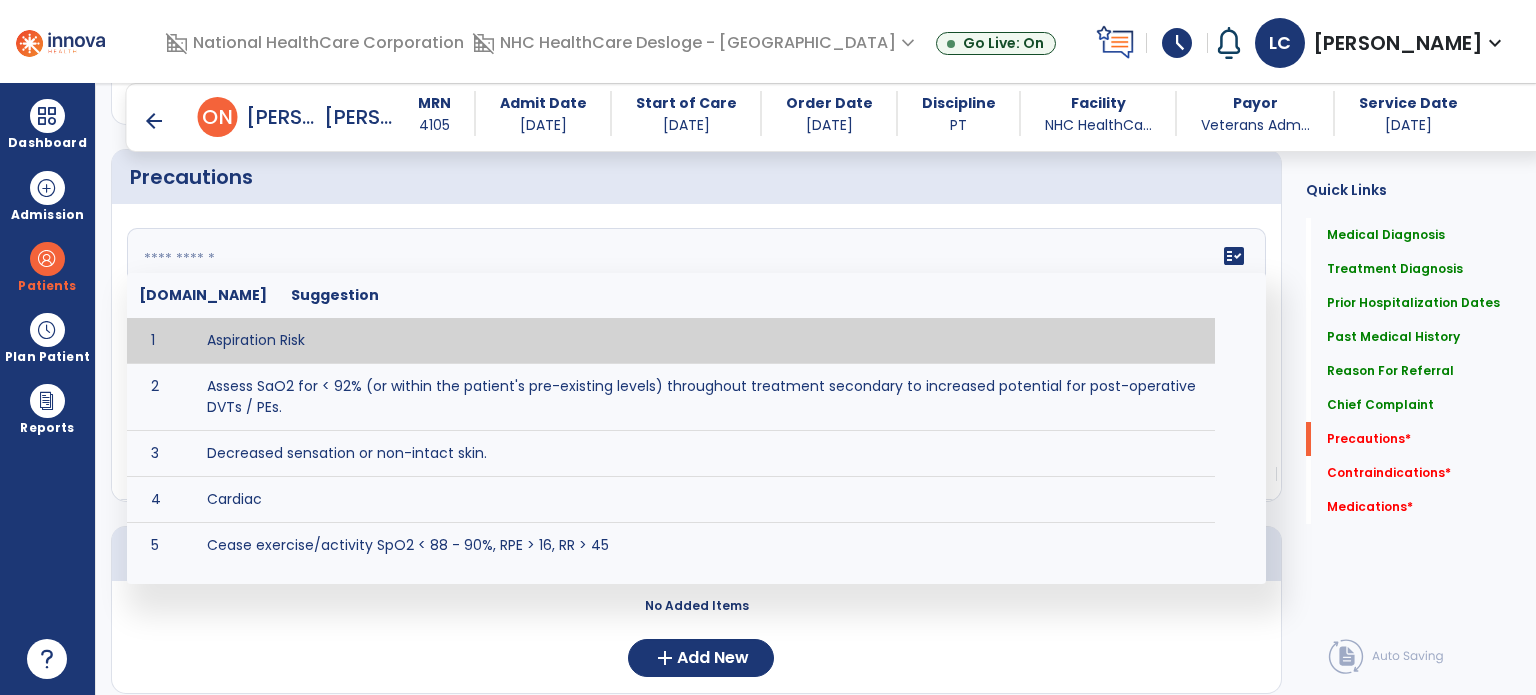 click on "fact_check  [DOMAIN_NAME] Suggestion 1 Aspiration Risk 2 Assess SaO2 for < 92% (or within the patient's pre-existing levels) throughout treatment secondary to increased potential for post-operative DVTs / PEs. 3 Decreased sensation or non-intact skin. 4 Cardiac 5 Cease exercise/activity SpO2 < 88 - 90%, RPE > 16, RR > 45 6 Check for modified diet / oral intake restrictions related to swallowing impairments. Consult ST as appropriate. 7 Check INR lab results prior to activity if patient on [MEDICAL_DATA]. 8 Closely monitor anxiety or stress due to increased SOB/dyspnea and cease activity/exercise until patient is able to control this response 9 Code Status:  10 Confirm surgical approach and discoloration or other precautions. 11 Confirm surgical procedure and specific precautions based on procedure (e.g., no twisting/bending/lifting, need for post-op brace, limiting time in sitting, etc.). 12 Confirm [MEDICAL_DATA] status as defined by the surgeon. 13 14 Precautions for exercise include:  15 [MEDICAL_DATA] 16 17 18 19 20" 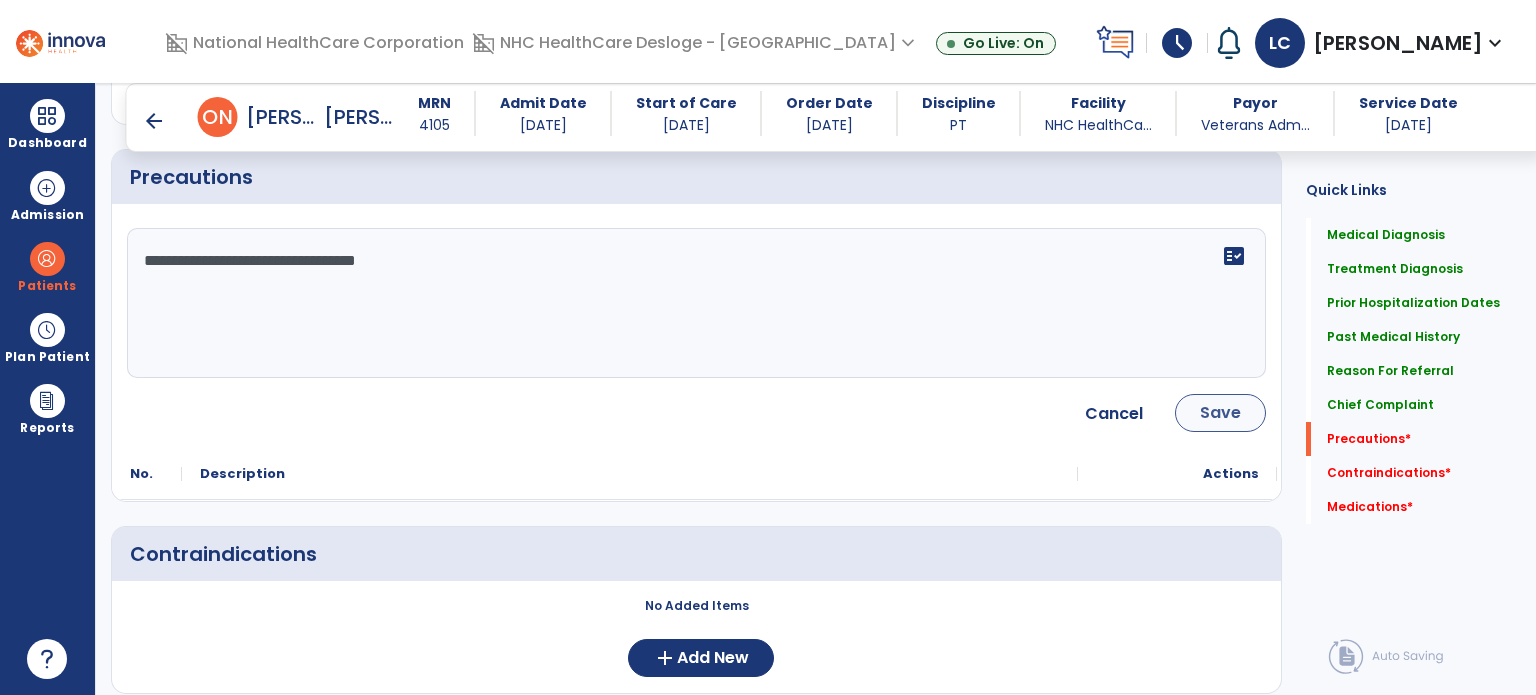 type on "**********" 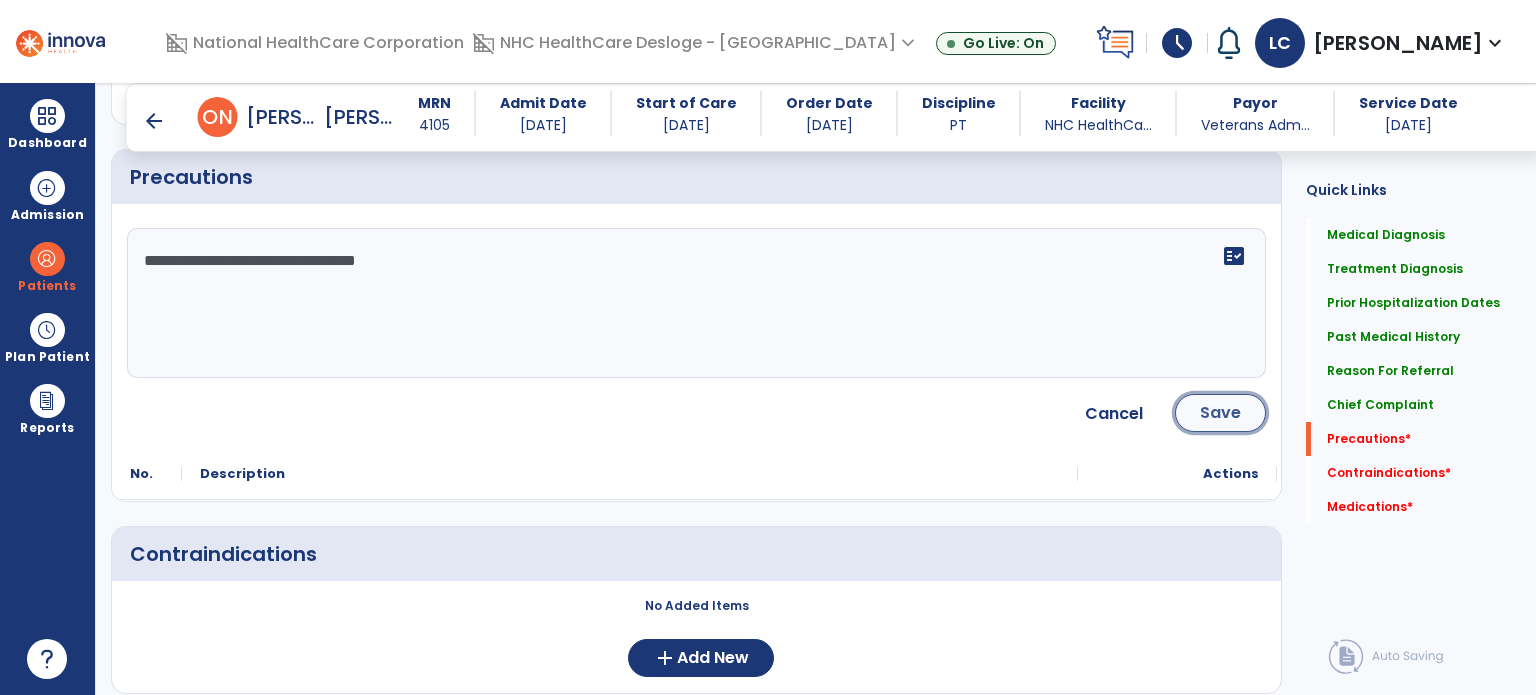 click on "Save" 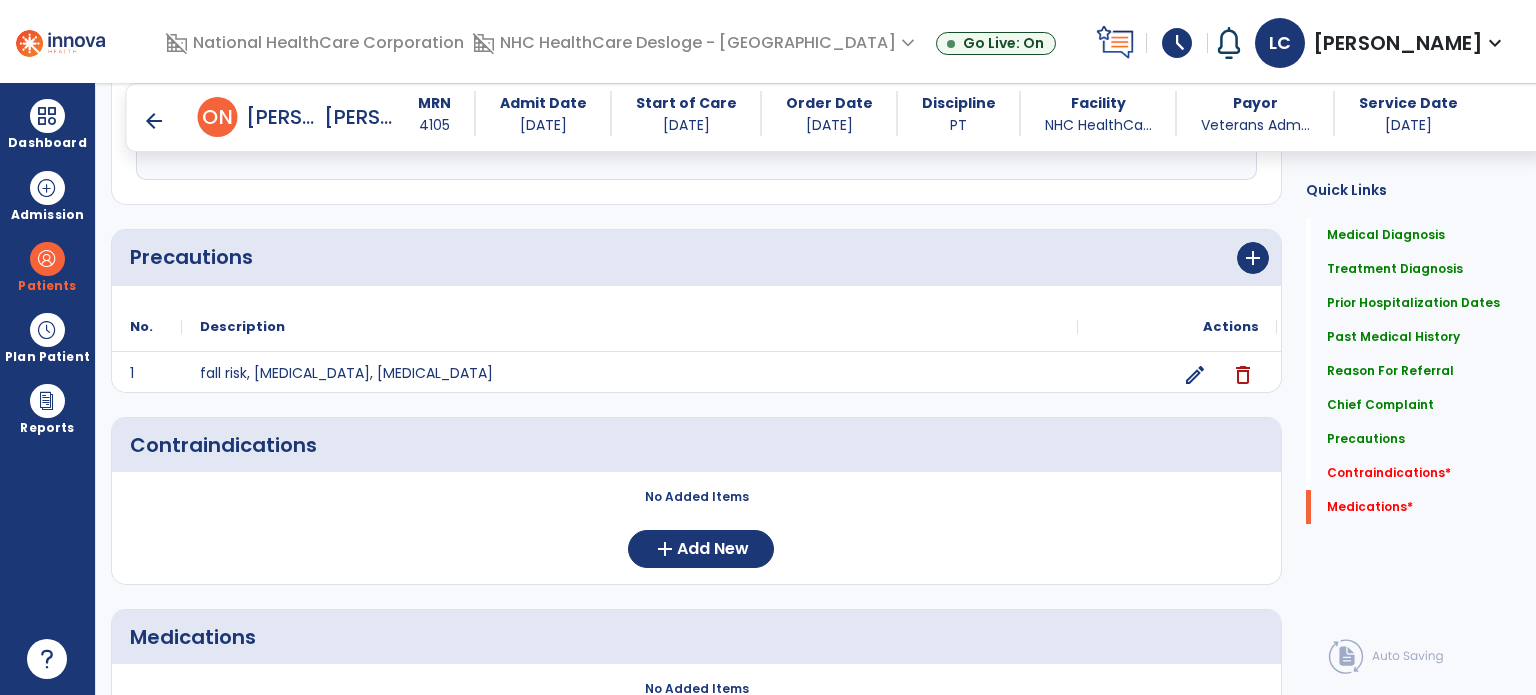 scroll, scrollTop: 1559, scrollLeft: 0, axis: vertical 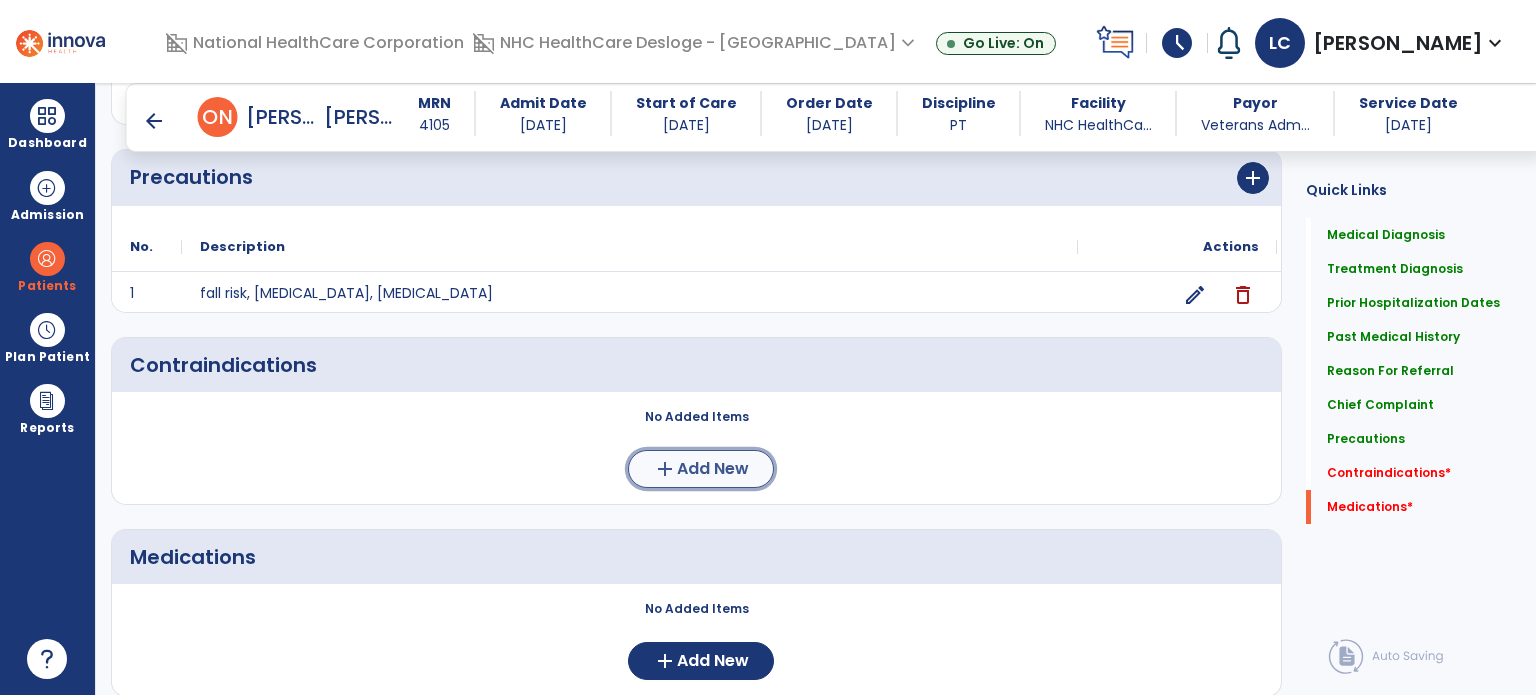click on "Add New" 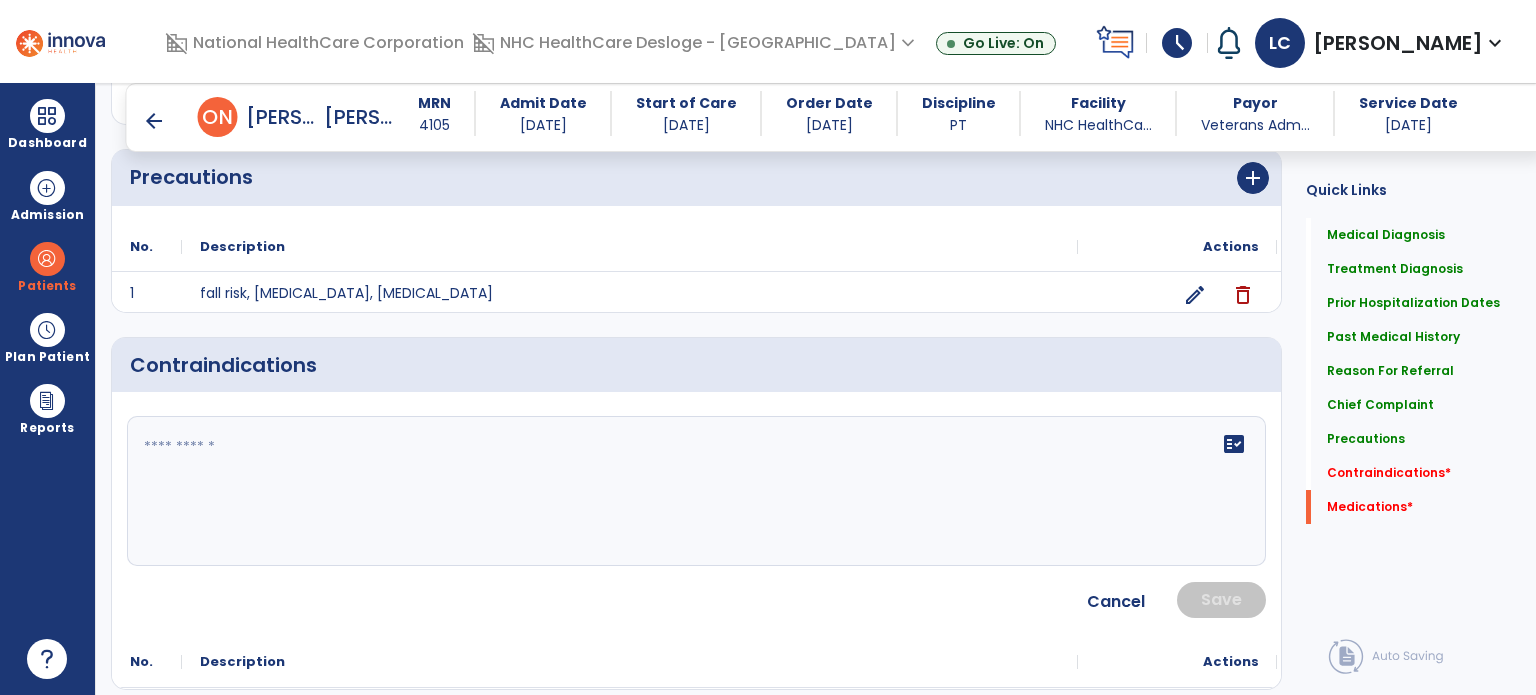 click on "fact_check" 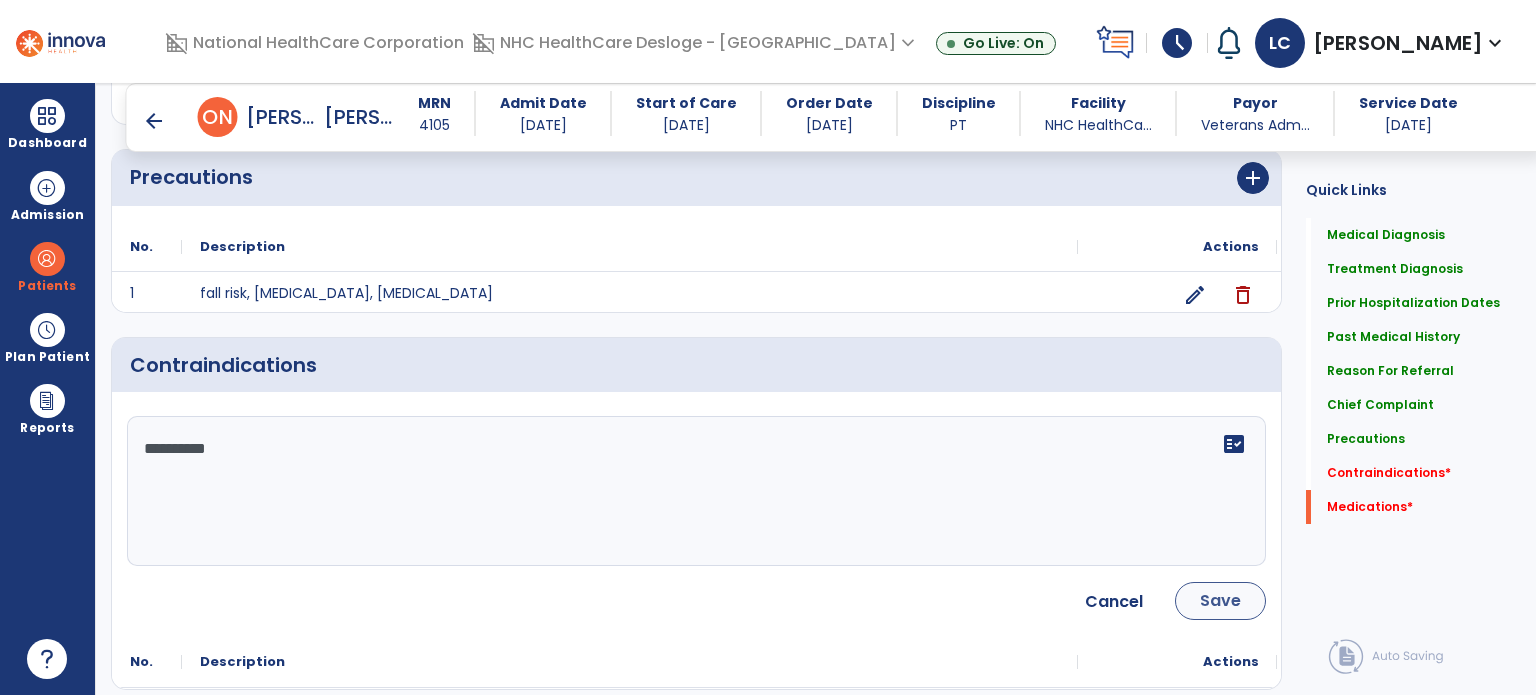 type on "**********" 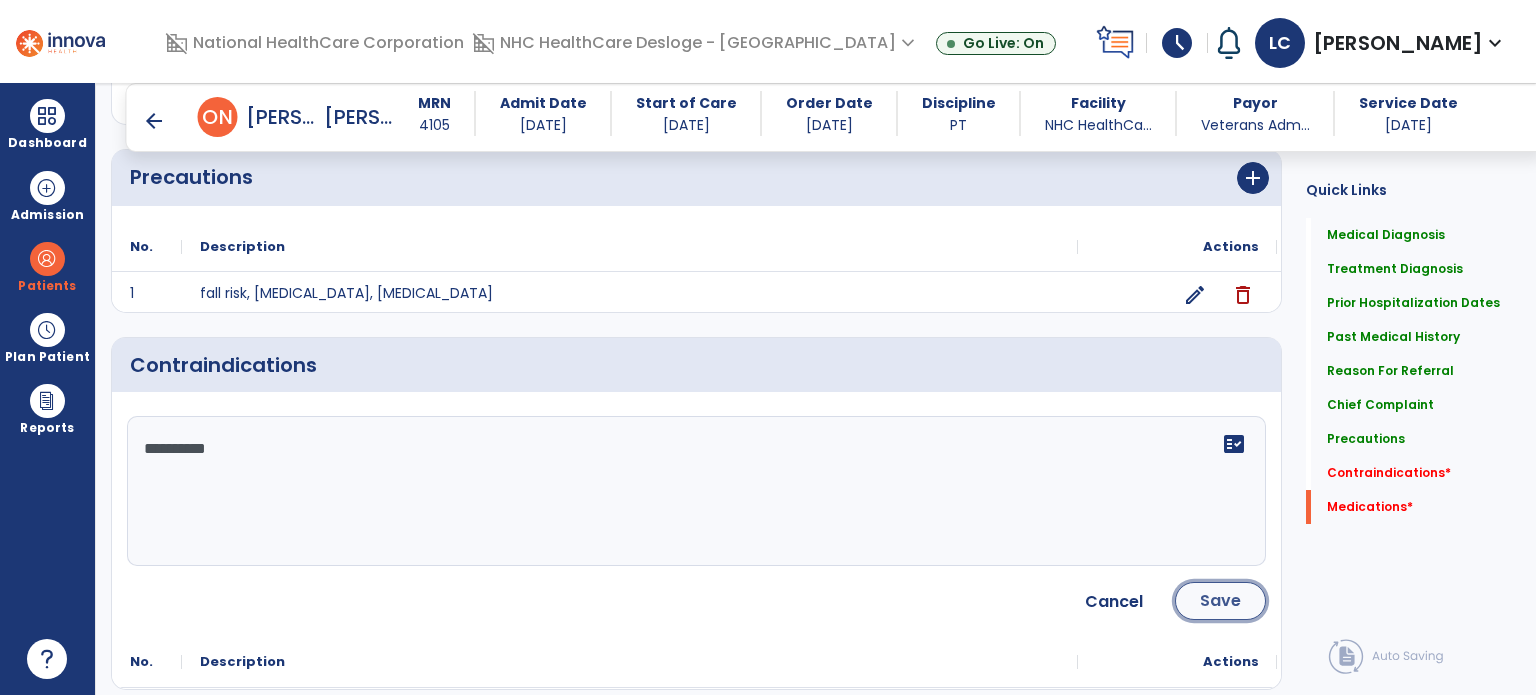 click on "Save" 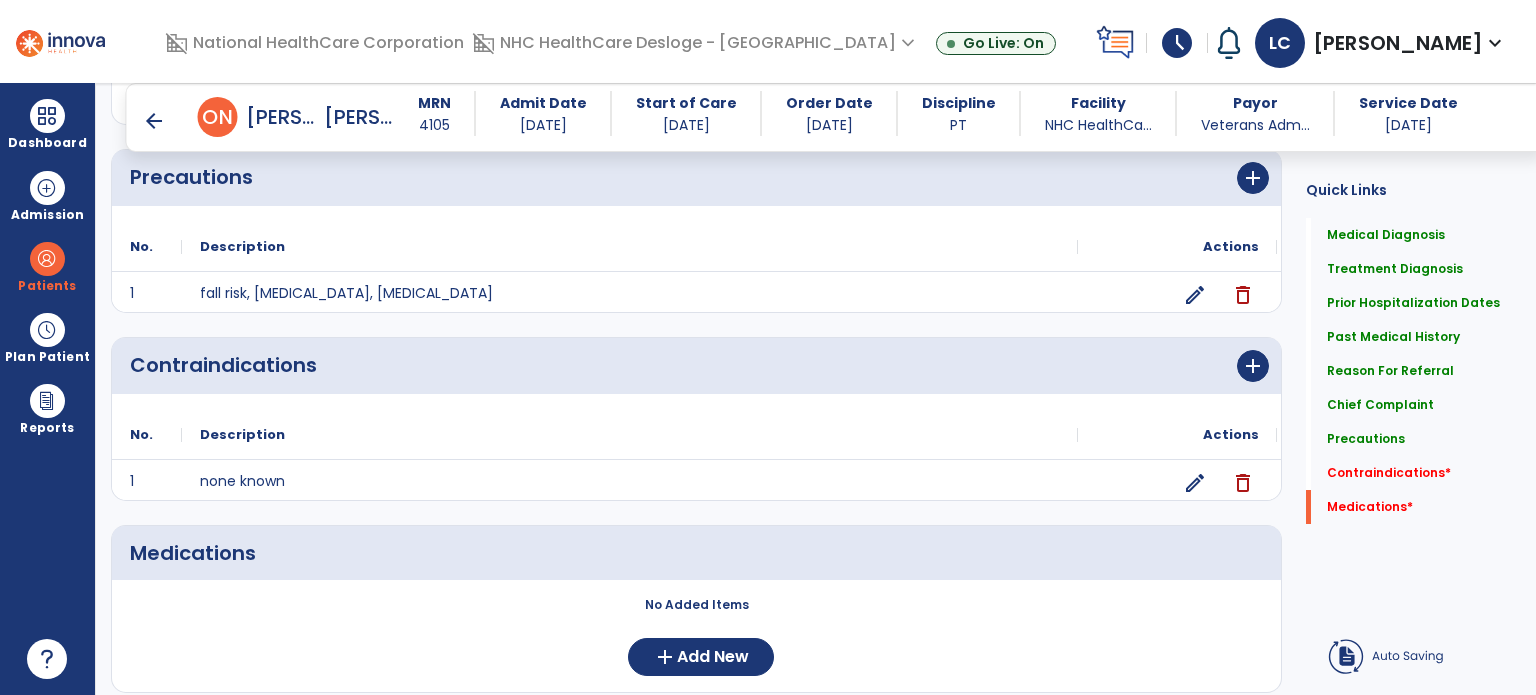 scroll, scrollTop: 1559, scrollLeft: 0, axis: vertical 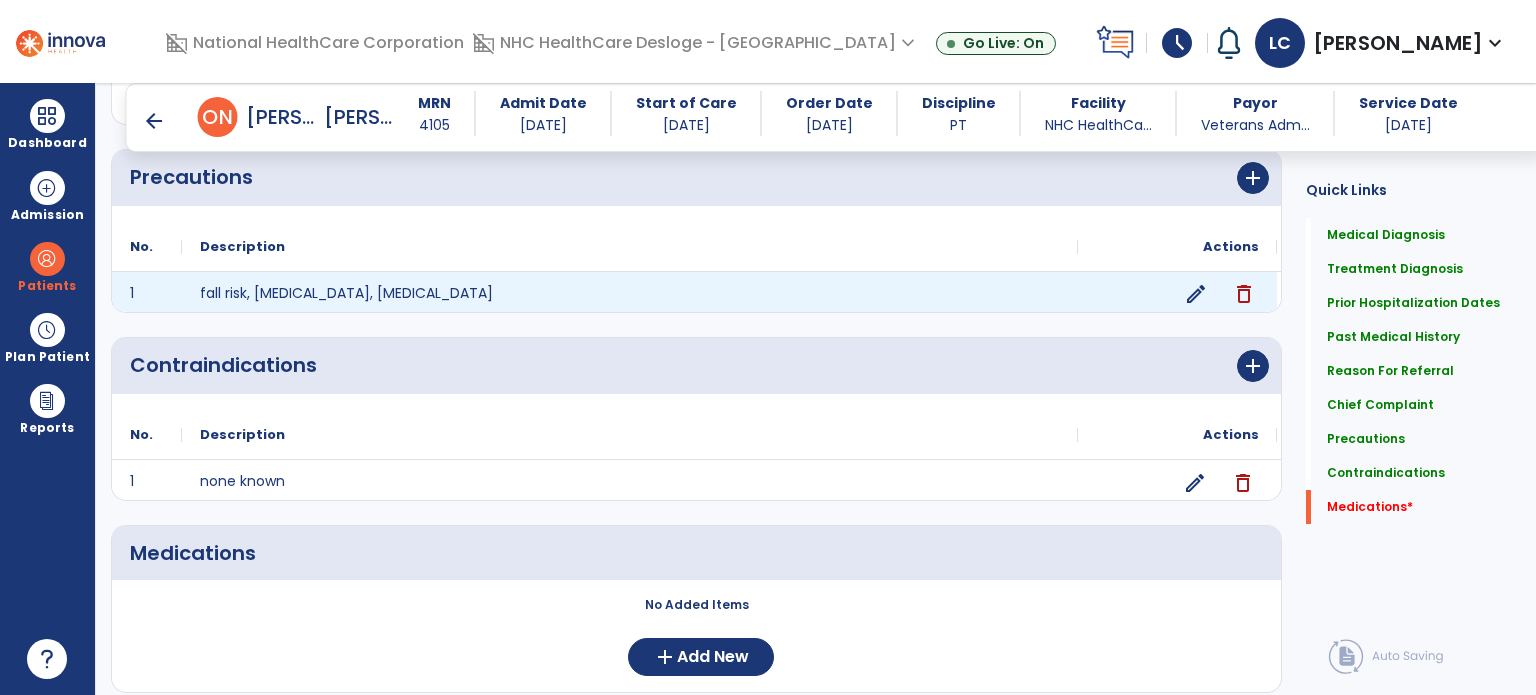 click on "edit" 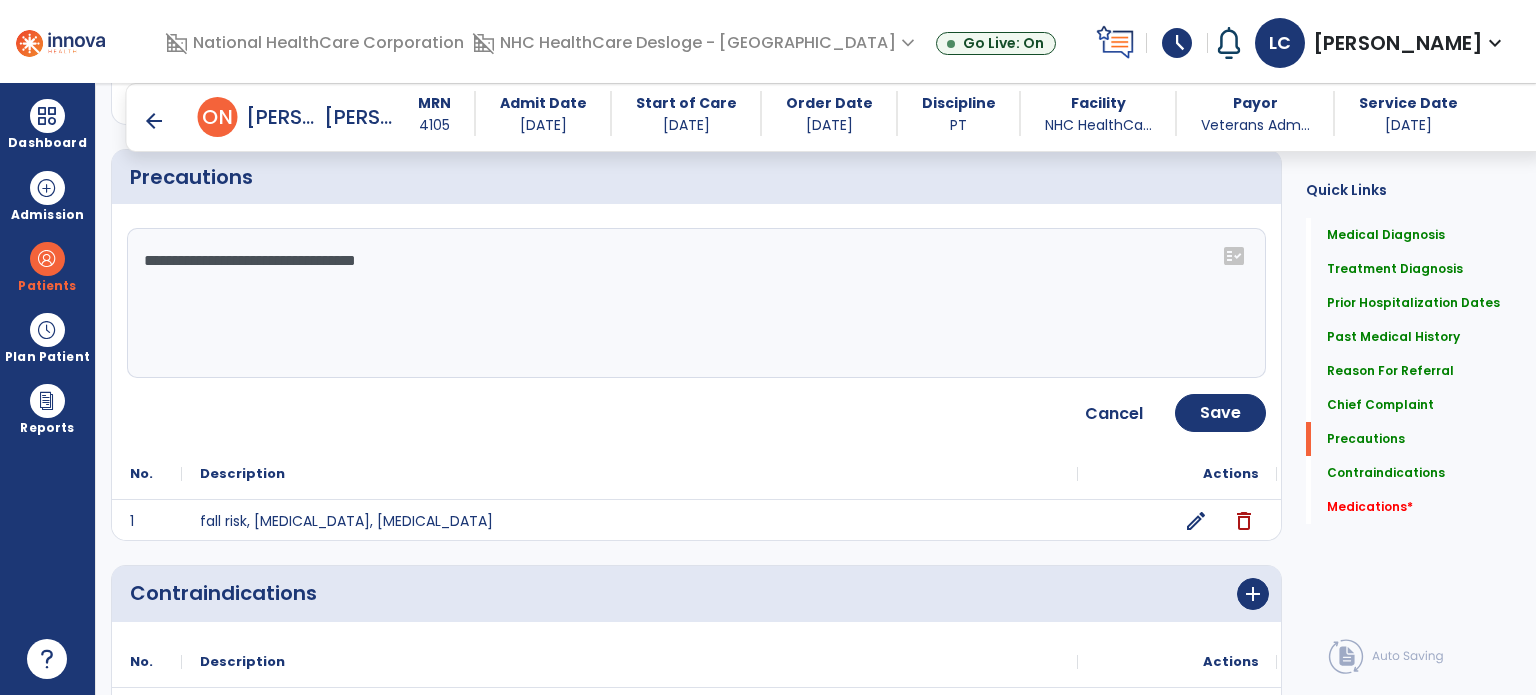 click on "**********" 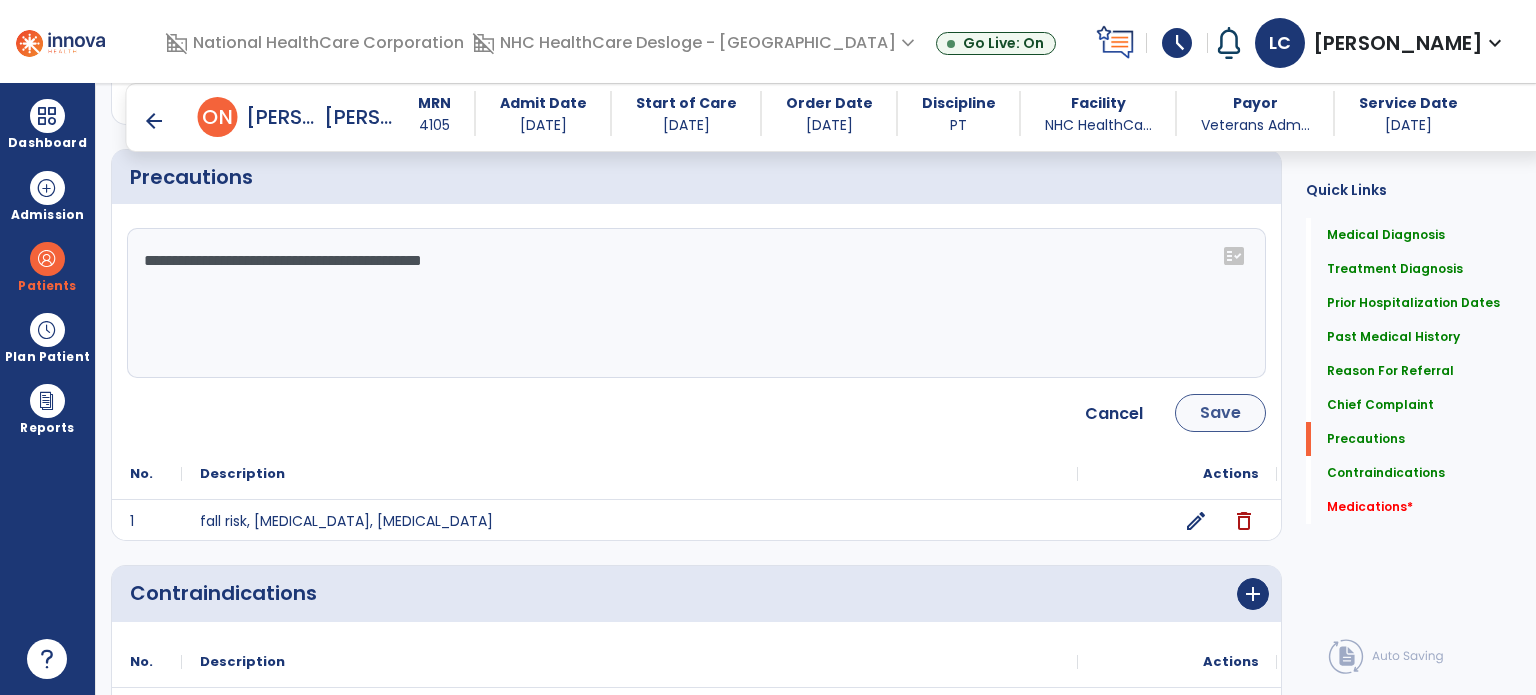 type on "**********" 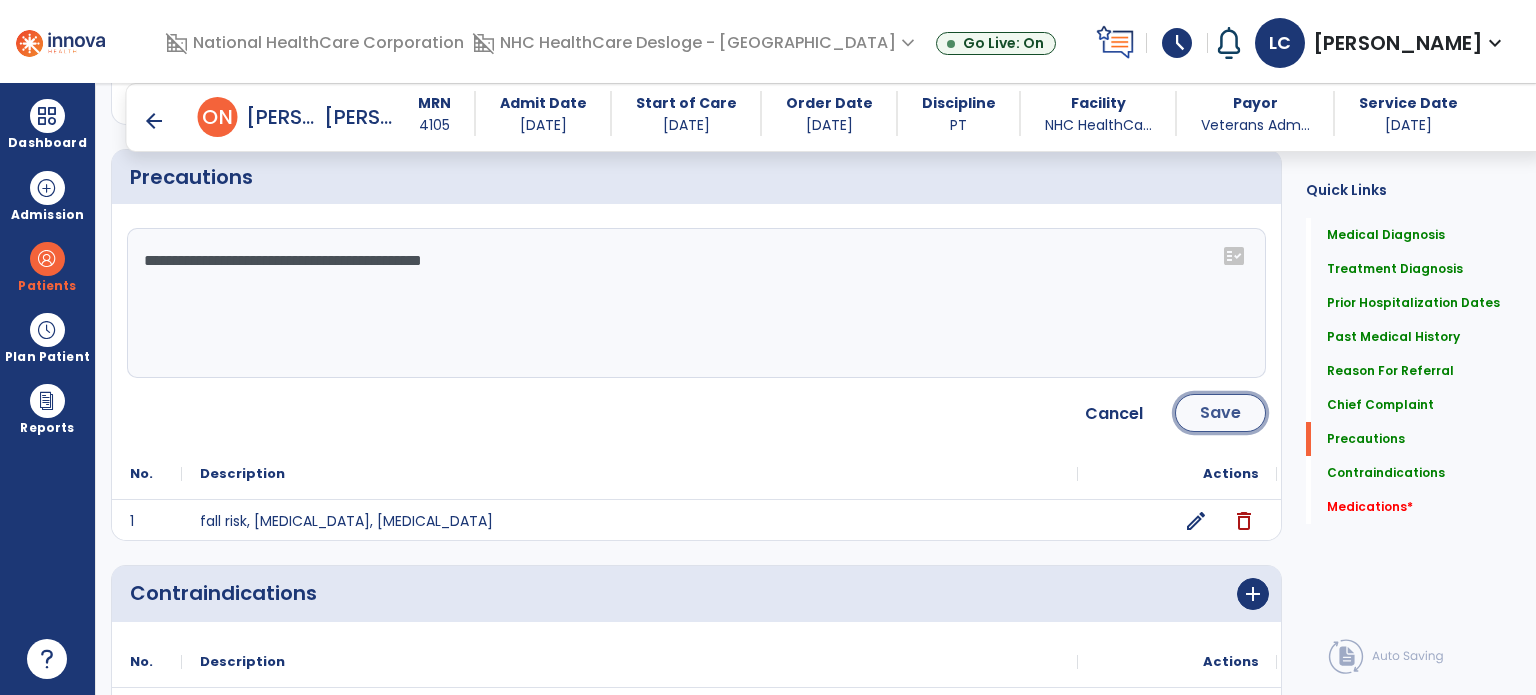 click on "Save" 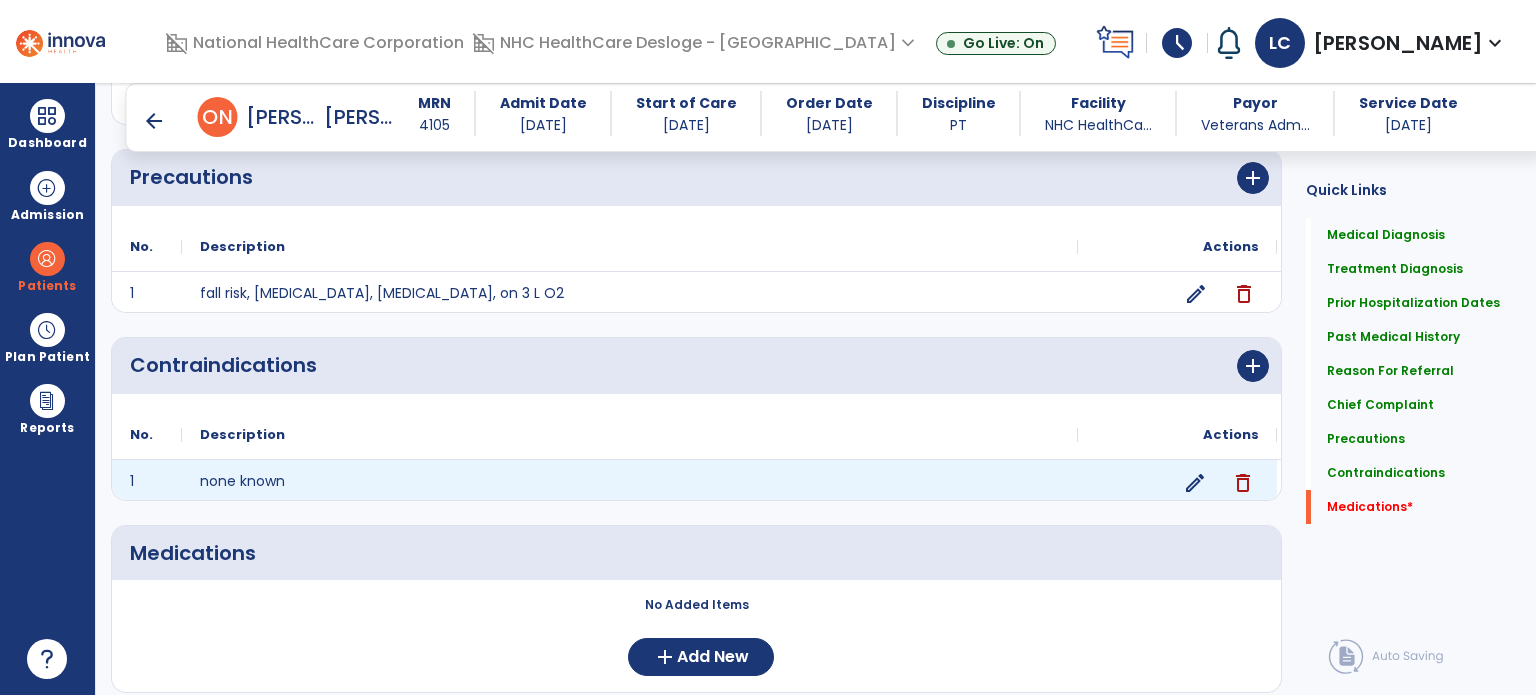 scroll, scrollTop: 1621, scrollLeft: 0, axis: vertical 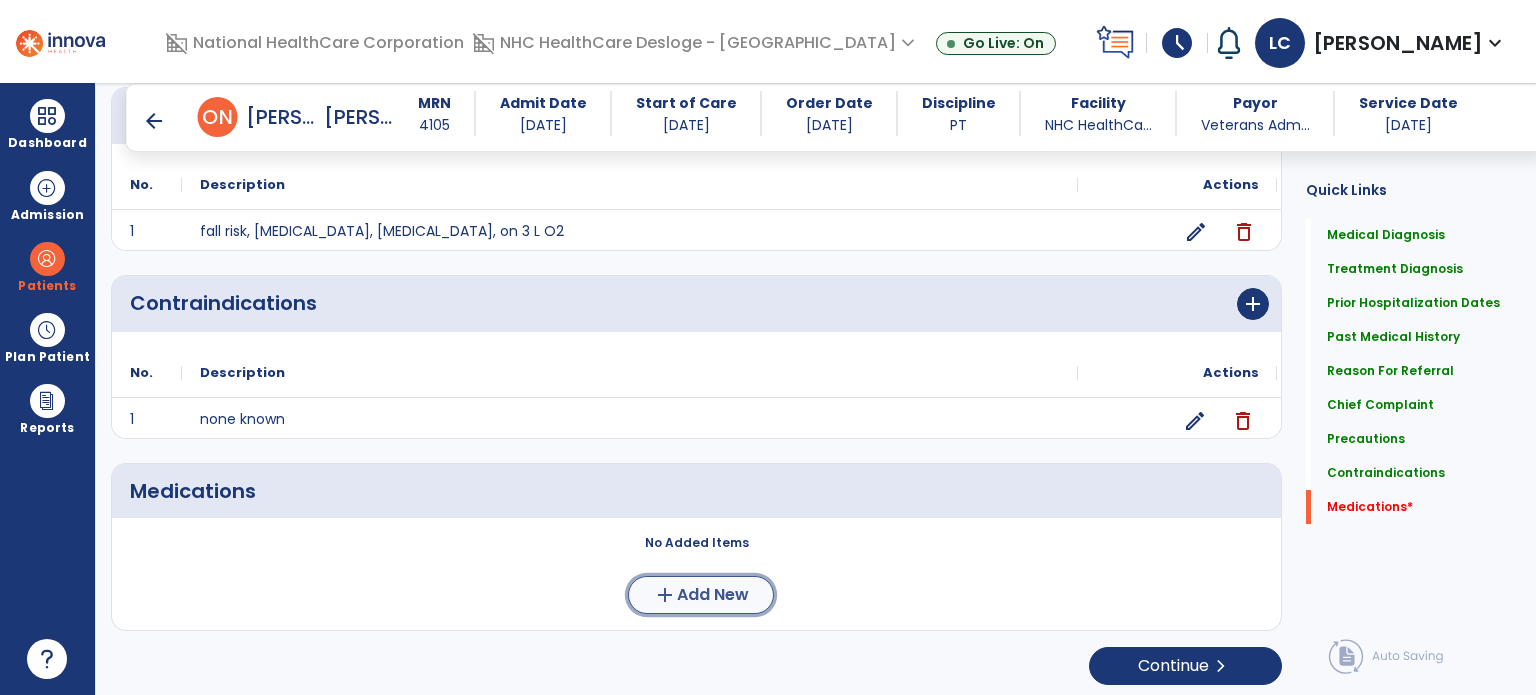 click on "add  Add New" 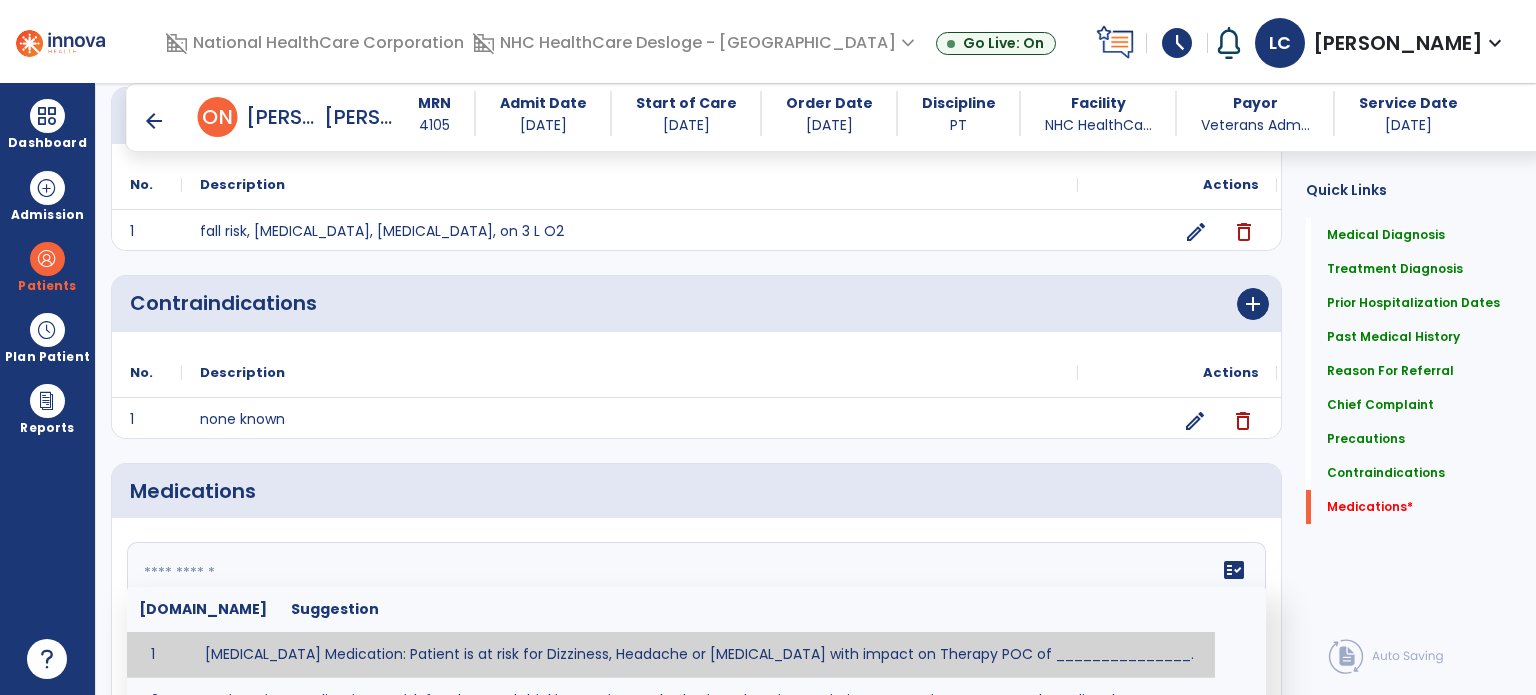 click on "fact_check  [DOMAIN_NAME] Suggestion 1 [MEDICAL_DATA] Medication: Patient is at risk for Dizziness, Headache or [MEDICAL_DATA] with impact on Therapy POC of _______________. 2 Anti-Anxiety Medication: at risk for Abnormal thinking, Anxiety, Arrhythmias, Clumsiness, Dizziness, Drowsiness, Dry mouth, GI disturbances, Headache, Increased appetite, Loss of appetite, [MEDICAL_DATA], Sedation, Seizures, [MEDICAL_DATA], Unsteadiness, Weakness or Weight gain with impact on Therapy POC of _____________. 3 Anti-Arrhythmic Agents: at risk for Arrhythmias, Confusion, EKG changes, Hallucinations, [MEDICAL_DATA], Increased blood pressure, Increased heart rate, [MEDICAL_DATA] or Toxicity with impact on Therapy POC of 4 Anti-Coagulant medications: with potential risk for hemorrhage (including [MEDICAL_DATA] and coughing up blood), and [MEDICAL_DATA] syndrome). Potential impact on therapy progress includes _________. 5 6 7 8 [MEDICAL_DATA] for ______________. 9 10 11 12 13 14 15 16 17 18 19 20 21 22 23 24" 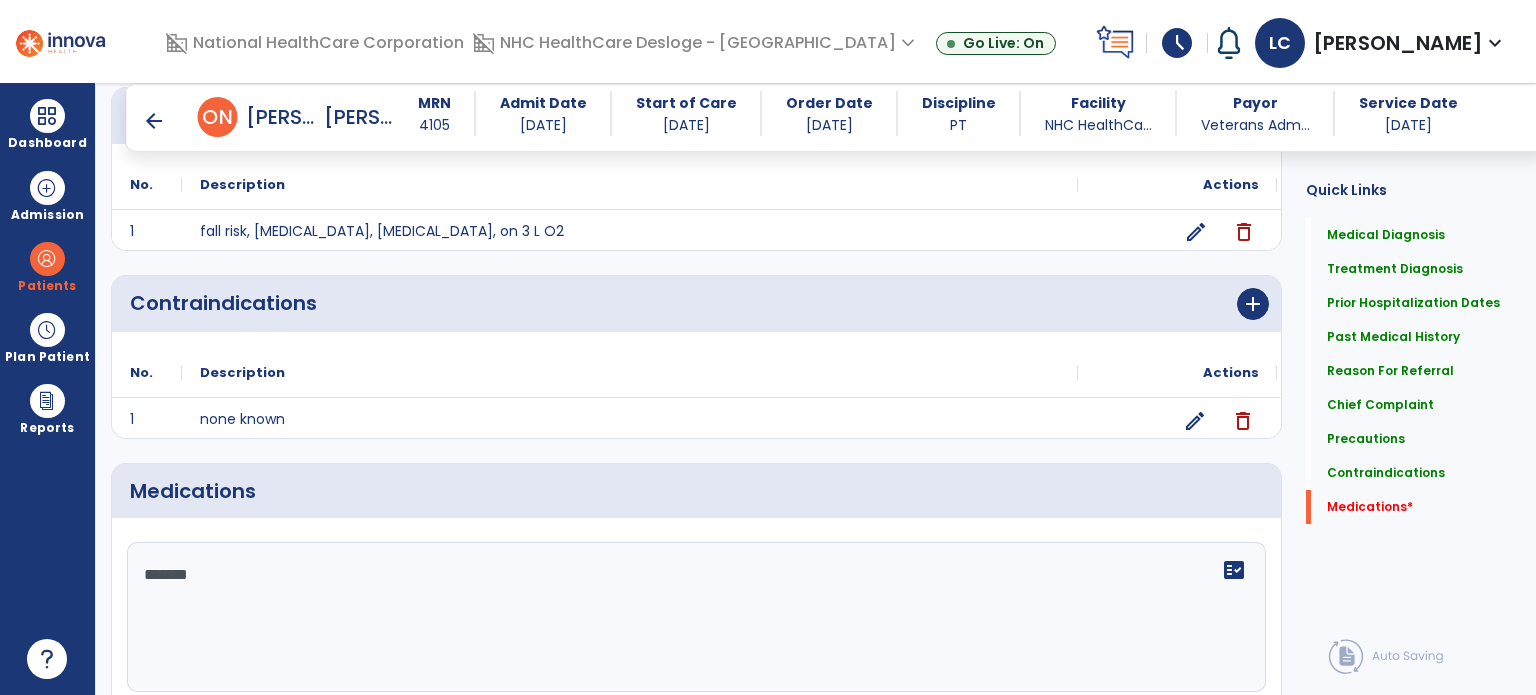 scroll, scrollTop: 1805, scrollLeft: 0, axis: vertical 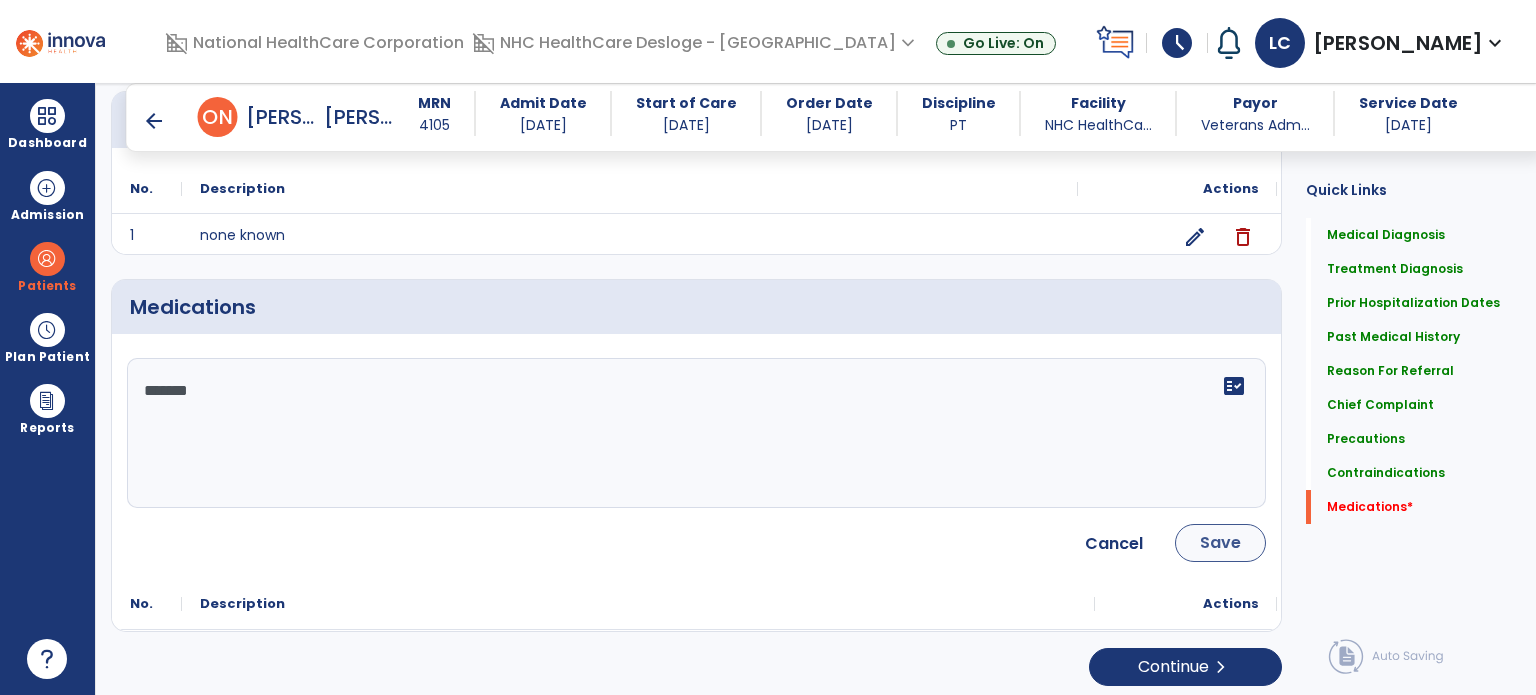 type on "*******" 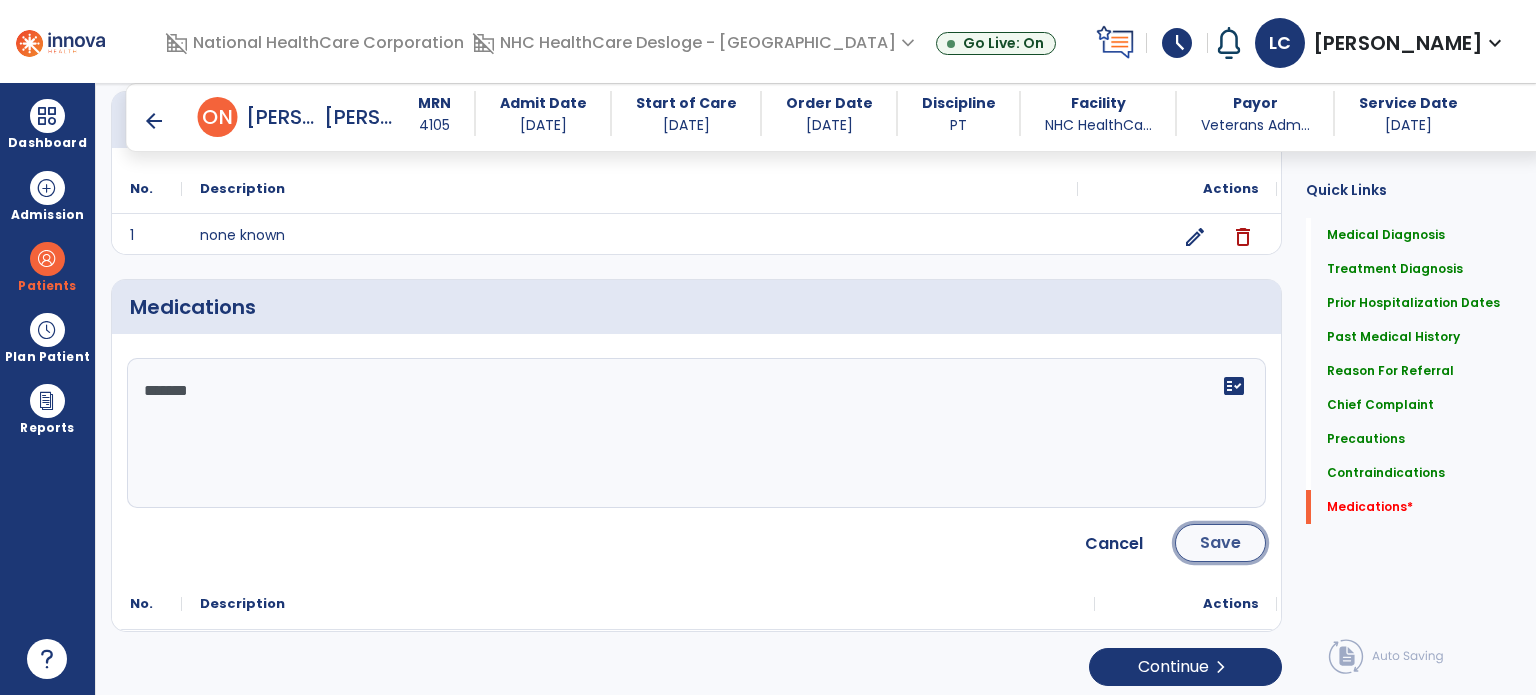 click on "Save" 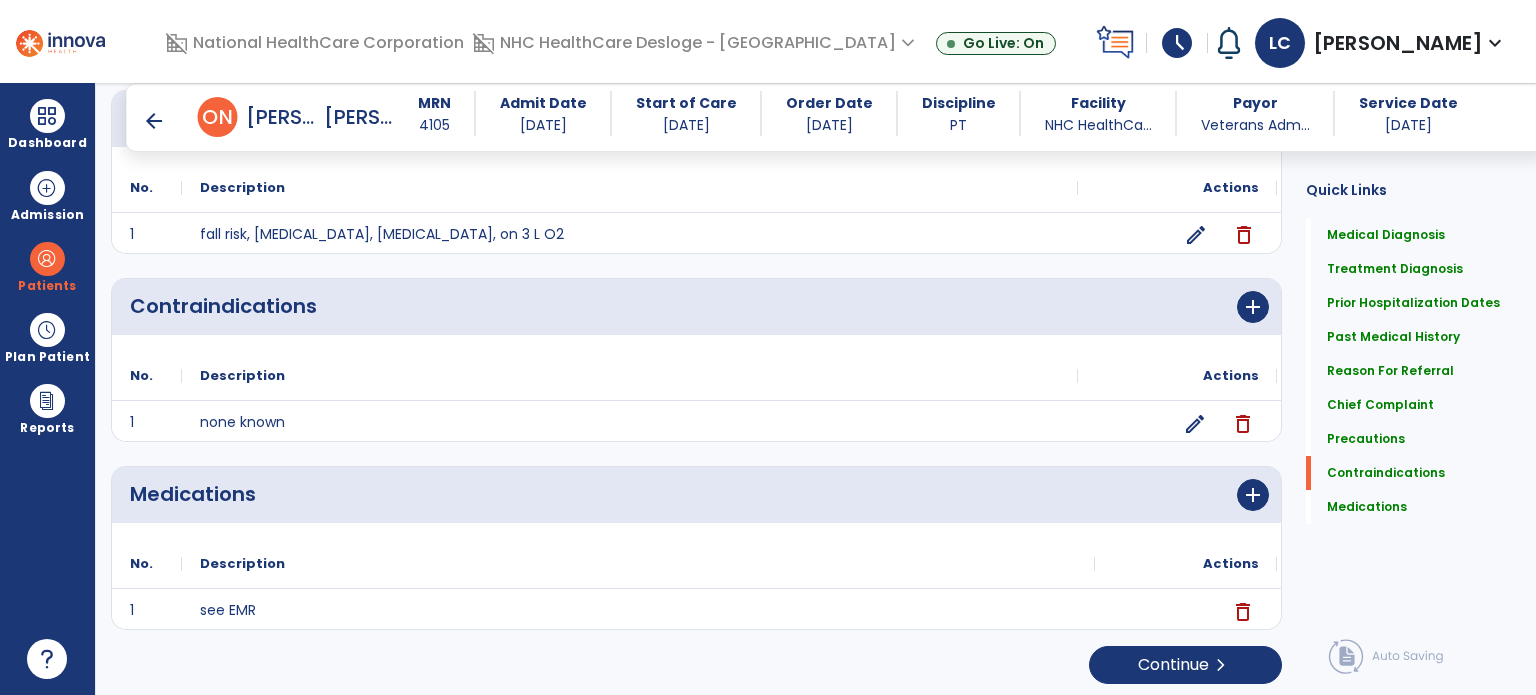 scroll, scrollTop: 1618, scrollLeft: 0, axis: vertical 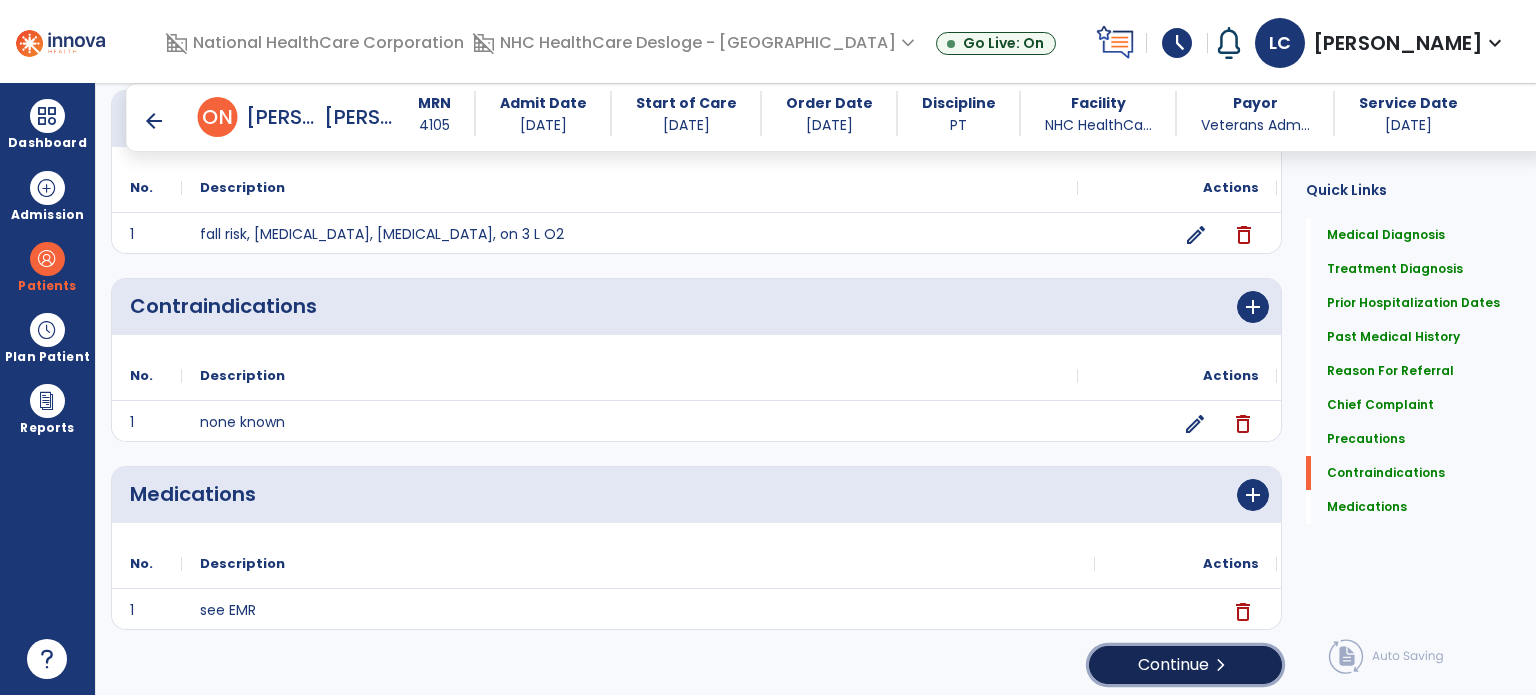 click on "Continue  chevron_right" 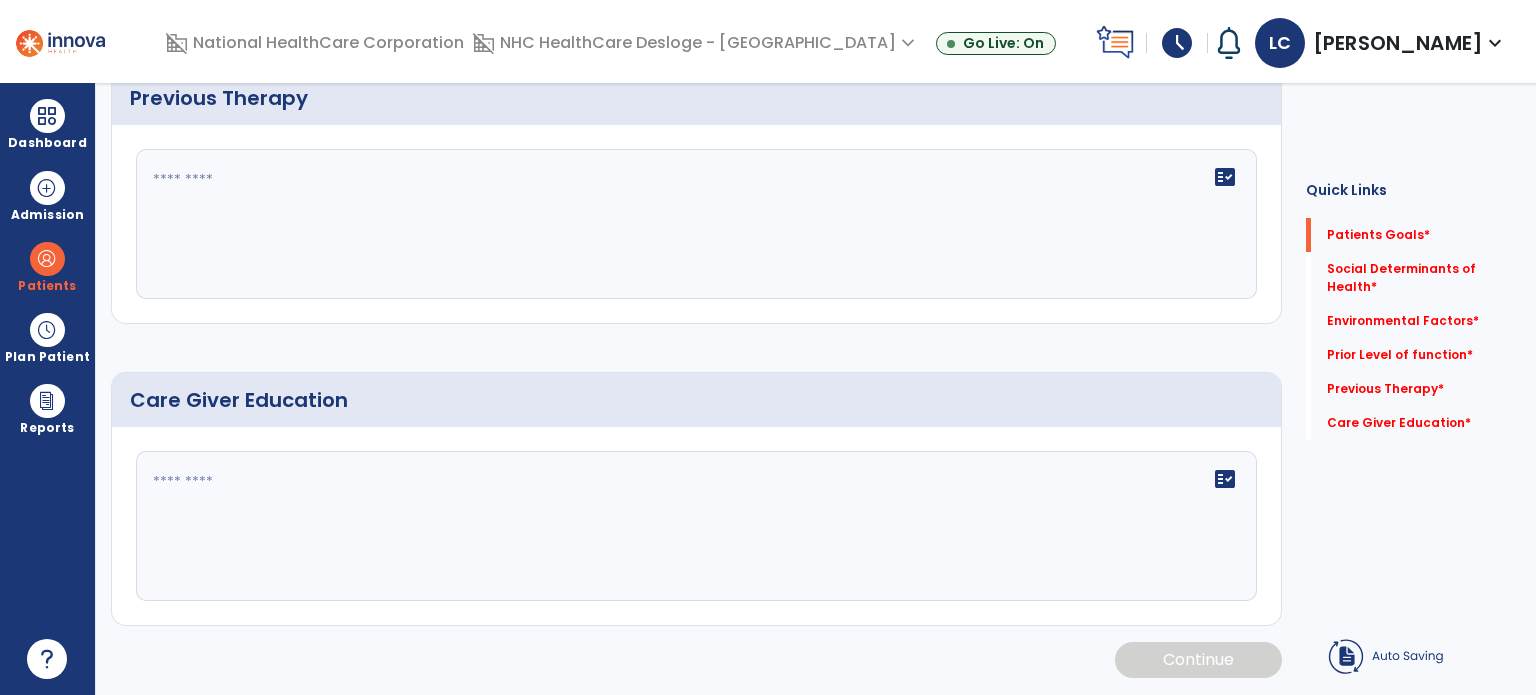 scroll, scrollTop: 0, scrollLeft: 0, axis: both 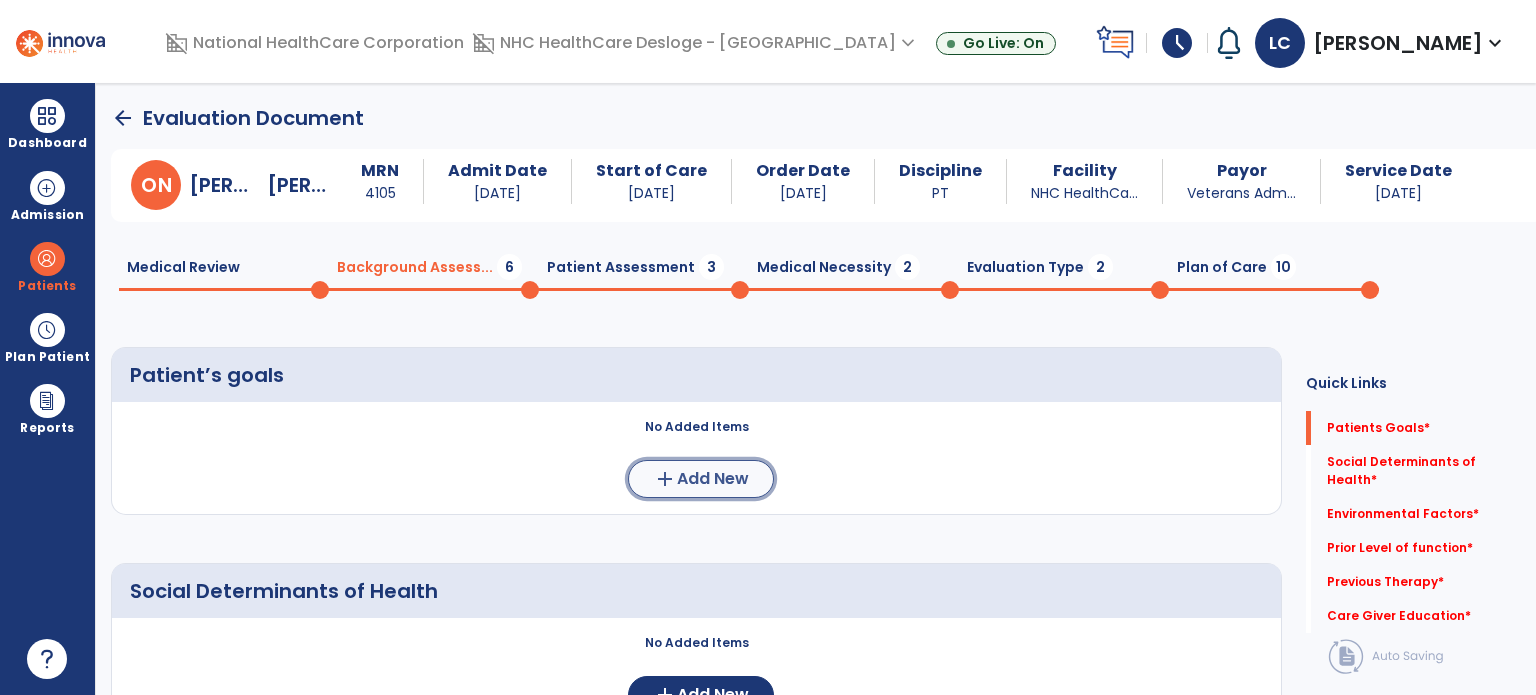 click on "Add New" 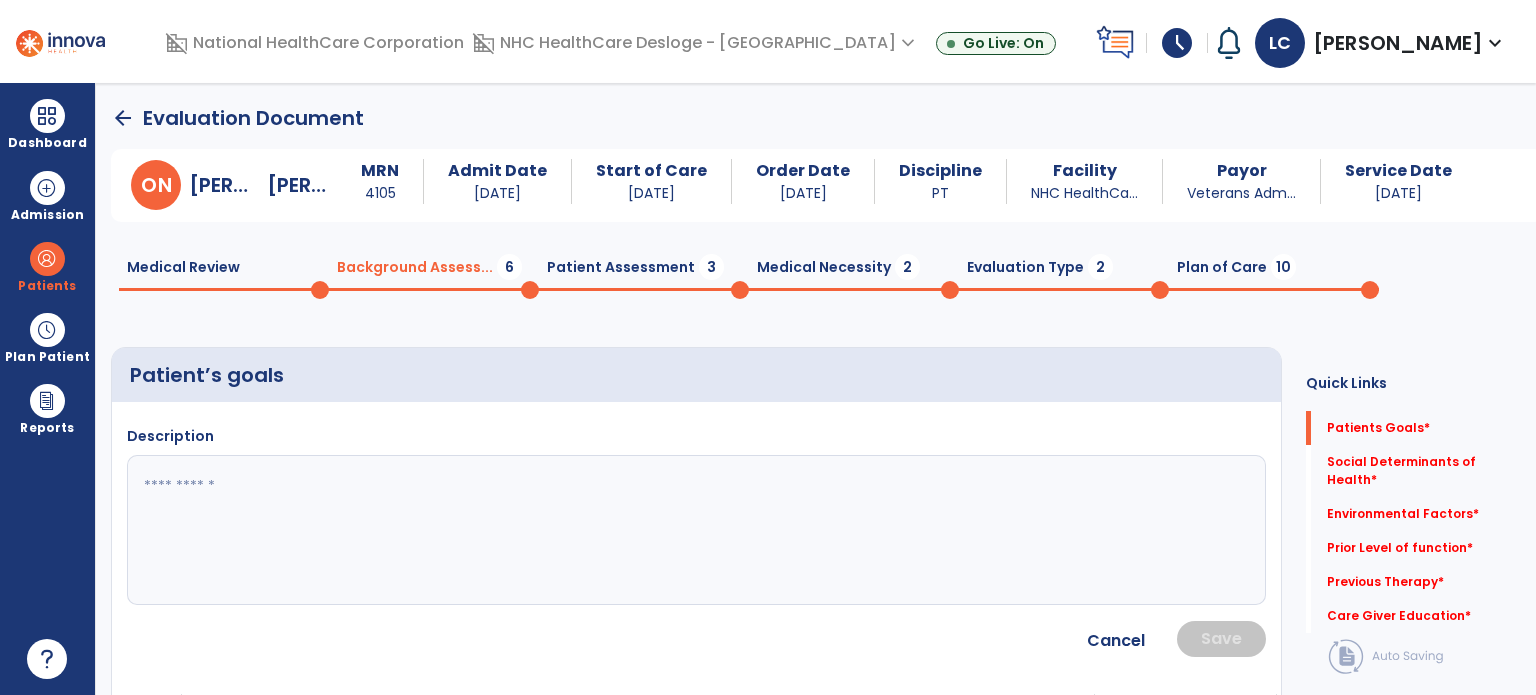 click 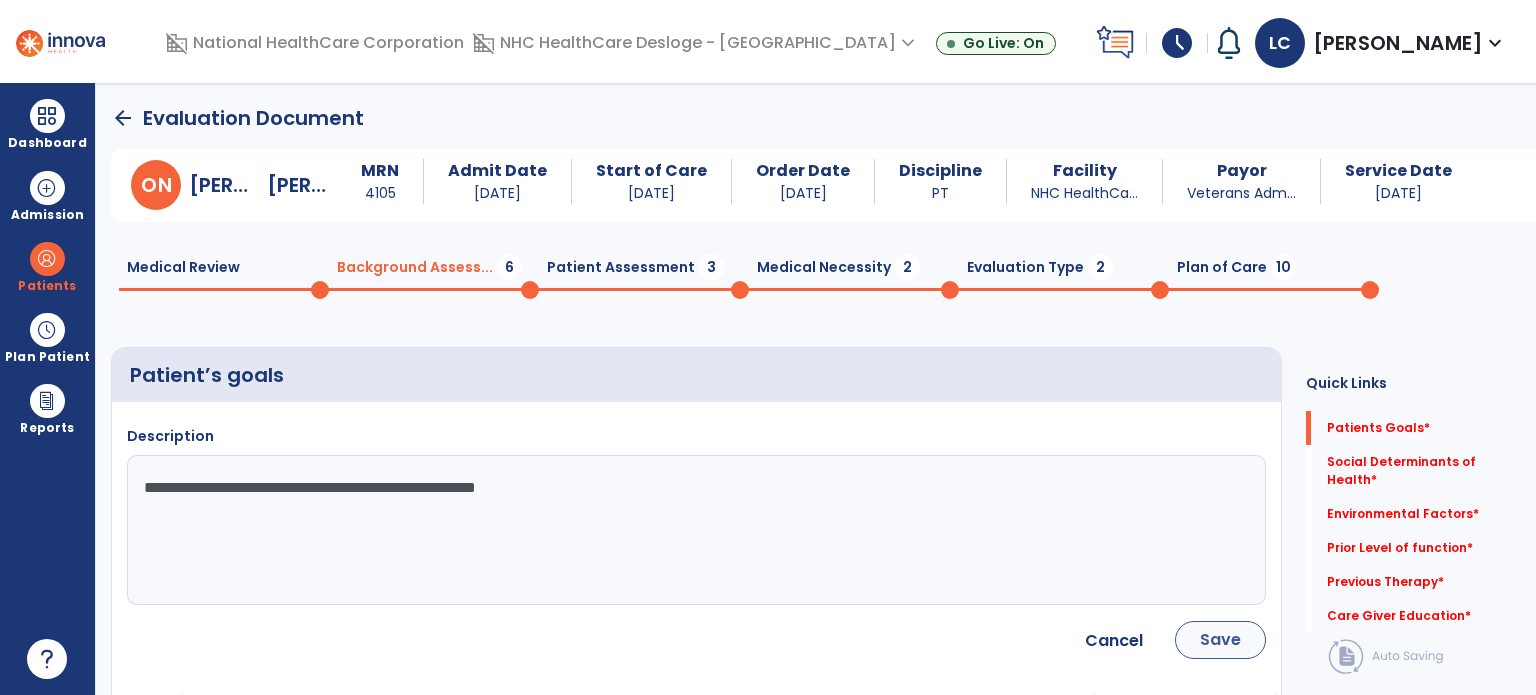 type on "**********" 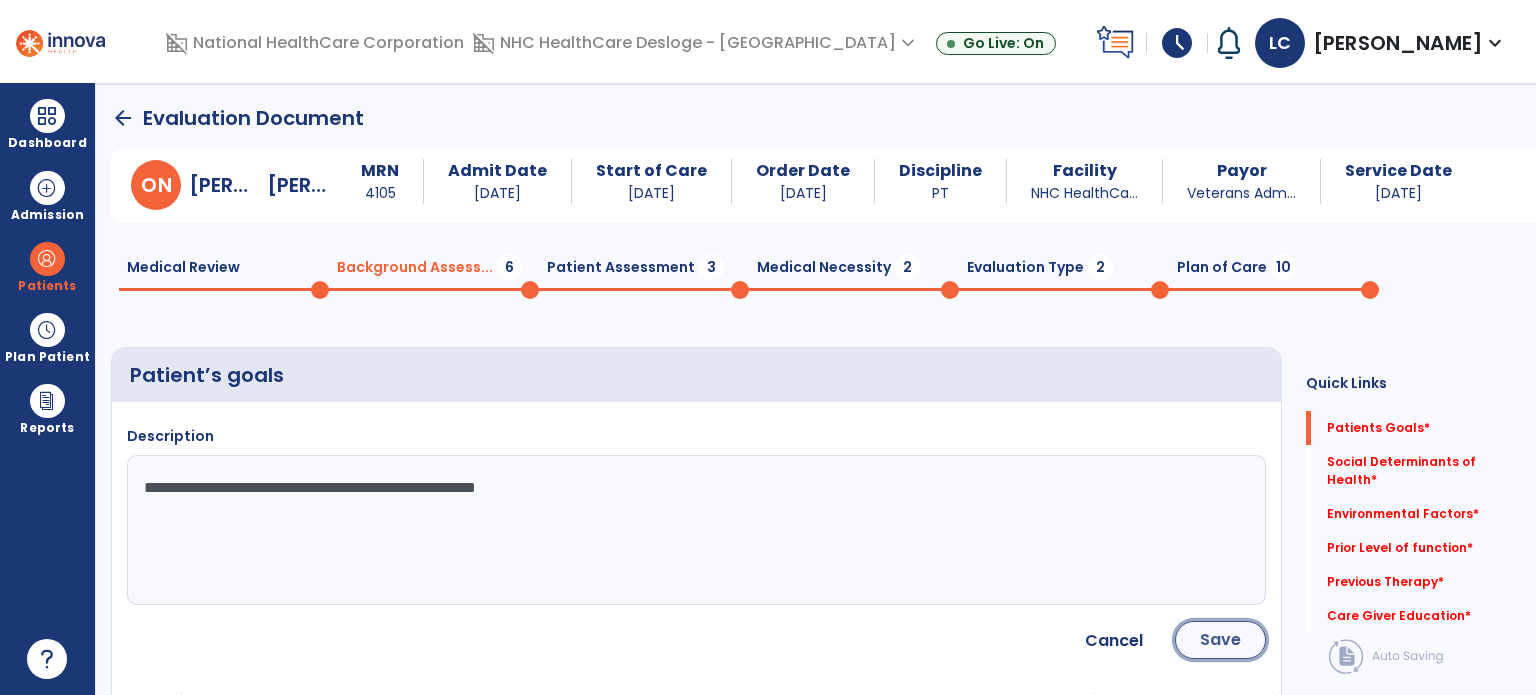 click on "Save" 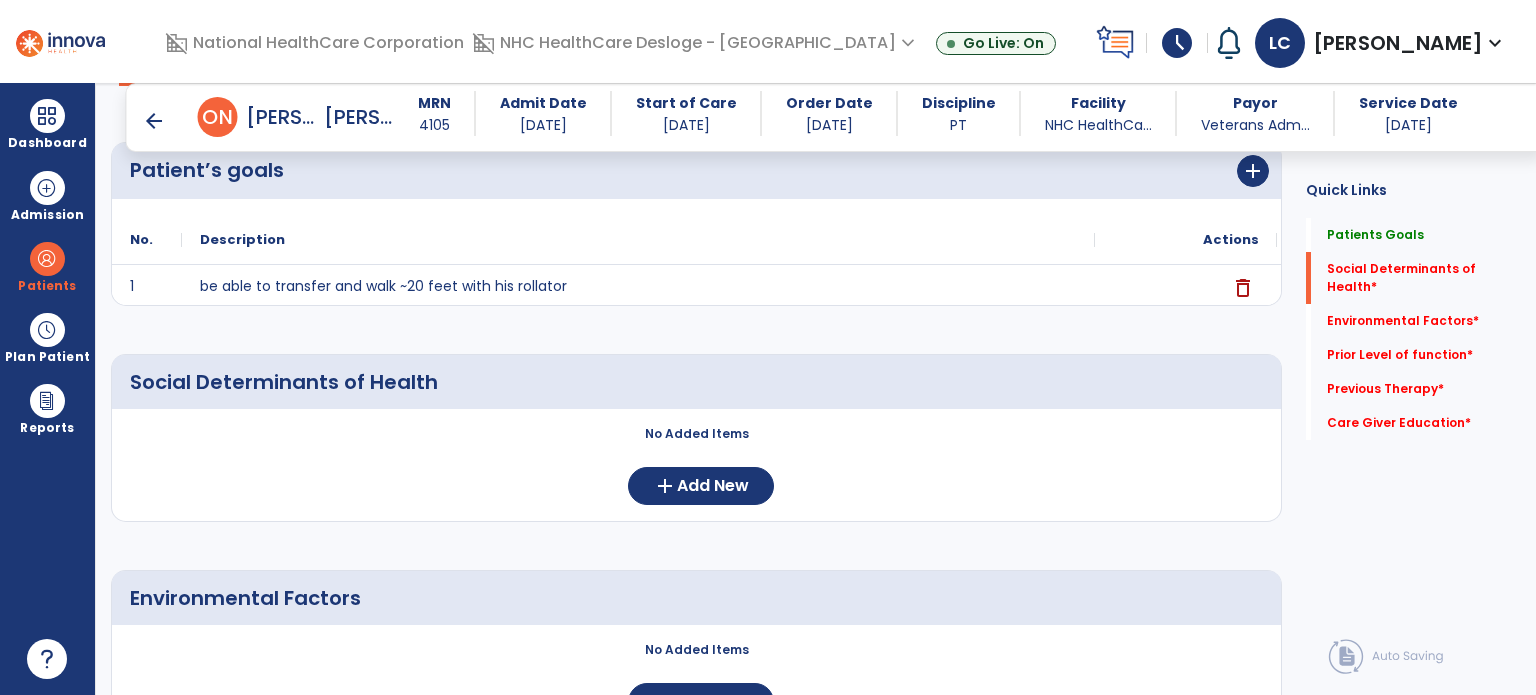 scroll, scrollTop: 196, scrollLeft: 0, axis: vertical 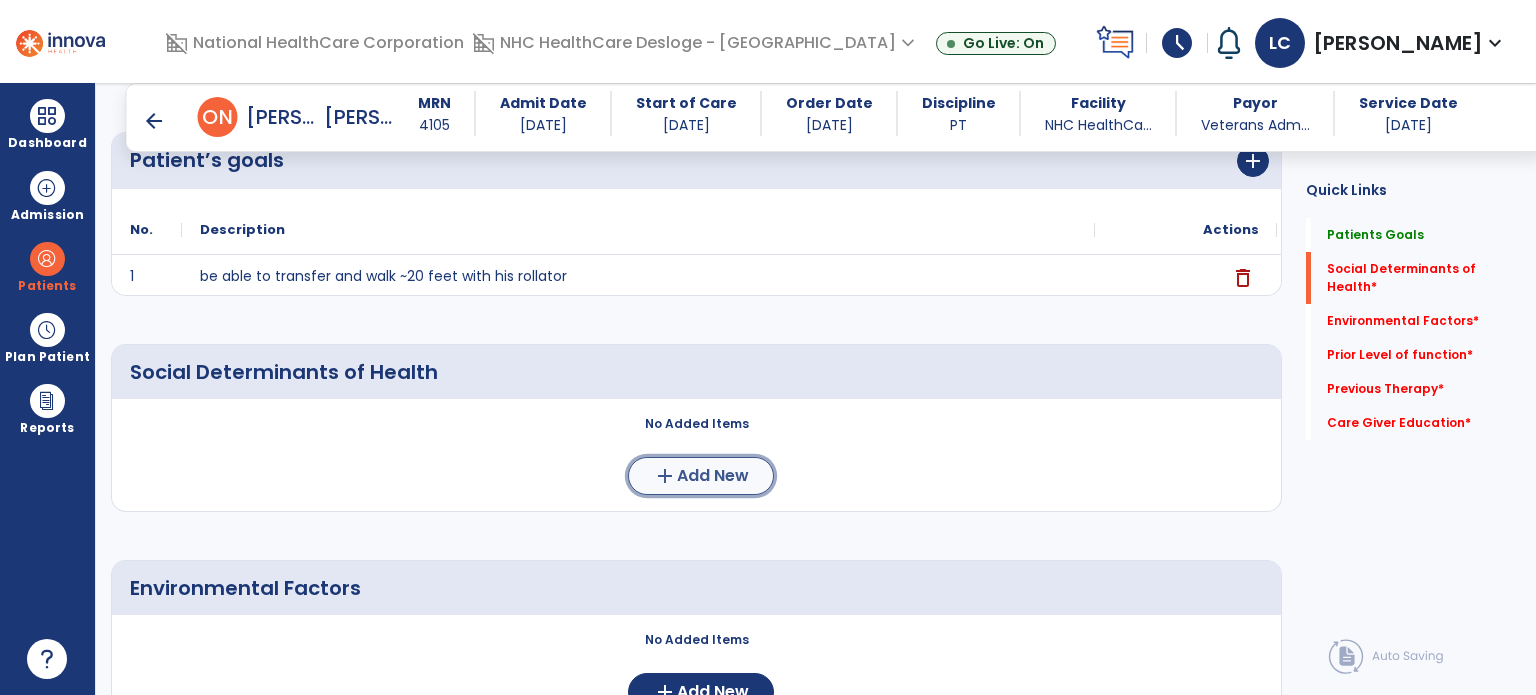 click on "add  Add New" 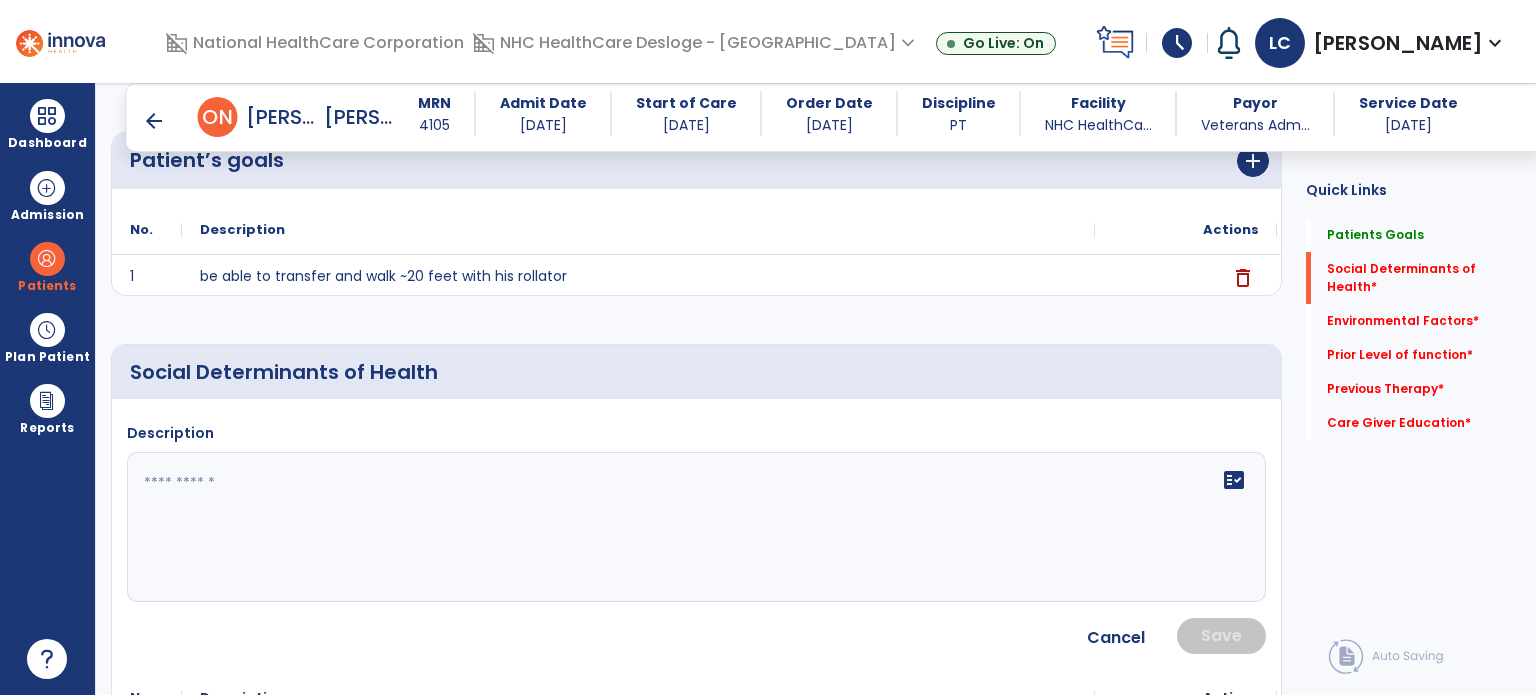 click on "fact_check" 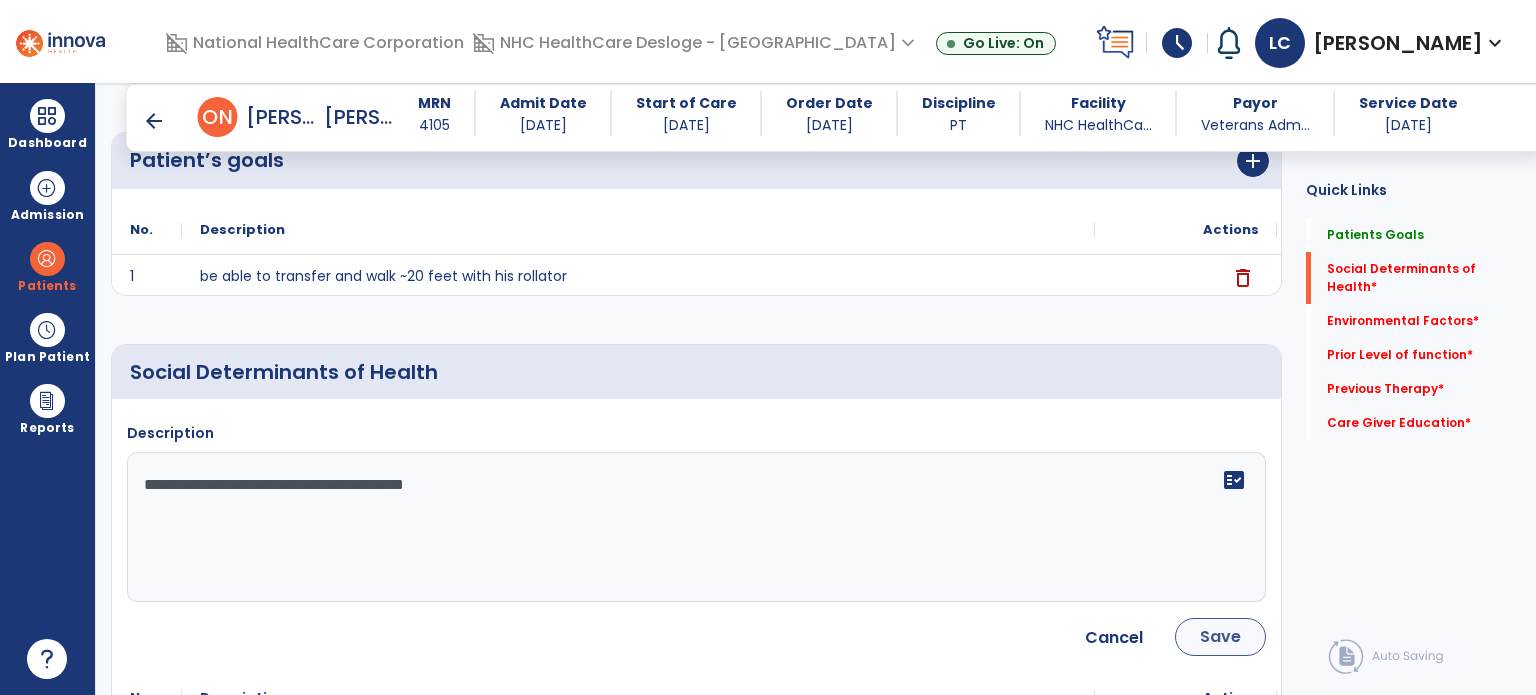 type on "**********" 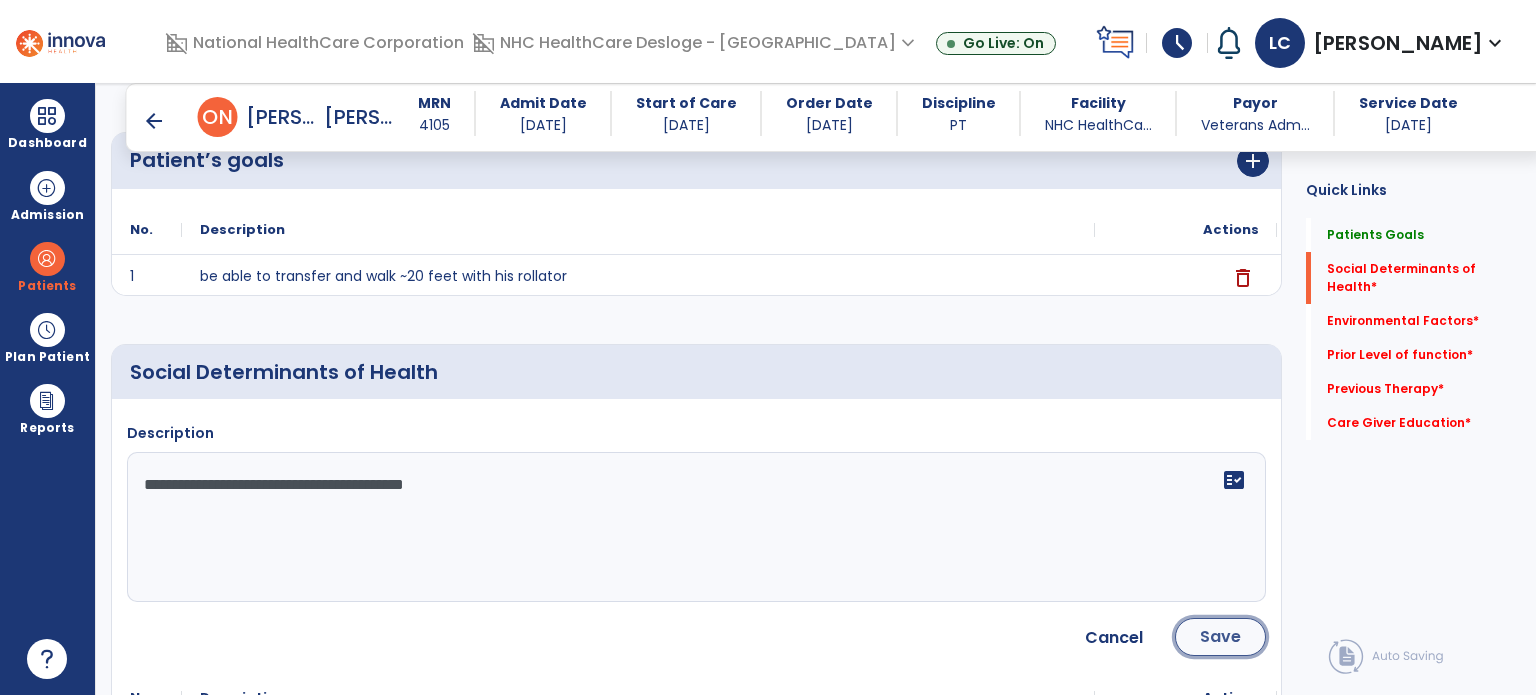 click on "Save" 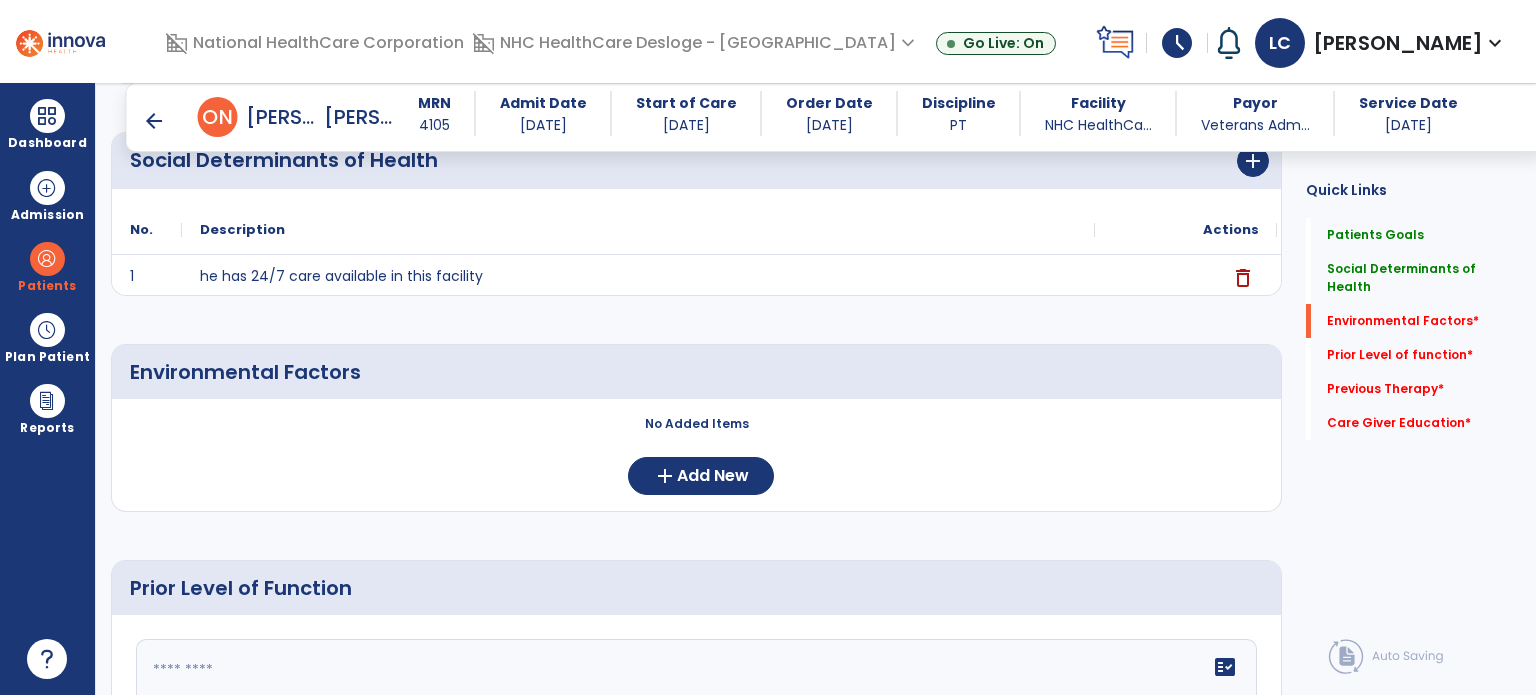 scroll, scrollTop: 474, scrollLeft: 0, axis: vertical 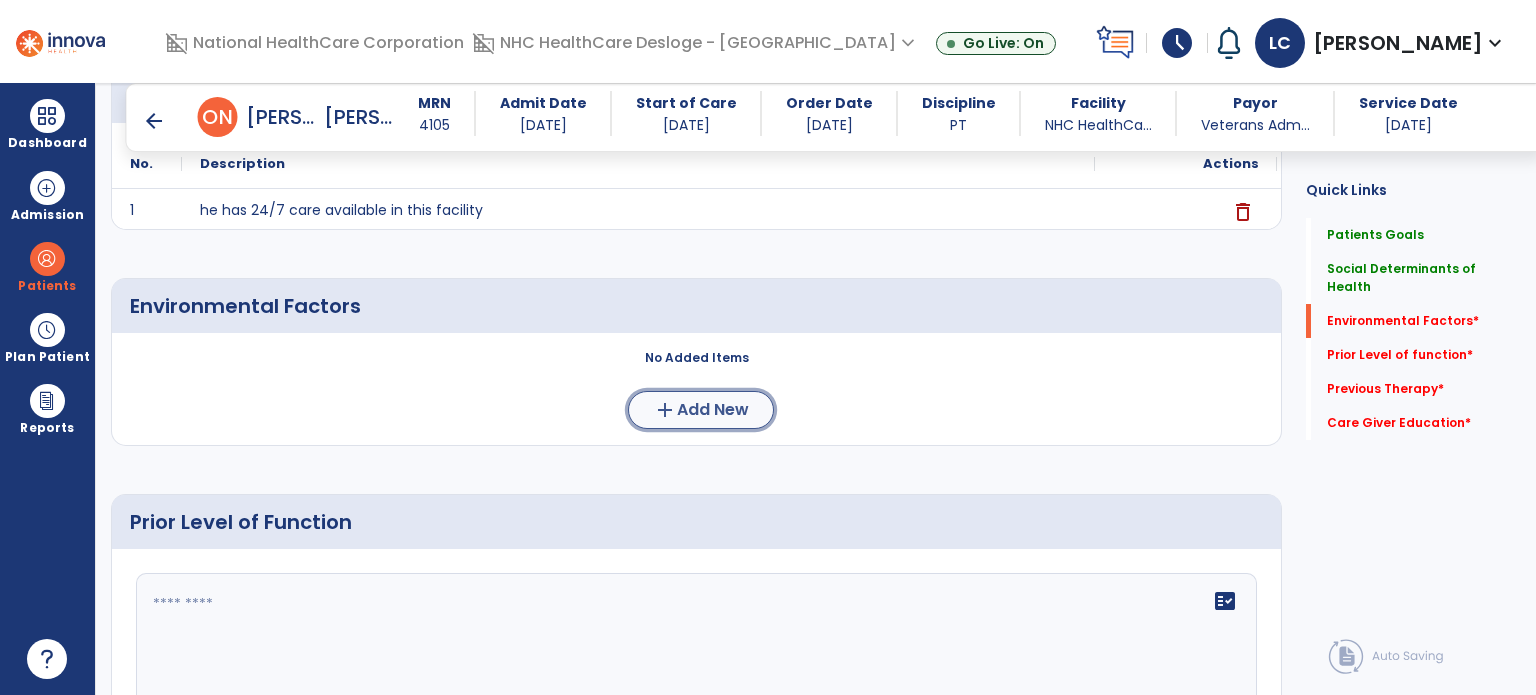 click on "Add New" 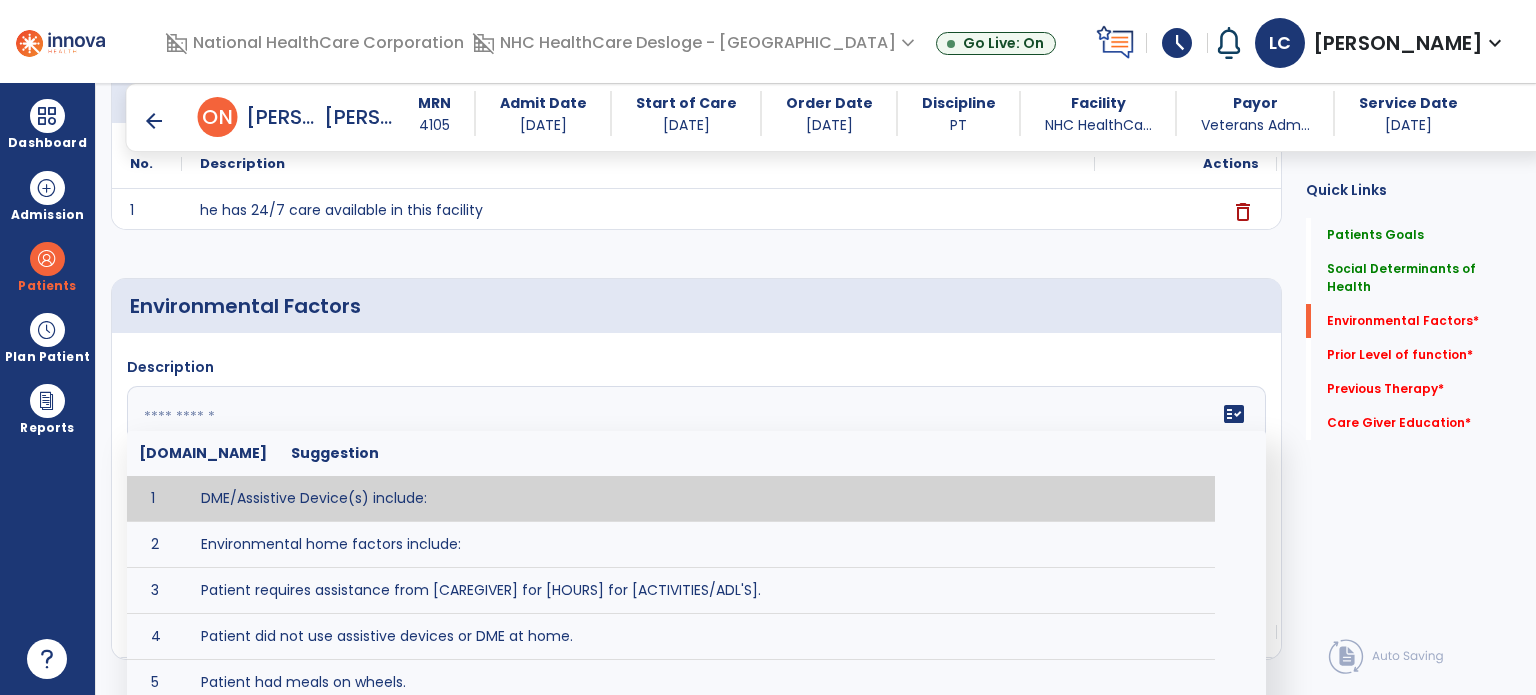 click on "fact_check  [DOMAIN_NAME] Suggestion 1 DME/Assistive Device(s) include:  2 Environmental home factors include:  3 Patient requires assistance from [CAREGIVER] for [HOURS] for [ACTIVITIES/ADL'S]. 4 Patient did not use assistive devices or DME at home. 5 Patient had meals on wheels. 6 Patient has caregiver help at home who will be able to provide assistance upon discharge. 7 Patient lived alone at home prior to admission and will [HAVE or HAVE NOT] assistance at home from [CAREGIVER] upon discharge. 8 Patient lives alone. 9 Patient lives with caregiver who provides support/aid for ____________. 10 Patient lives with spouse/significant other. 11 Patient needs to clime [NUMBER] stairs [WITH/WITHOUT] railing in order to reach [ROOM]. 12 Patient uses adaptive equipment at home including [EQUIPMENT] and has the following home modifications __________. 13 Patient was able to complete community activities (driving, shopping, community ambulation, etc.) independently. 14 15 16 17" 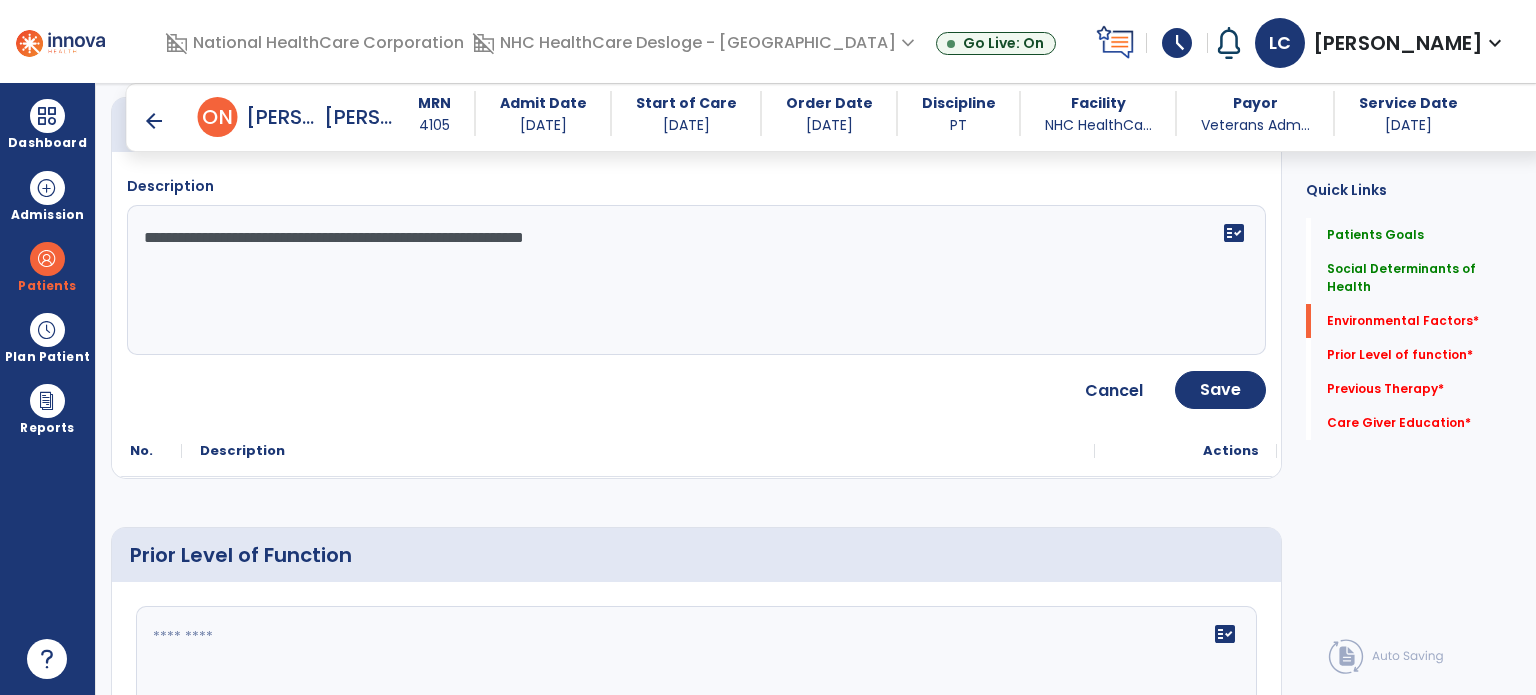 scroll, scrollTop: 658, scrollLeft: 0, axis: vertical 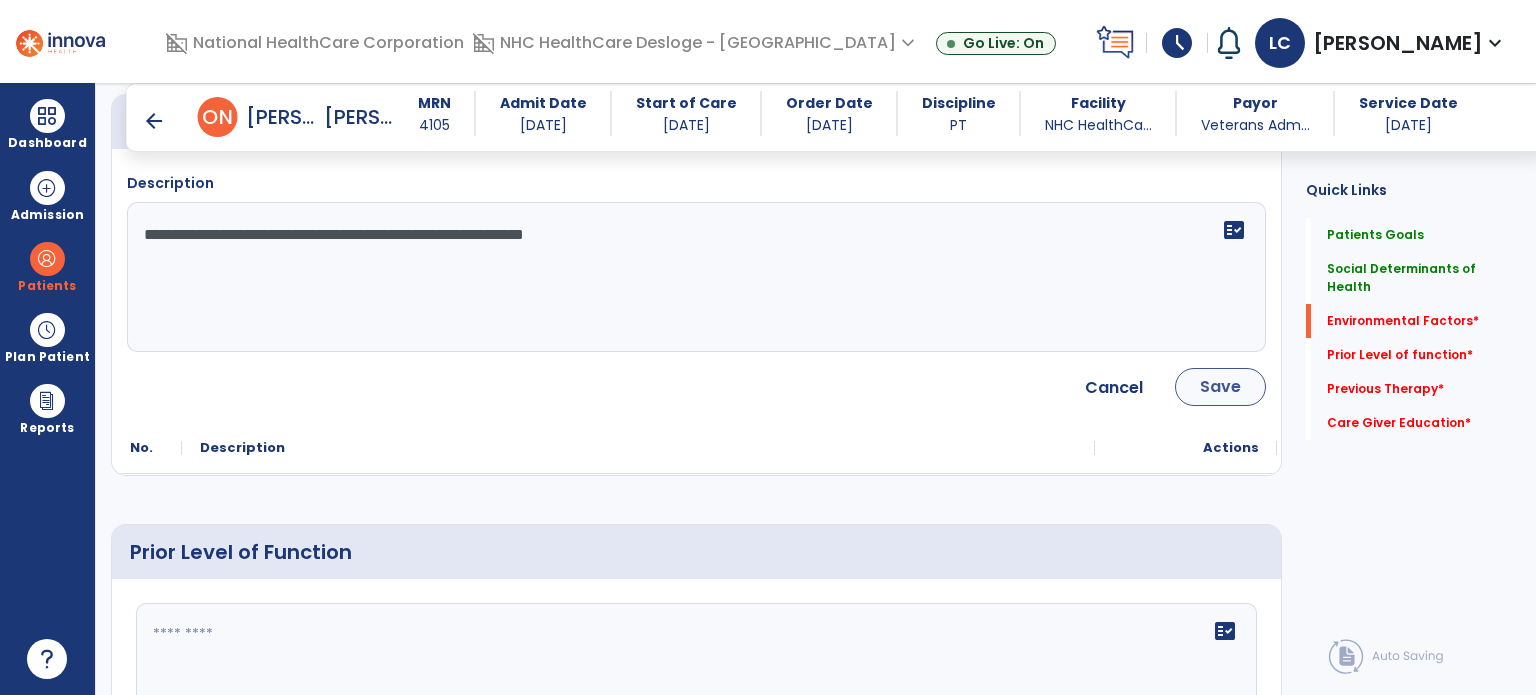 type on "**********" 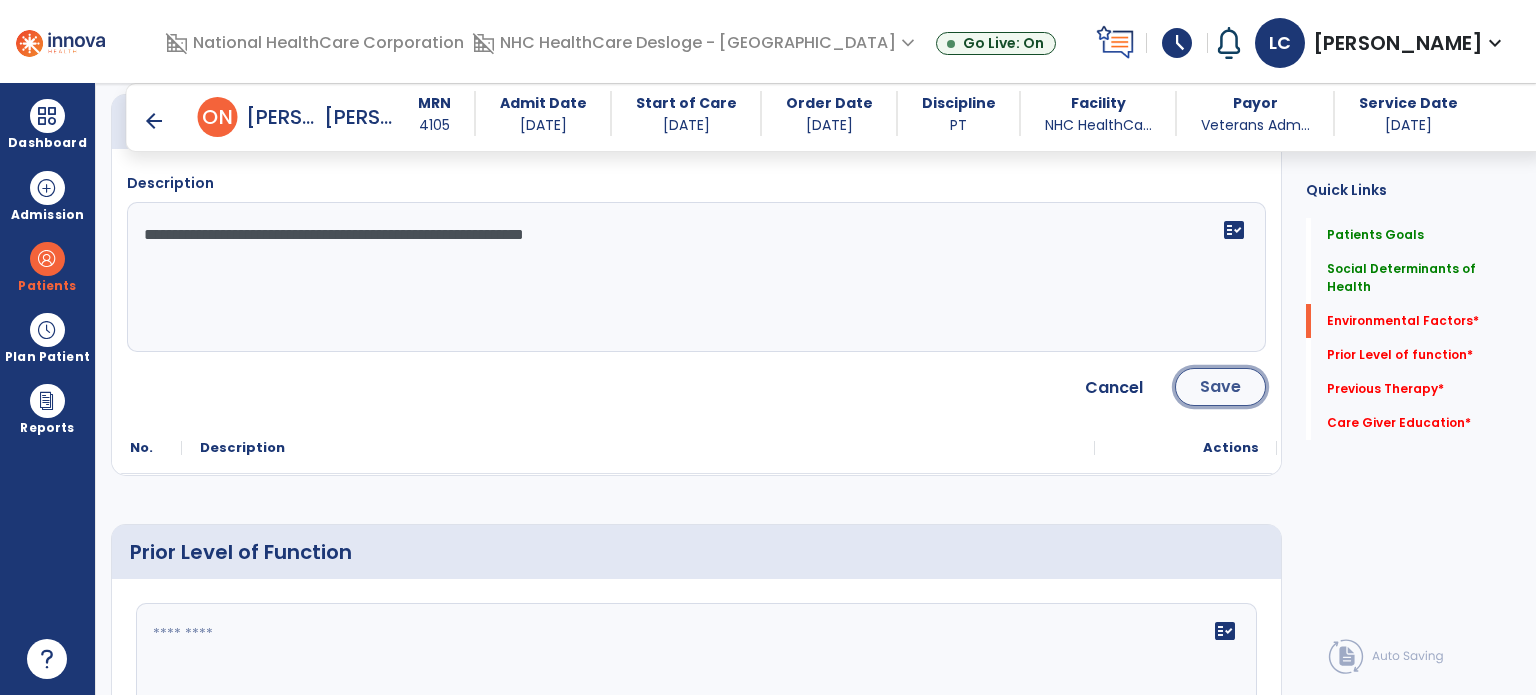 click on "Save" 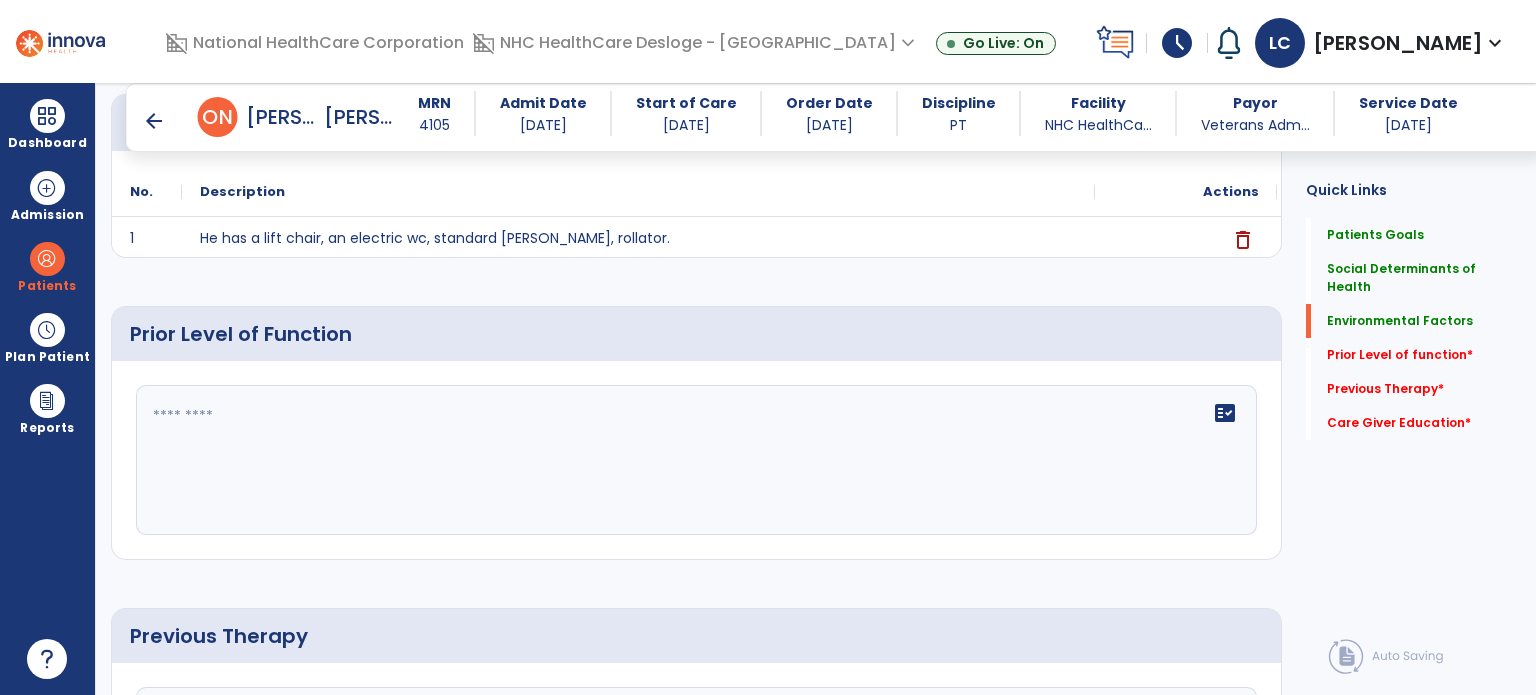 click on "fact_check" 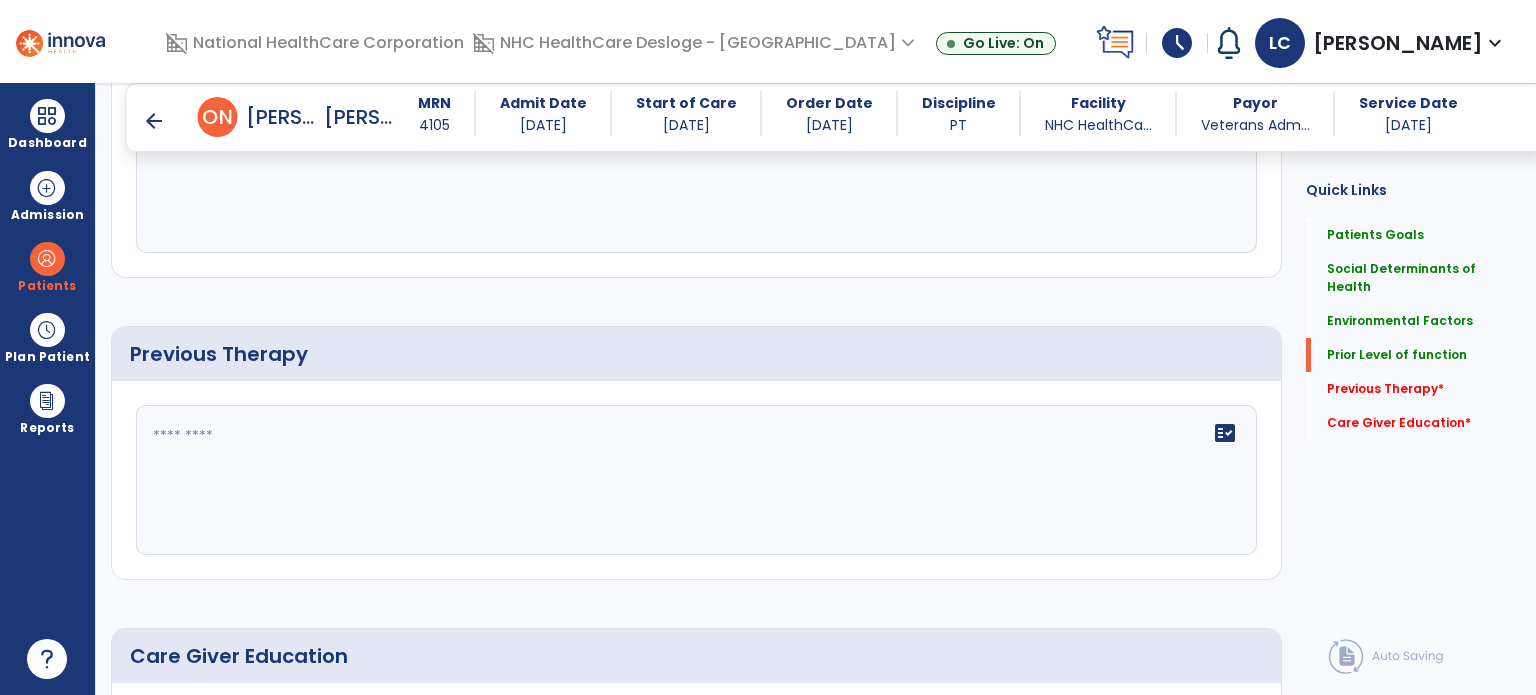 scroll, scrollTop: 942, scrollLeft: 0, axis: vertical 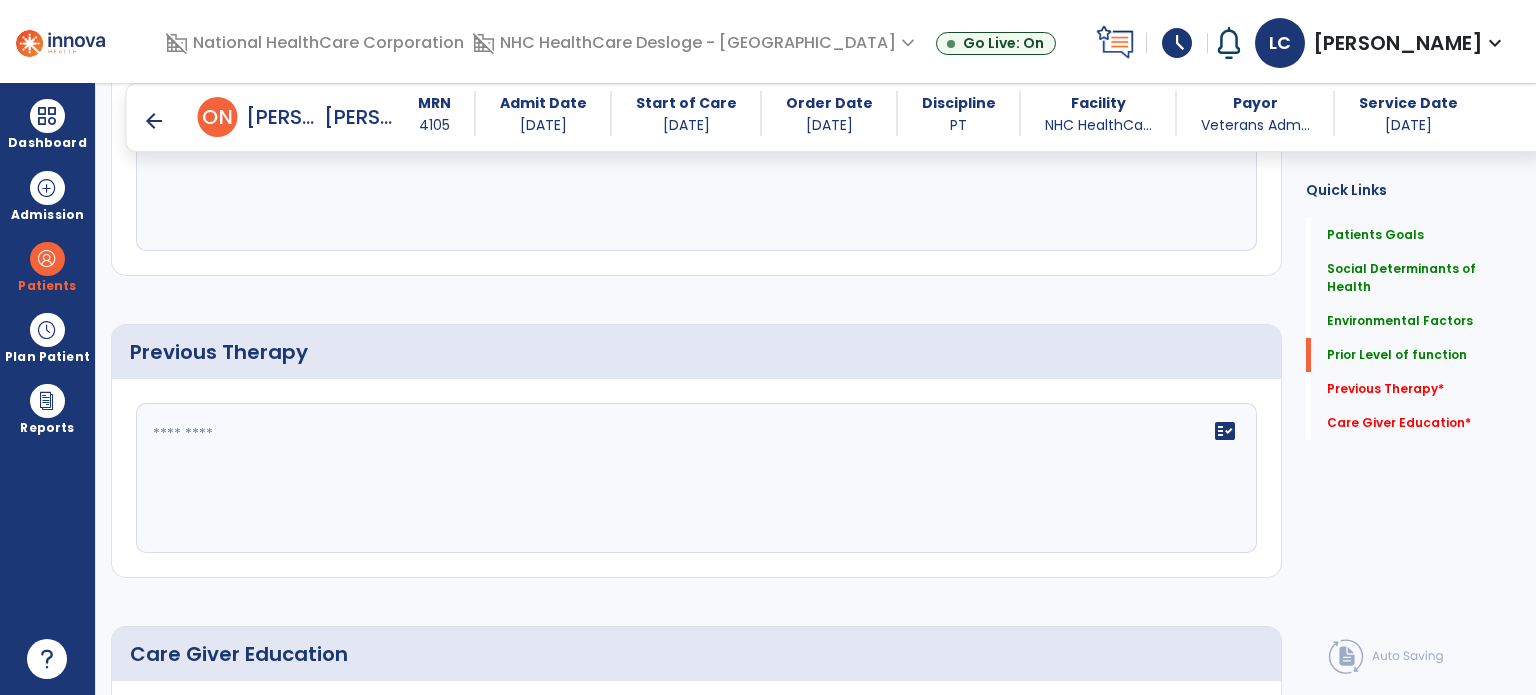type on "**********" 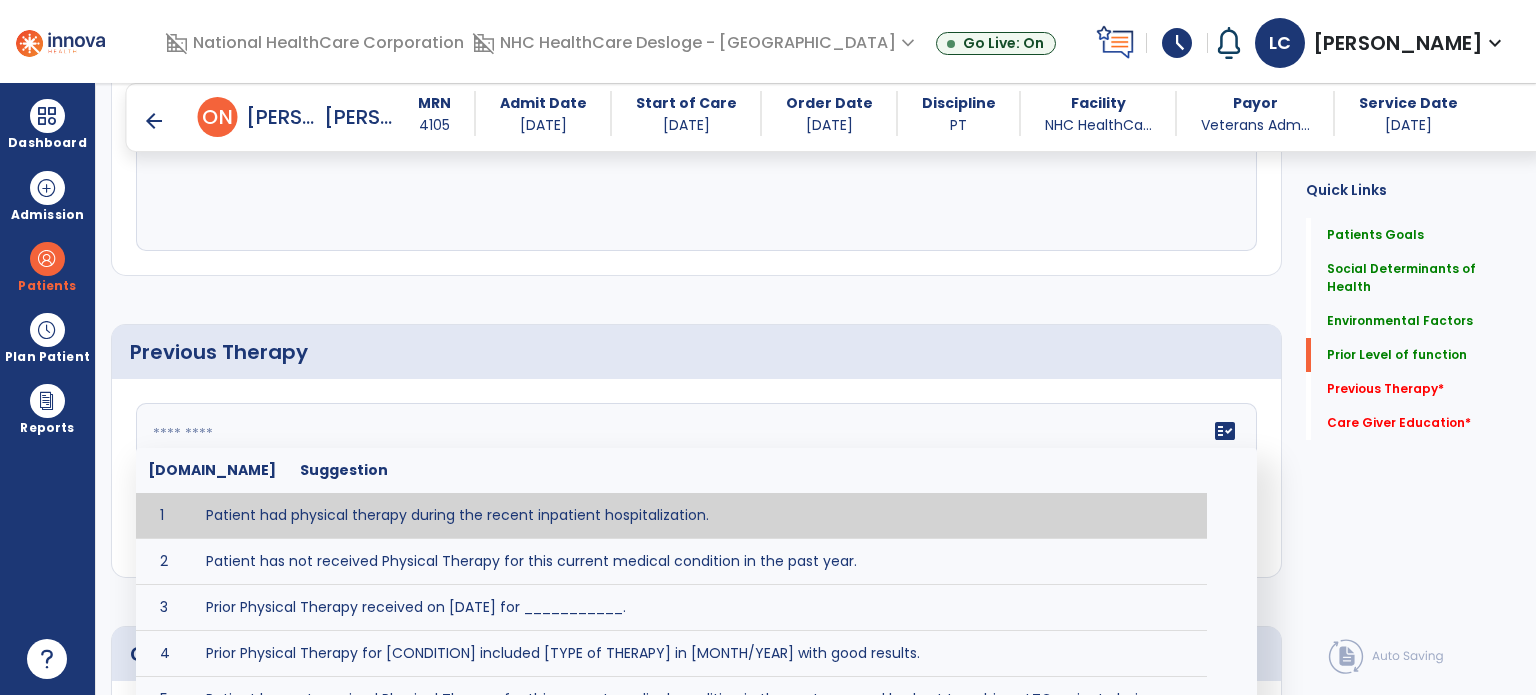 click on "fact_check  [DOMAIN_NAME] Suggestion 1 Patient had physical therapy during the recent inpatient hospitalization. 2 Patient has not received Physical Therapy for this current medical condition in the past year. 3 Prior Physical Therapy received on [DATE] for ___________. 4 Prior Physical Therapy for [CONDITION] included [TYPE of THERAPY] in [MONTH/YEAR] with good results. 5 Patient has not received Physical Therapy for this current medical condition in the past year and had yet to achieve LTGs prior to being hospitalized. 6 Prior to this recent hospitalization, the patient had been on therapy case load for [TIME]and was still working to achieve LTGs before being hospitalized." 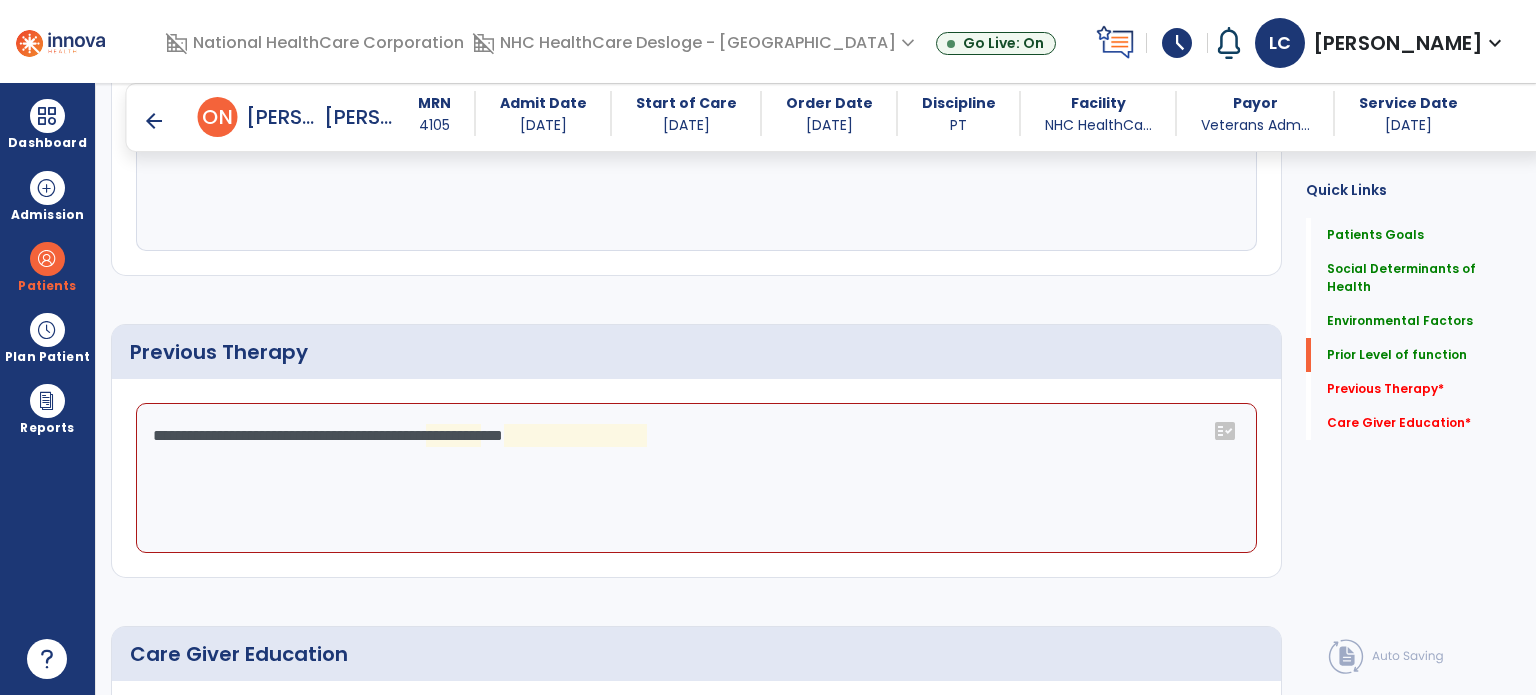 click on "**********" 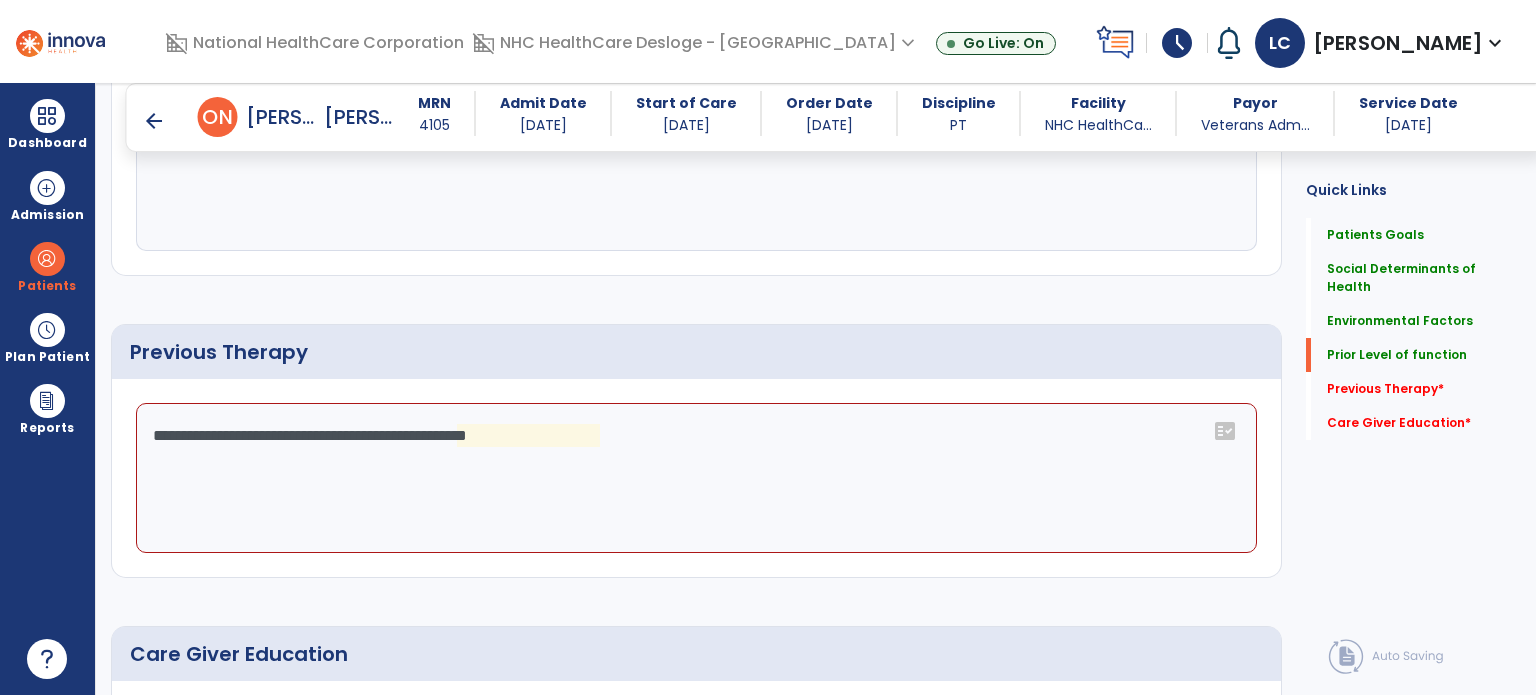 click on "**********" 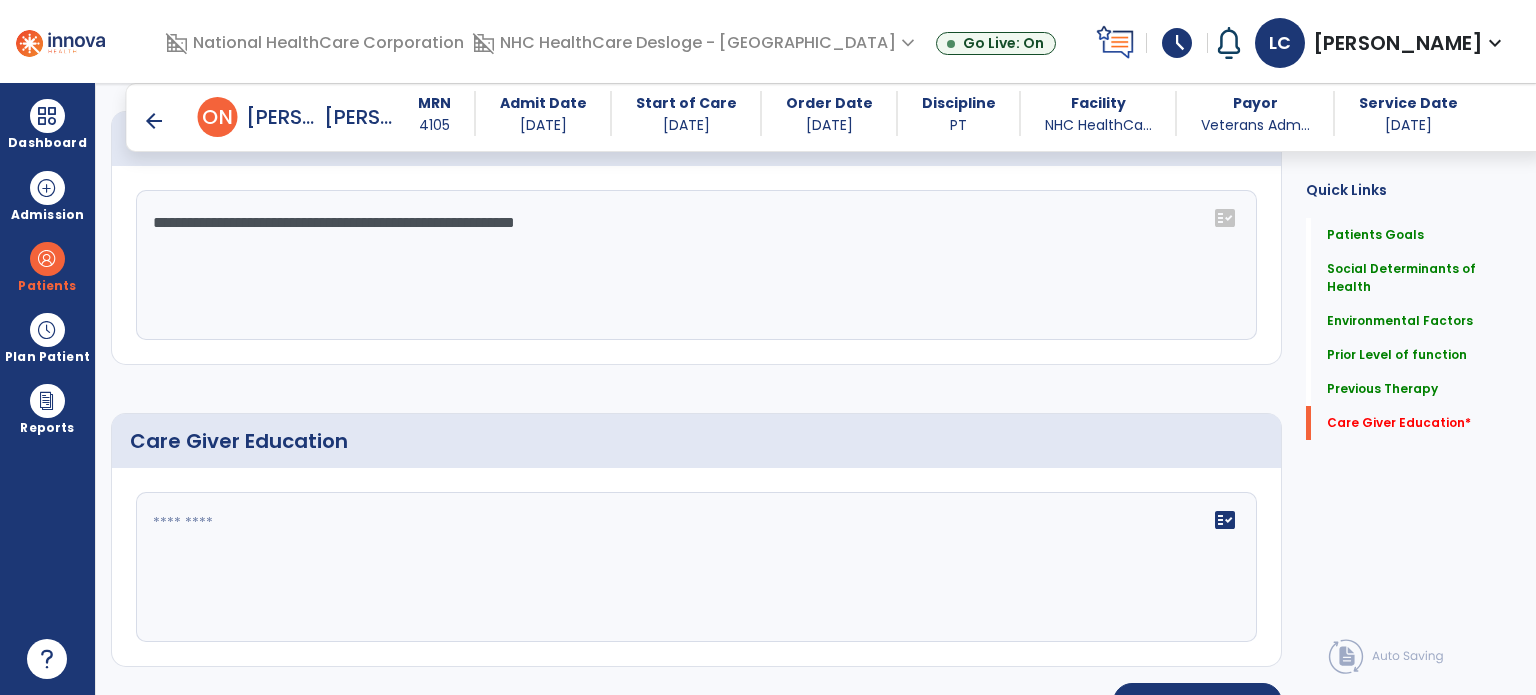 scroll, scrollTop: 1192, scrollLeft: 0, axis: vertical 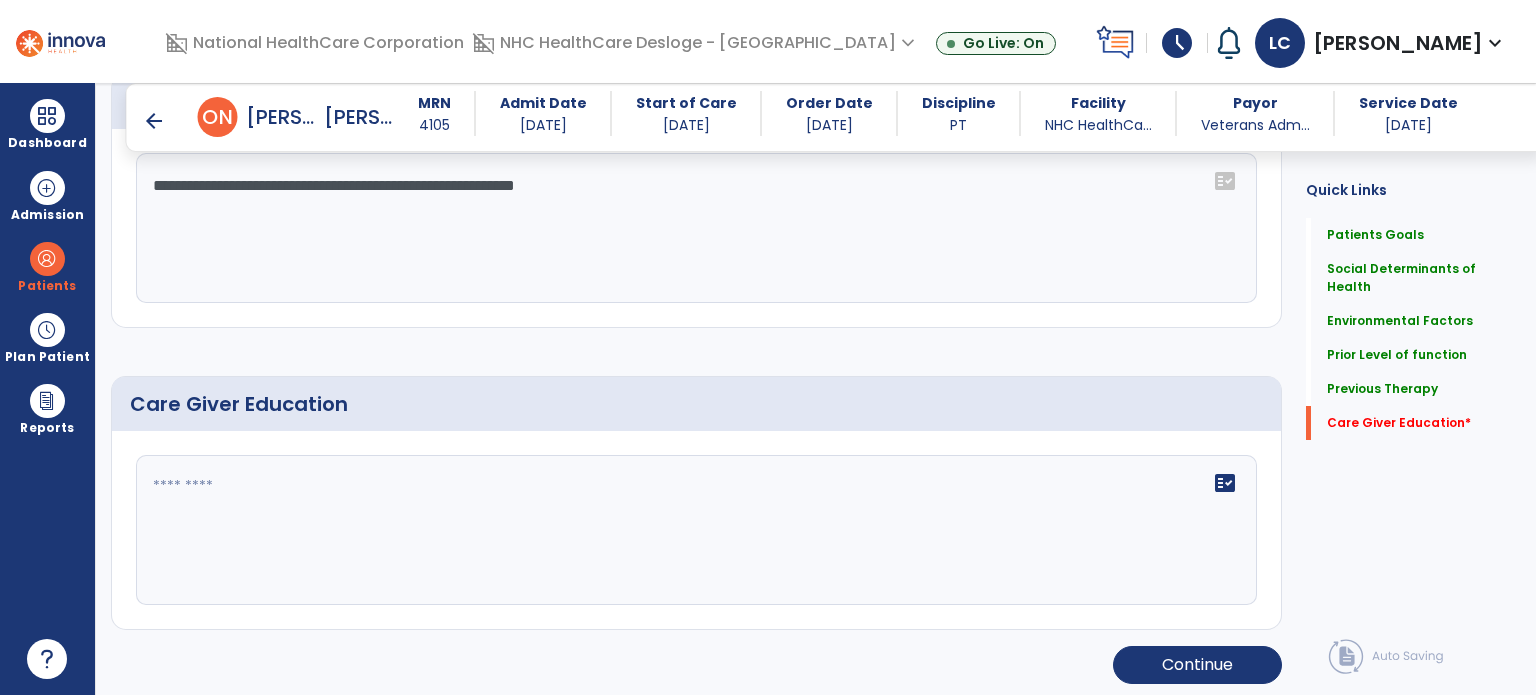 type on "**********" 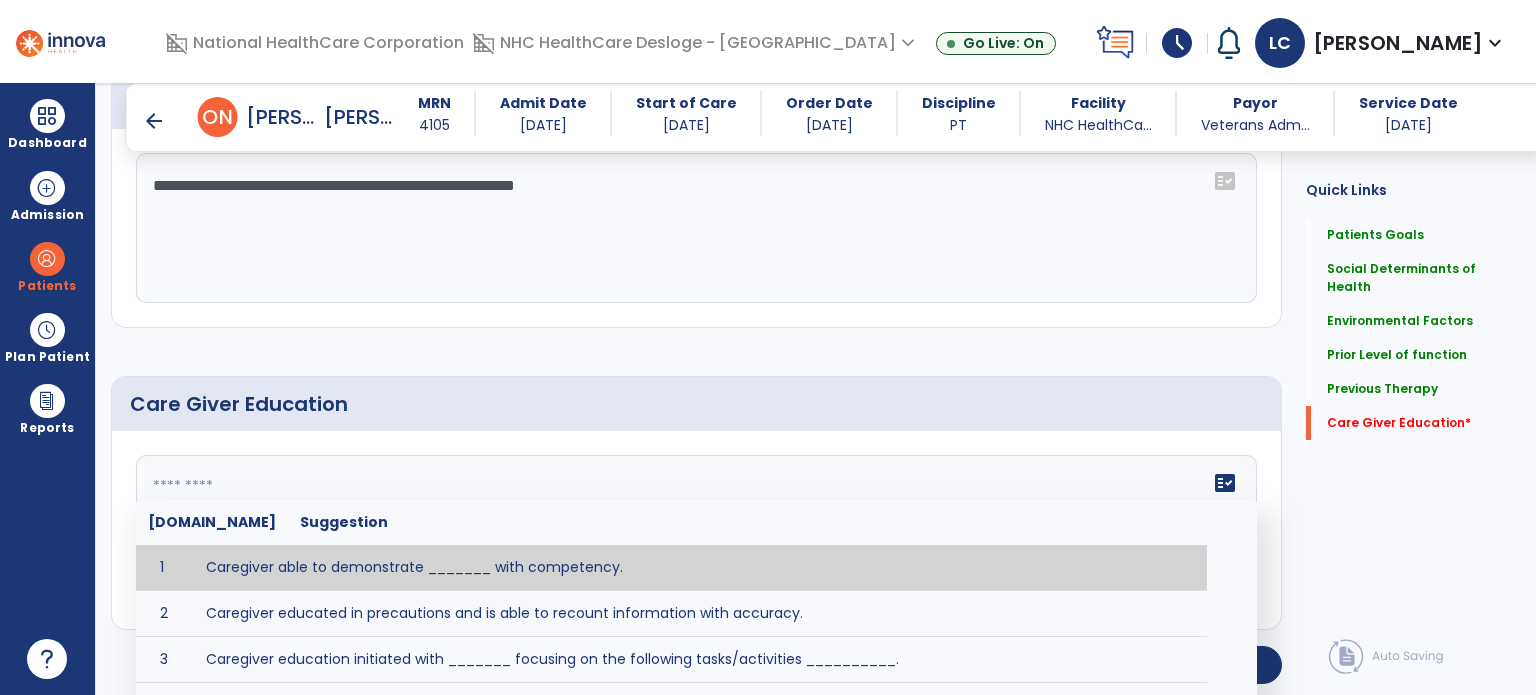 click on "fact_check  [DOMAIN_NAME] Suggestion 1 Caregiver able to demonstrate _______ with competency. 2 Caregiver educated in precautions and is able to recount information with accuracy. 3 Caregiver education initiated with _______ focusing on the following tasks/activities __________. 4 Home exercise program initiated with caregiver focusing on __________. 5 Patient educated in precautions and is able to recount information with [VALUE]% accuracy." 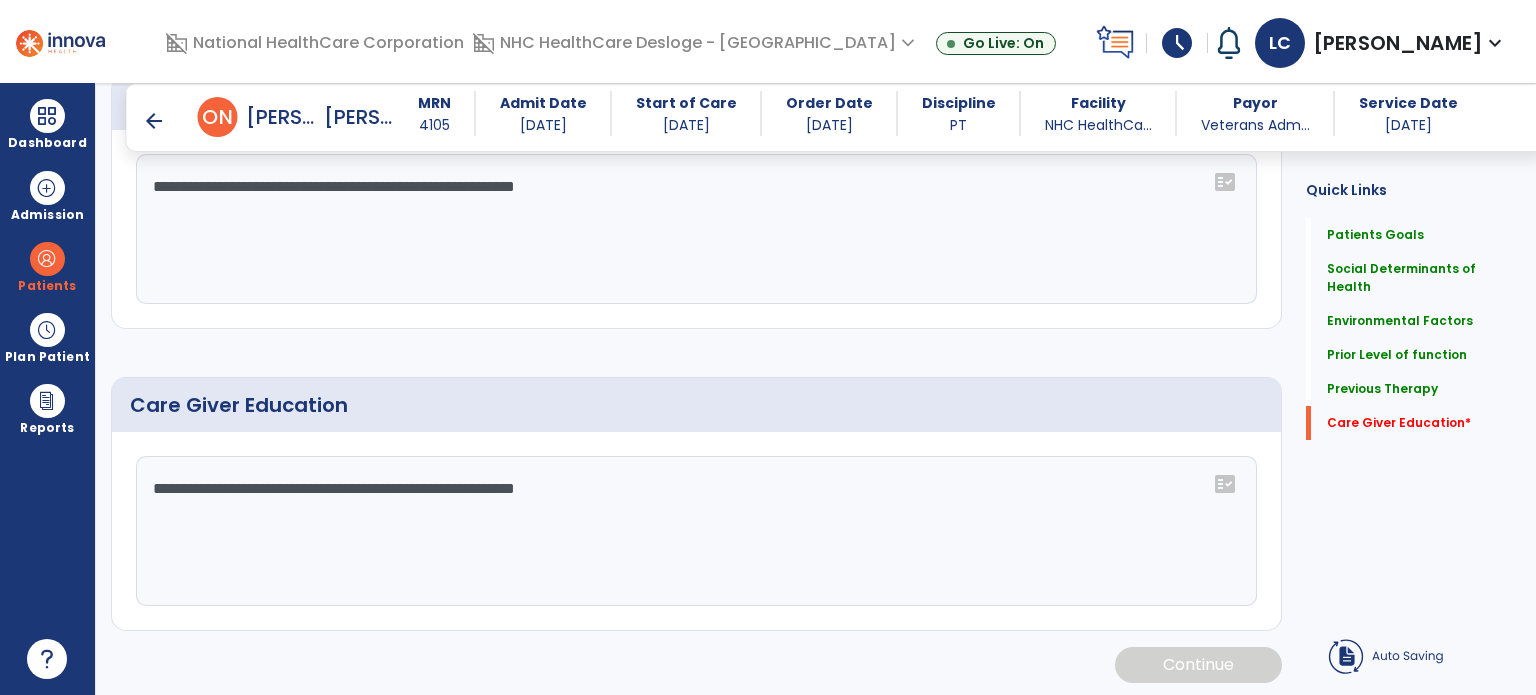 scroll, scrollTop: 1192, scrollLeft: 0, axis: vertical 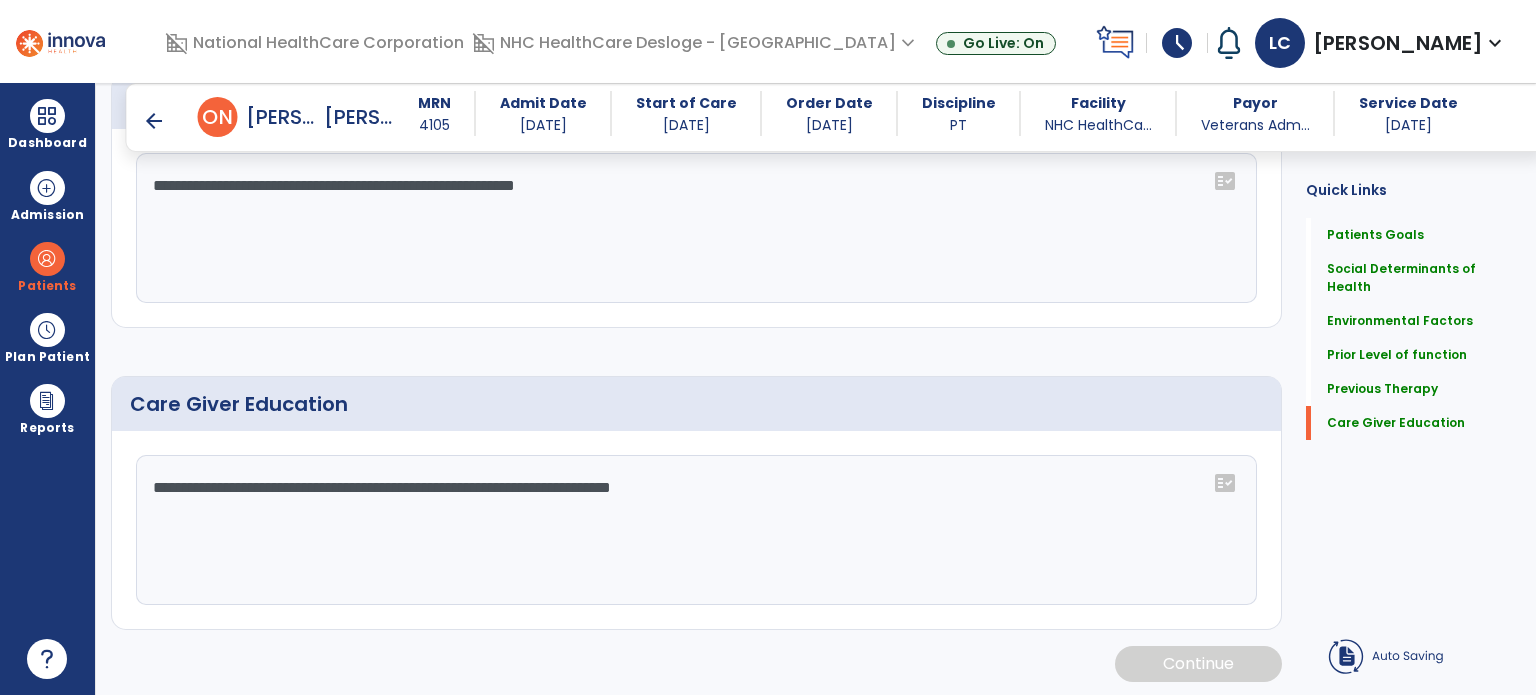 type on "**********" 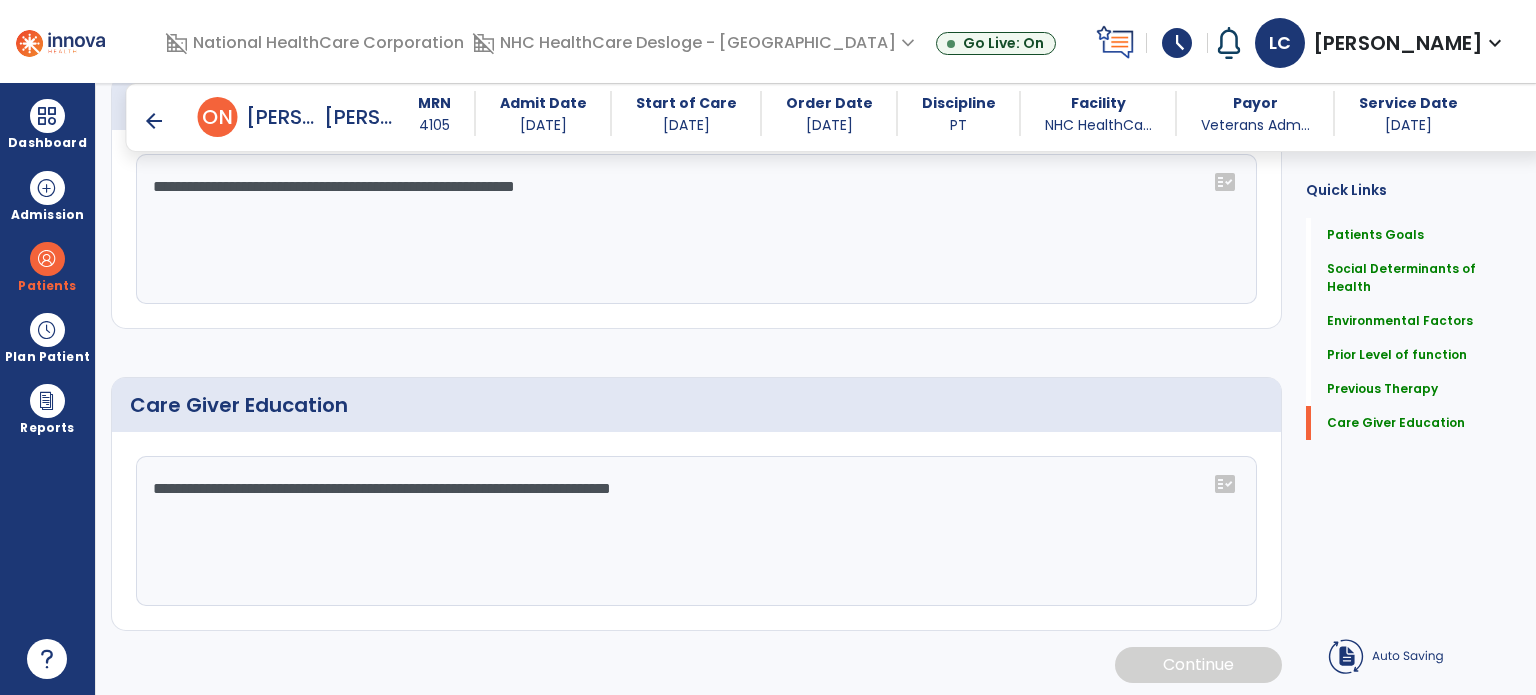 click on "Continue" 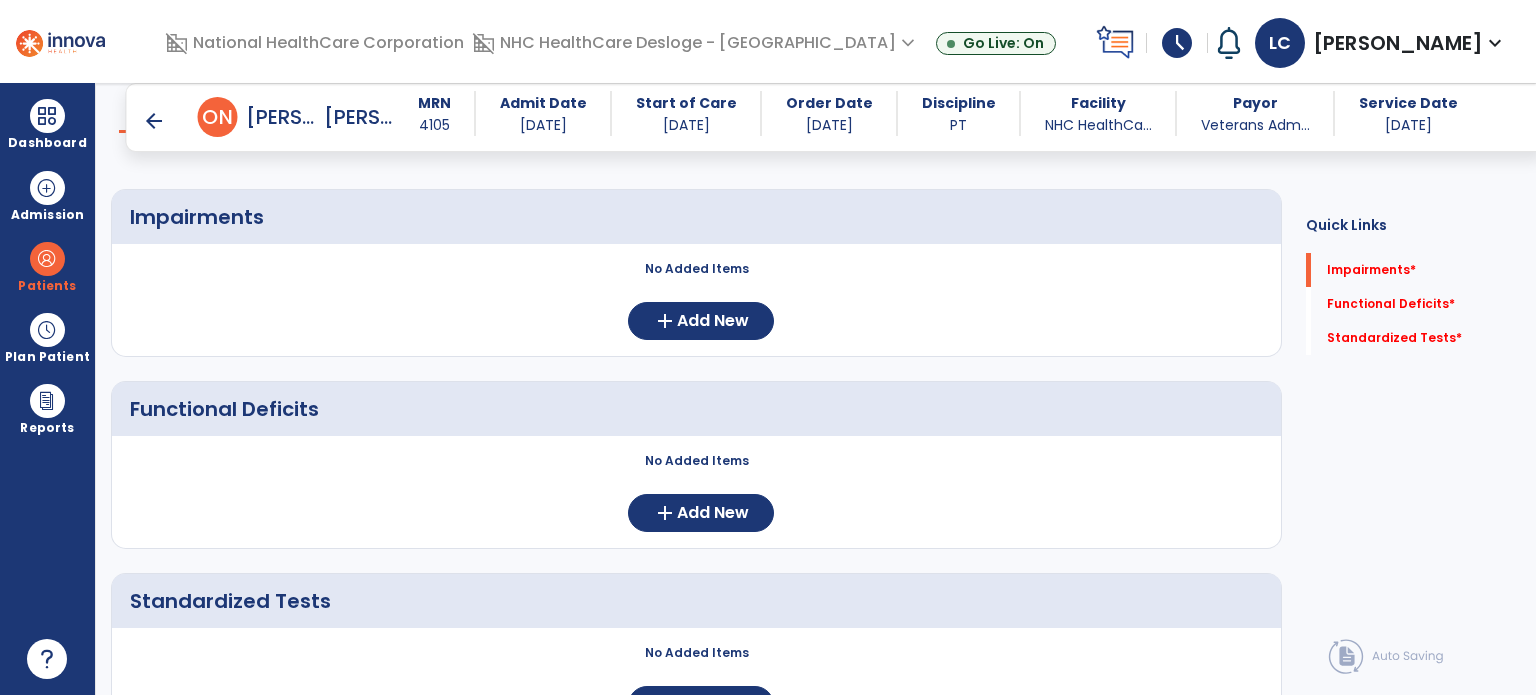 scroll, scrollTop: 0, scrollLeft: 0, axis: both 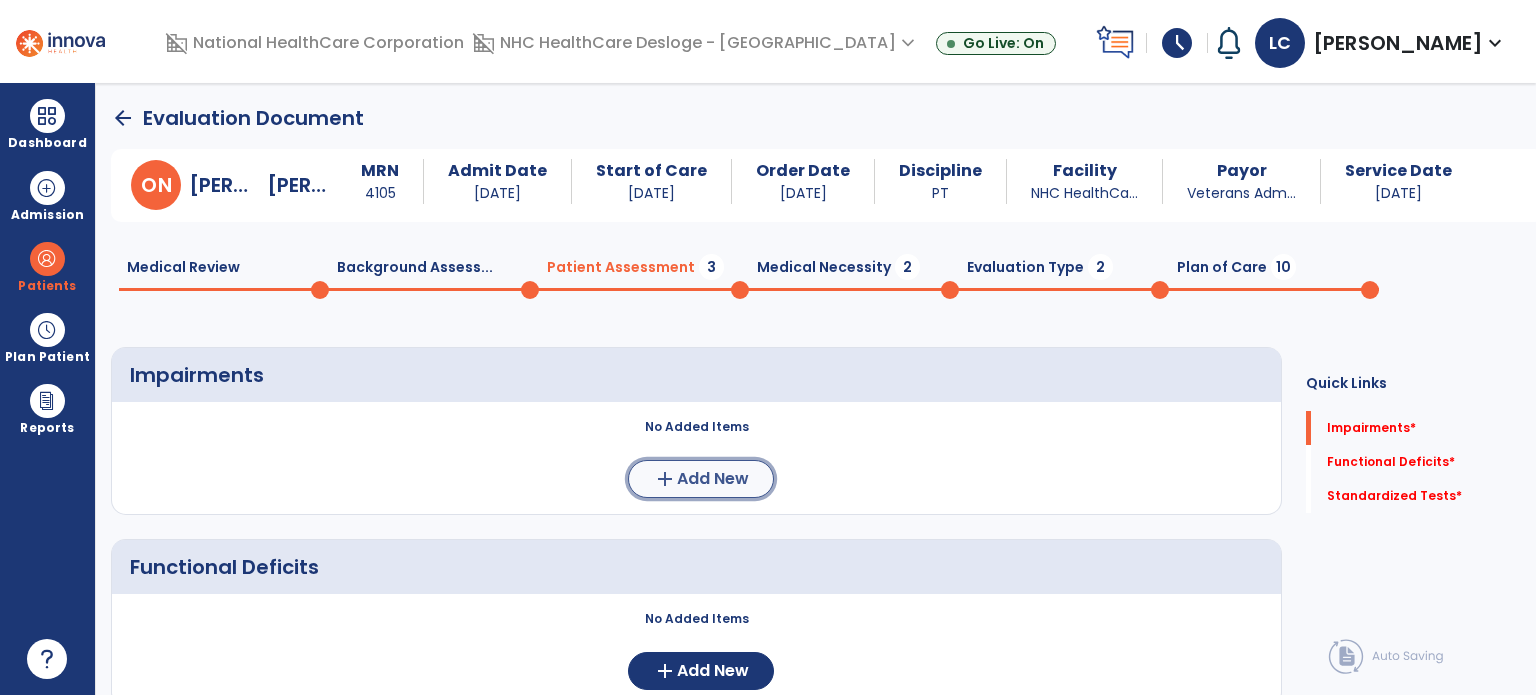 click on "Add New" 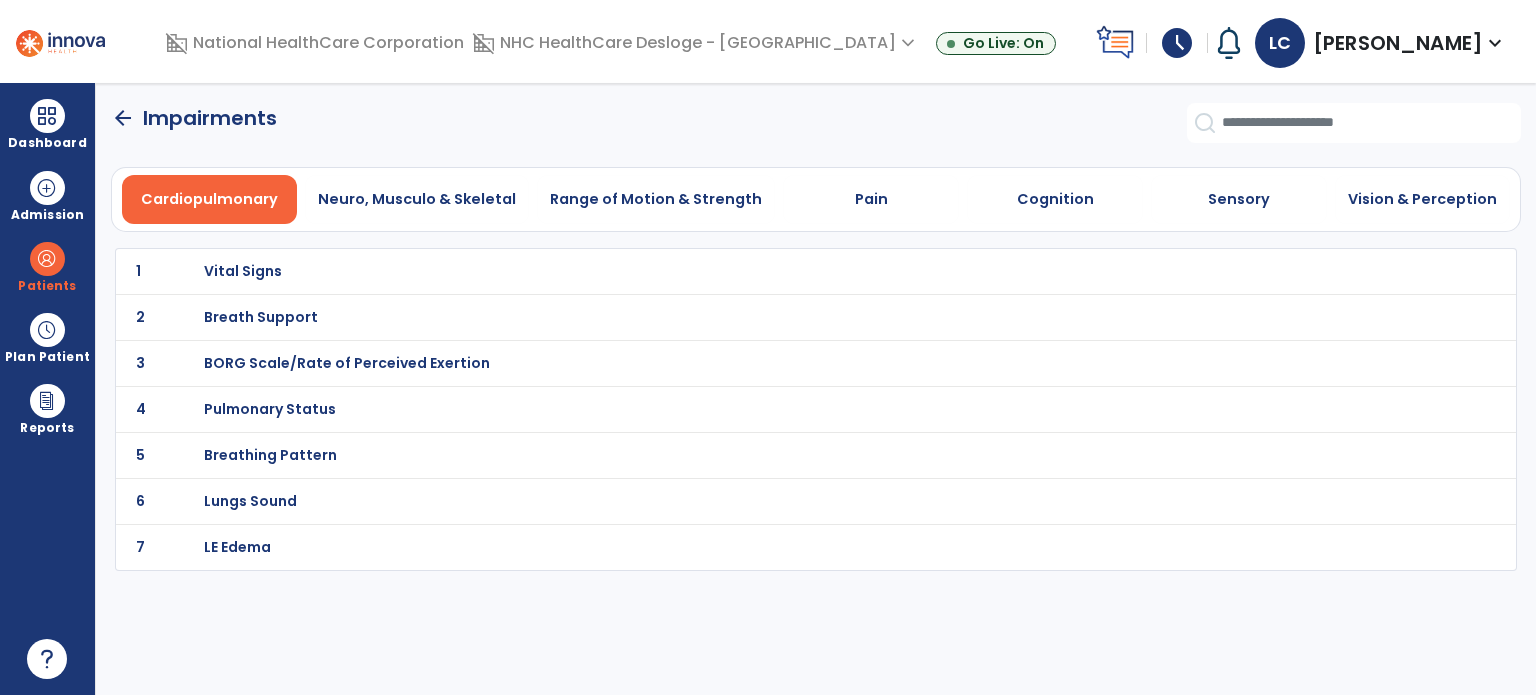 click on "Vital Signs" at bounding box center (243, 271) 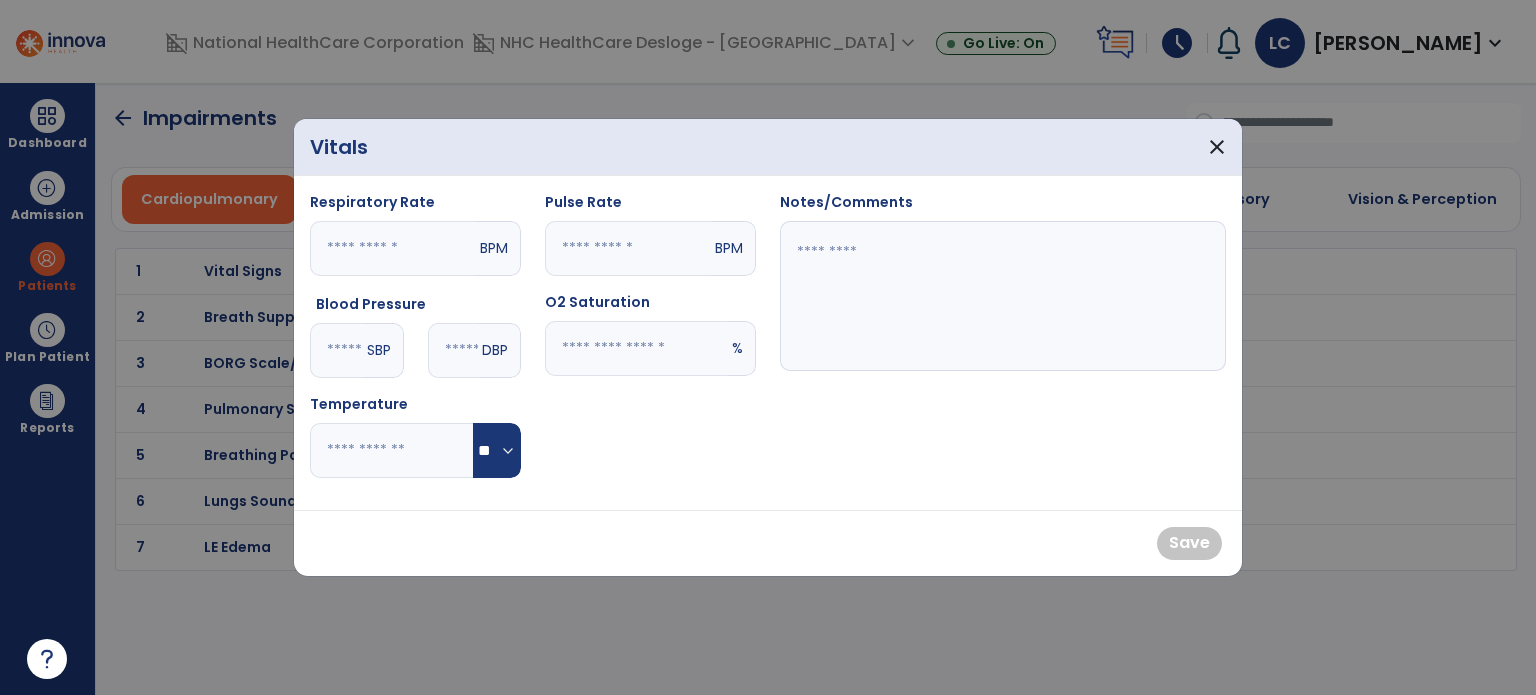 click at bounding box center [628, 248] 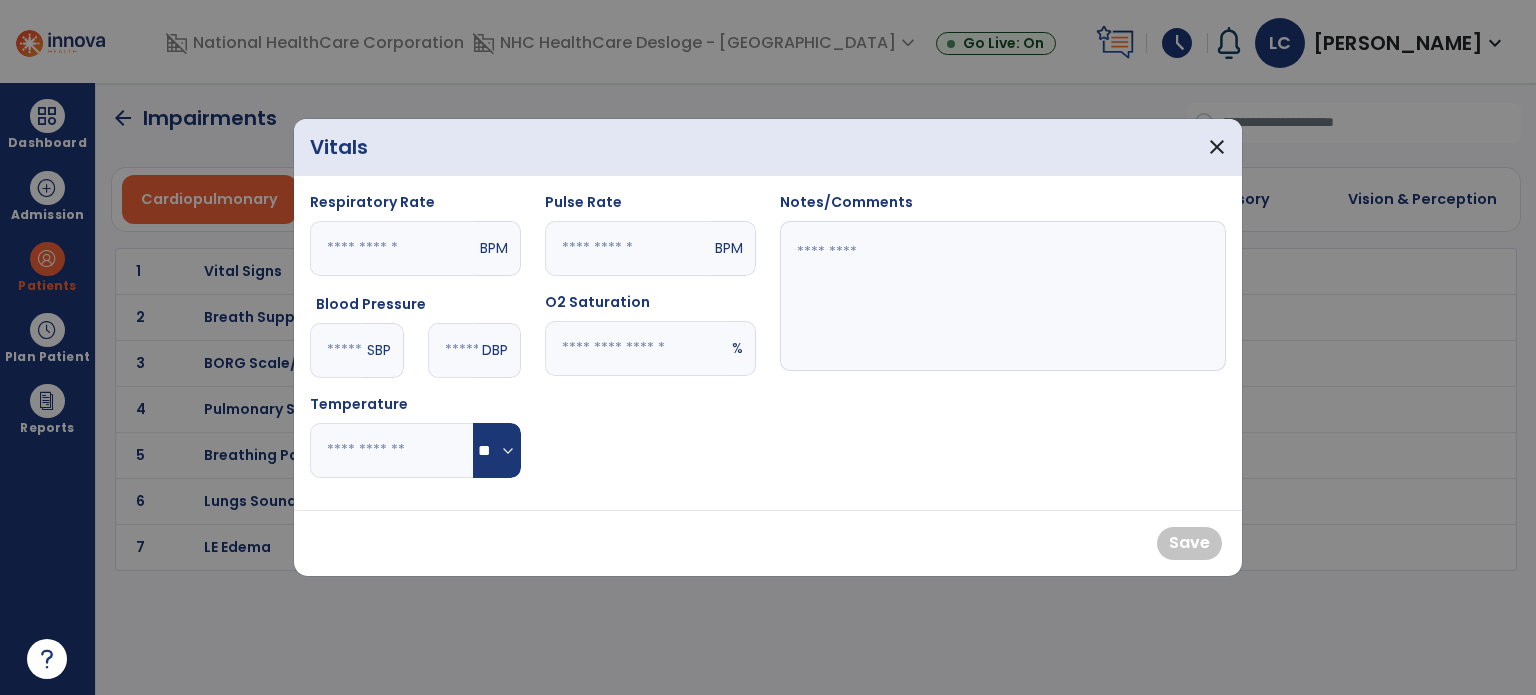 click at bounding box center [636, 348] 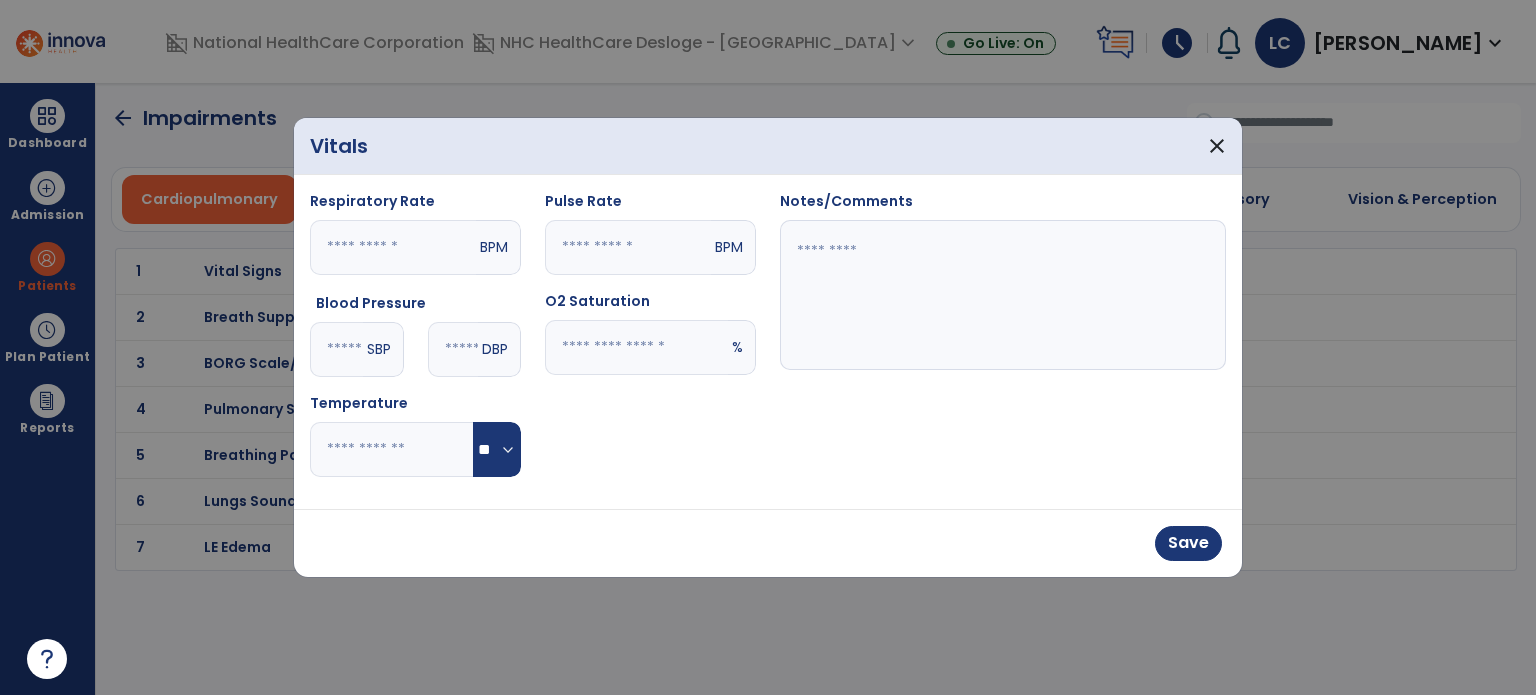 type on "**" 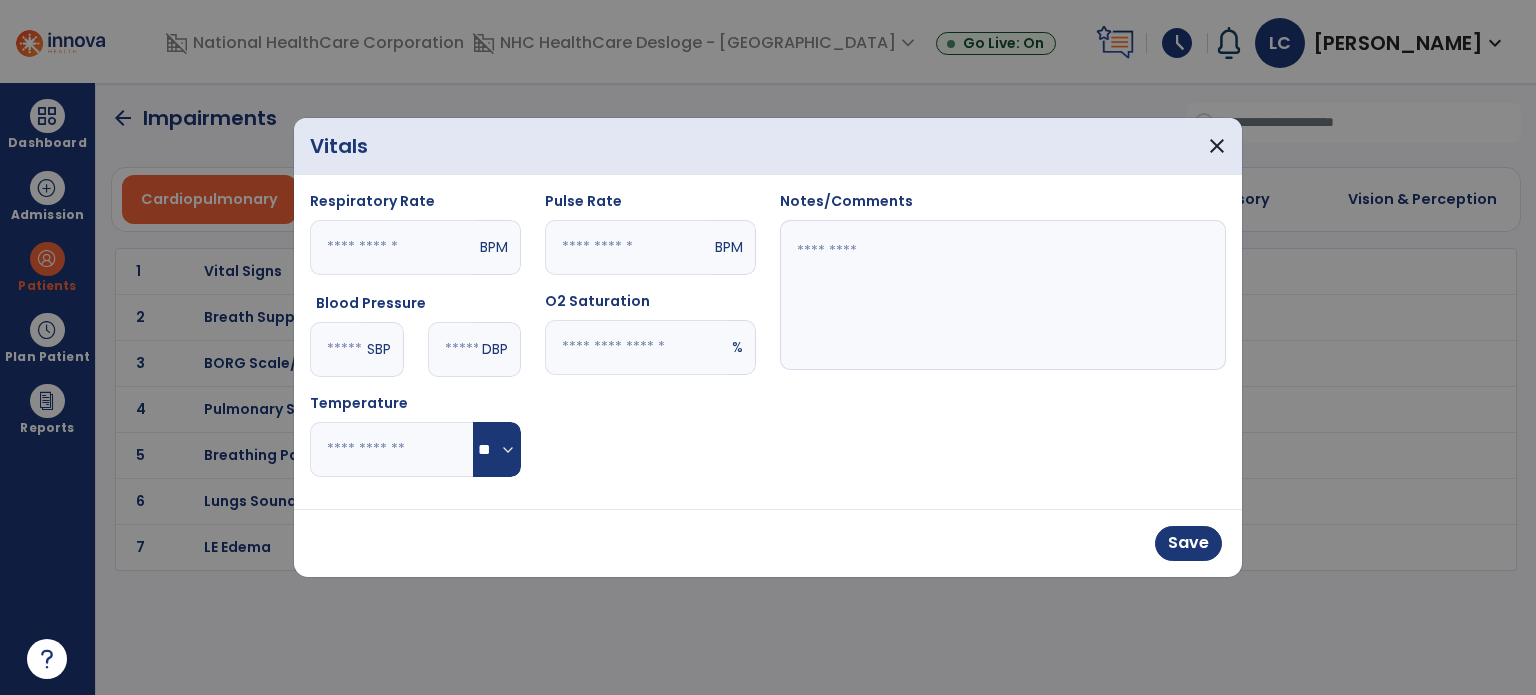 click at bounding box center (1003, 295) 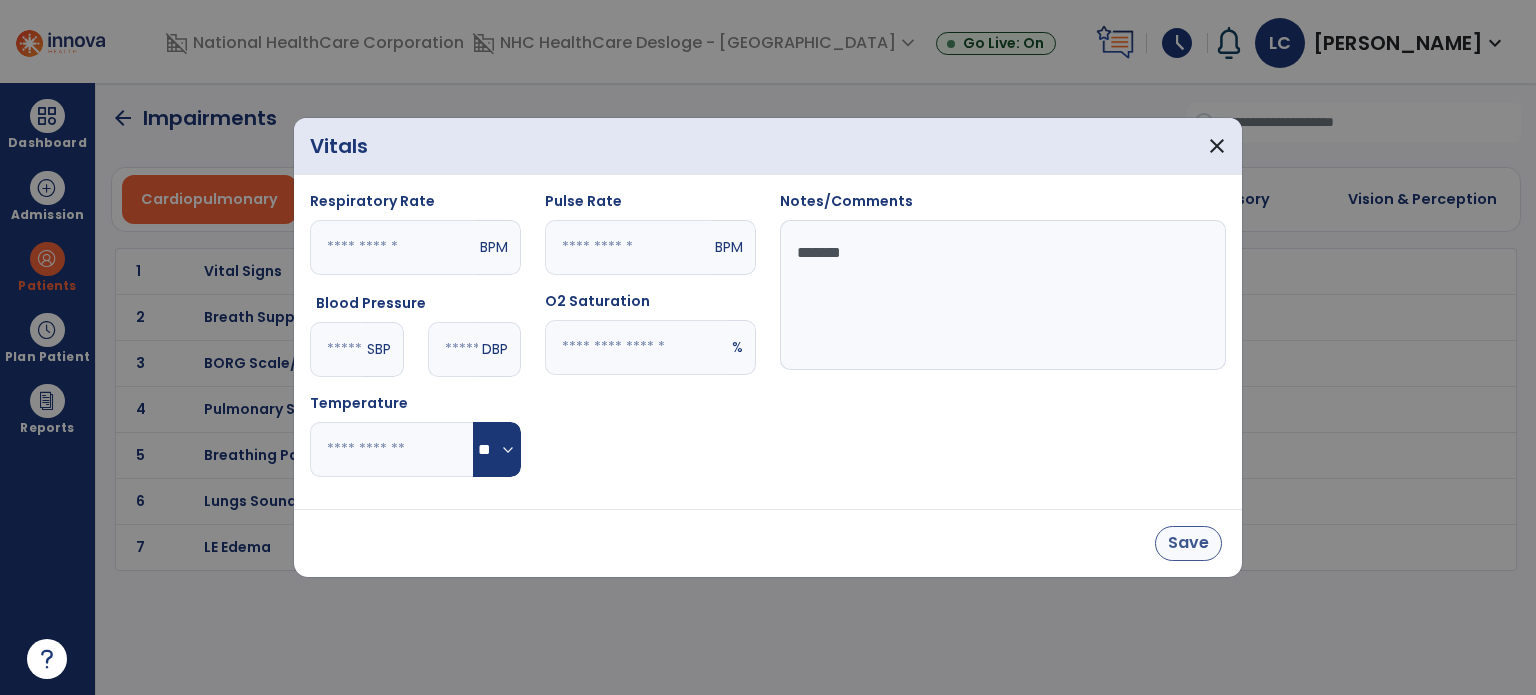 type on "*******" 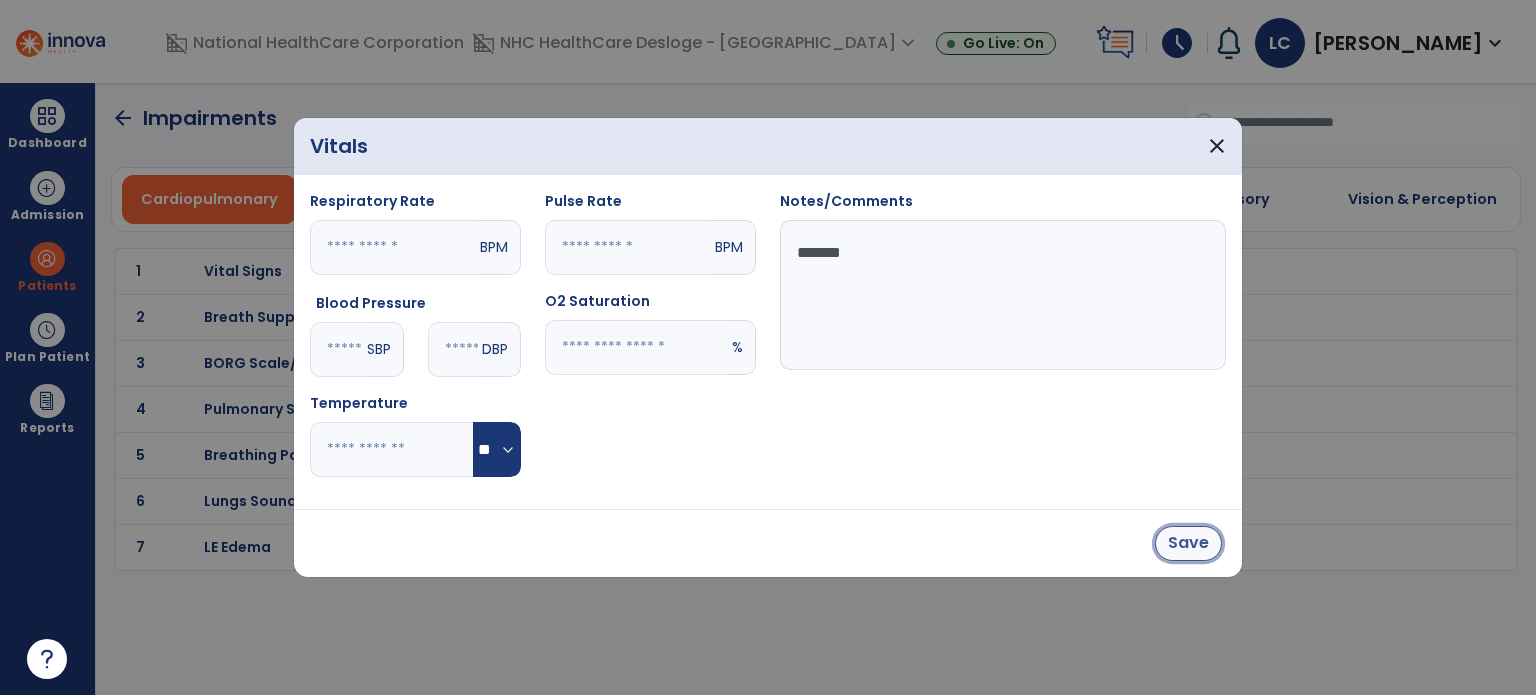 click on "Save" at bounding box center [1188, 543] 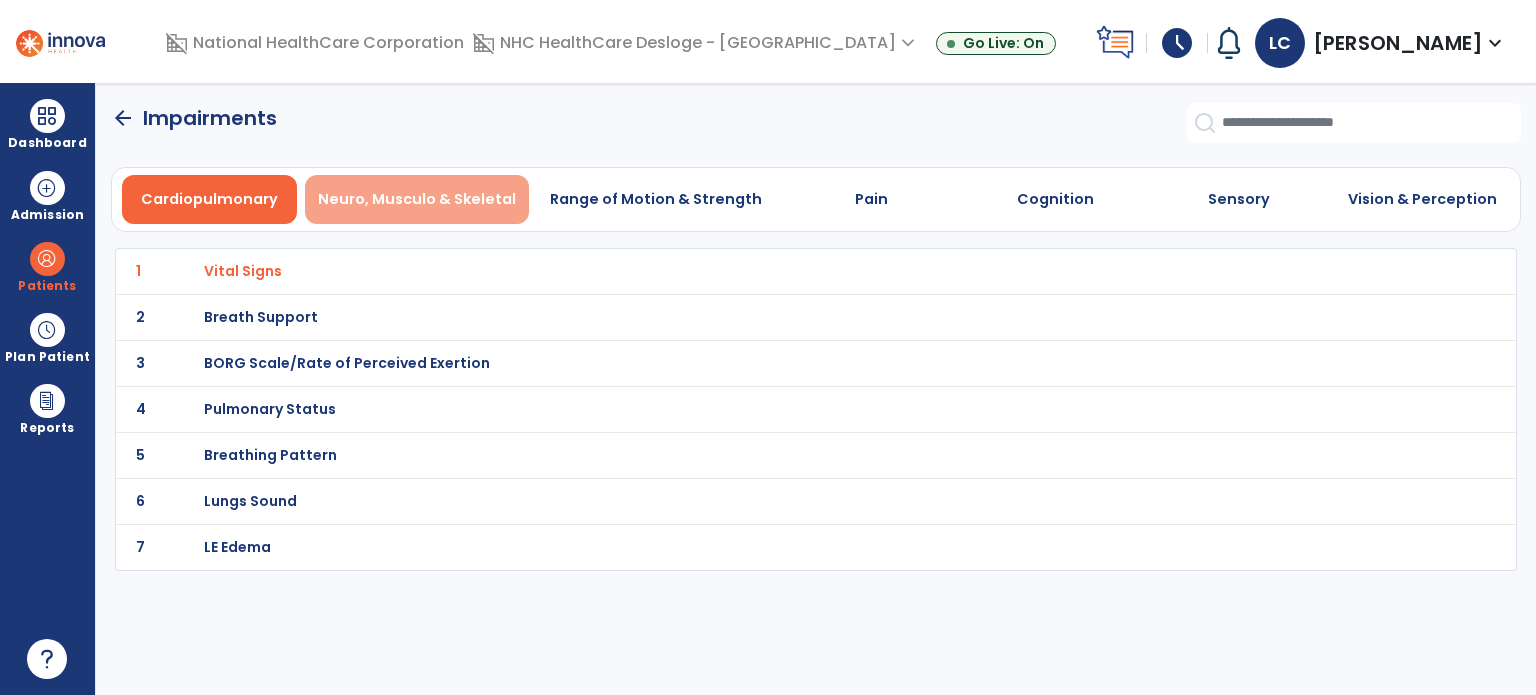click on "Neuro, Musculo & Skeletal" at bounding box center [417, 199] 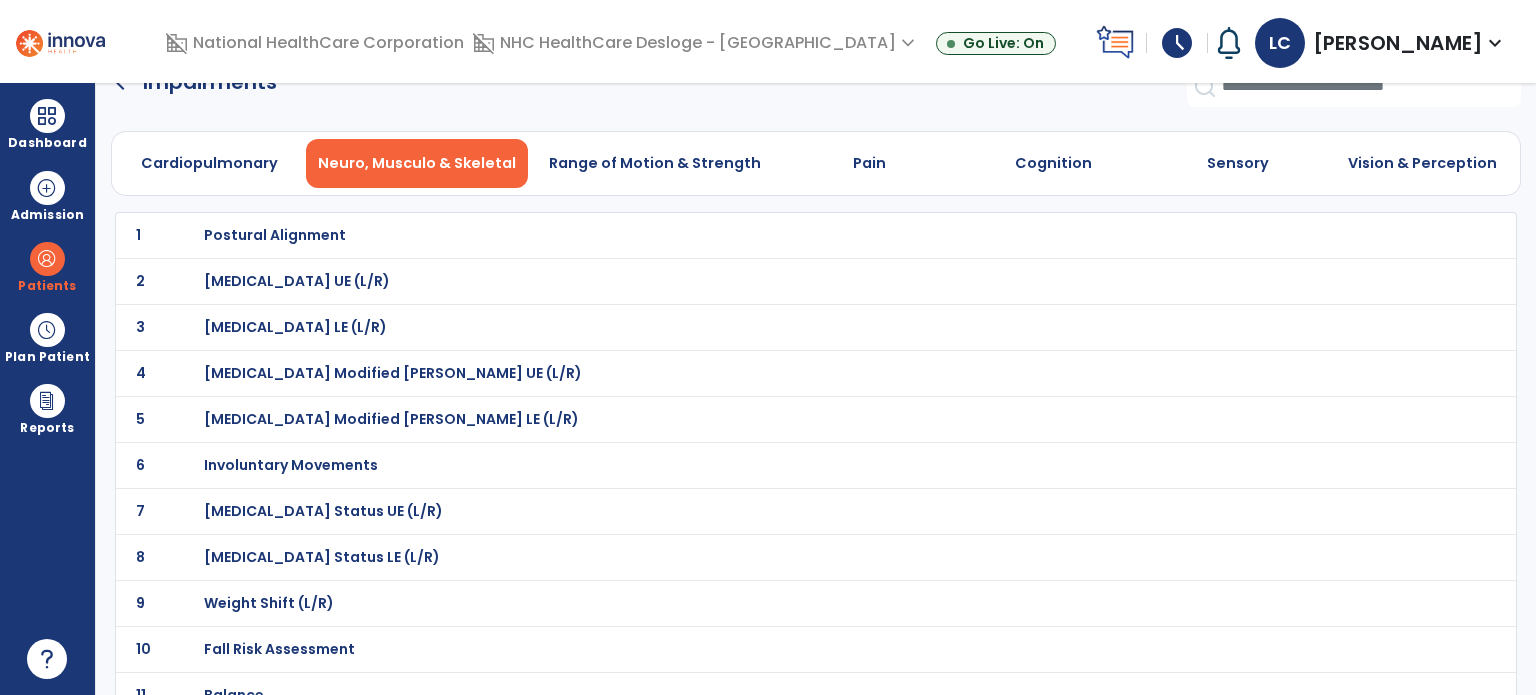 scroll, scrollTop: 0, scrollLeft: 0, axis: both 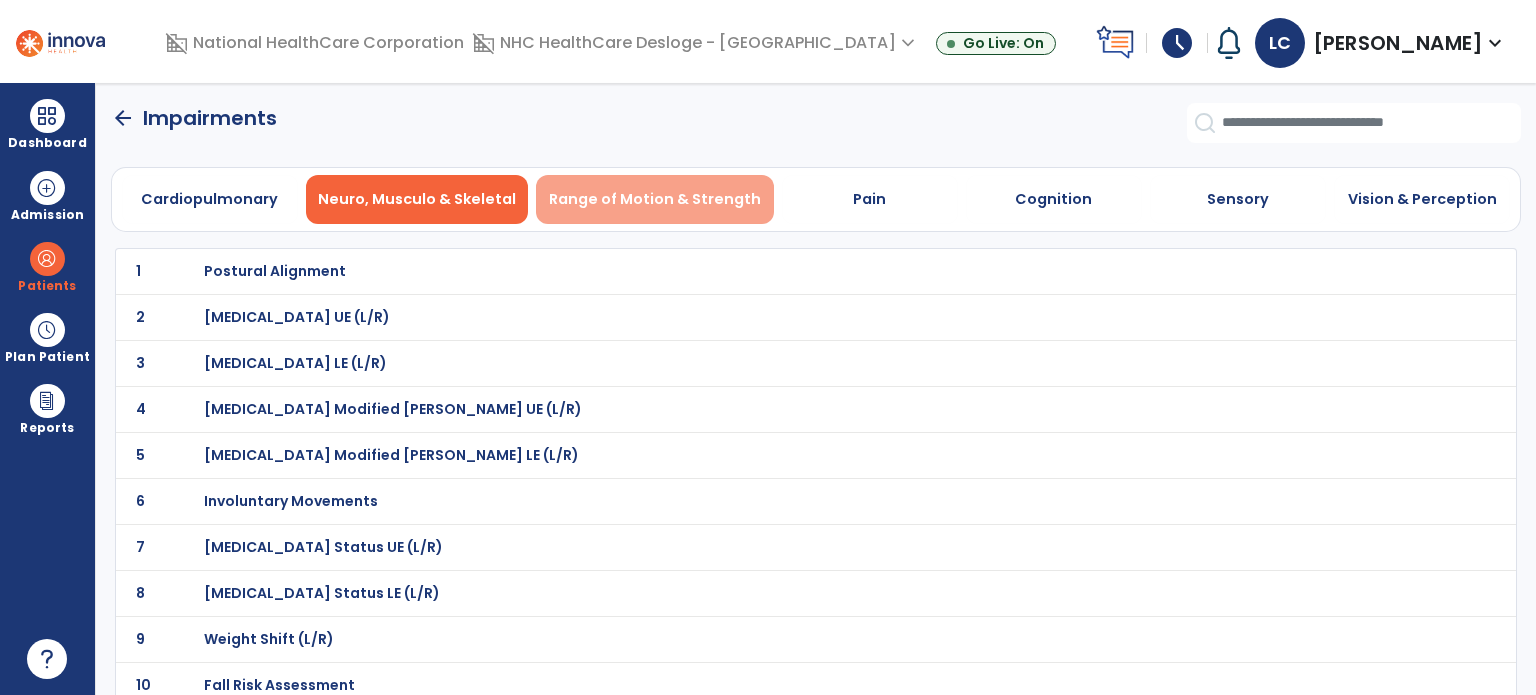 click on "Range of Motion & Strength" at bounding box center (655, 199) 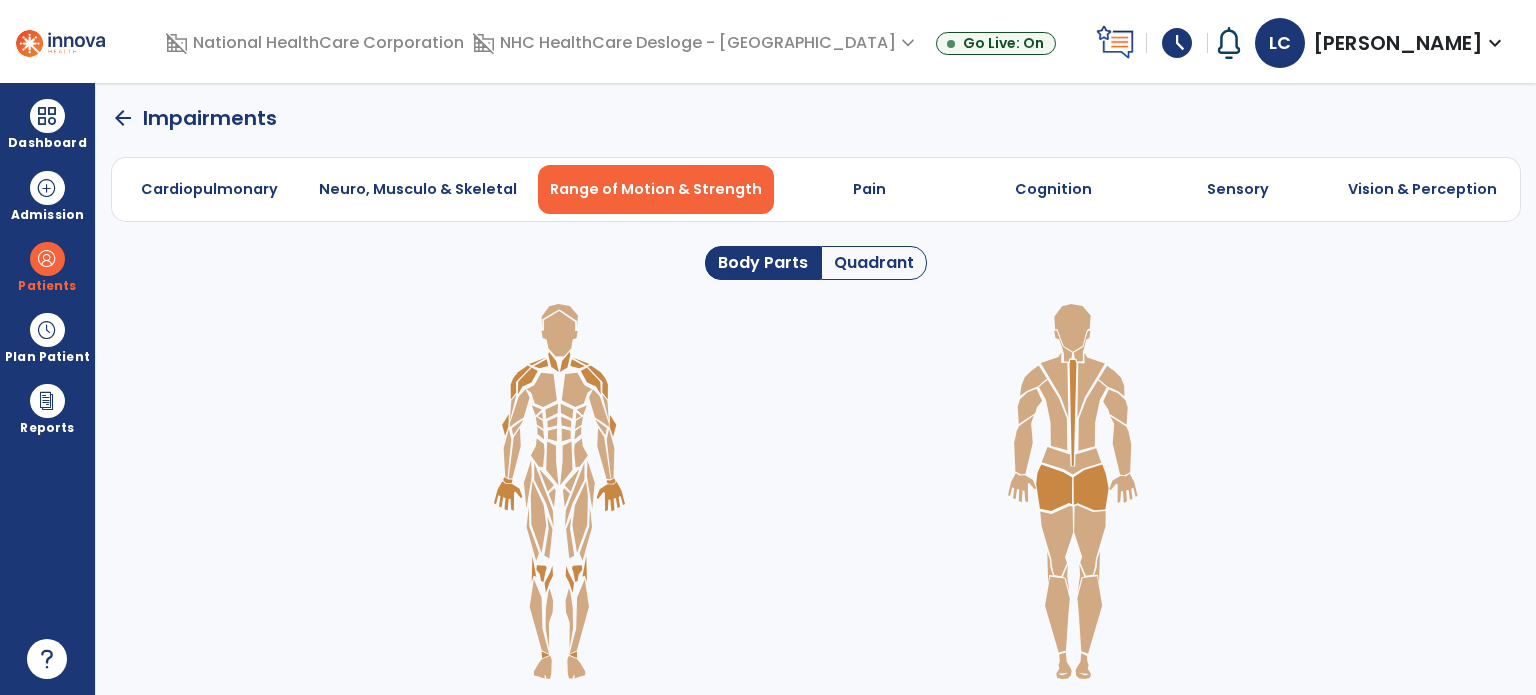 click on "Quadrant" 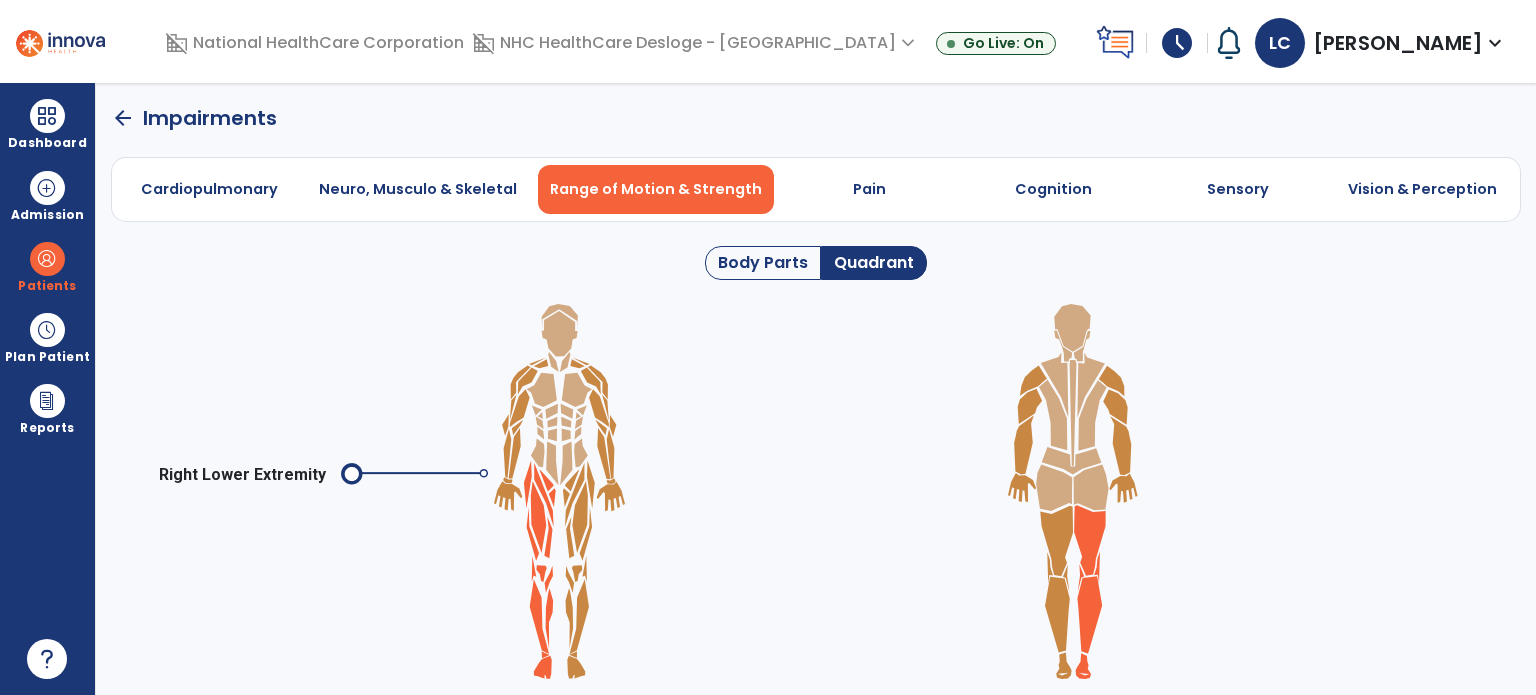 click 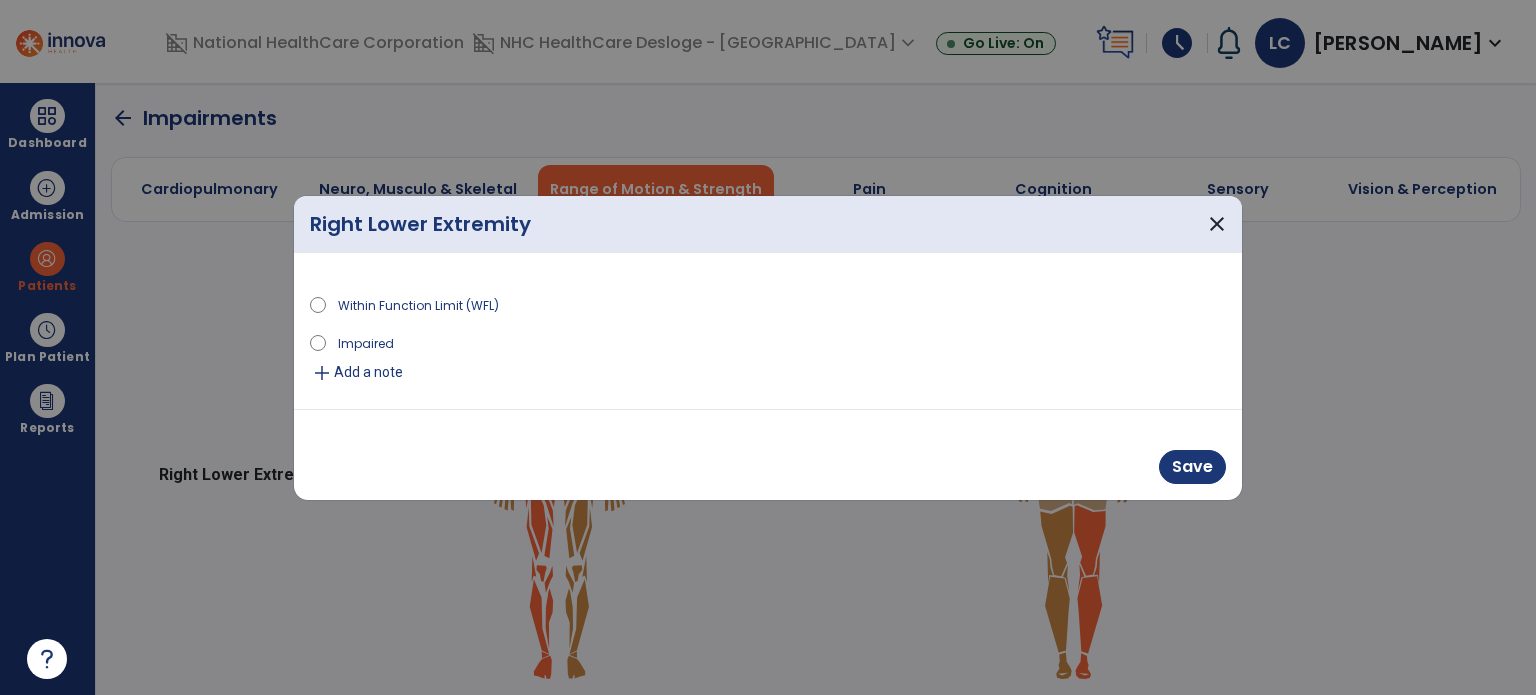 click on "Impaired" at bounding box center [366, 342] 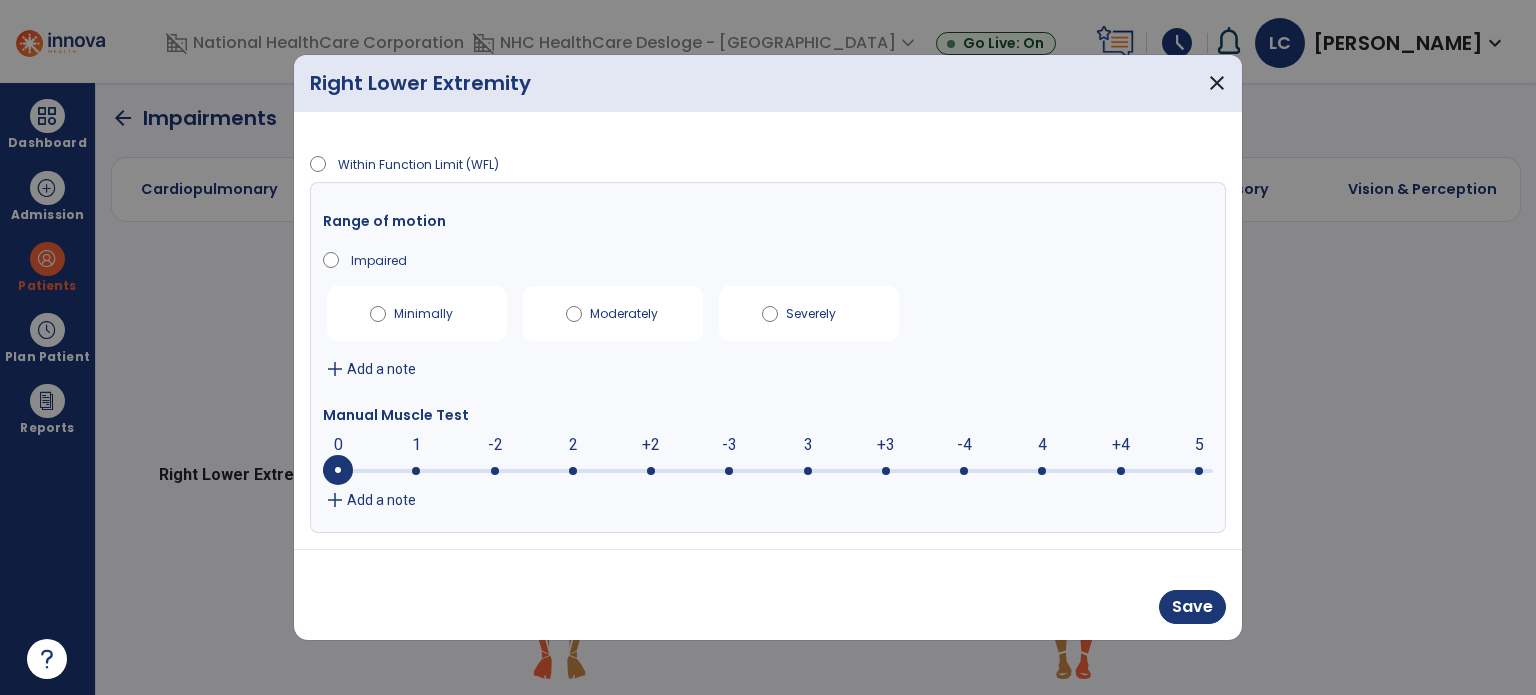 click at bounding box center (886, 471) 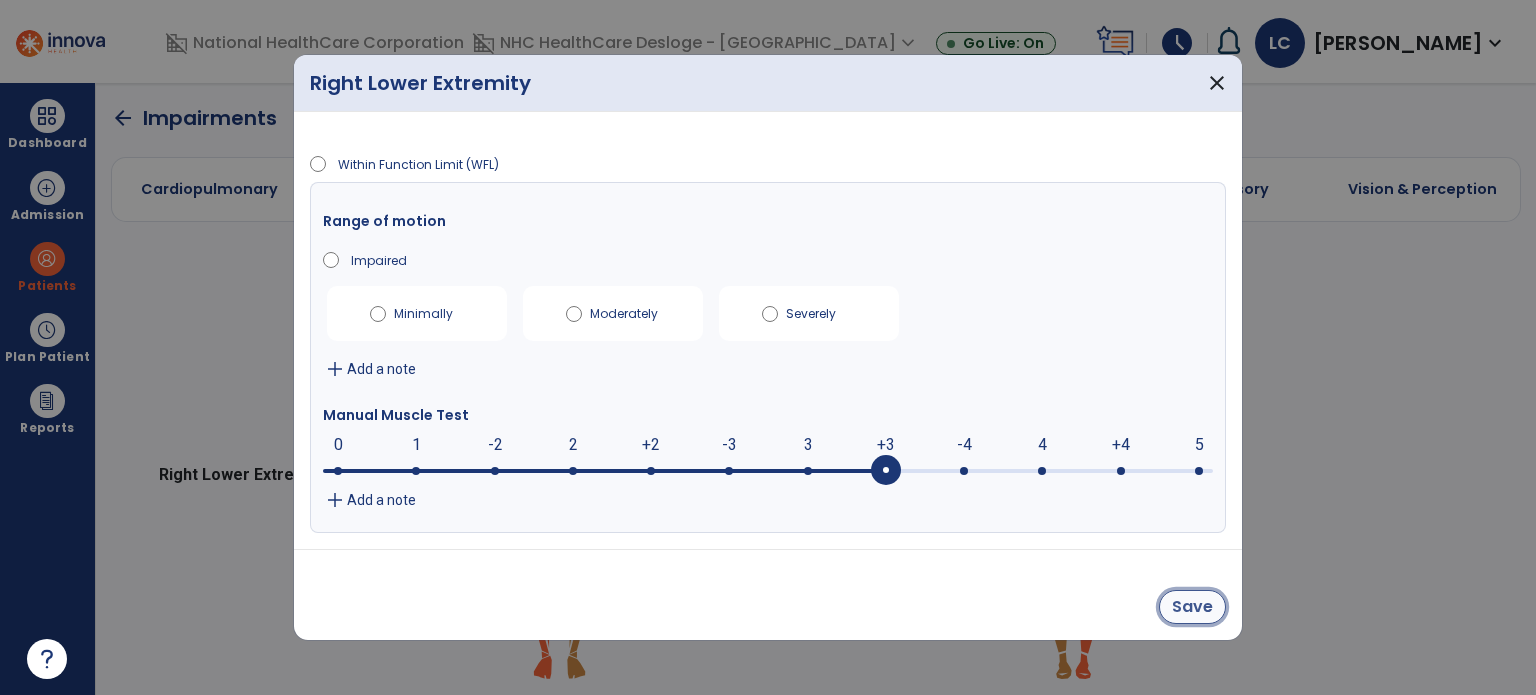 click on "Save" at bounding box center [1192, 607] 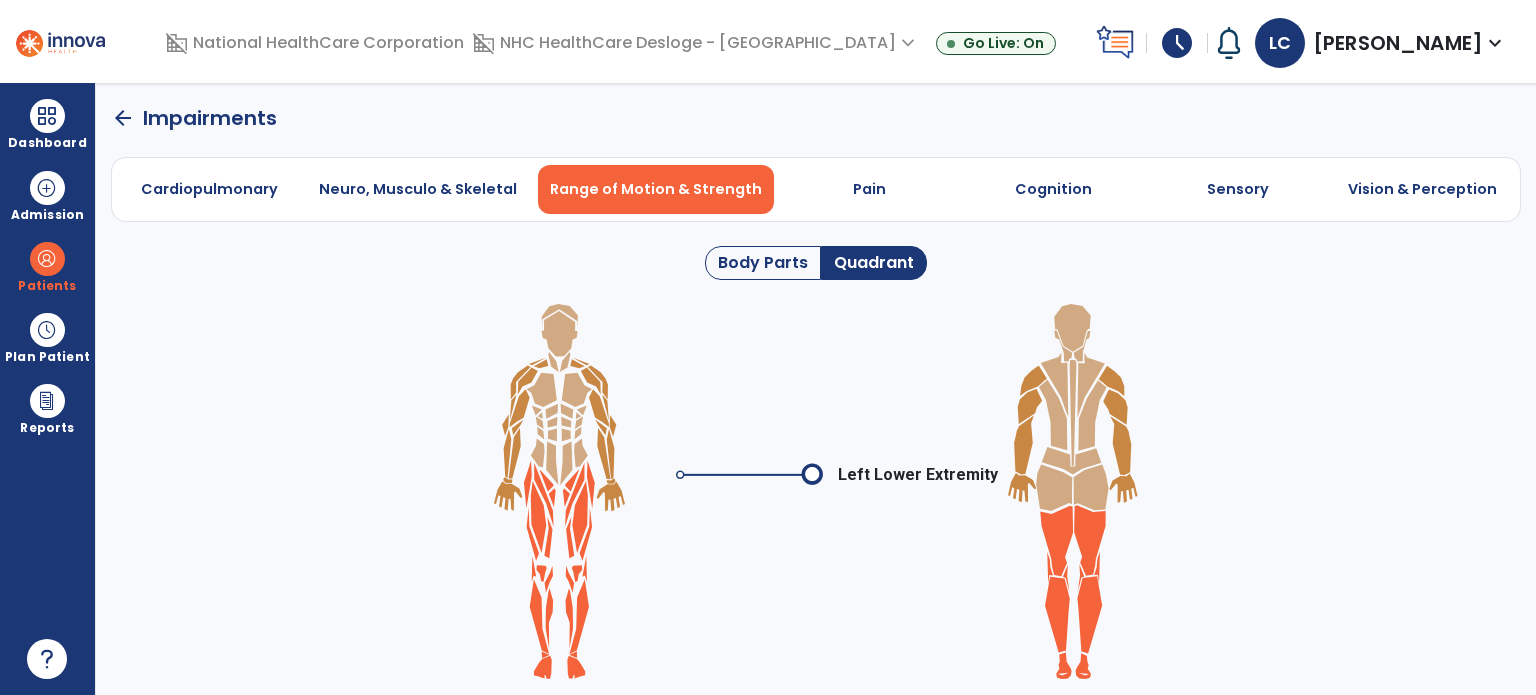 click 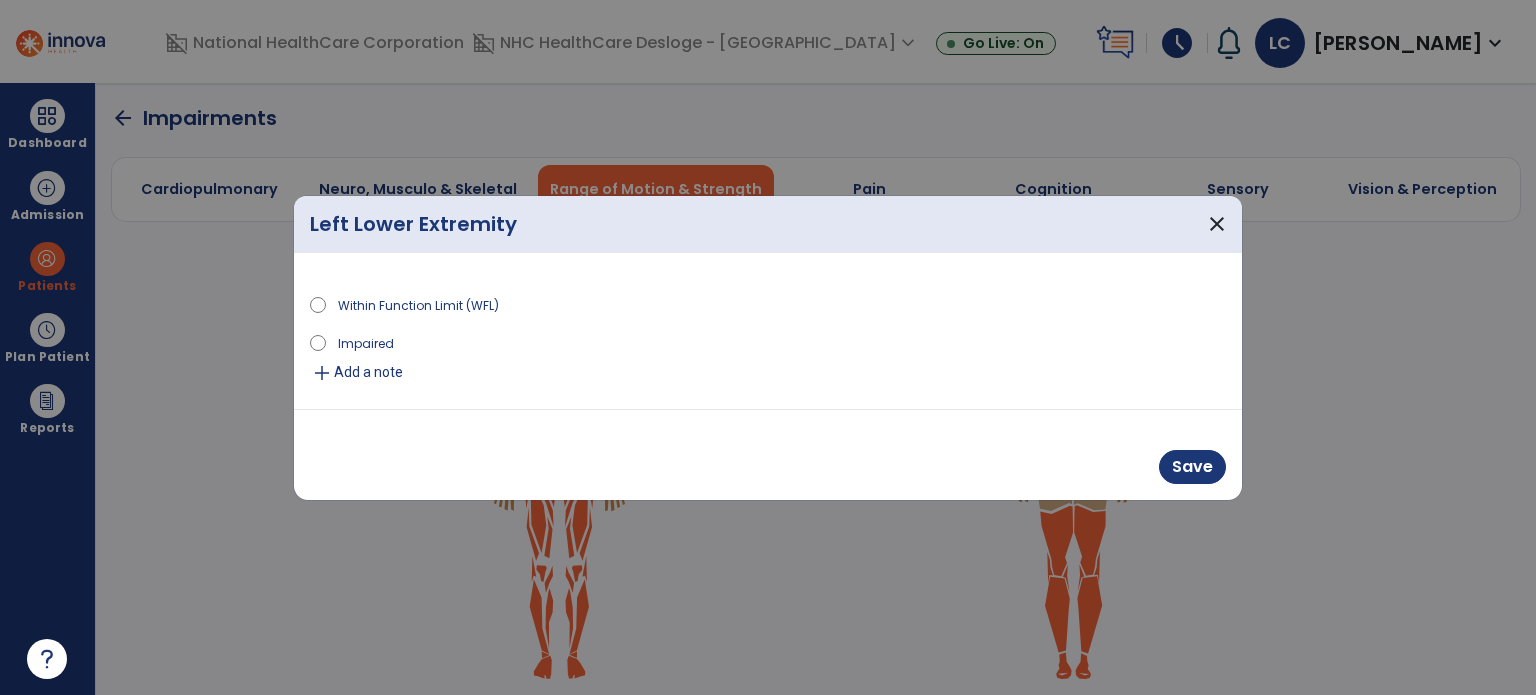 click on "Impaired" at bounding box center [366, 342] 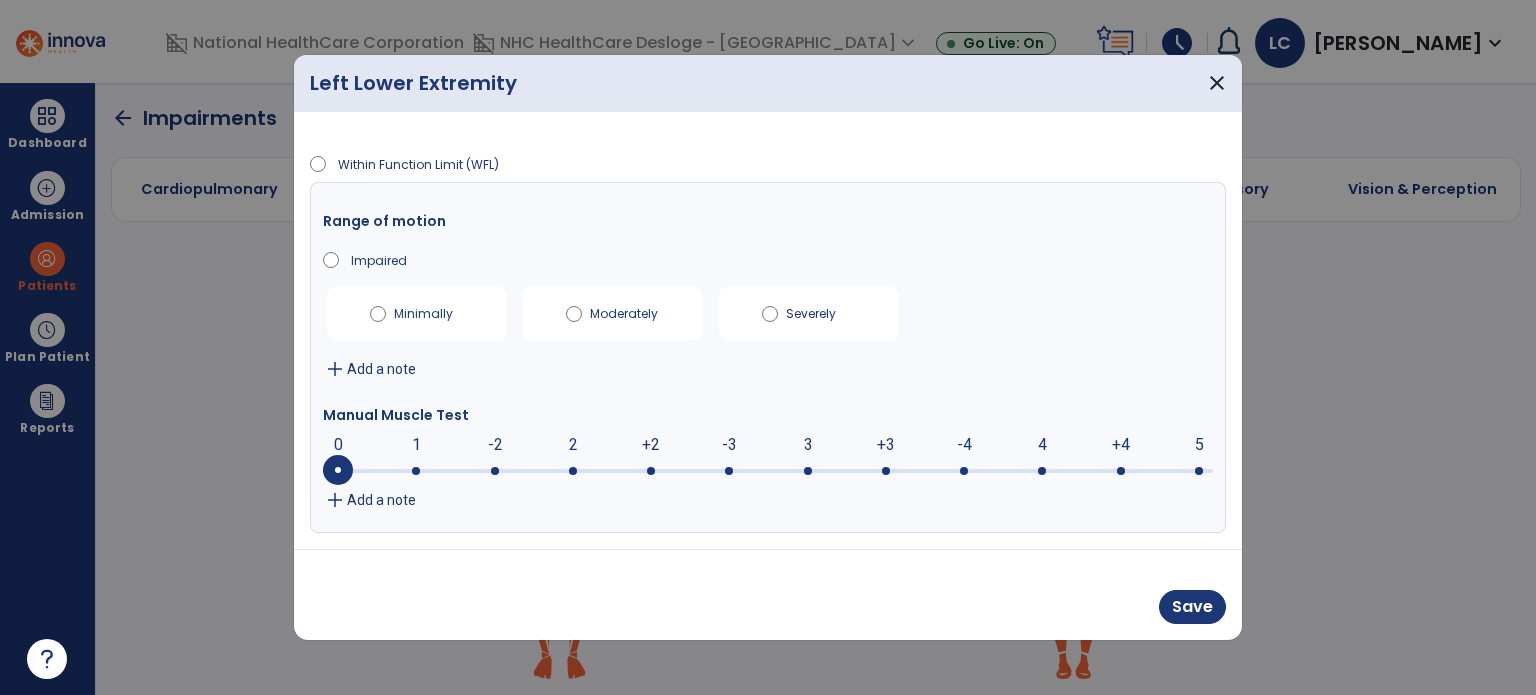 click at bounding box center [768, 469] 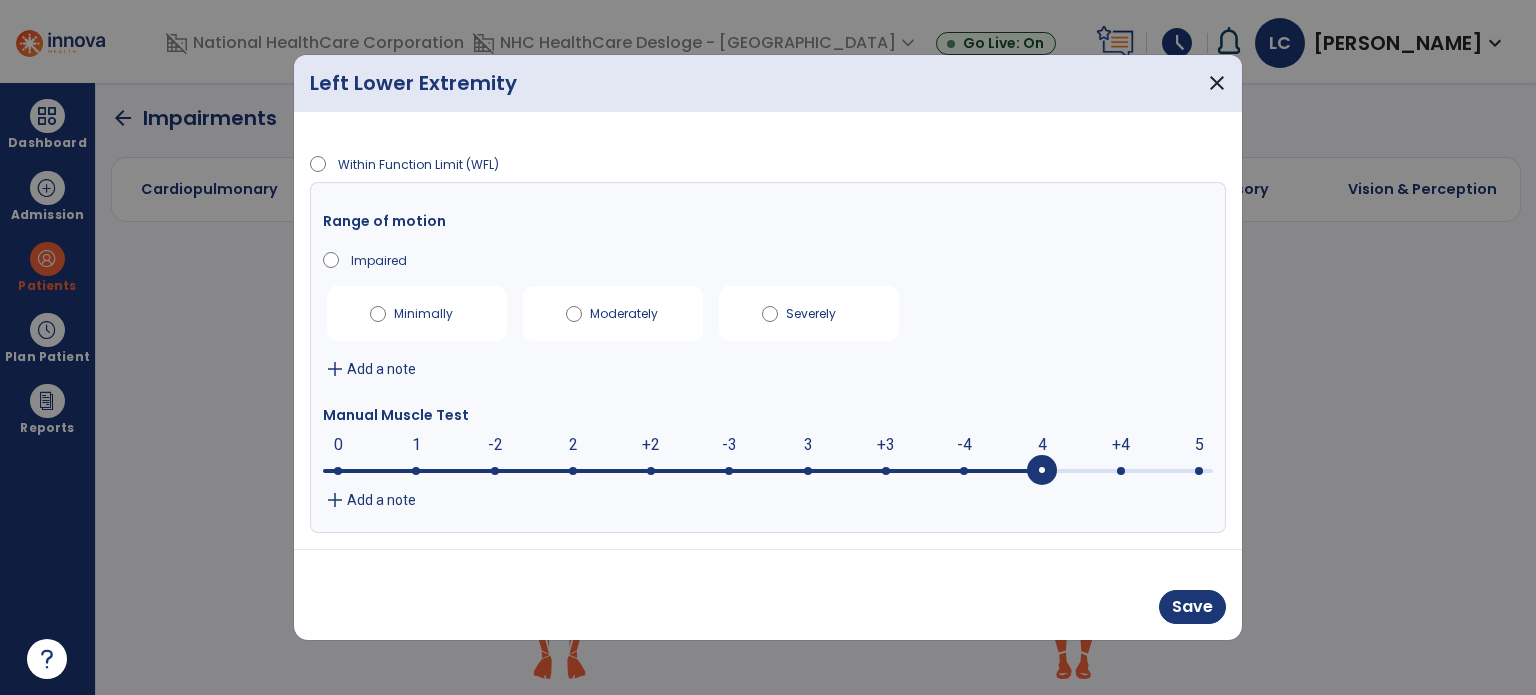 click at bounding box center [1042, 470] 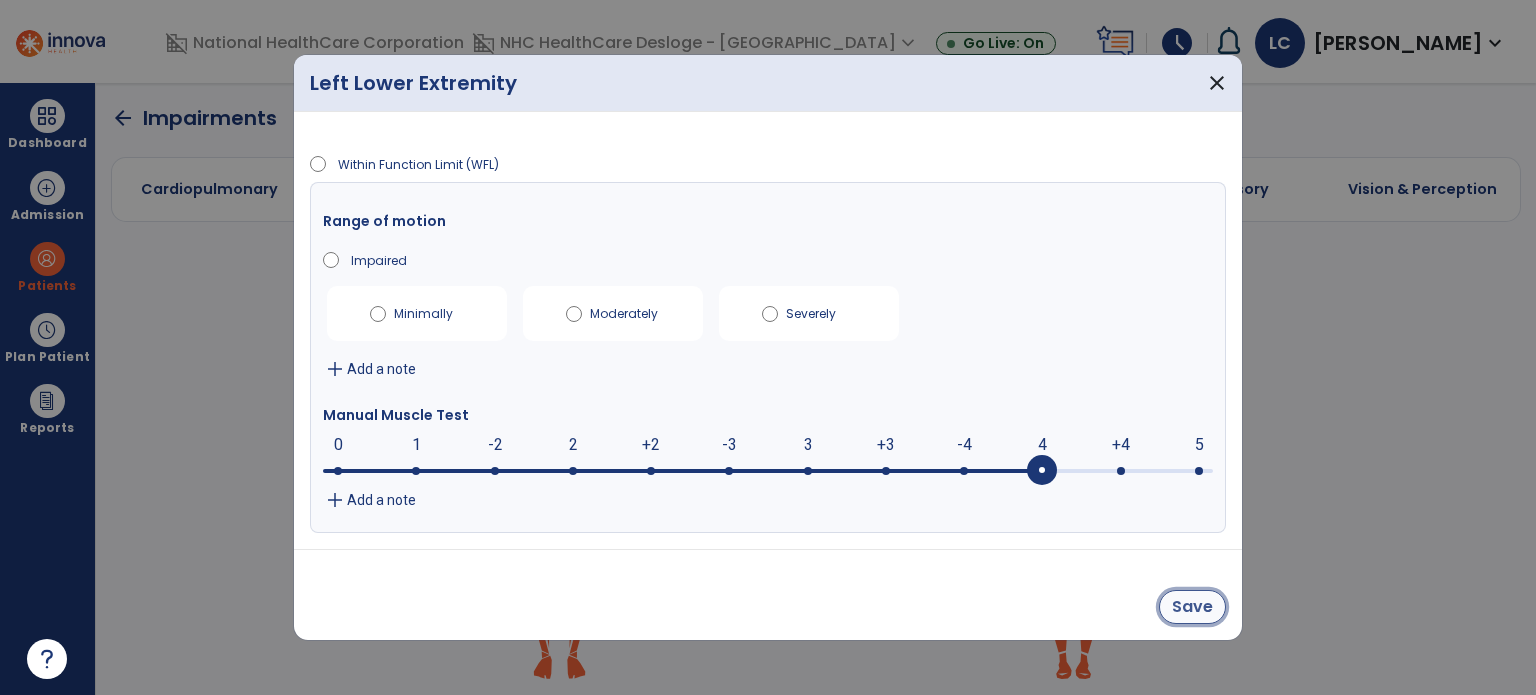 click on "Save" at bounding box center (1192, 607) 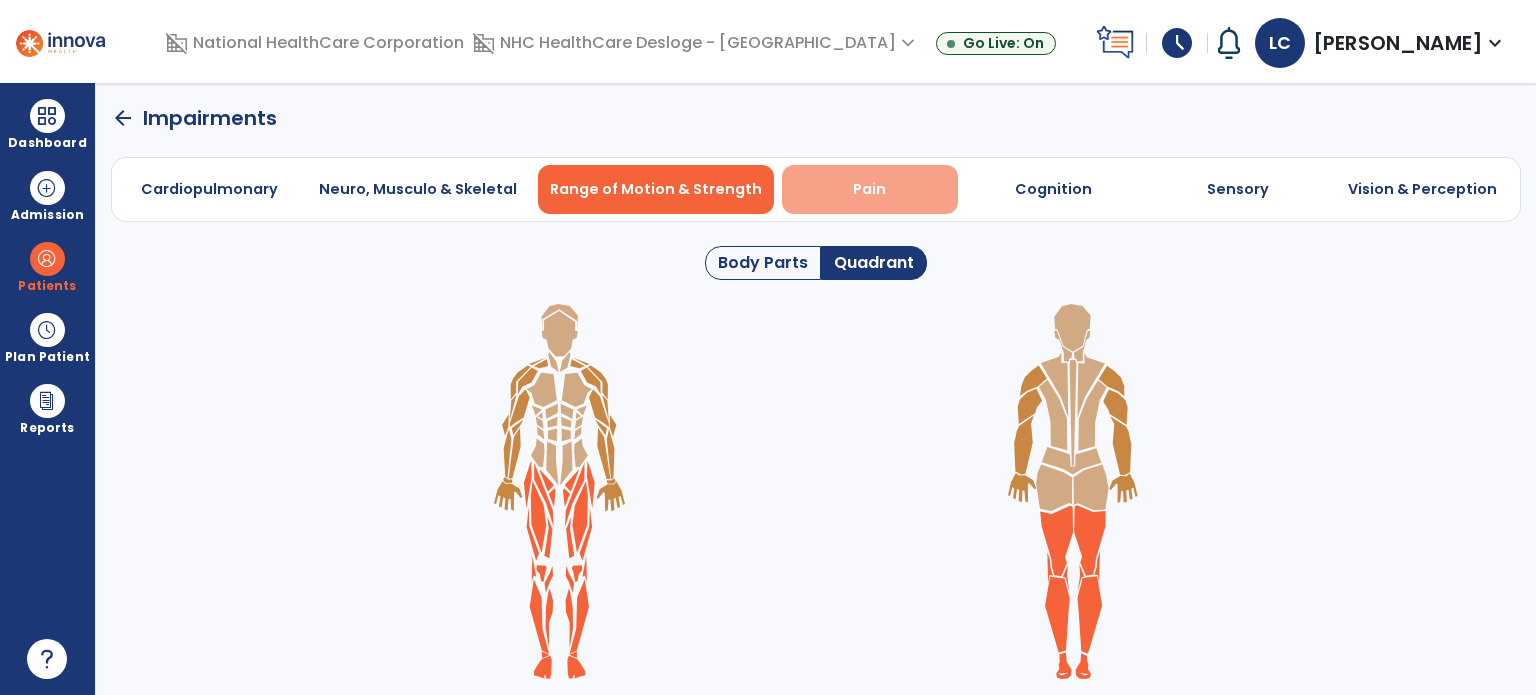 click on "Pain" at bounding box center [870, 189] 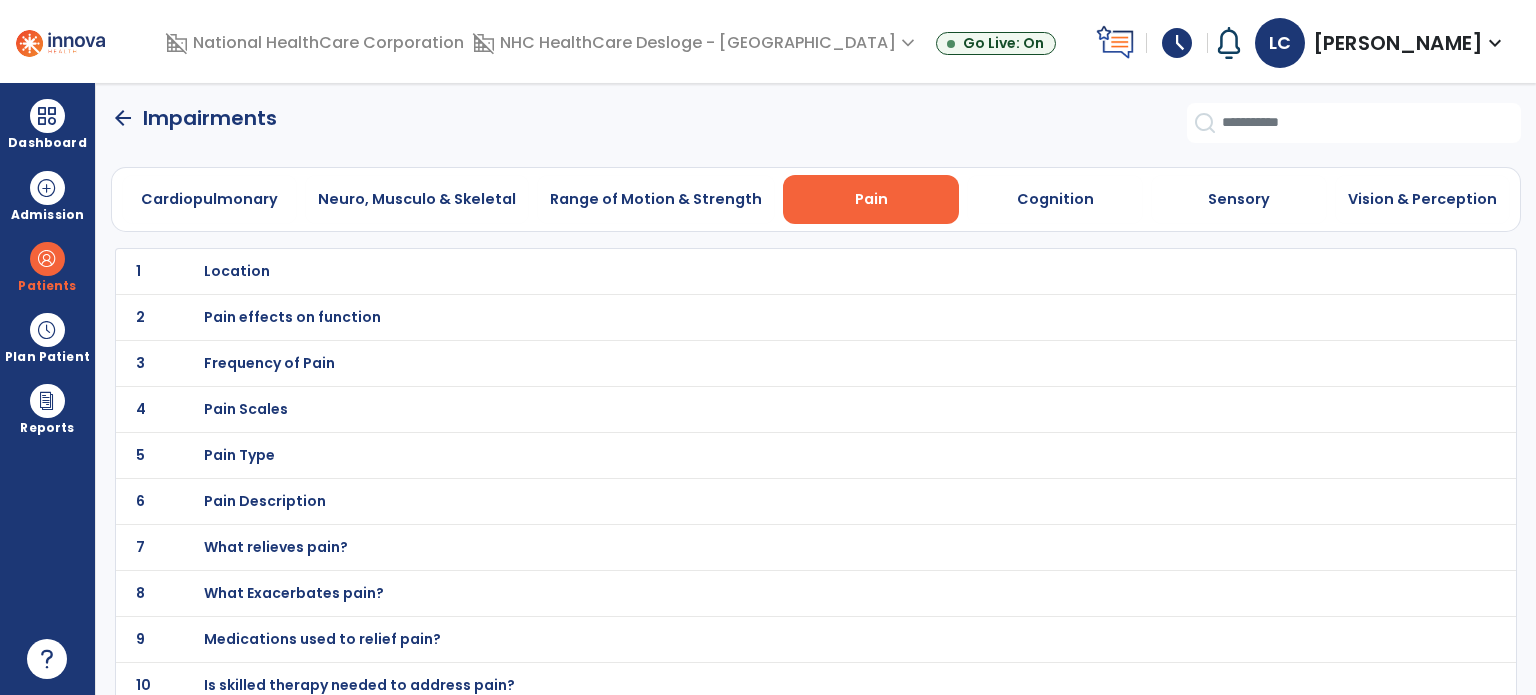 click on "Pain Scales" at bounding box center [237, 271] 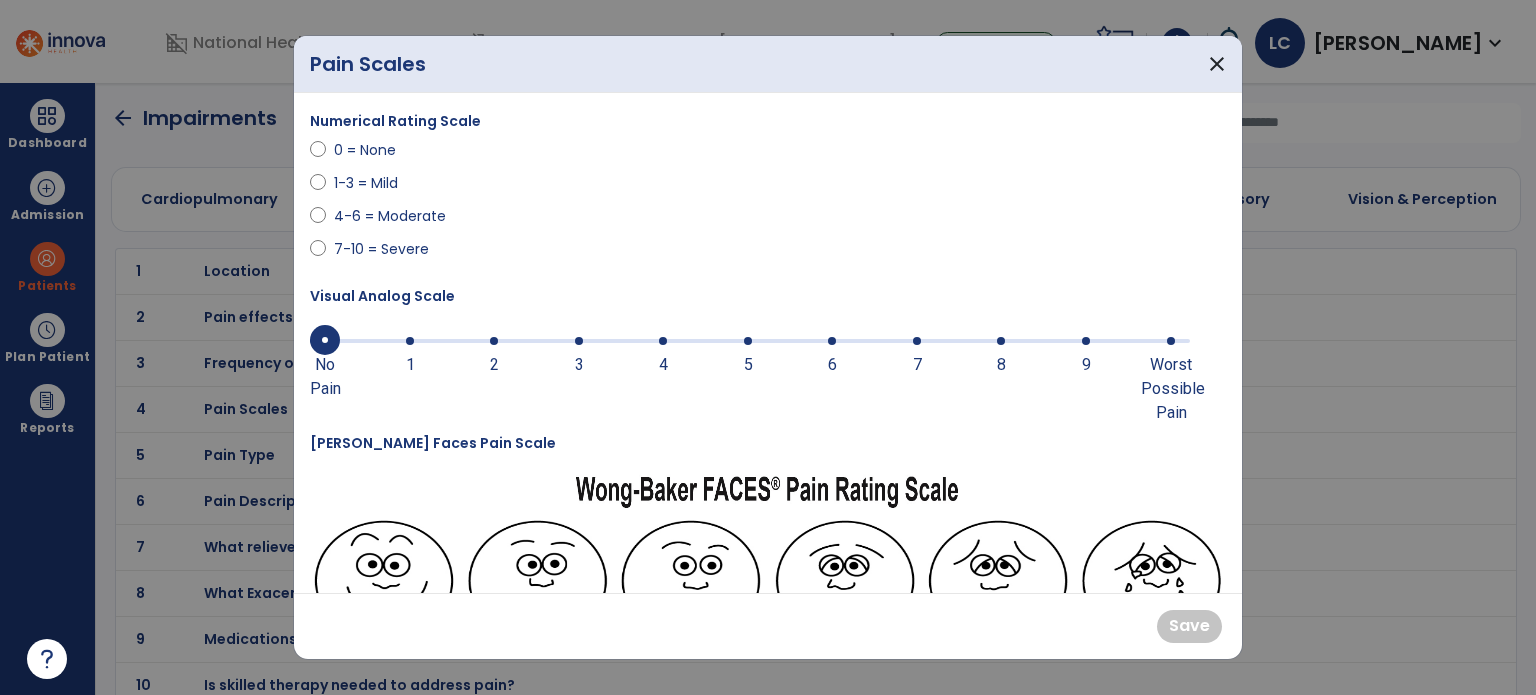 click at bounding box center [1001, 341] 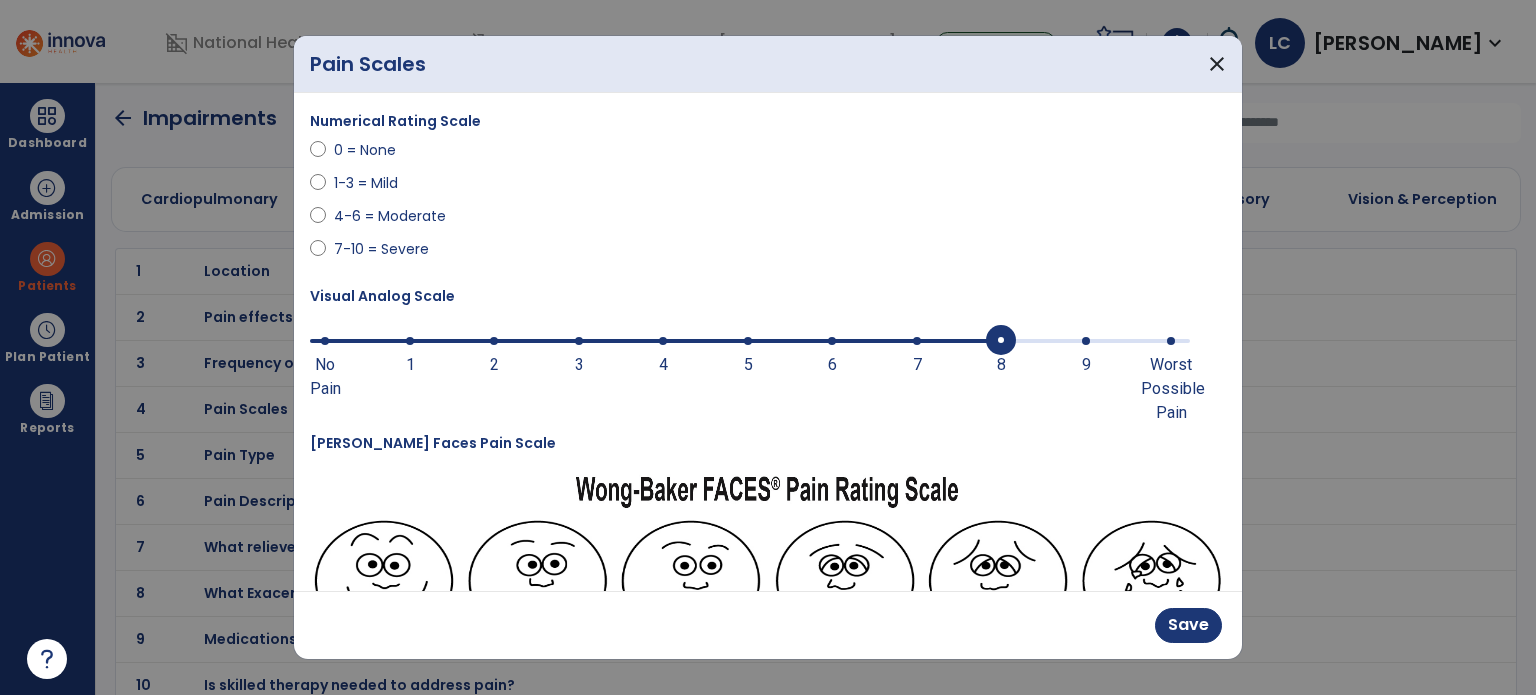scroll, scrollTop: 351, scrollLeft: 0, axis: vertical 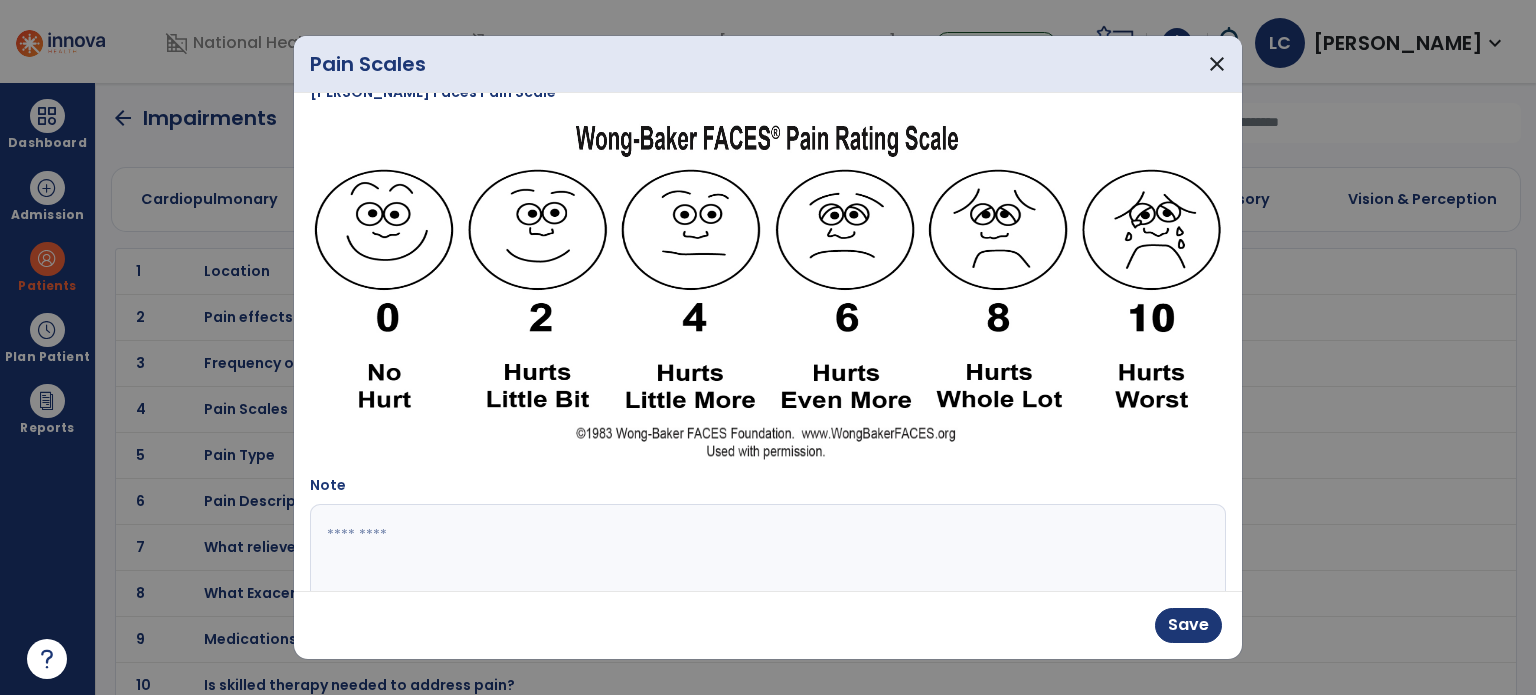 click at bounding box center (766, 579) 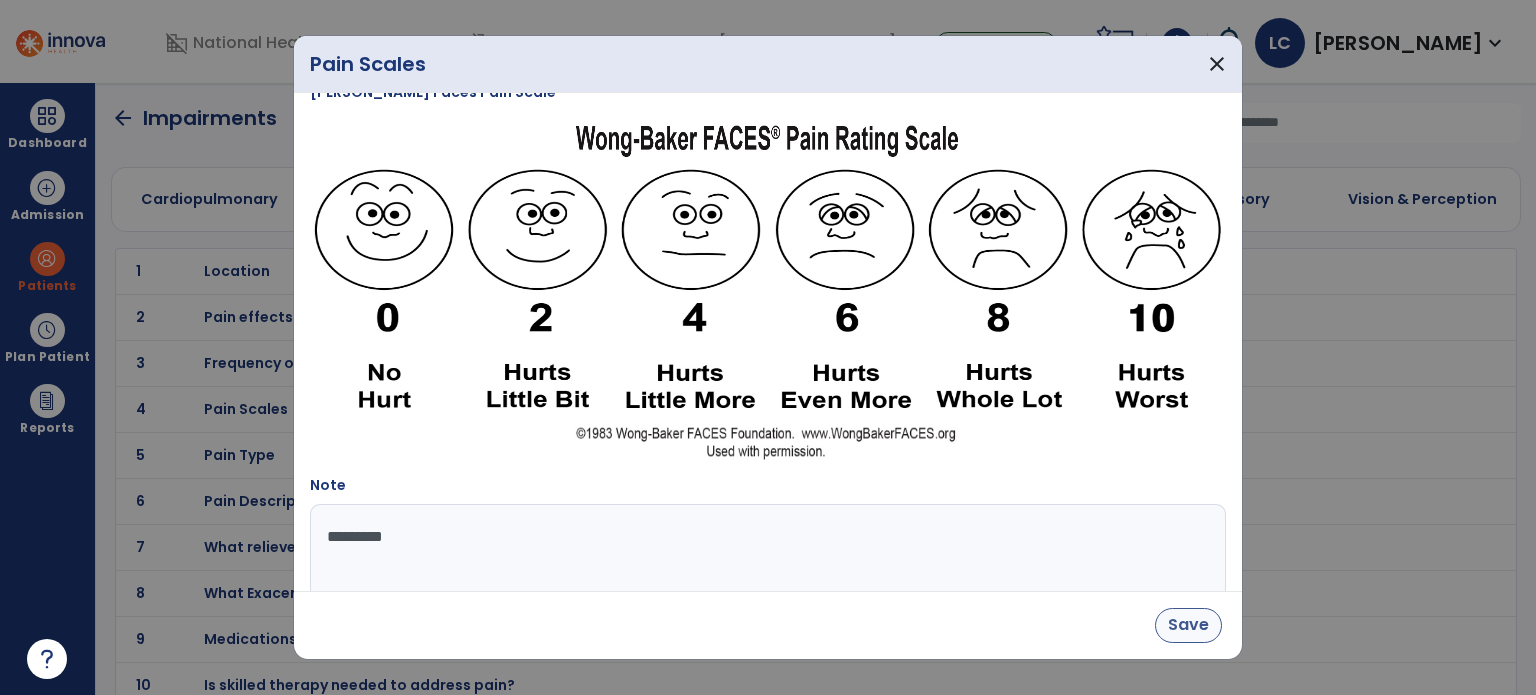 type on "*********" 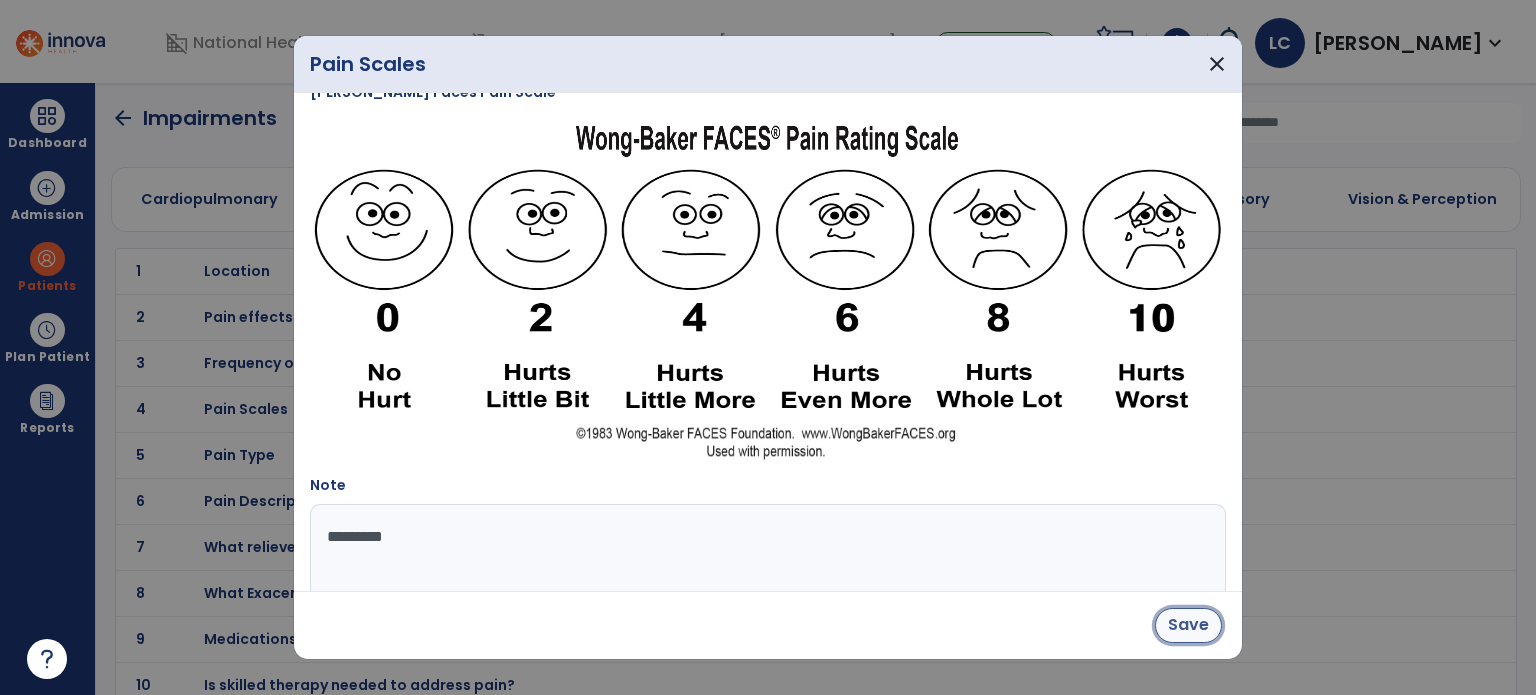 click on "Save" at bounding box center [1188, 625] 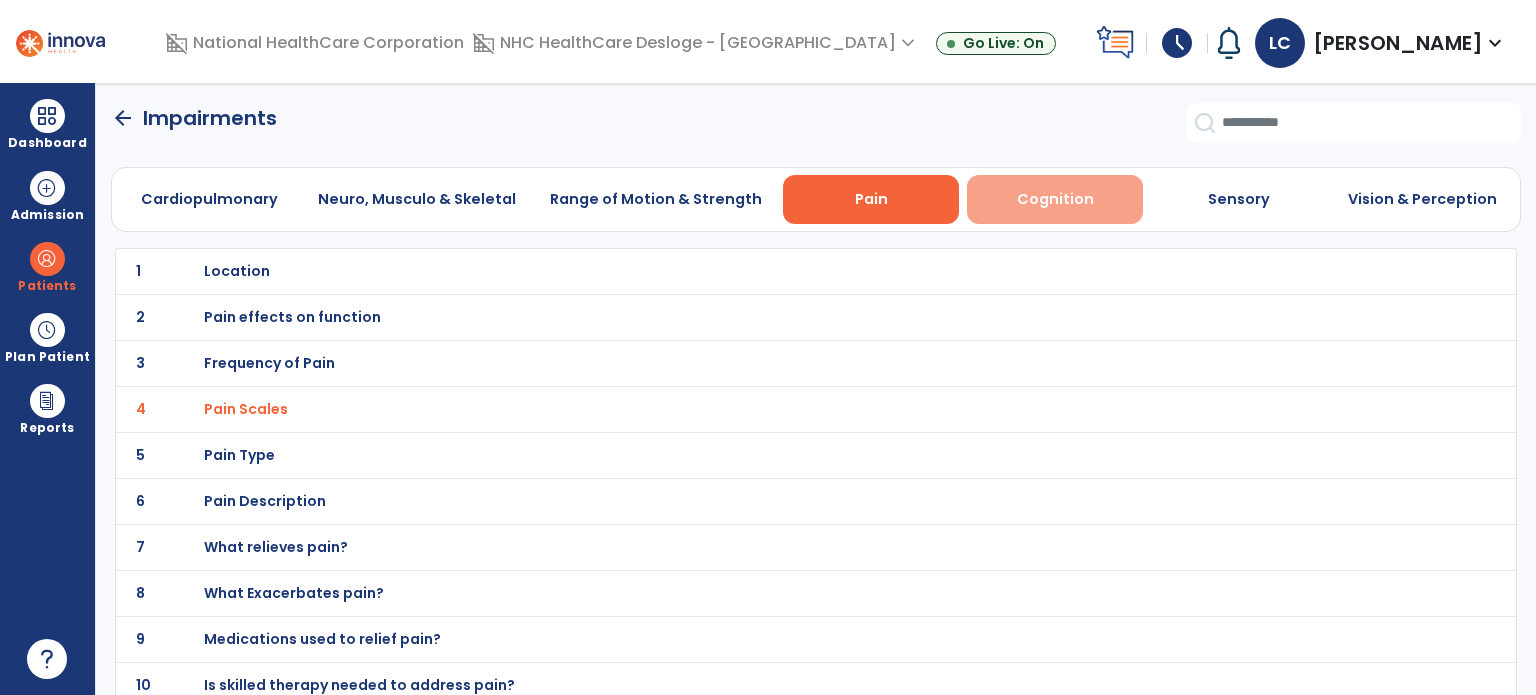 click on "Cognition" at bounding box center [1055, 199] 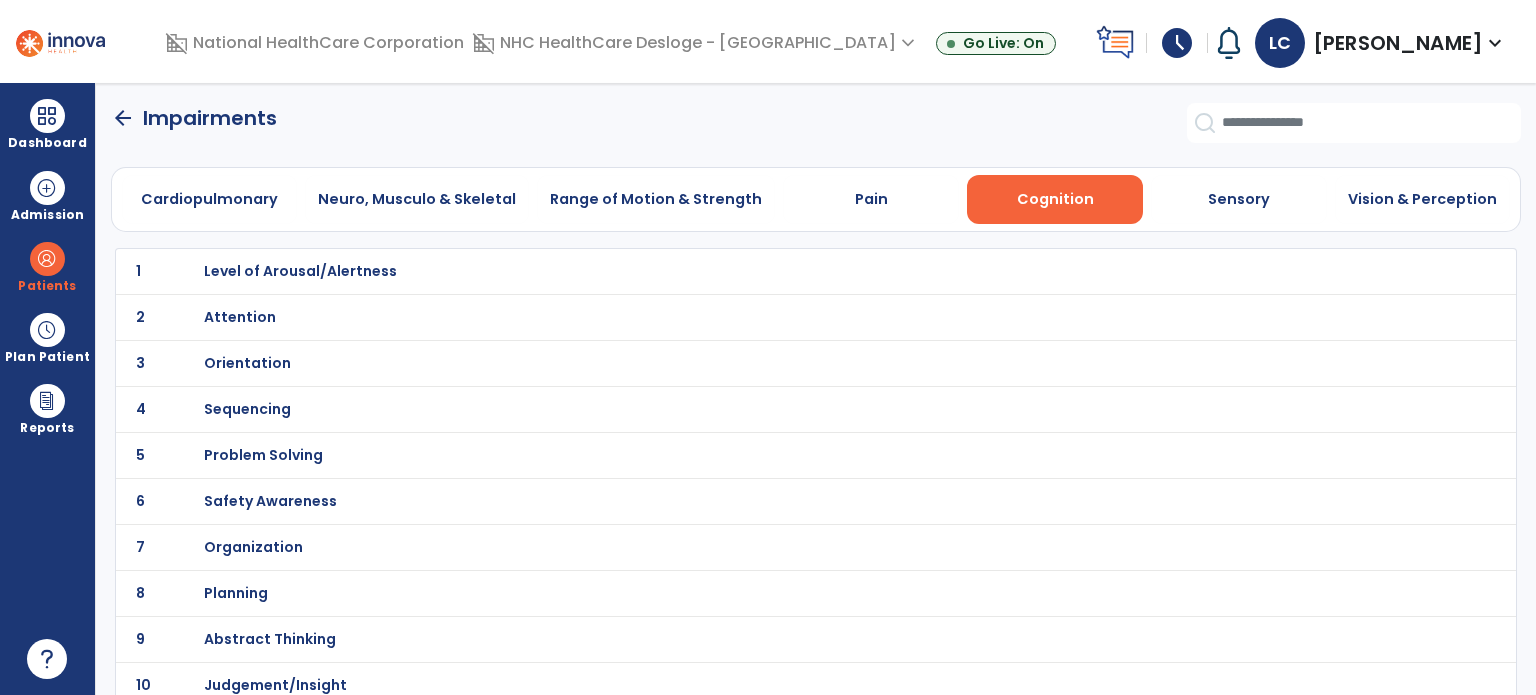 click on "Orientation" at bounding box center [300, 271] 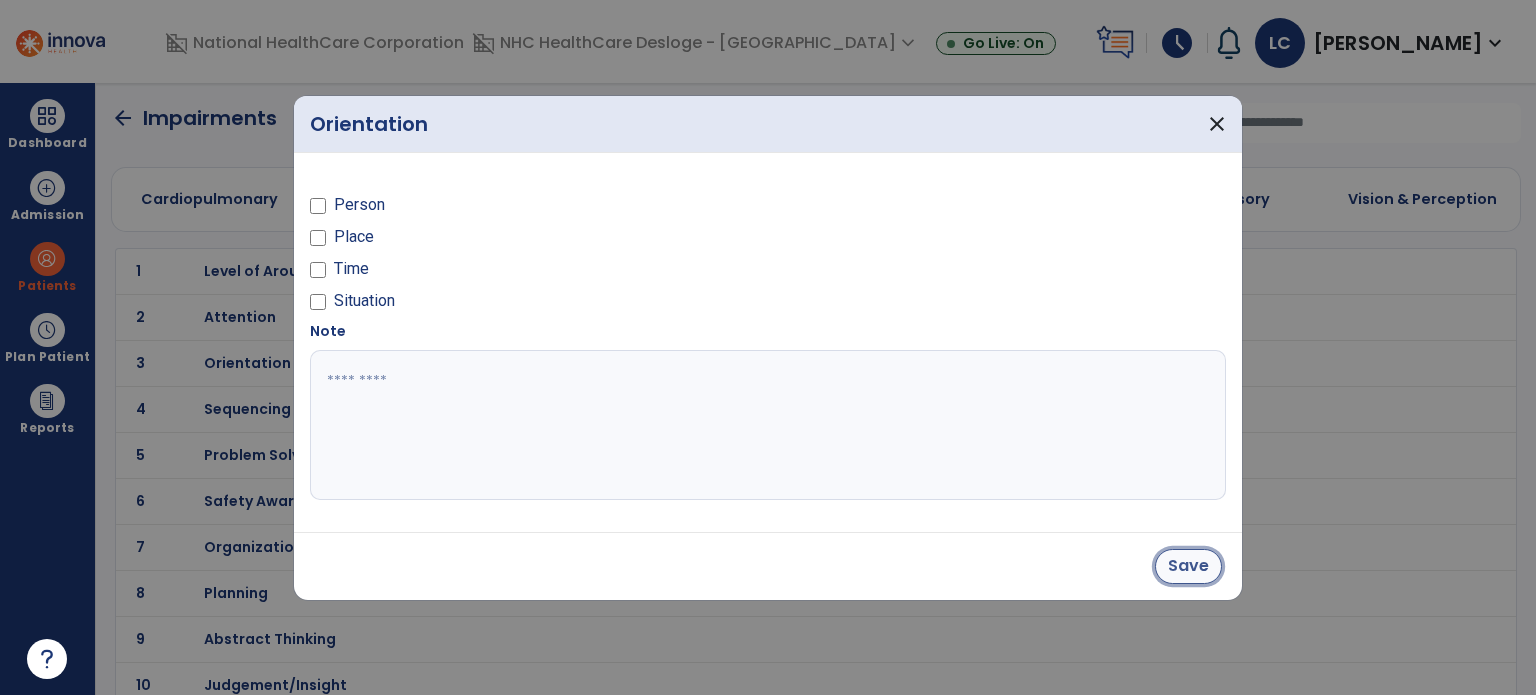 click on "Save" at bounding box center (1188, 566) 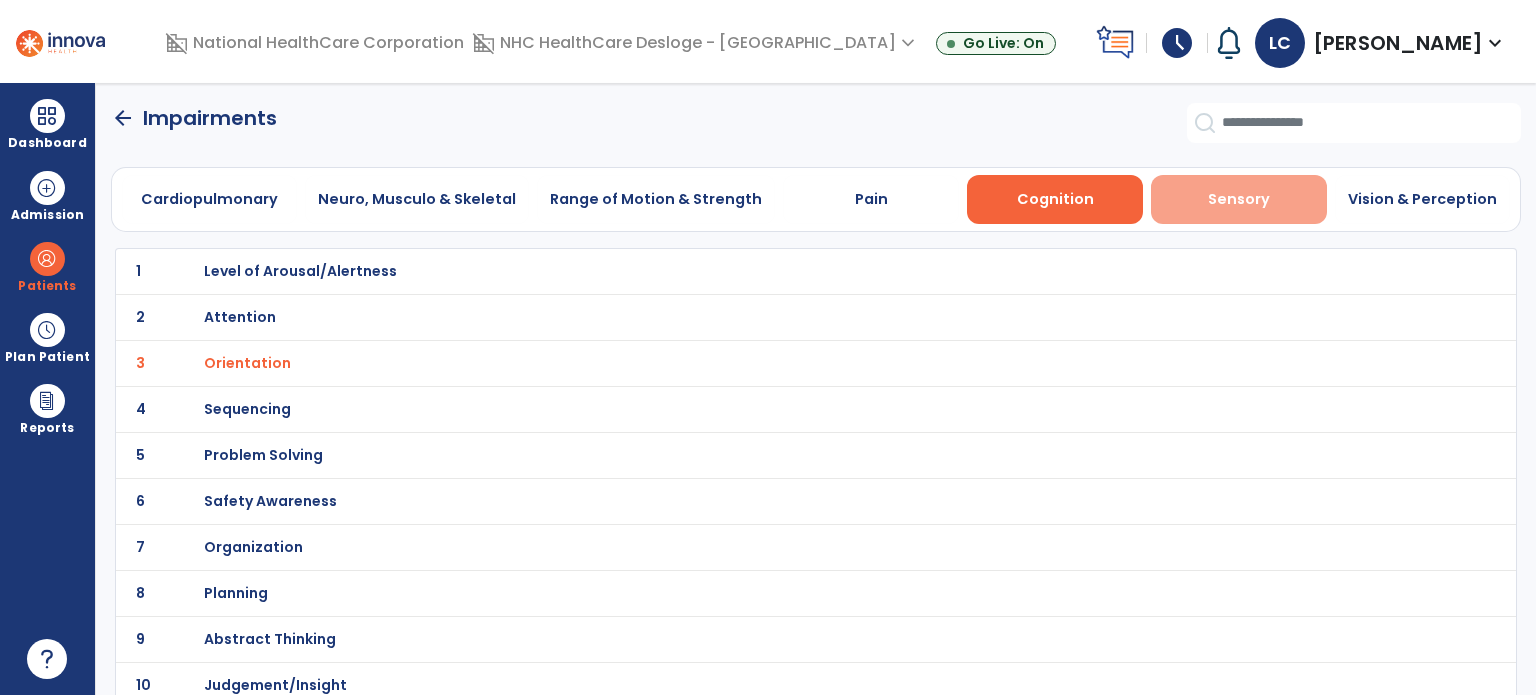 click on "Sensory" at bounding box center [1239, 199] 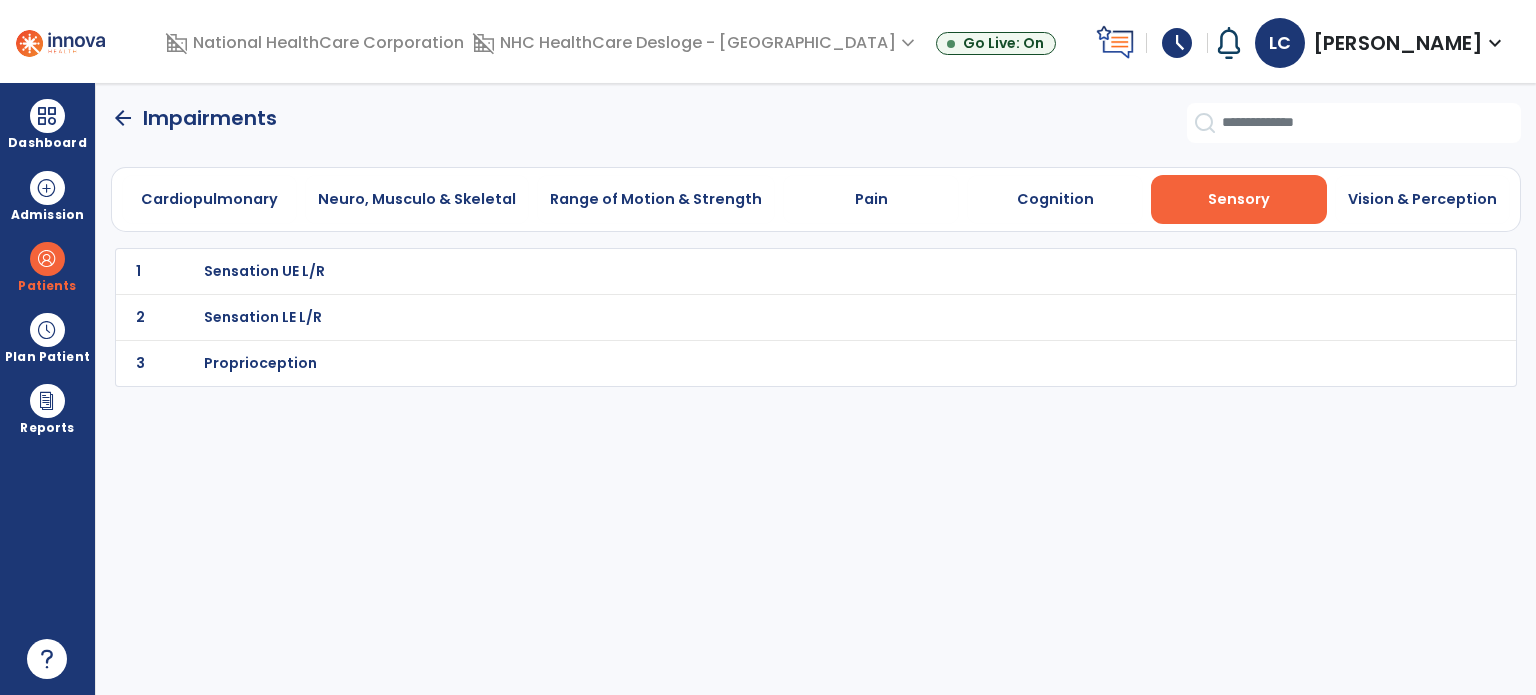 click on "Sensation UE L/R" at bounding box center [772, 271] 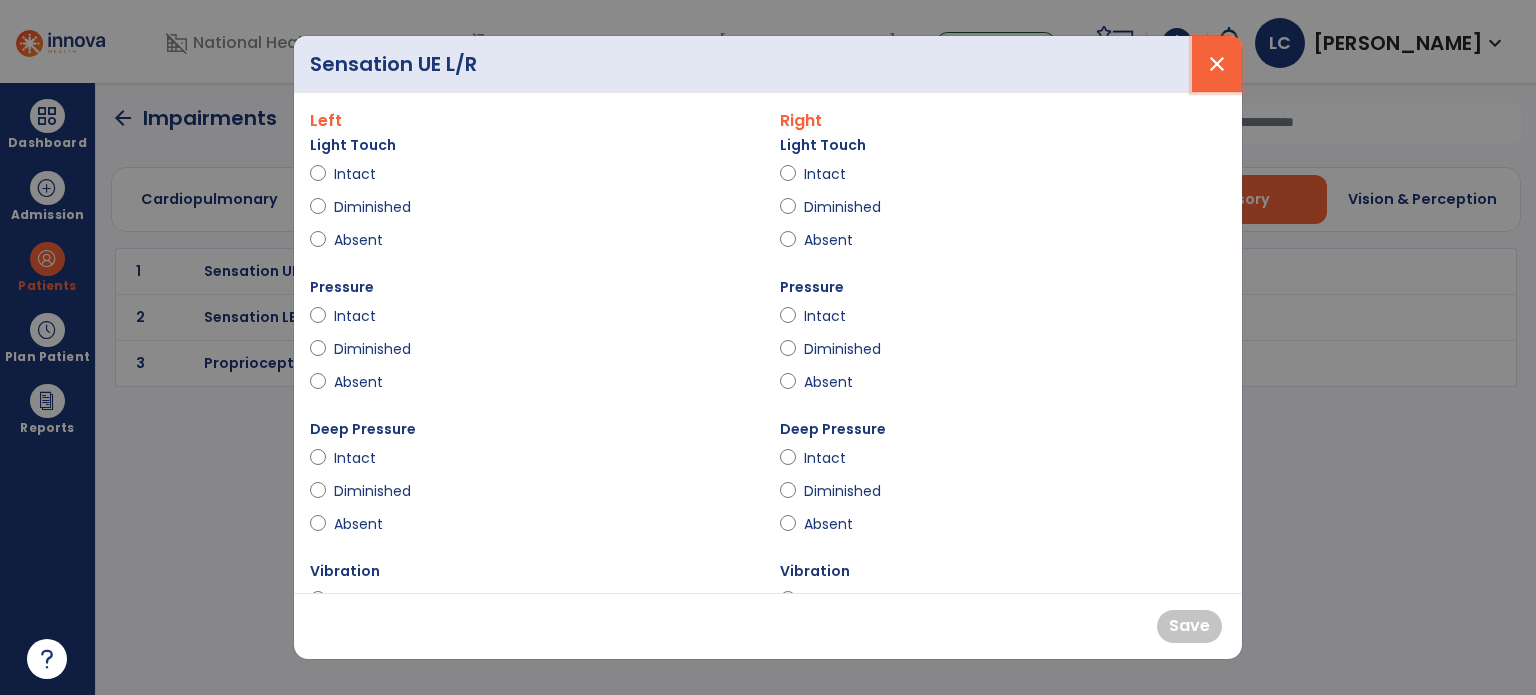 click on "close" at bounding box center (1217, 64) 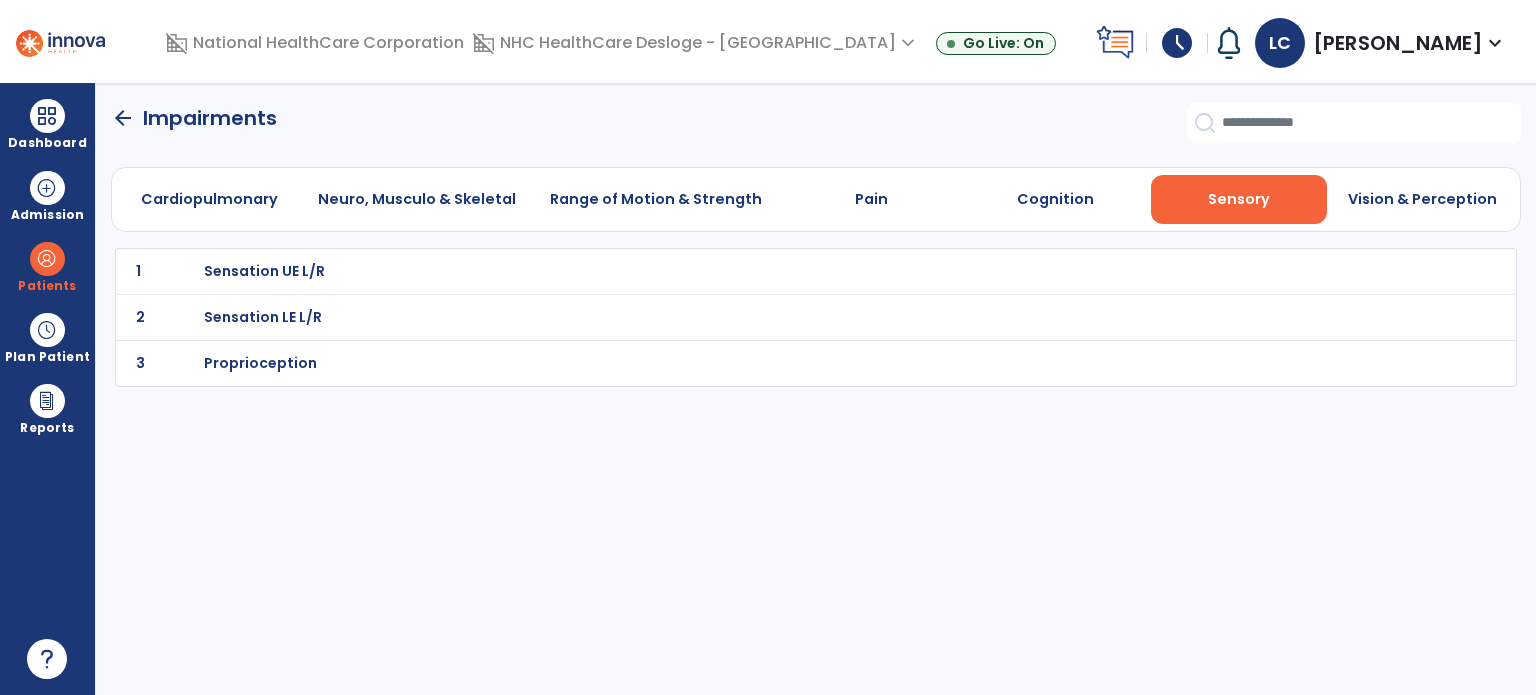 click on "Sensation LE L/R" at bounding box center [772, 271] 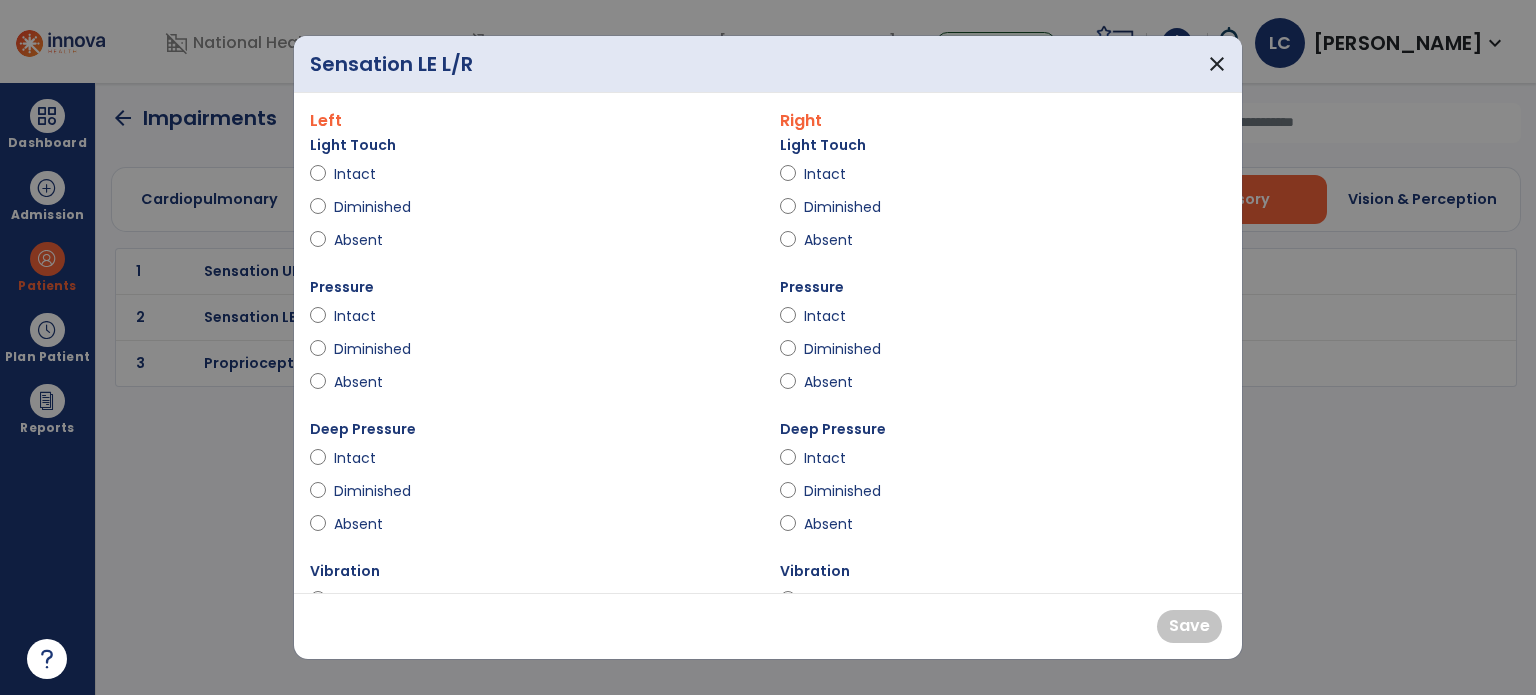 click on "Intact" at bounding box center [369, 174] 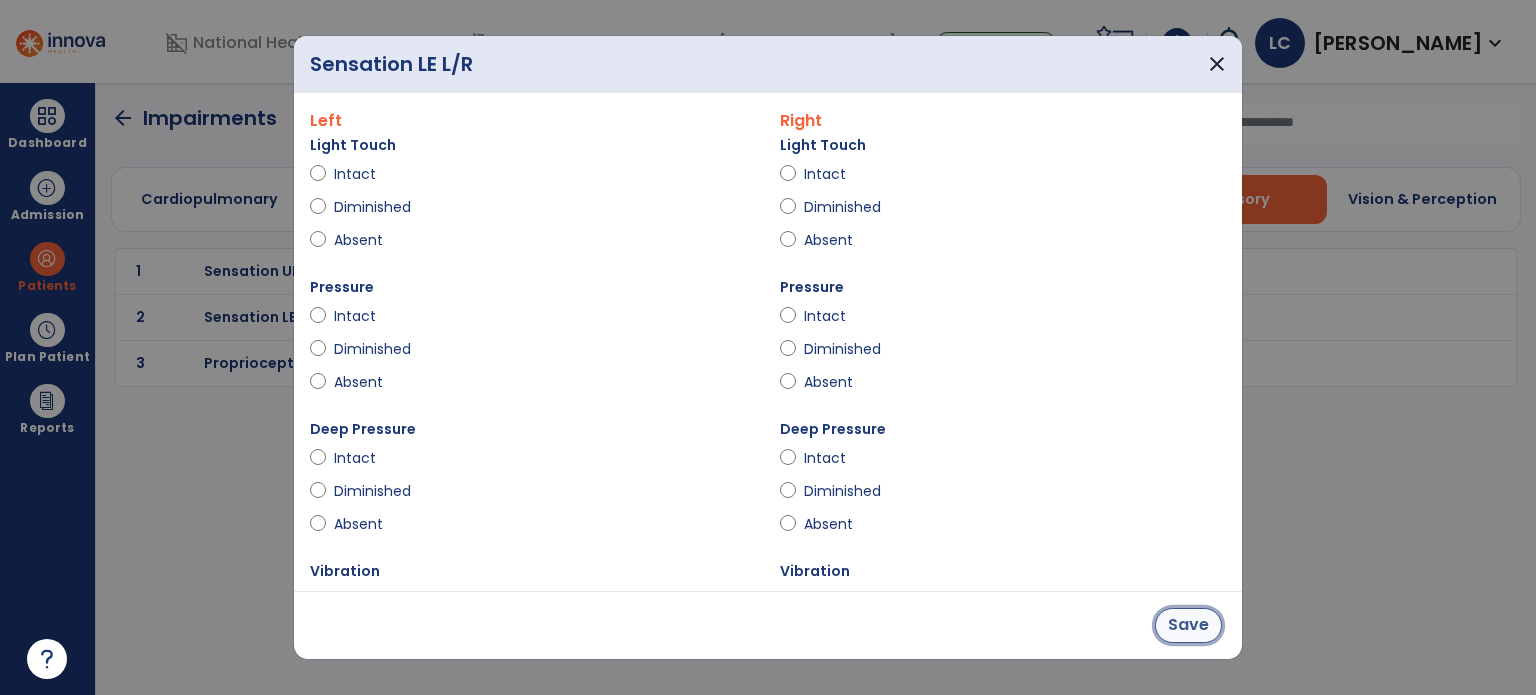 click on "Save" at bounding box center [1188, 625] 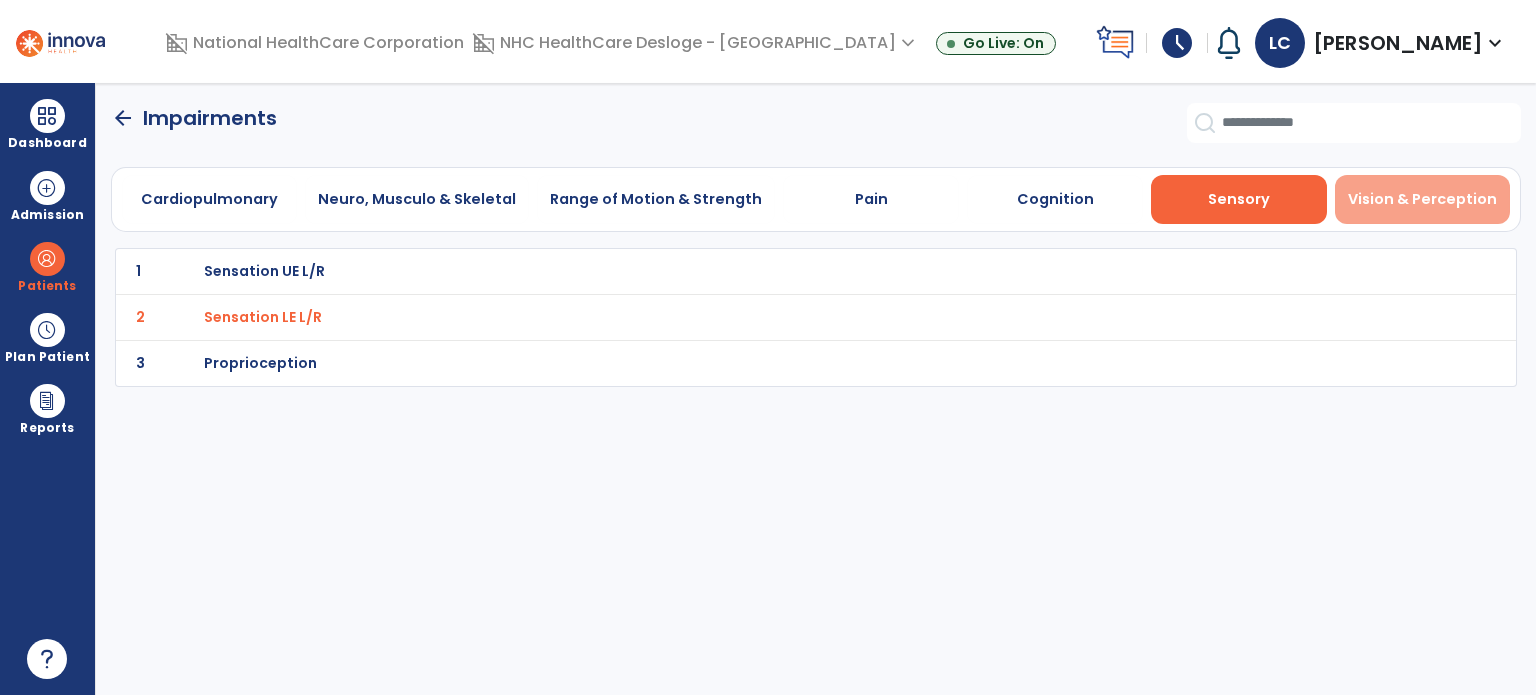 click on "Vision & Perception" at bounding box center (1422, 199) 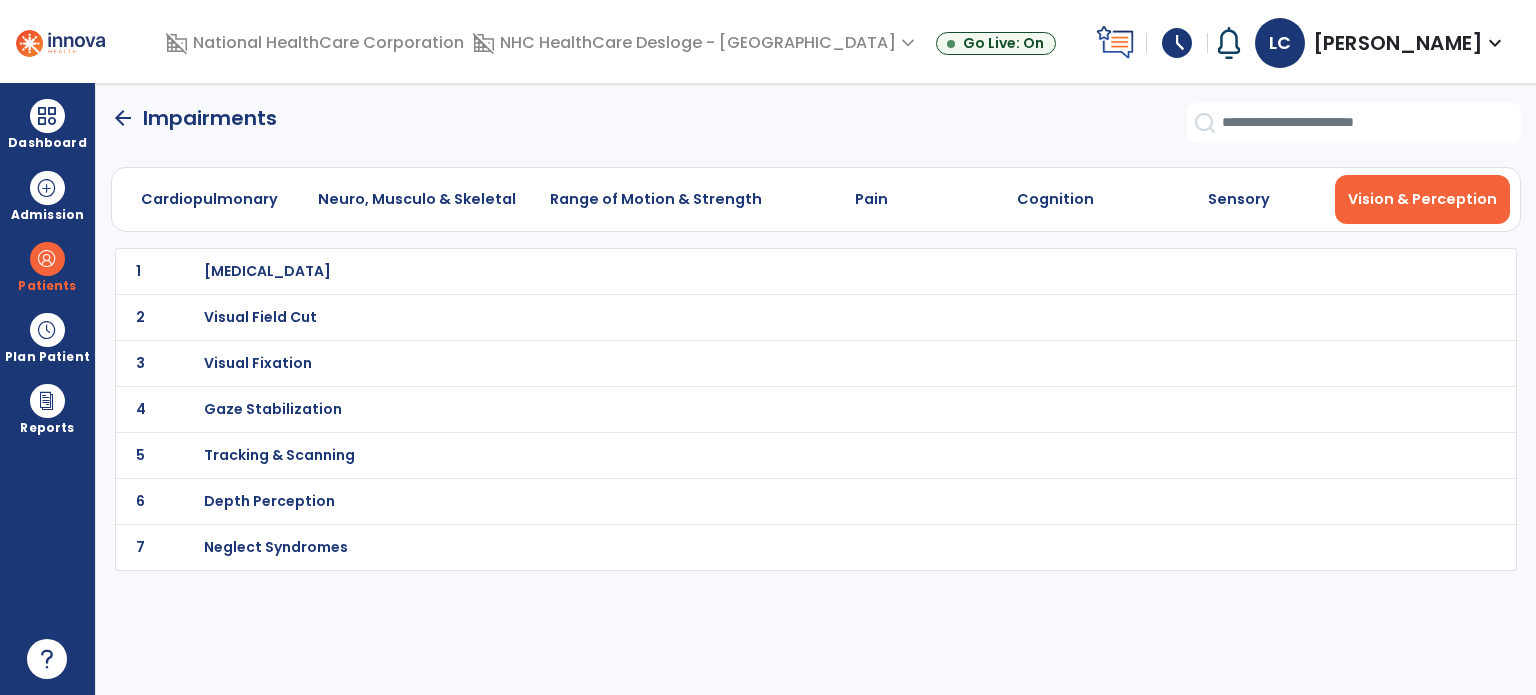click on "arrow_back" 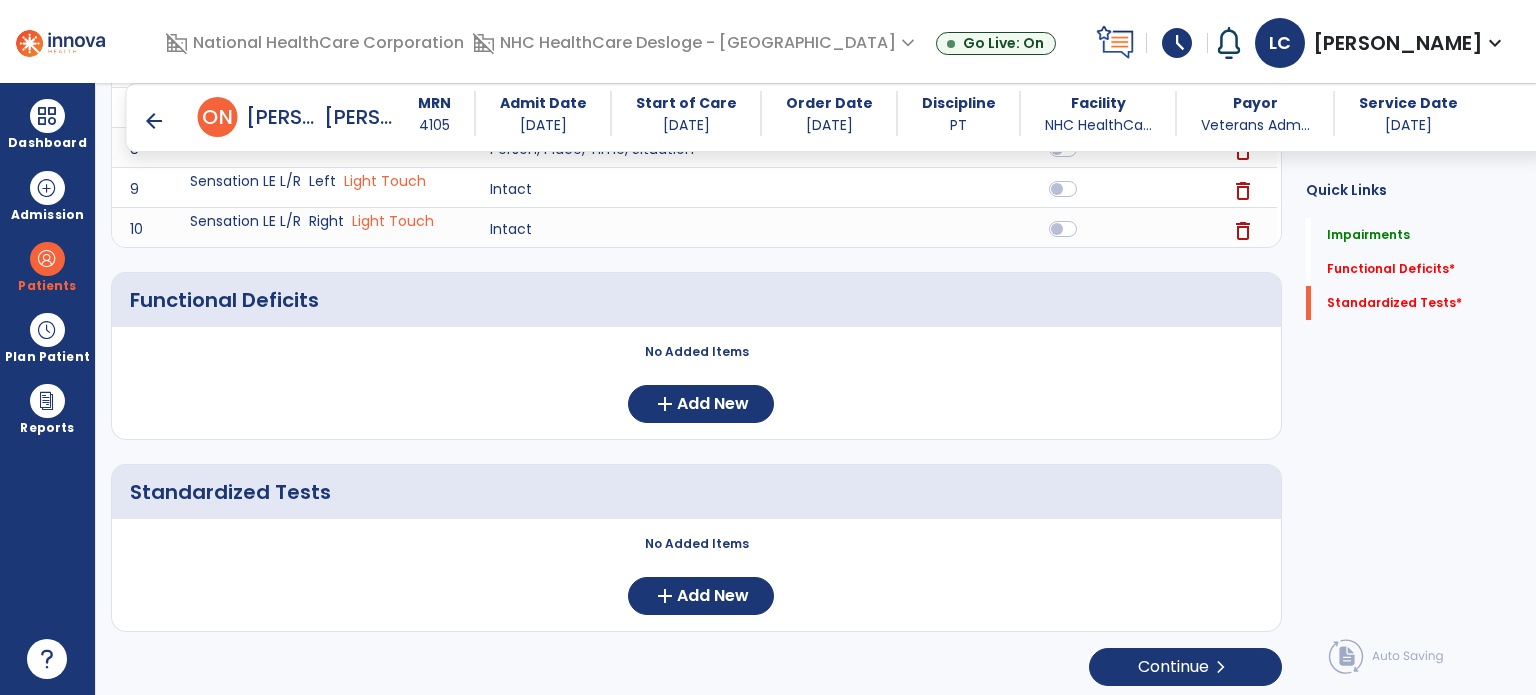 scroll, scrollTop: 600, scrollLeft: 0, axis: vertical 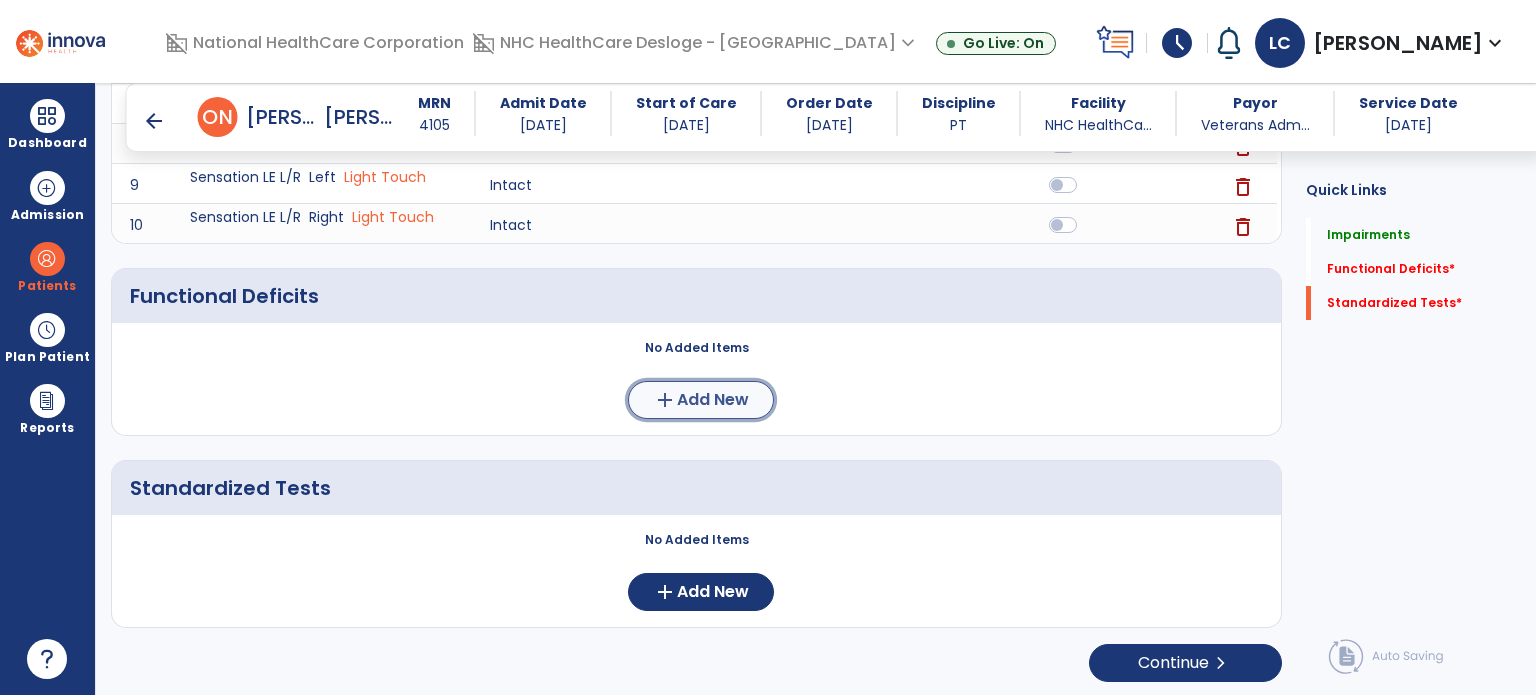 click on "Add New" 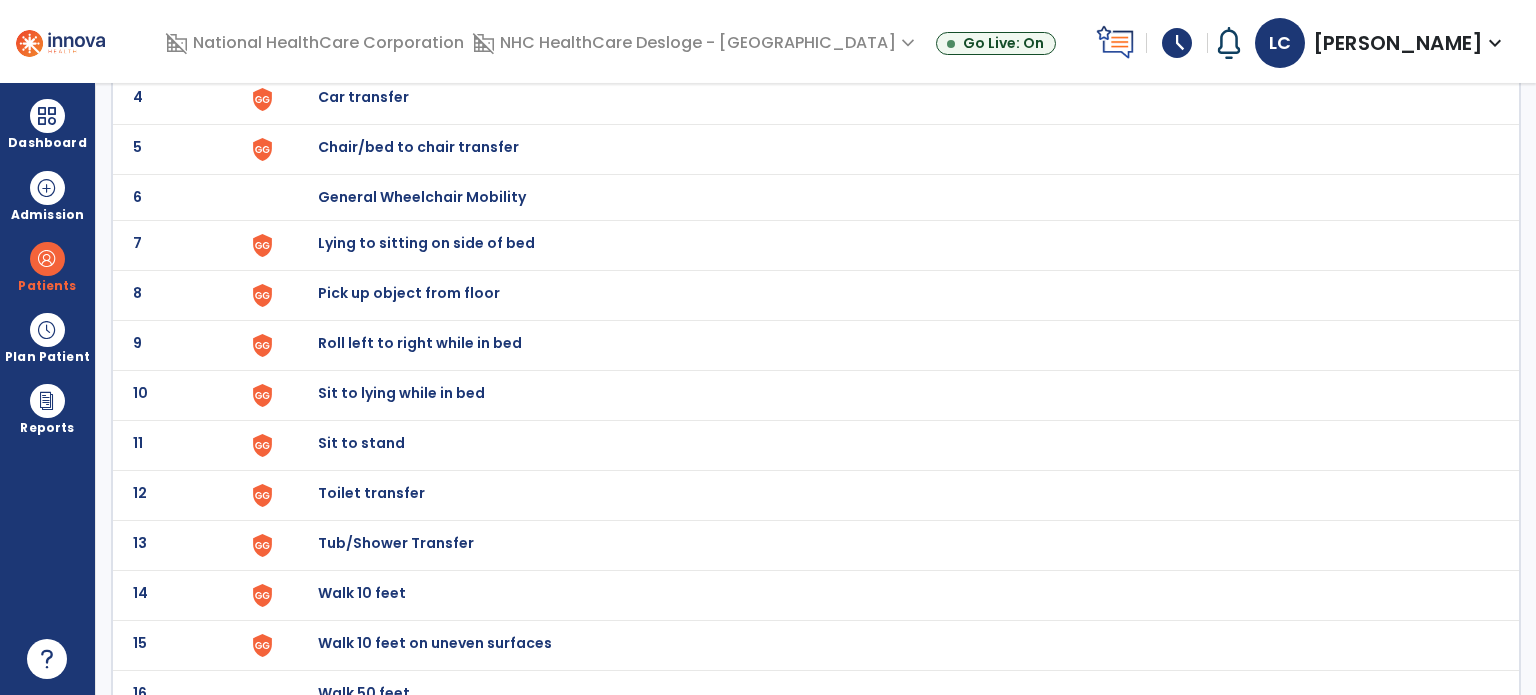 scroll, scrollTop: 316, scrollLeft: 0, axis: vertical 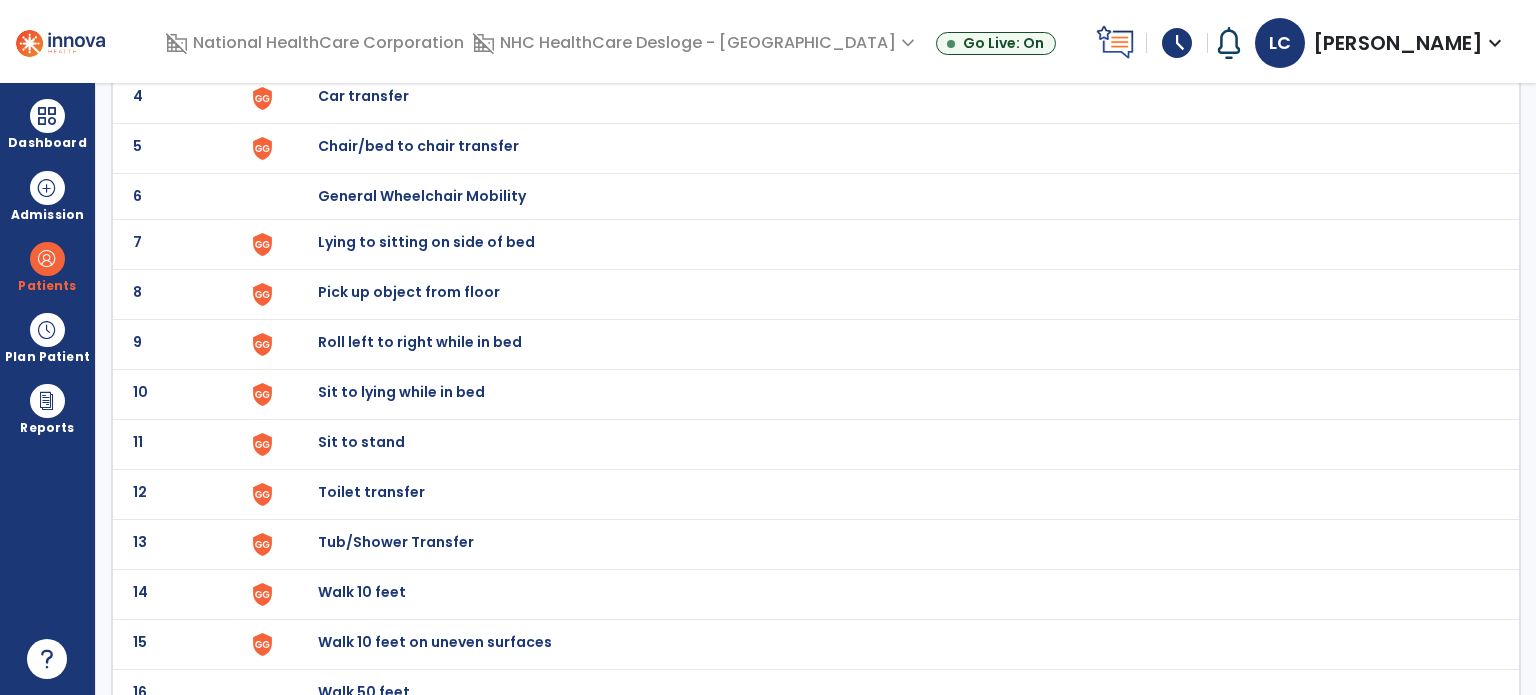 click on "Chair/bed to chair transfer" at bounding box center [364, -54] 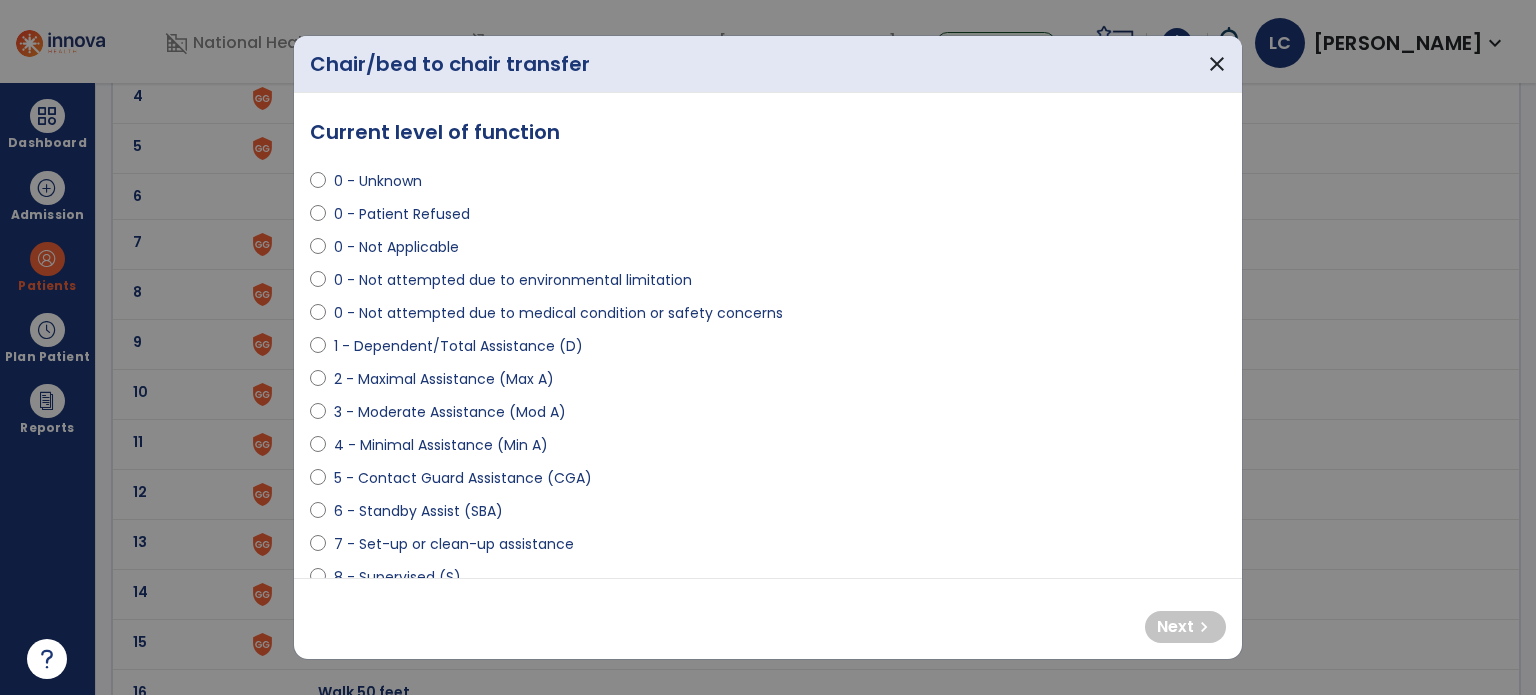 select on "**********" 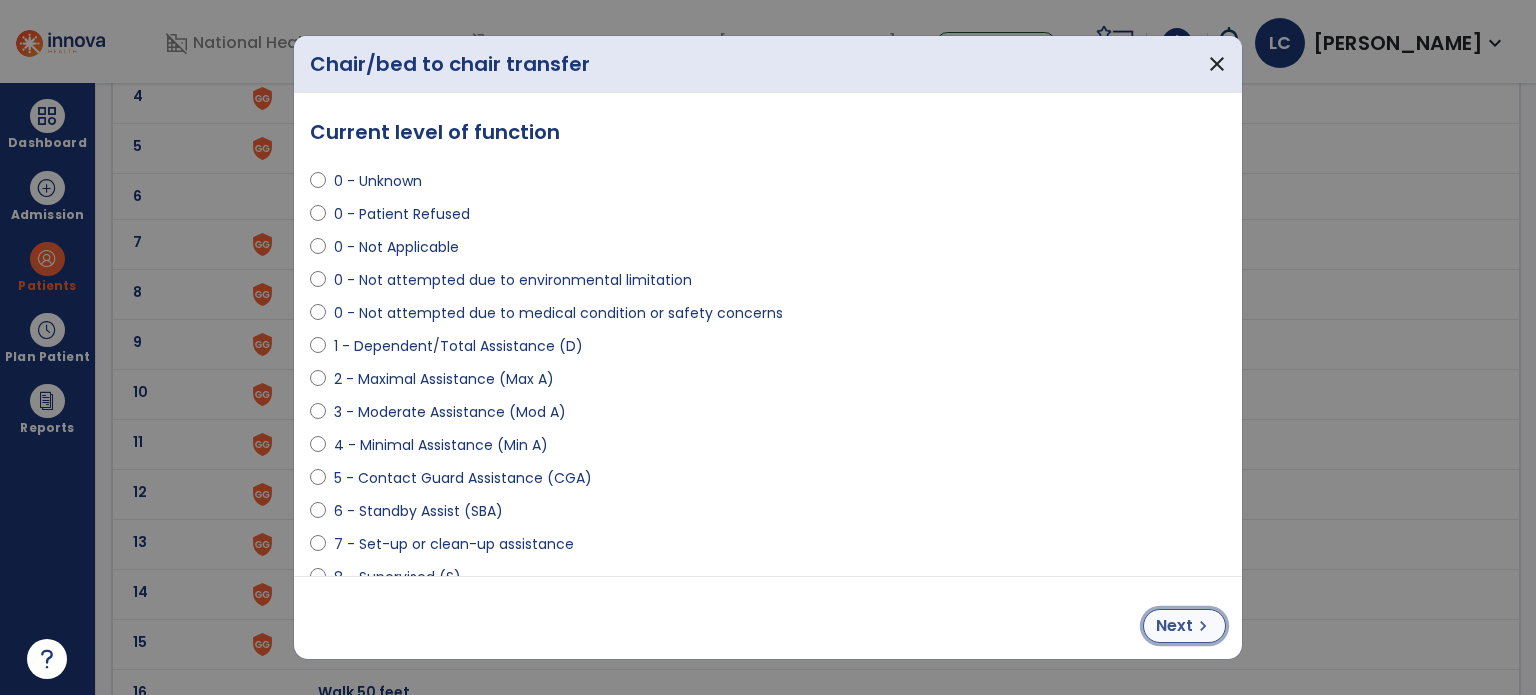 click on "Next" at bounding box center [1174, 626] 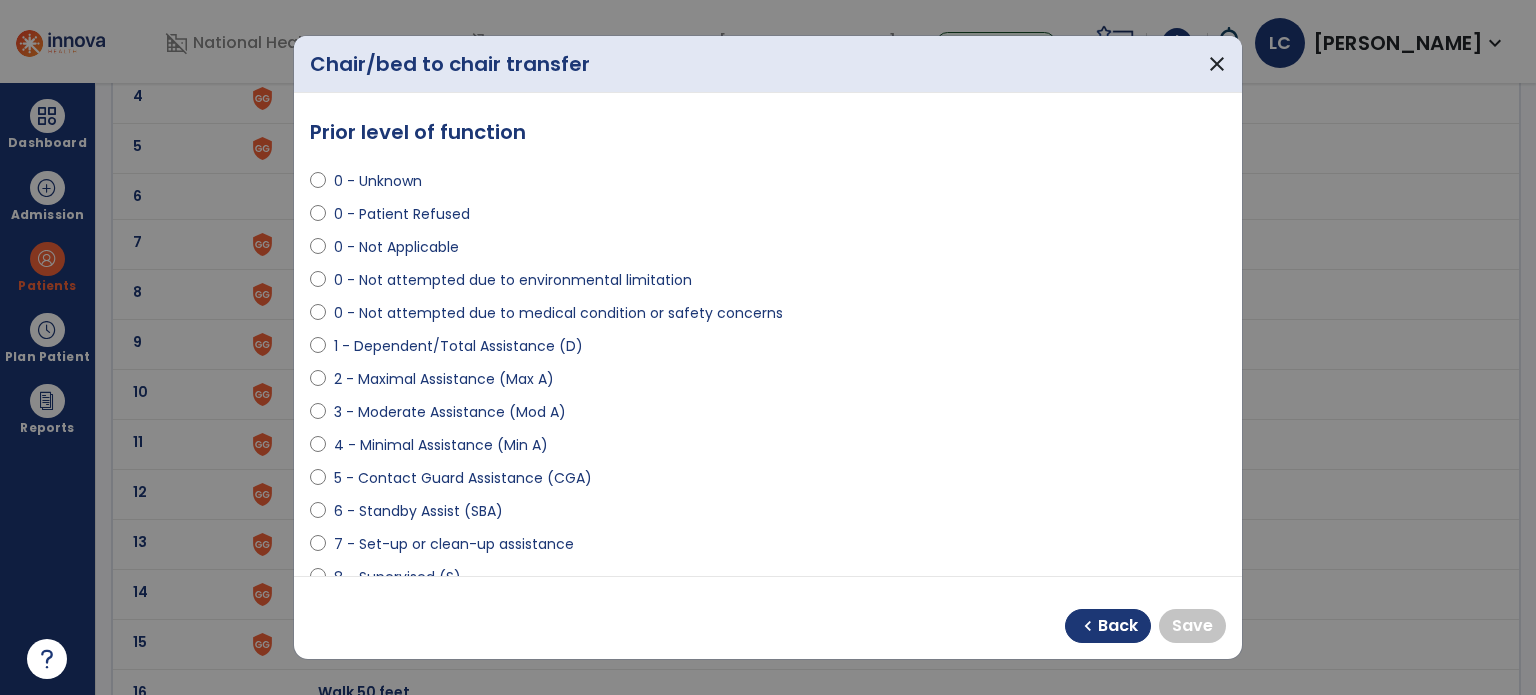 select on "**********" 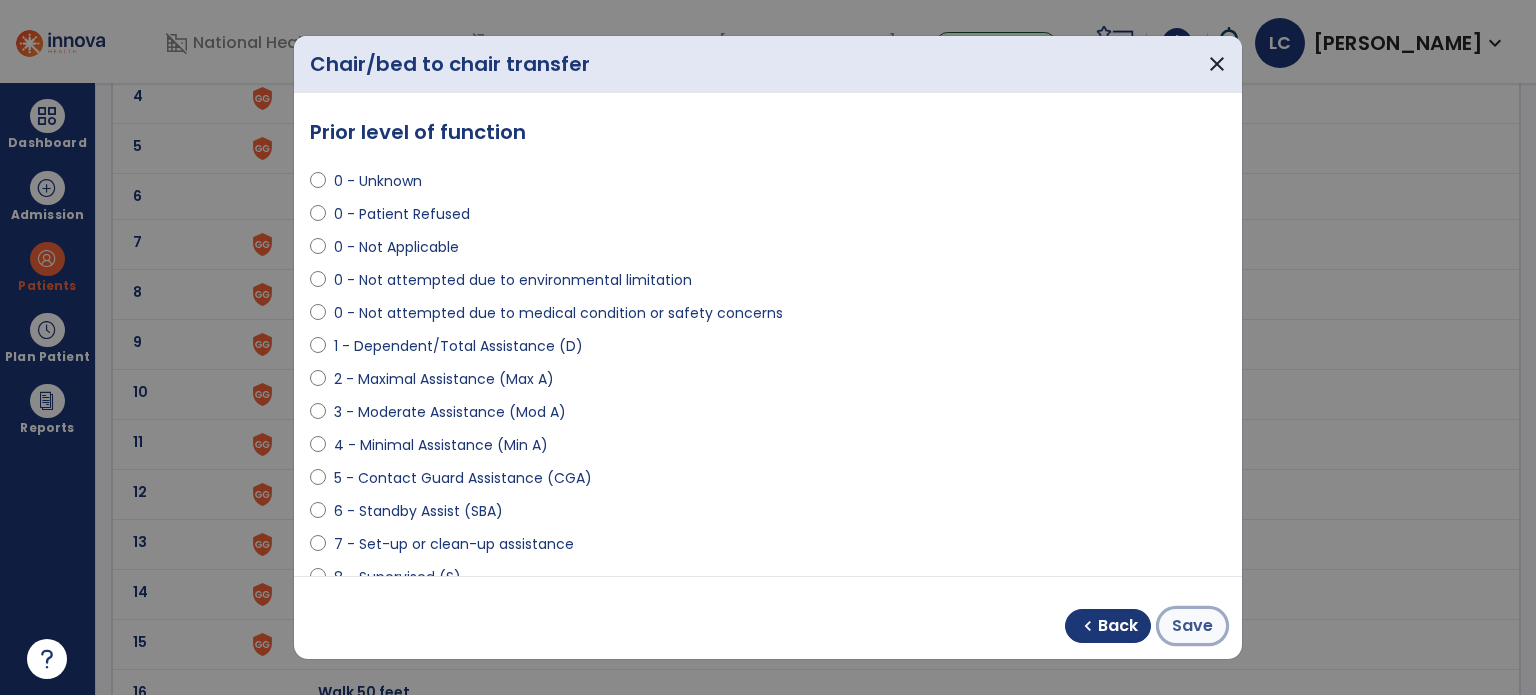 click on "Save" at bounding box center [1192, 626] 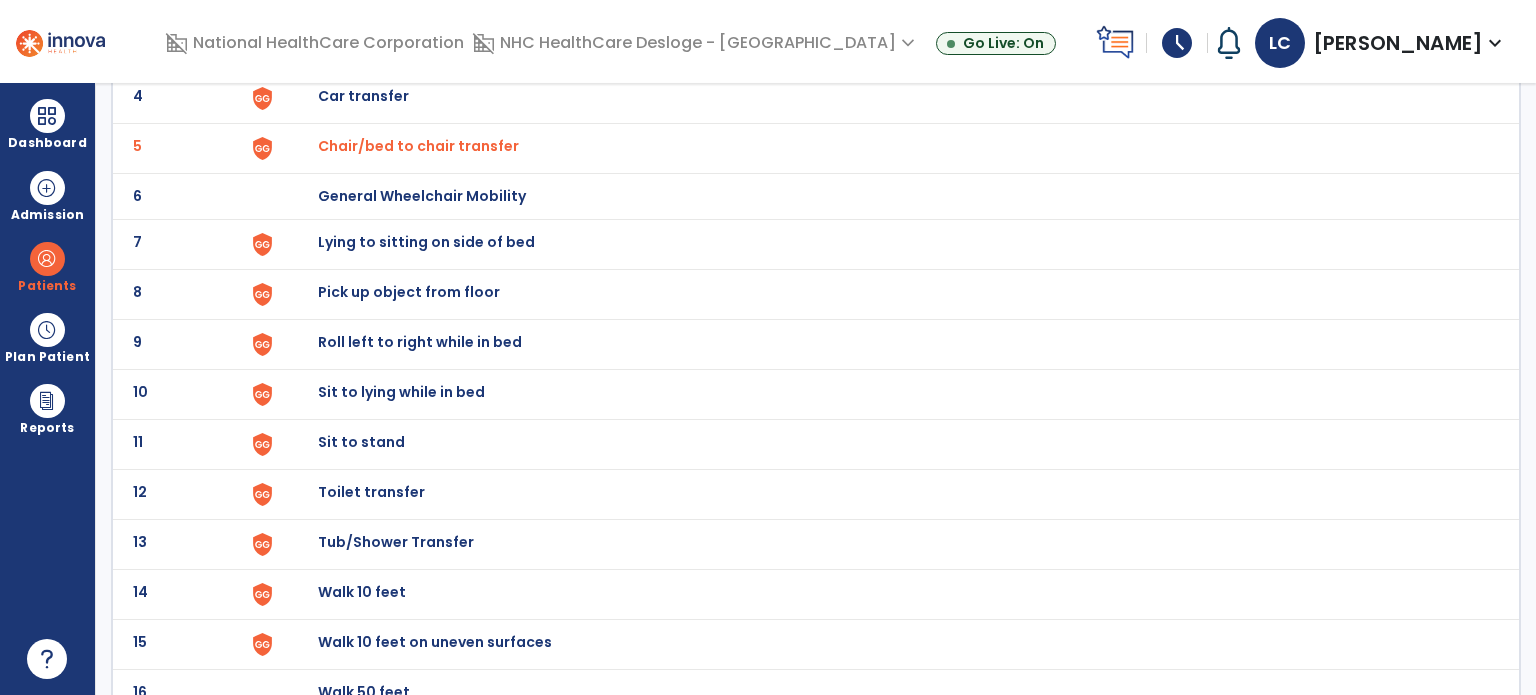 click on "Sit to stand" at bounding box center (364, -54) 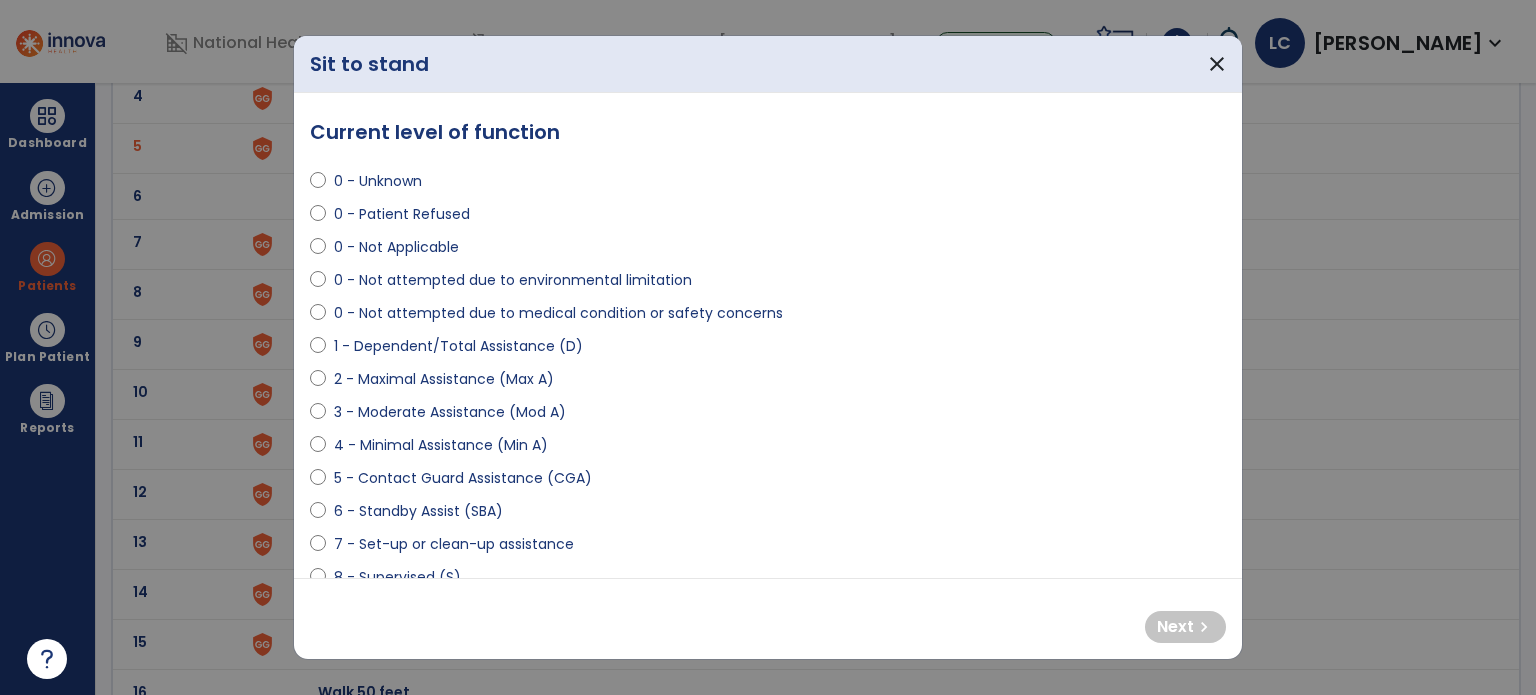 click on "4 - Minimal Assistance (Min A)" at bounding box center (441, 445) 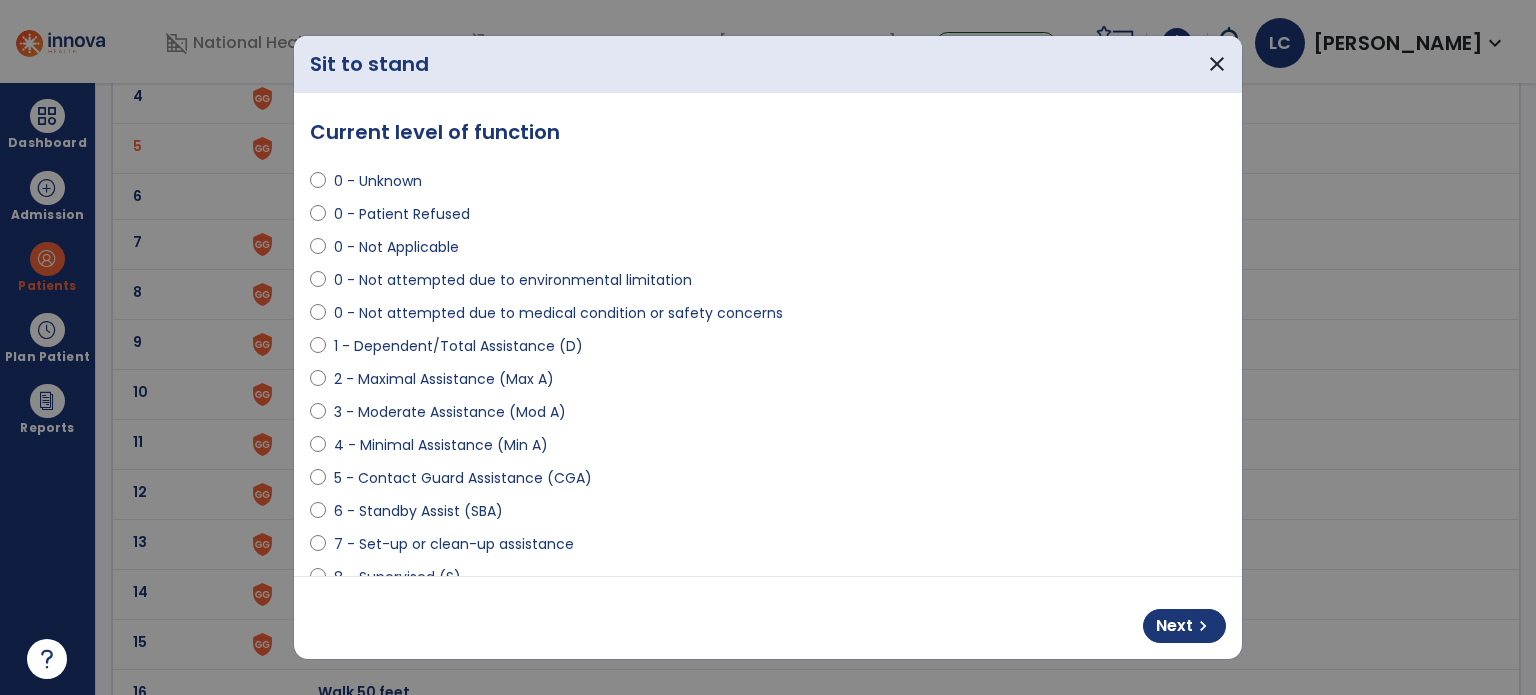 click on "4 - Minimal Assistance (Min A)" at bounding box center [441, 445] 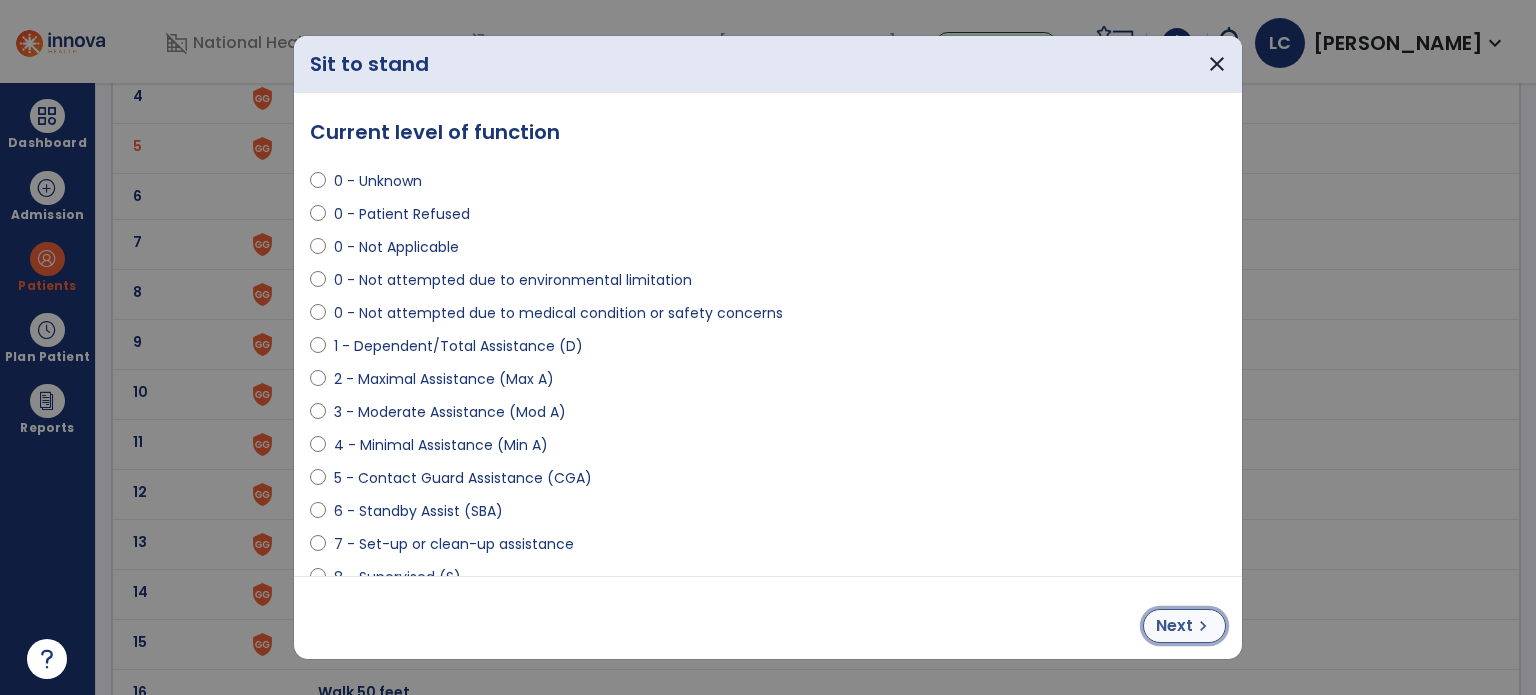 click on "Next" at bounding box center (1174, 626) 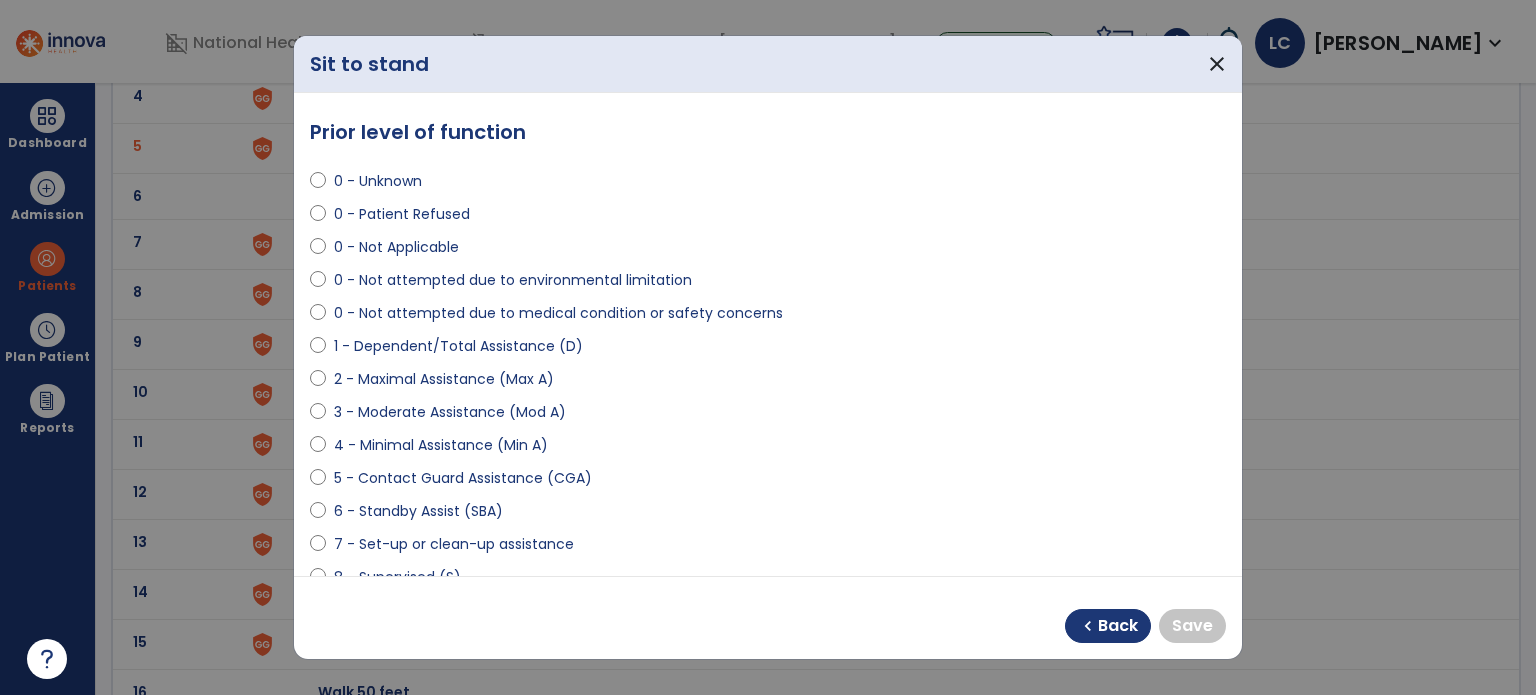 click on "6 - Standby Assist (SBA)" at bounding box center [768, 515] 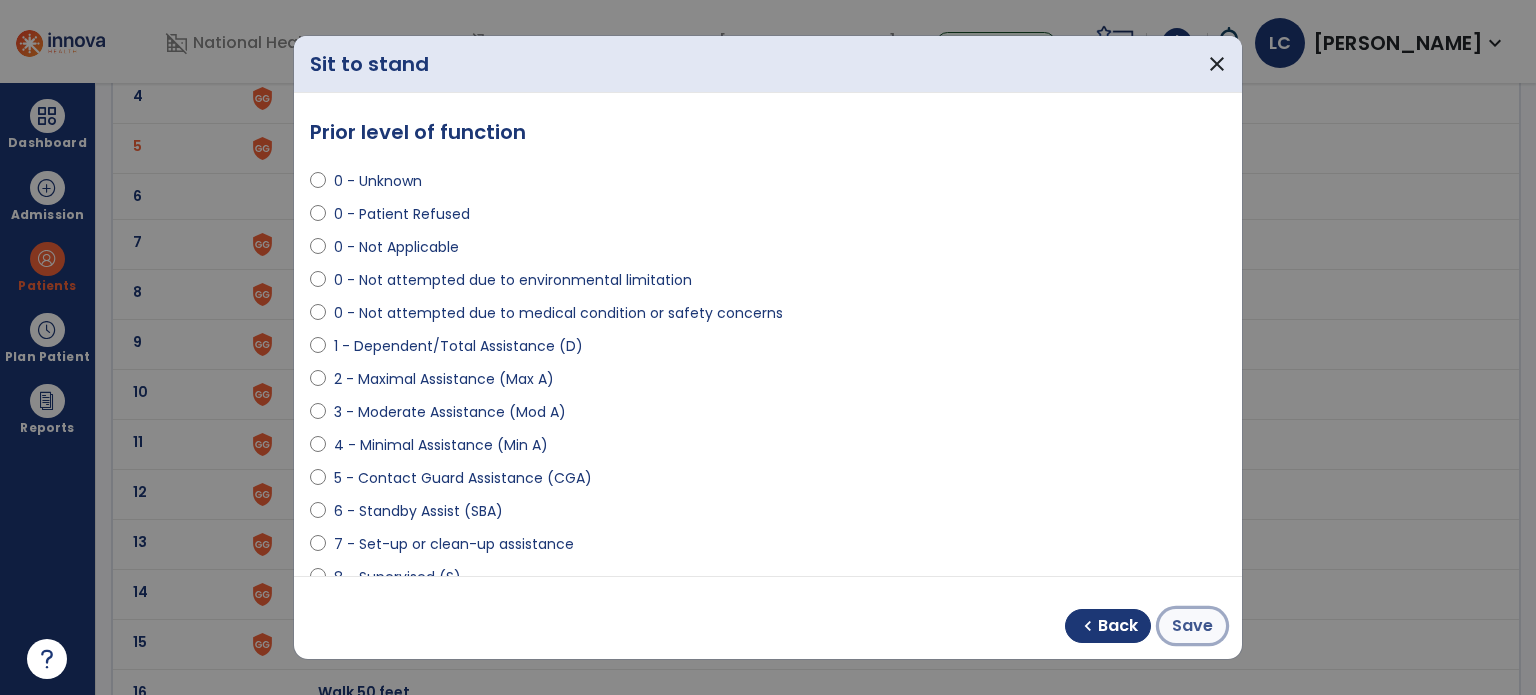 click on "Save" at bounding box center (1192, 626) 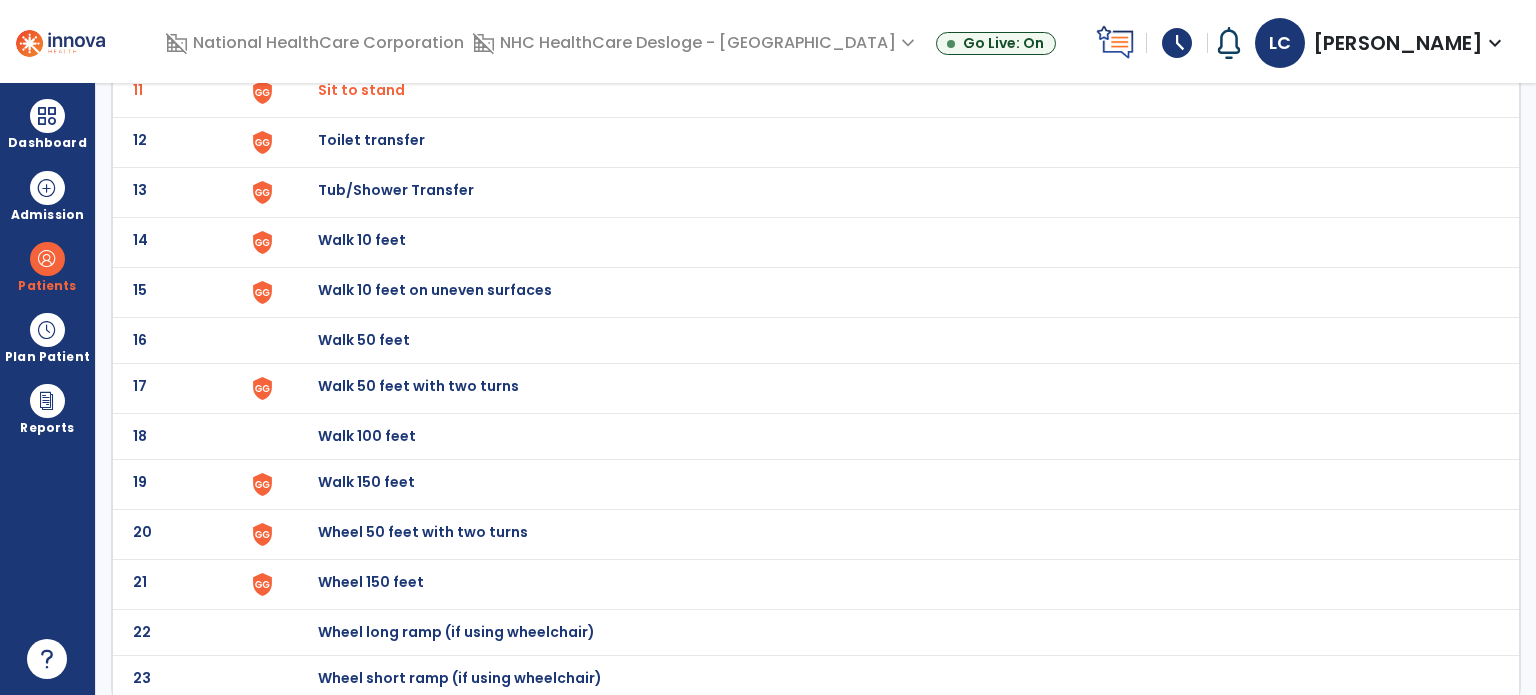 scroll, scrollTop: 670, scrollLeft: 0, axis: vertical 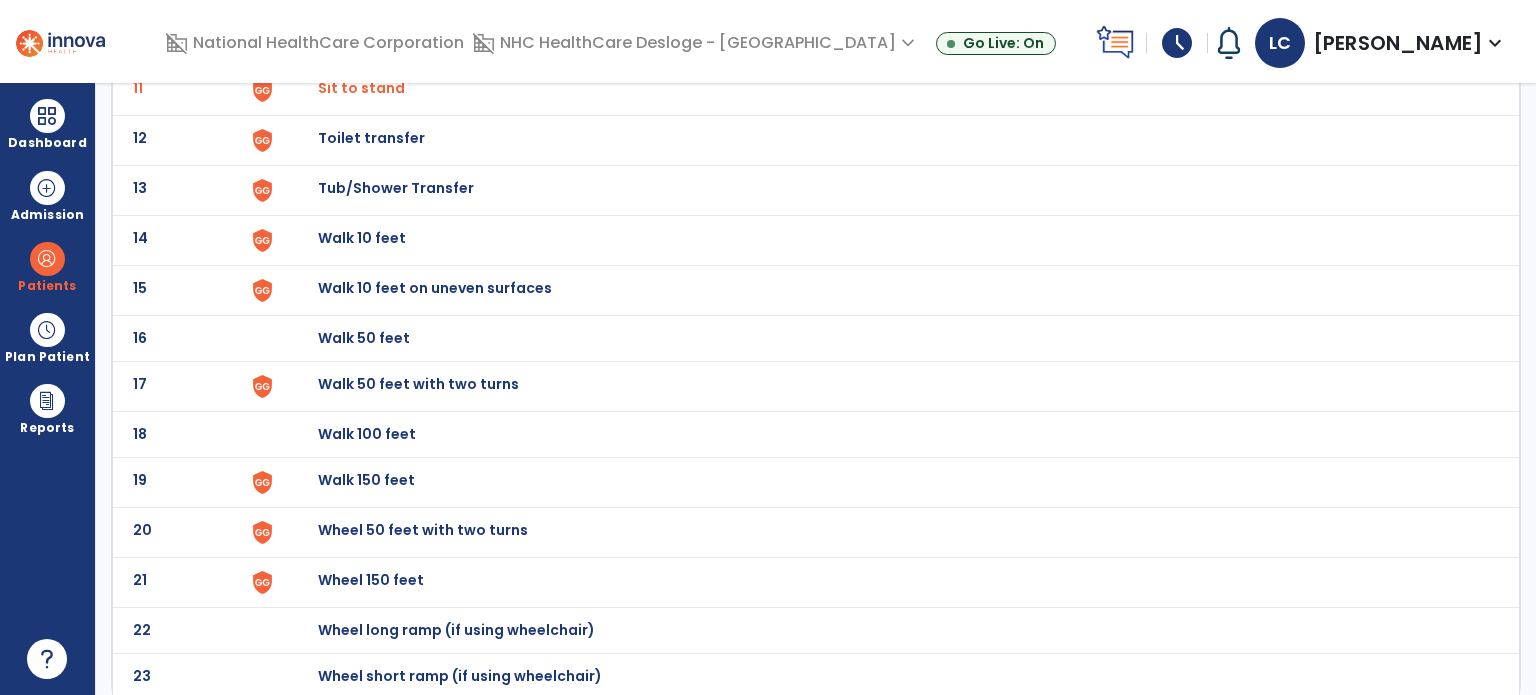 click on "Walk 10 feet" at bounding box center (364, -408) 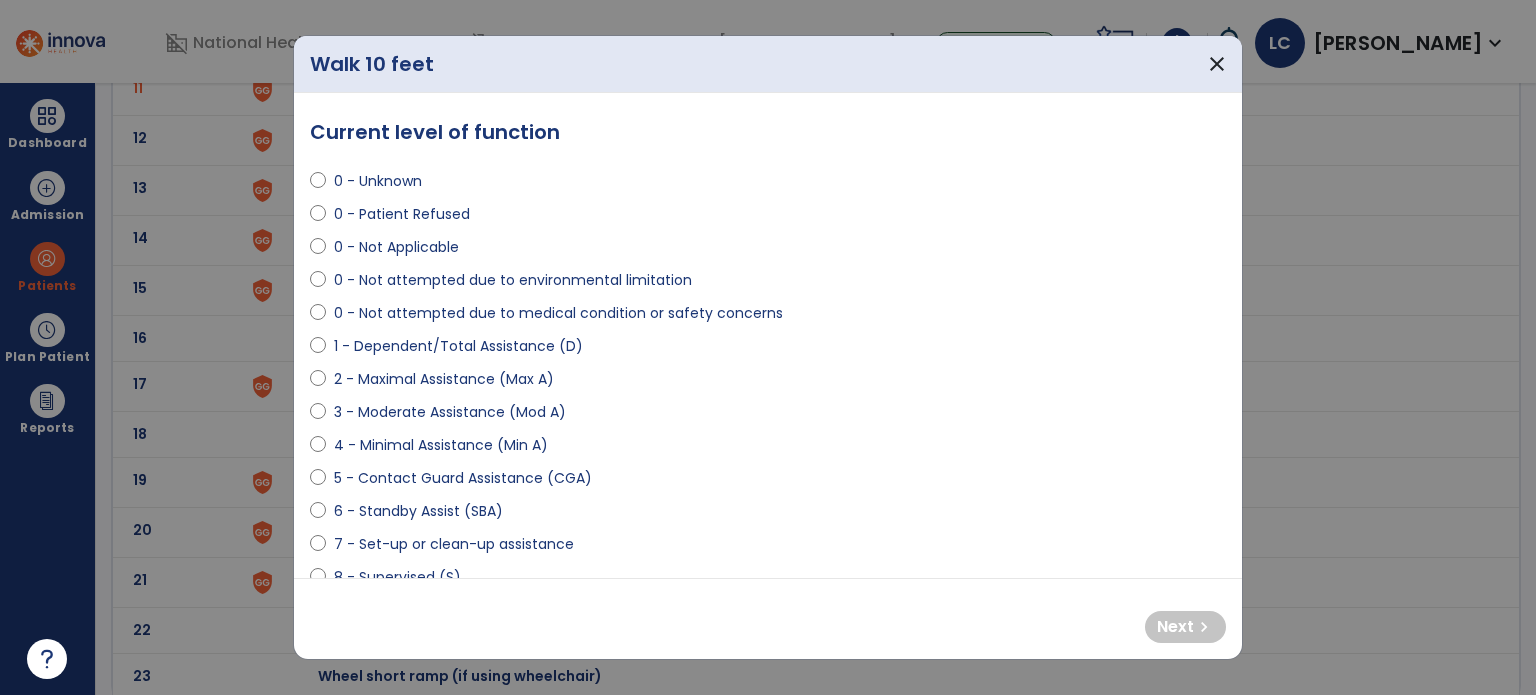 select on "**********" 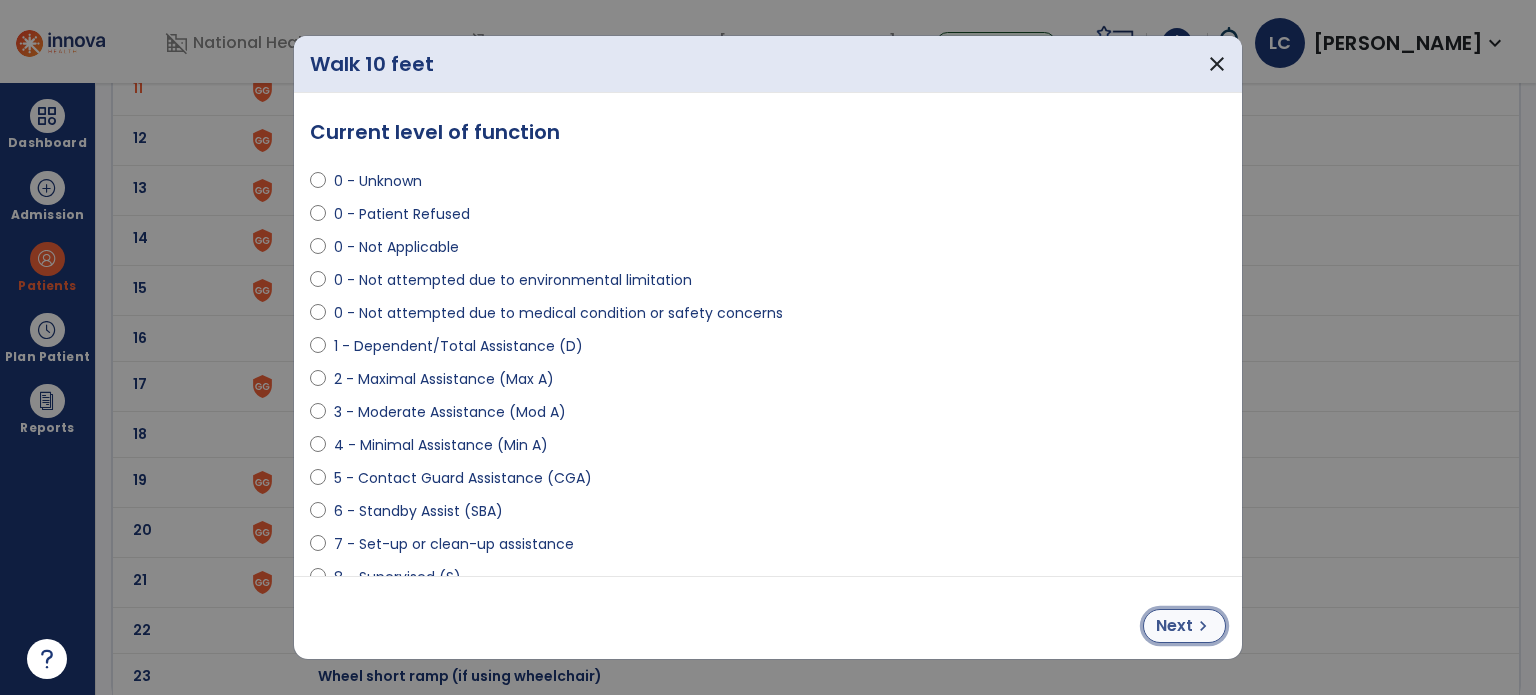 click on "Next" at bounding box center [1174, 626] 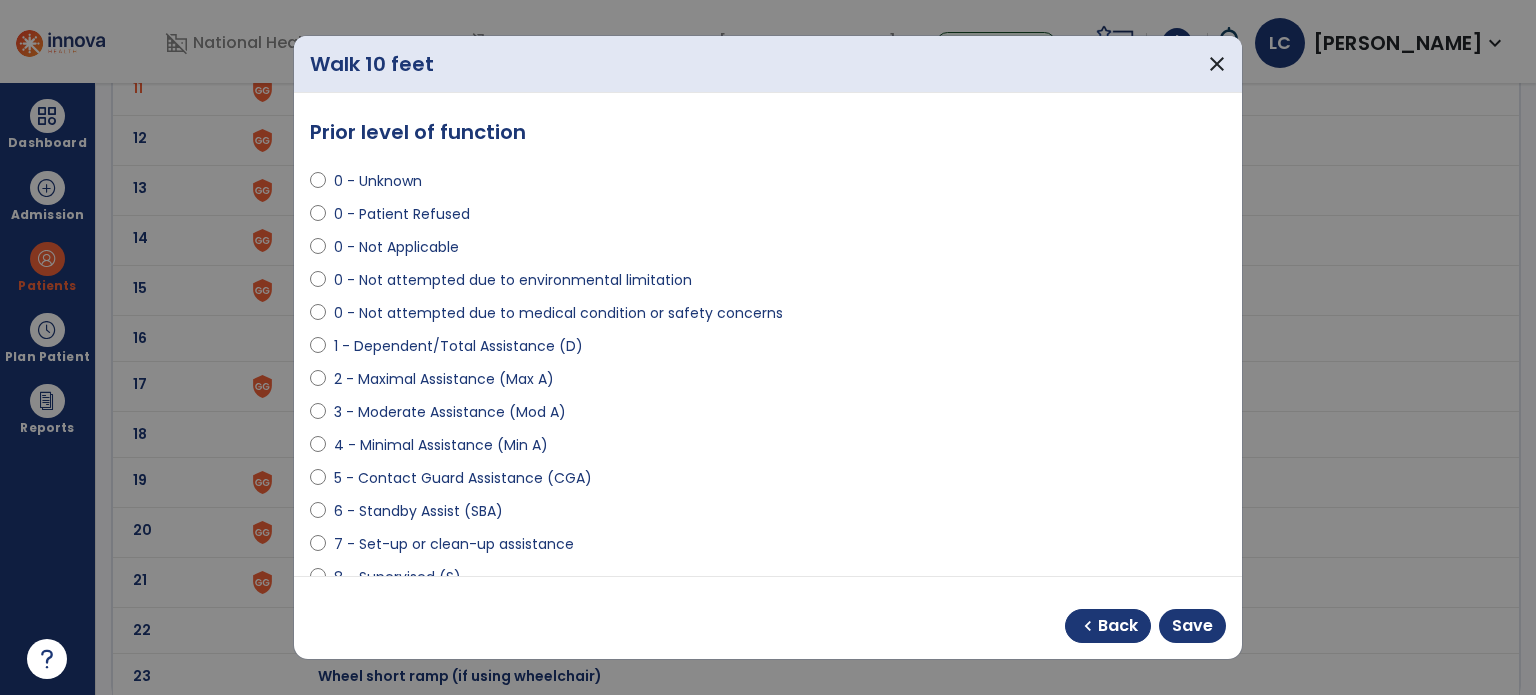 select on "**********" 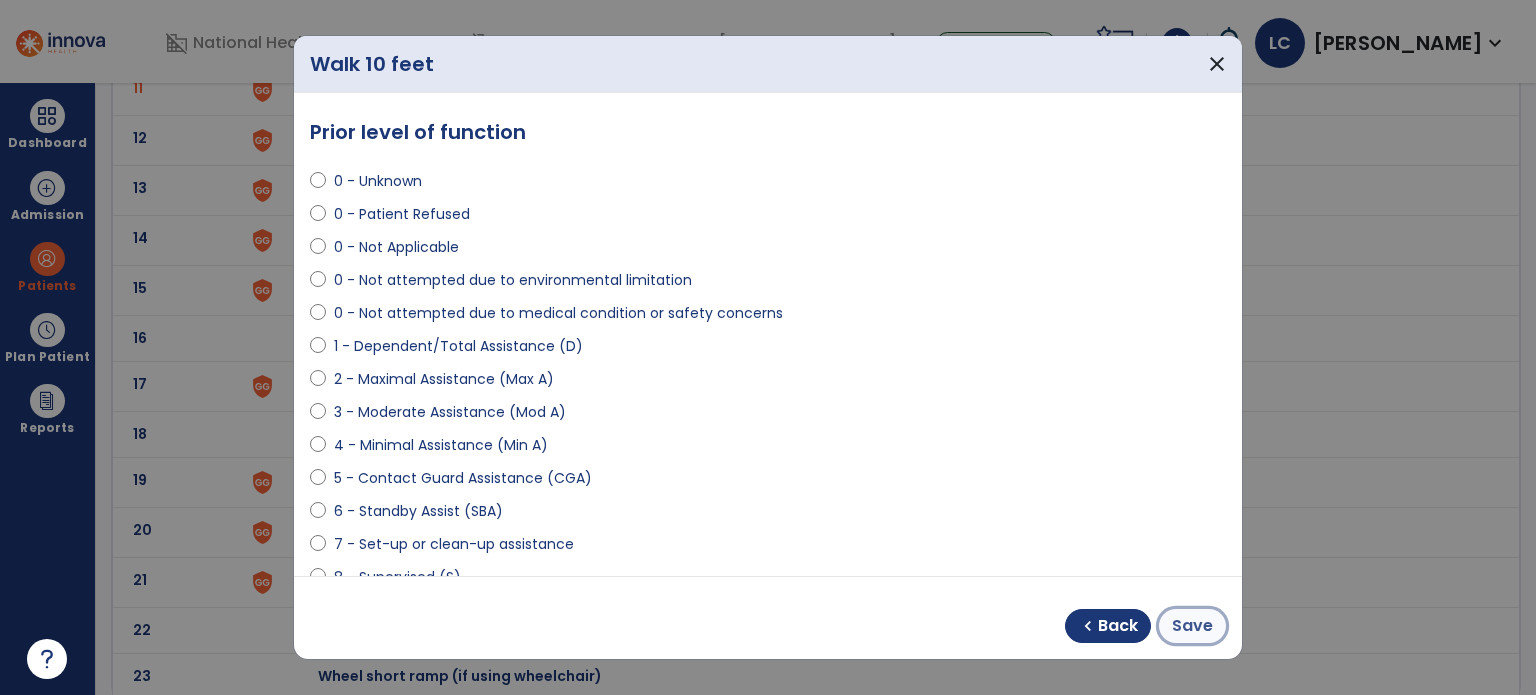 click on "Save" at bounding box center (1192, 626) 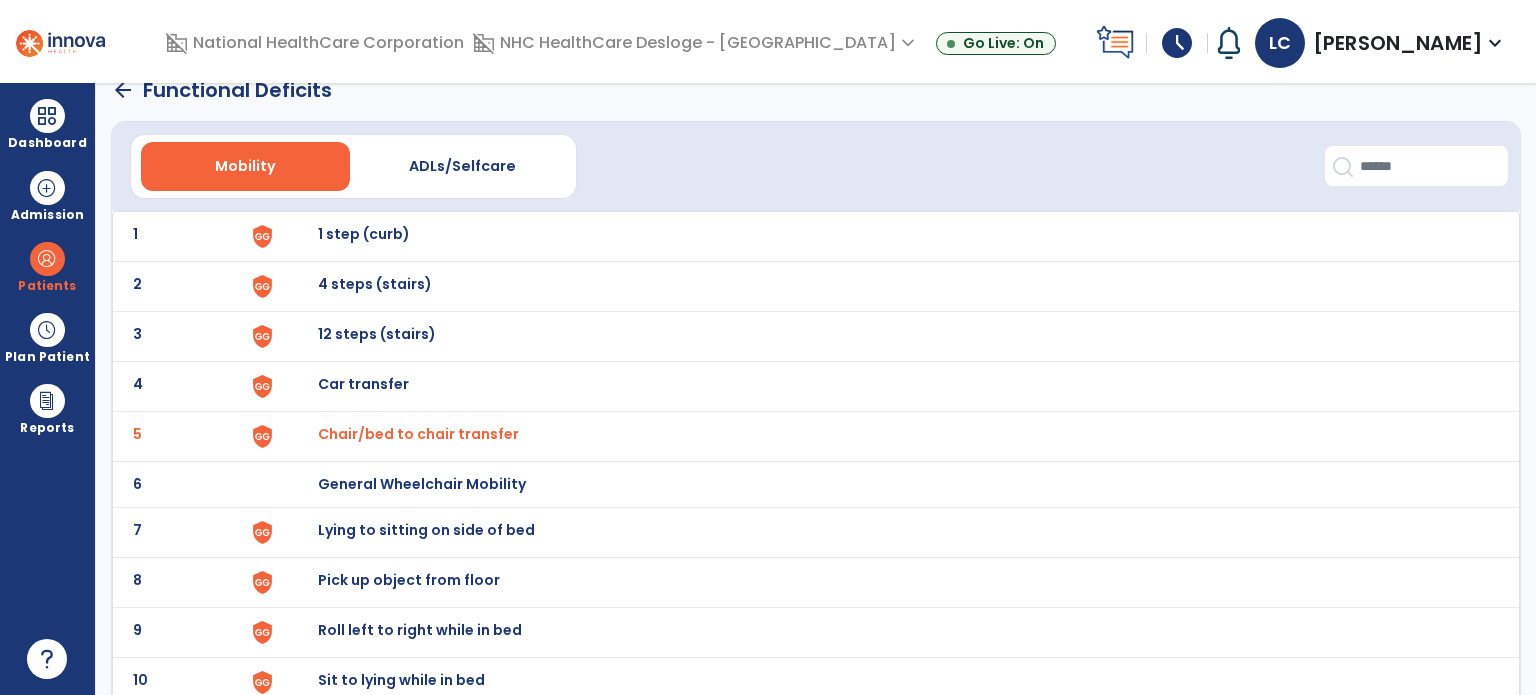 scroll, scrollTop: 0, scrollLeft: 0, axis: both 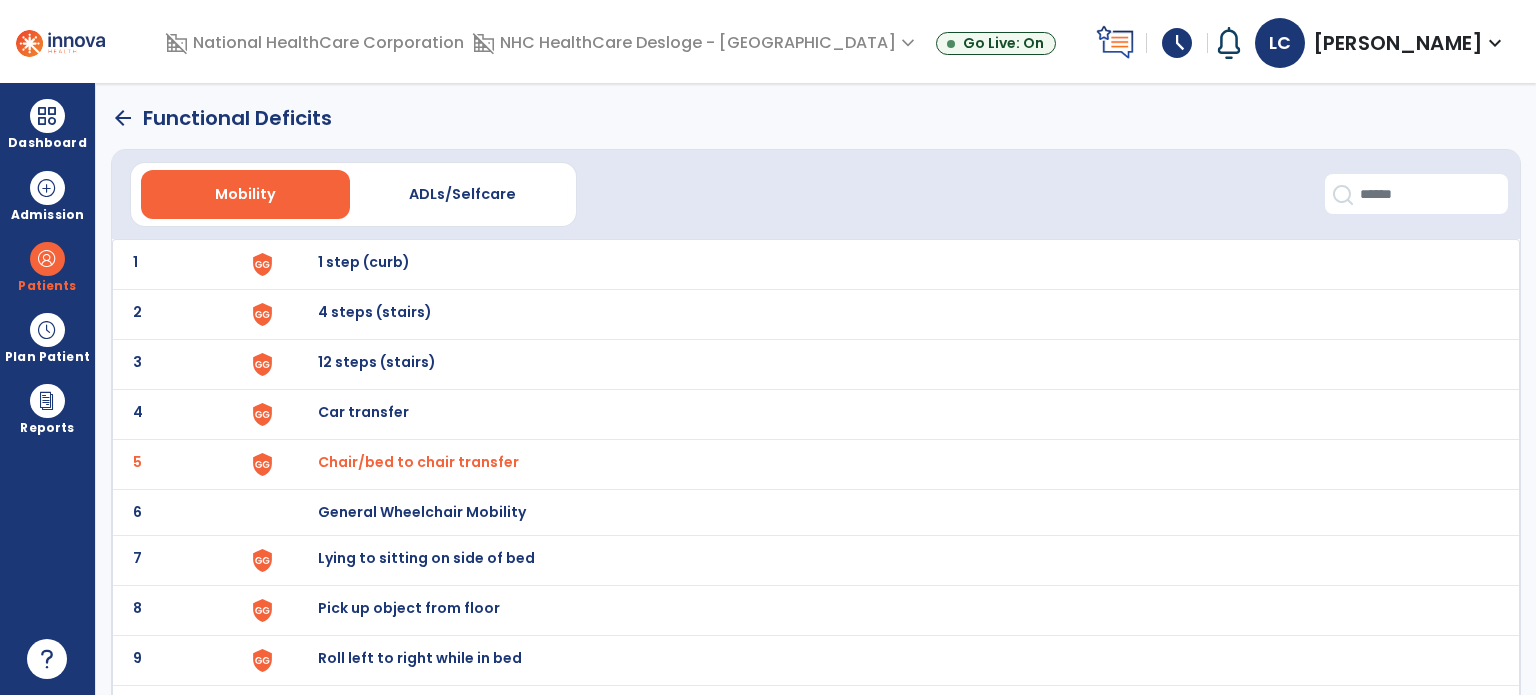 click on "arrow_back" 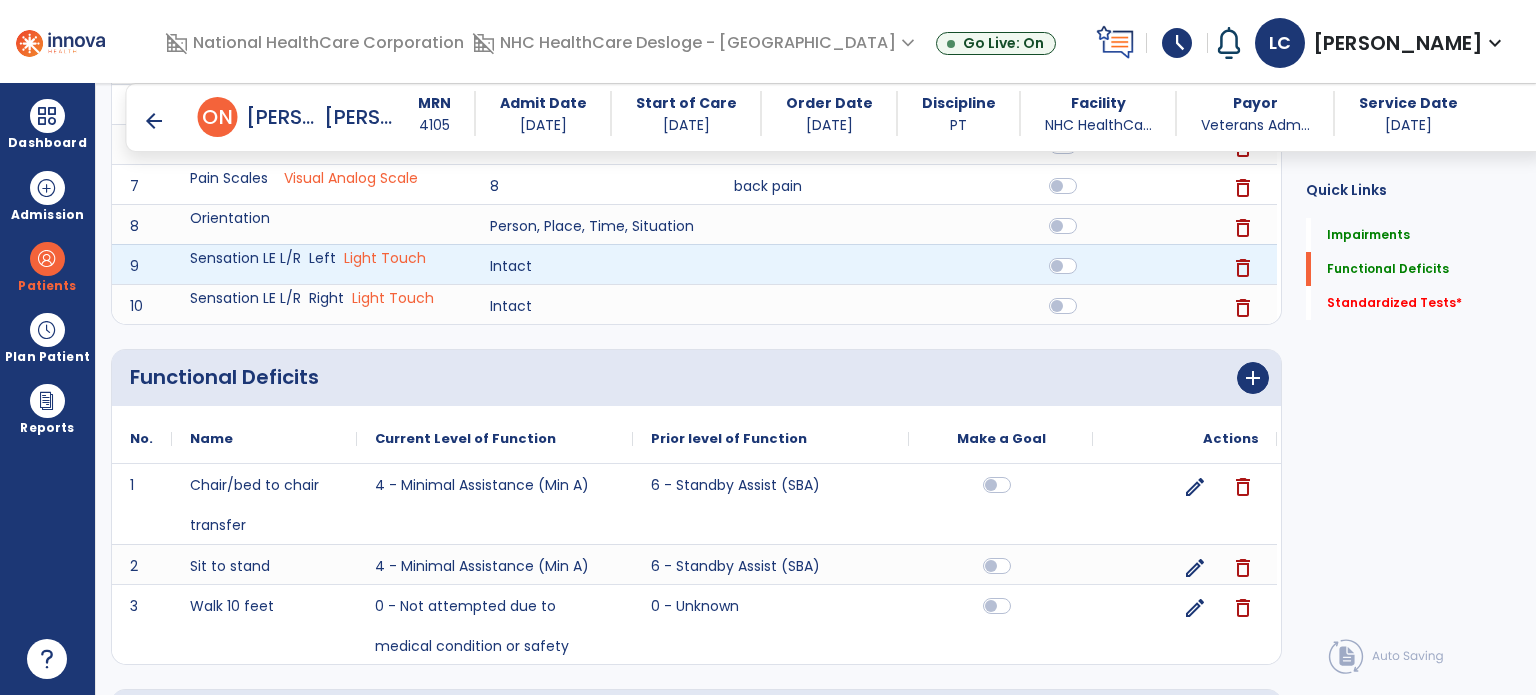 scroll, scrollTop: 748, scrollLeft: 0, axis: vertical 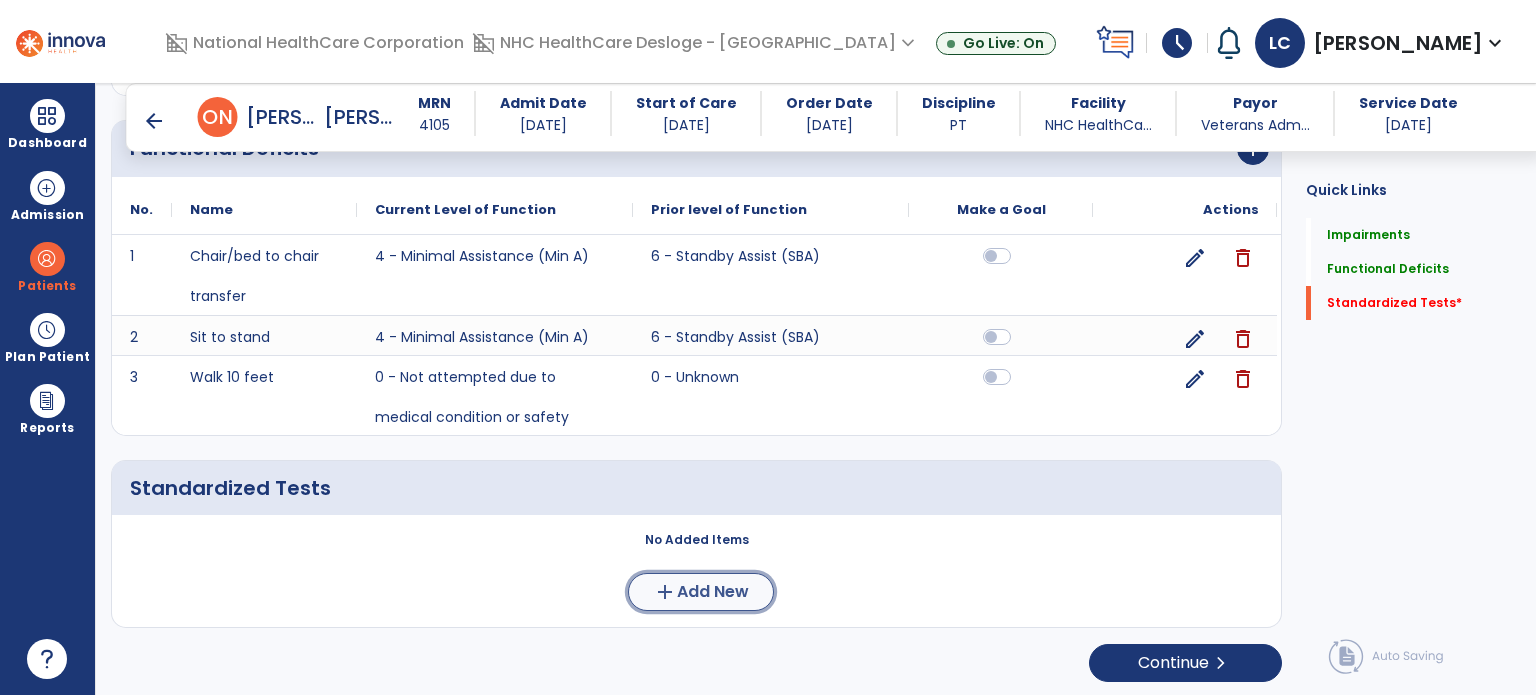click on "Add New" 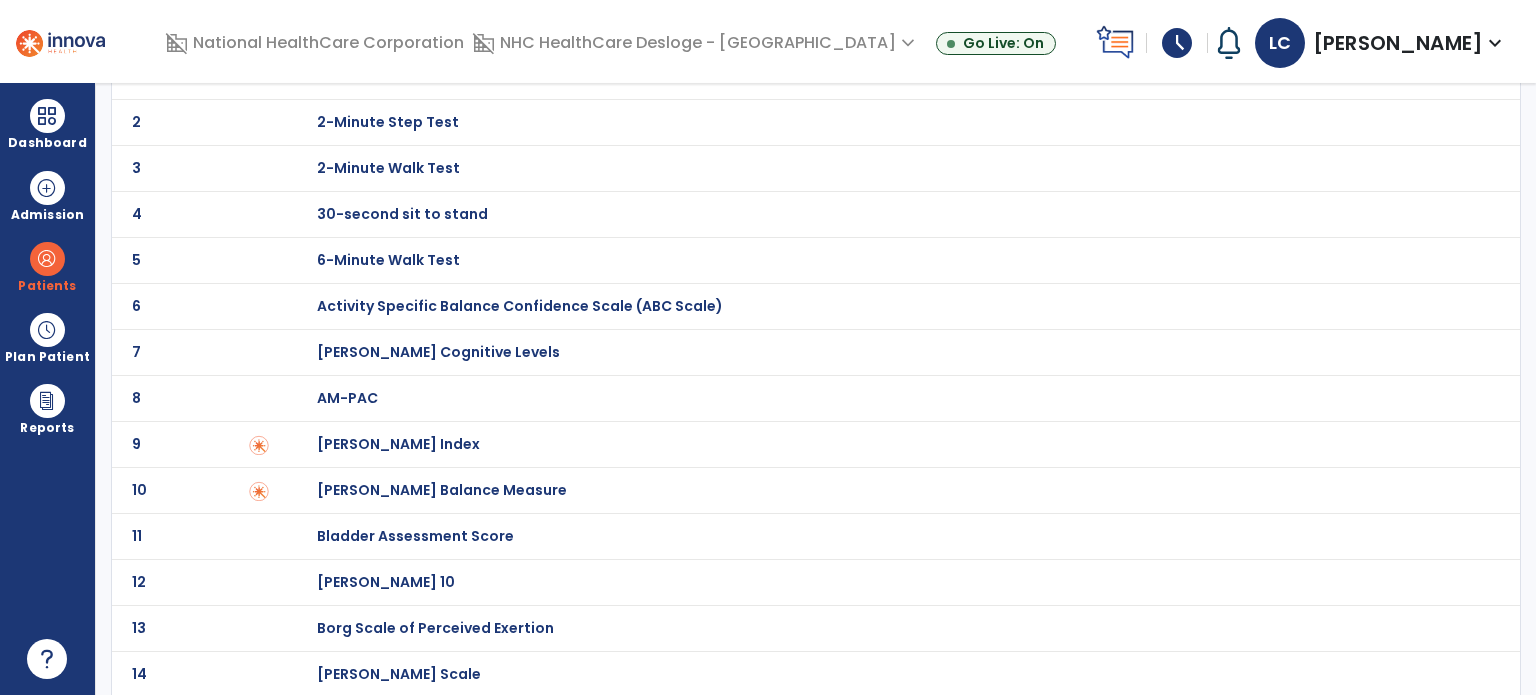 scroll, scrollTop: 0, scrollLeft: 0, axis: both 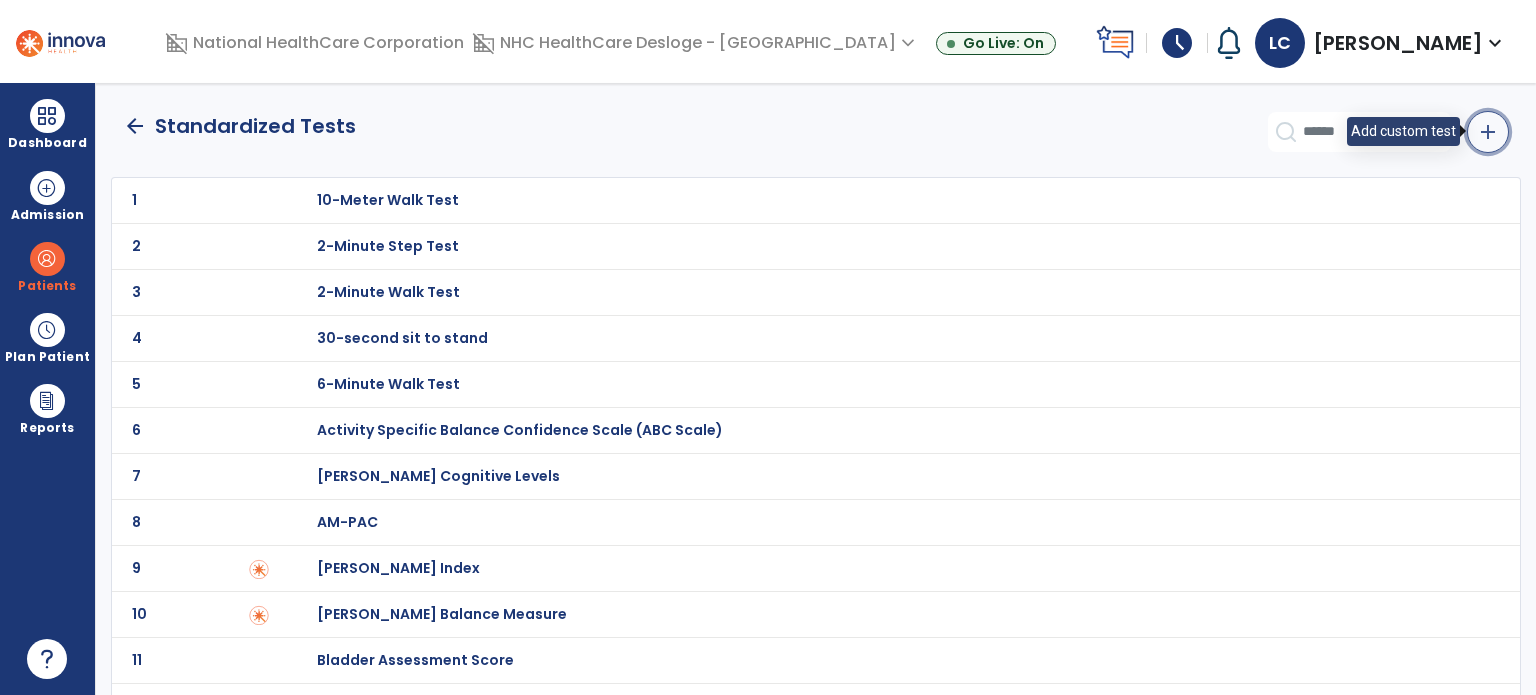 click on "add" 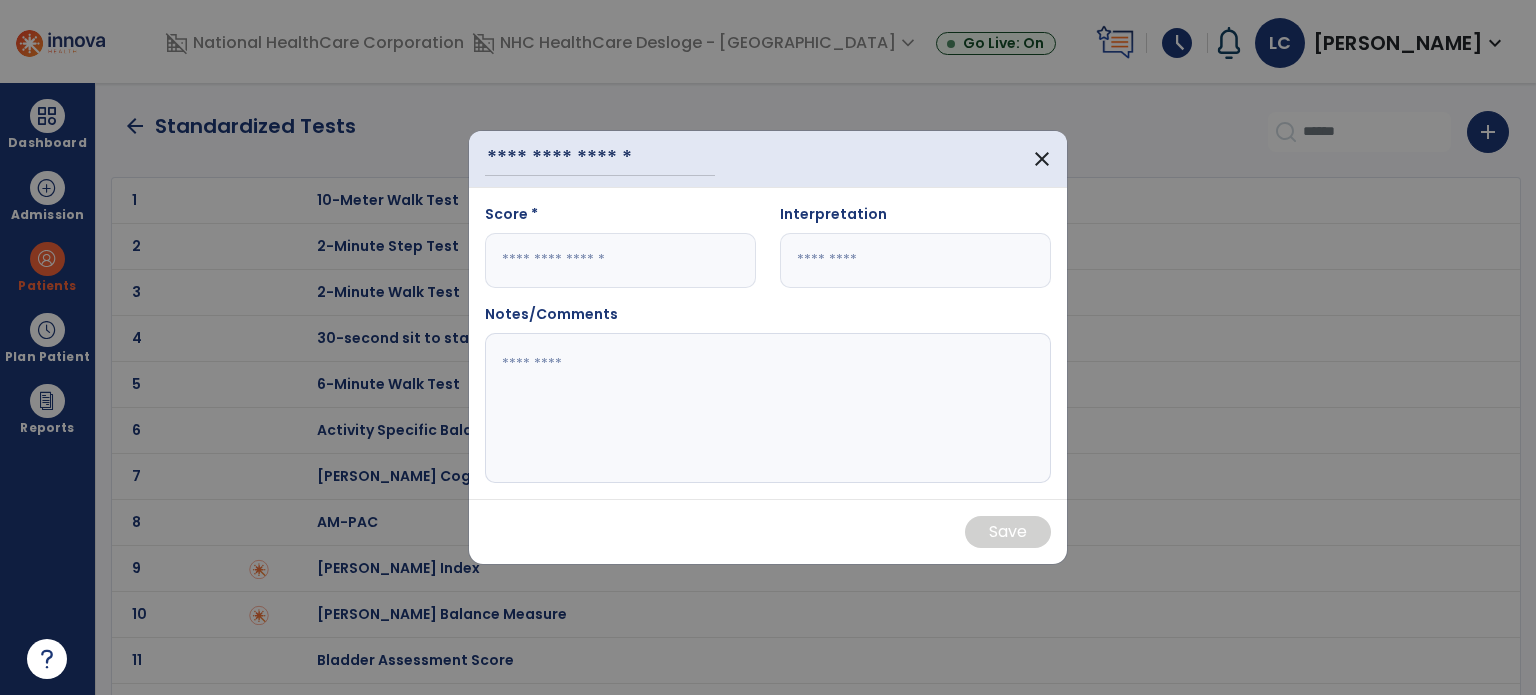 click at bounding box center [915, 260] 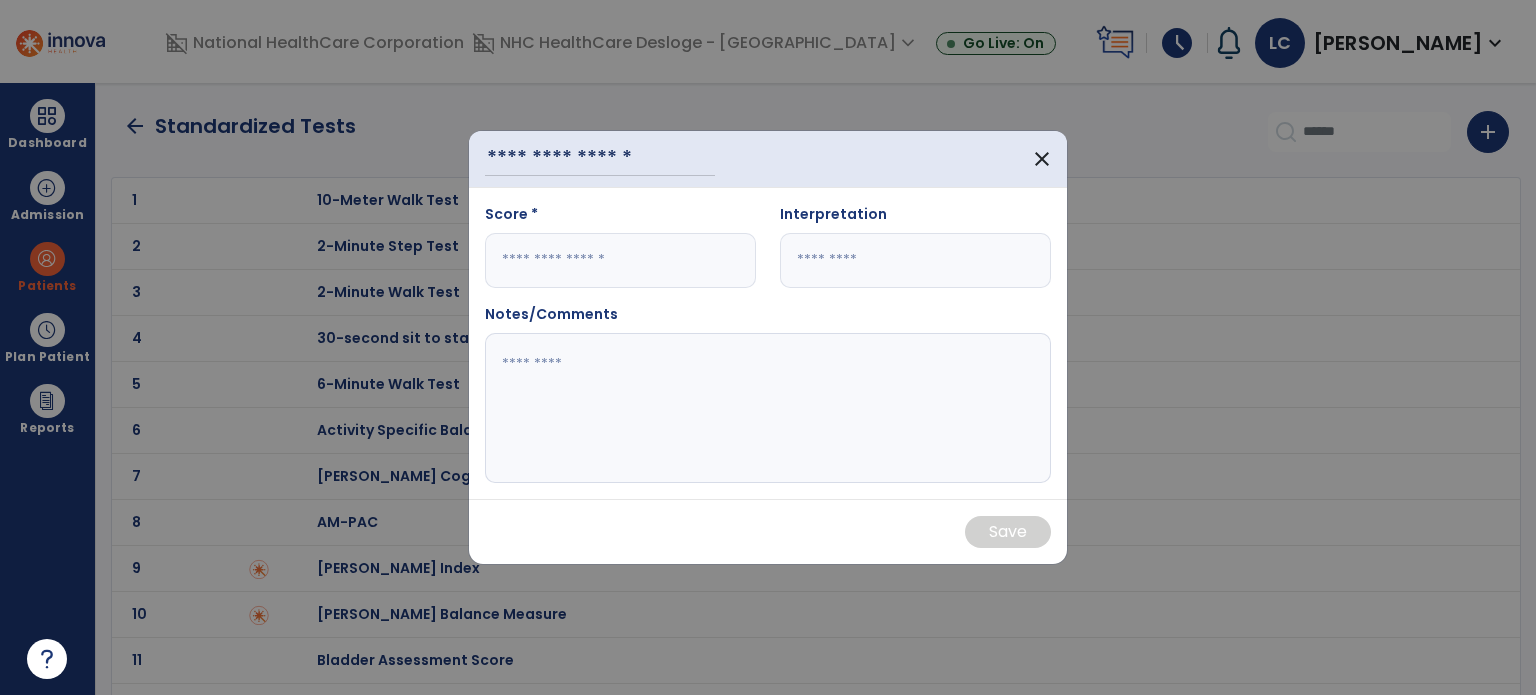 click at bounding box center (620, 260) 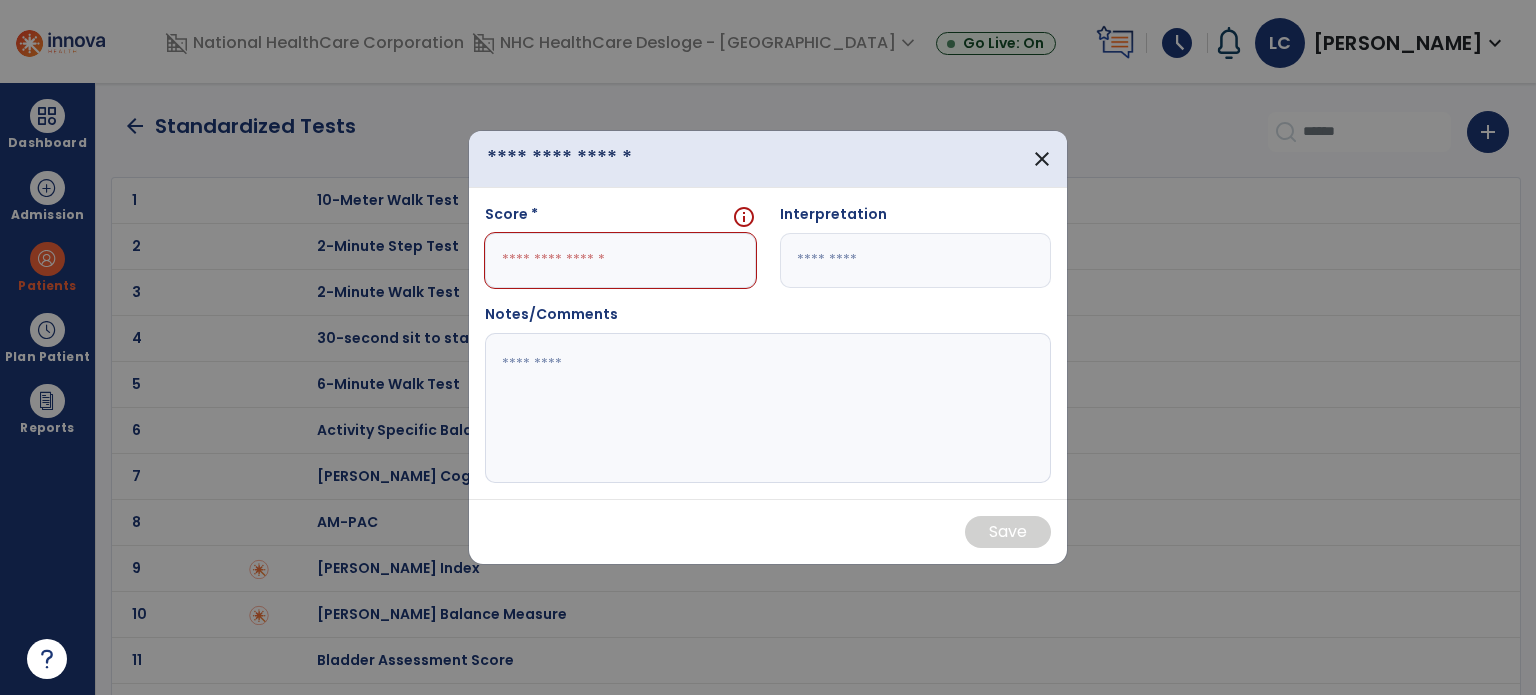 click at bounding box center [600, 159] 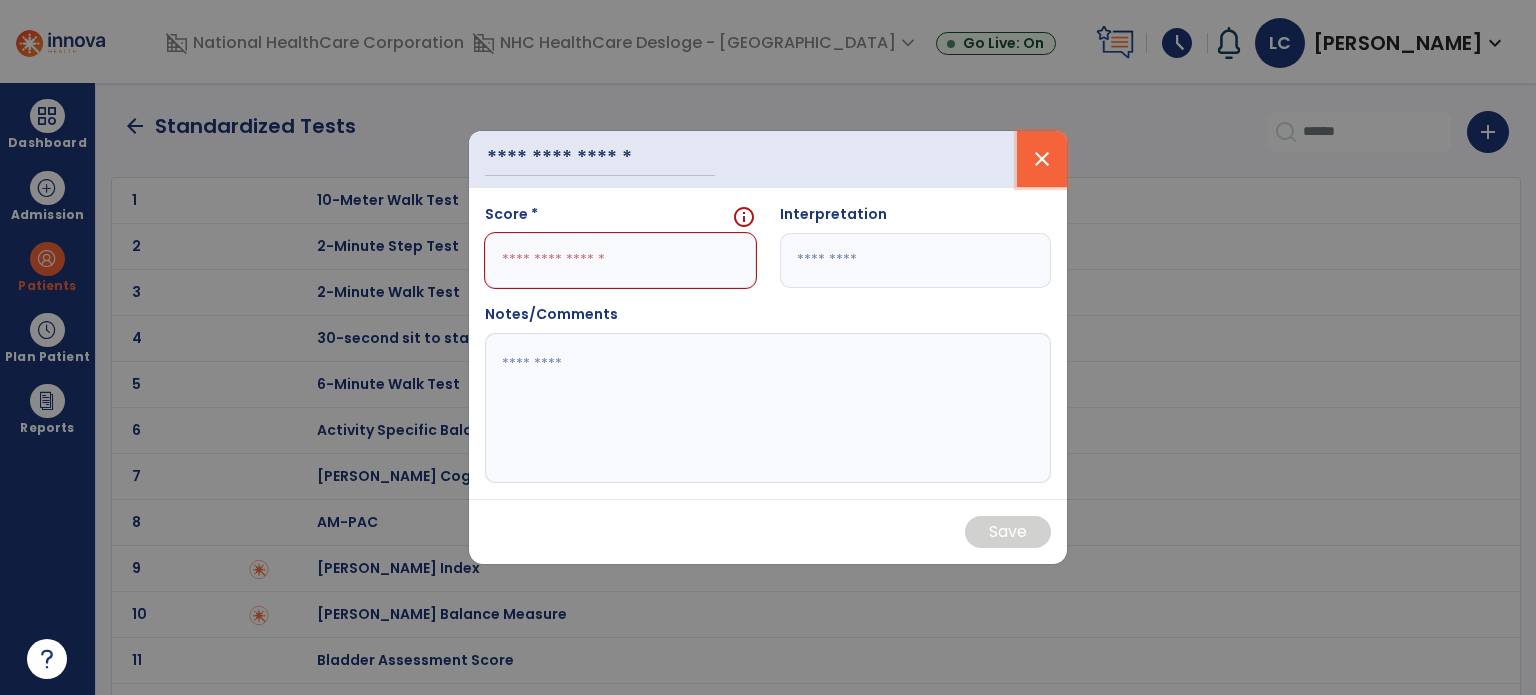 click on "close" at bounding box center [1042, 159] 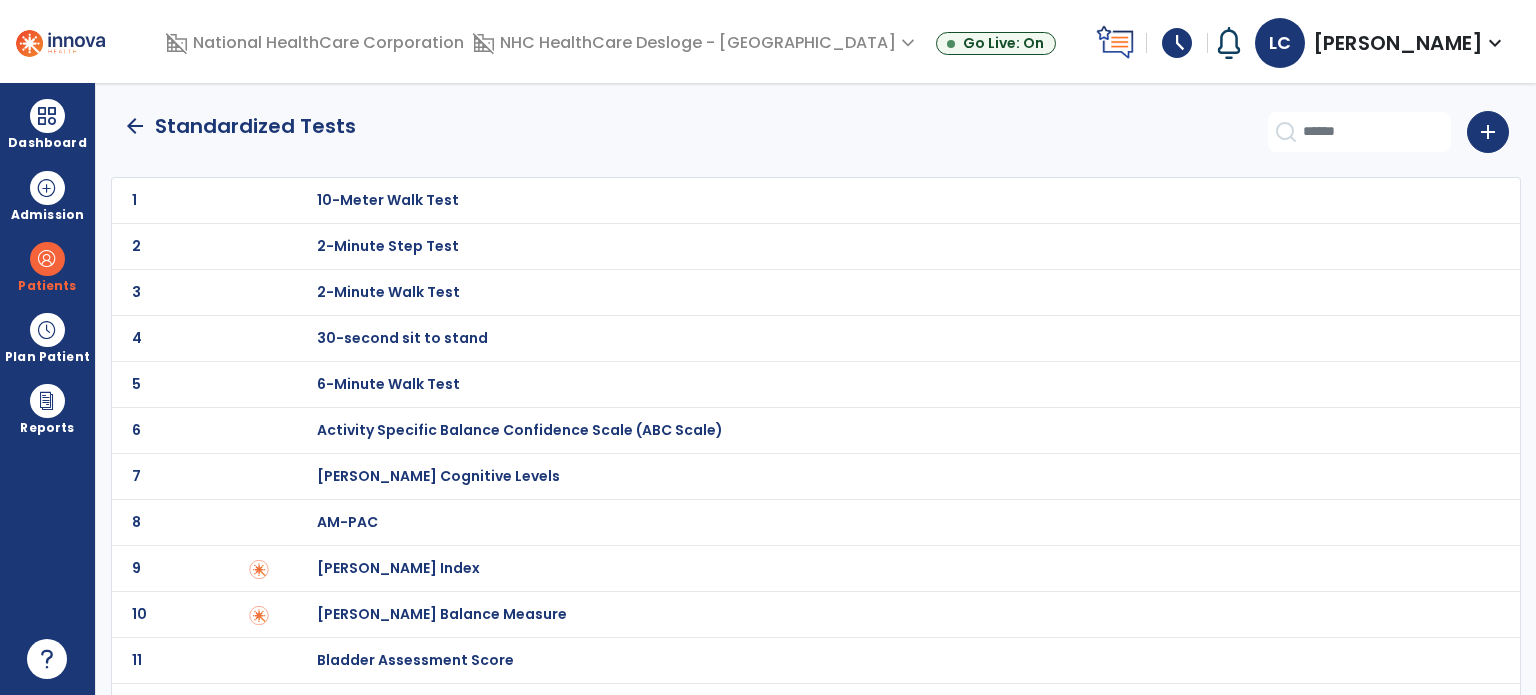 click on "30-second sit to stand" at bounding box center (388, 200) 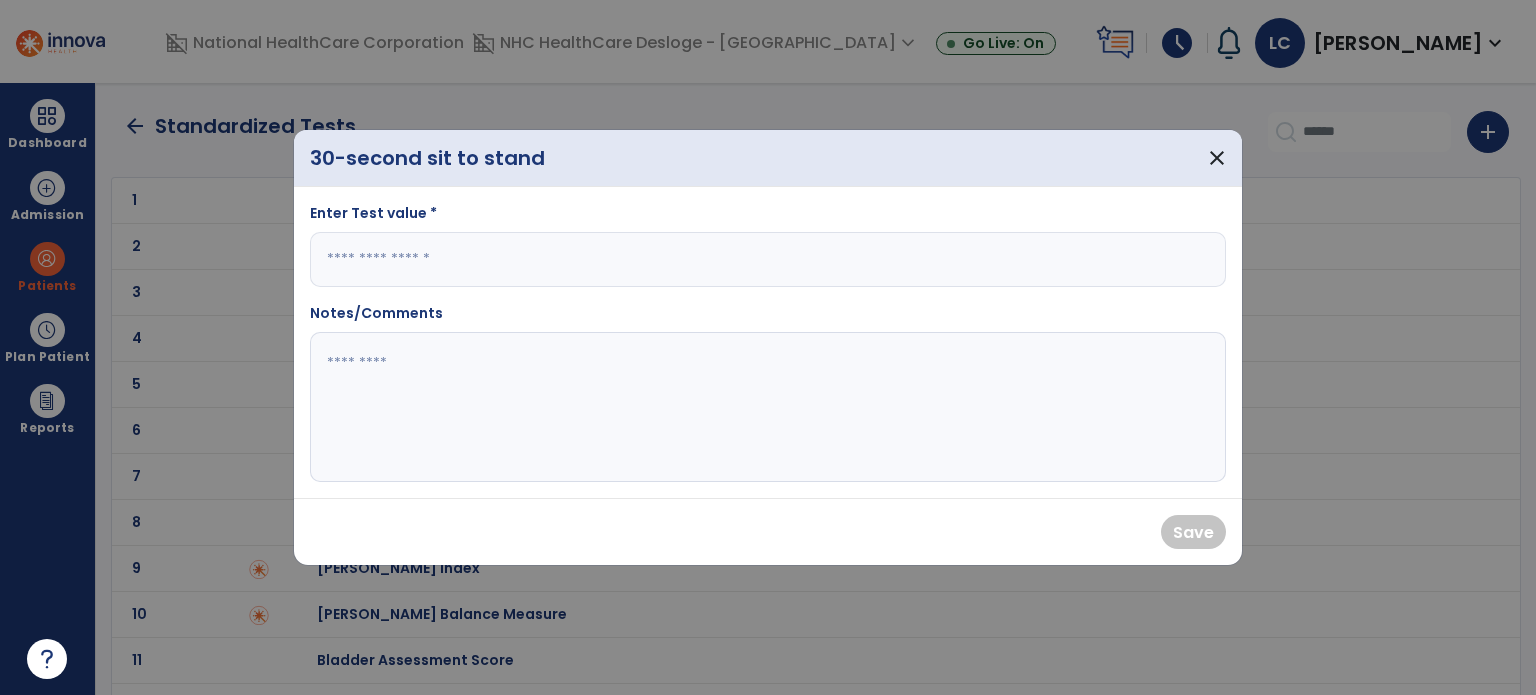 click at bounding box center [768, 259] 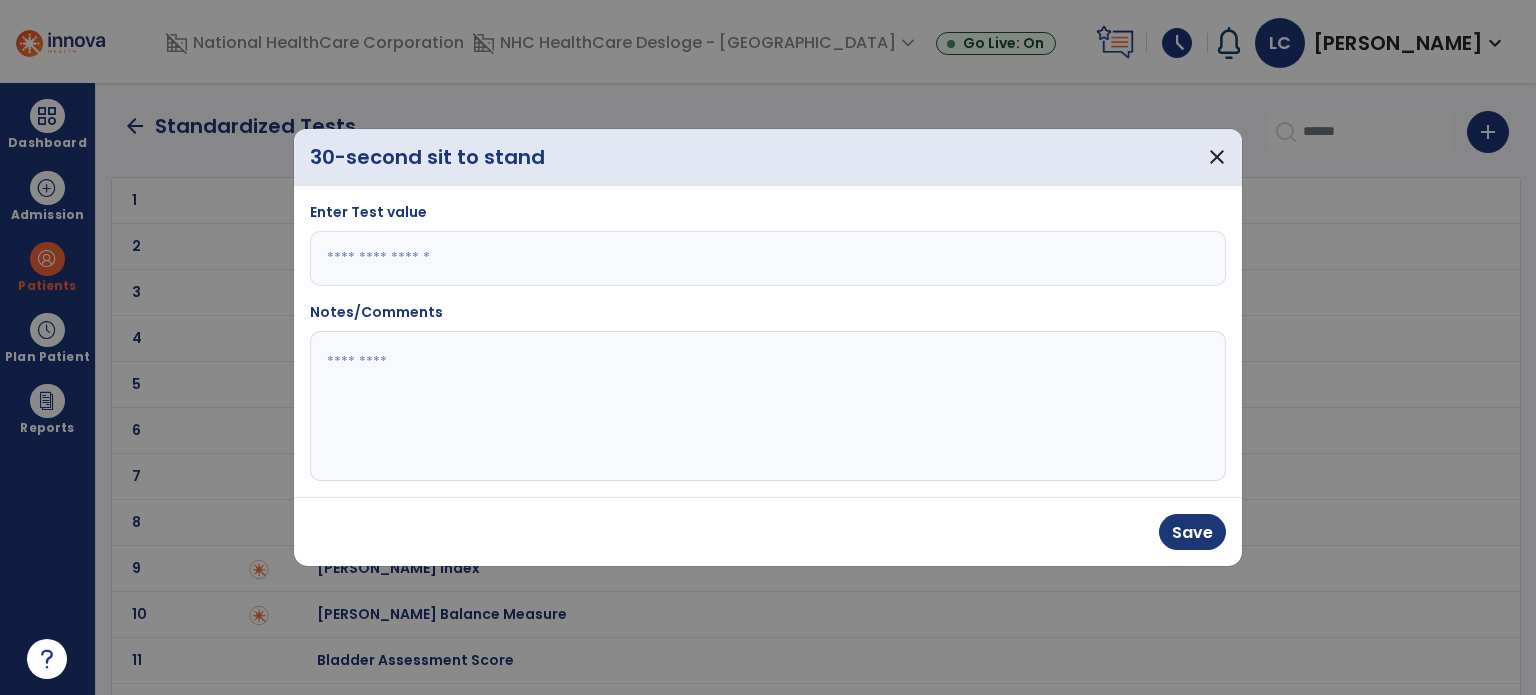 type on "*" 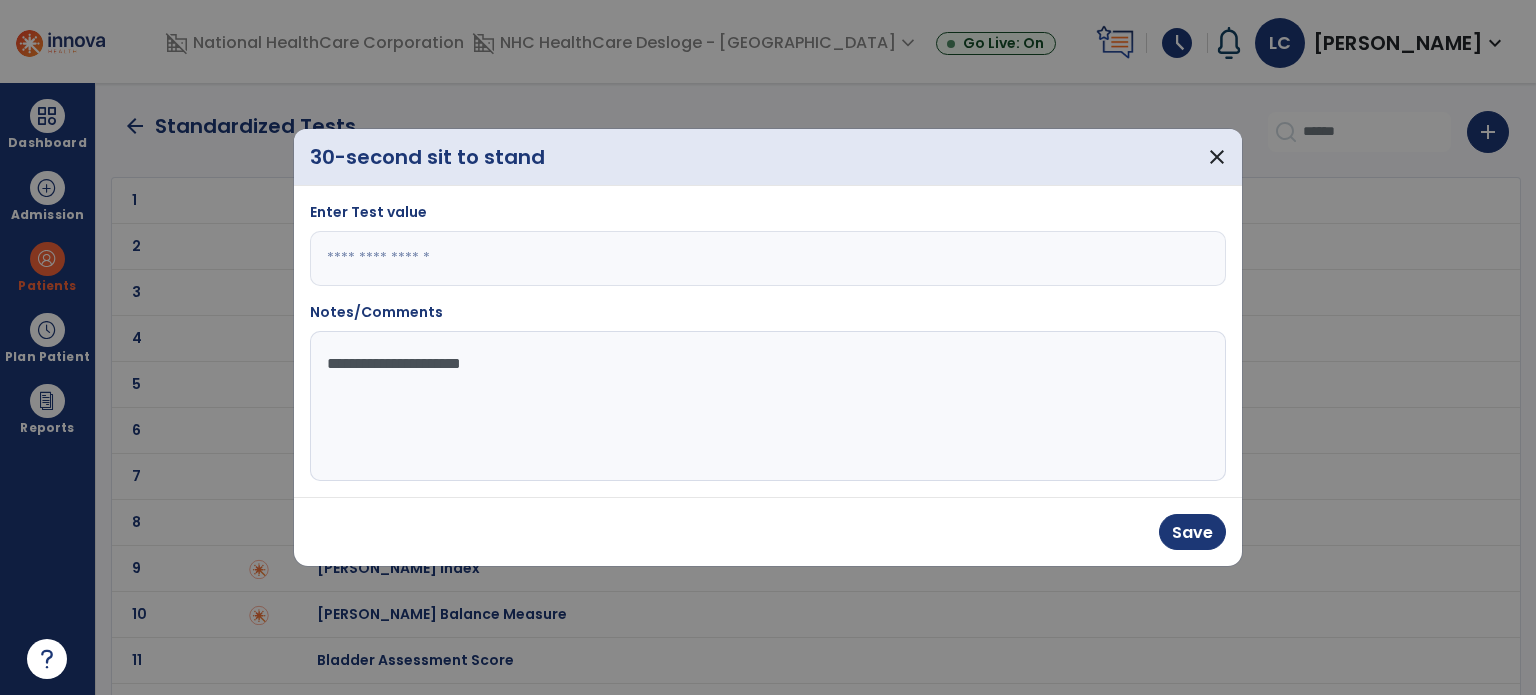 type on "**********" 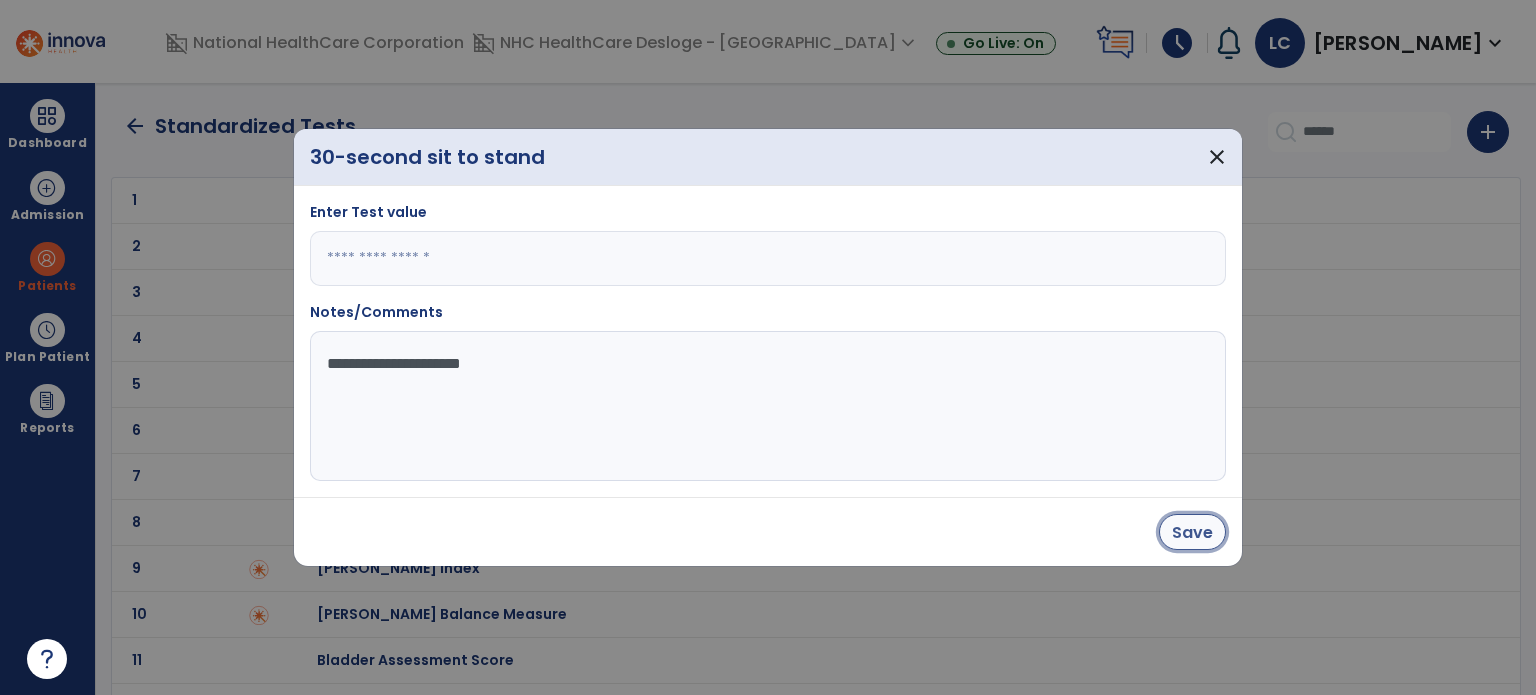 click on "Save" at bounding box center [1192, 532] 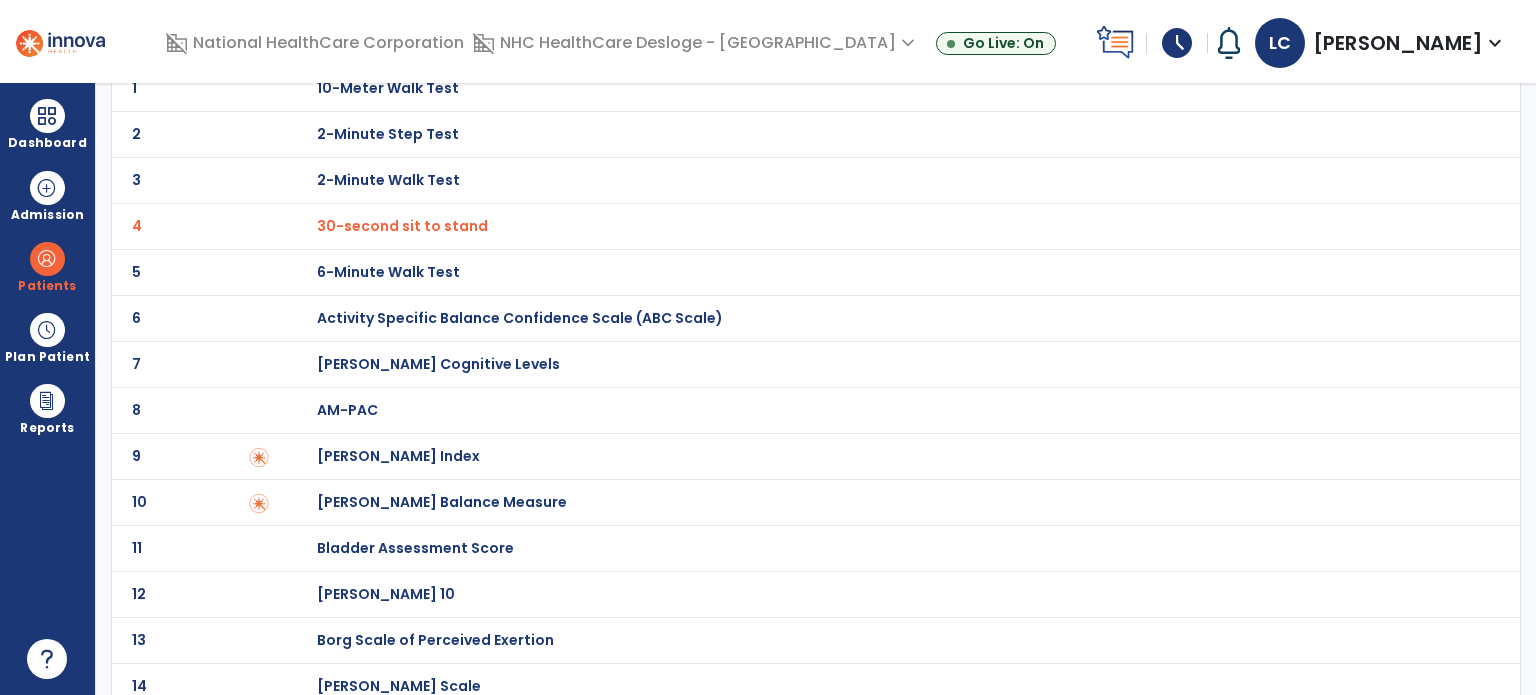 scroll, scrollTop: 0, scrollLeft: 0, axis: both 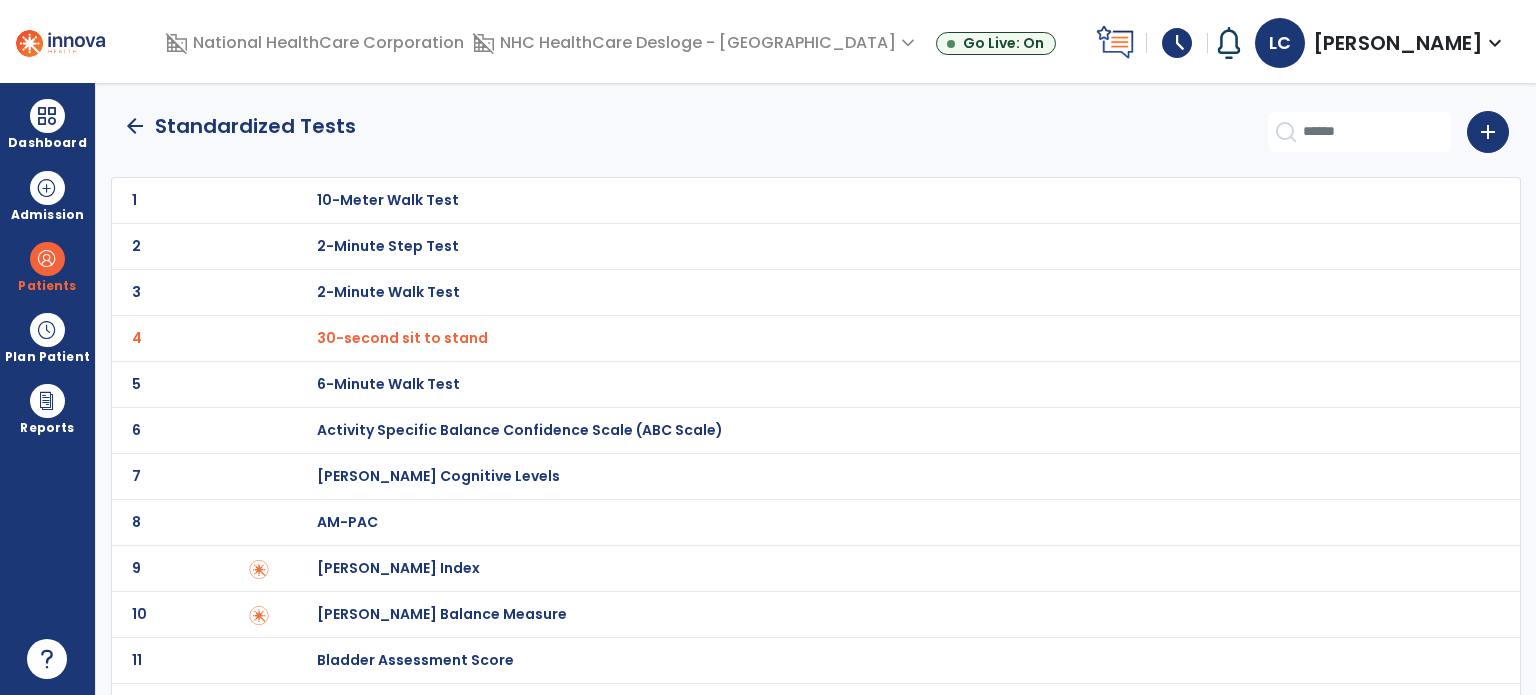click on "arrow_back" 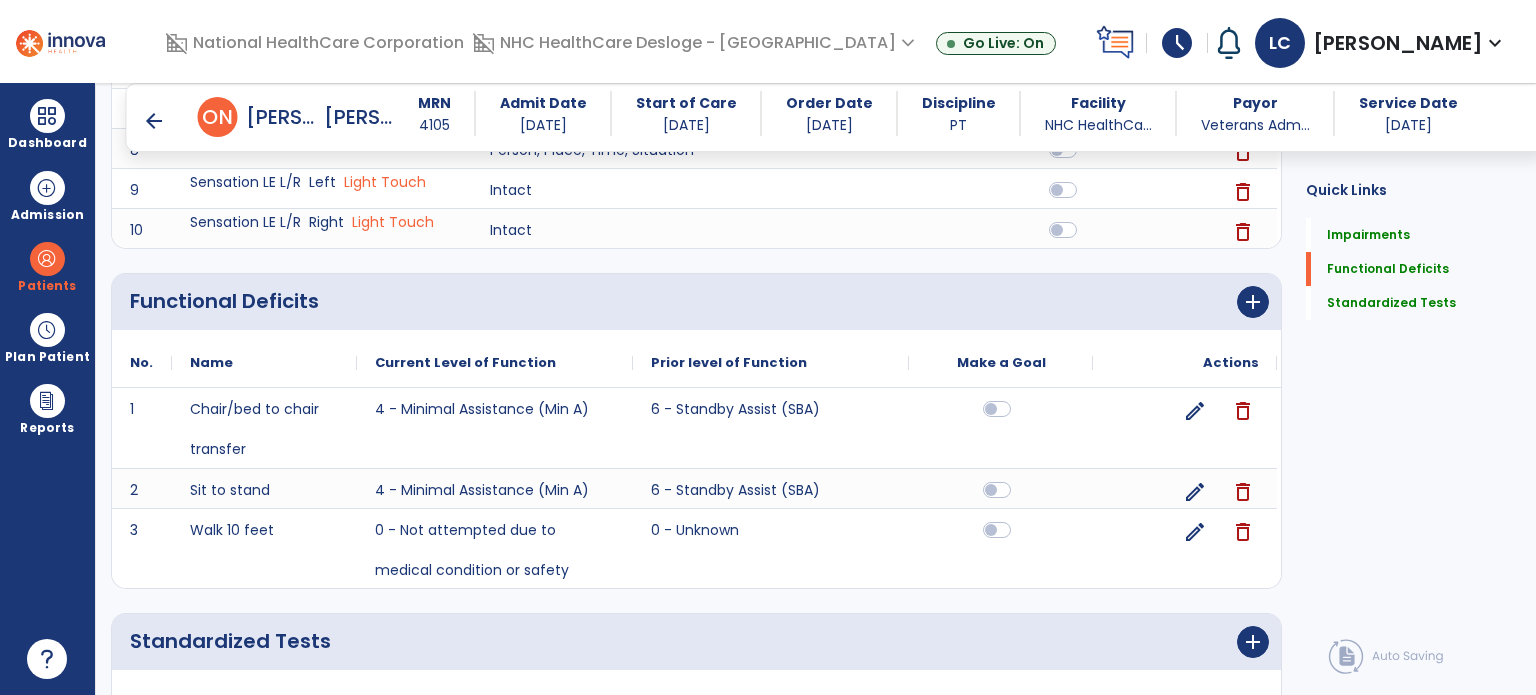 scroll, scrollTop: 777, scrollLeft: 0, axis: vertical 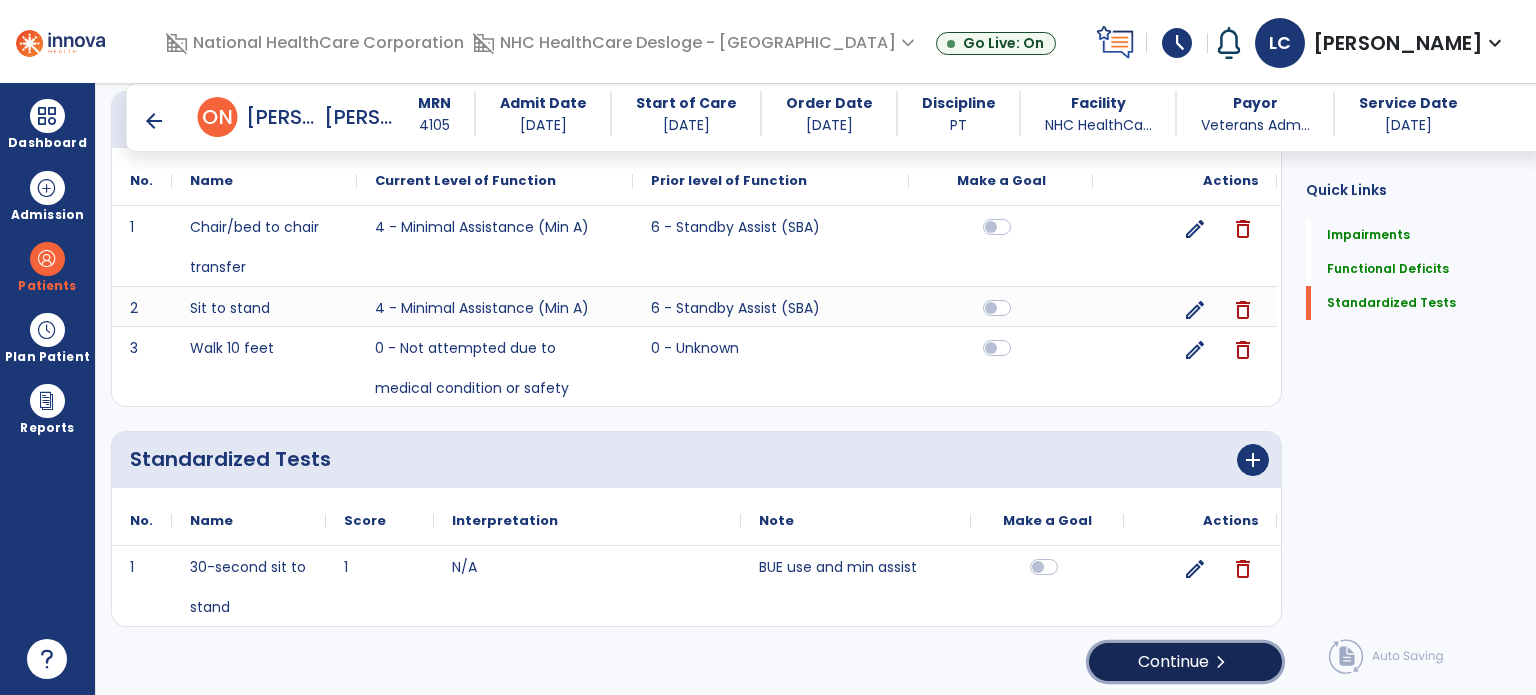 click on "Continue  chevron_right" 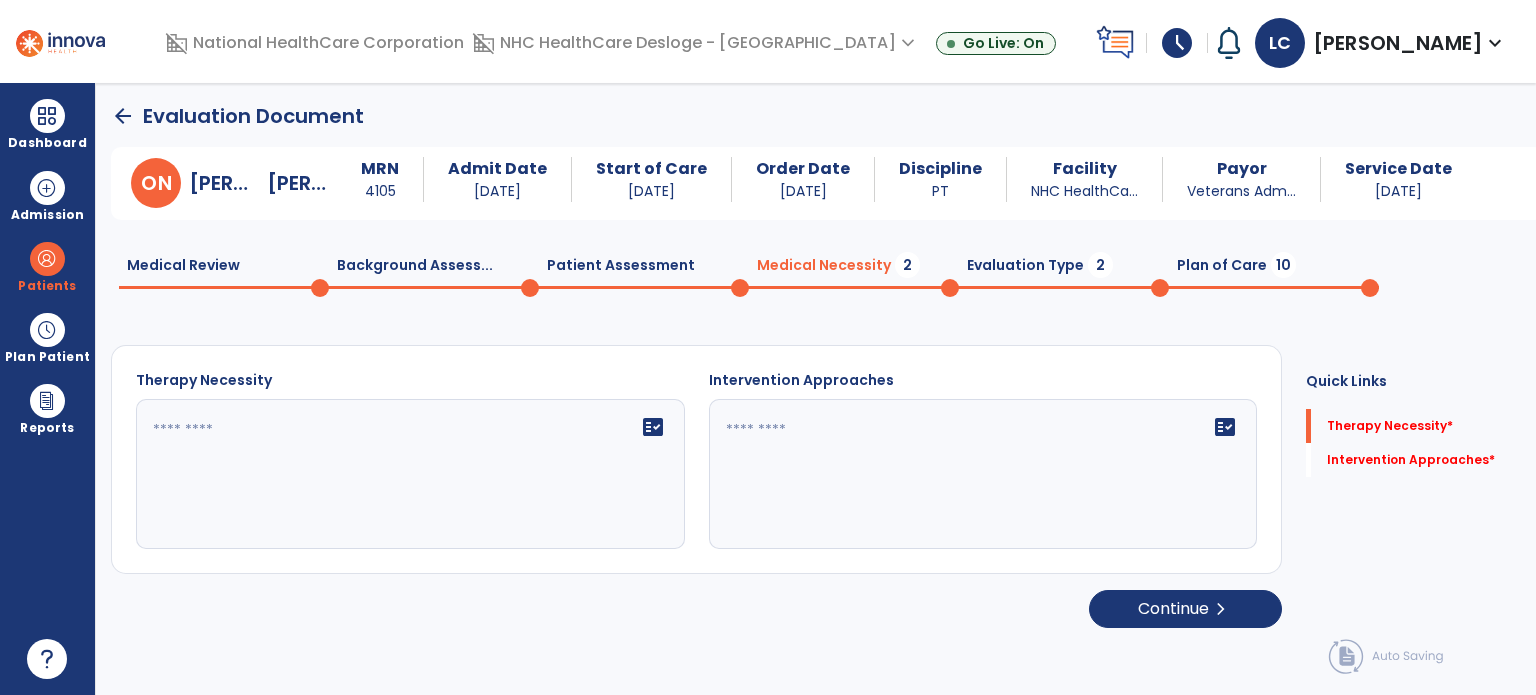 scroll, scrollTop: 0, scrollLeft: 0, axis: both 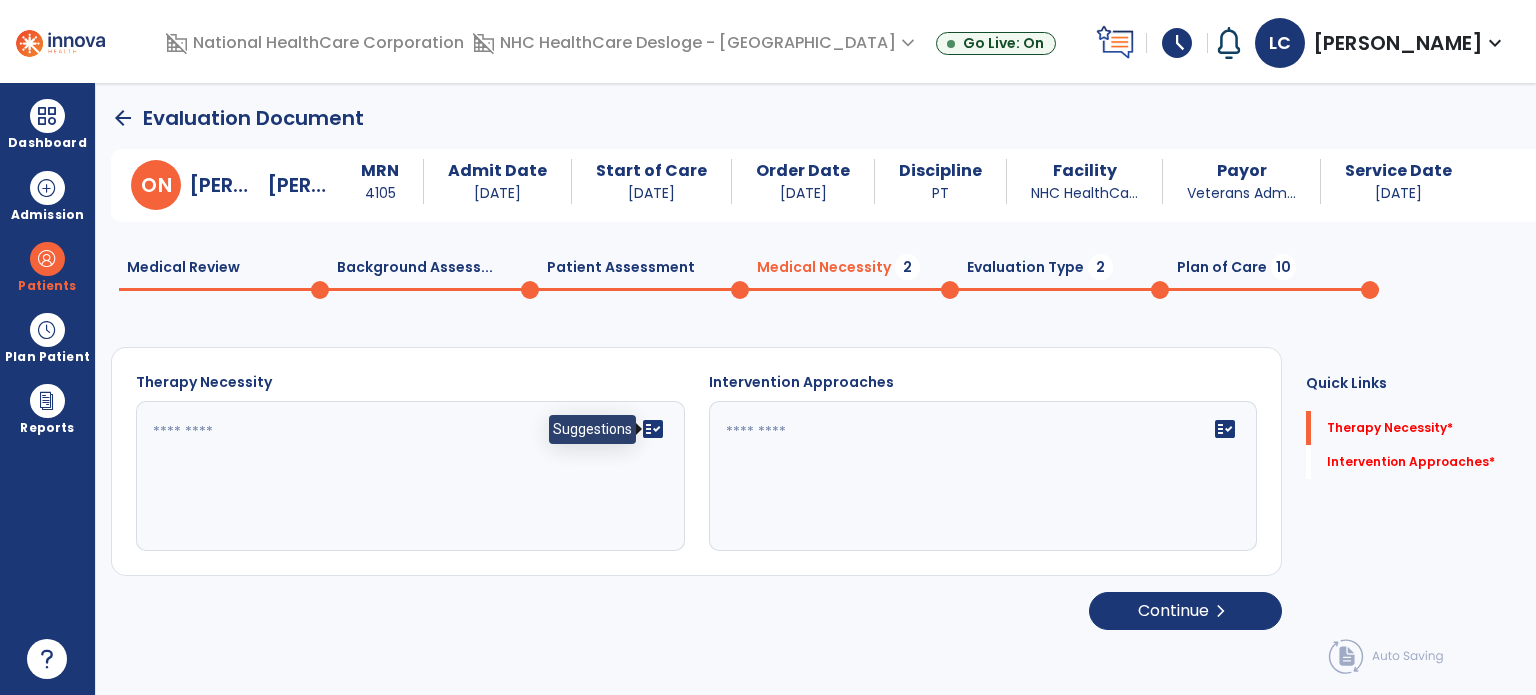 click on "fact_check" 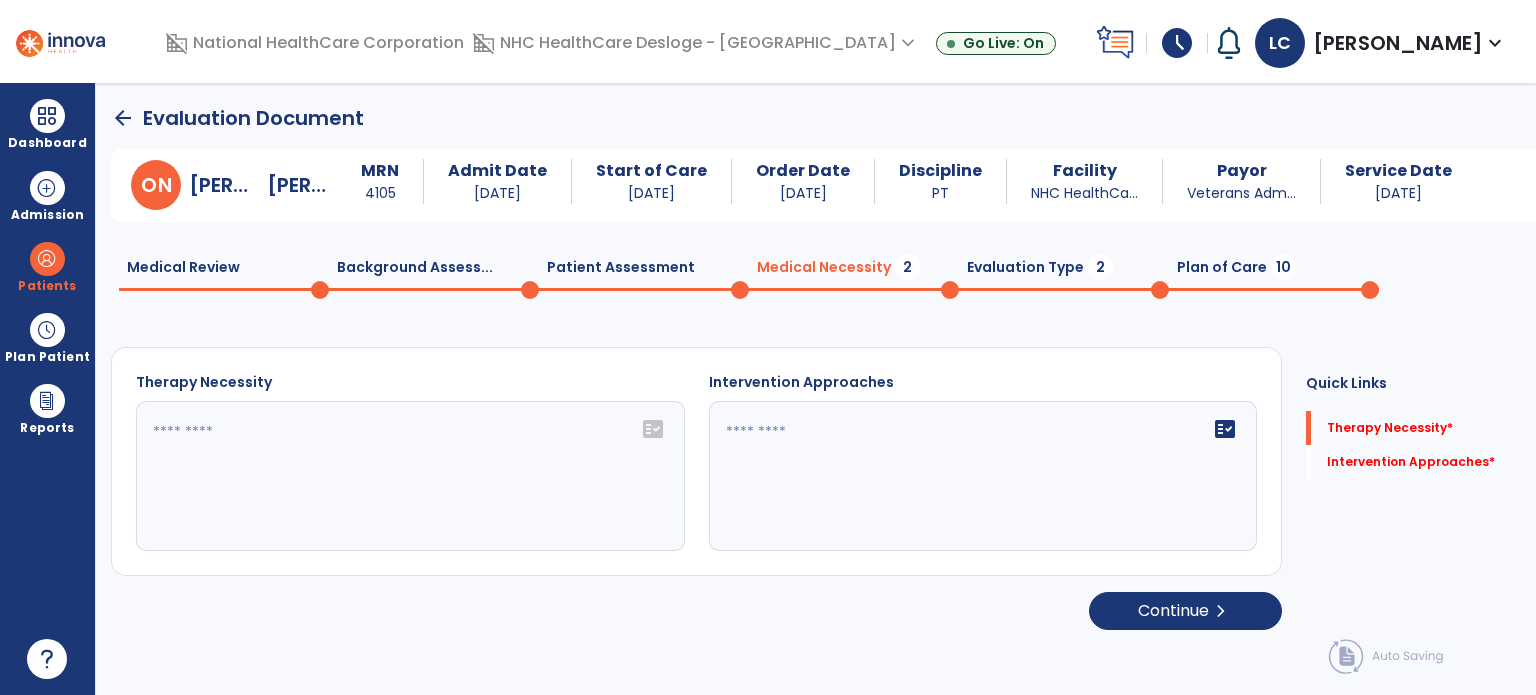 click on "fact_check" 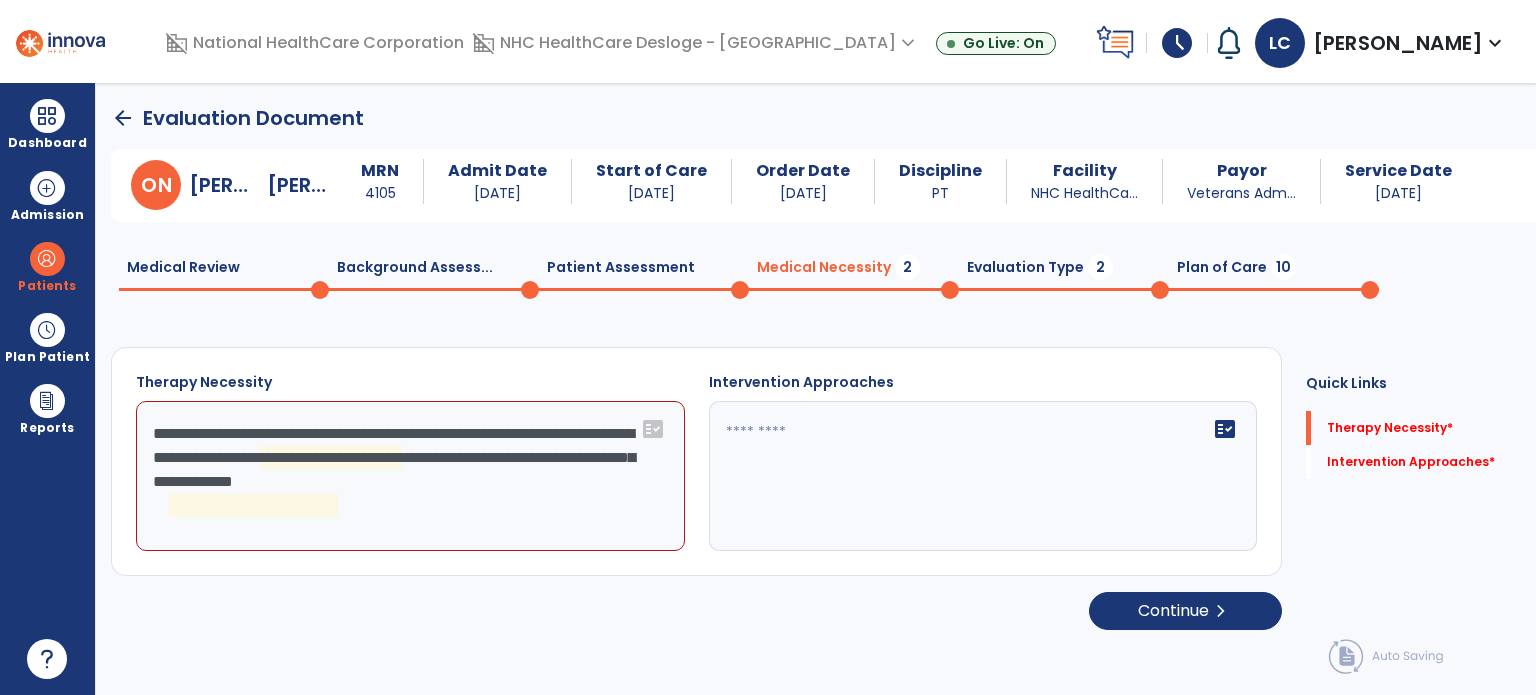 click on "**********" 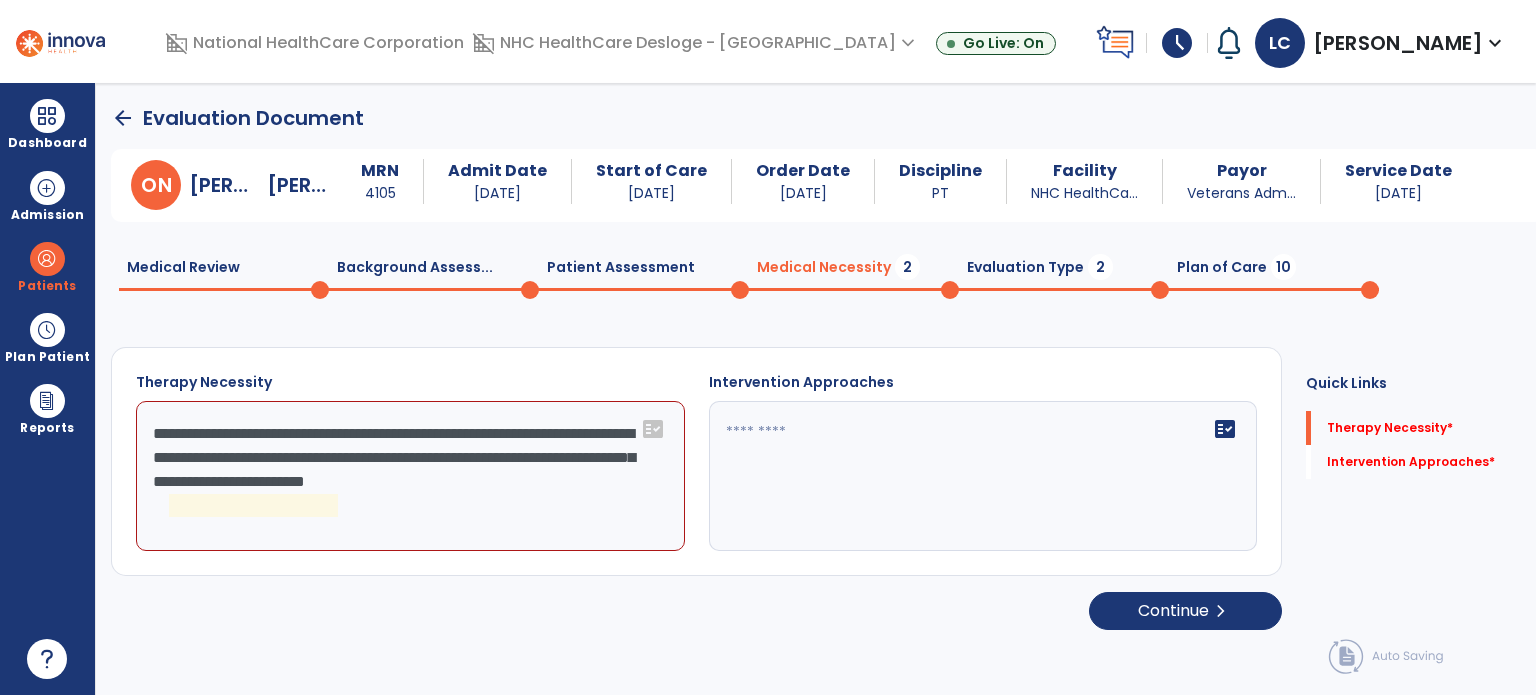 click on "**********" 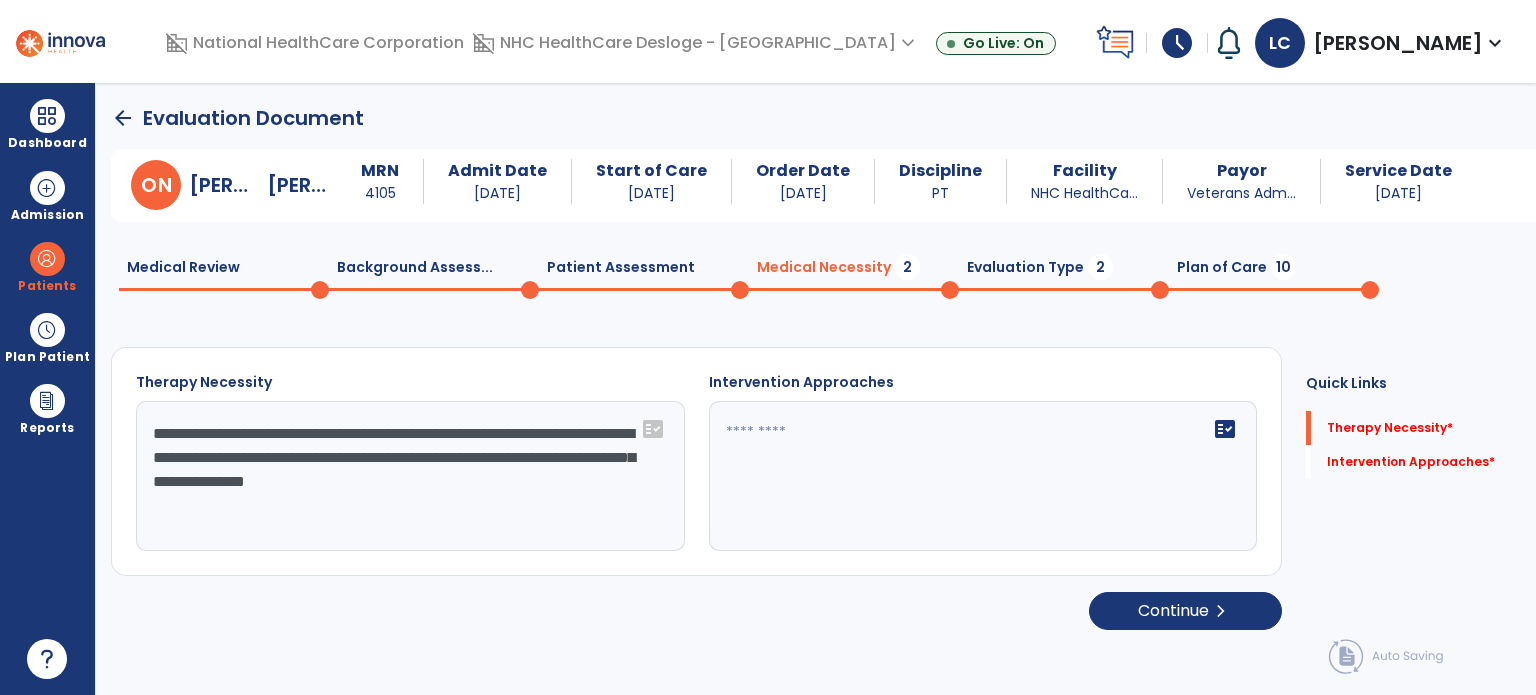 type on "**********" 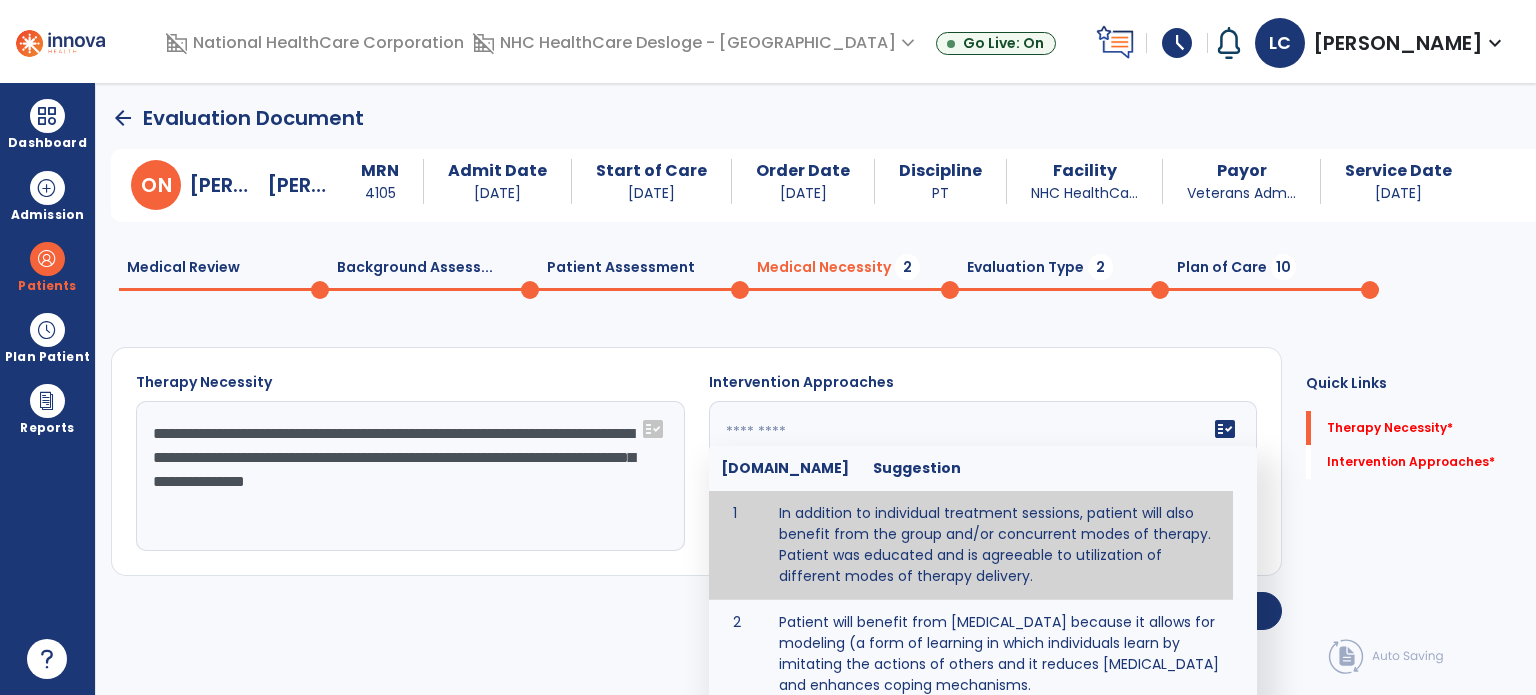 click on "fact_check  [DOMAIN_NAME] Suggestion 1 In addition to individual treatment sessions, patient will also benefit from the group and/or concurrent modes of therapy. Patient was educated and is agreeable to utilization of different modes of therapy delivery. 2 Patient will benefit from [MEDICAL_DATA] because it allows for modeling (a form of learning in which individuals learn by imitating the actions of others and it reduces [MEDICAL_DATA] and enhances coping mechanisms. 3 Patient will benefit from [MEDICAL_DATA] to: Create a network that promotes growth and learning by enabling patients to receive and give support and to share experiences from different points of view. 4 Patient will benefit from group/concurrent therapy because it is supported by evidence to promote increased patient engagement and sustainable outcomes. 5 Patient will benefit from group/concurrent therapy to: Promote independence and minimize dependence." 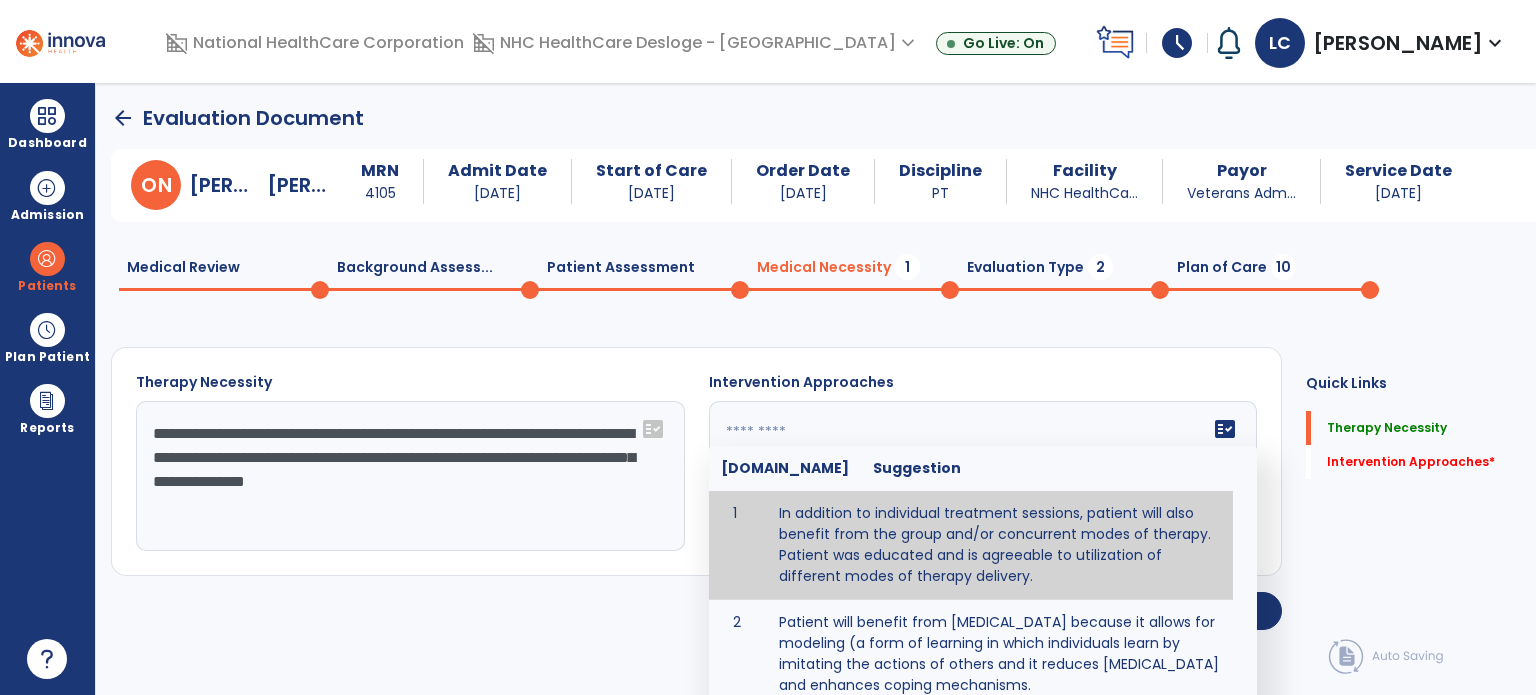 click 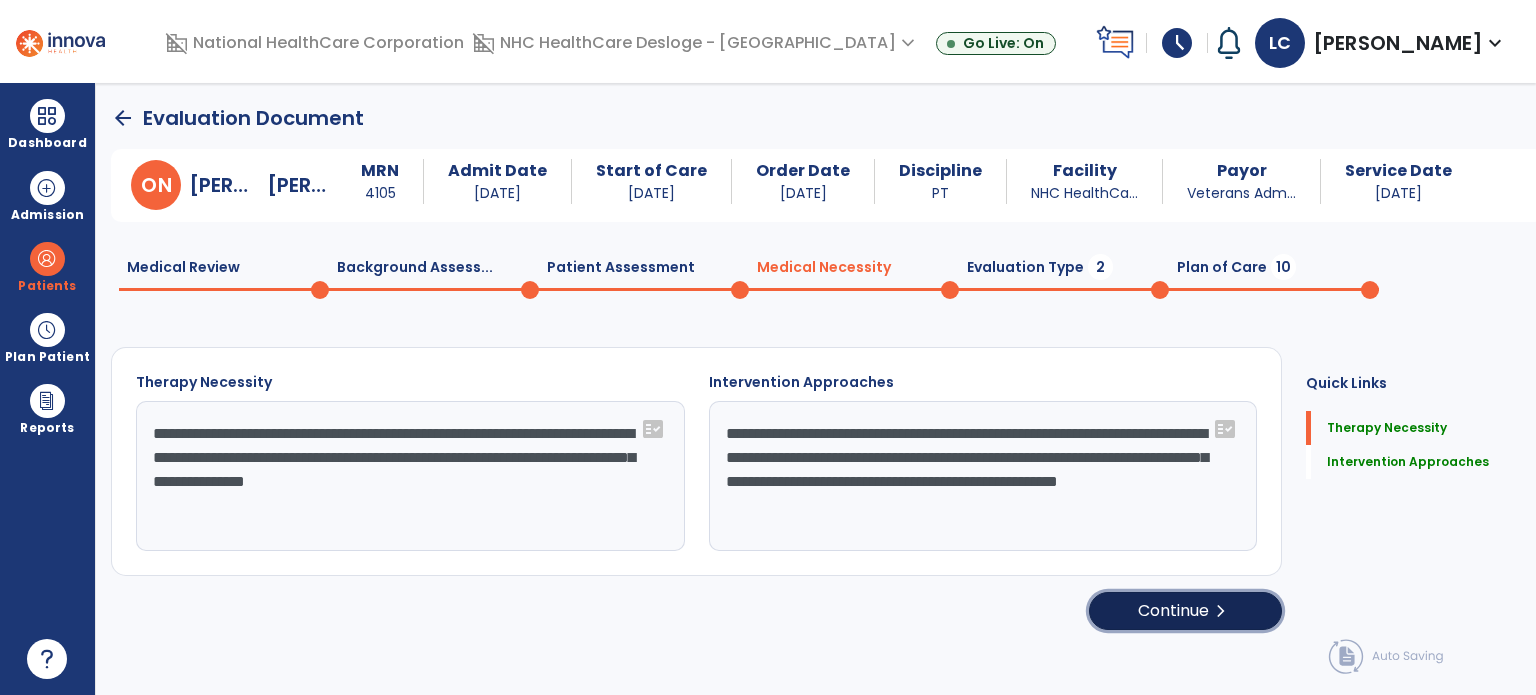 click on "Continue  chevron_right" 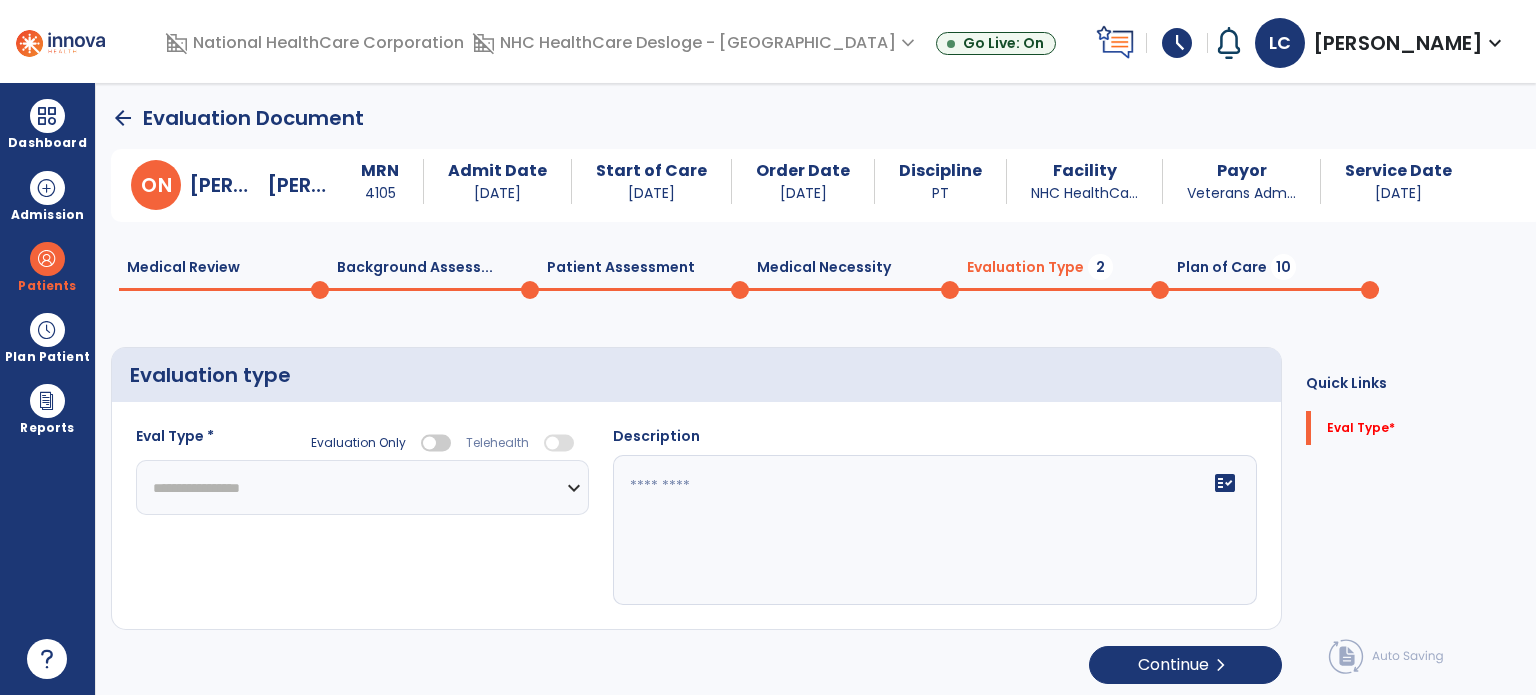 click on "**********" 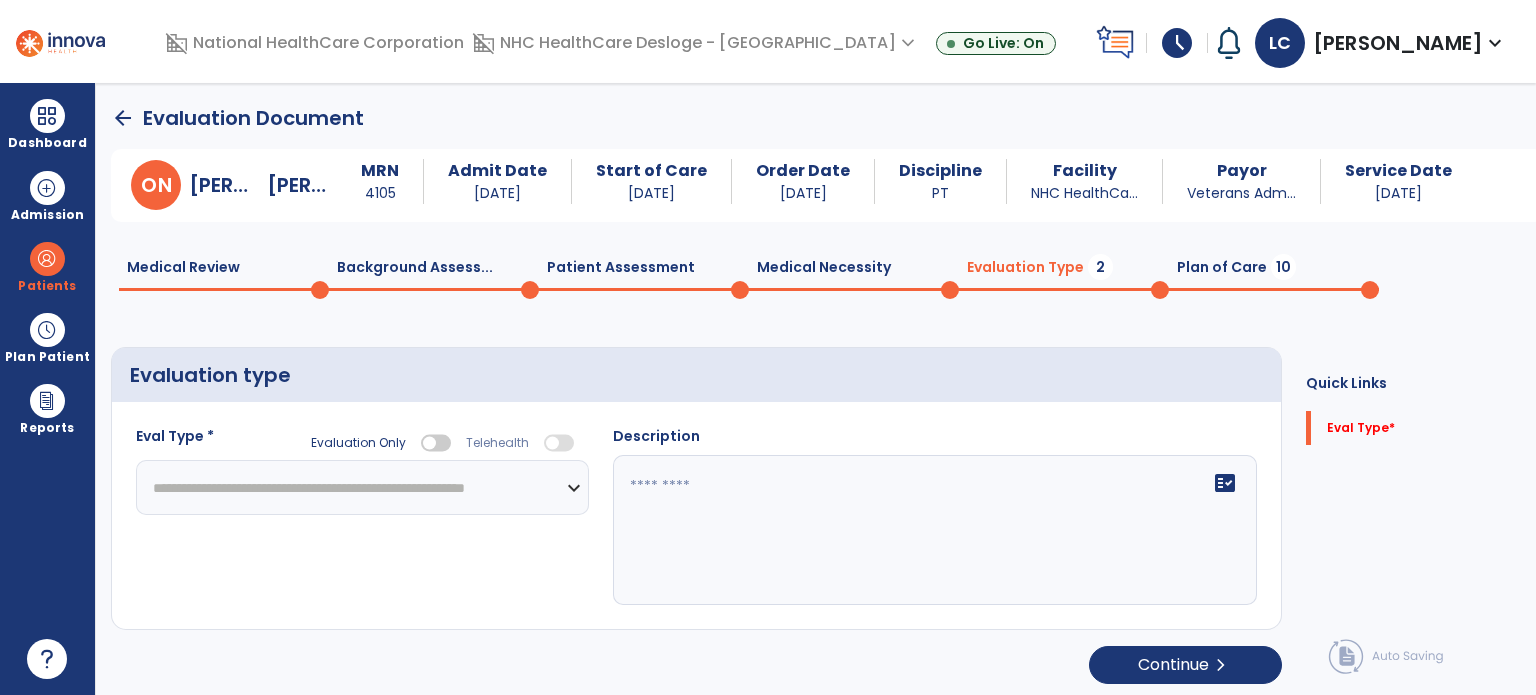 click on "**********" 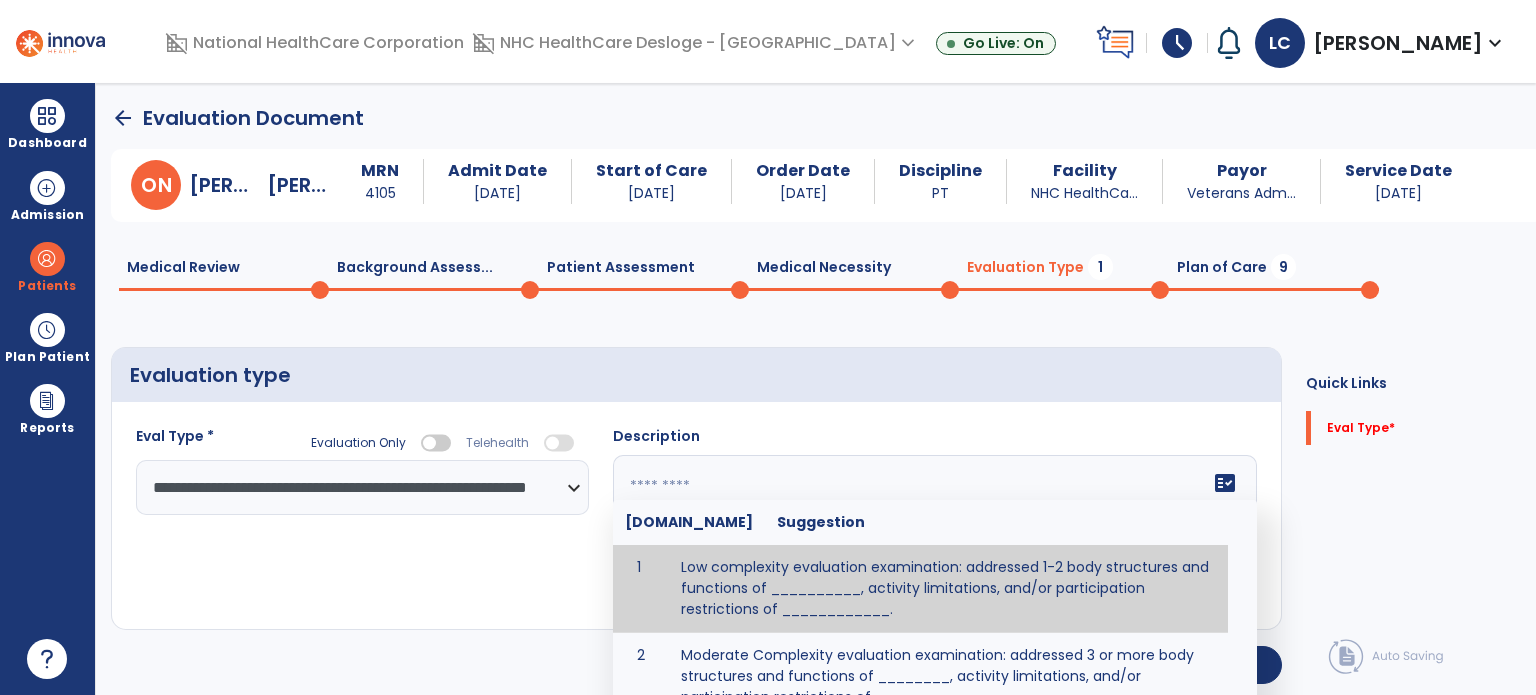 click on "fact_check  [DOMAIN_NAME] Suggestion 1 Low complexity evaluation examination: addressed 1-2 body structures and functions of __________, activity limitations, and/or participation restrictions of ____________. 2 Moderate Complexity evaluation examination: addressed 3 or more body structures and functions of ________, activity limitations, and/or participation restrictions of _______. 3 High Complexity evaluation examination: addressed 4 or more body structures and functions of _______, activity limitations, and/or participation restrictions of _________" 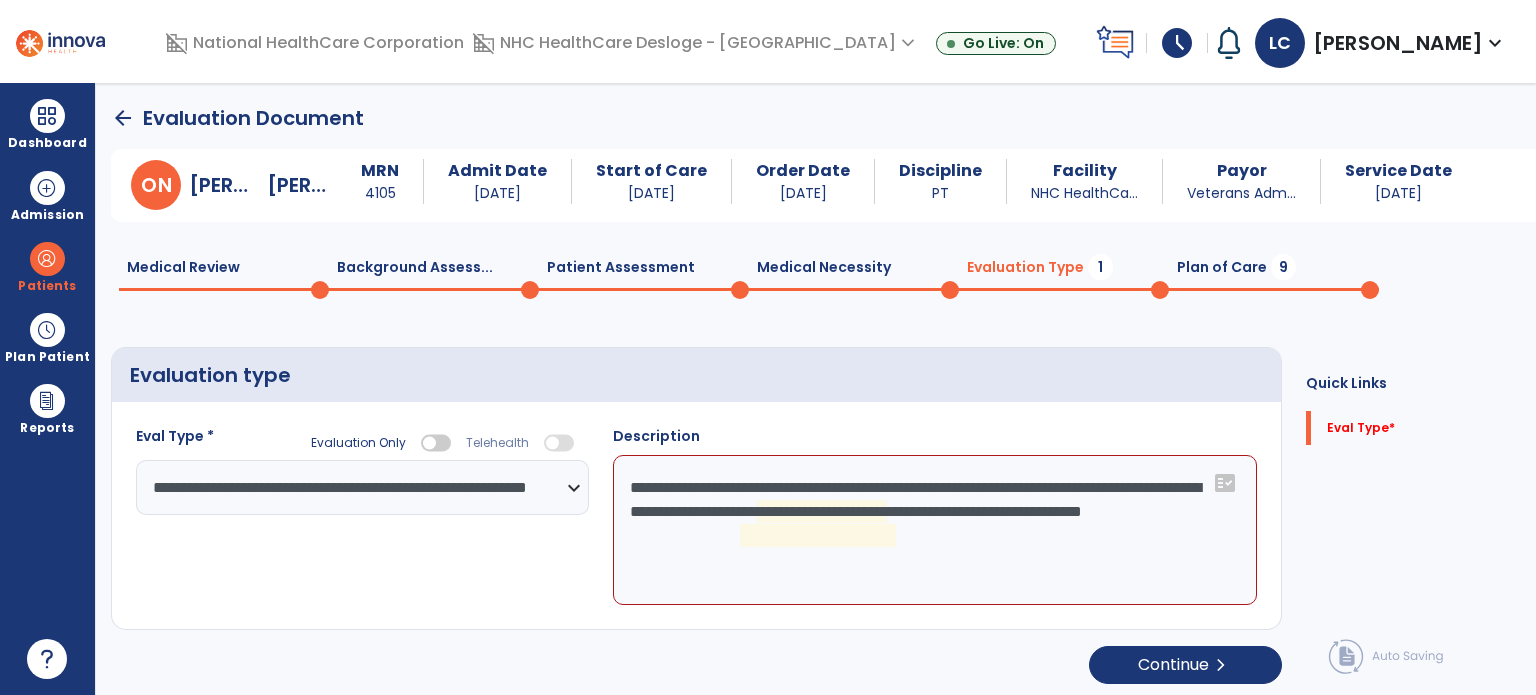 click on "**********" 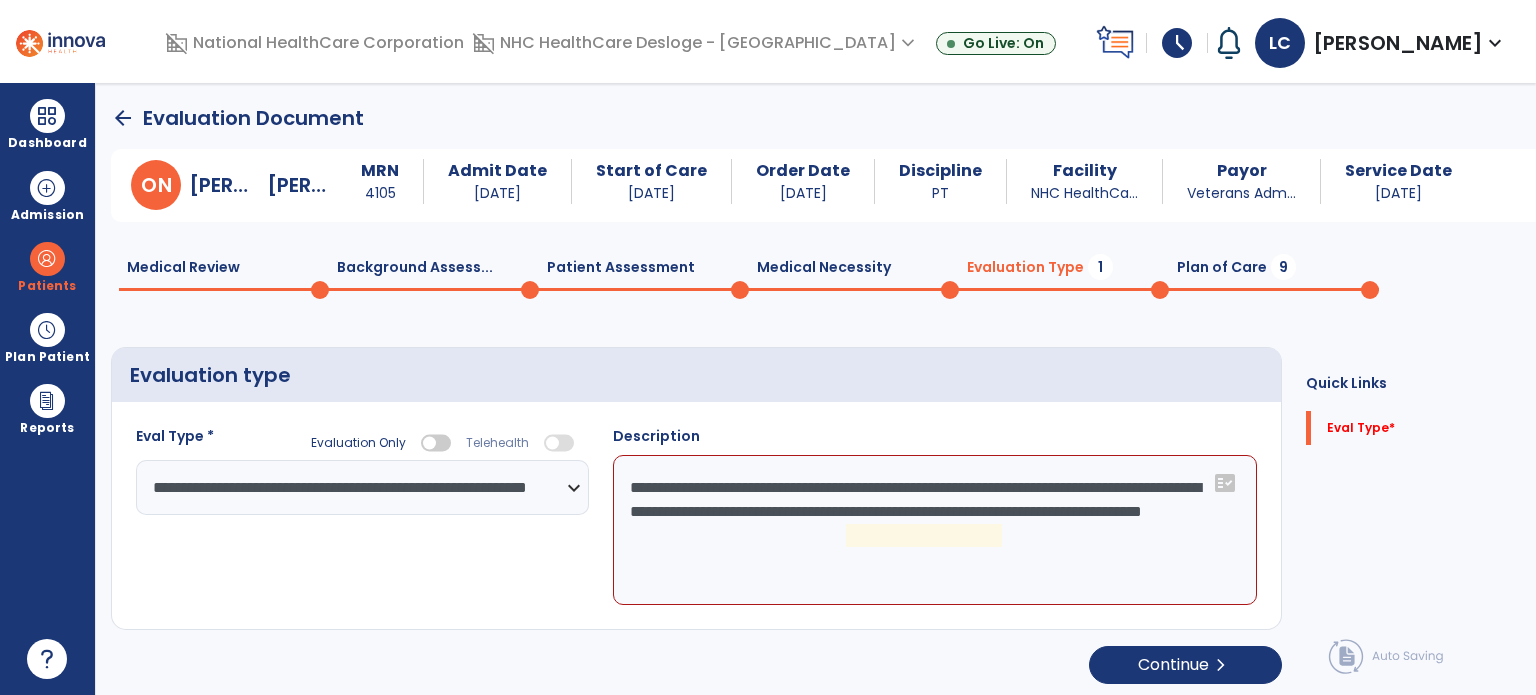 click on "**********" 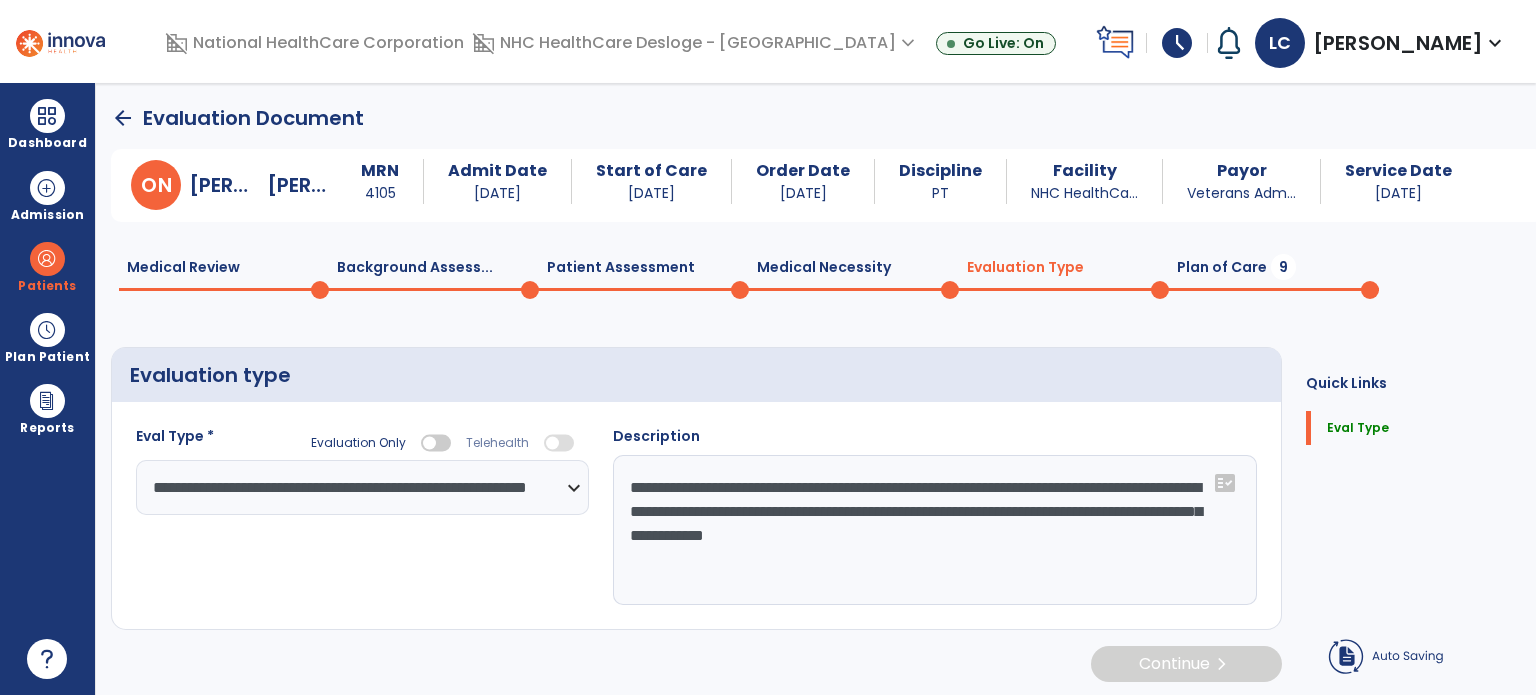 type on "**********" 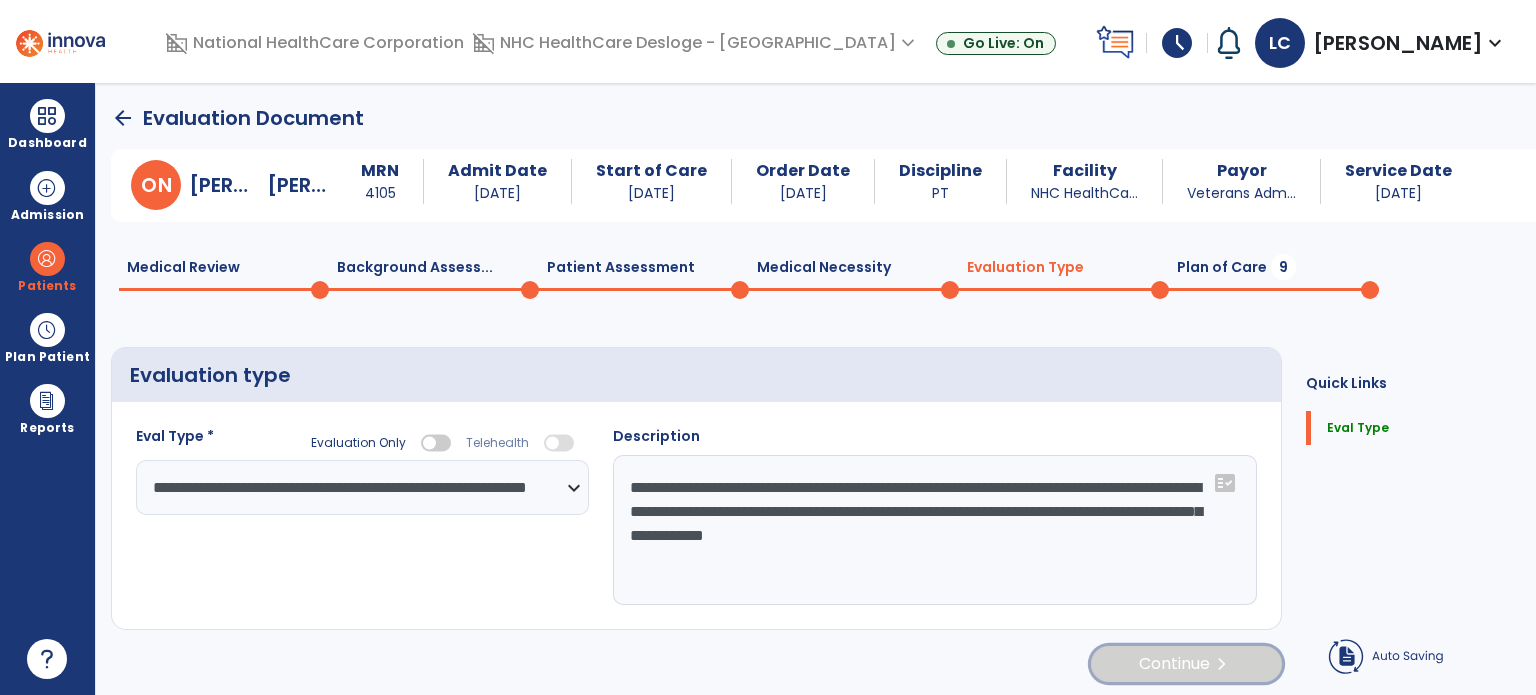 click on "Continue  chevron_right" 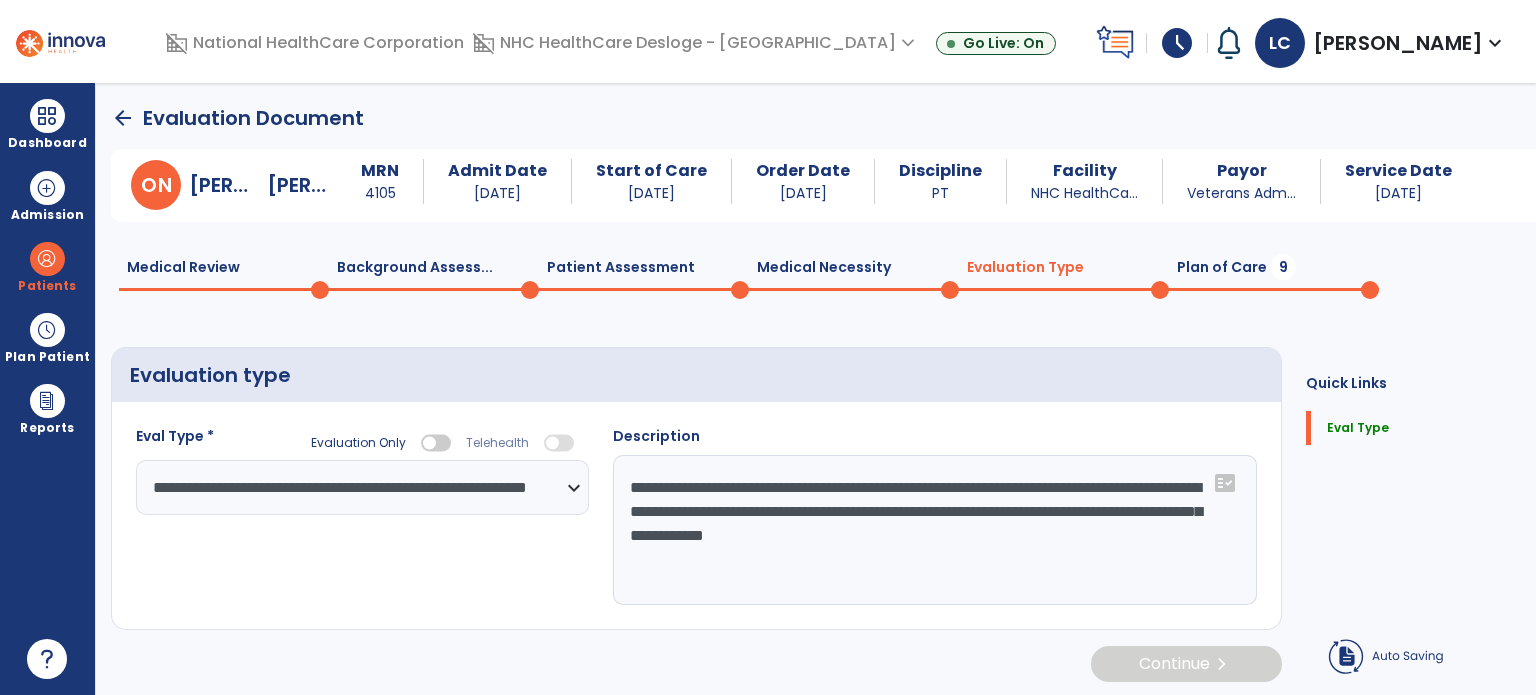 select on "*****" 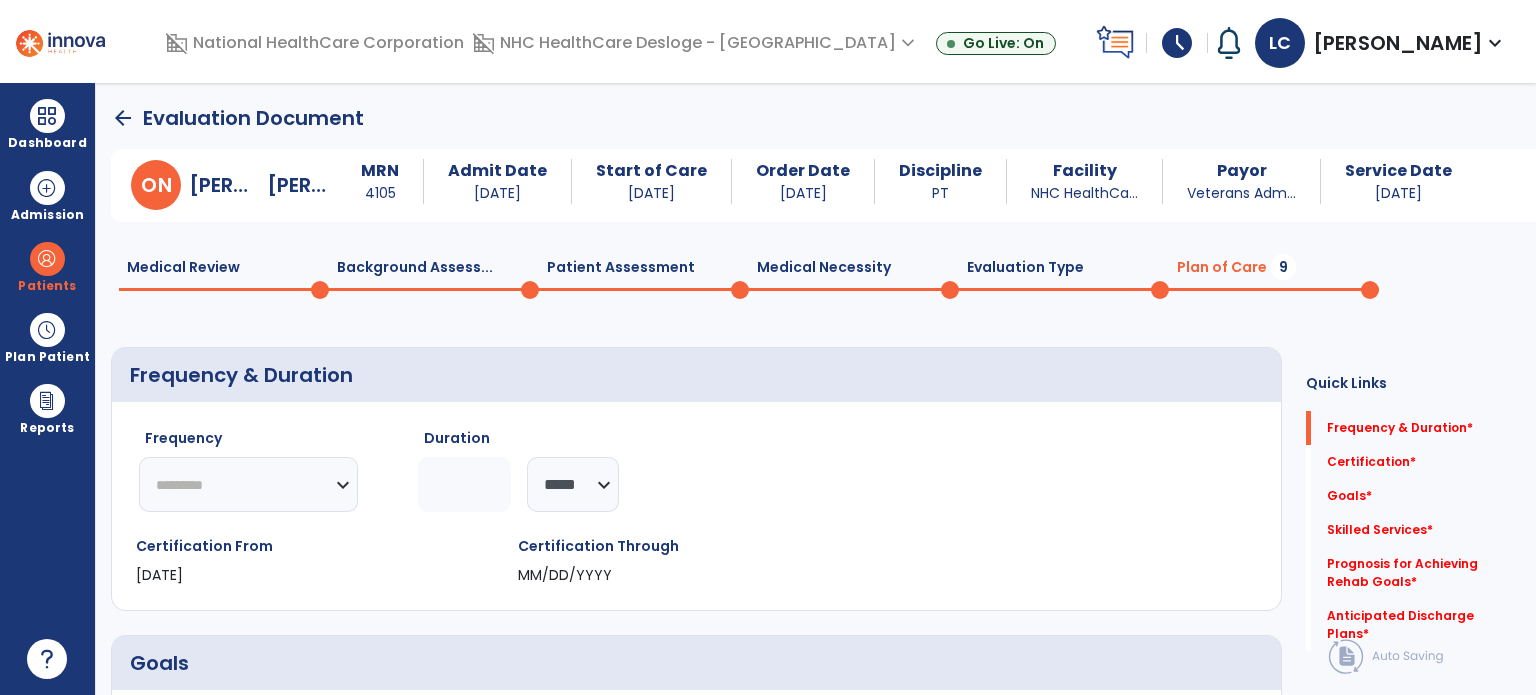 click on "********* ** ** ** ** ** ** **" 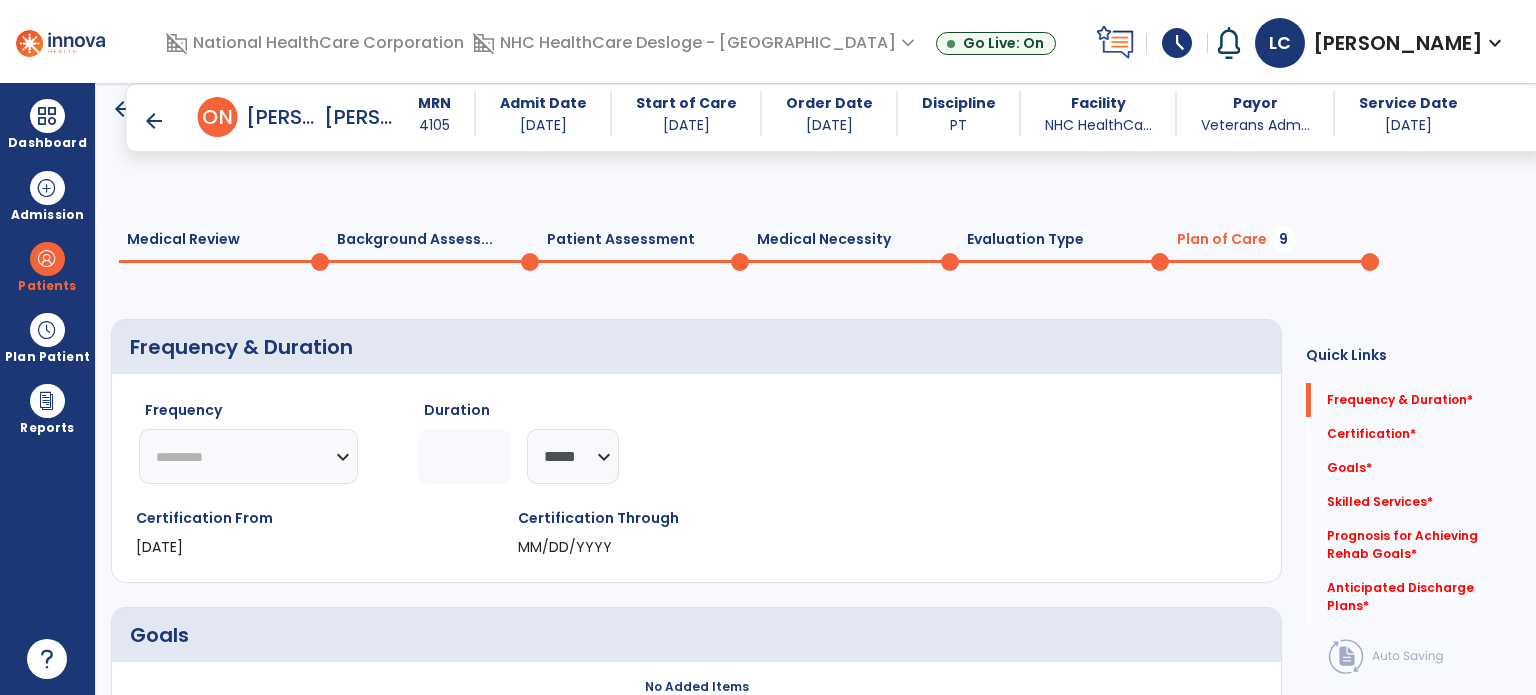 scroll, scrollTop: 0, scrollLeft: 0, axis: both 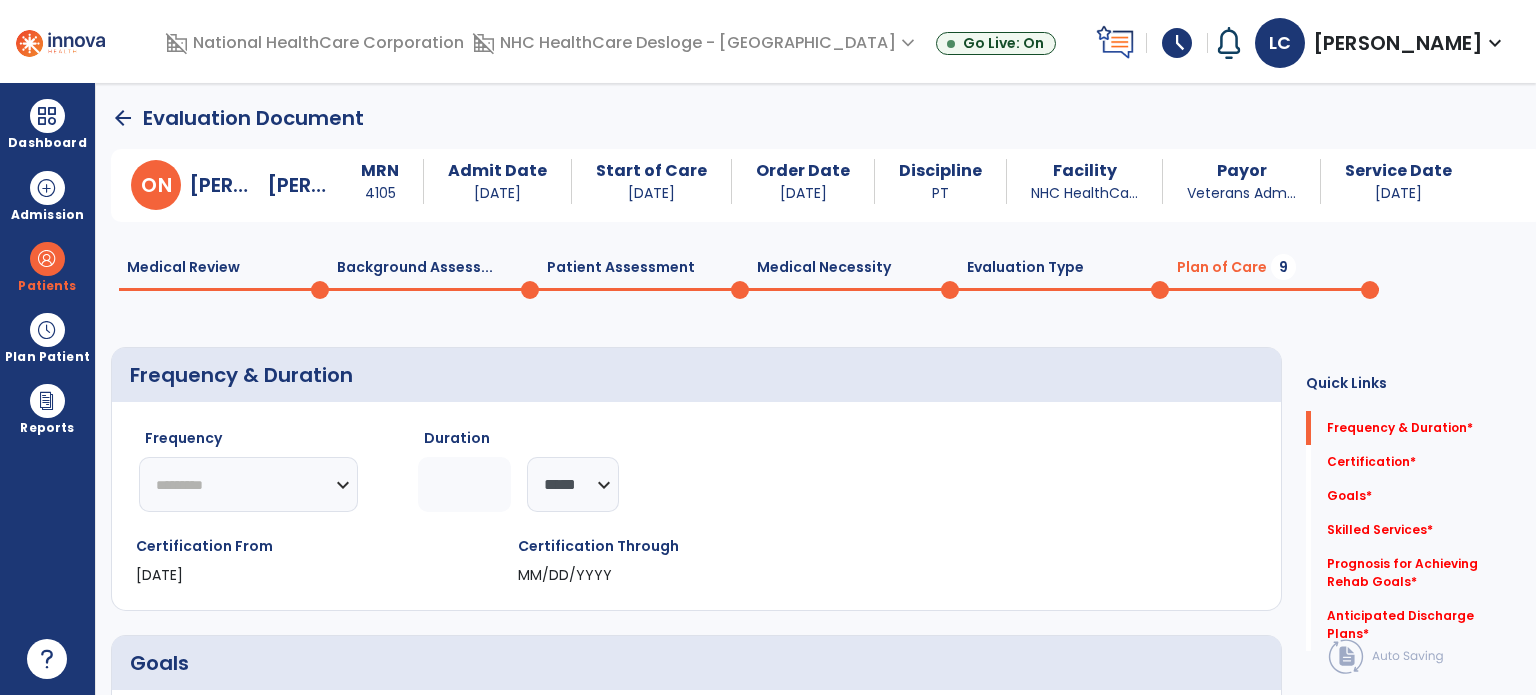 click 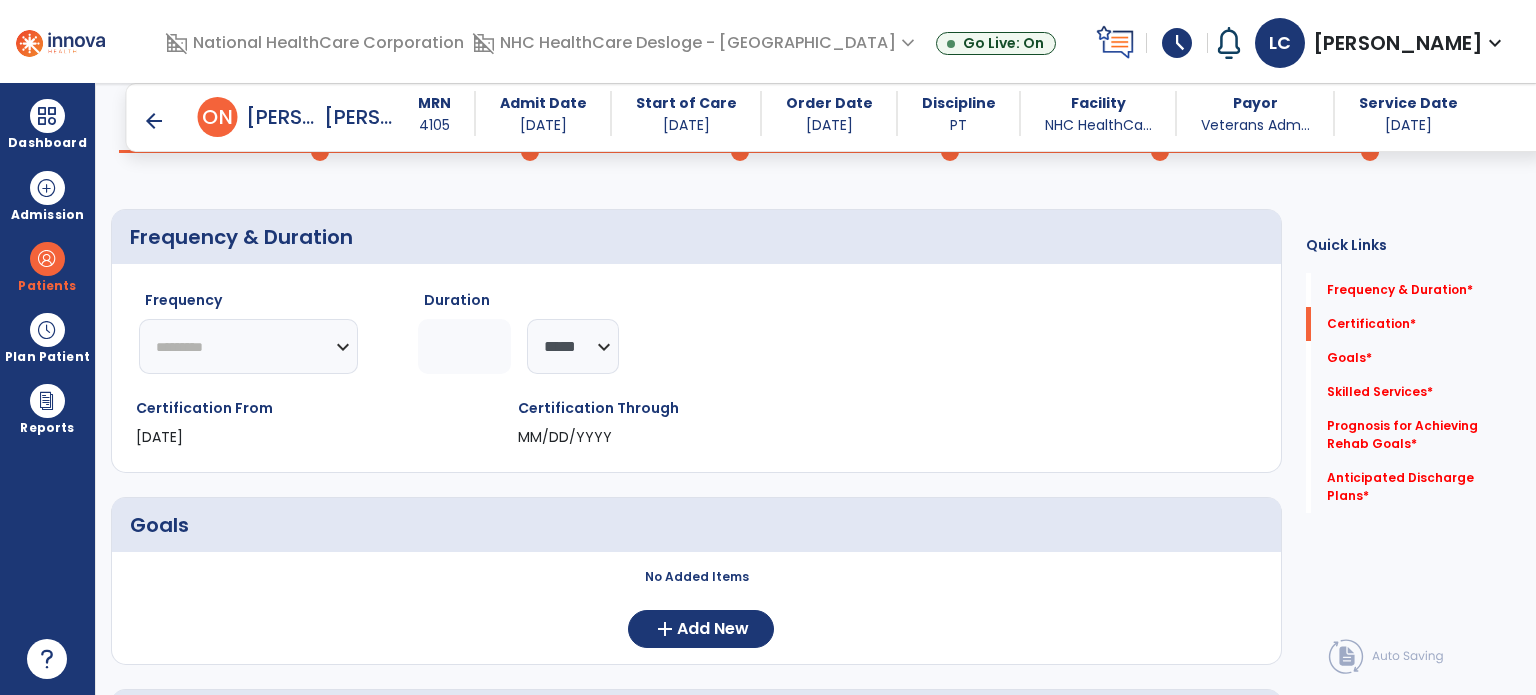 scroll, scrollTop: 0, scrollLeft: 0, axis: both 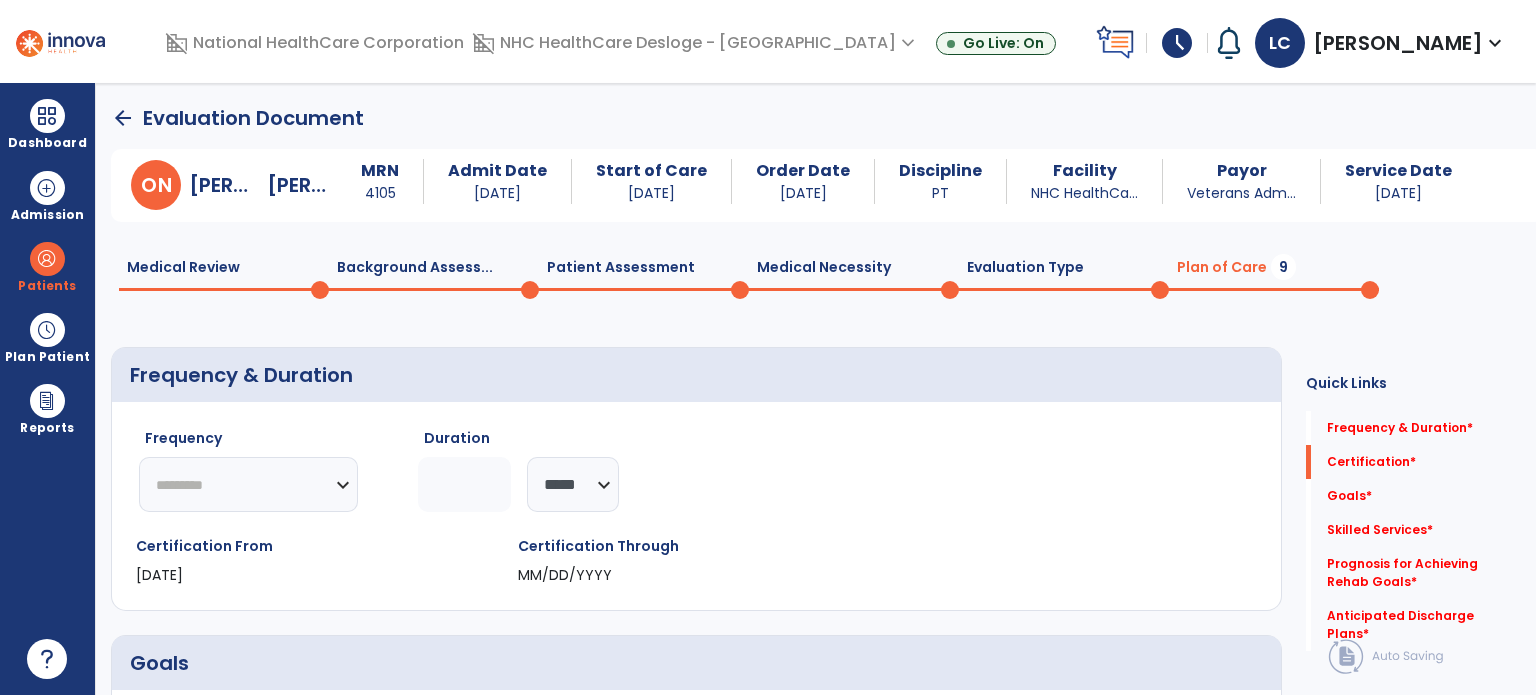 click on "arrow_back" 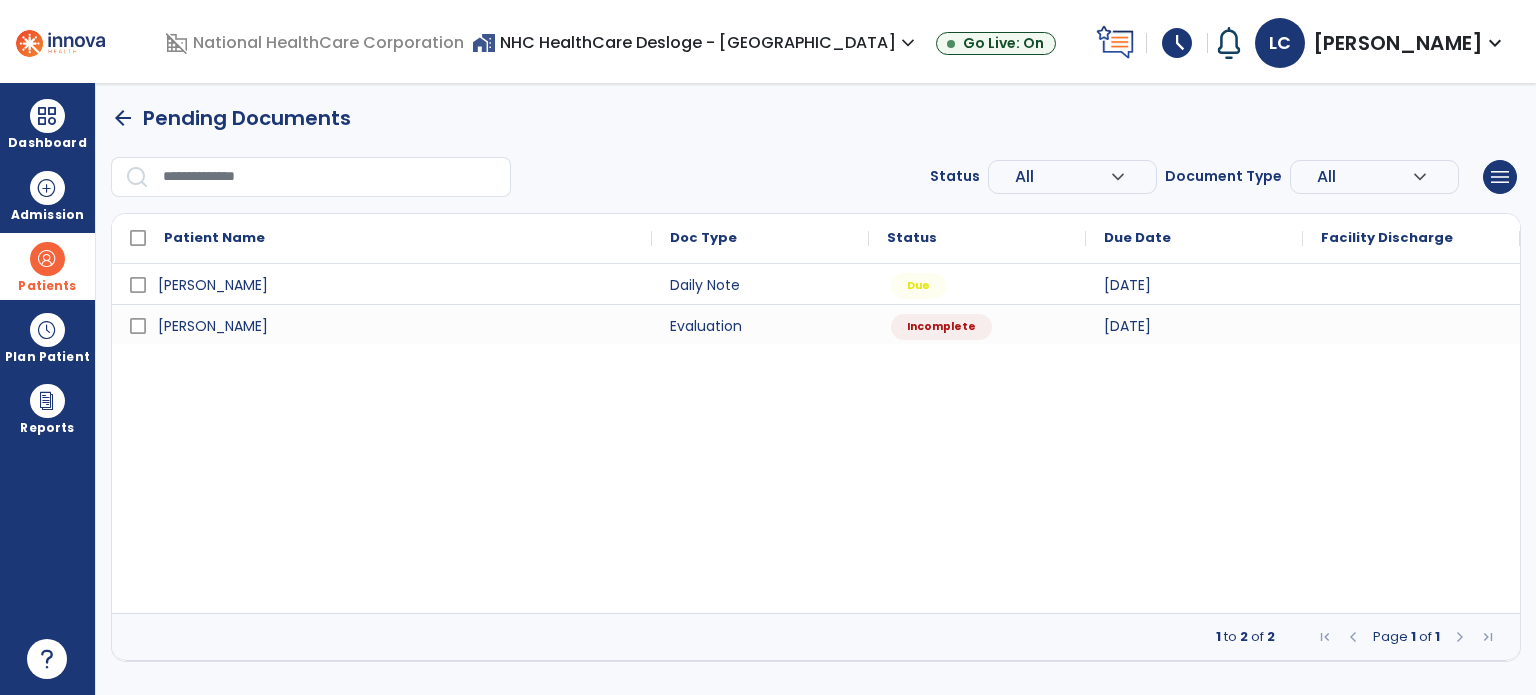 click at bounding box center [47, 259] 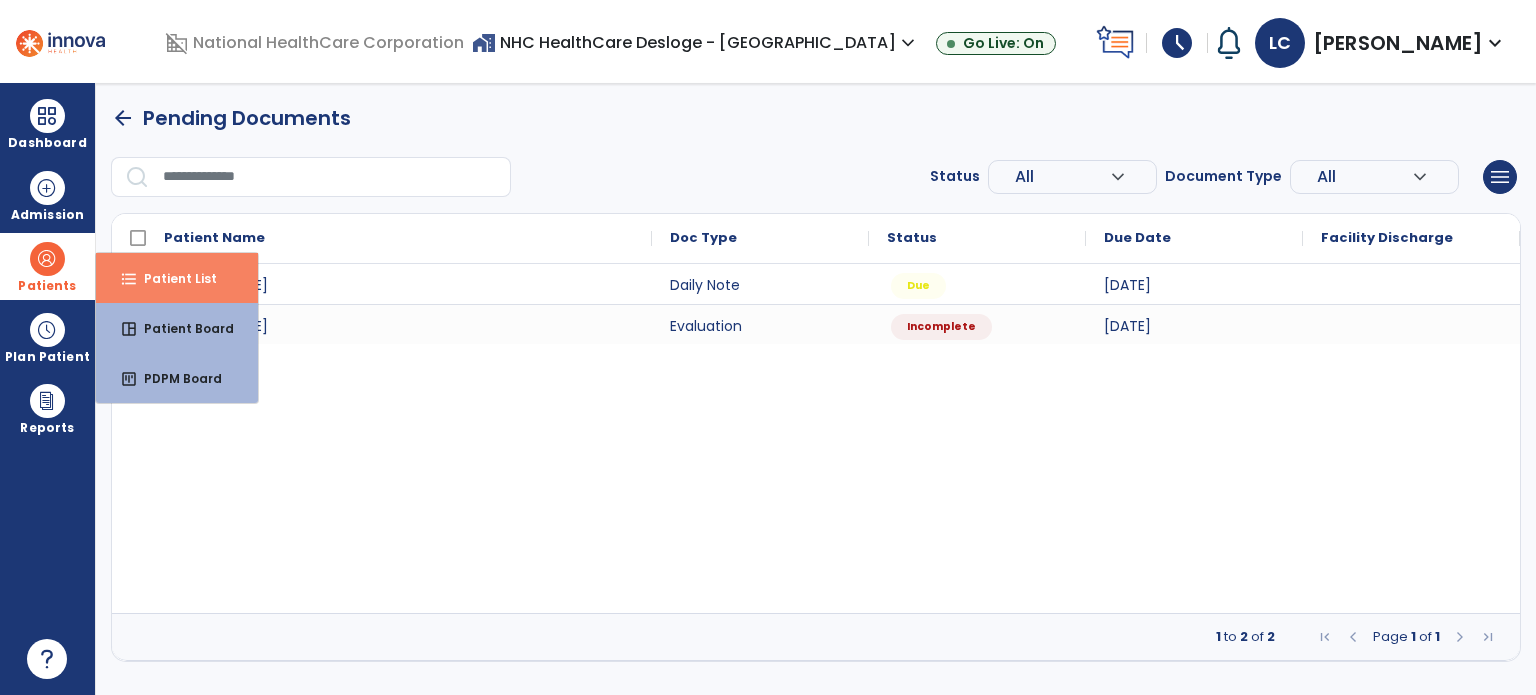 click on "Patient List" at bounding box center (172, 278) 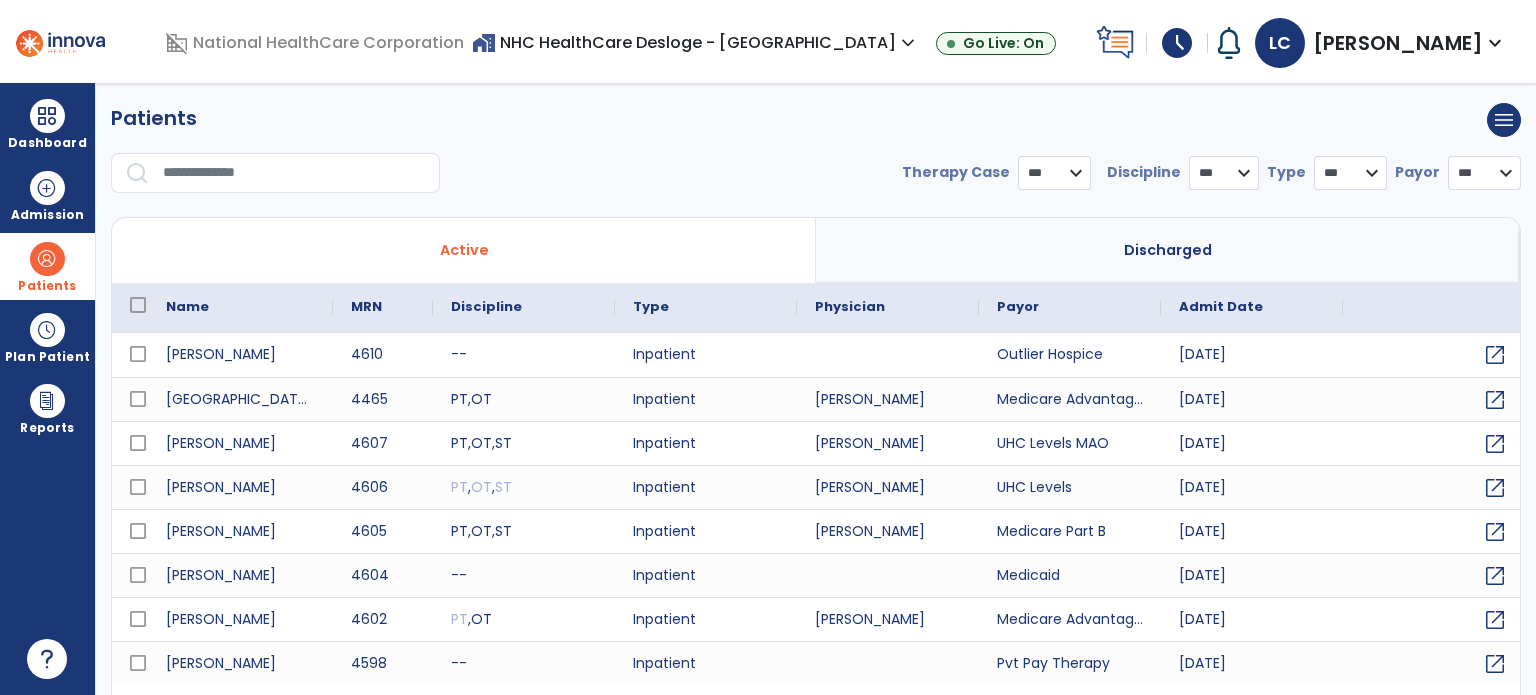 select on "***" 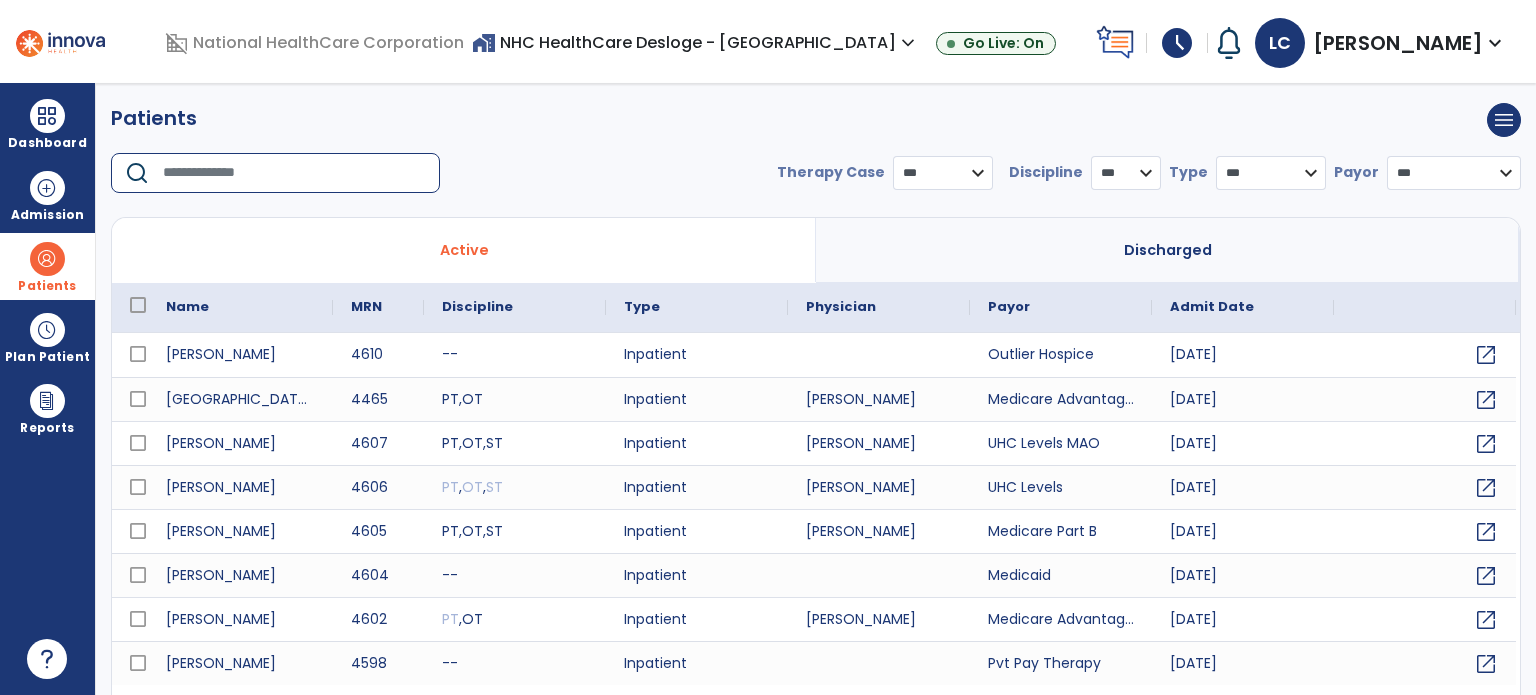 click at bounding box center (294, 173) 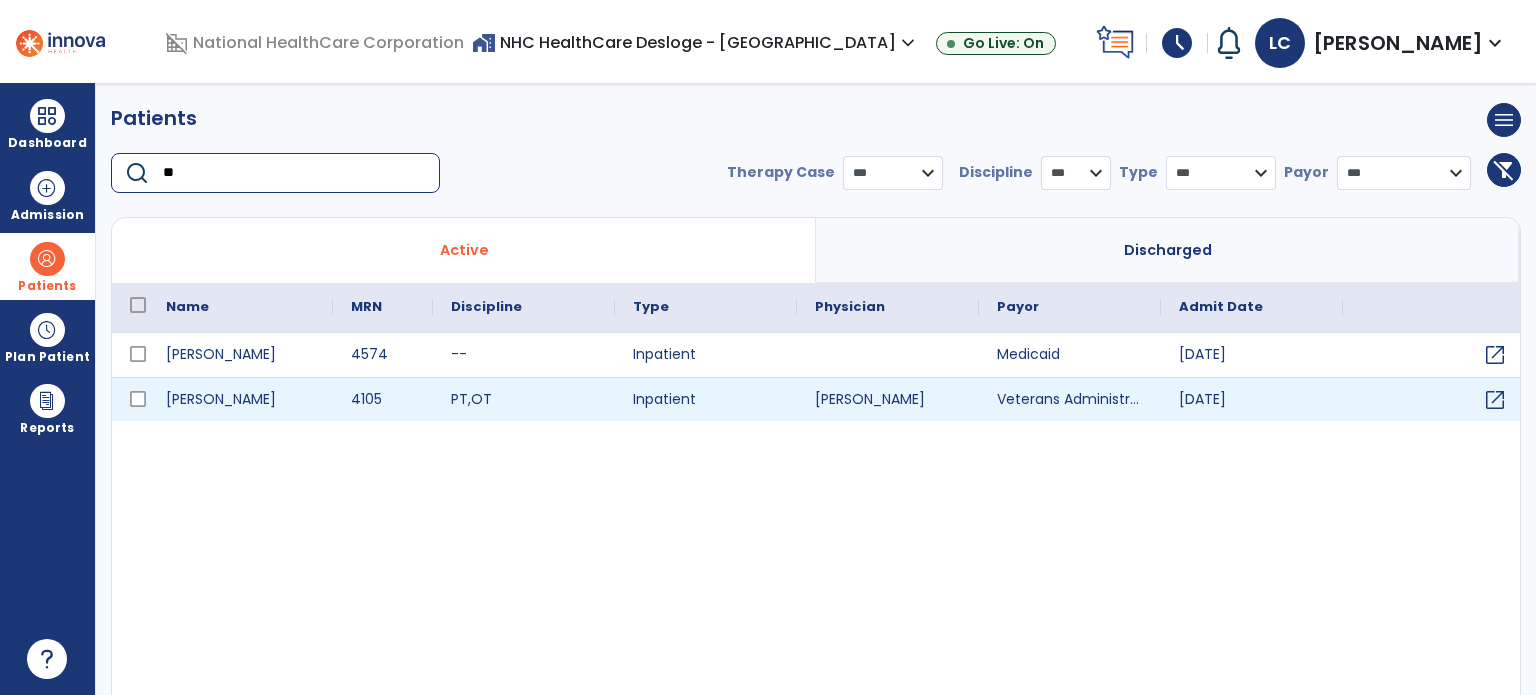 type on "**" 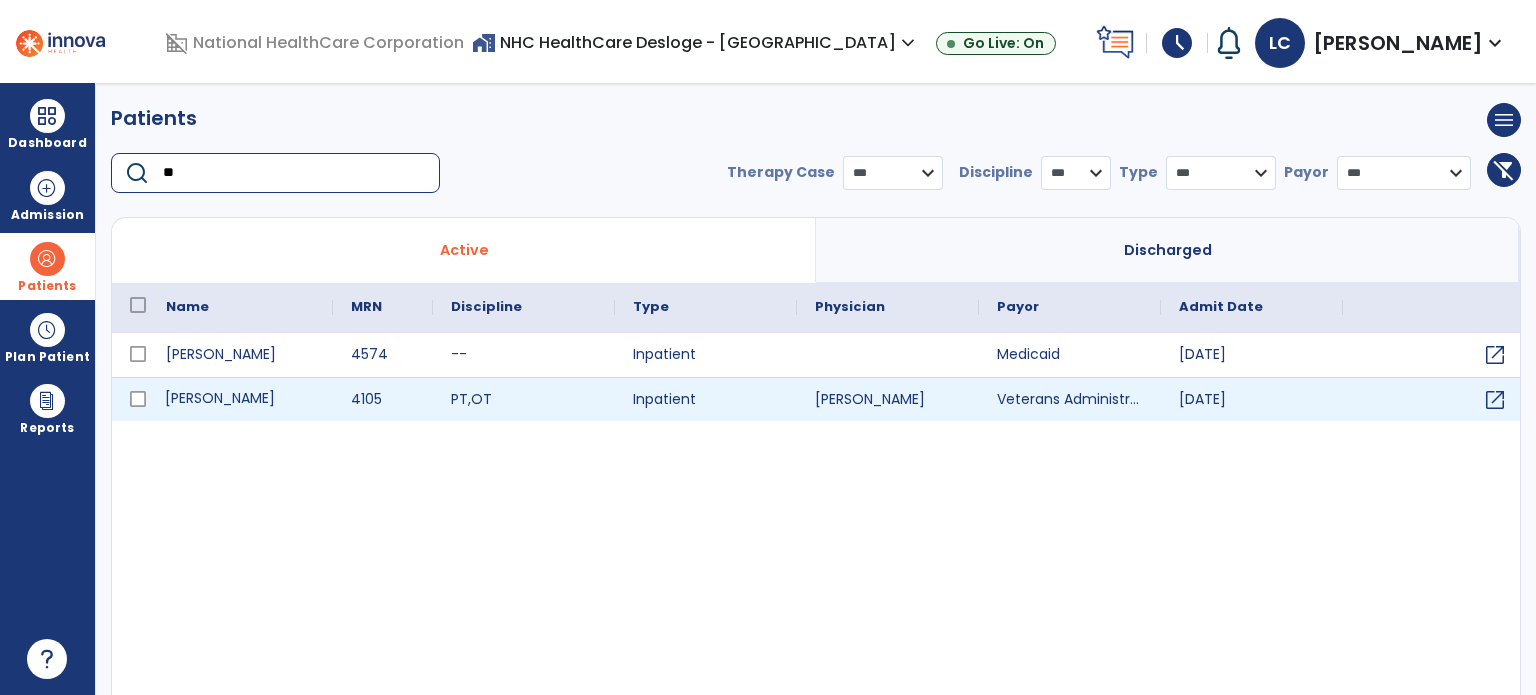 click on "[PERSON_NAME]" at bounding box center [240, 399] 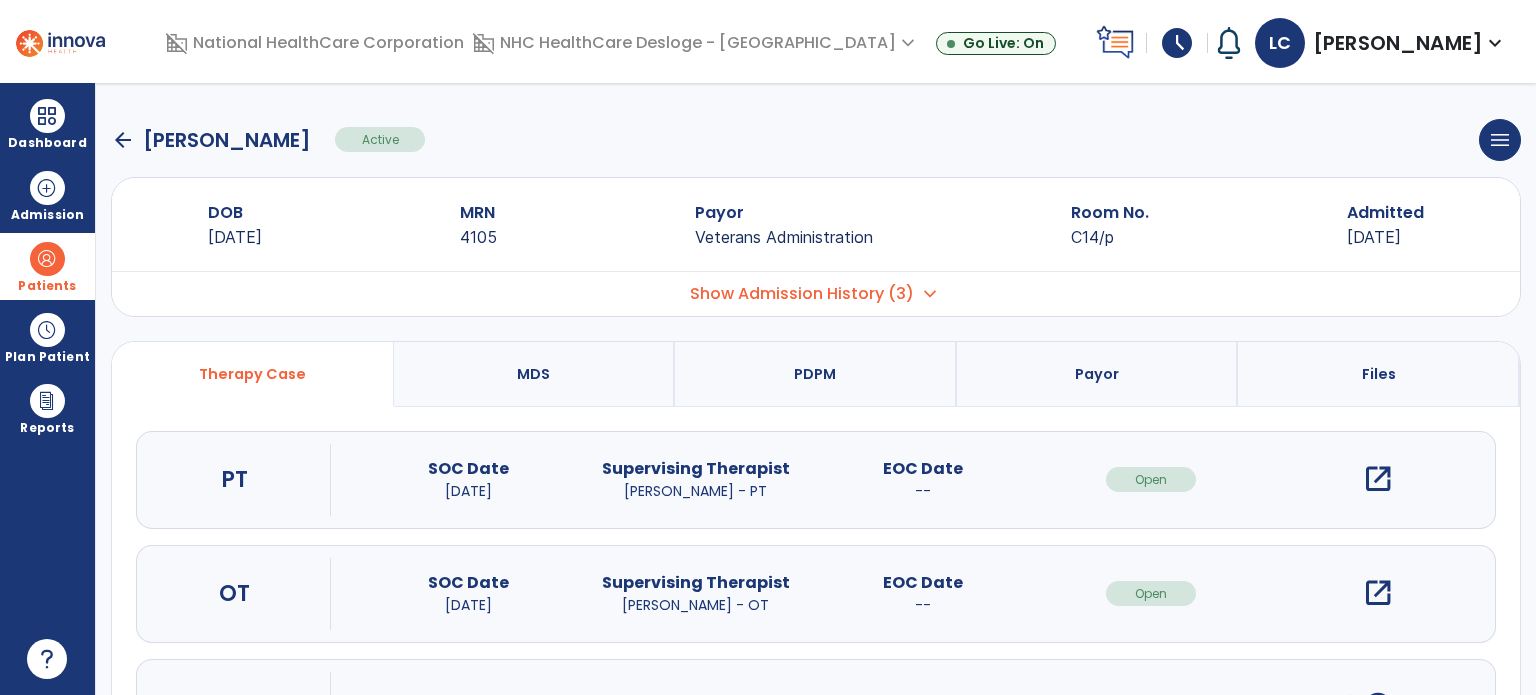 click on "Show Admission History (3)     expand_more" at bounding box center (816, 293) 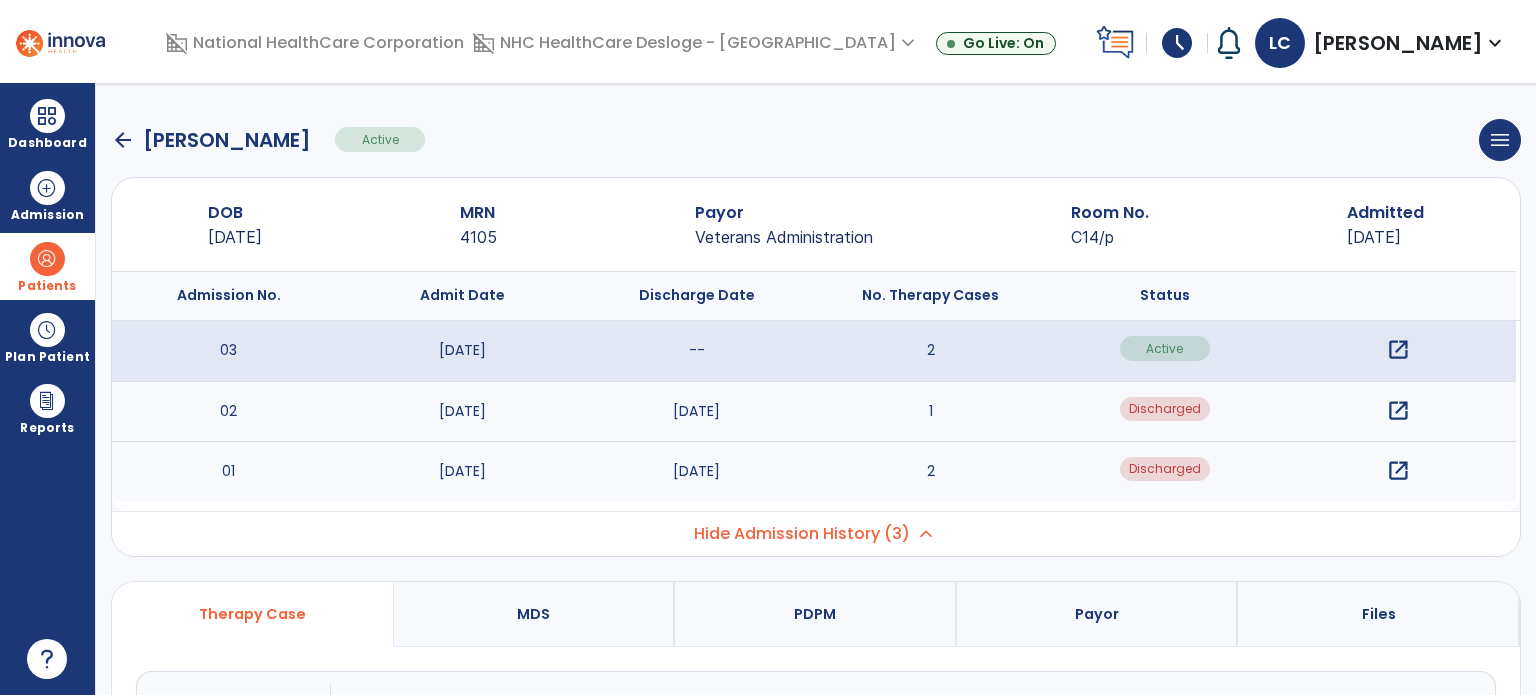 click on "open_in_new" at bounding box center (1398, 411) 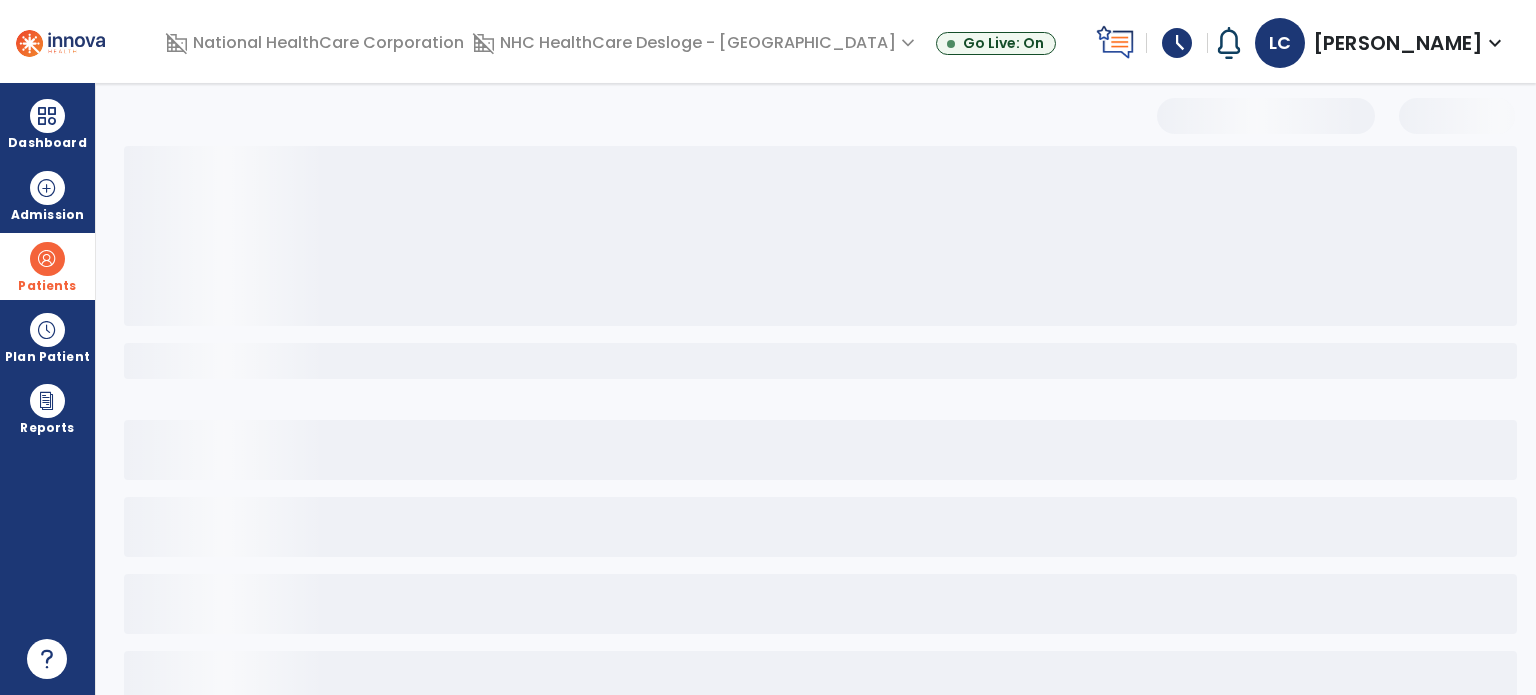 click at bounding box center (825, 430) 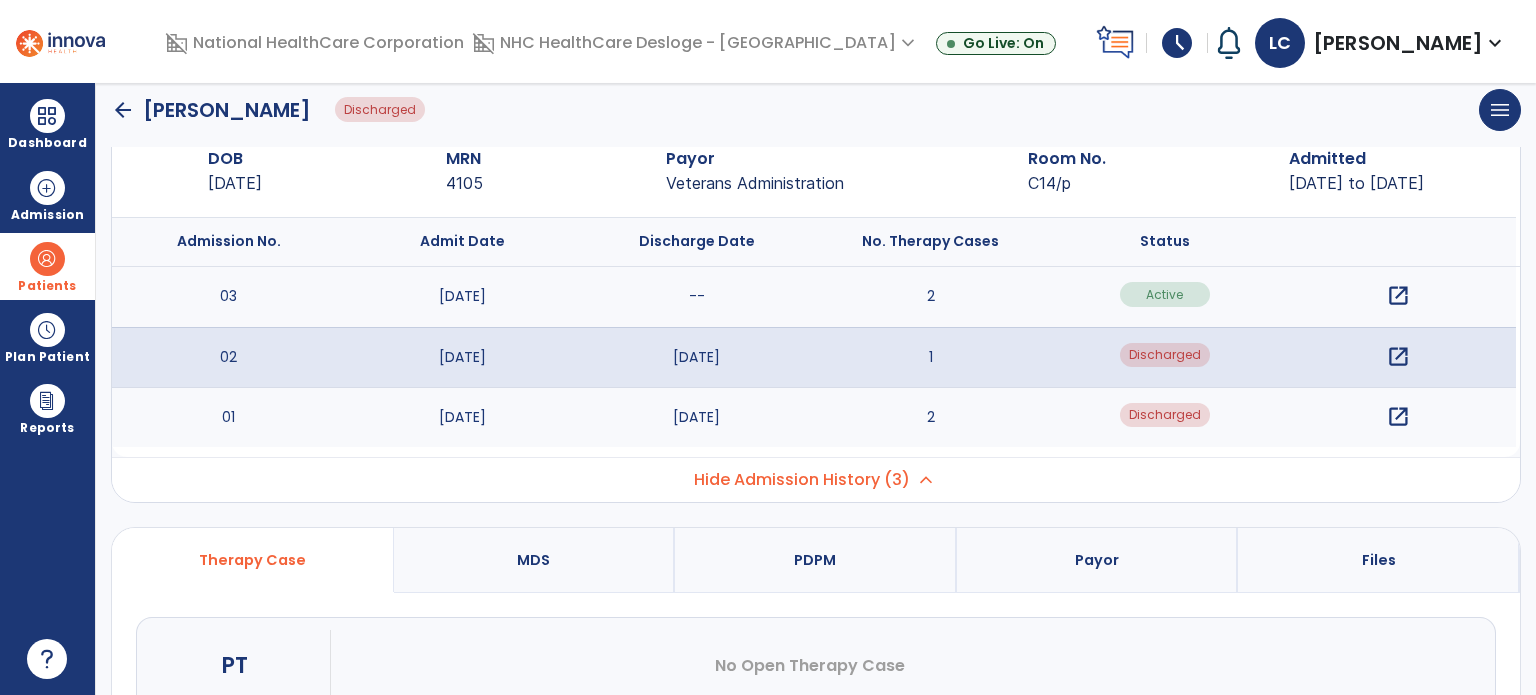 scroll, scrollTop: 55, scrollLeft: 0, axis: vertical 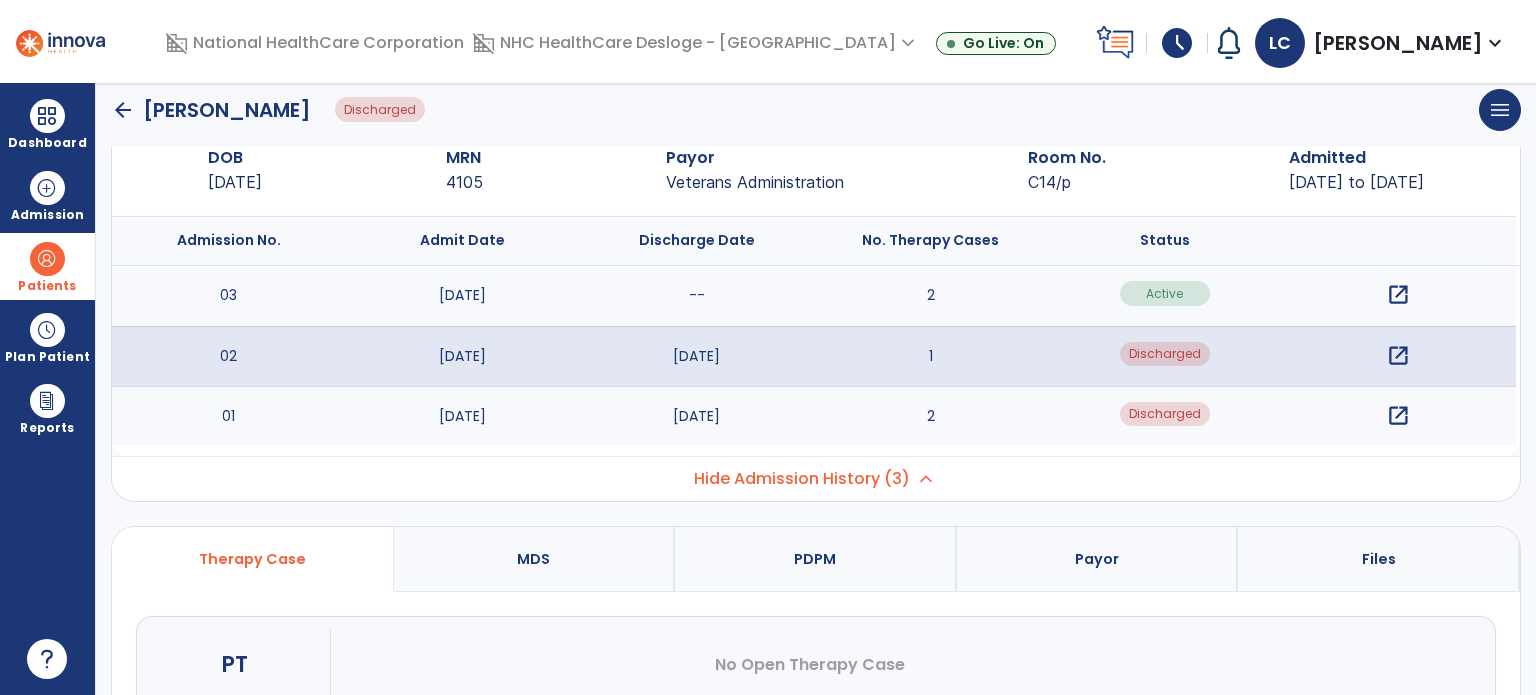 click on "open_in_new" at bounding box center (1398, 356) 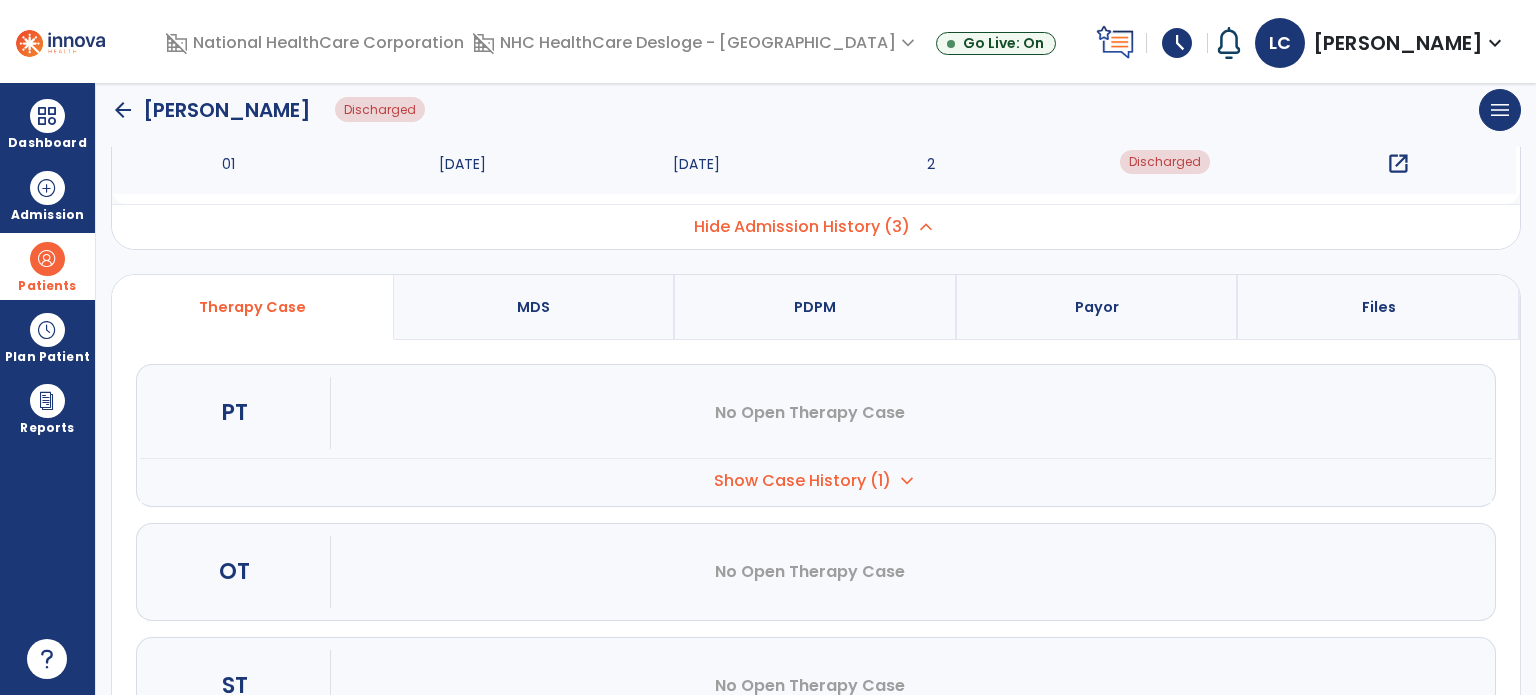 scroll, scrollTop: 312, scrollLeft: 0, axis: vertical 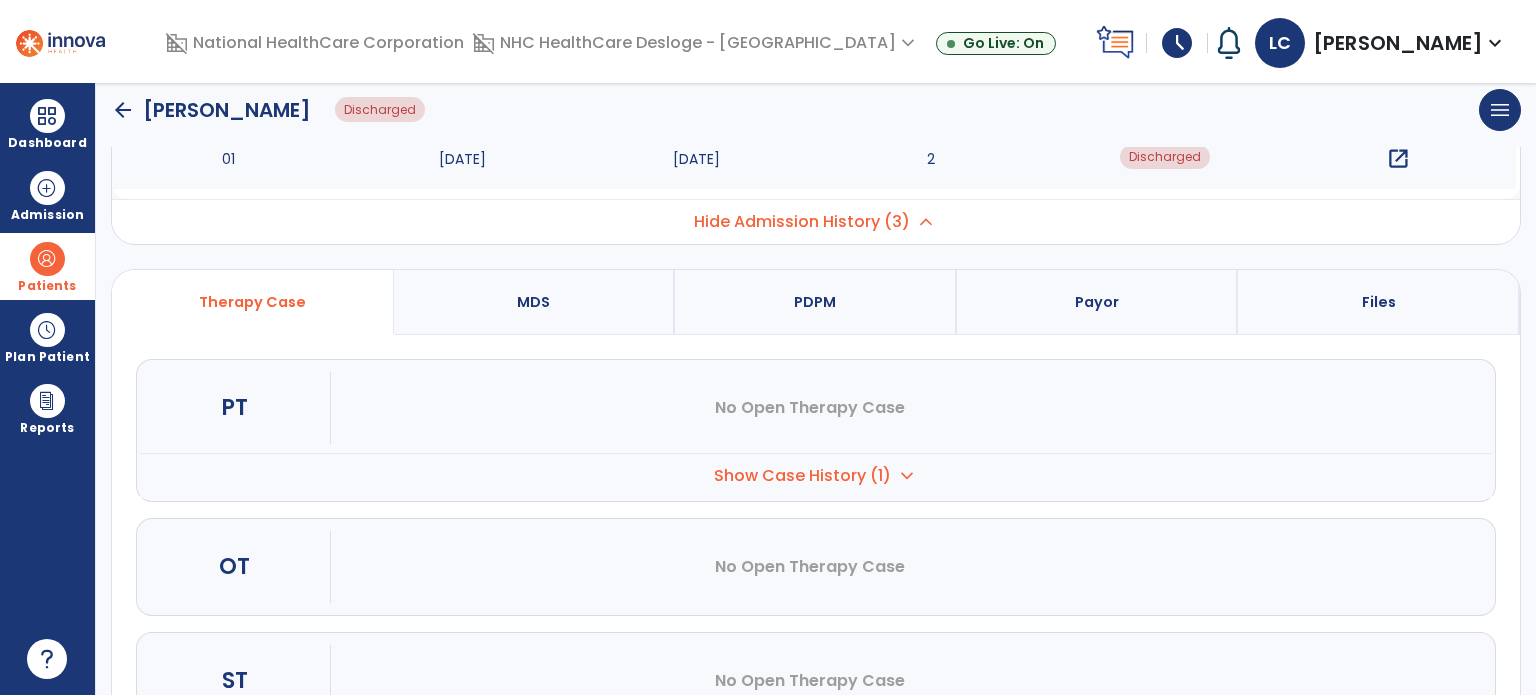 click on "Show Case History (1)     expand_more" at bounding box center [816, 475] 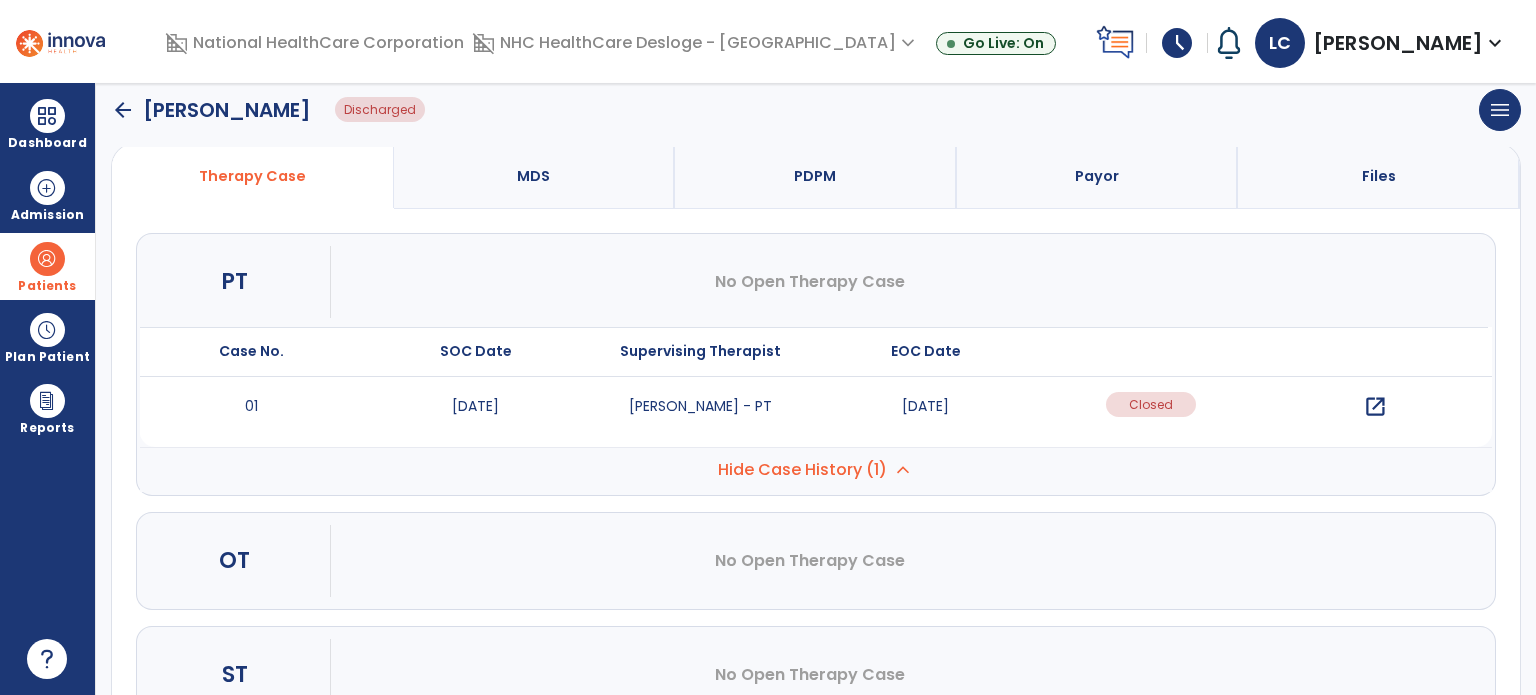 scroll, scrollTop: 439, scrollLeft: 0, axis: vertical 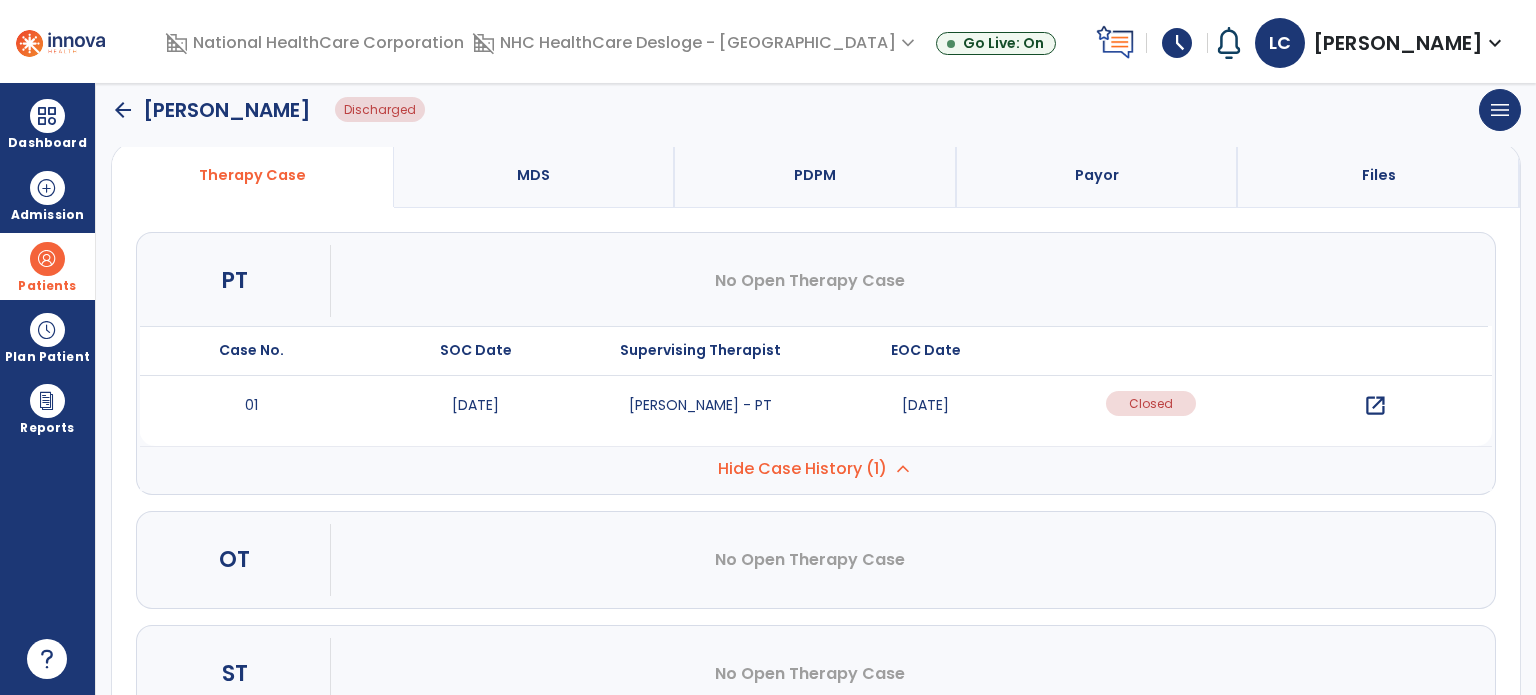 click on "open_in_new" at bounding box center (1375, 406) 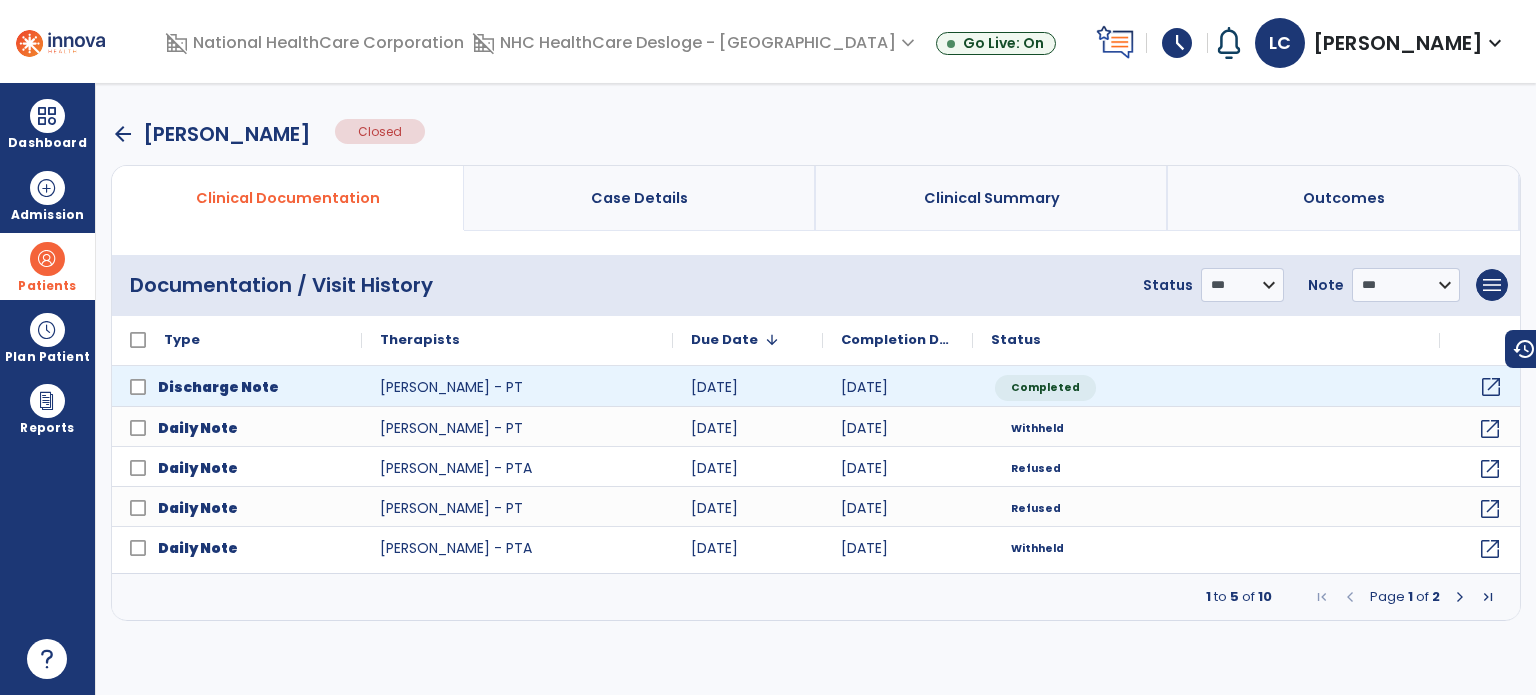 click on "open_in_new" 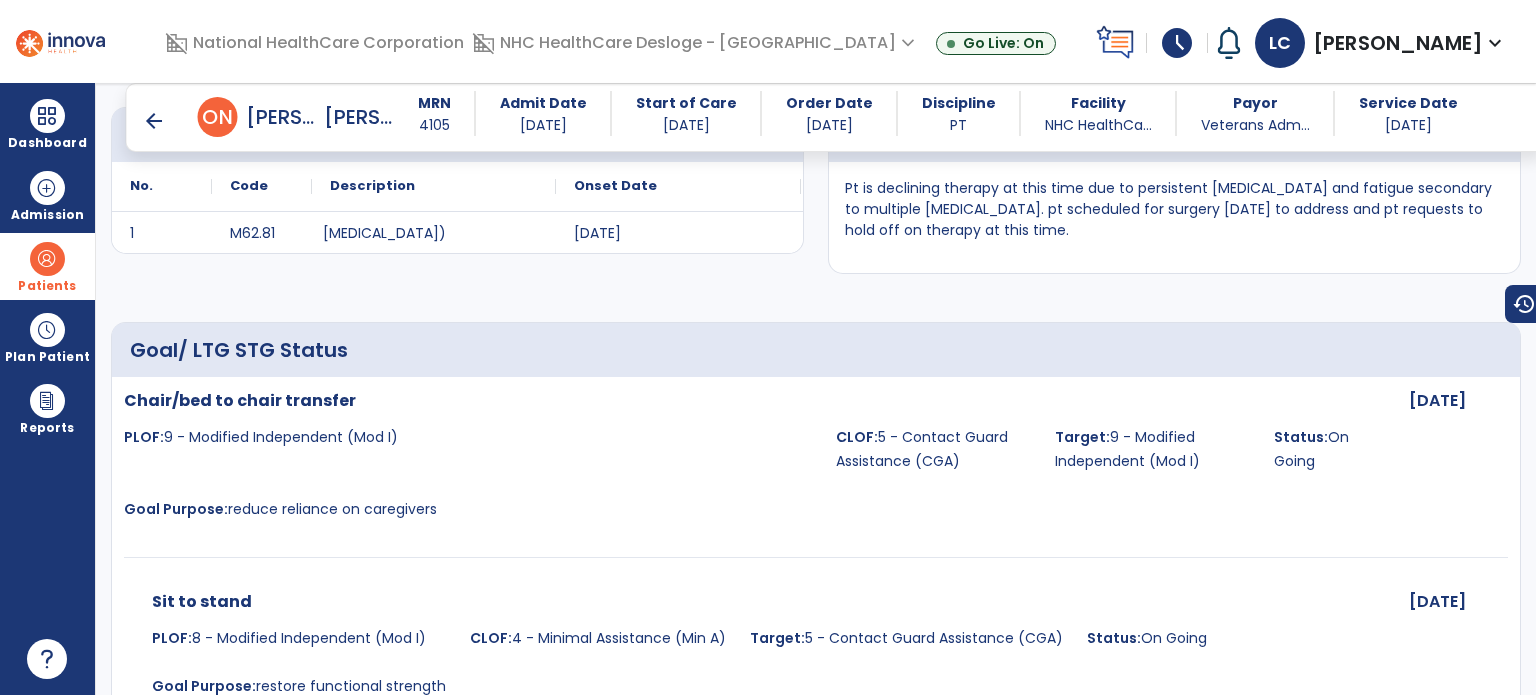 scroll, scrollTop: 0, scrollLeft: 0, axis: both 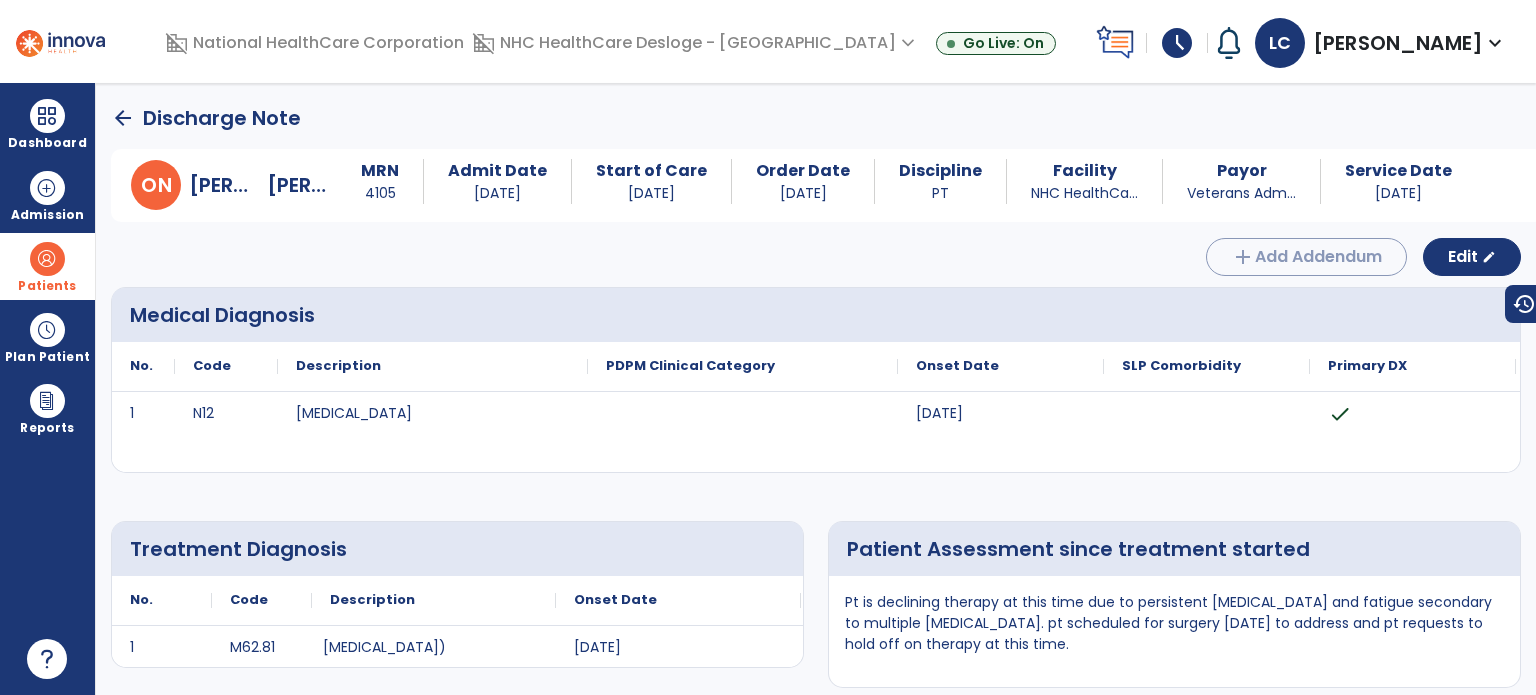 click on "arrow_back" 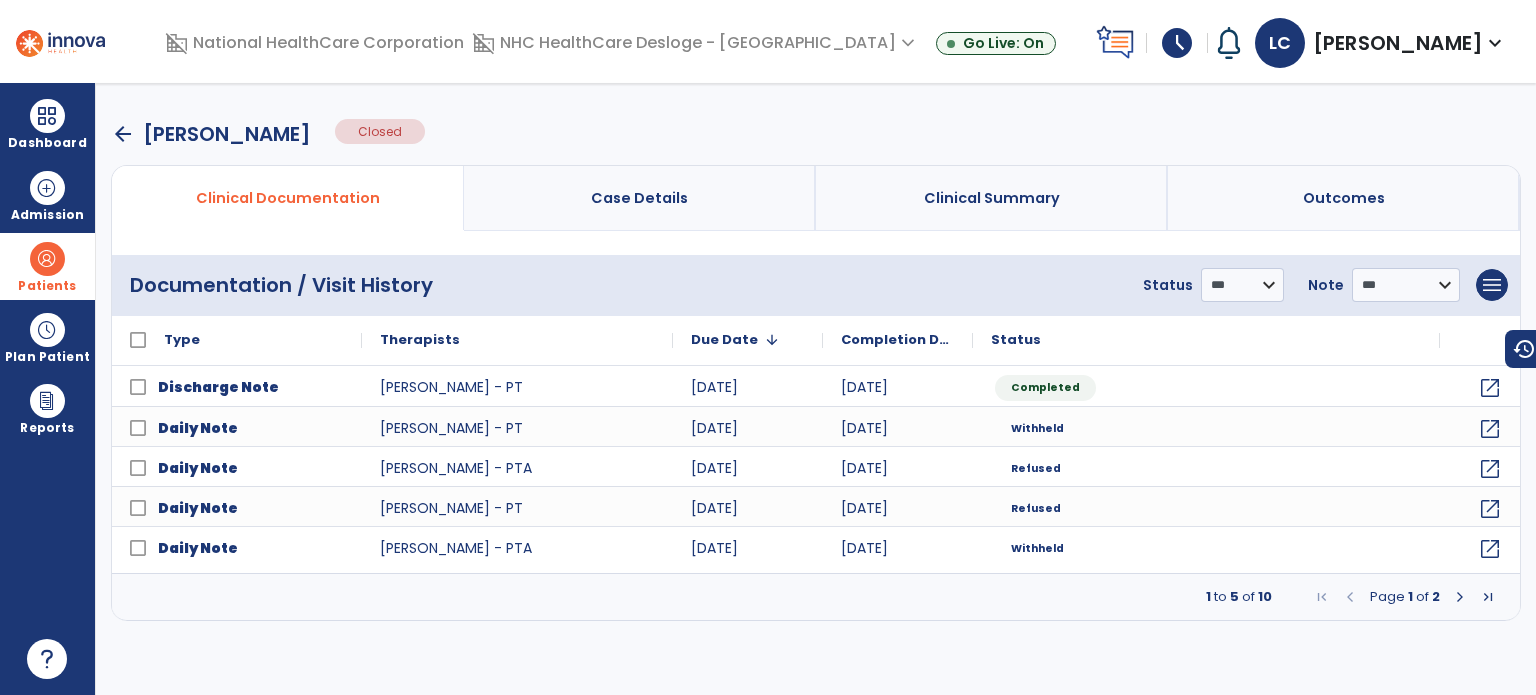 click on "arrow_back   [PERSON_NAME]" at bounding box center [211, 134] 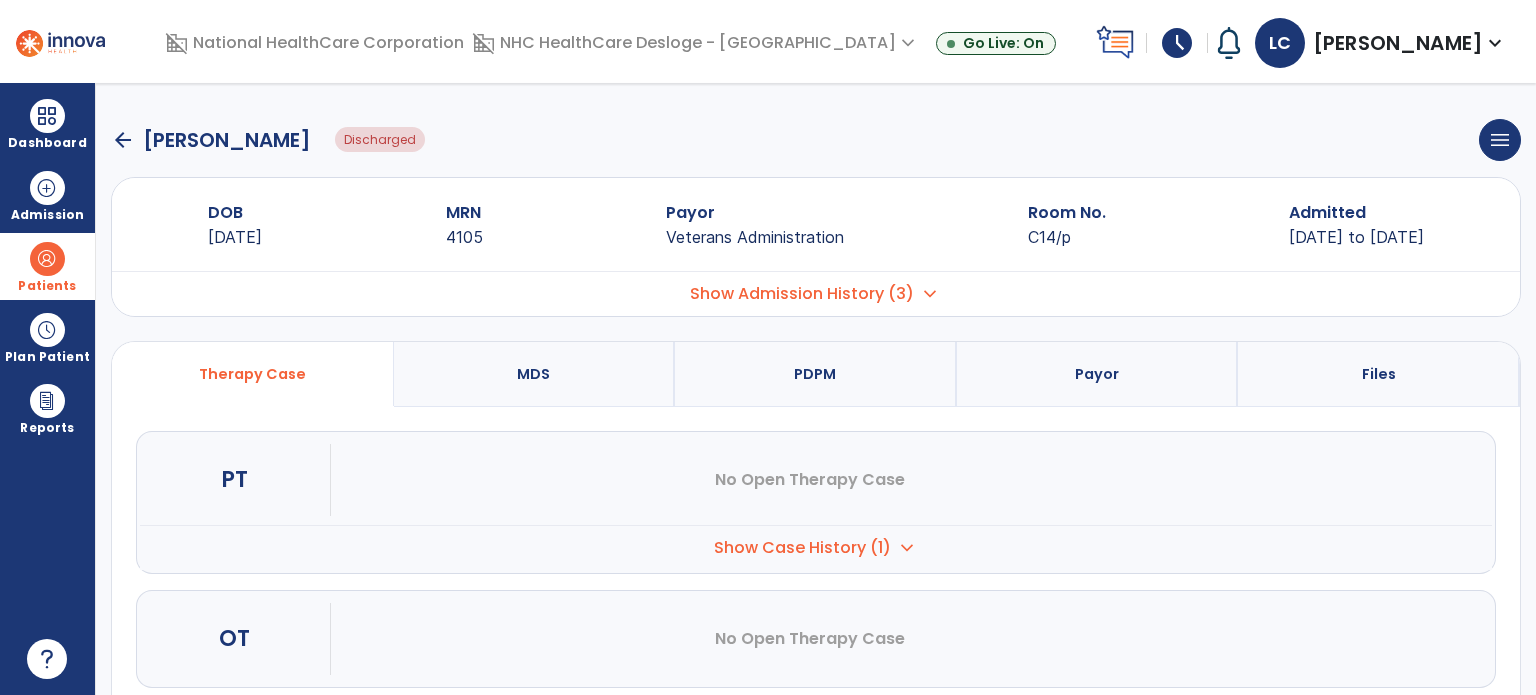 click on "arrow_back" 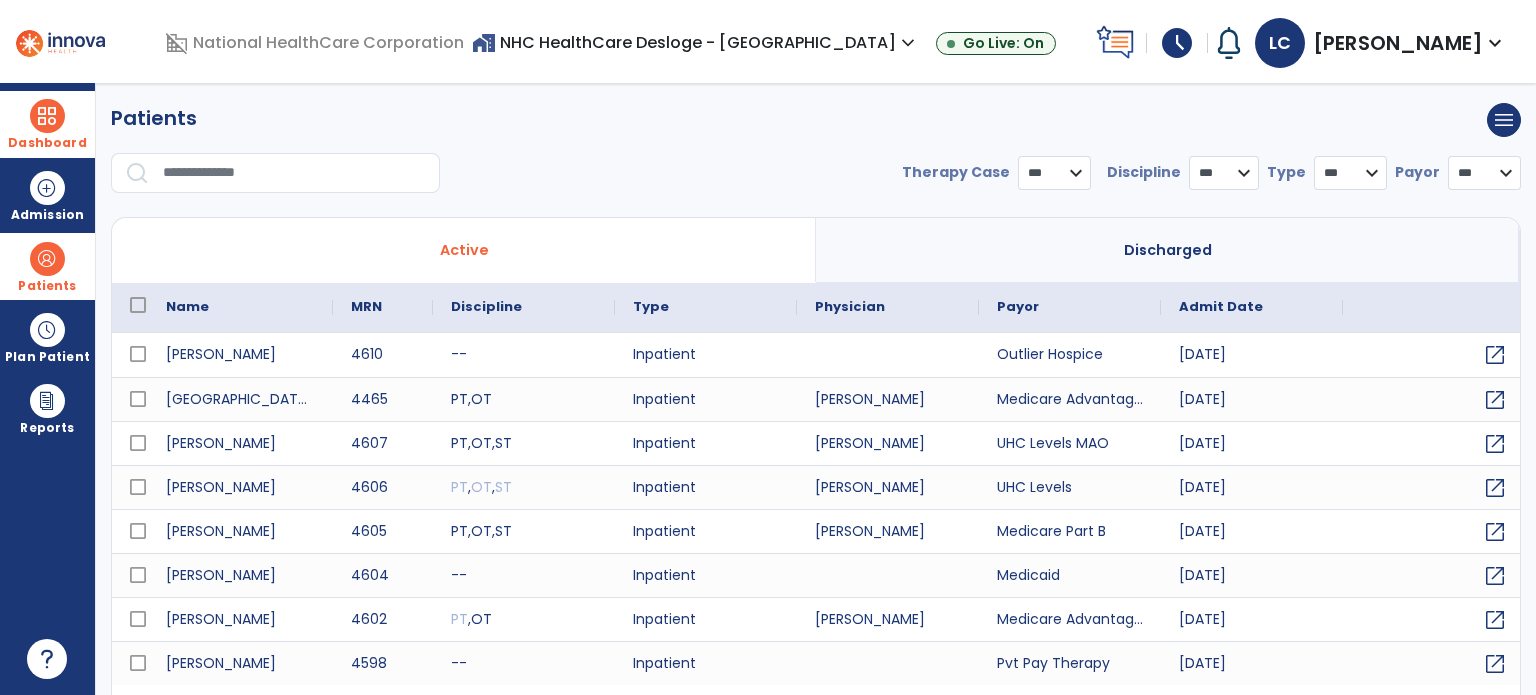 select on "***" 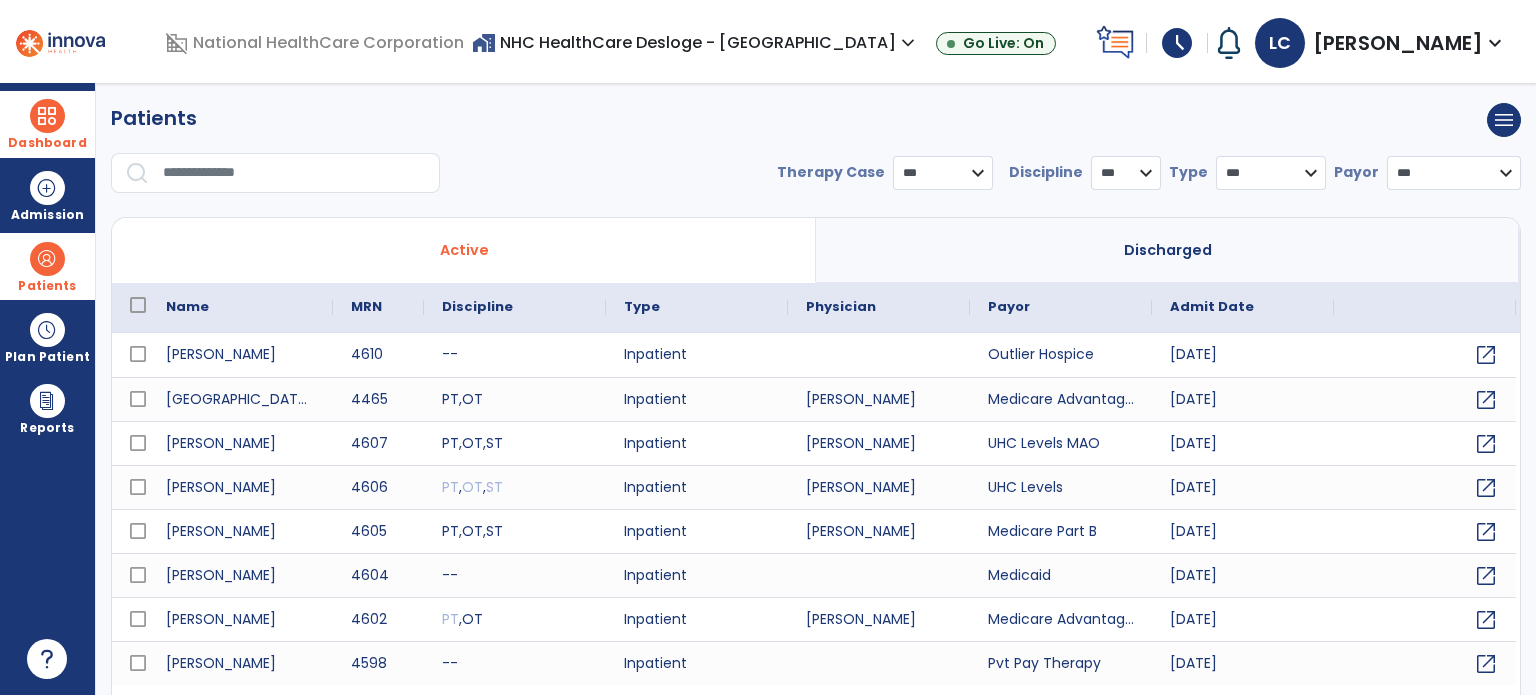 click at bounding box center [47, 116] 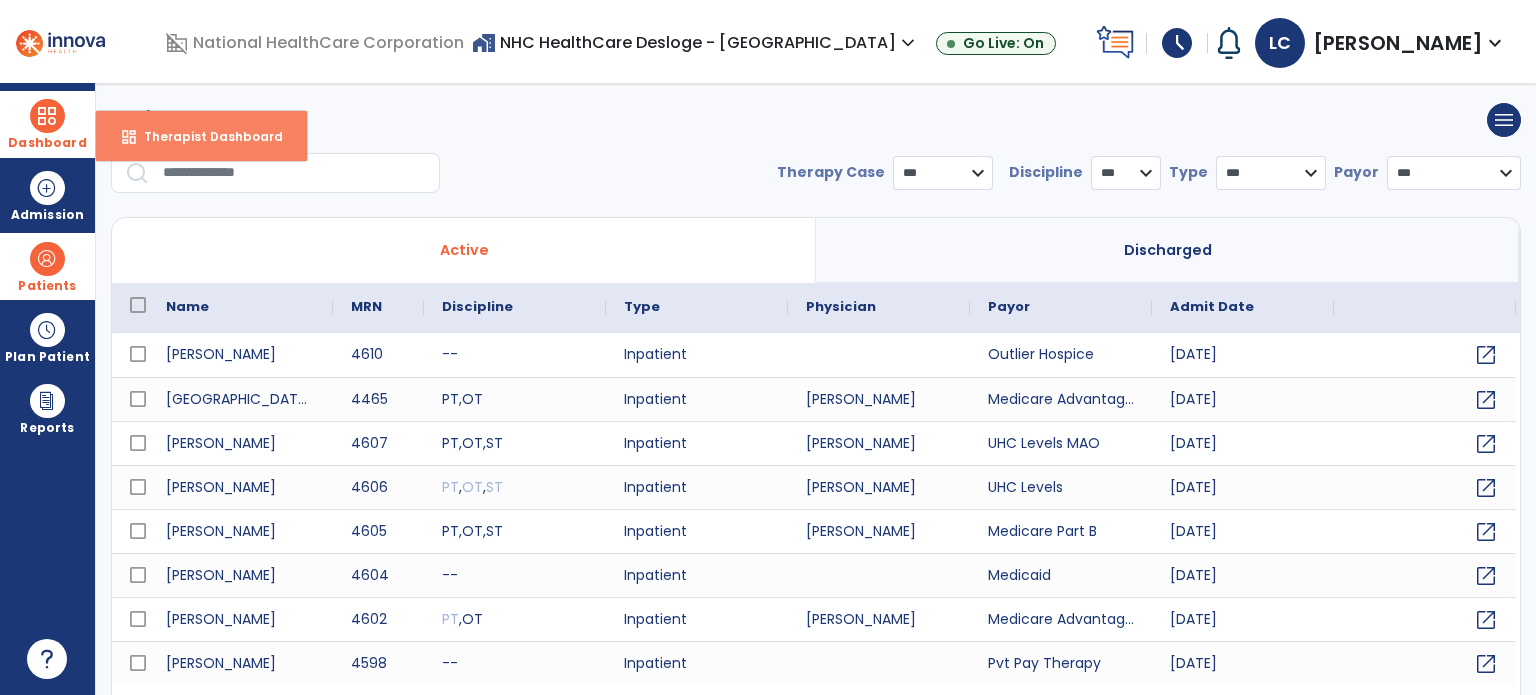 click on "dashboard  Therapist Dashboard" at bounding box center (201, 136) 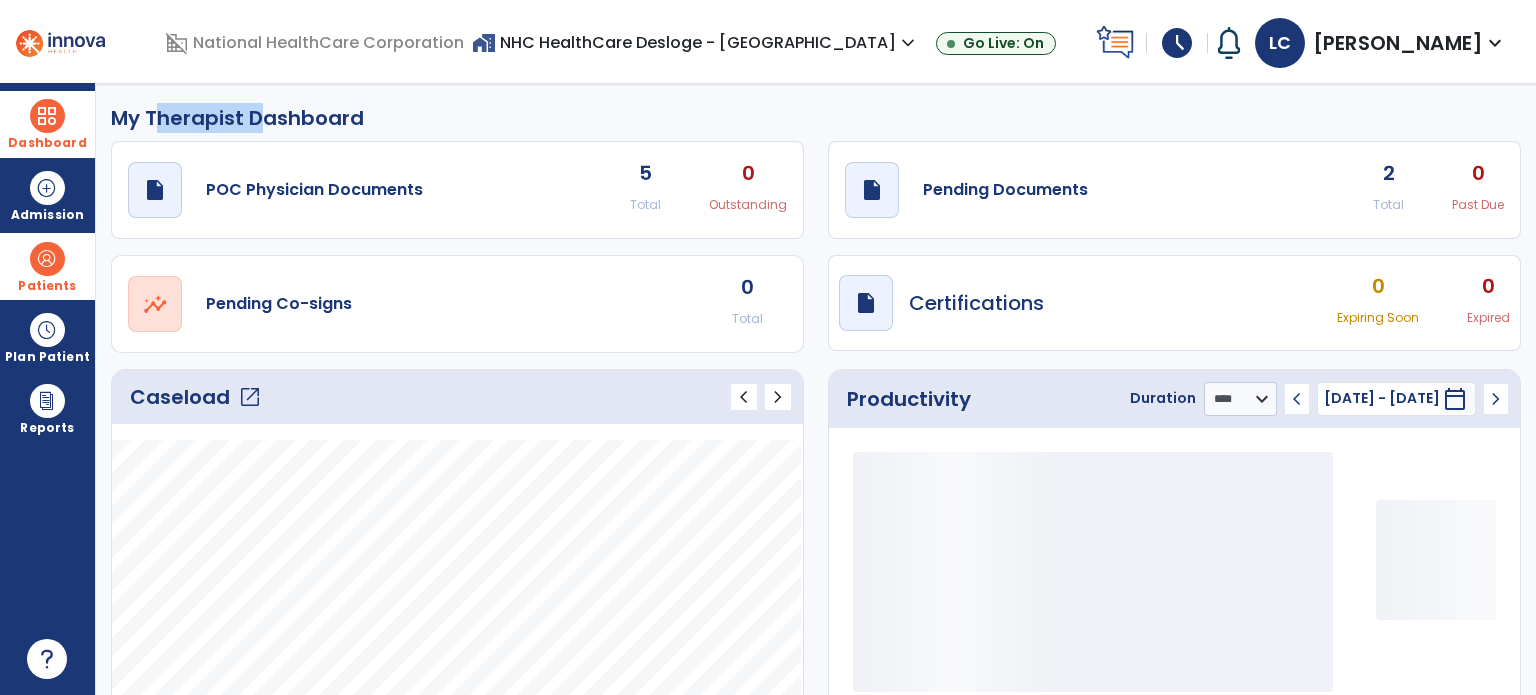 click on "My Therapist Dashboard" 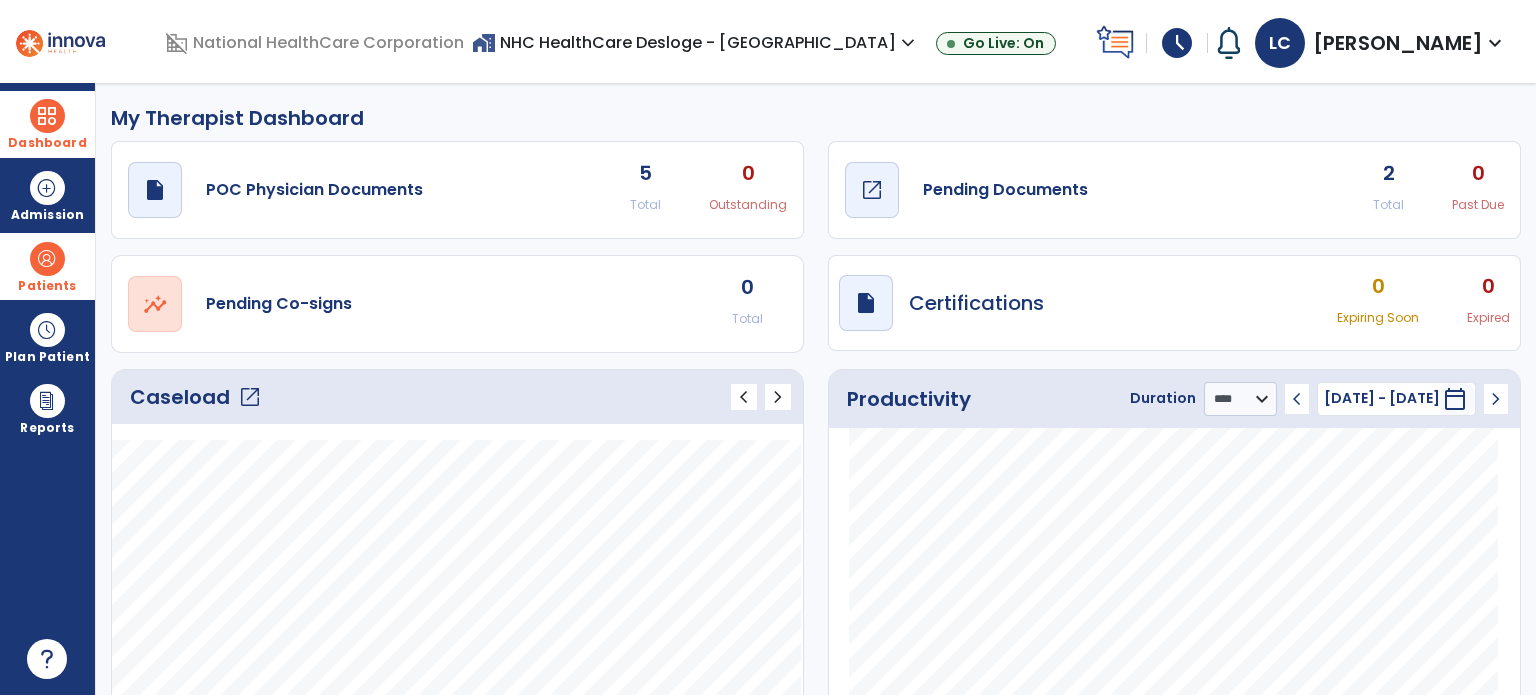 click on "Pending Documents" 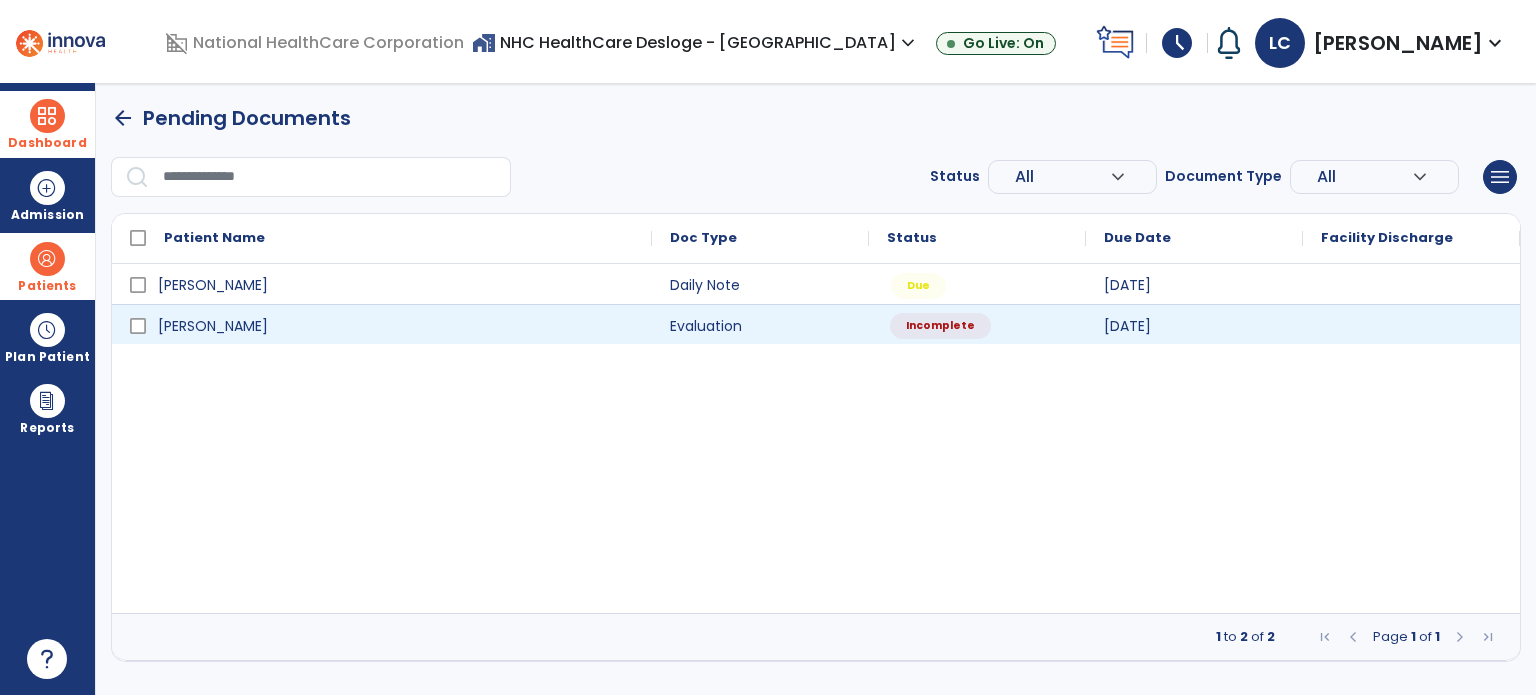 click on "Incomplete" at bounding box center (940, 326) 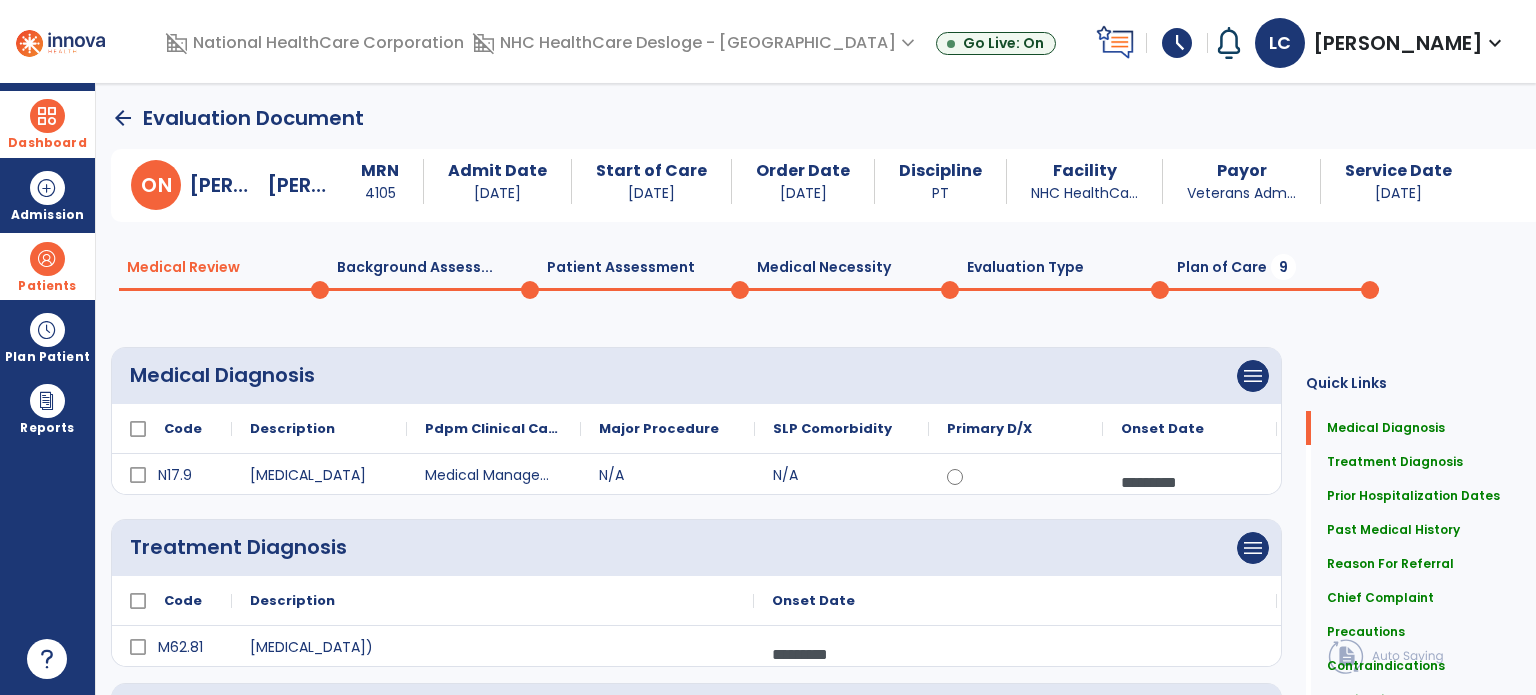 click on "Medical Review  0  Background Assess...  0  Patient Assessment  0  Medical Necessity  0  Evaluation Type  0  Plan of Care  9" 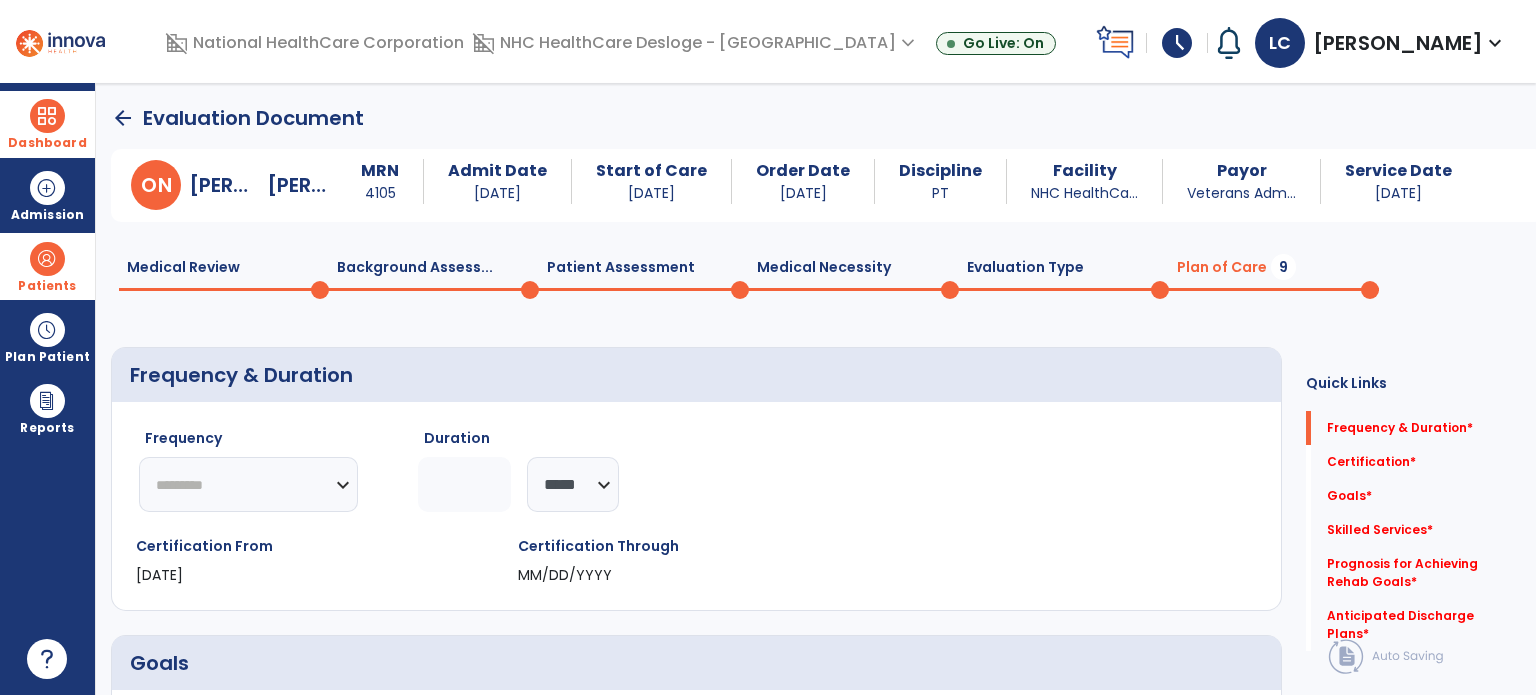 click on "********* ** ** ** ** ** ** **" 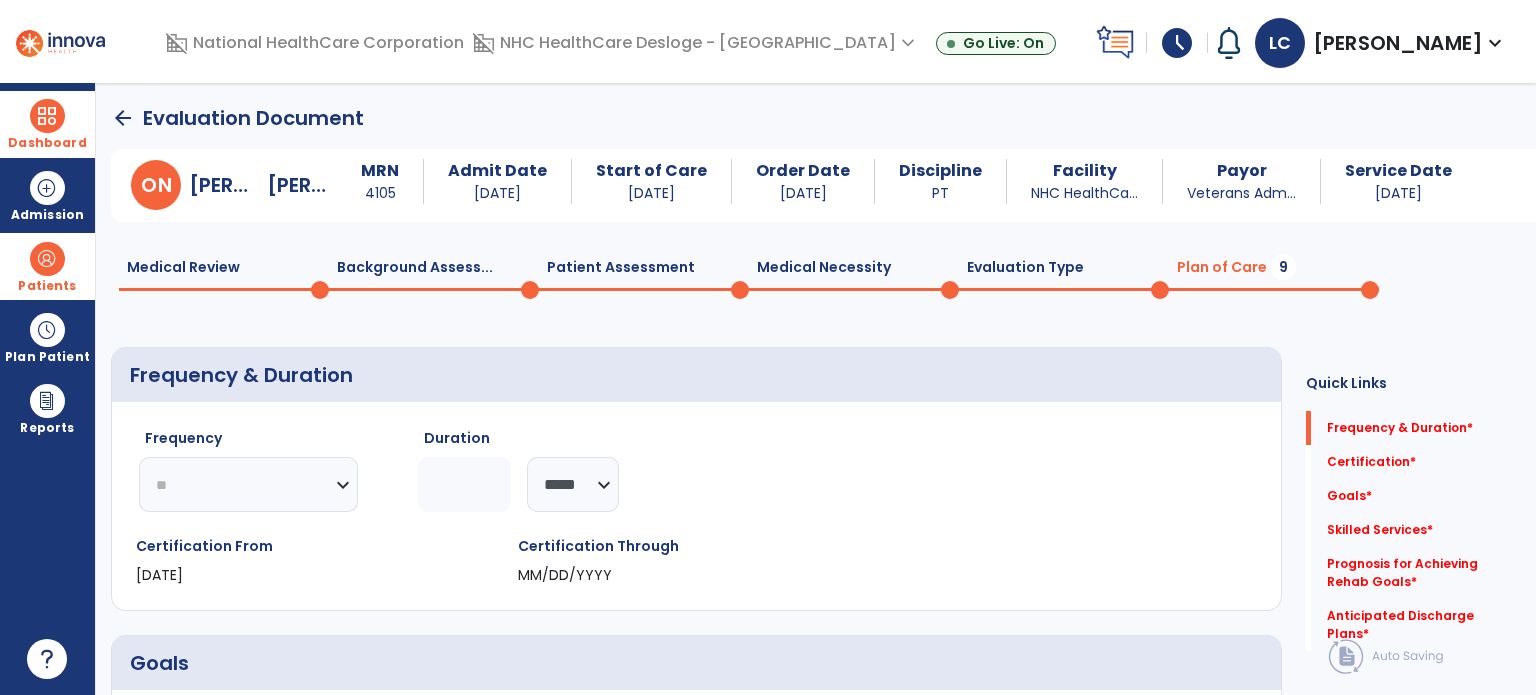 click on "********* ** ** ** ** ** ** **" 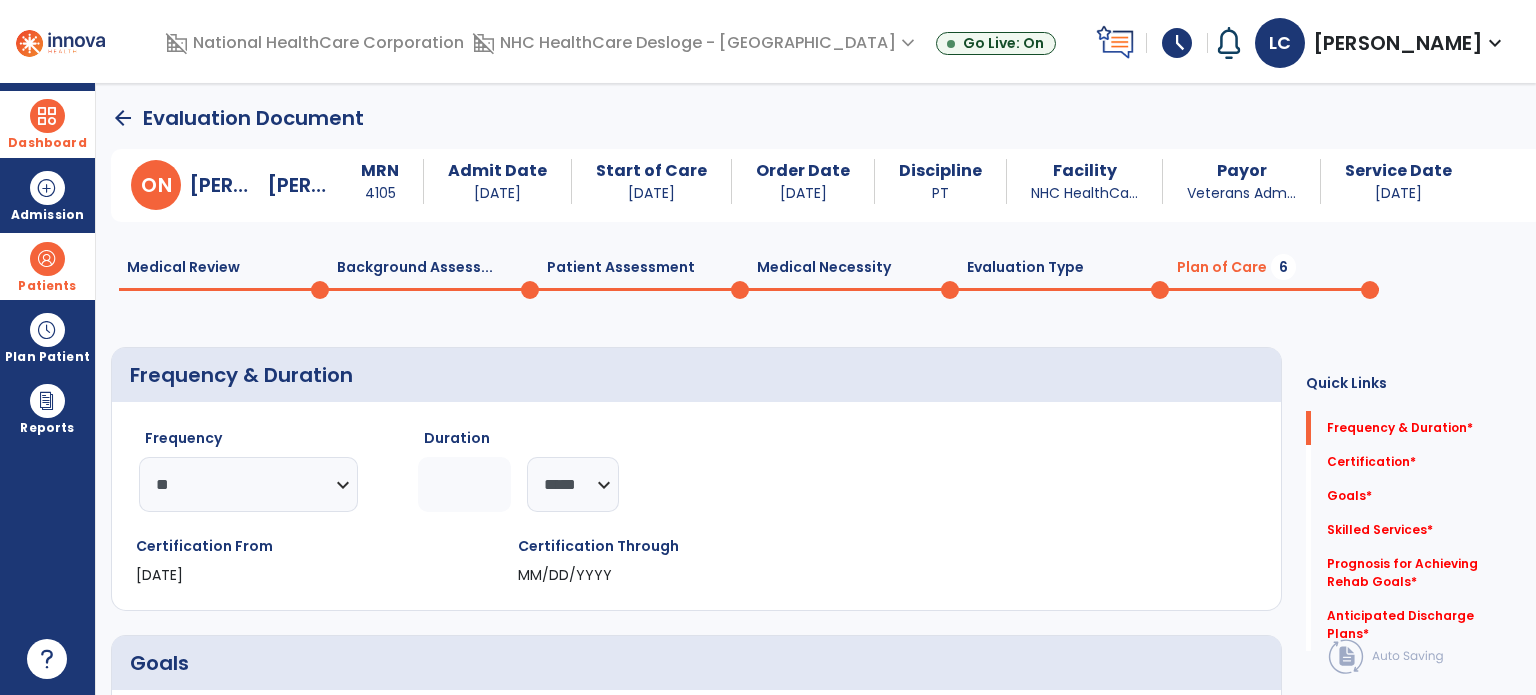 click 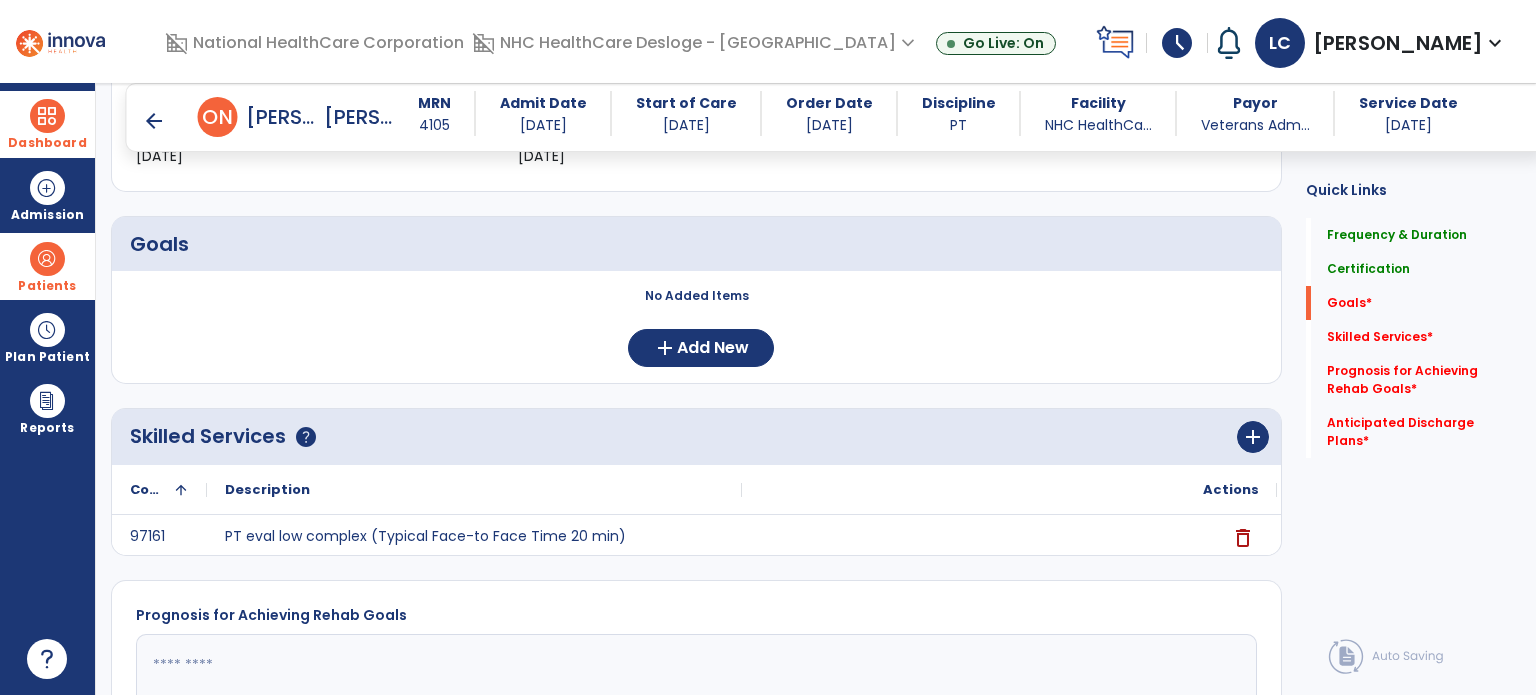 scroll, scrollTop: 412, scrollLeft: 0, axis: vertical 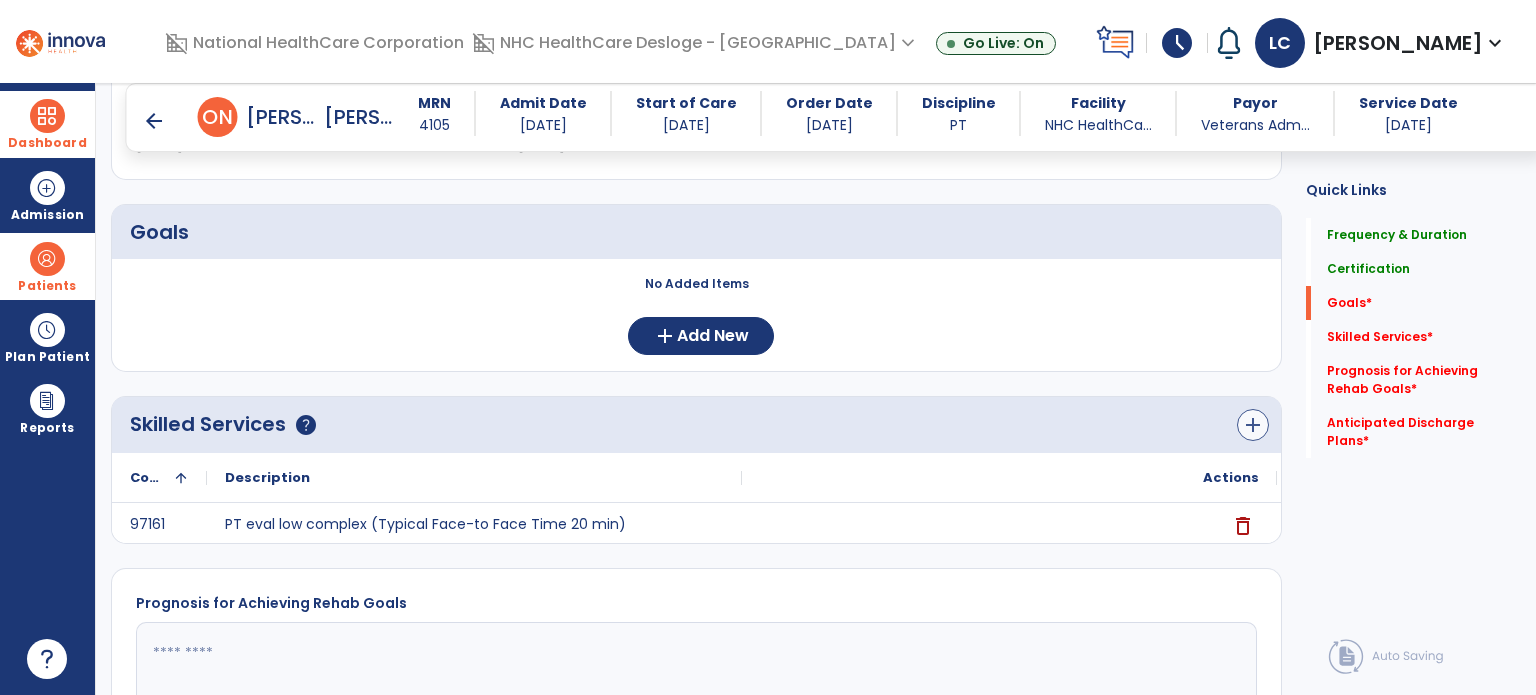 type on "*" 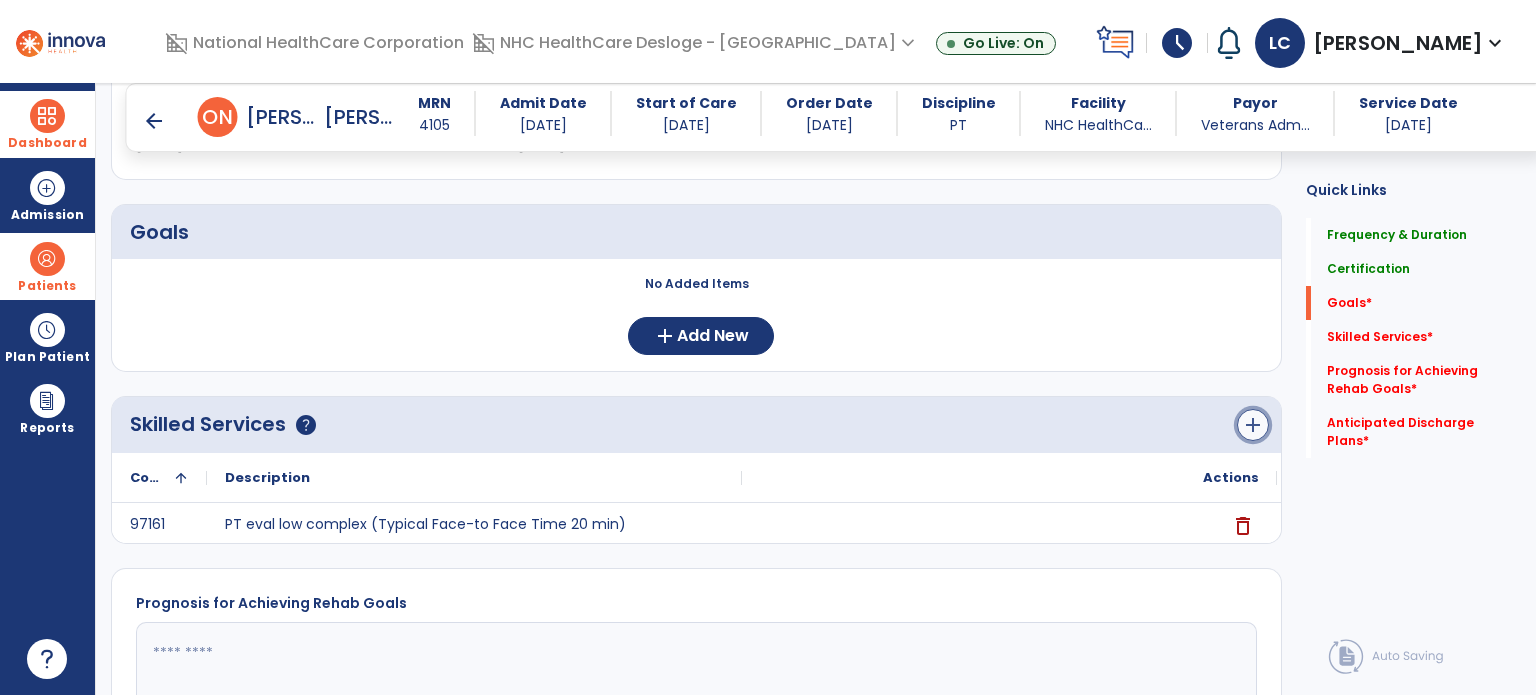 click on "add" 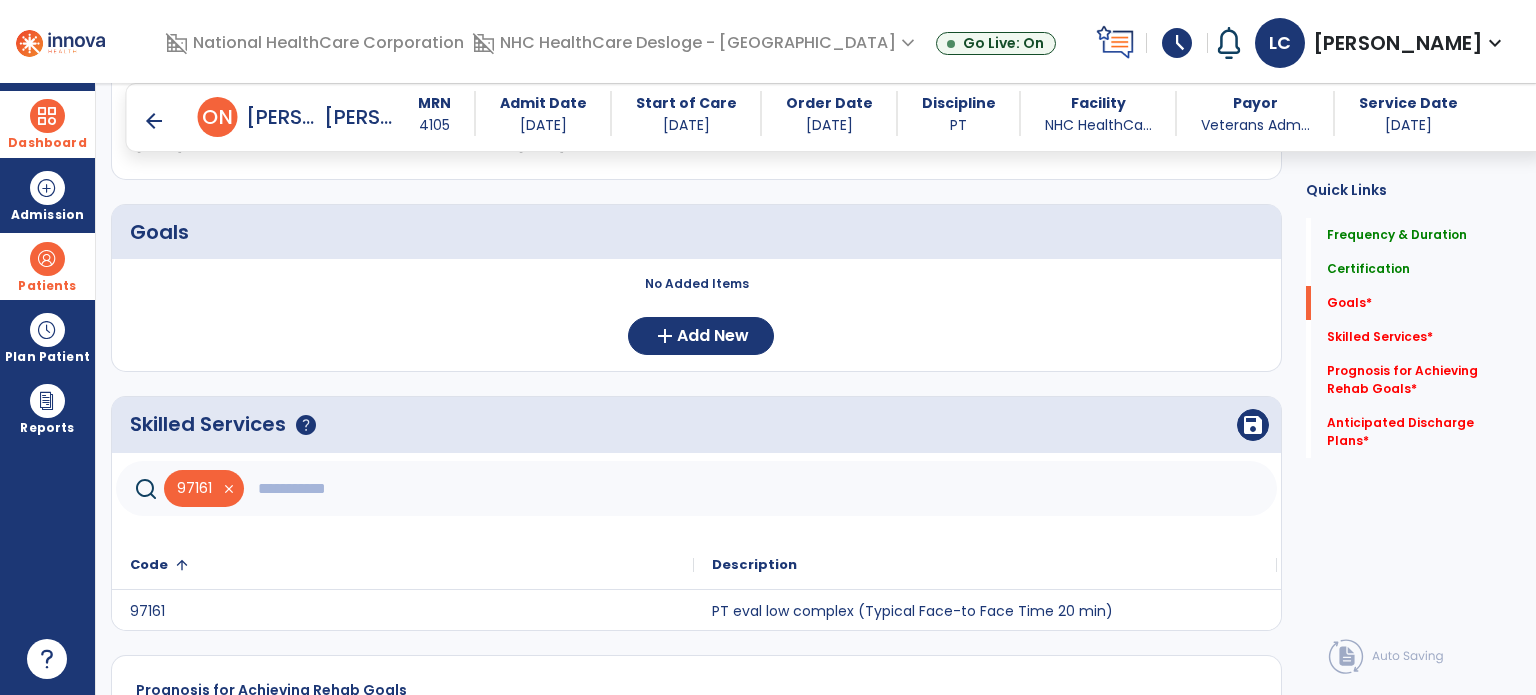 click 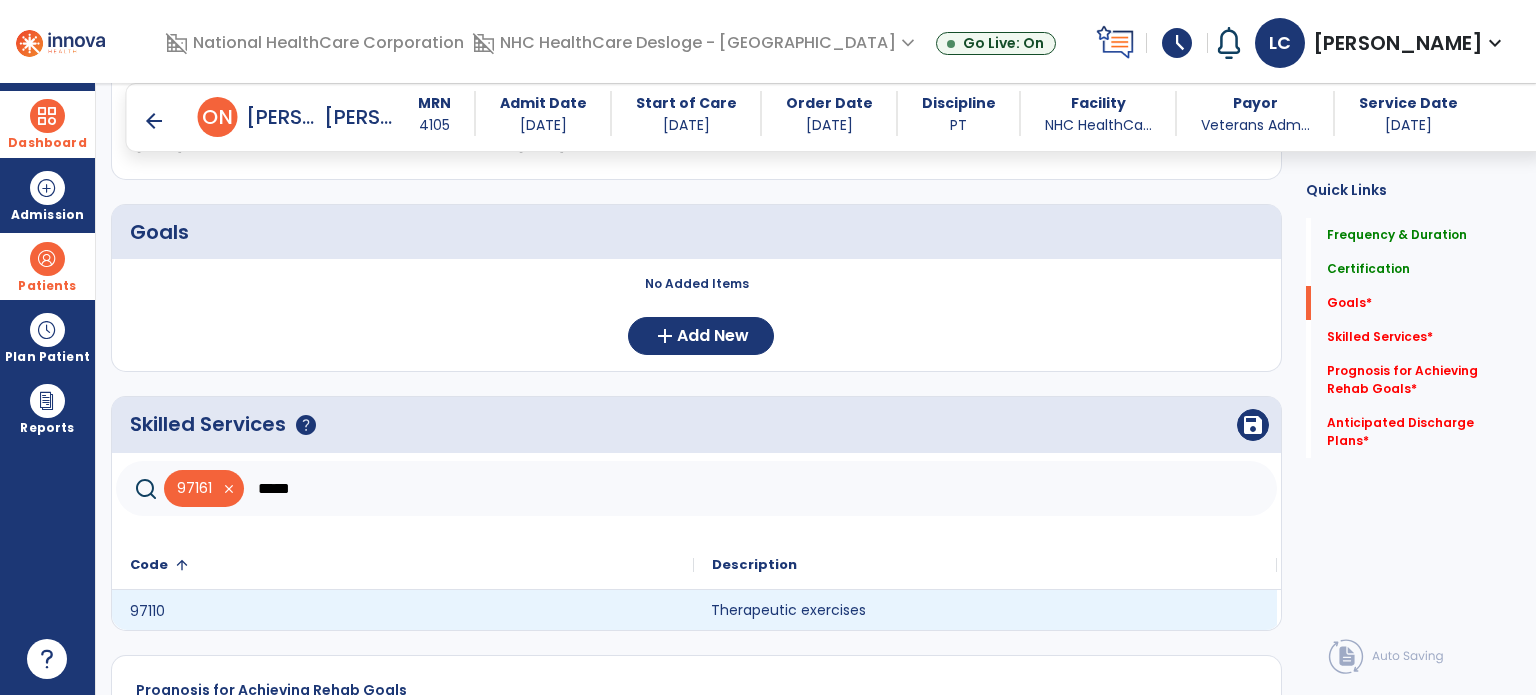 click on "Therapeutic exercises" 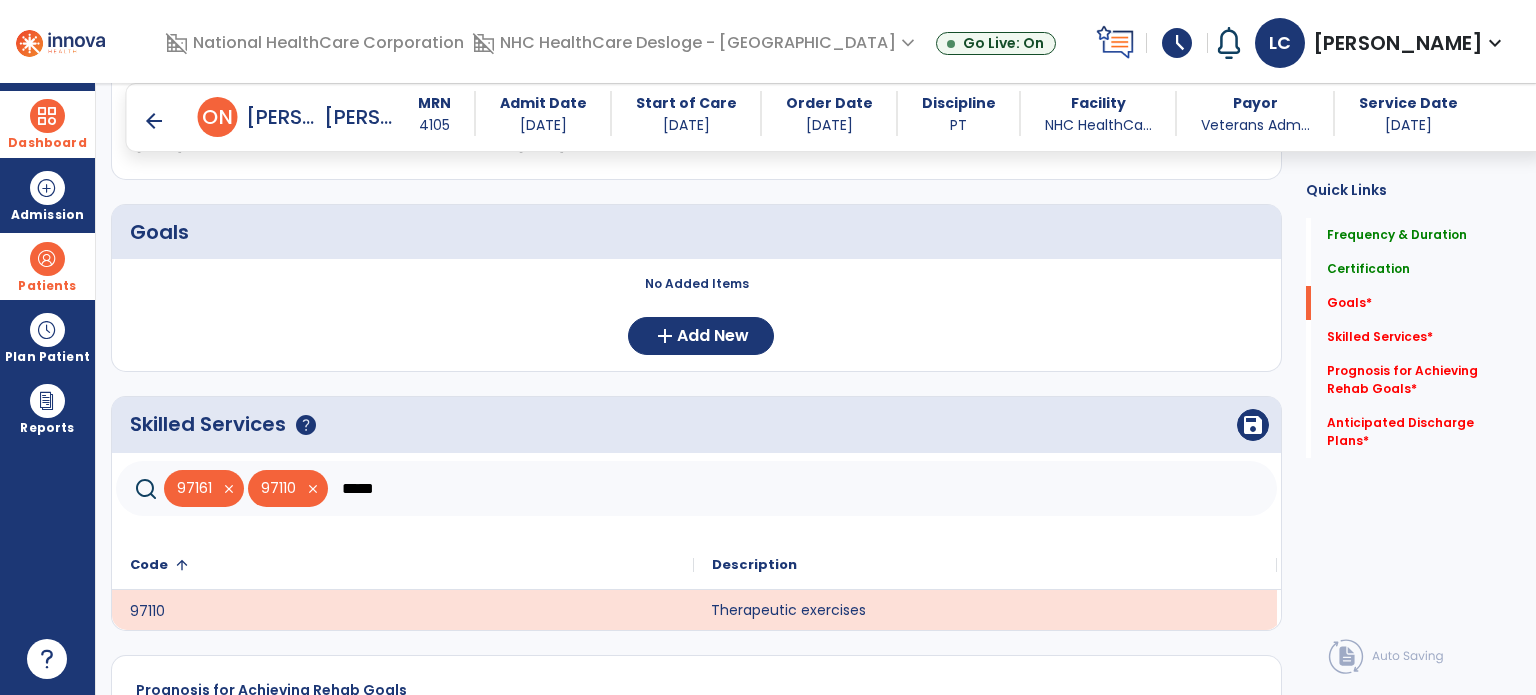 click on "*****" 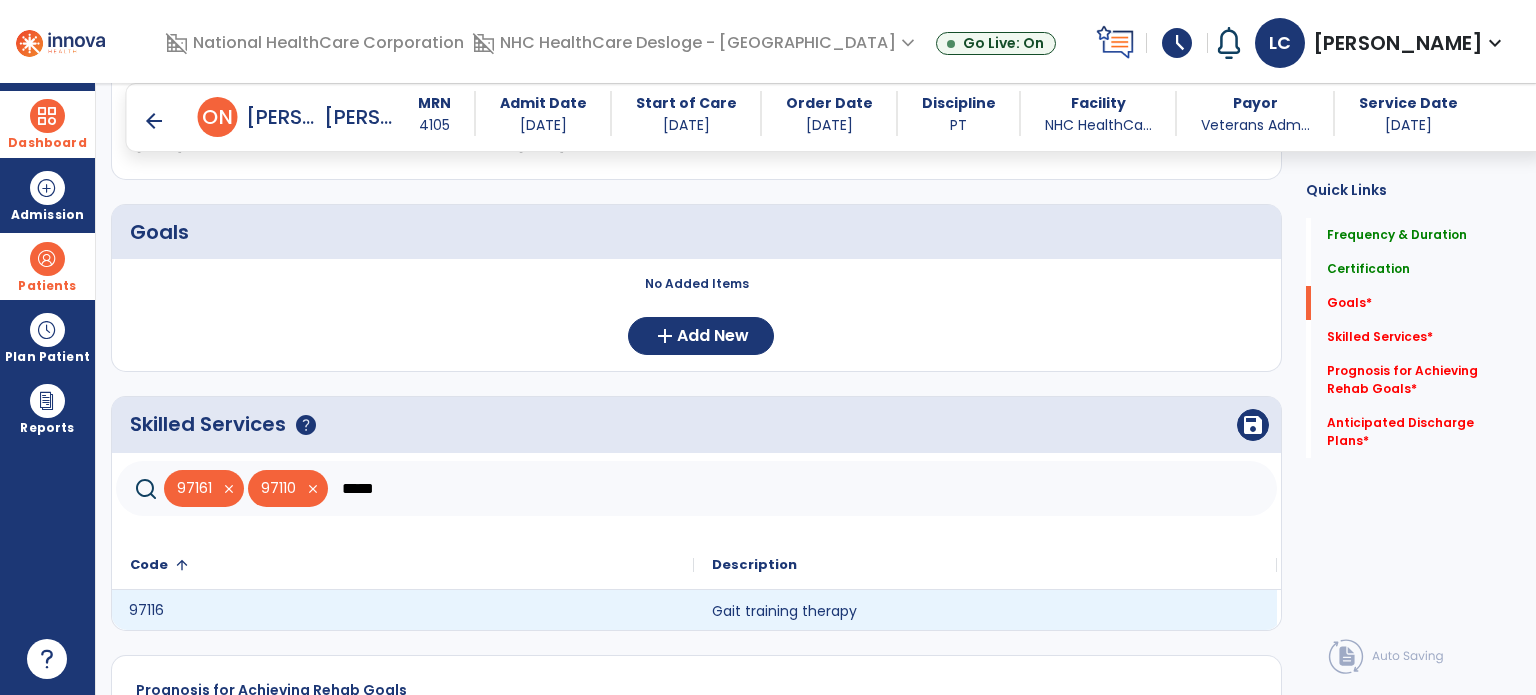 click on "97116" 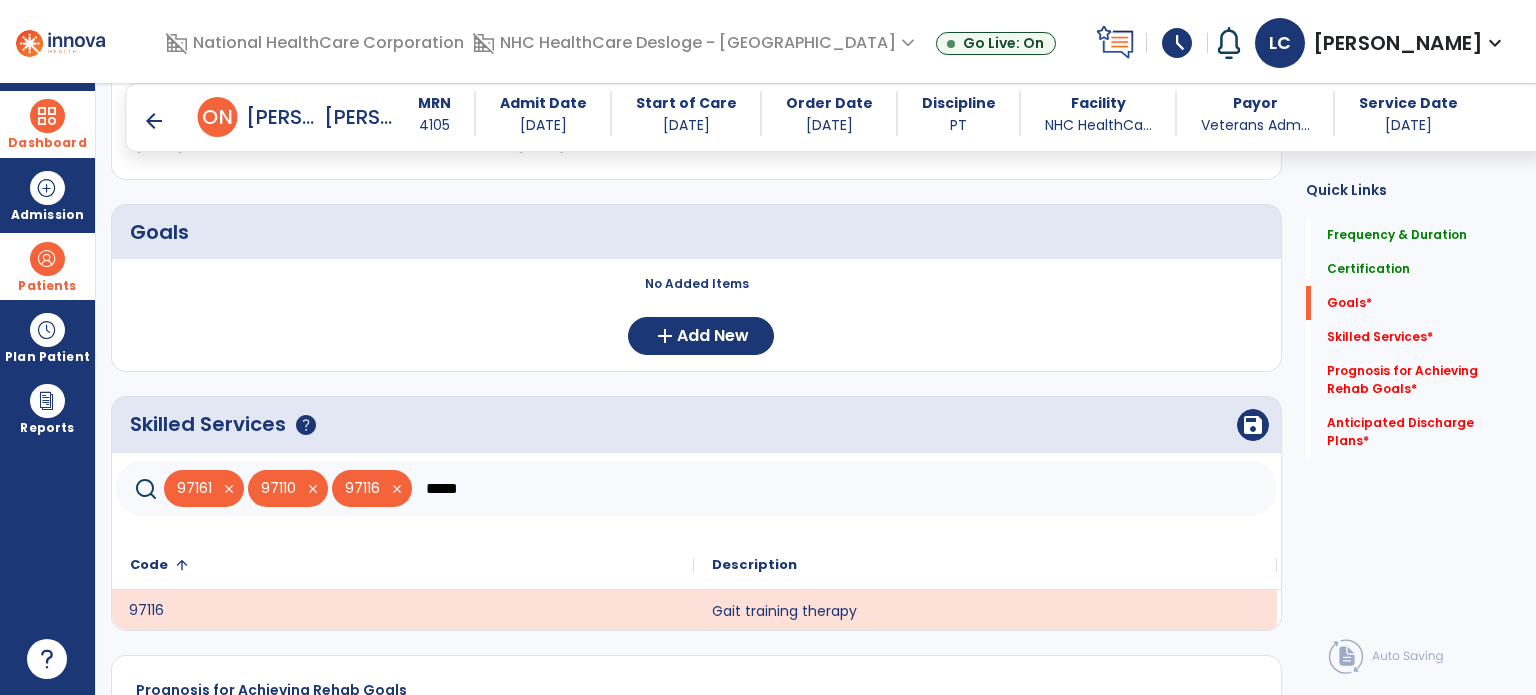 click on "*****" 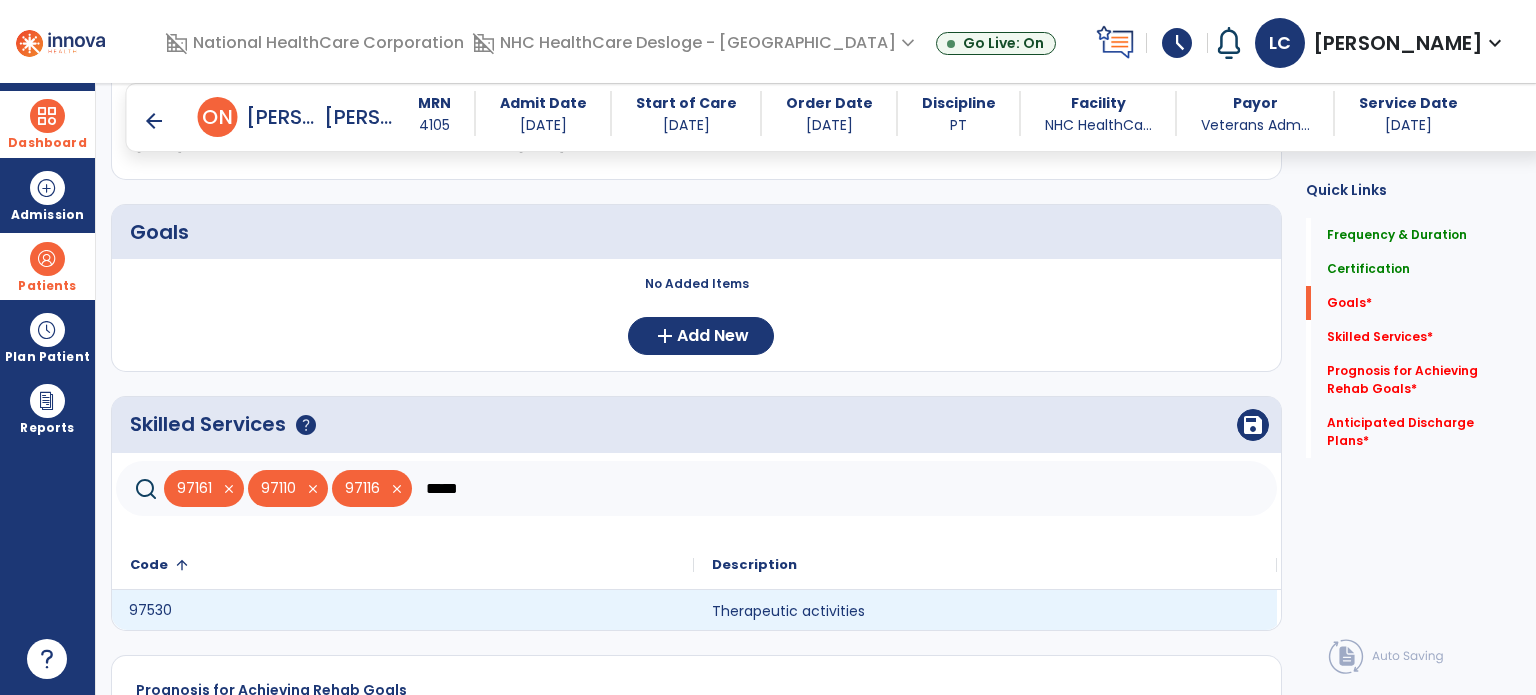 click on "97530" 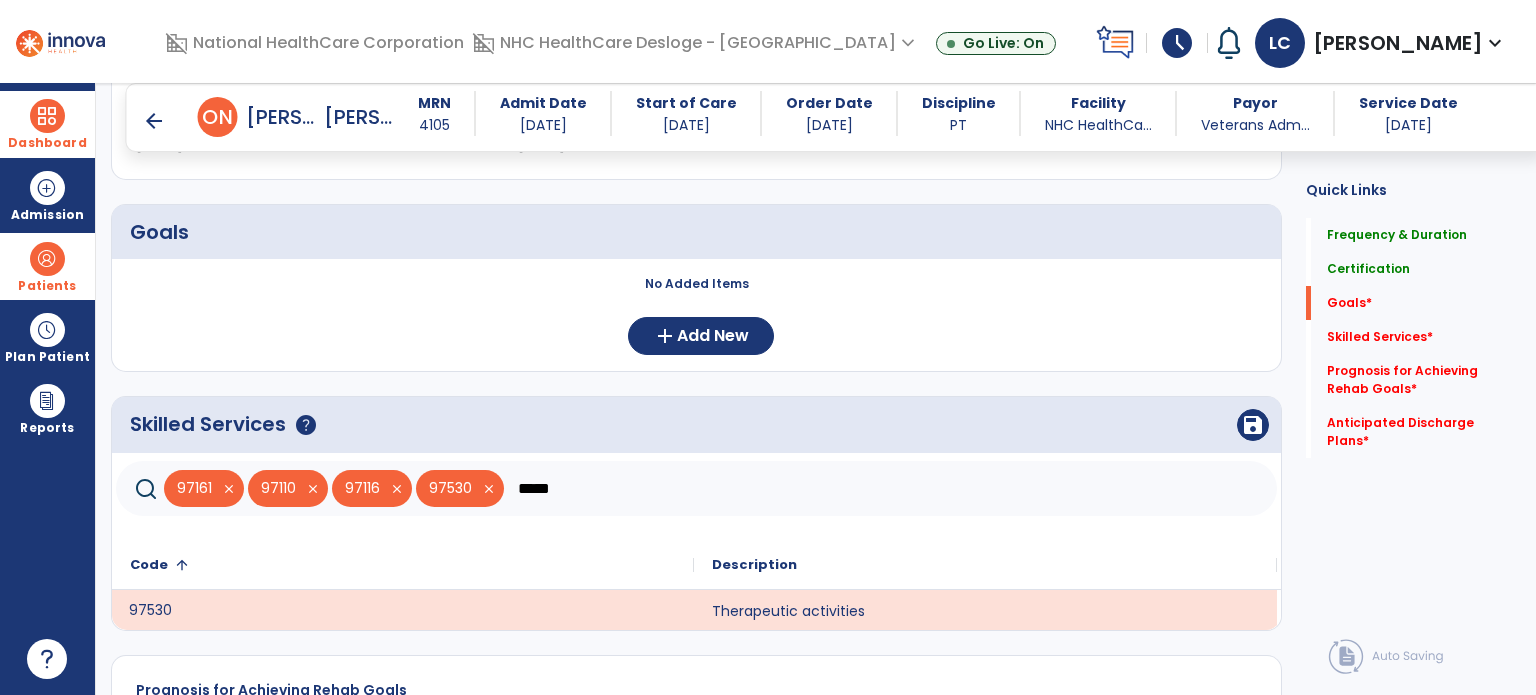 click on "*****" 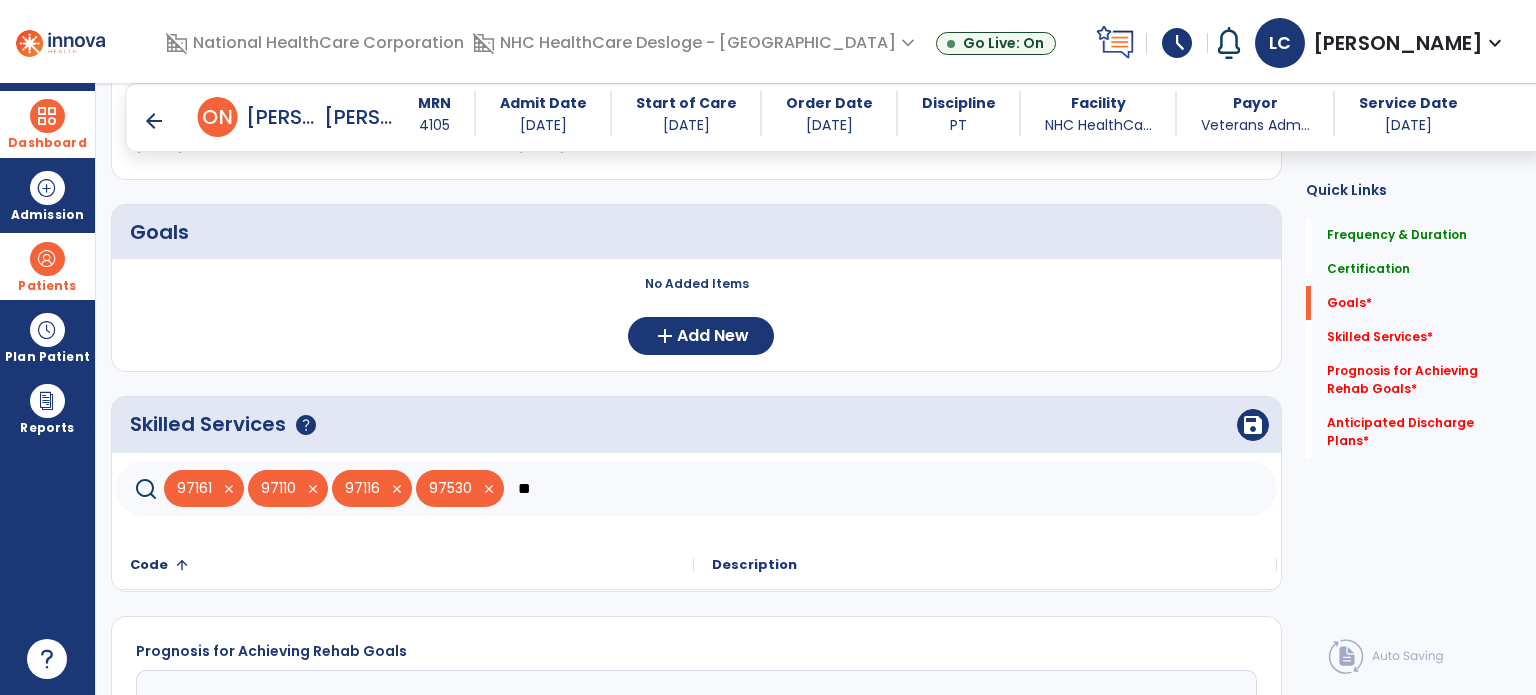 type on "*" 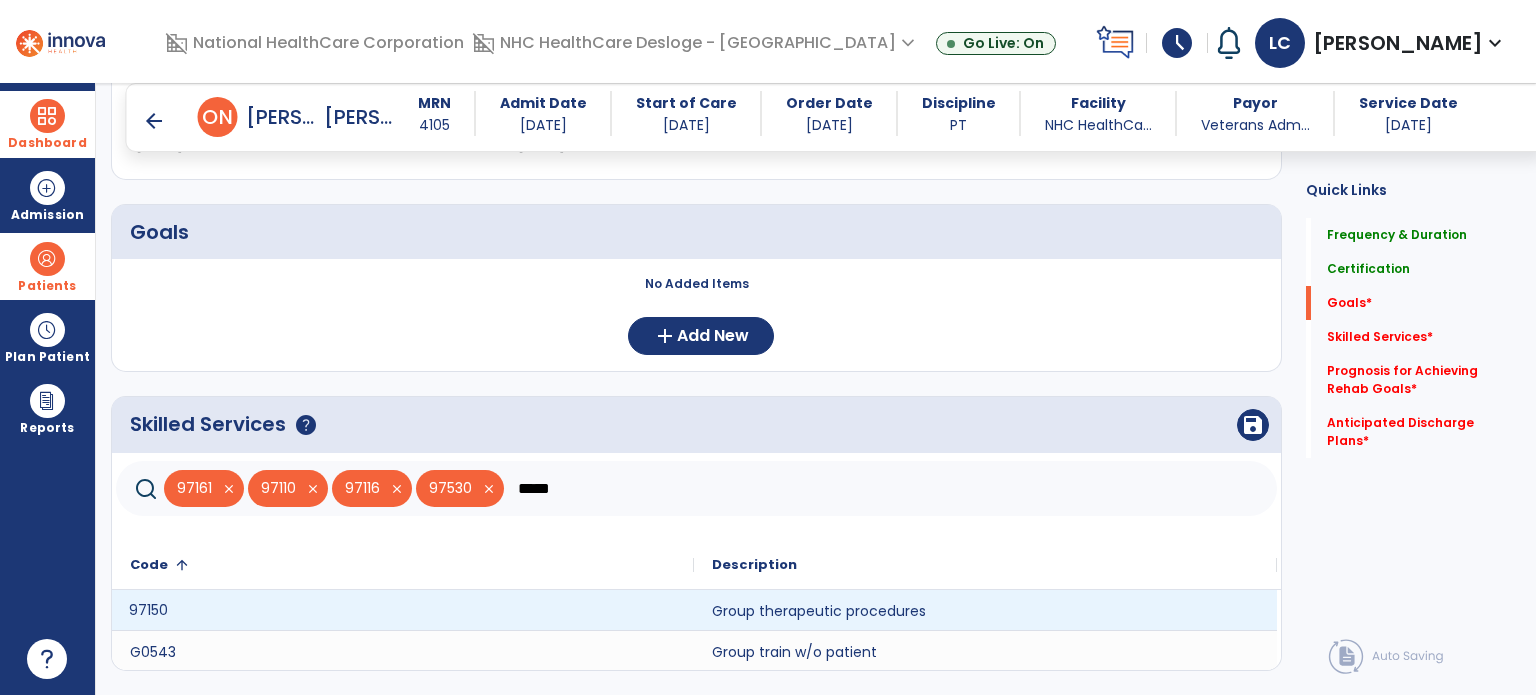 click on "97150" 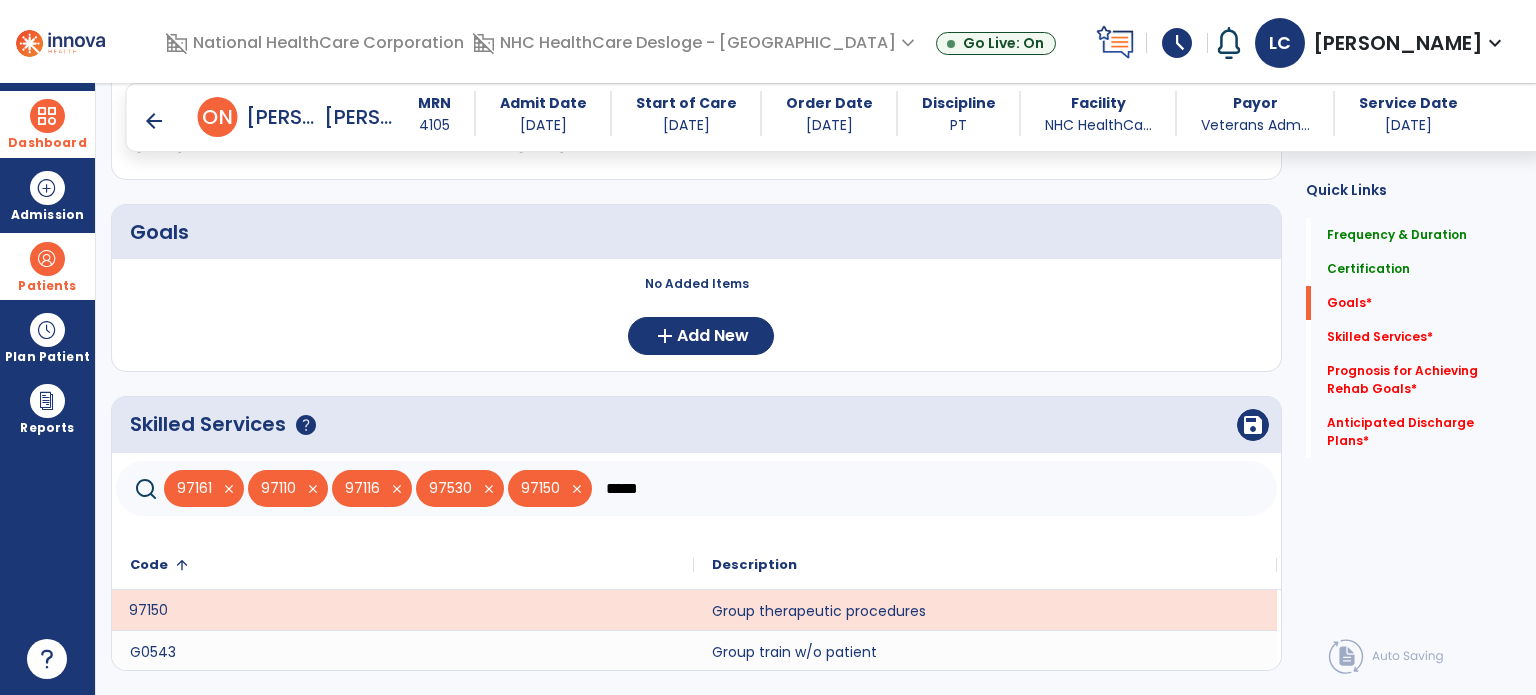 click on "*****" 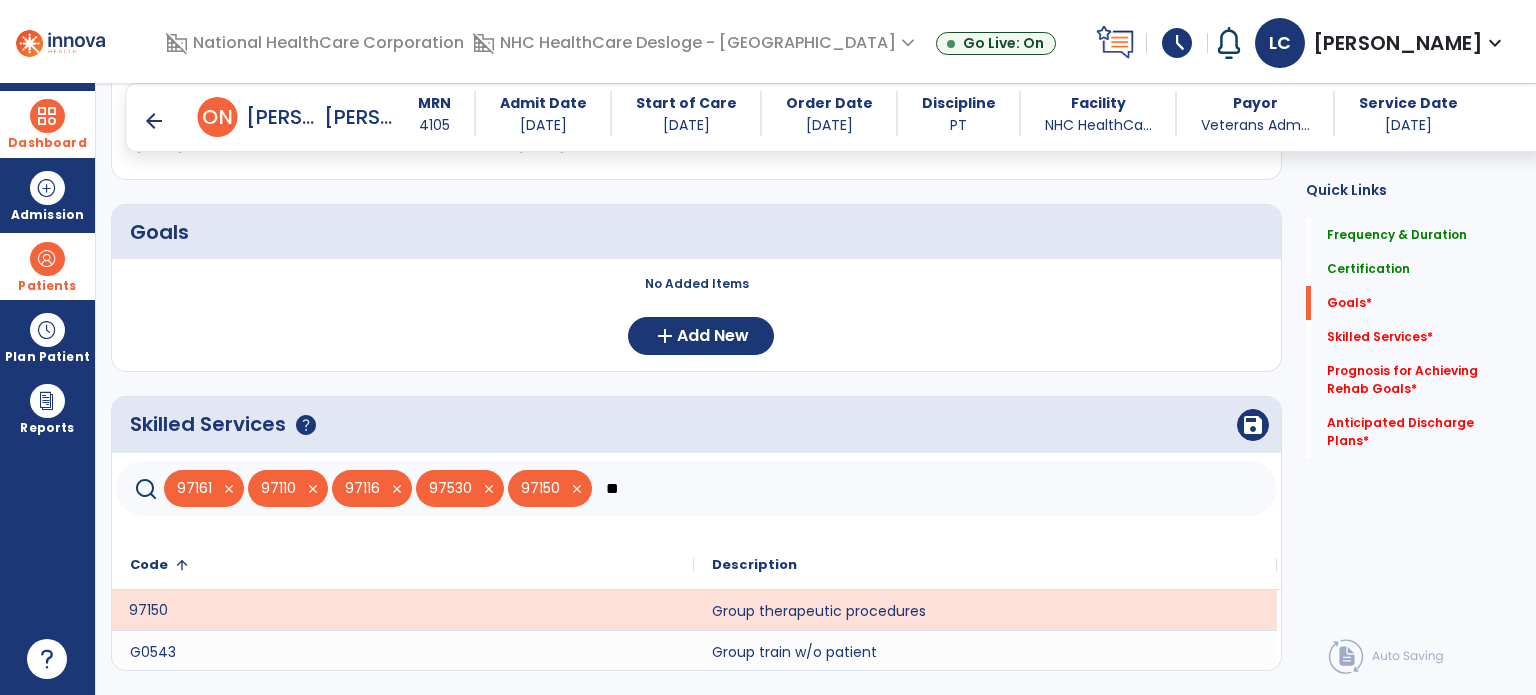 type on "*" 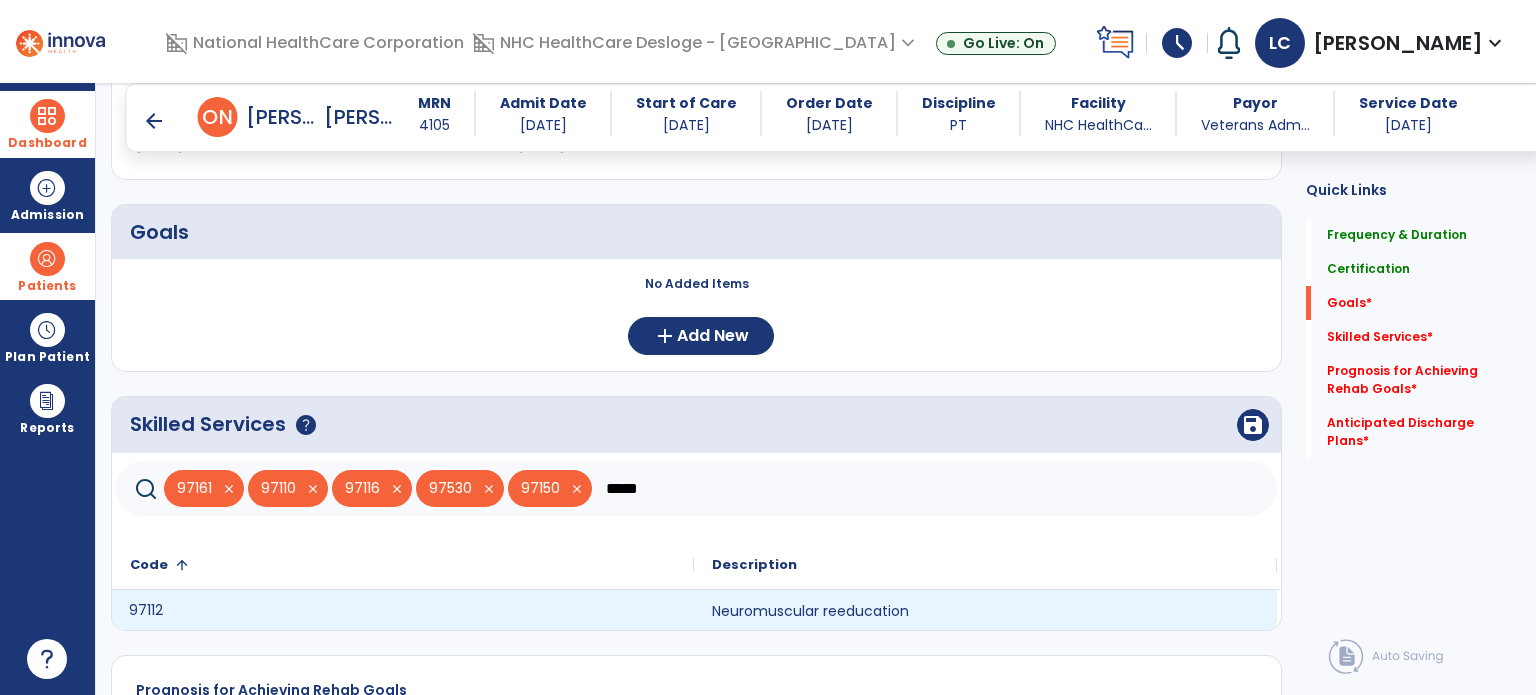 click on "97112" 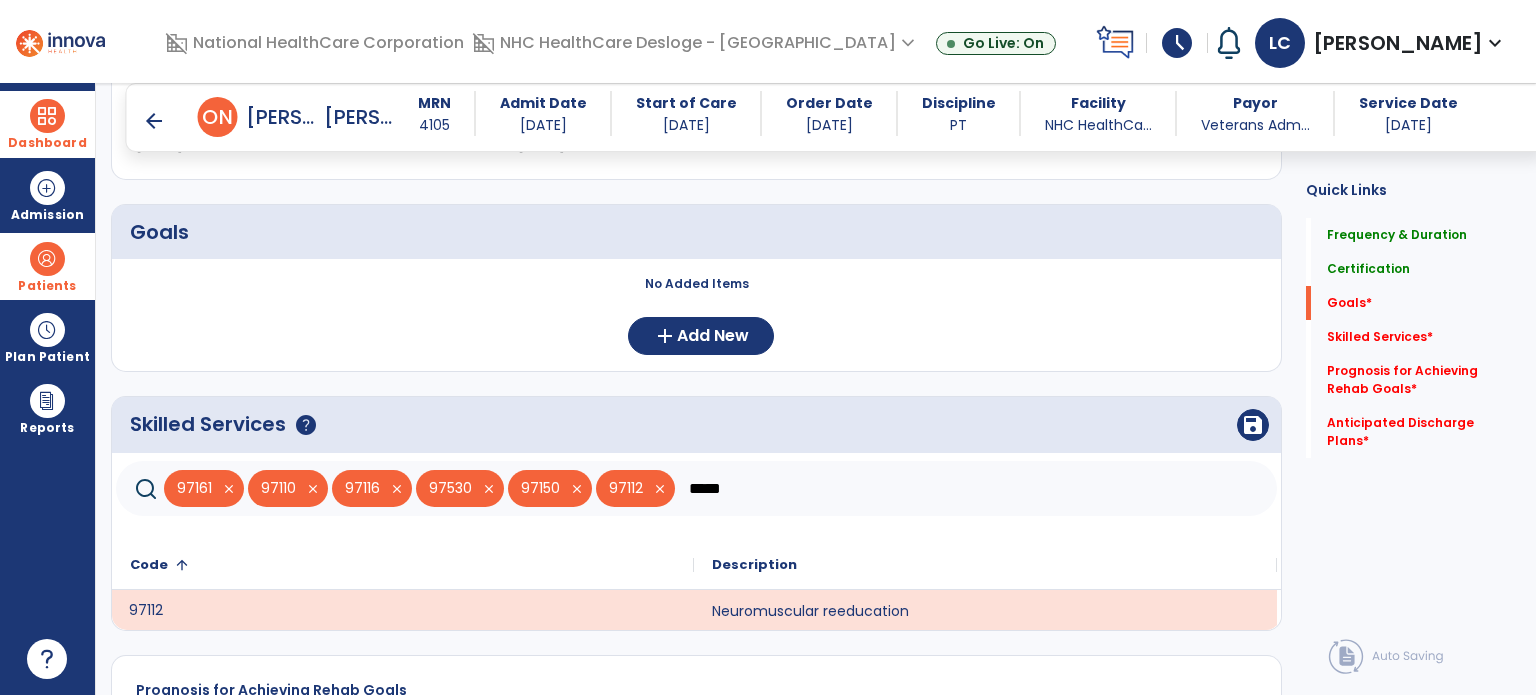 click on "*****" 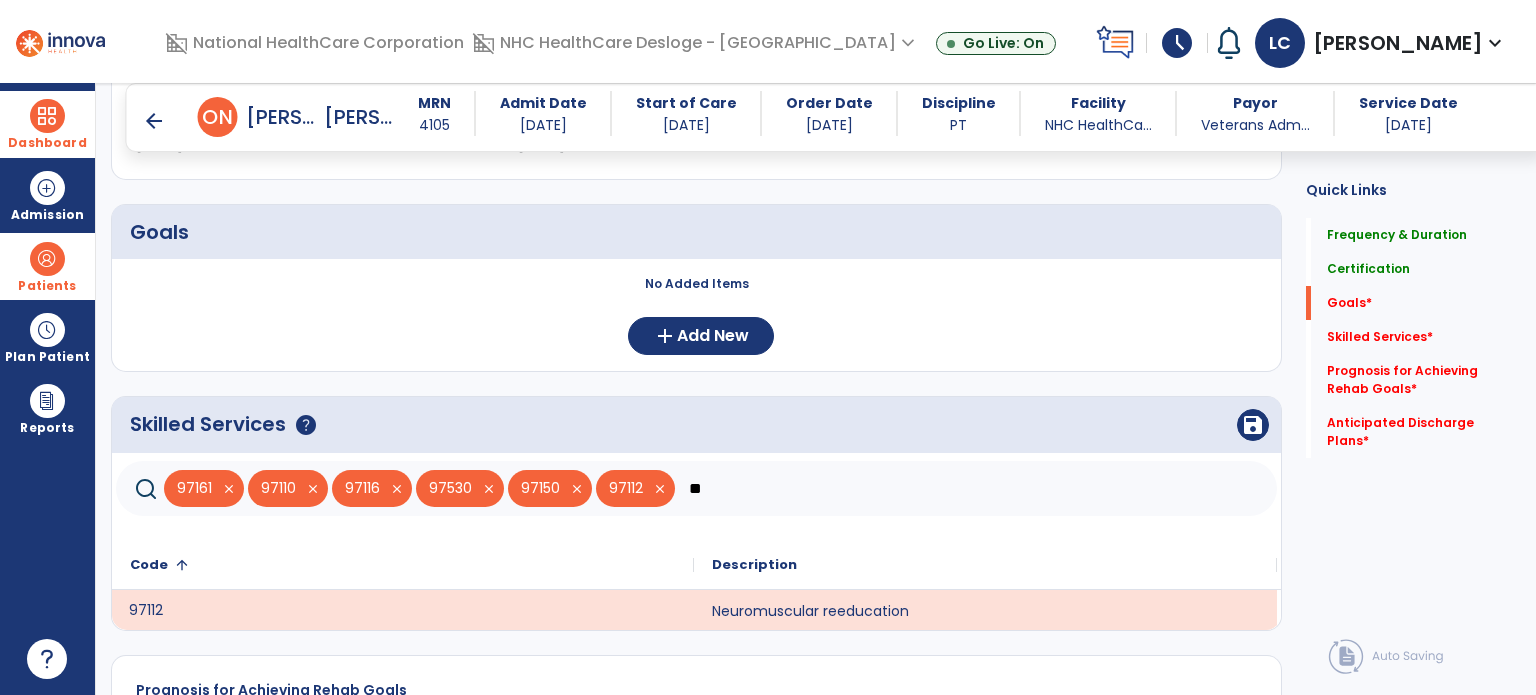 type on "*" 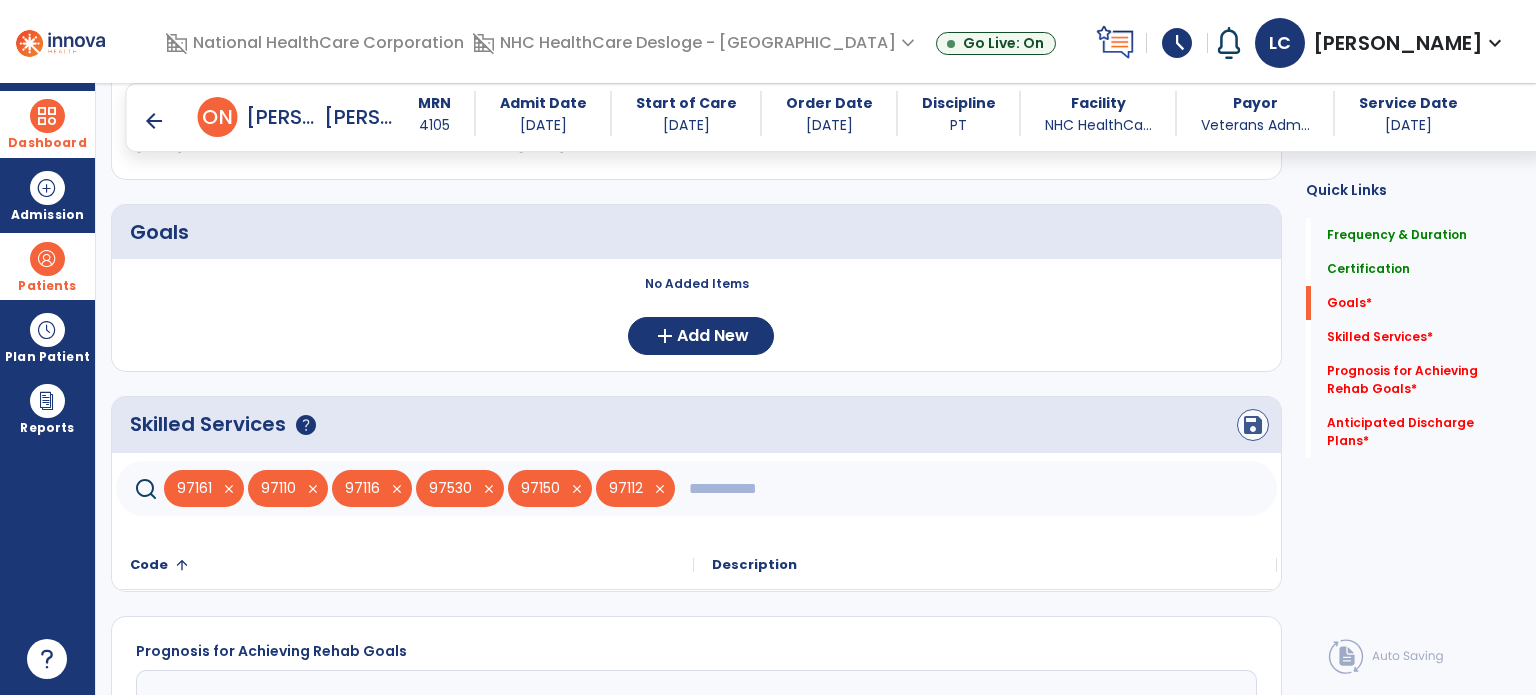 type 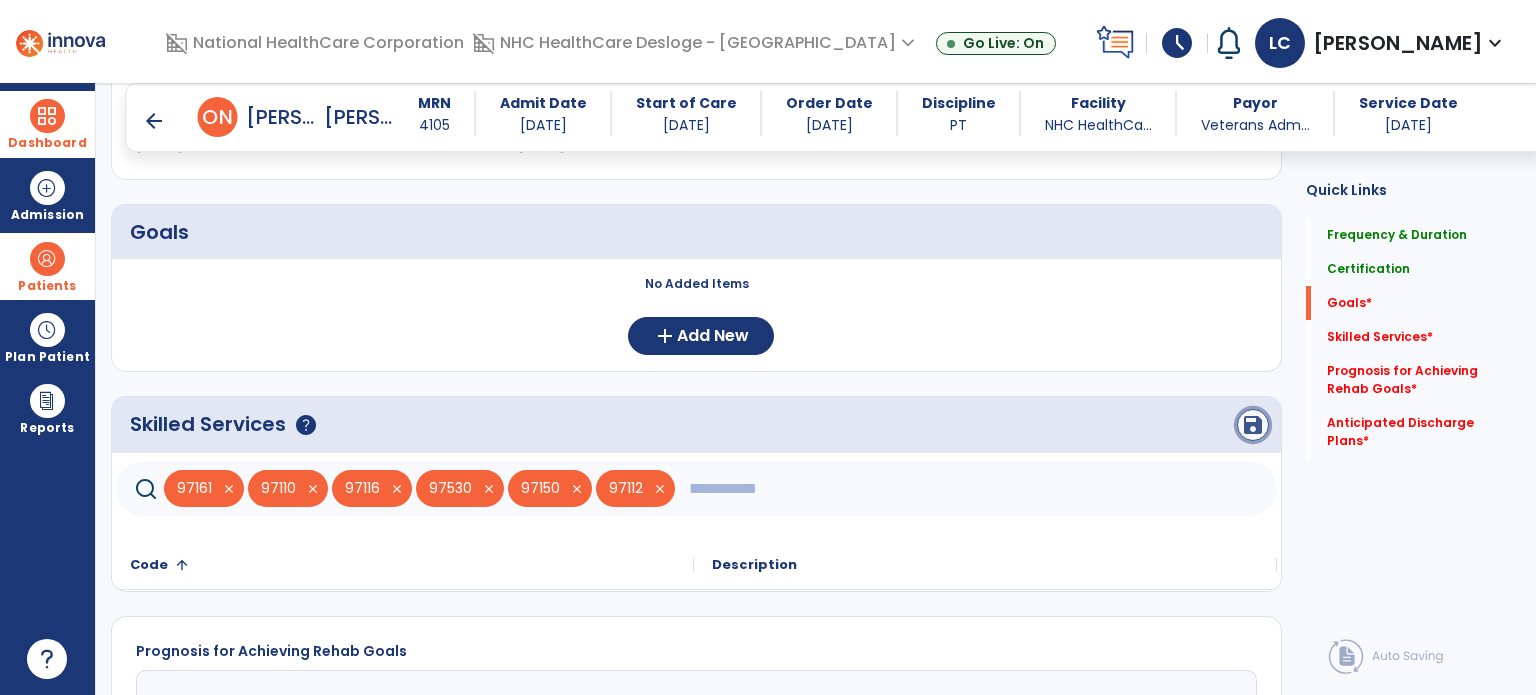 click on "save" 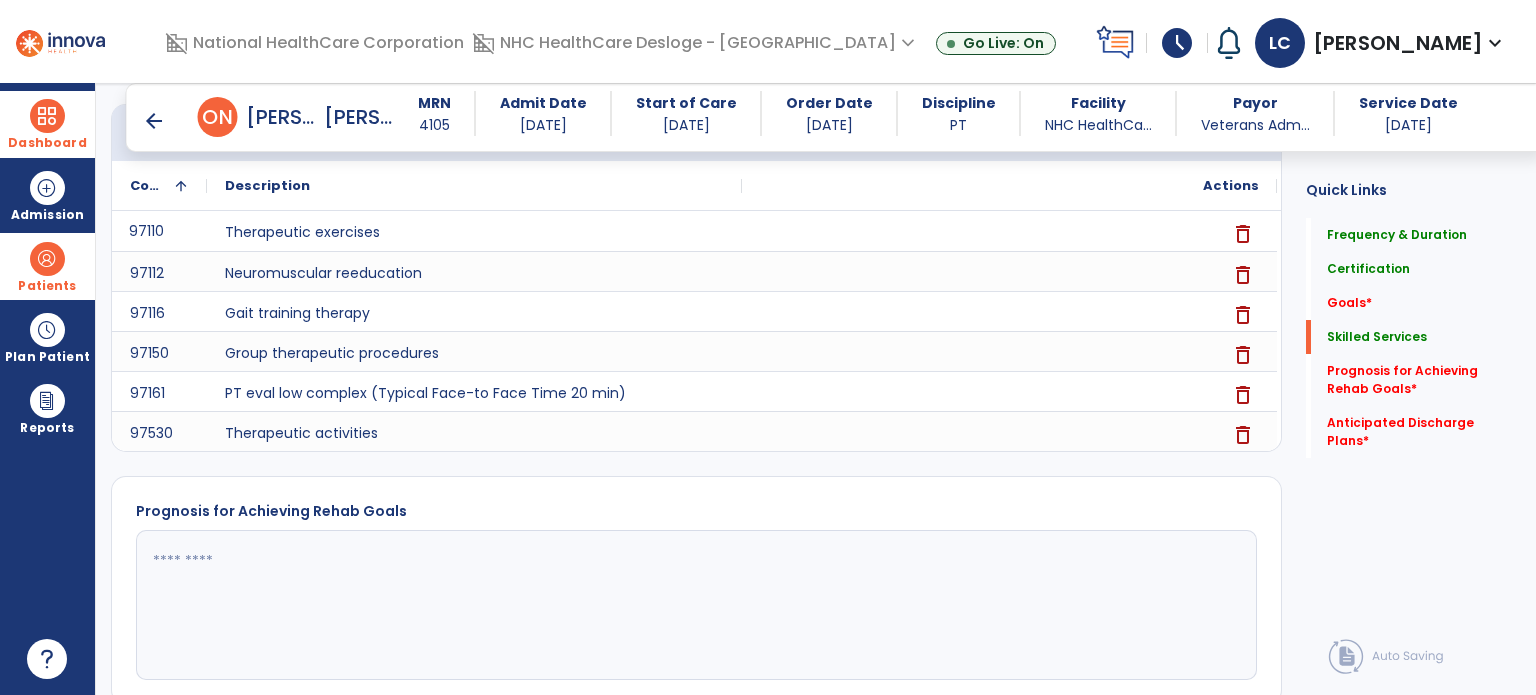 scroll, scrollTop: 916, scrollLeft: 0, axis: vertical 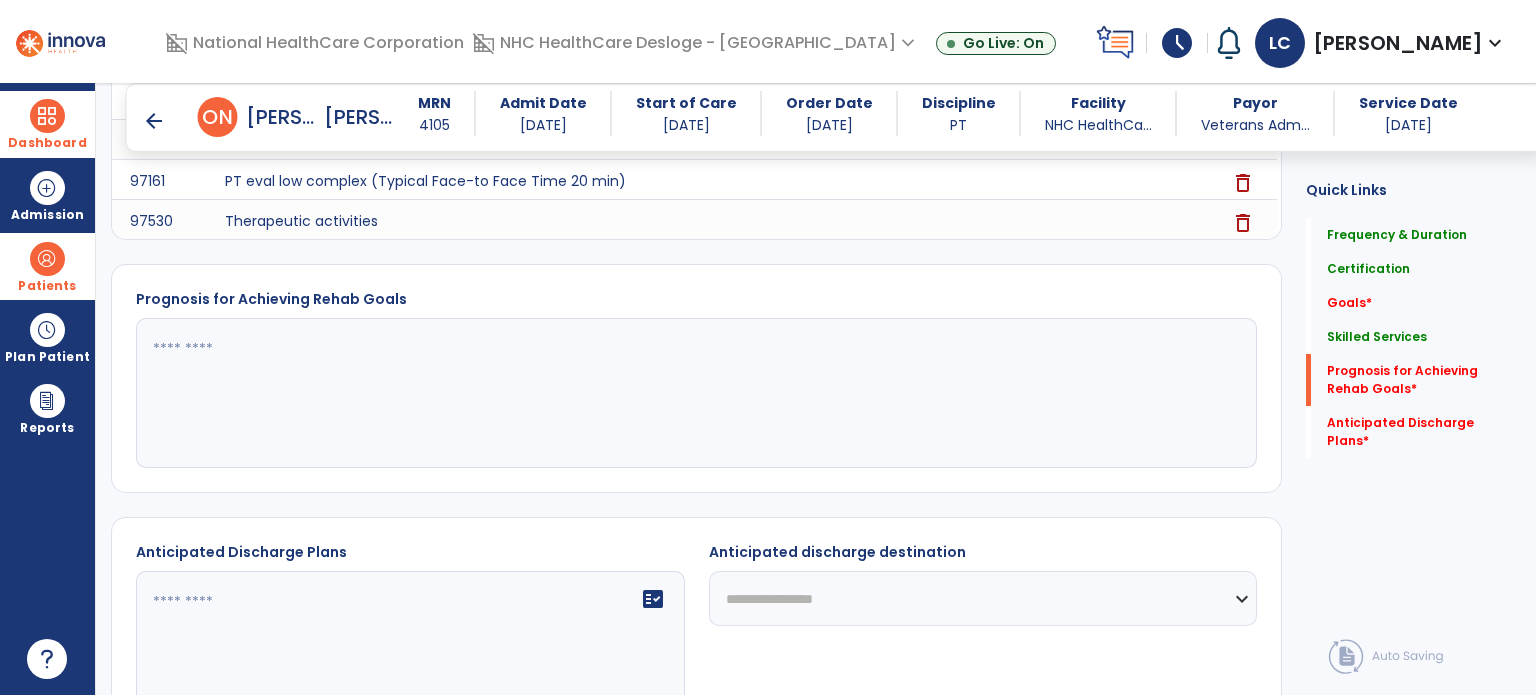 click 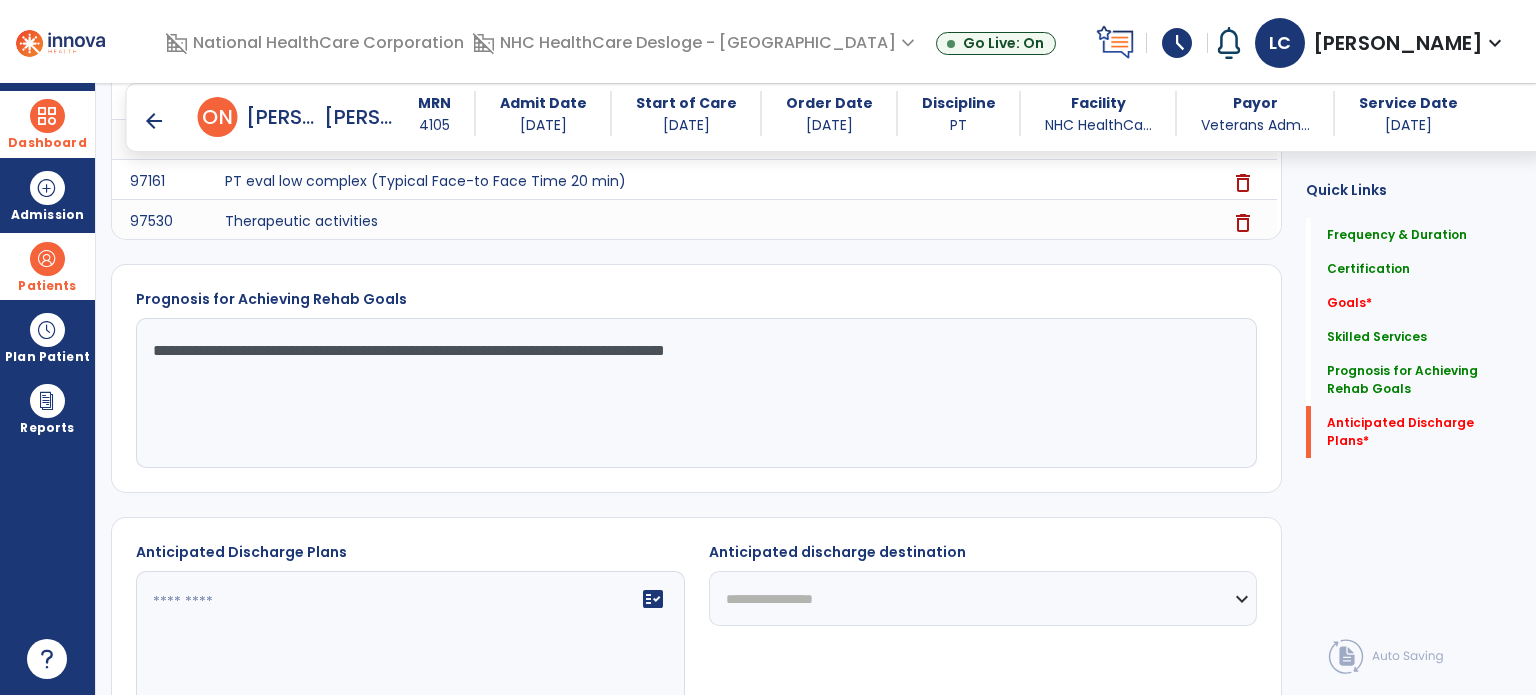scroll, scrollTop: 1043, scrollLeft: 0, axis: vertical 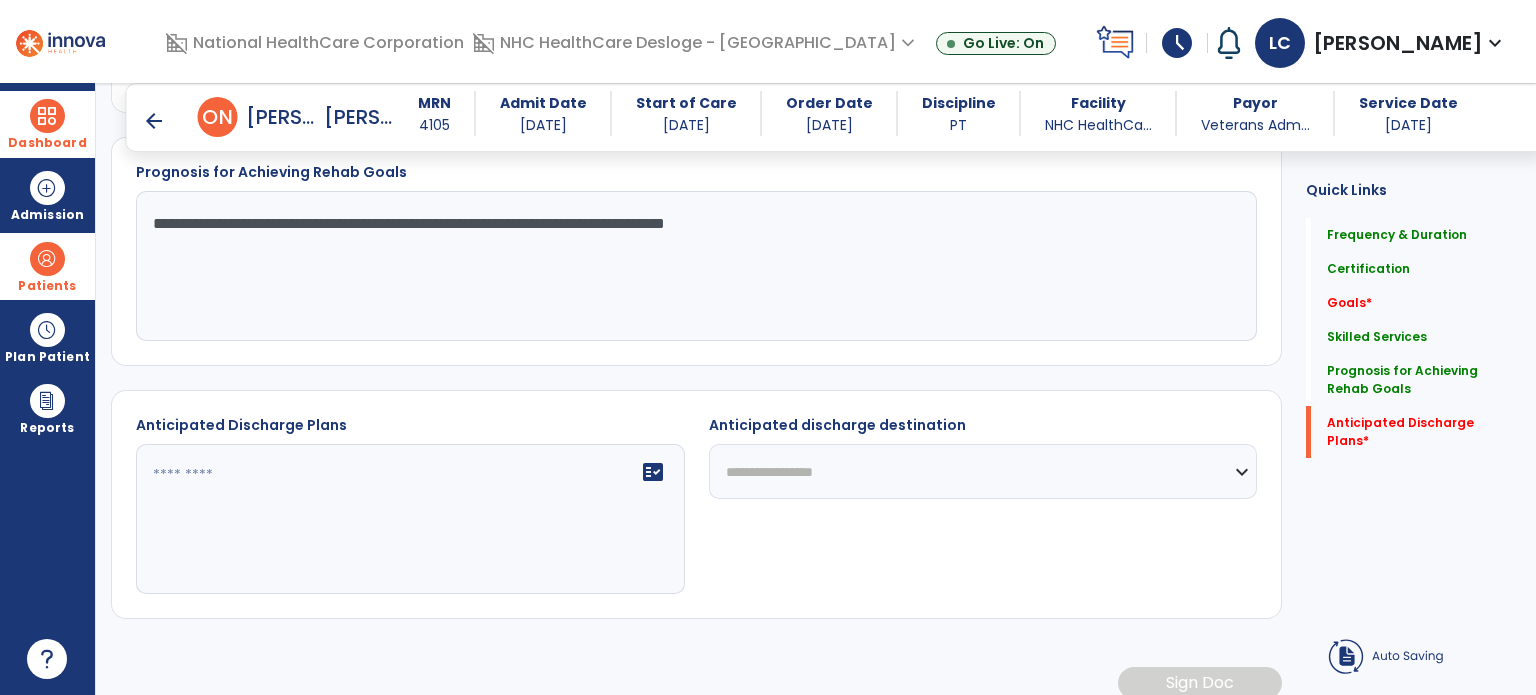 type on "**********" 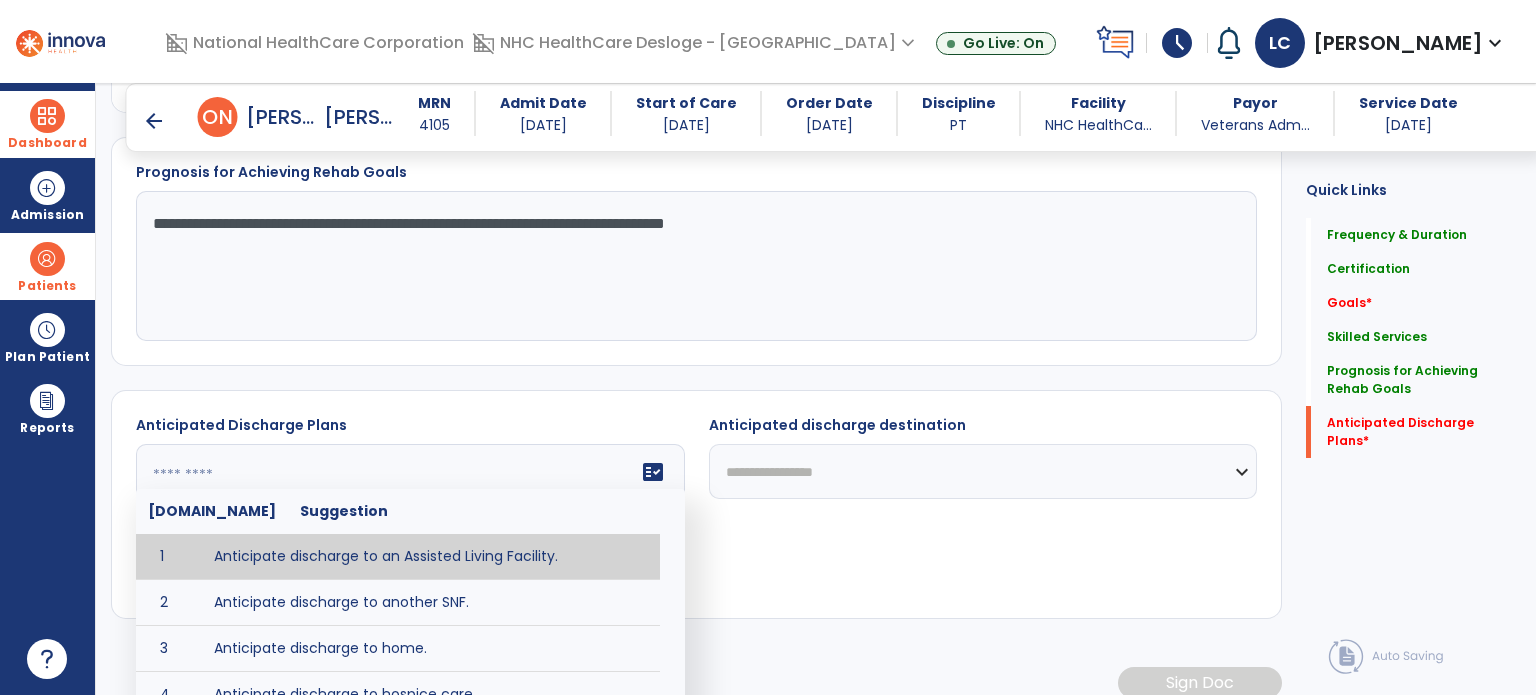 click on "fact_check  [DOMAIN_NAME] Suggestion 1 Anticipate discharge to an Assisted Living Facility. 2 Anticipate discharge to another SNF. 3 Anticipate discharge to home. 4 Anticipate discharge to hospice care. 5 Anticipate discharge to this SNF. 6 Anticipate patient will need [FULL/PART TIME] caregiver assistance. 7 Anticipate patient will need [ASSISTANCE LEVEL] assistance from [CAREGIVER]. 8 Anticipate patient will need 24-hour caregiver assistance. 9 Anticipate patient will need no caregiver assistance. 10 Discharge home and independent with caregiver. 11 Discharge home and independent without caregiver. 12 Discharge home and return to community activities. 13 Discharge home and return to vocational activities. 14 Discharge to home with patient continuing therapy services with out patient therapy. 15 Discharge to home with patient continuing therapy with Home Health. 16 Discharge to home with patient planning to live alone. 17 DME - the following DME for this patient is recommended by Physical Therapy: 18 19 20 21 22 23" 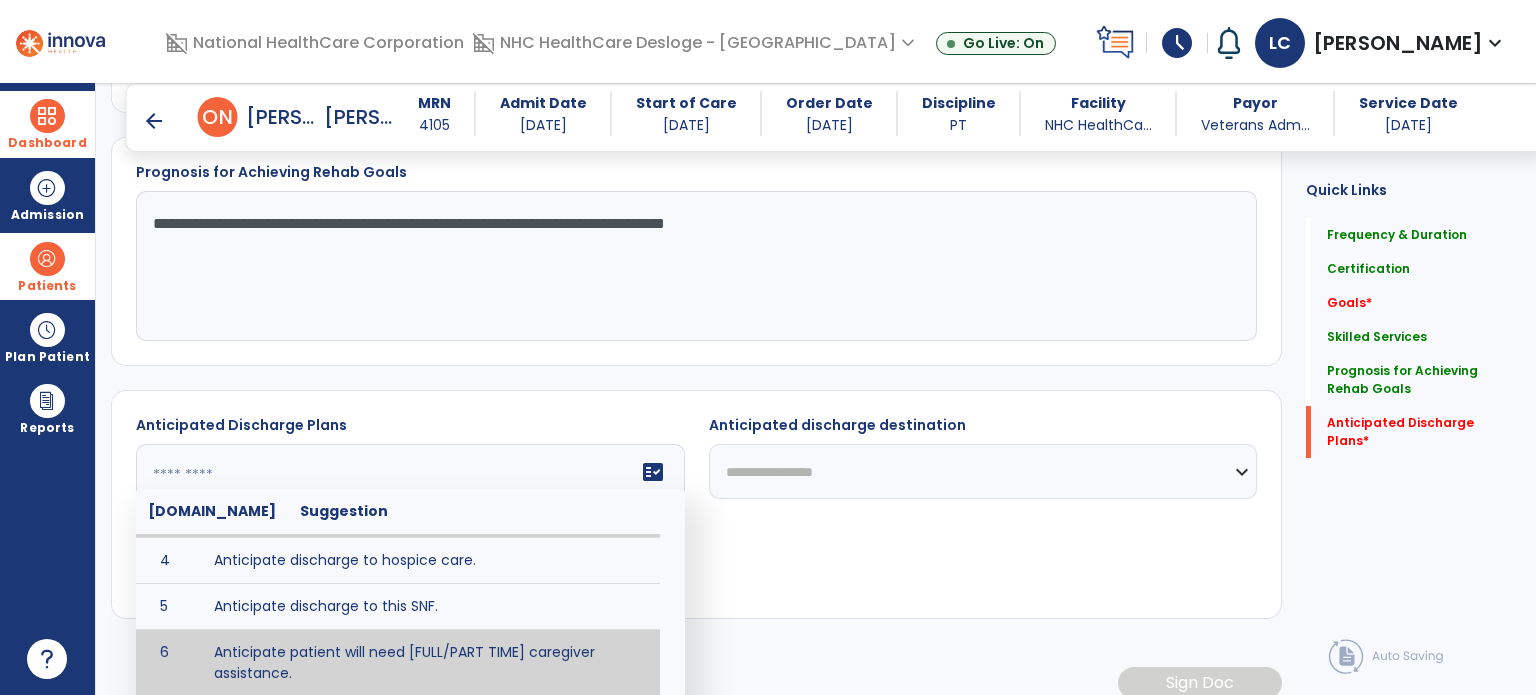 scroll, scrollTop: 135, scrollLeft: 0, axis: vertical 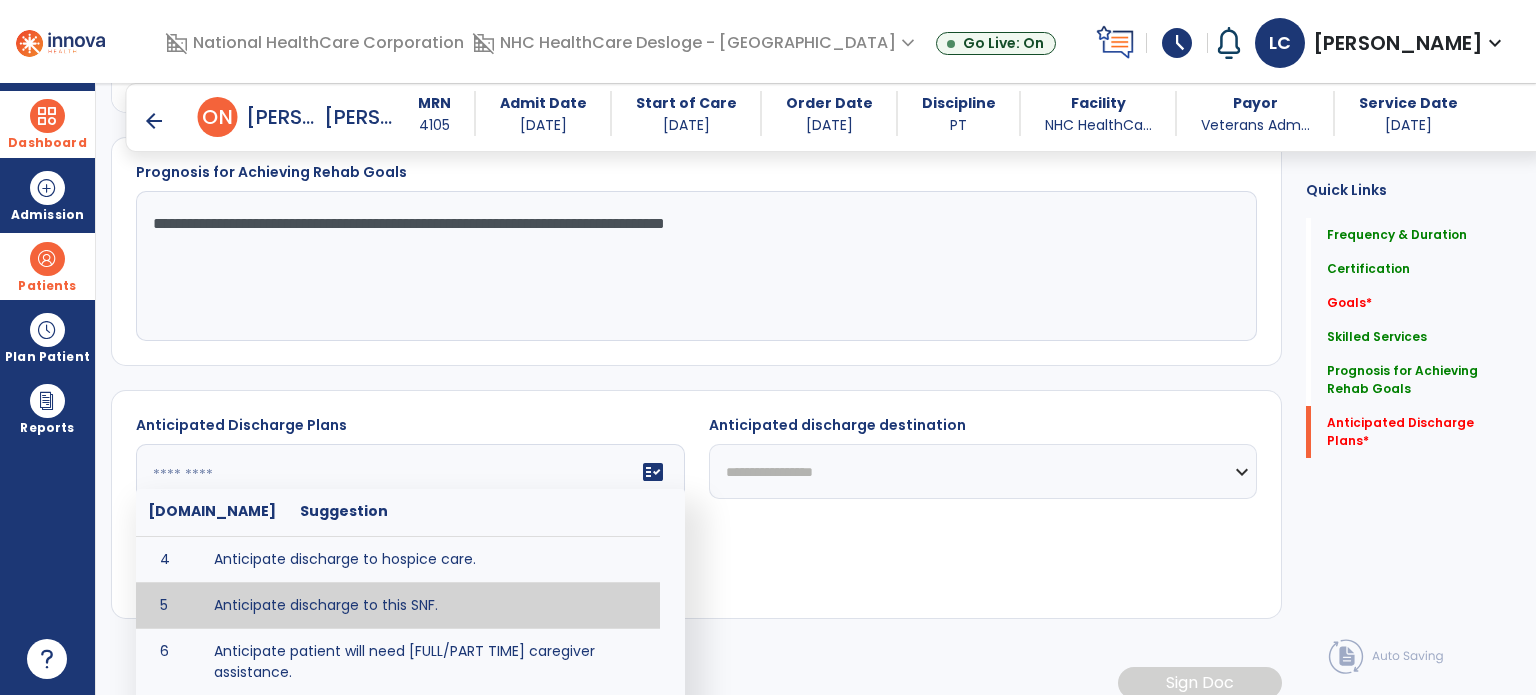 type on "**********" 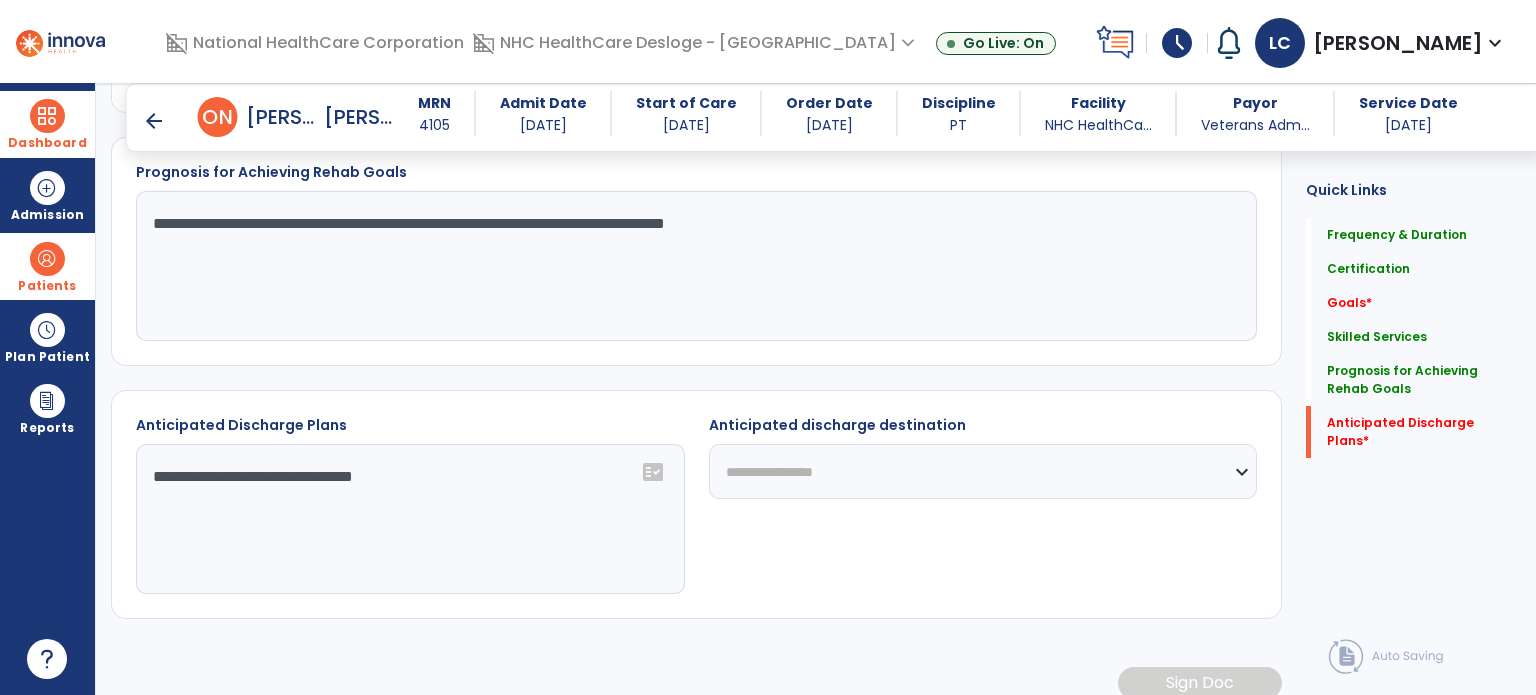 click on "**********" 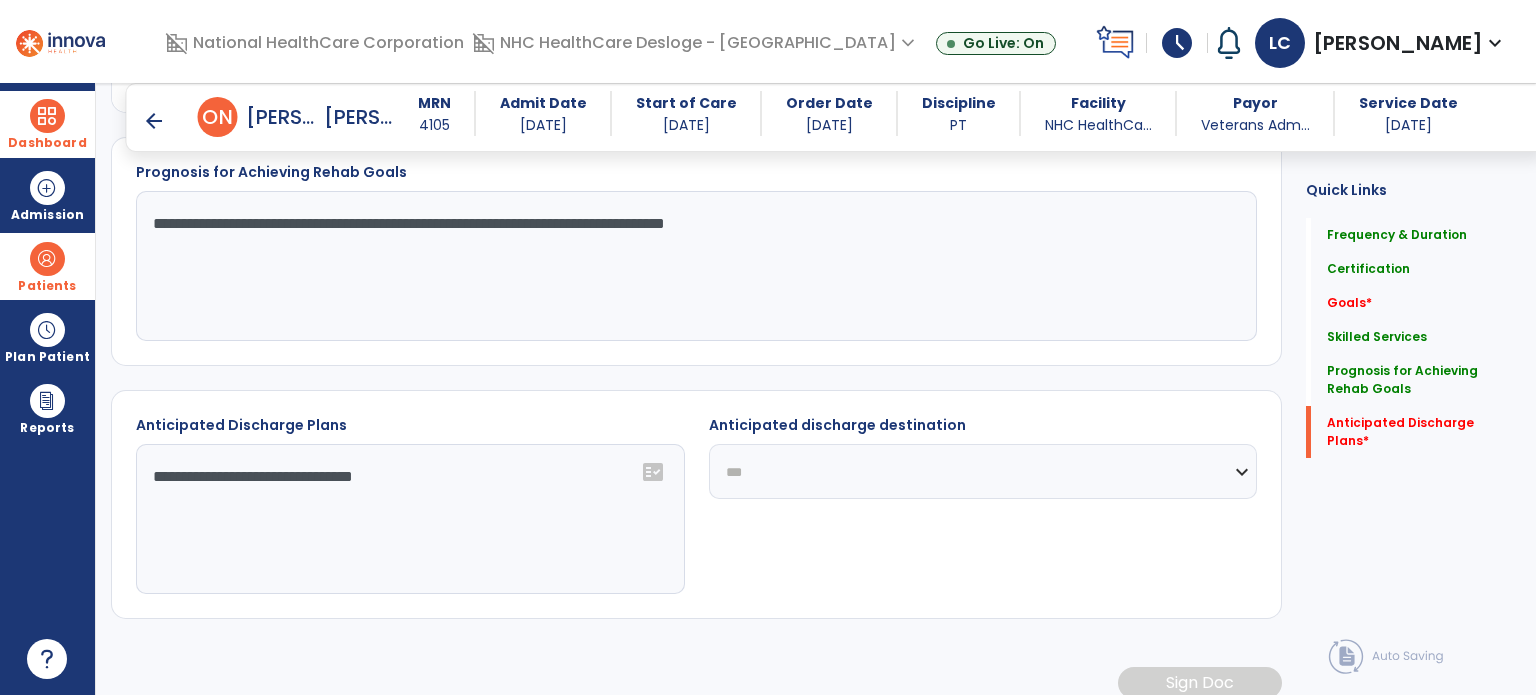 click on "**********" 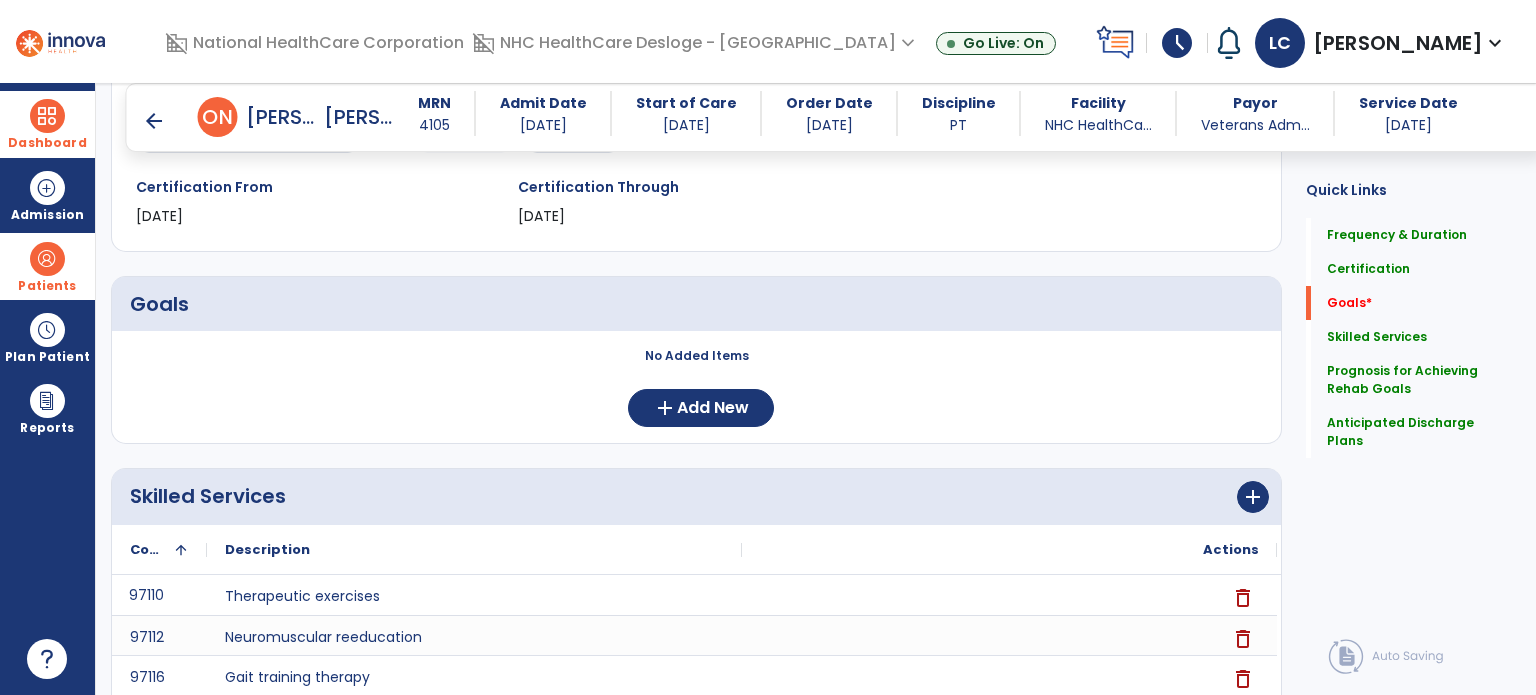 scroll, scrollTop: 382, scrollLeft: 0, axis: vertical 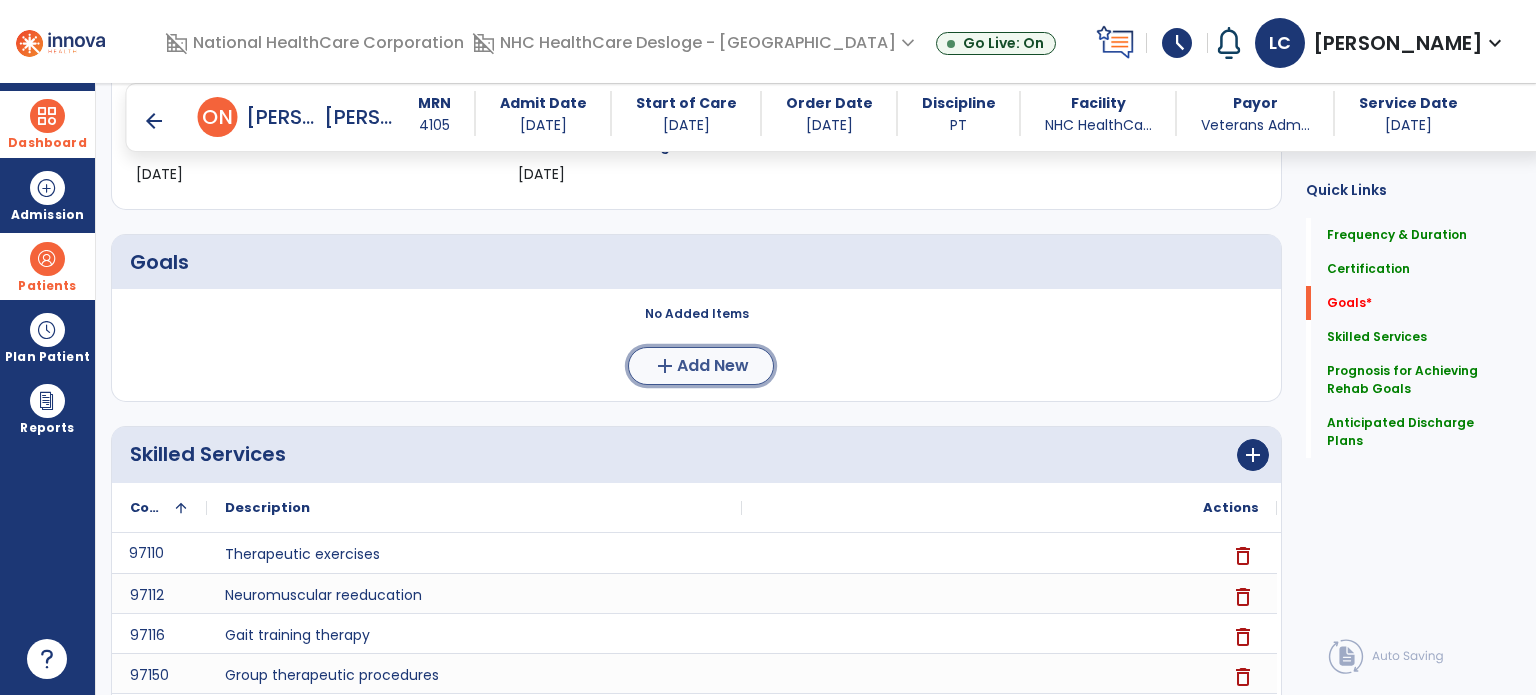 click on "Add New" at bounding box center (713, 366) 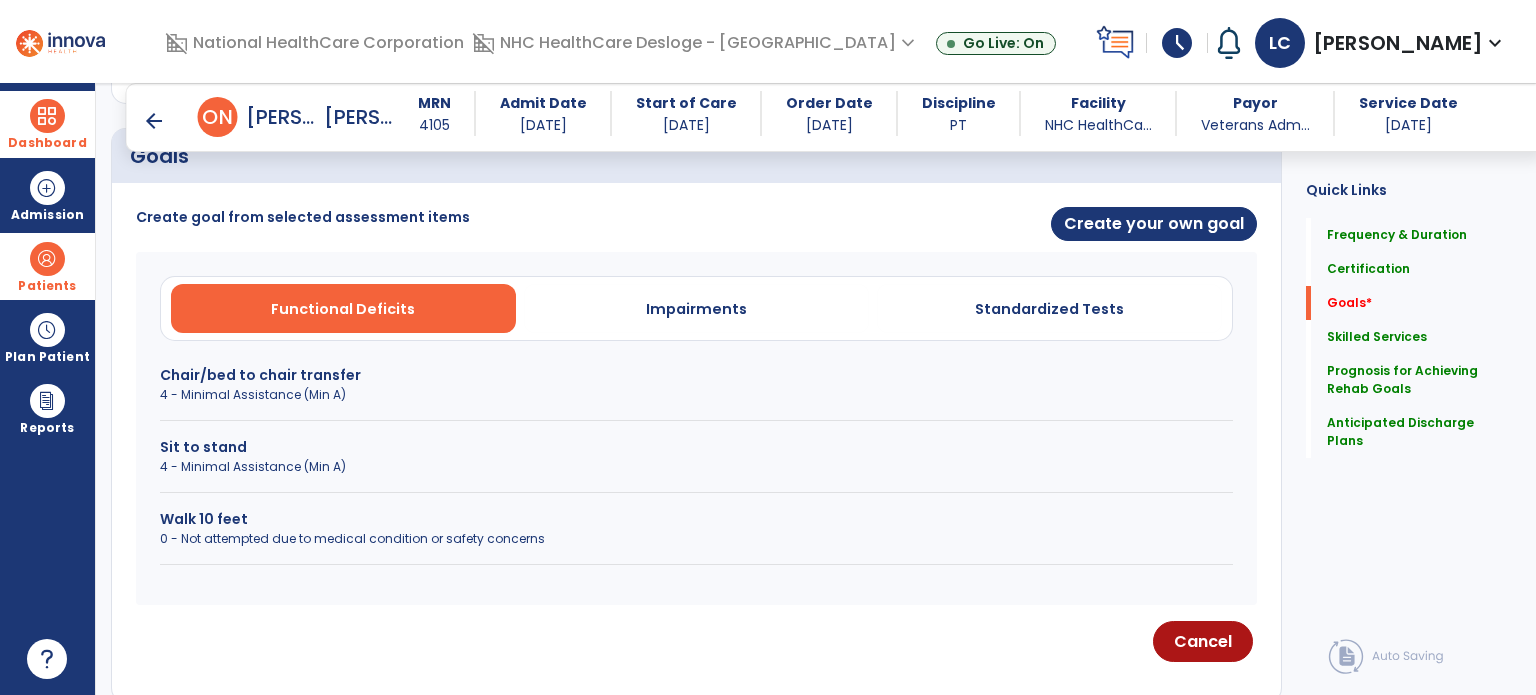 scroll, scrollTop: 488, scrollLeft: 0, axis: vertical 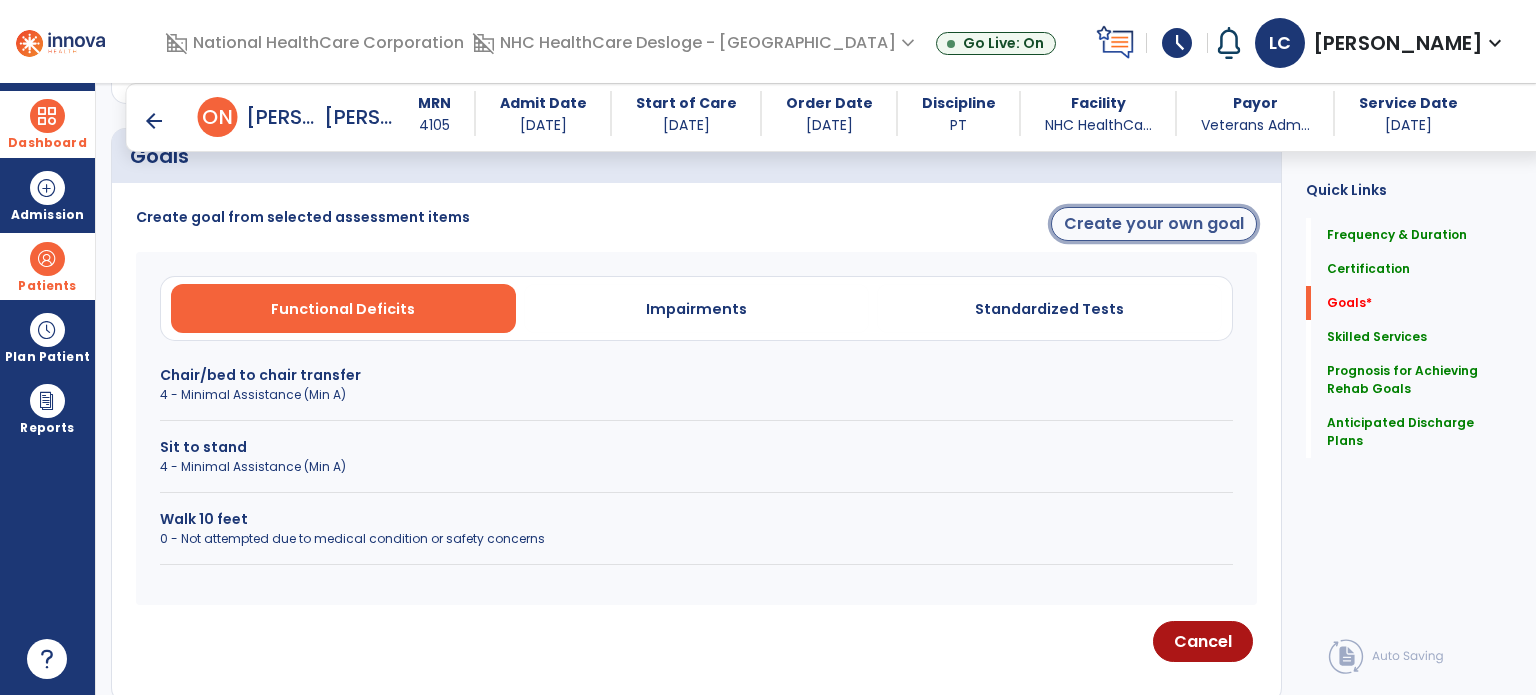 click on "Create your own goal" at bounding box center (1154, 224) 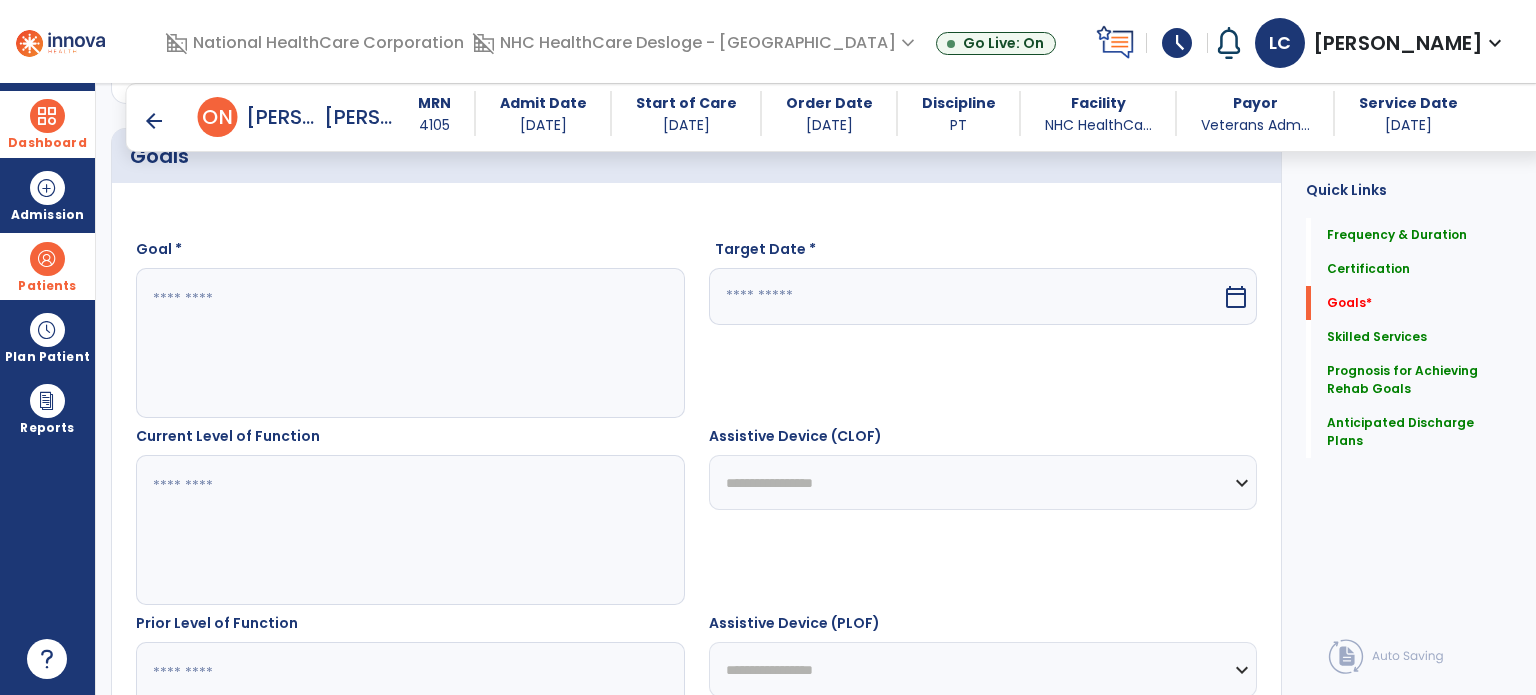 scroll, scrollTop: 444, scrollLeft: 0, axis: vertical 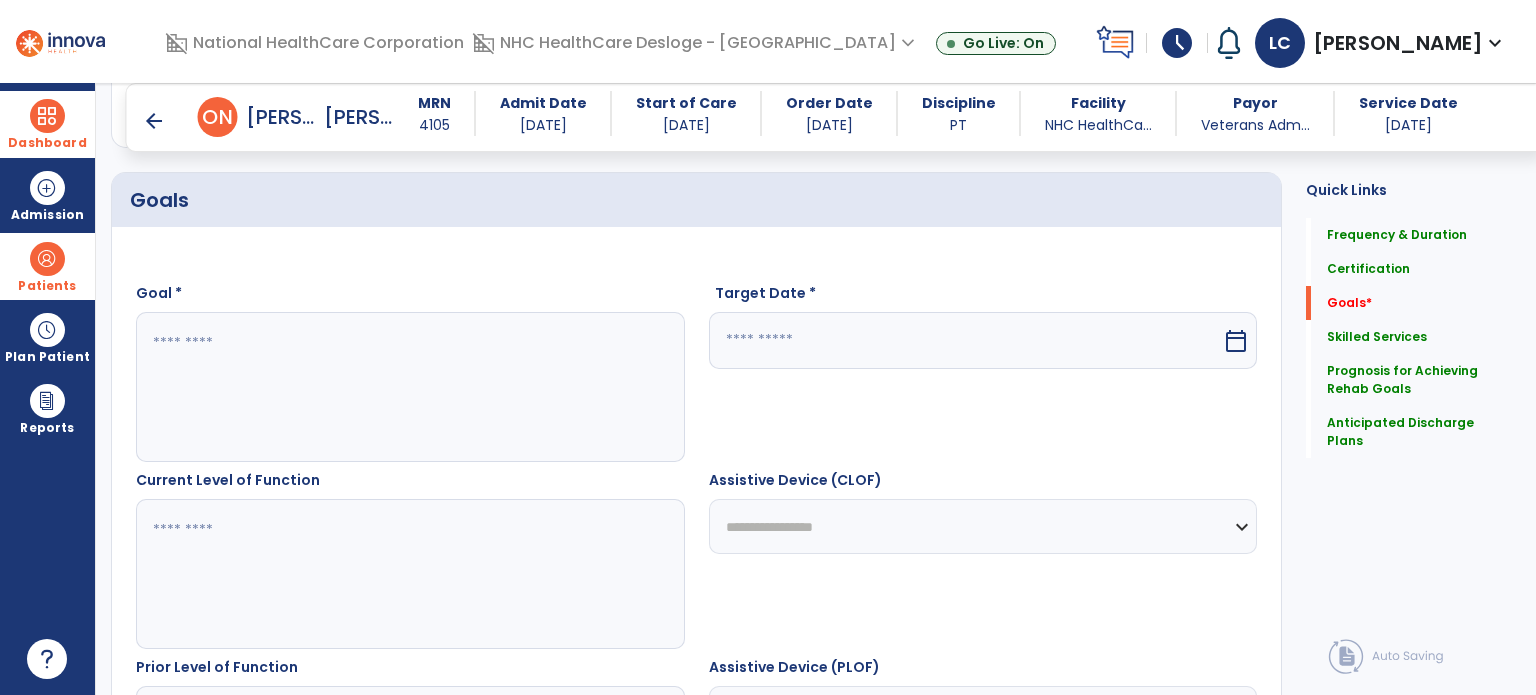 click at bounding box center (409, 387) 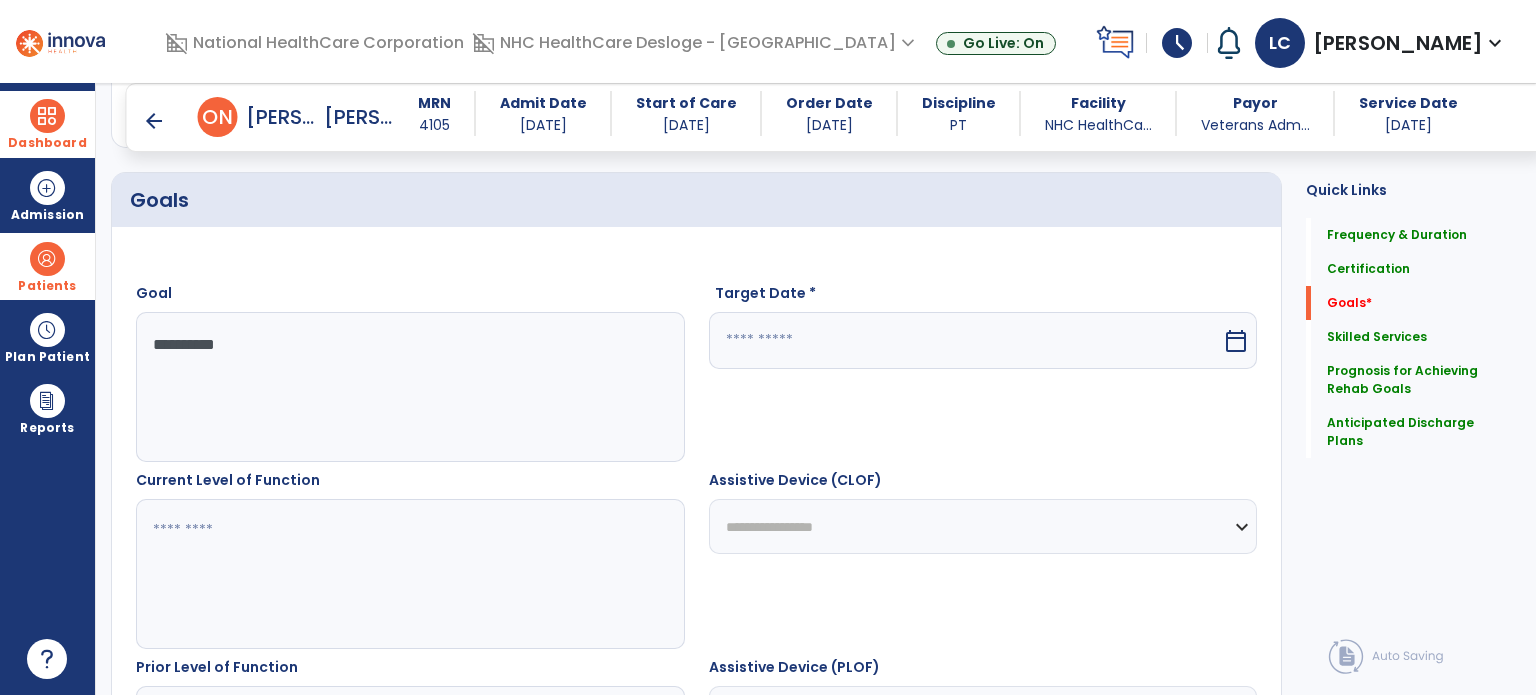 click on "**********" at bounding box center (409, 387) 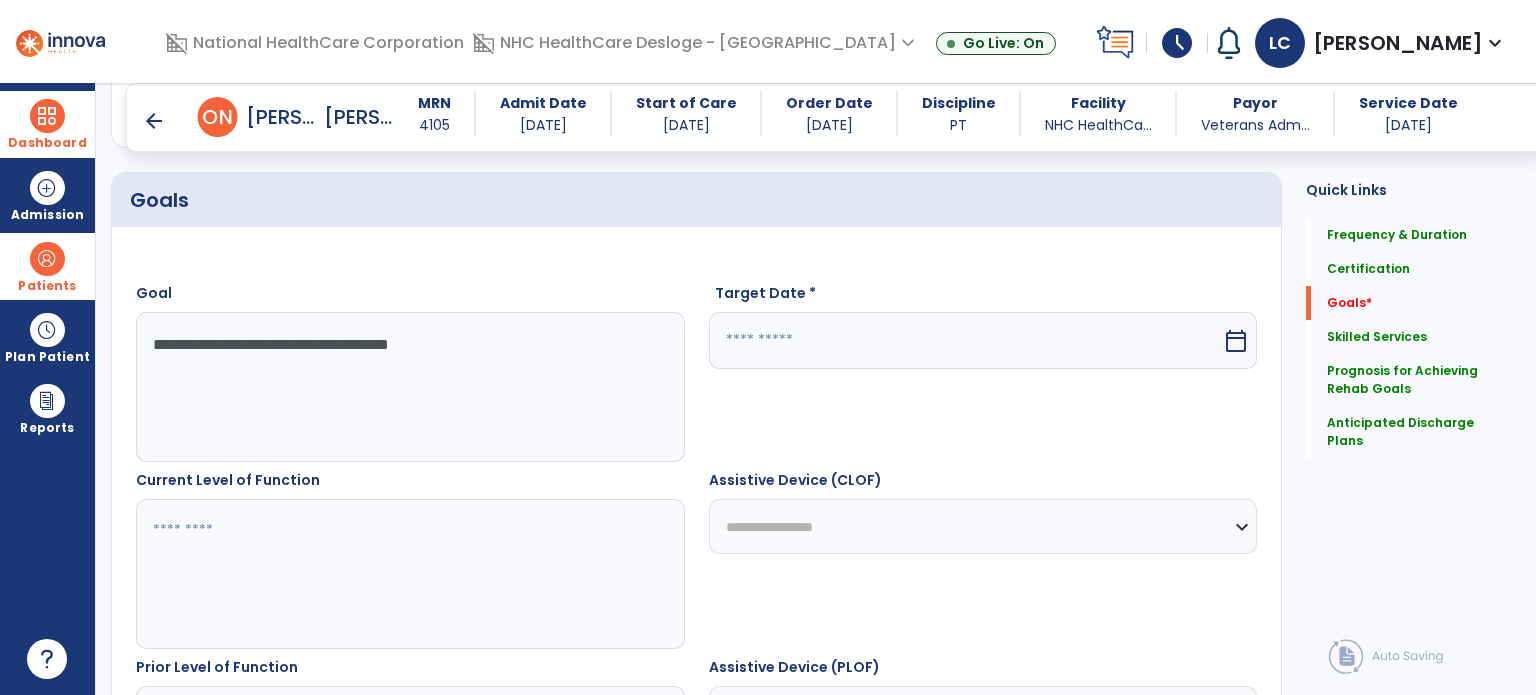 type on "**********" 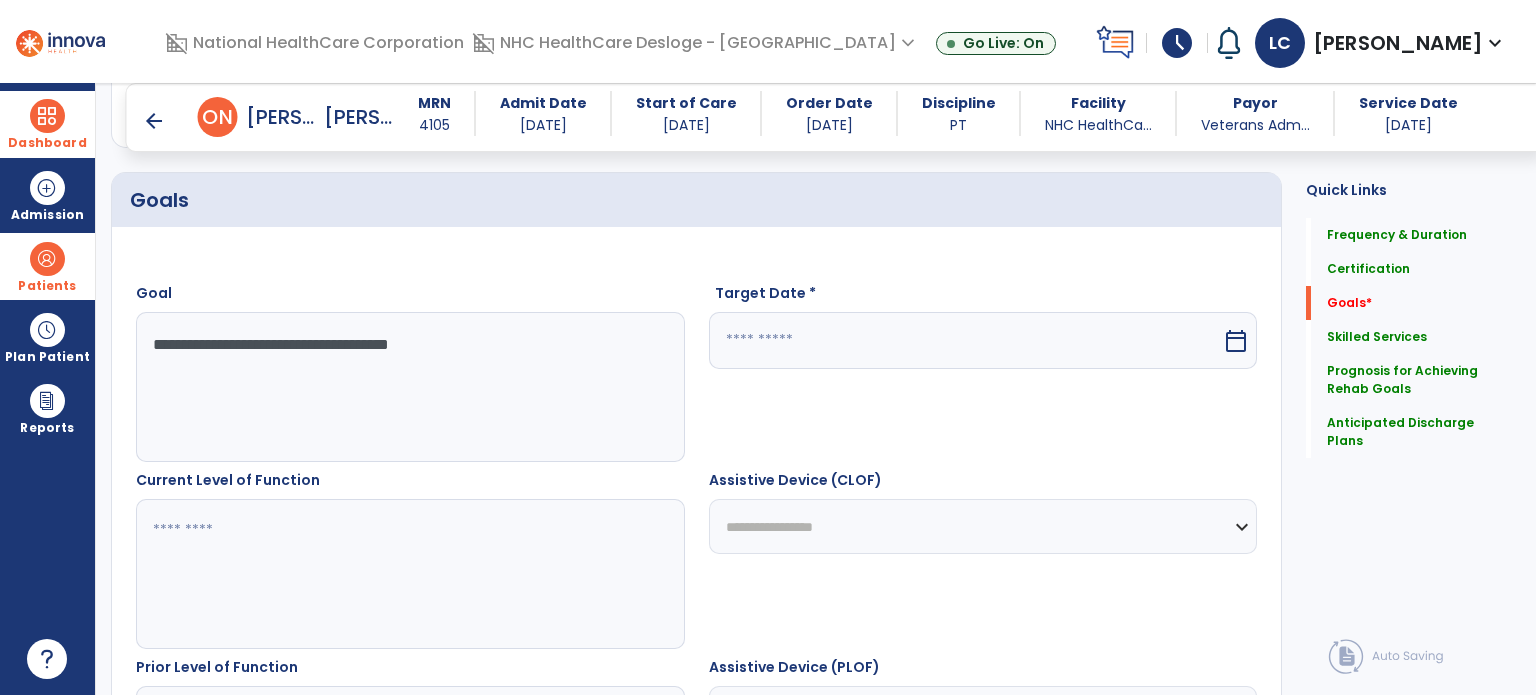 click at bounding box center [966, 340] 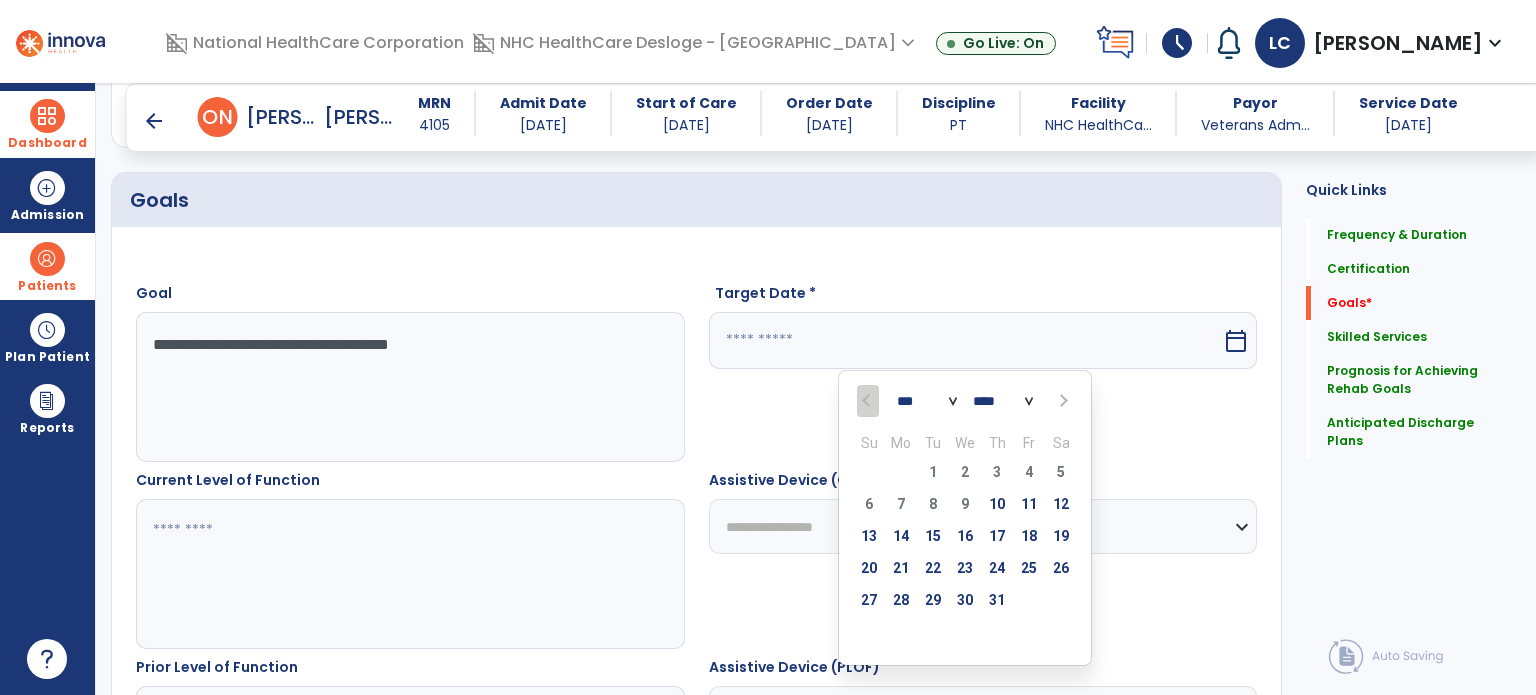 click at bounding box center (1062, 401) 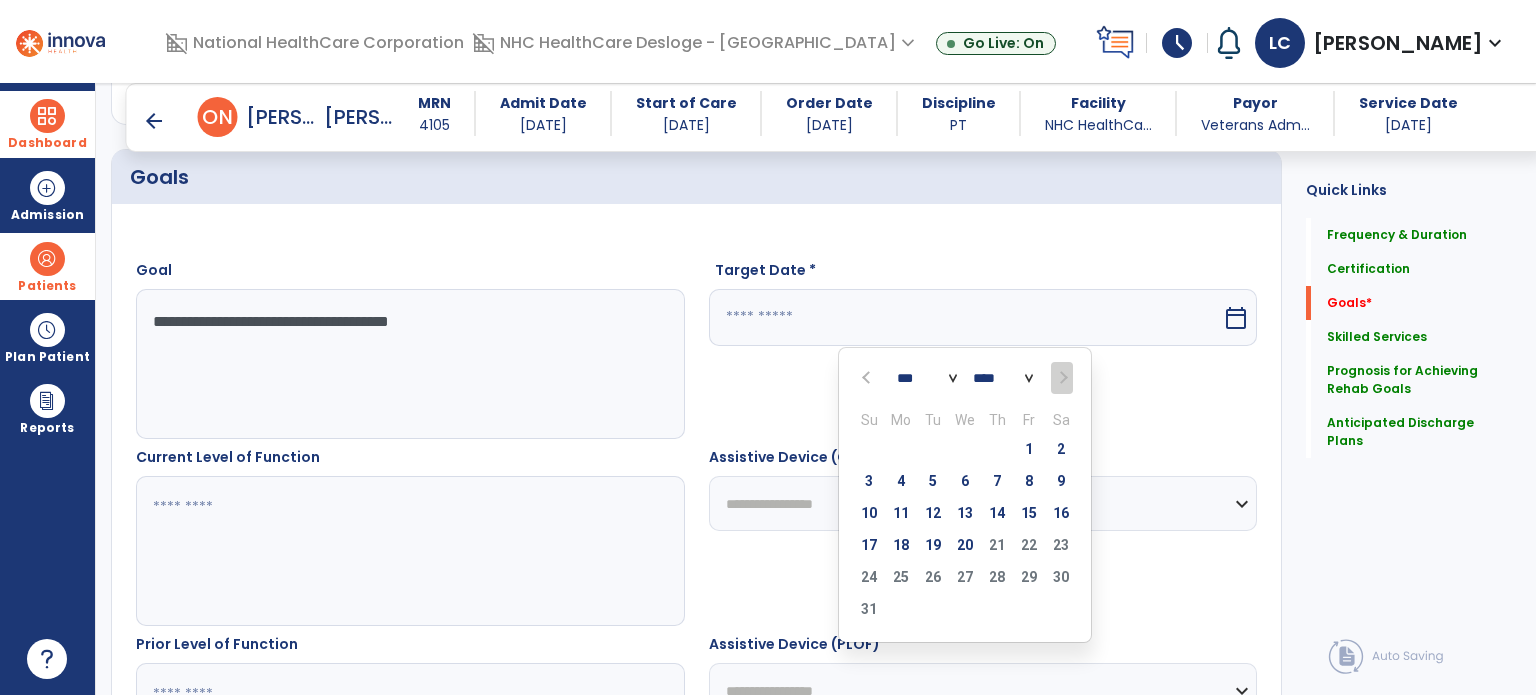 scroll, scrollTop: 468, scrollLeft: 0, axis: vertical 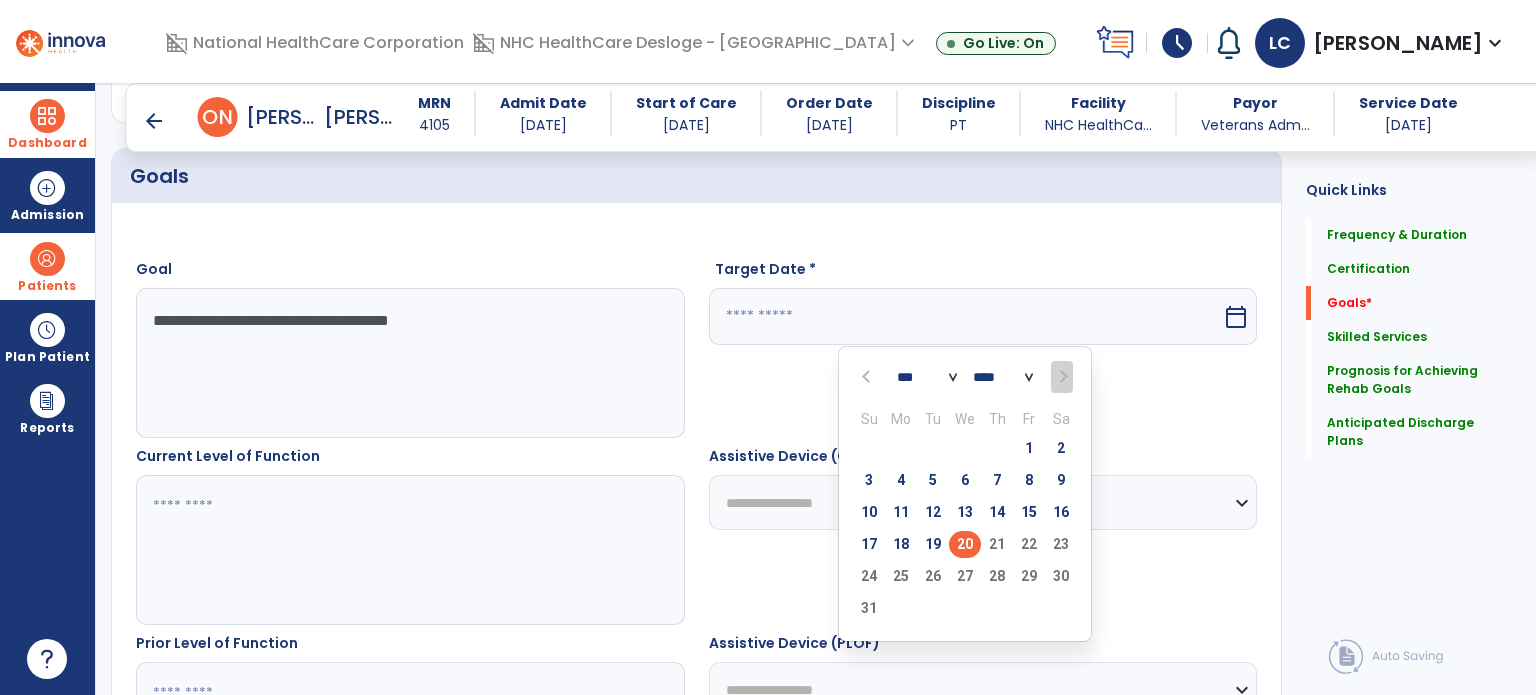 click on "20" at bounding box center (965, 544) 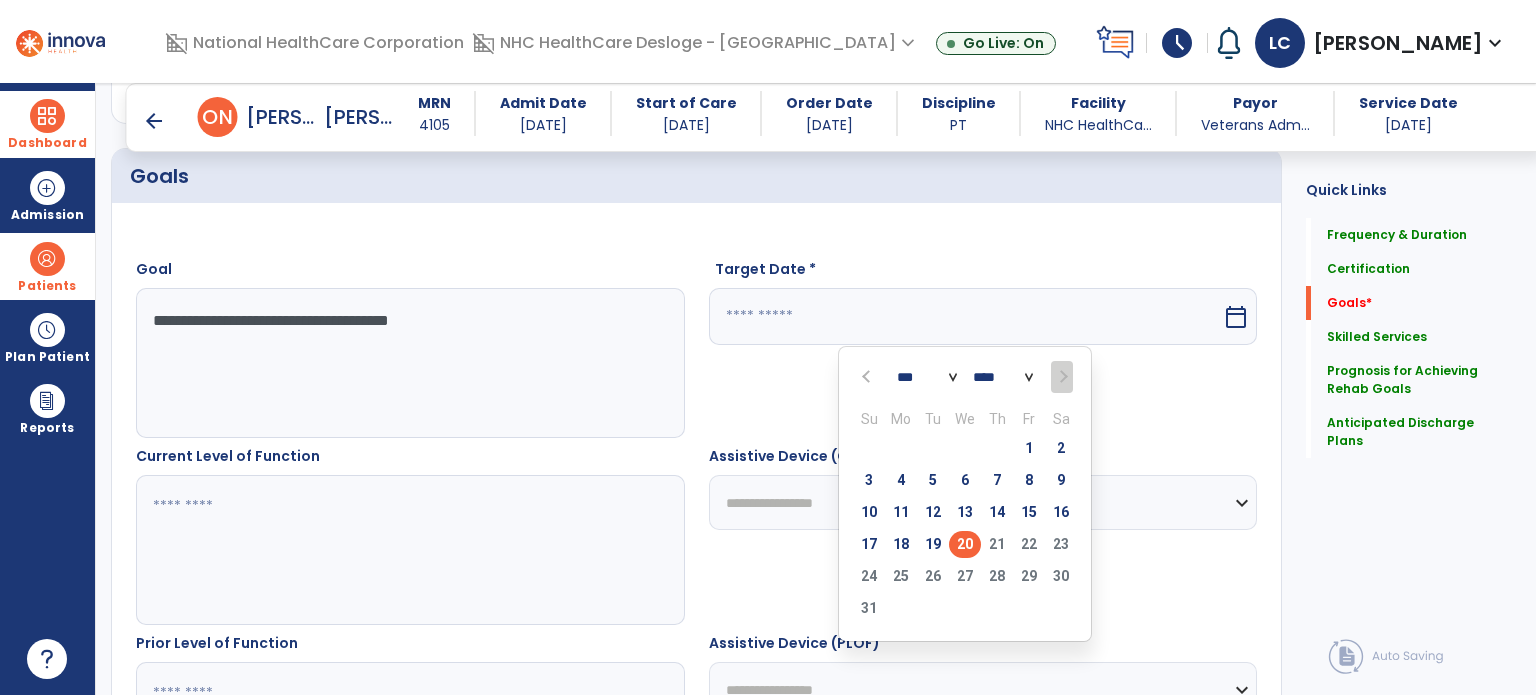 type on "*********" 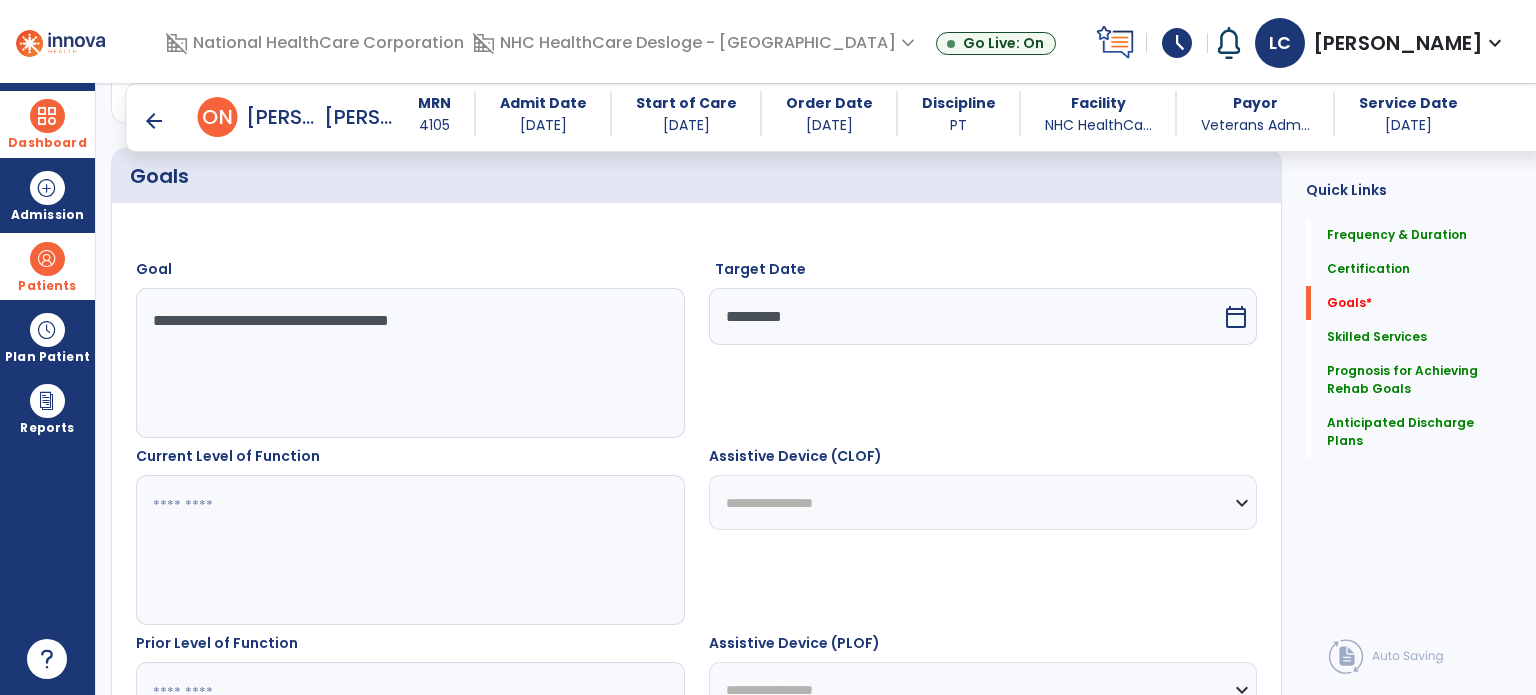 click at bounding box center (409, 550) 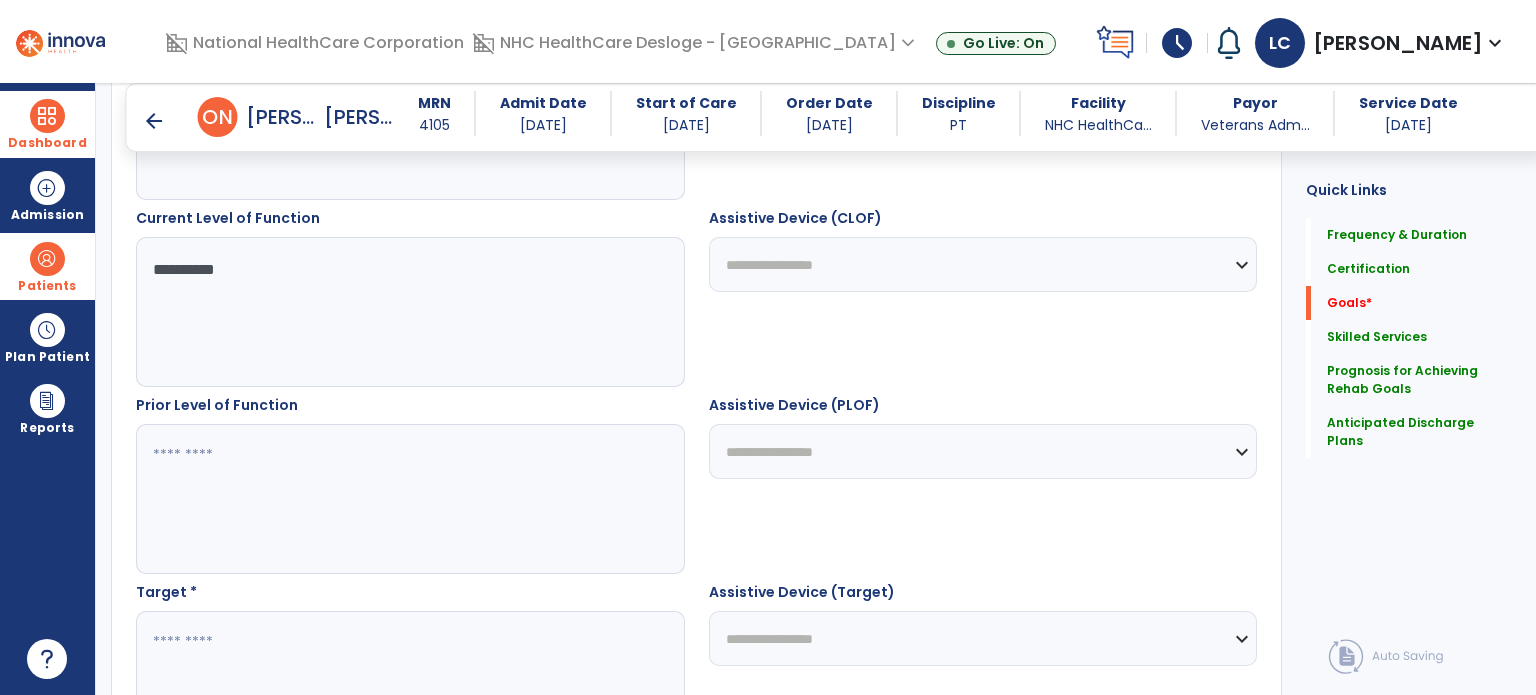 scroll, scrollTop: 707, scrollLeft: 0, axis: vertical 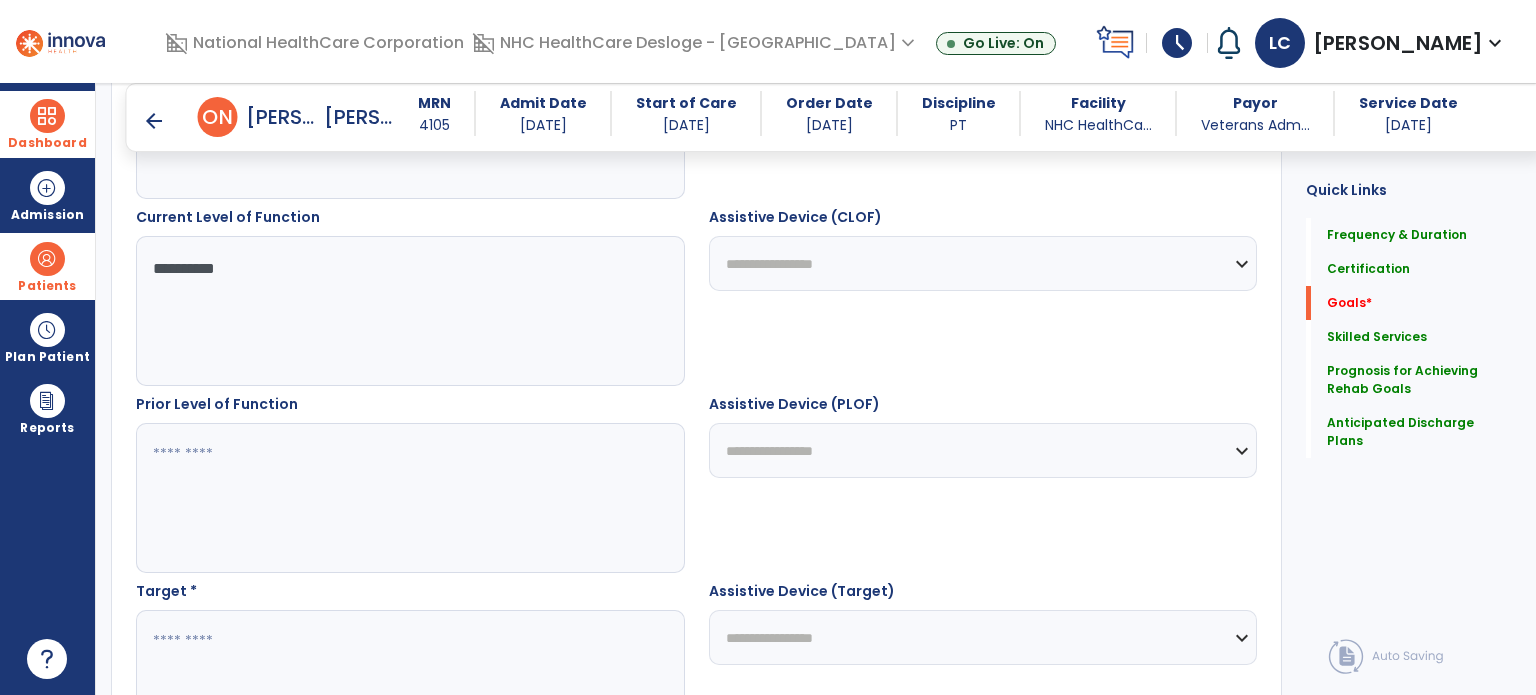 click on "**********" at bounding box center (983, 263) 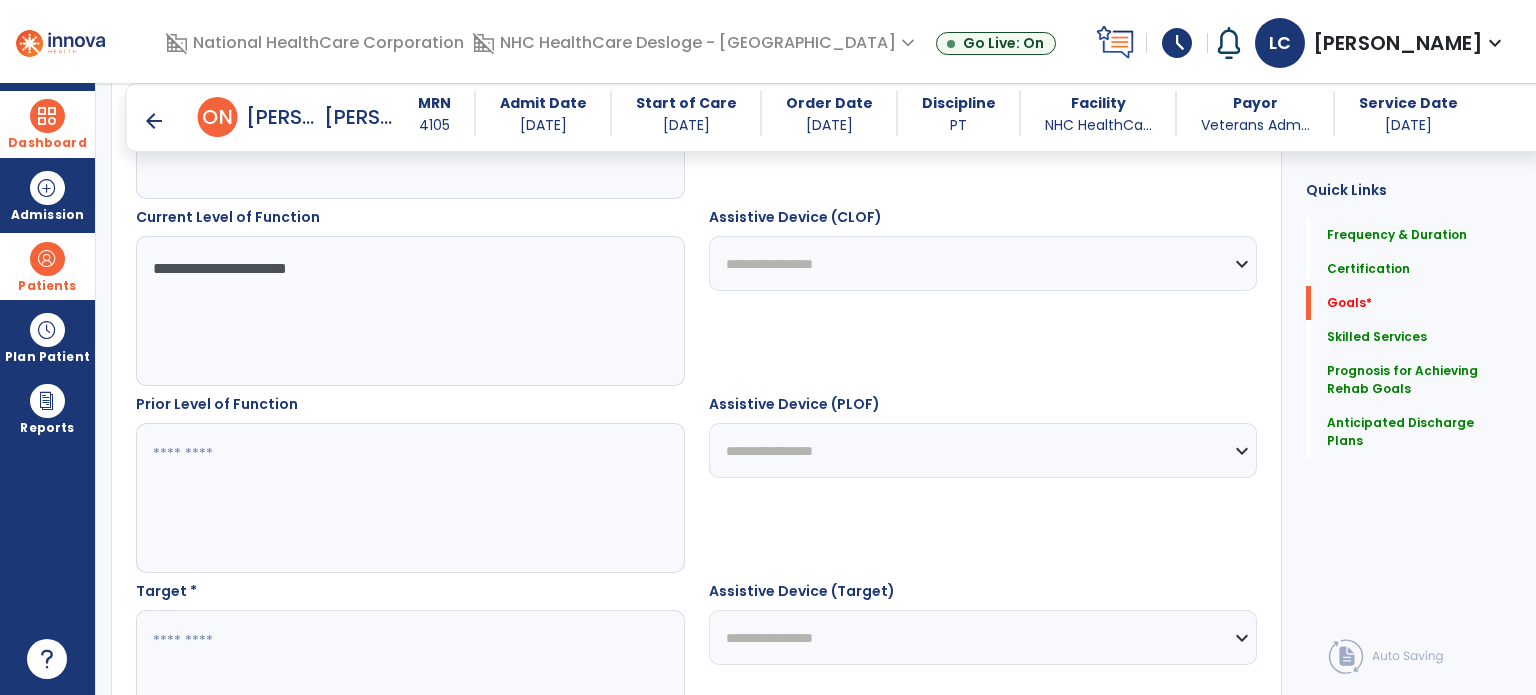 type on "**********" 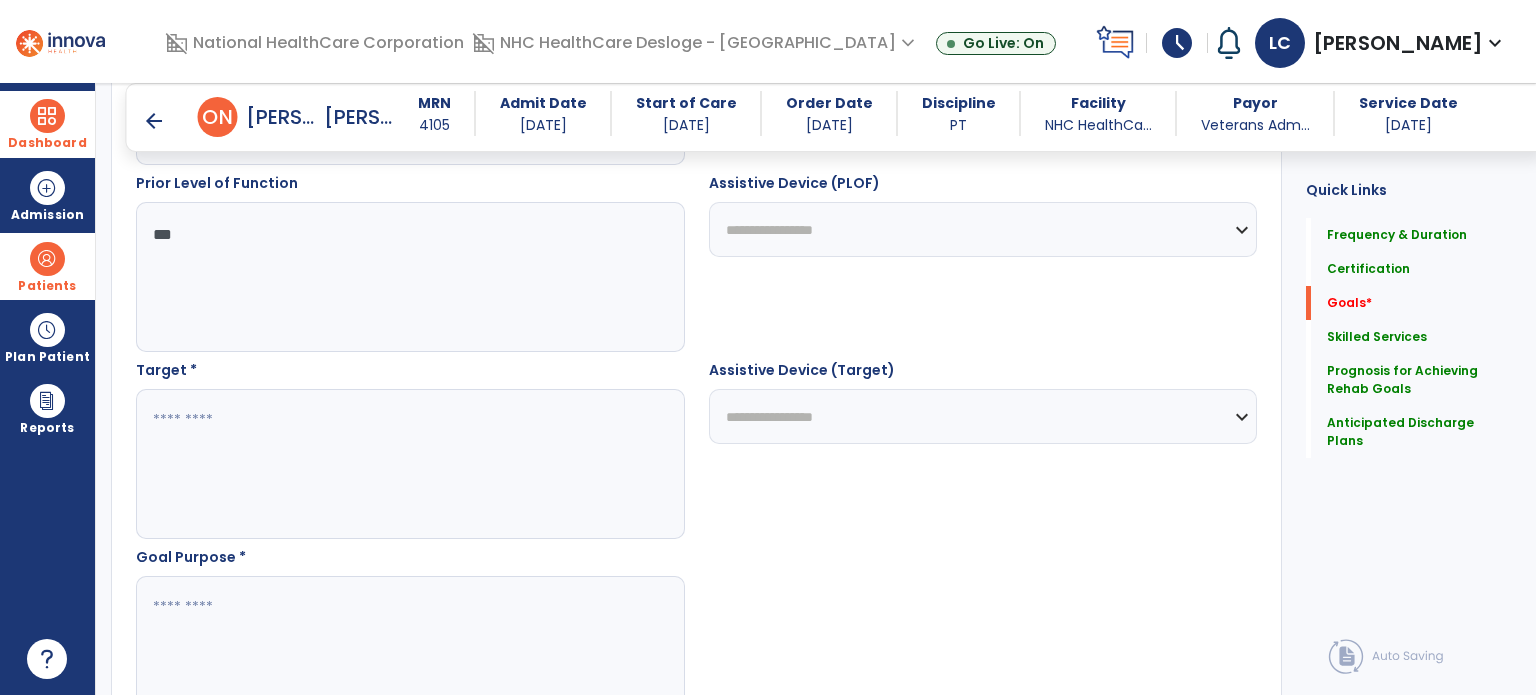 scroll, scrollTop: 930, scrollLeft: 0, axis: vertical 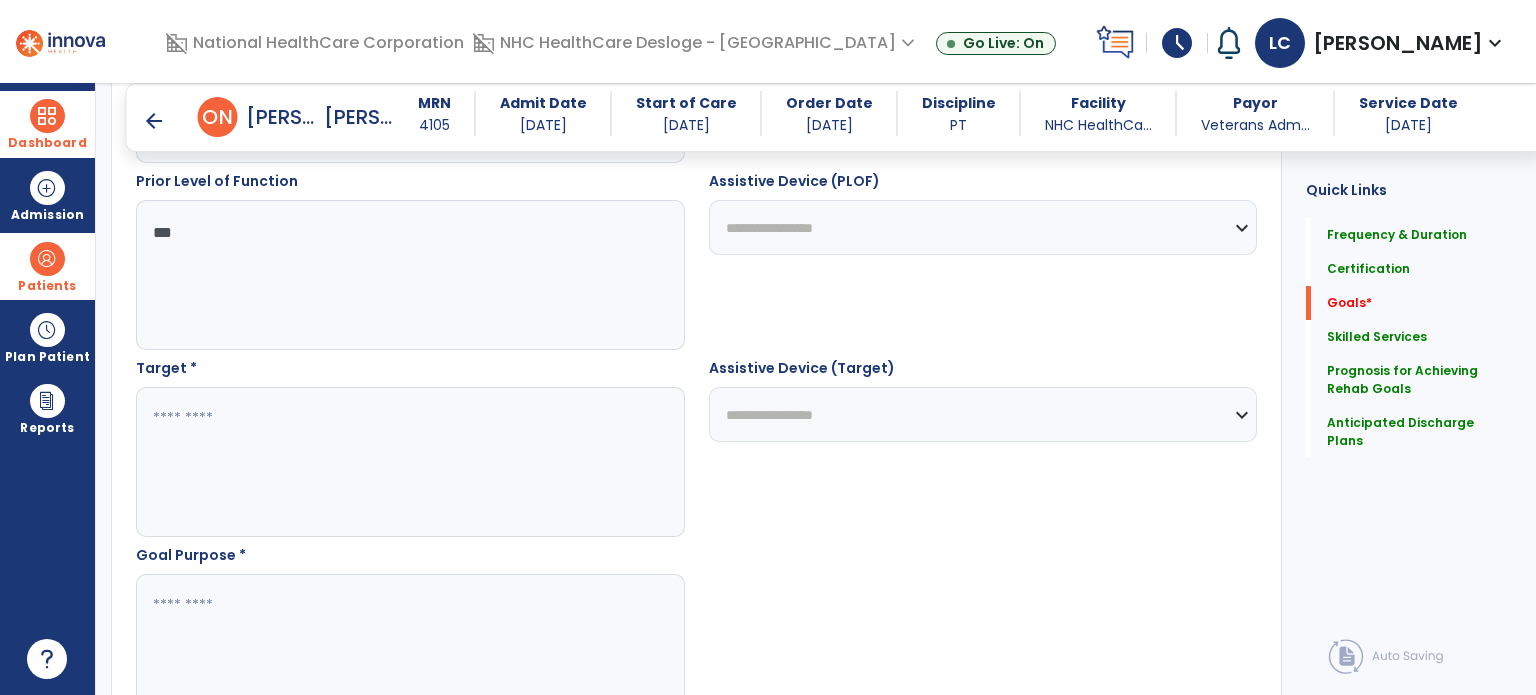 type on "***" 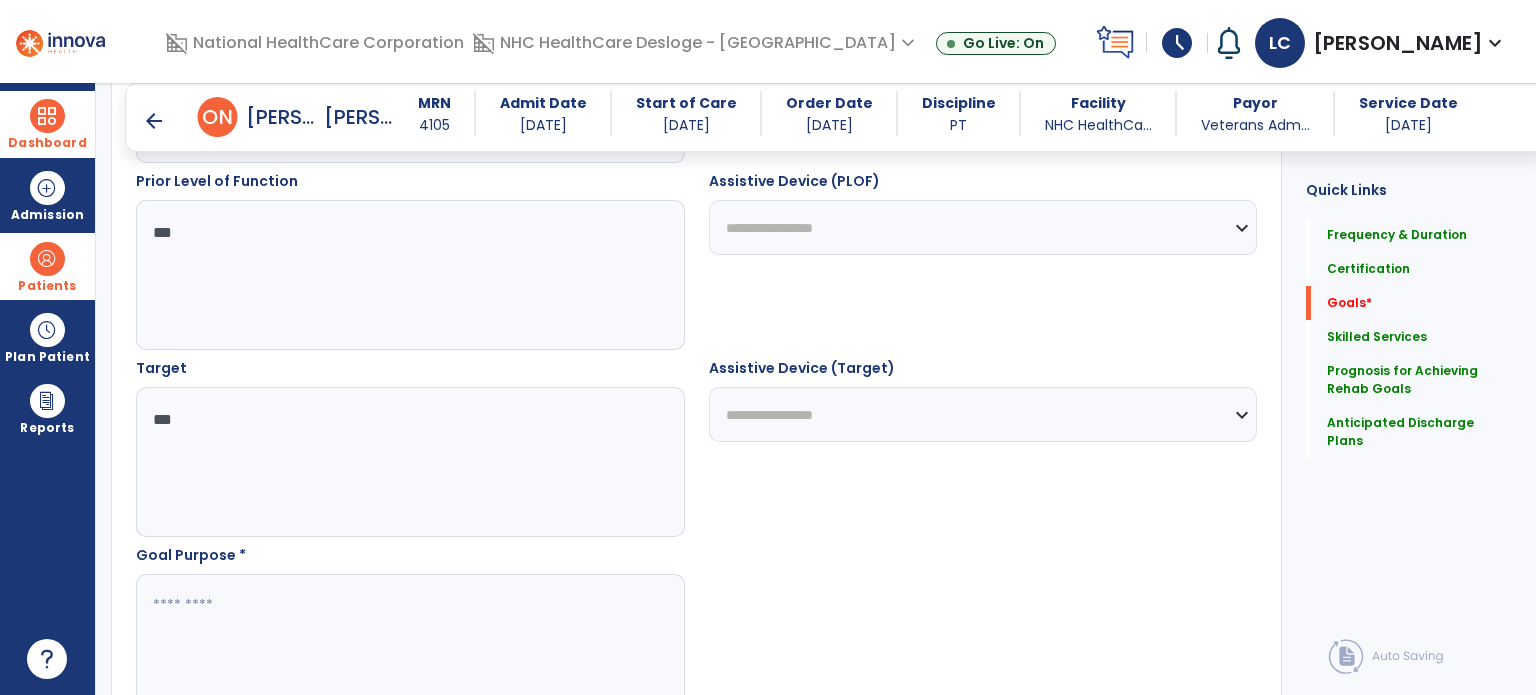 type on "***" 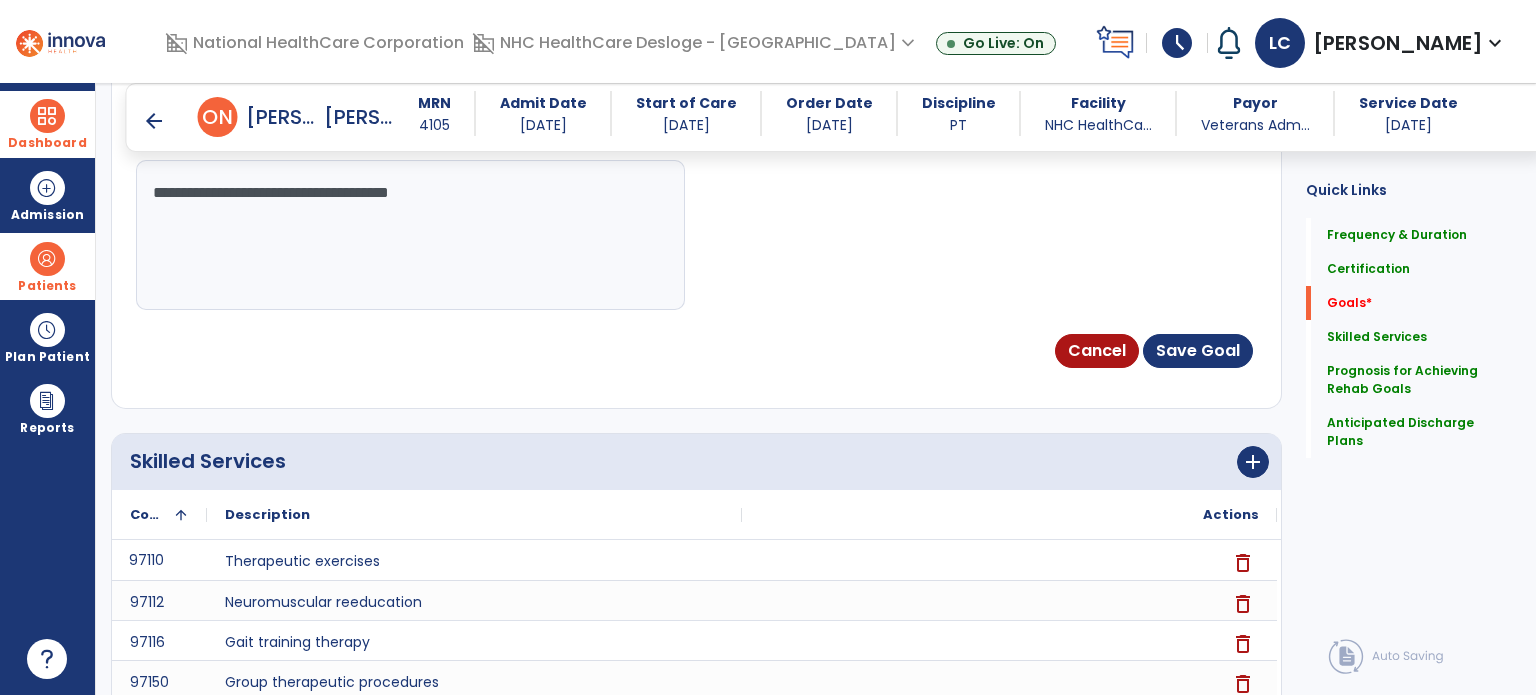 scroll, scrollTop: 1344, scrollLeft: 0, axis: vertical 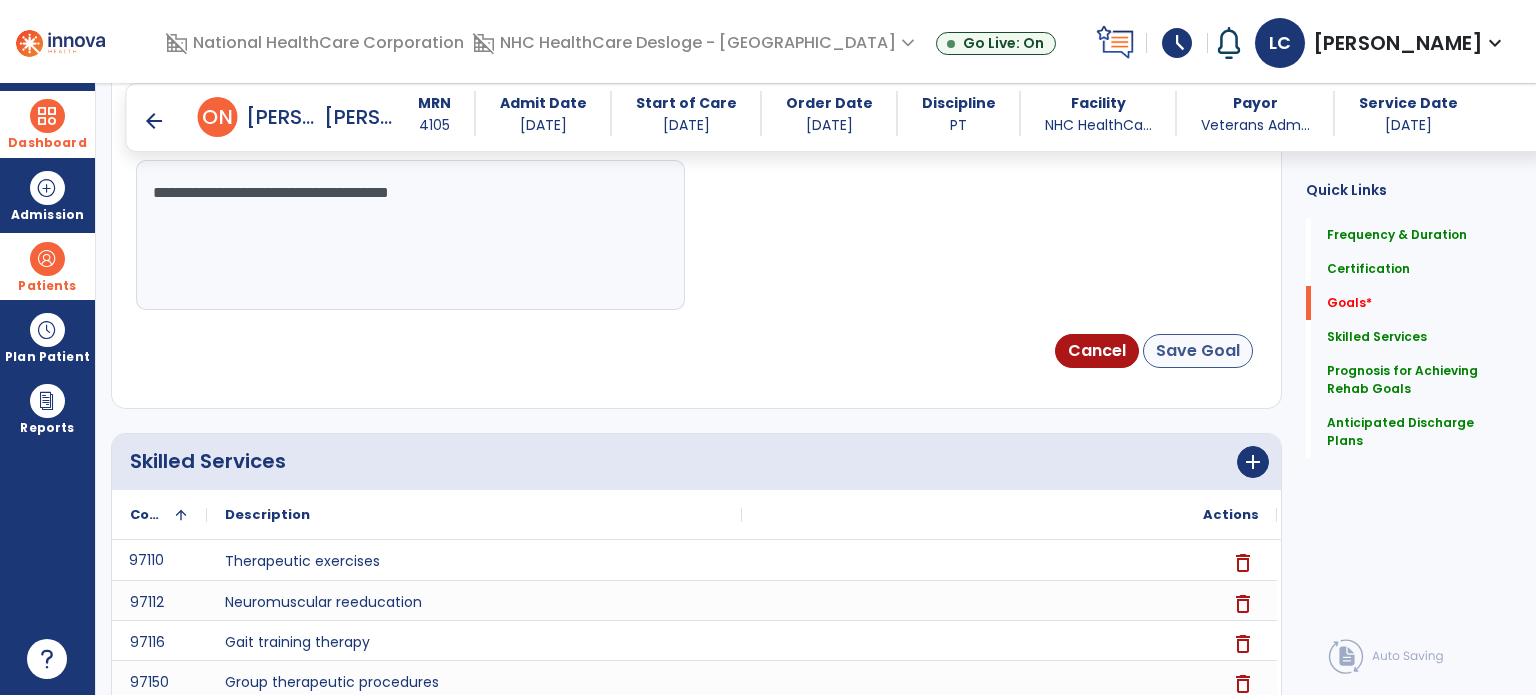 type on "**********" 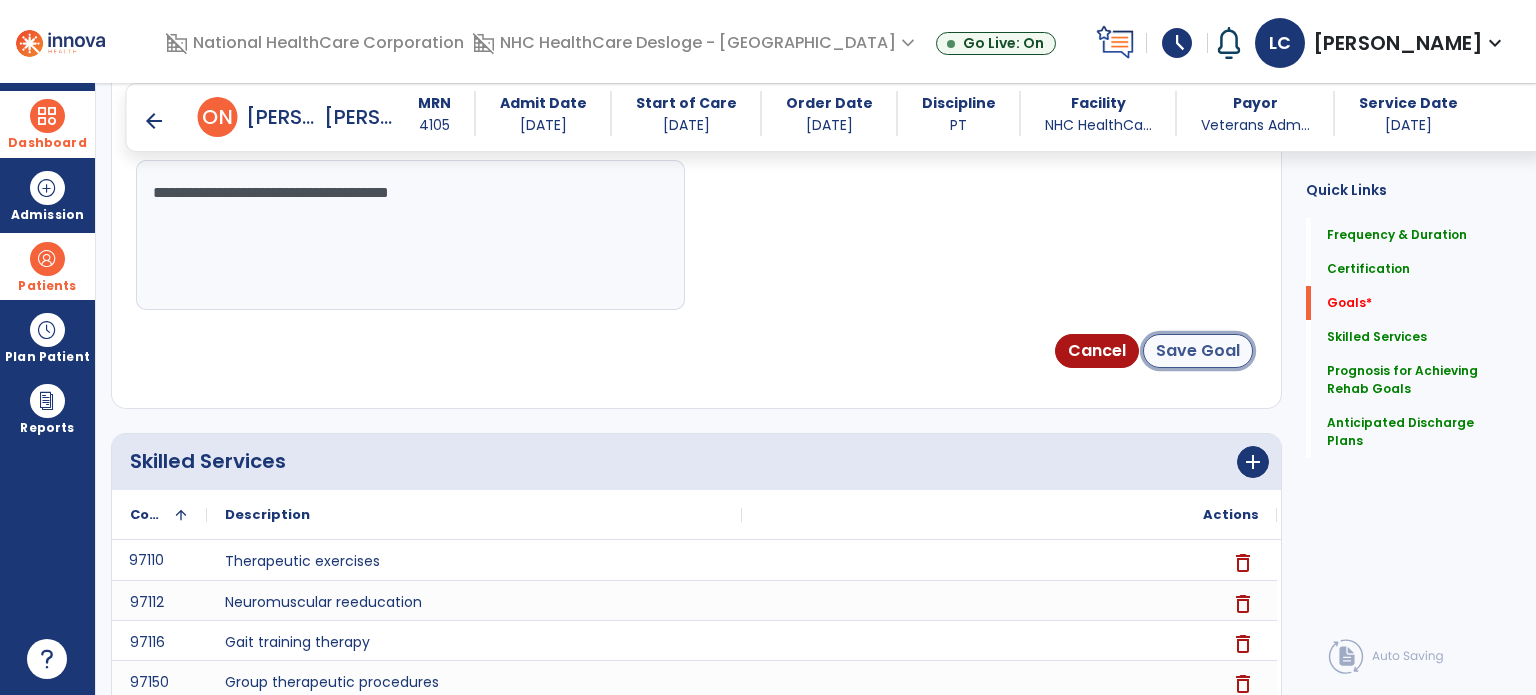 click on "Save Goal" at bounding box center [1198, 351] 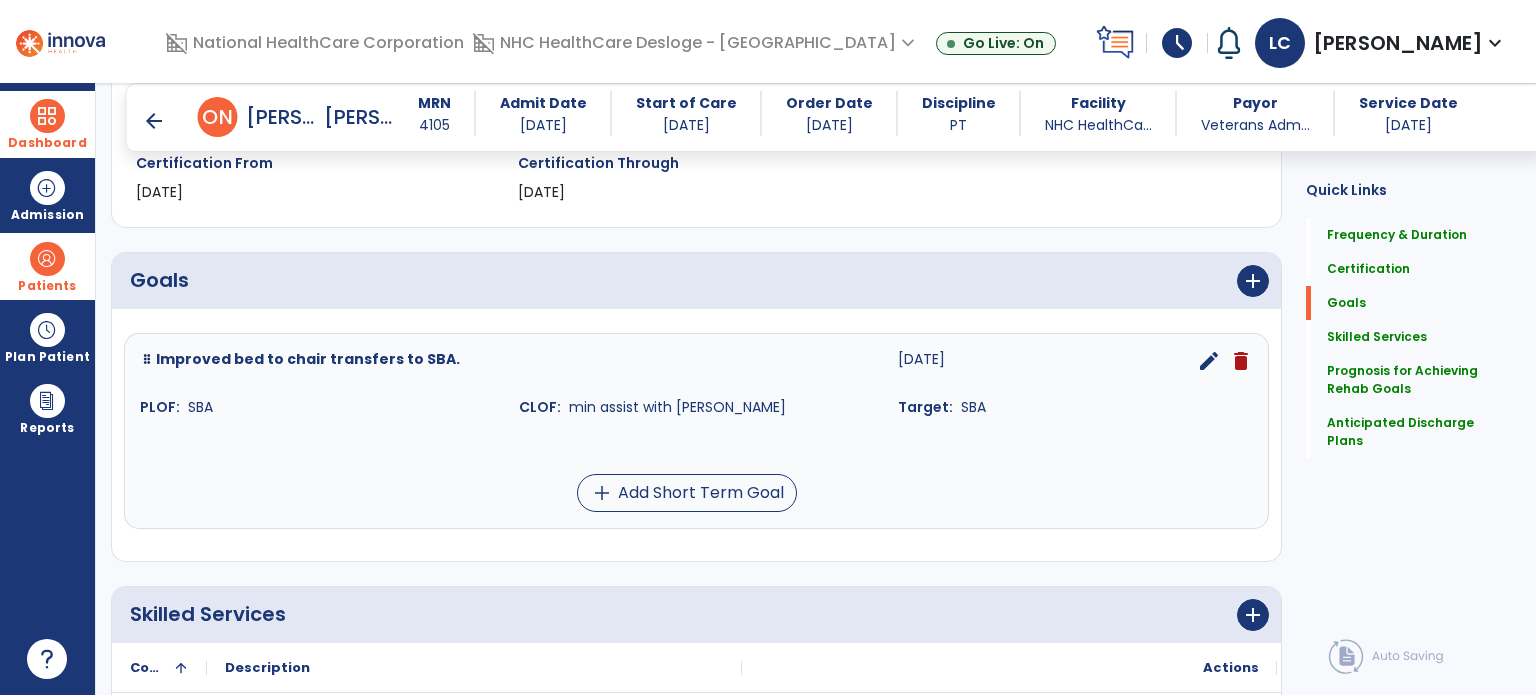 scroll, scrollTop: 365, scrollLeft: 0, axis: vertical 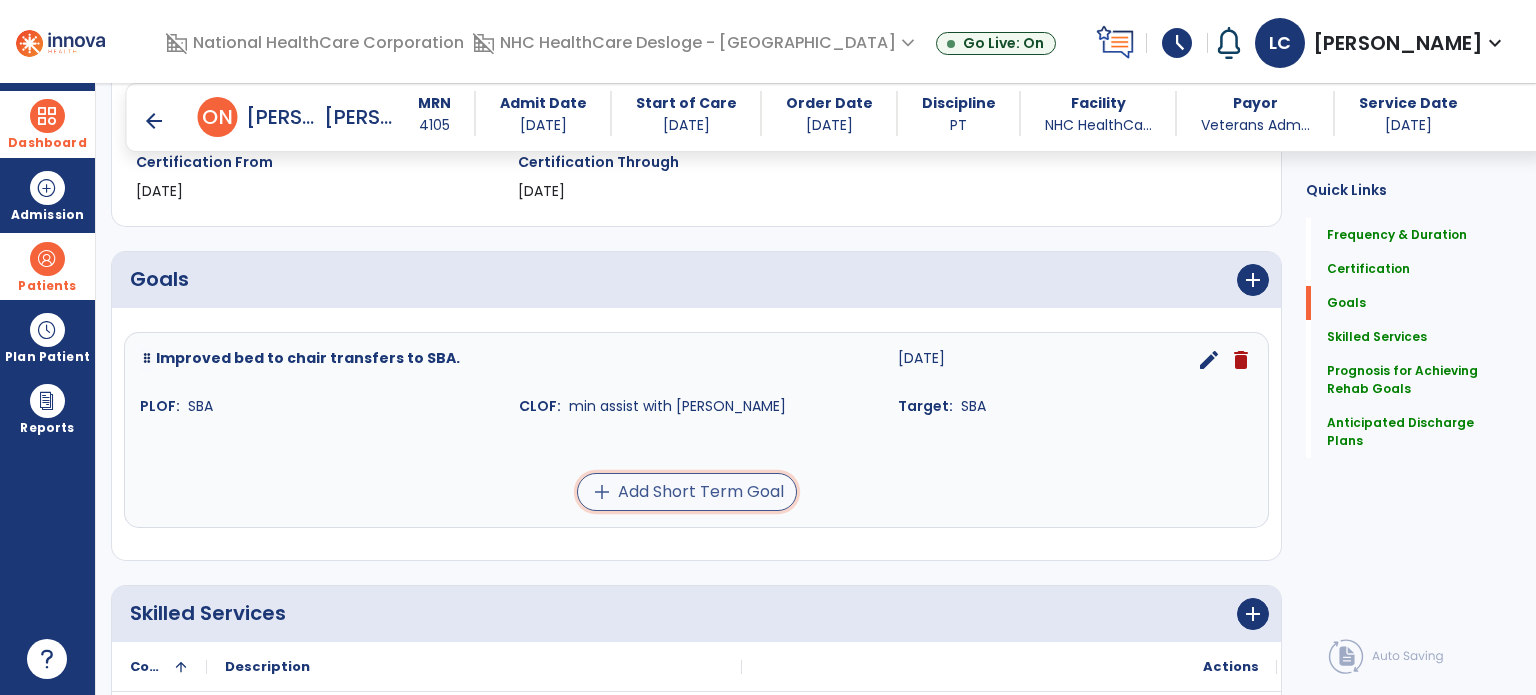 click on "add  Add Short Term Goal" at bounding box center (687, 492) 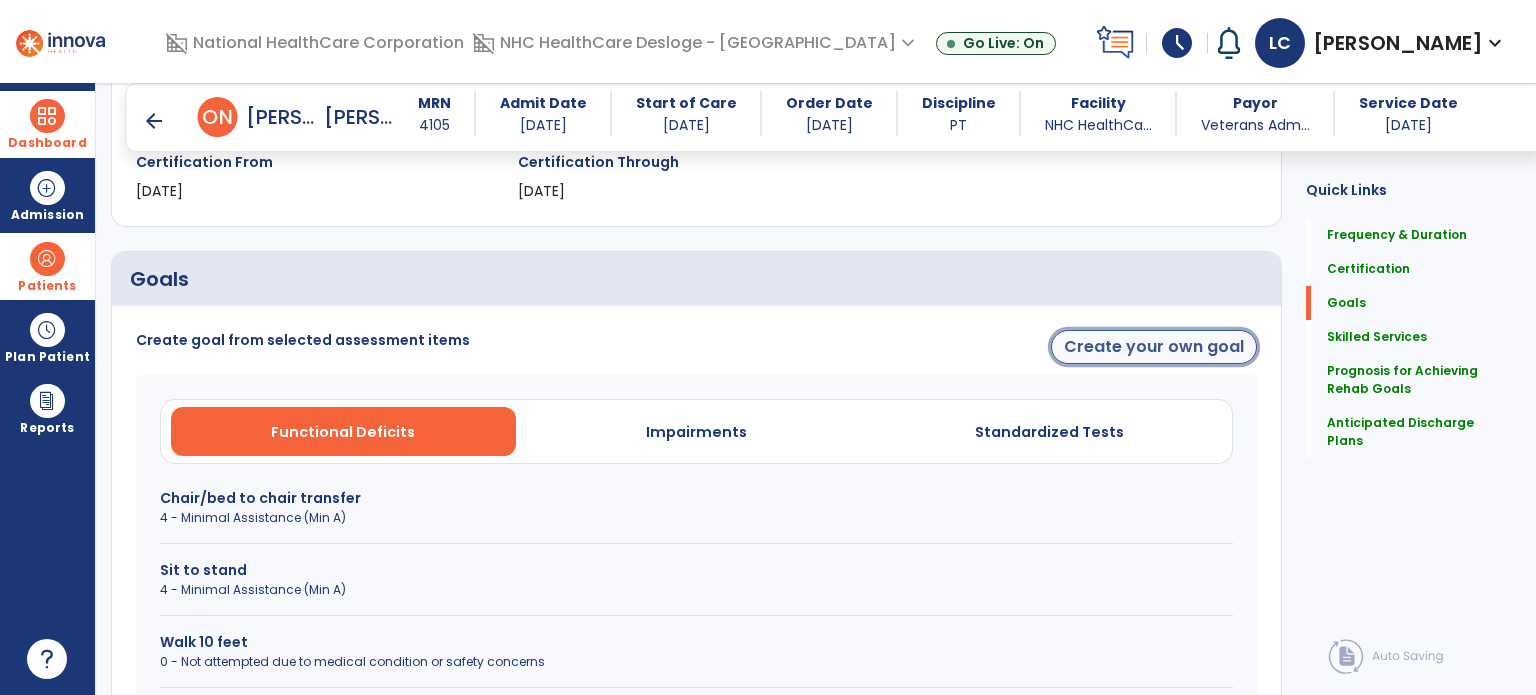 click on "Create your own goal" at bounding box center (1154, 347) 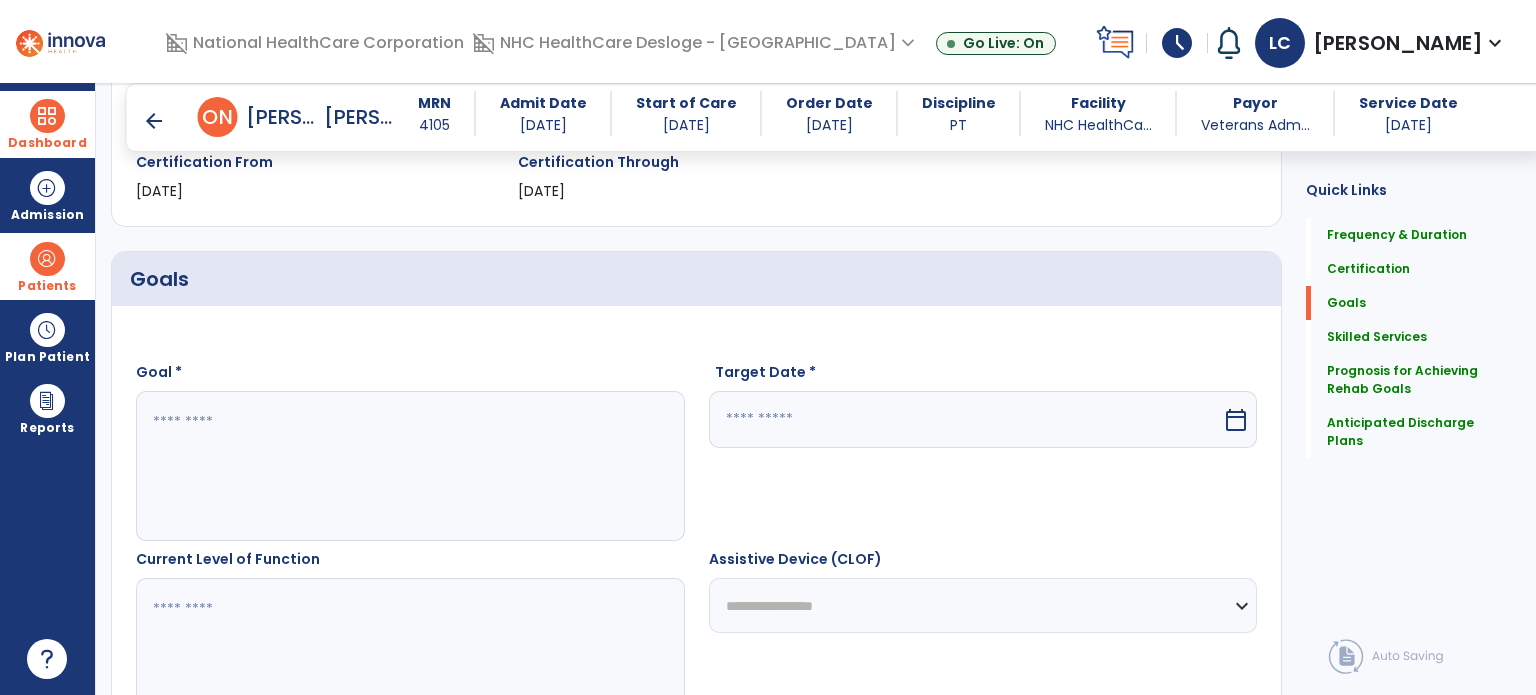 click at bounding box center [409, 466] 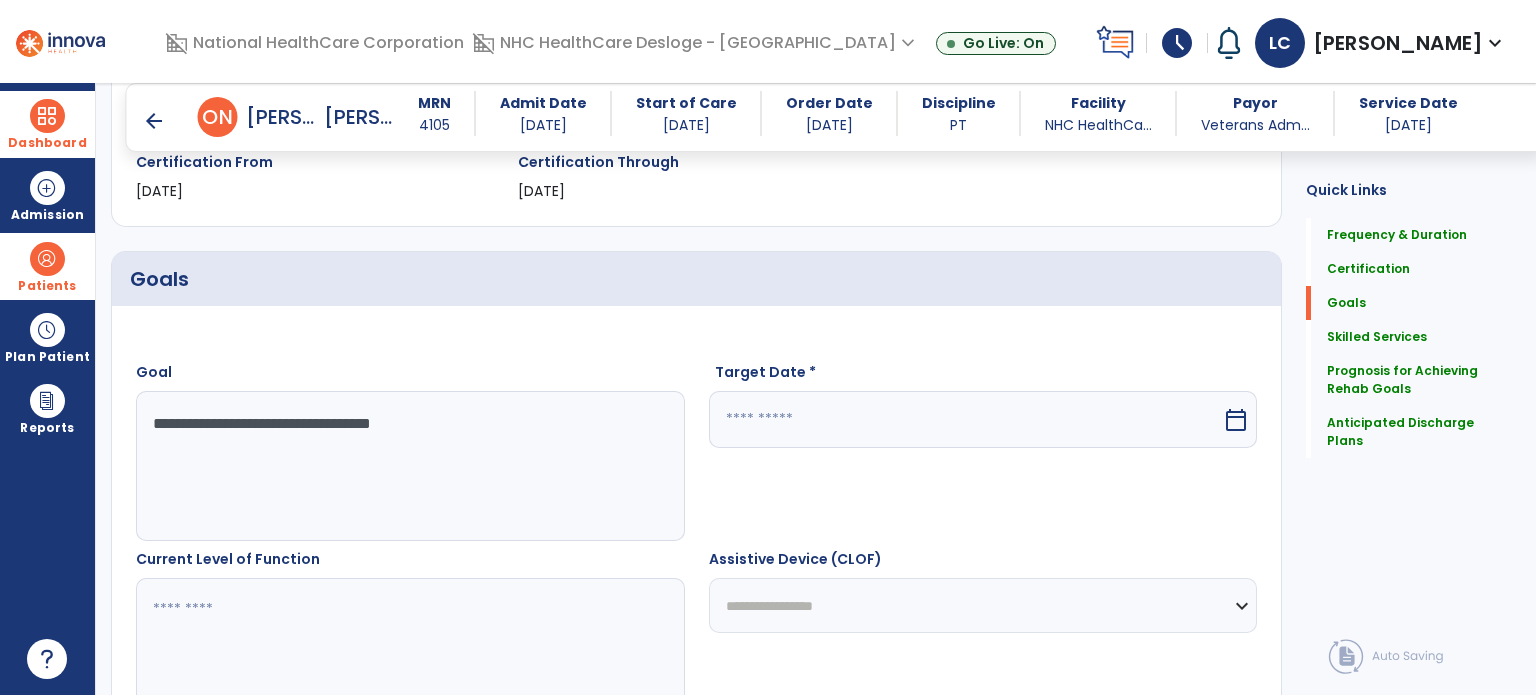 type on "**********" 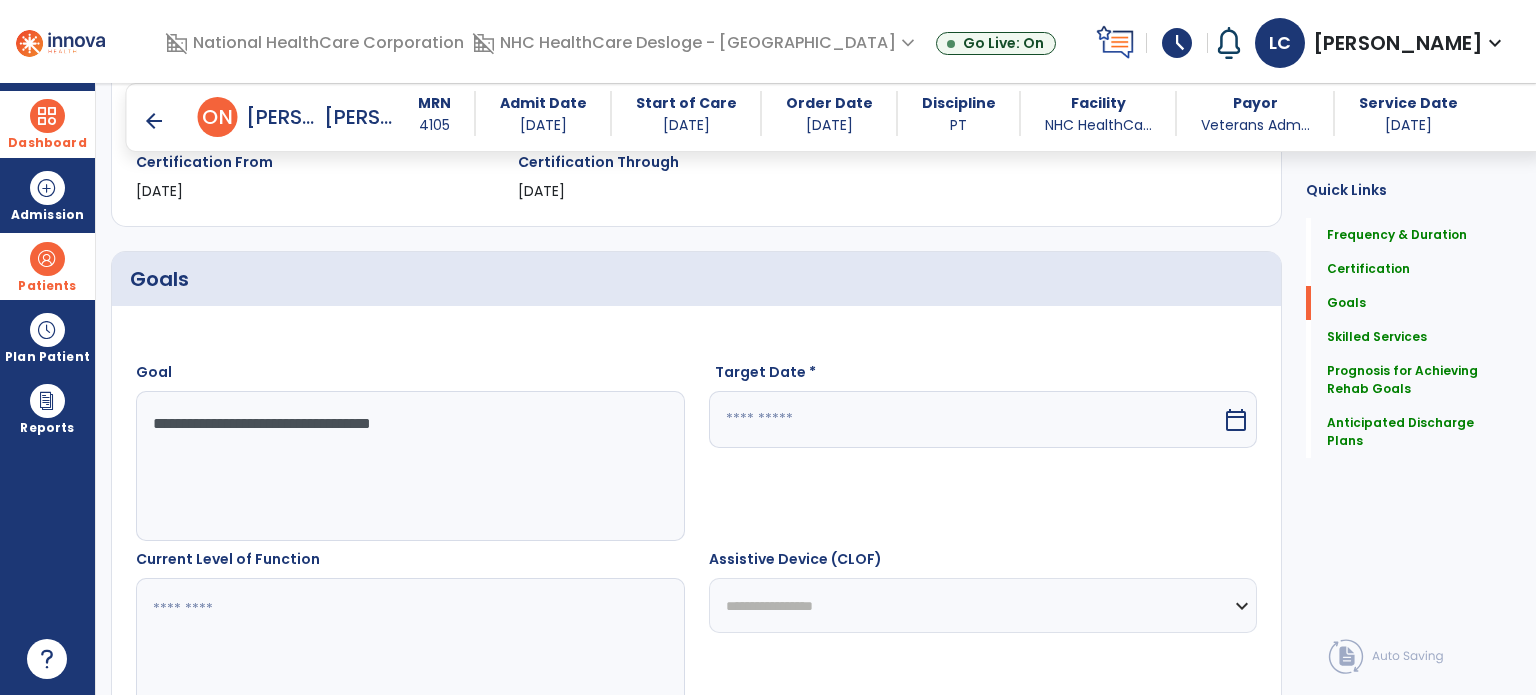 click at bounding box center (966, 419) 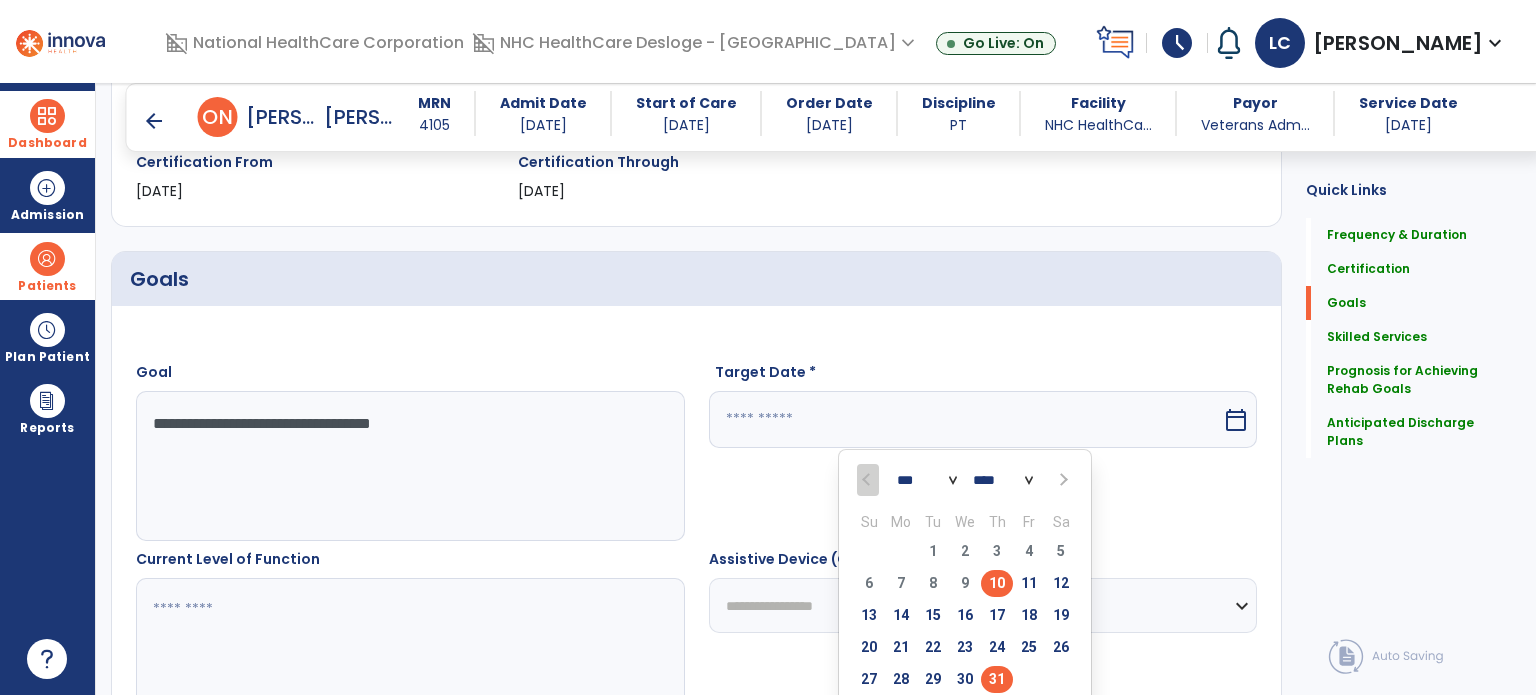 click on "31" at bounding box center (997, 679) 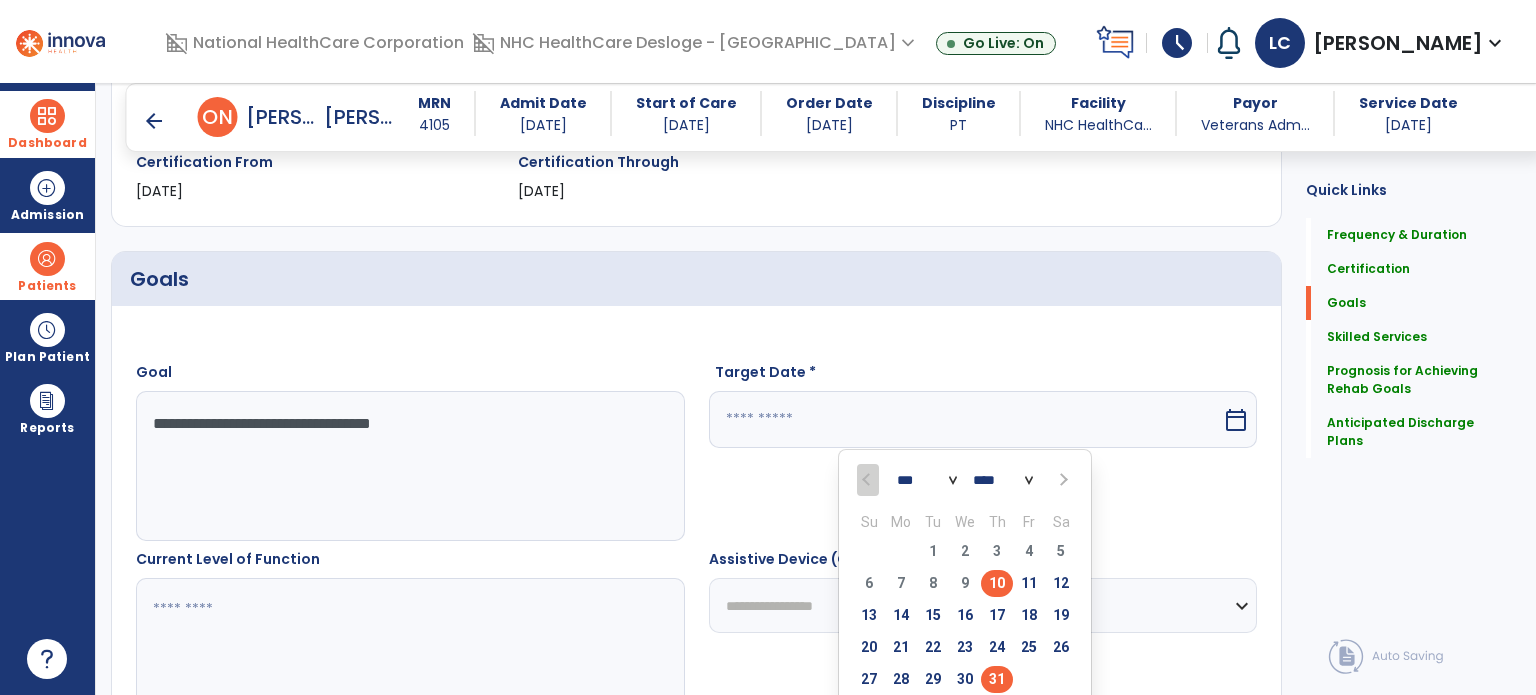 type on "*********" 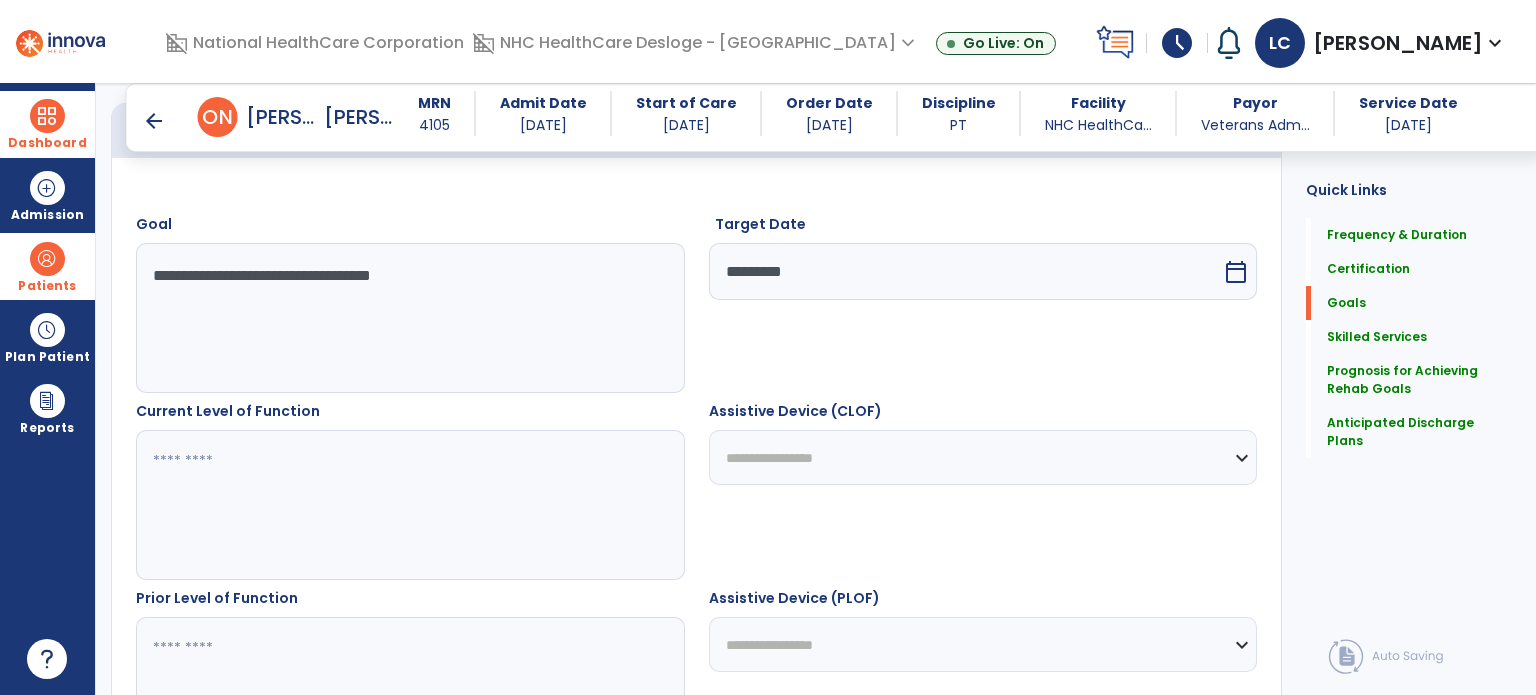 scroll, scrollTop: 524, scrollLeft: 0, axis: vertical 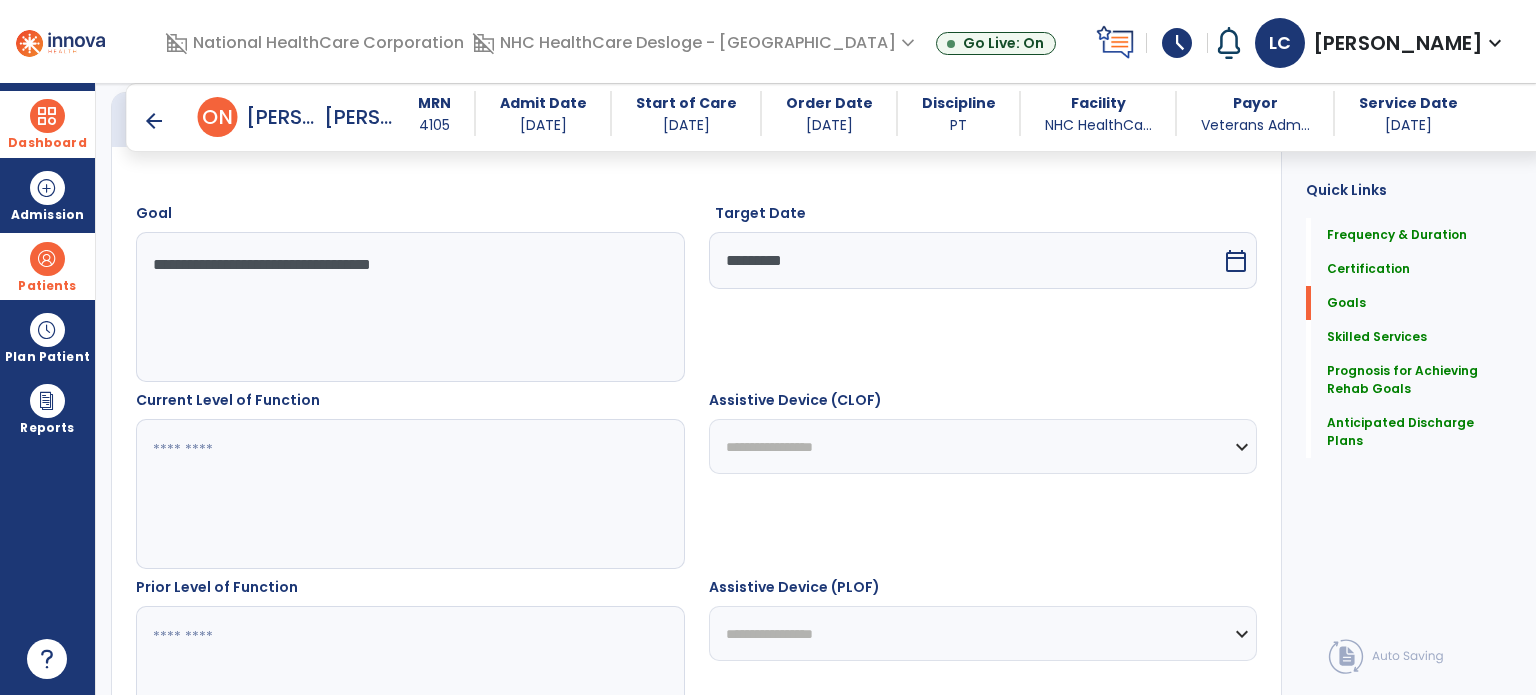 click at bounding box center [409, 494] 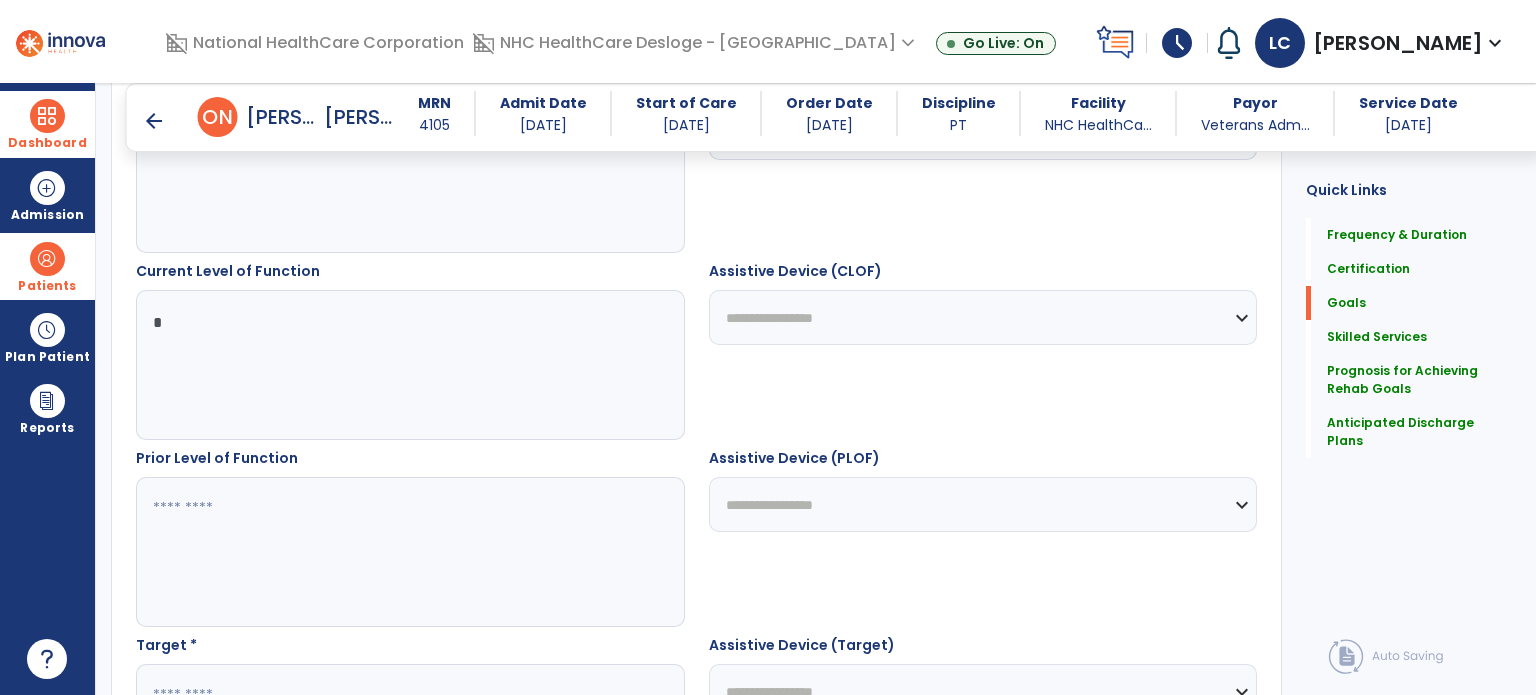 scroll, scrollTop: 683, scrollLeft: 0, axis: vertical 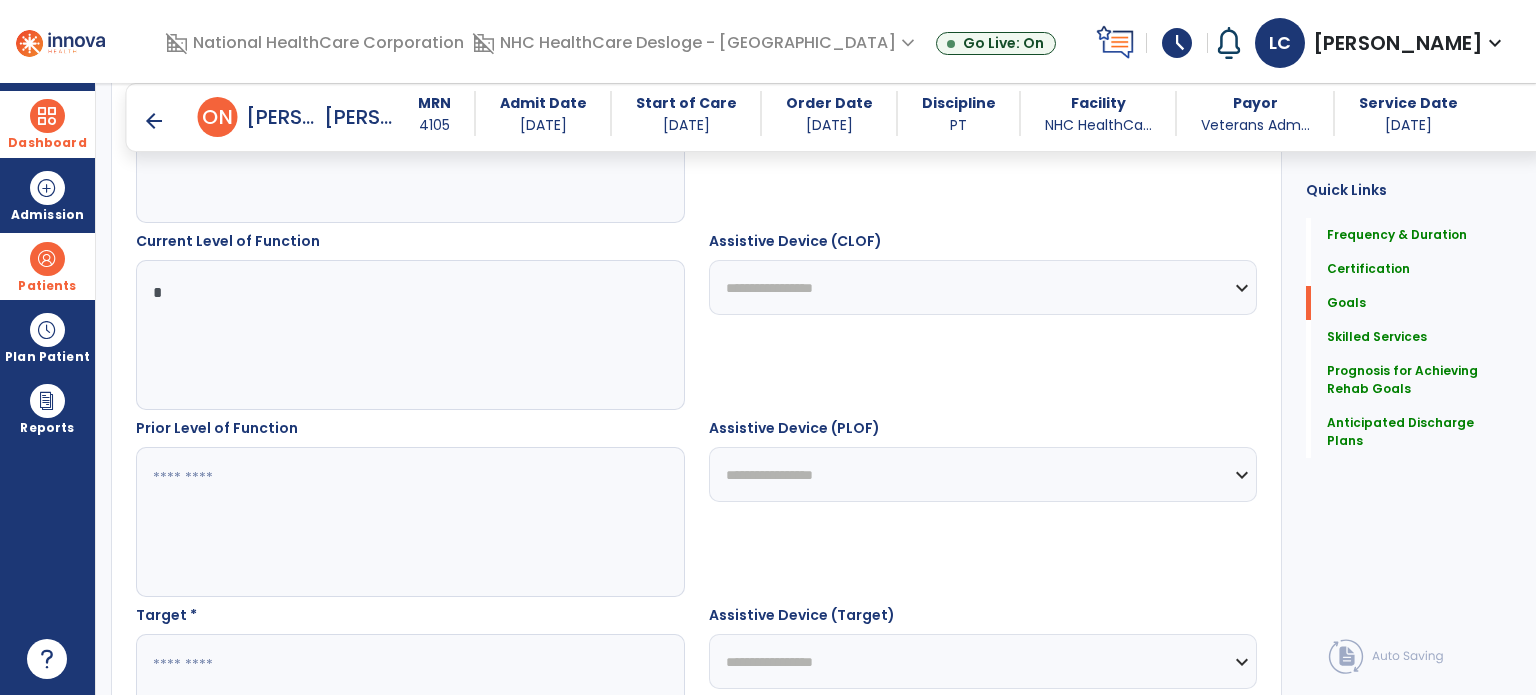 type on "*" 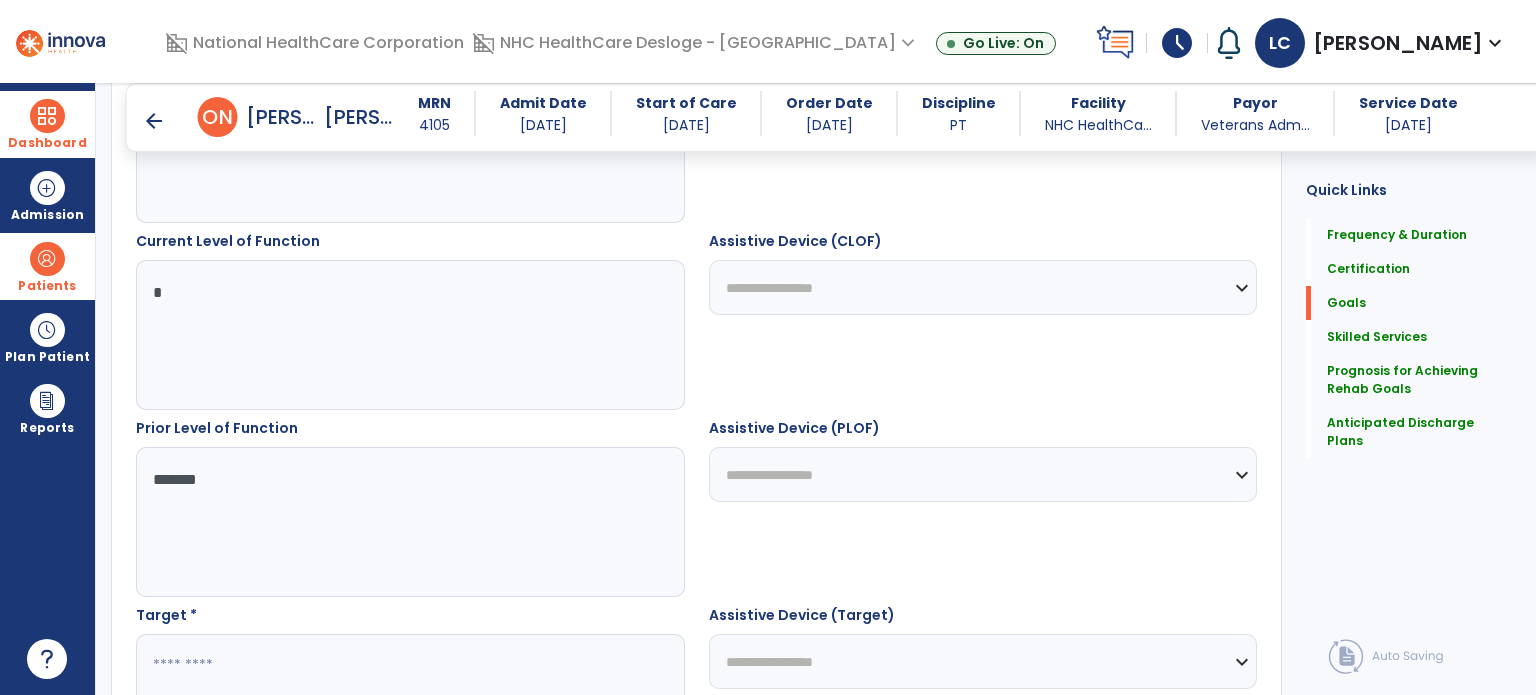 type on "*******" 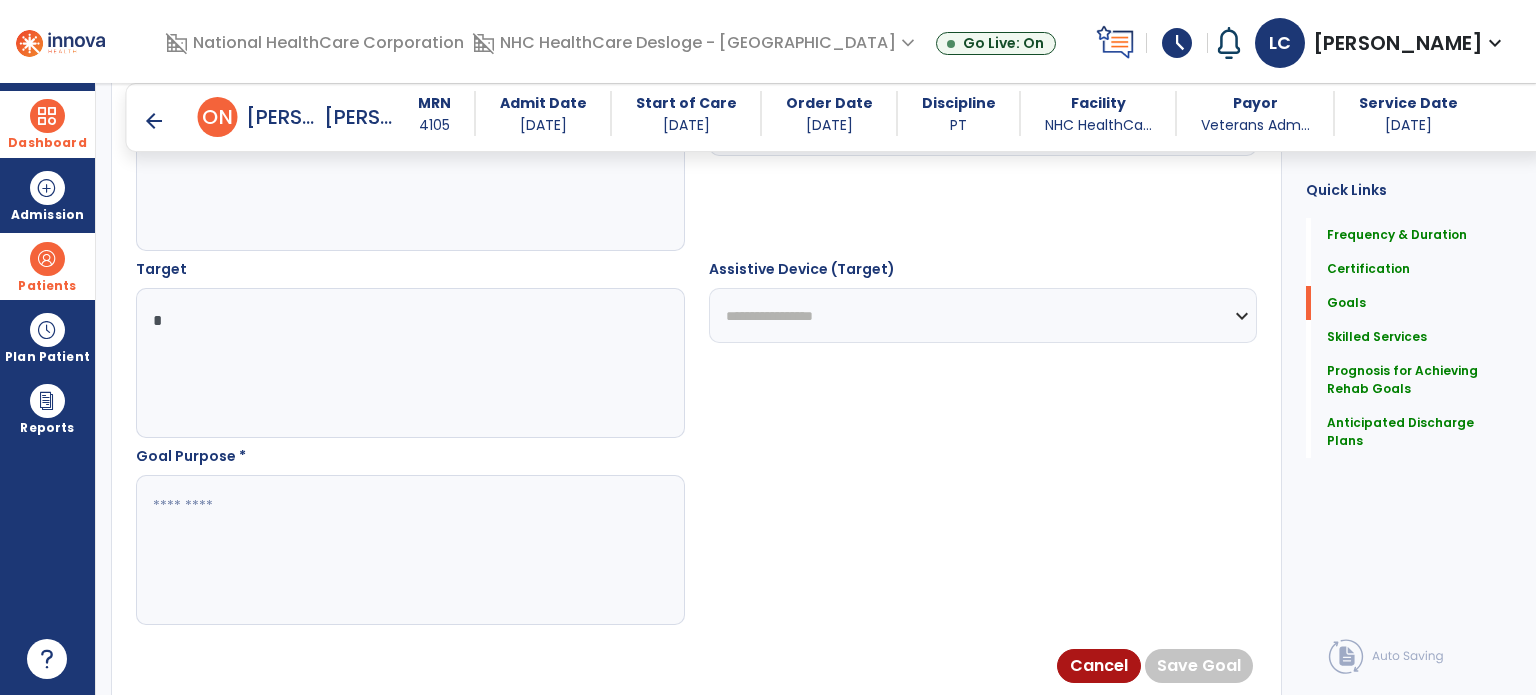 scroll, scrollTop: 1030, scrollLeft: 0, axis: vertical 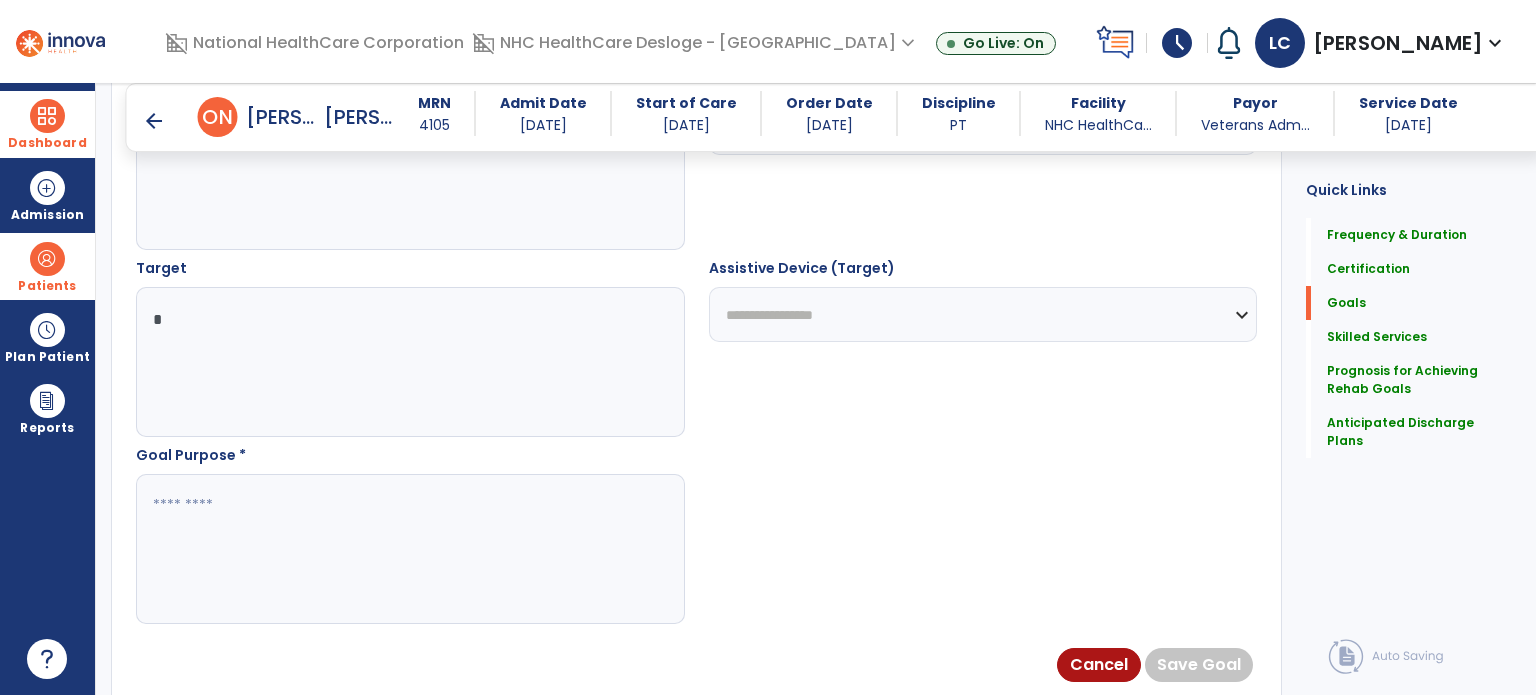type on "*" 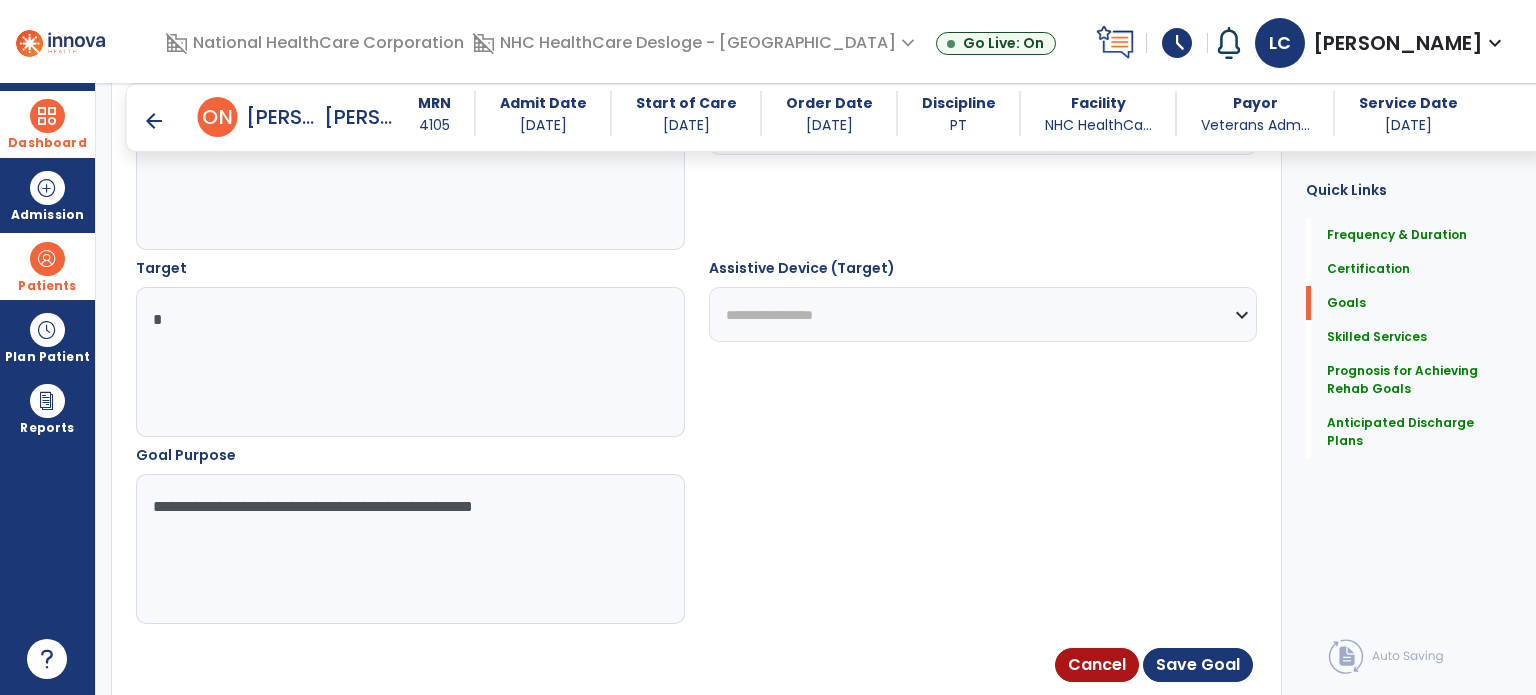 type on "**********" 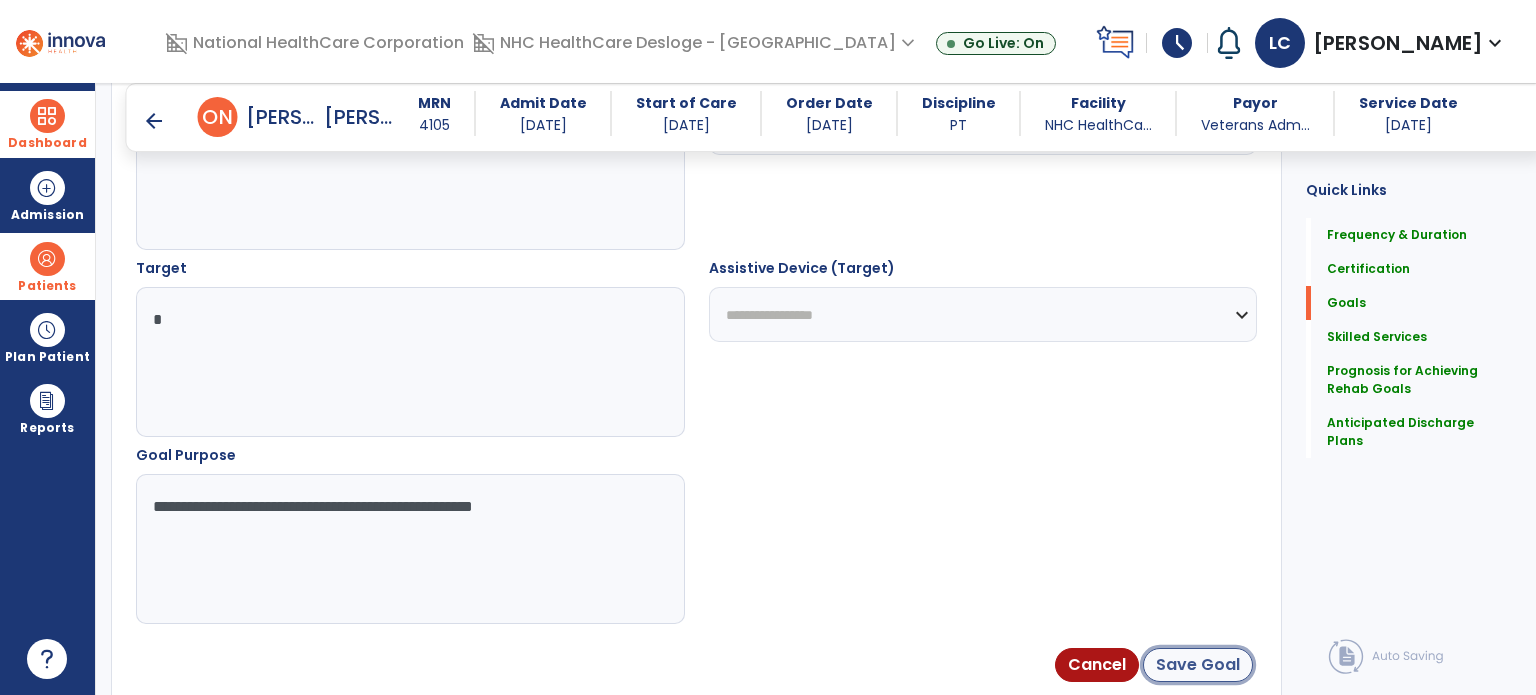 click on "Save Goal" at bounding box center (1198, 665) 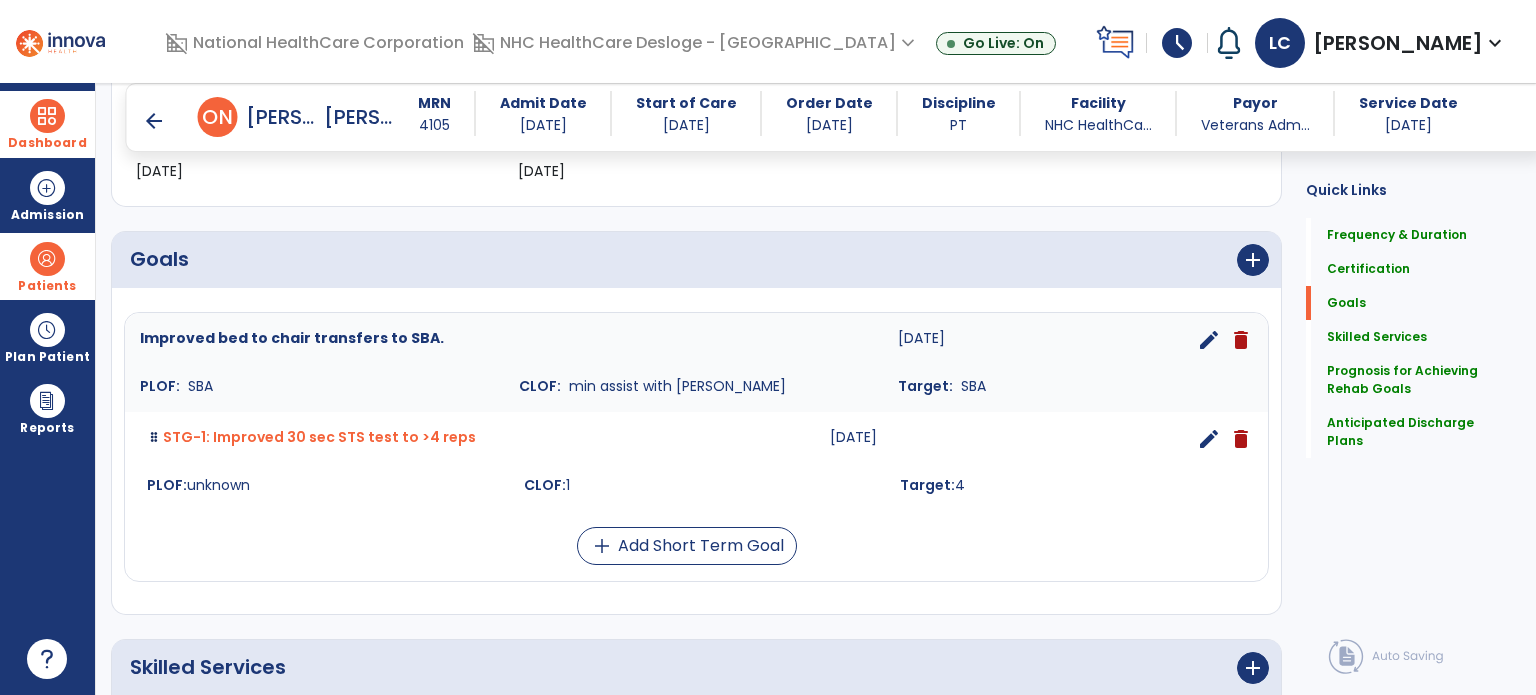 scroll, scrollTop: 400, scrollLeft: 0, axis: vertical 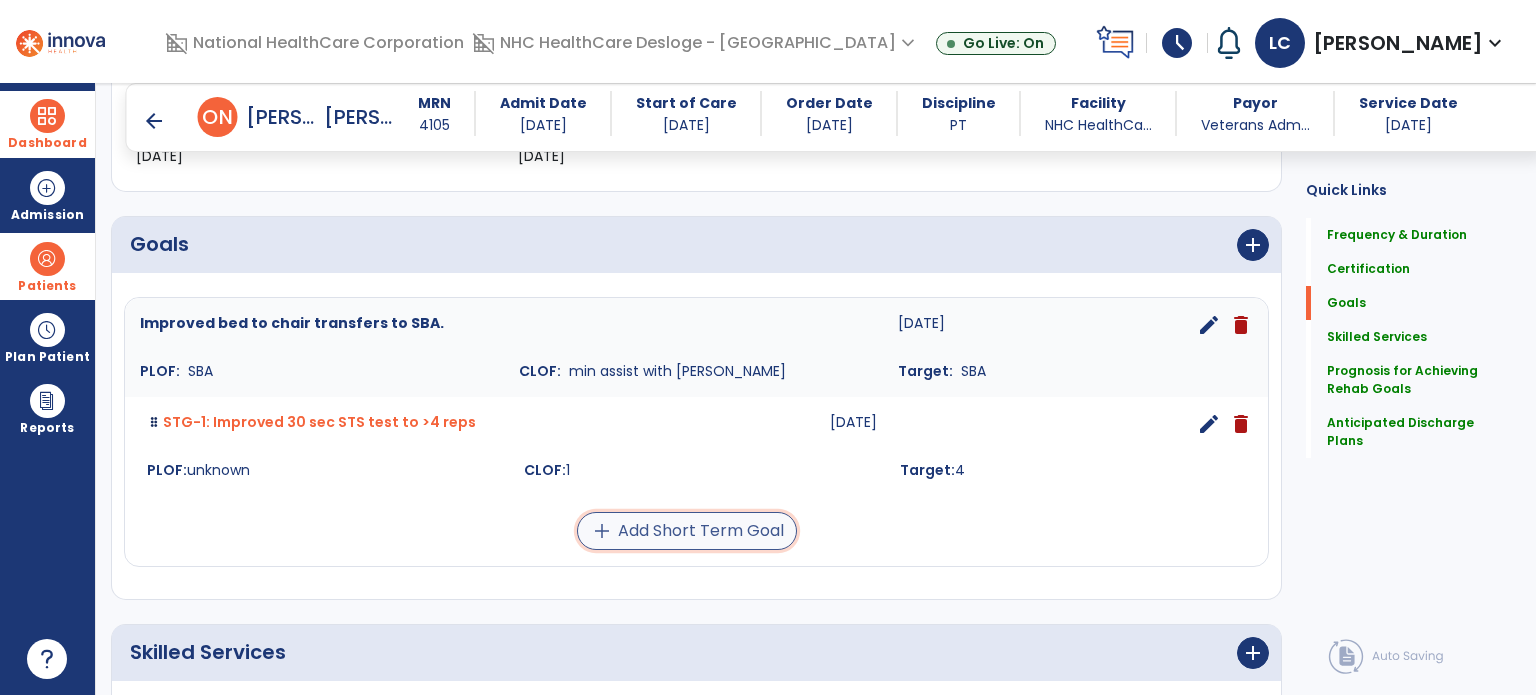 click on "add  Add Short Term Goal" at bounding box center (687, 531) 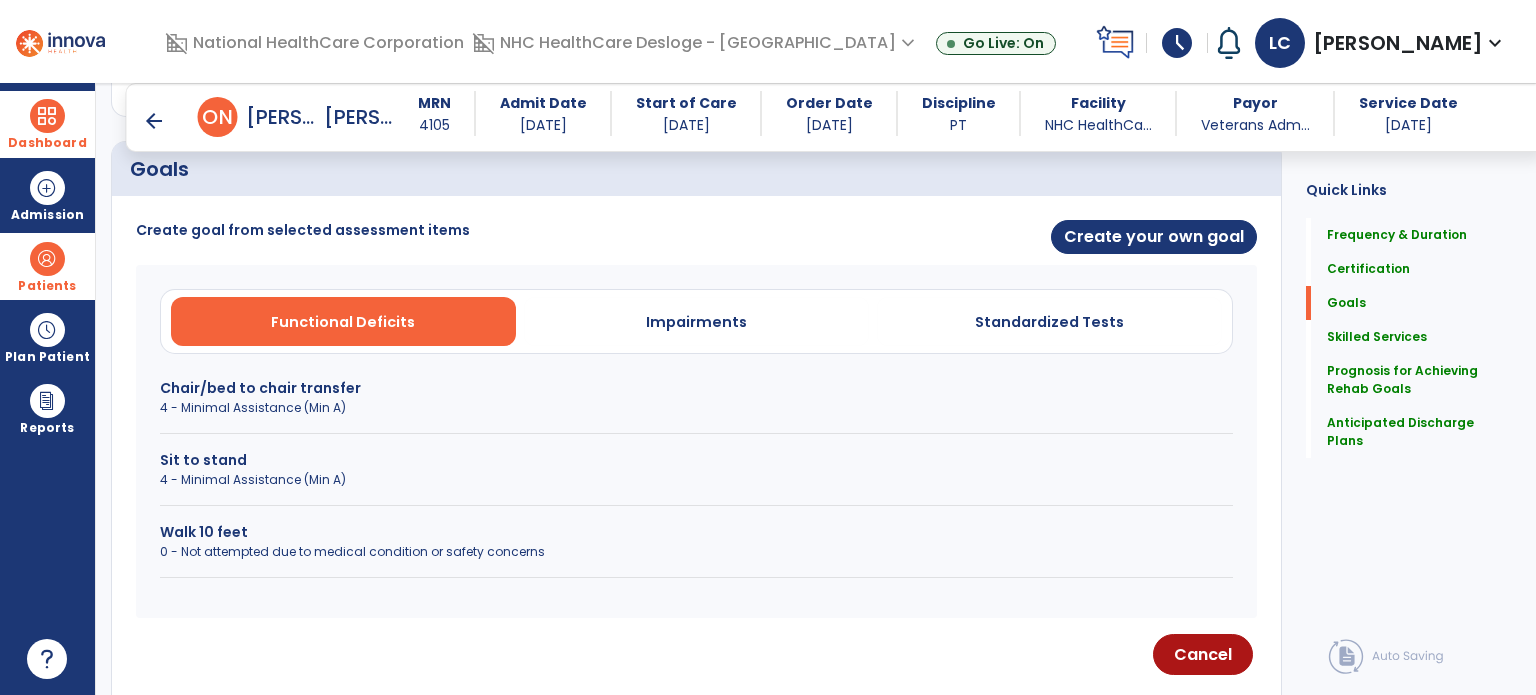 scroll, scrollTop: 402, scrollLeft: 0, axis: vertical 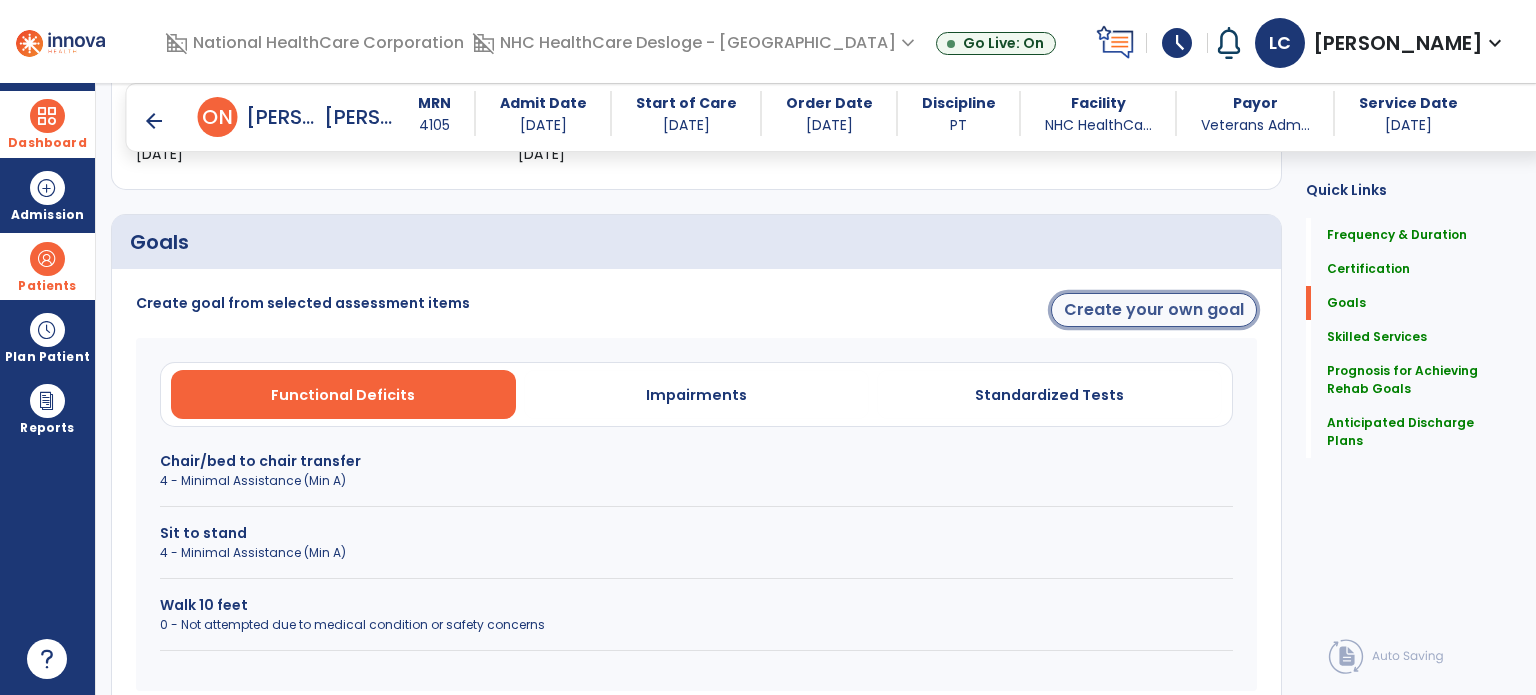 click on "Create your own goal" at bounding box center (1154, 310) 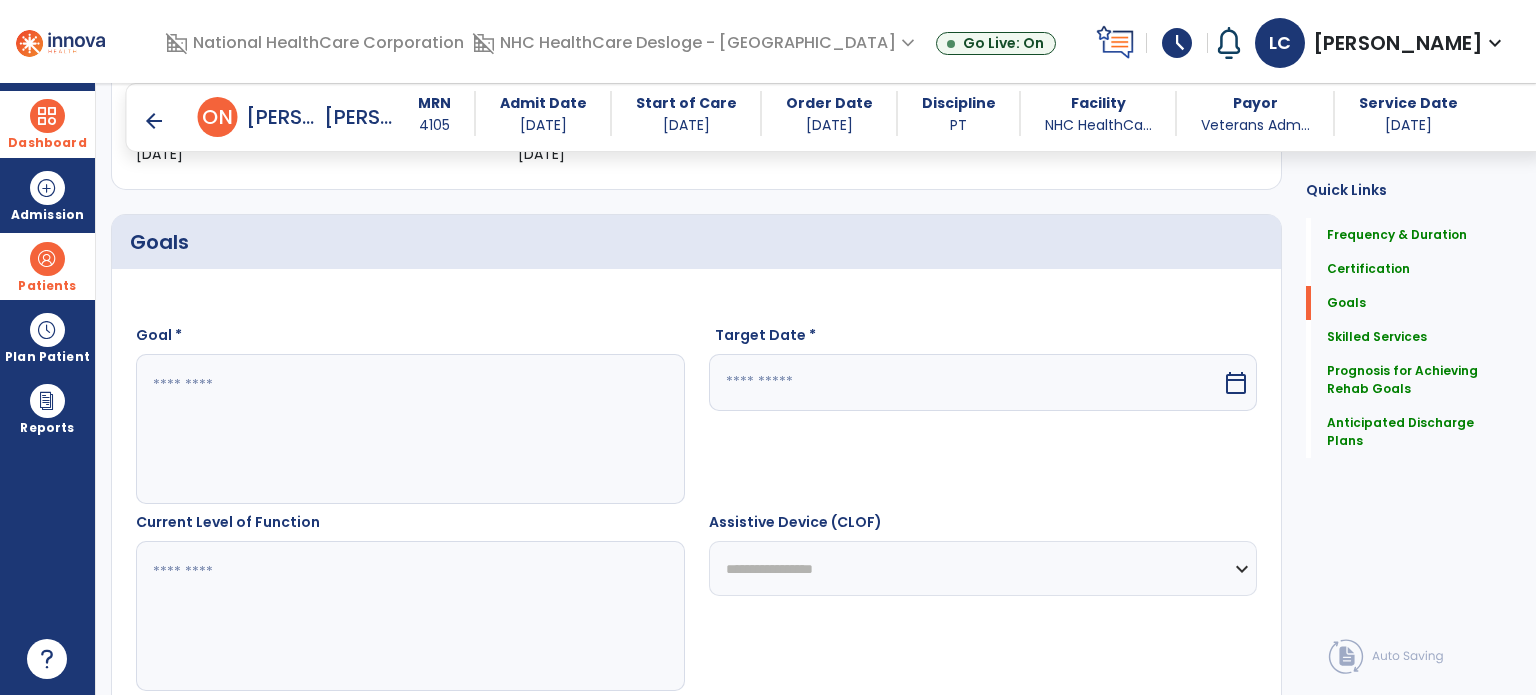 click at bounding box center [409, 429] 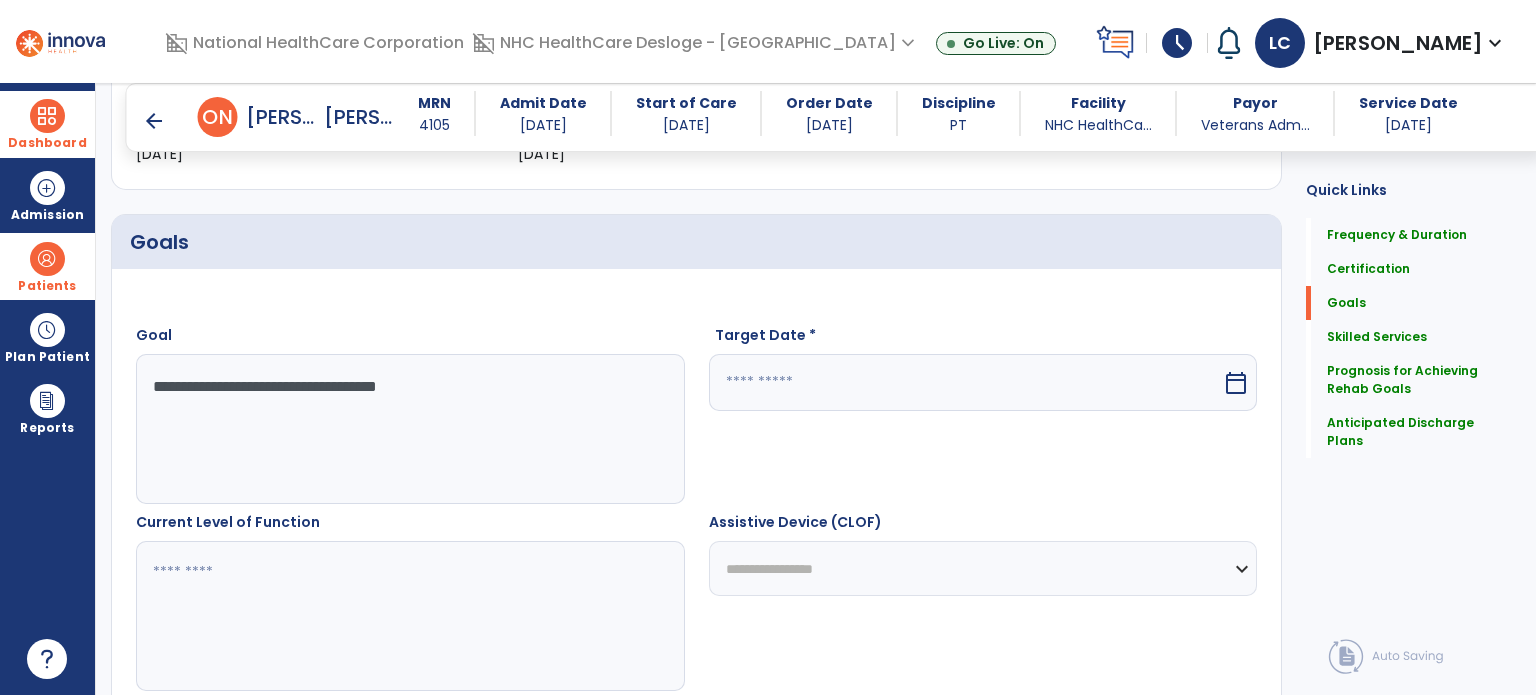 type on "**********" 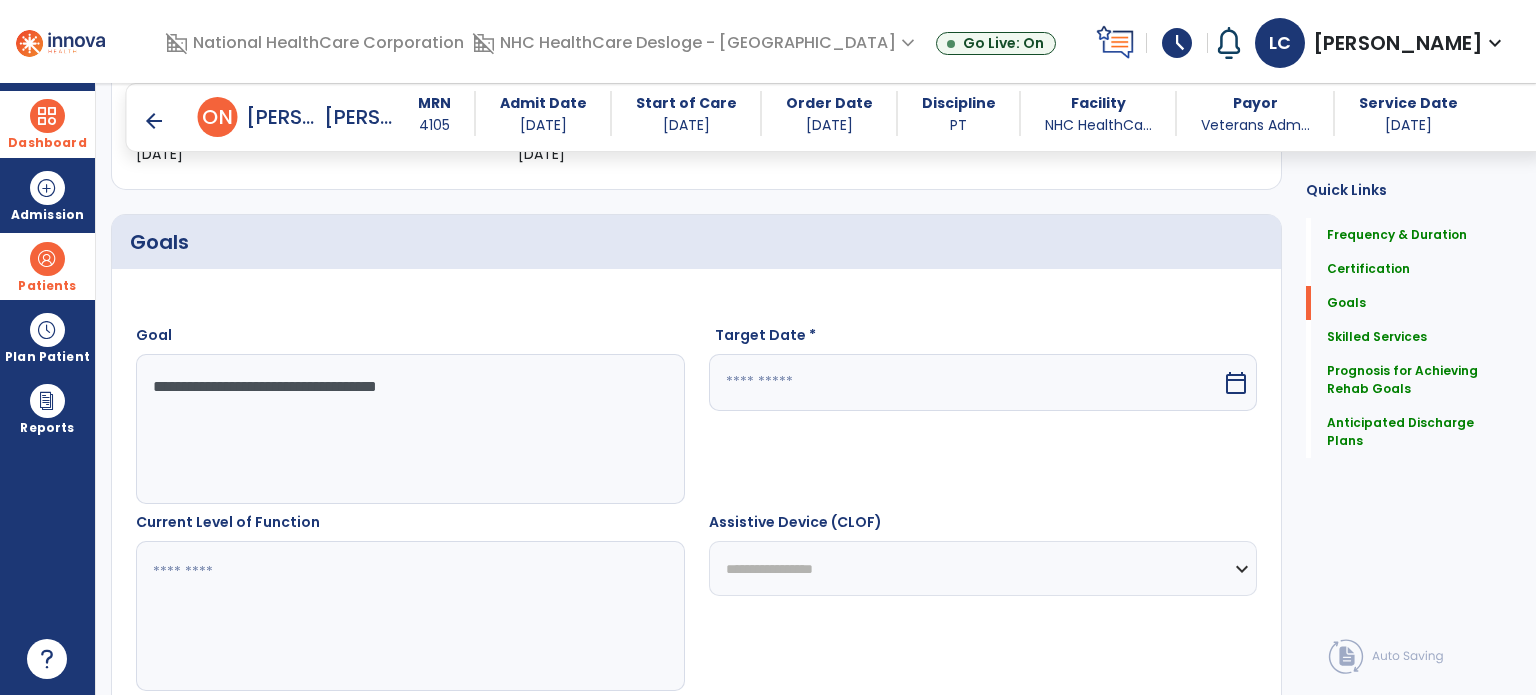 click at bounding box center (966, 382) 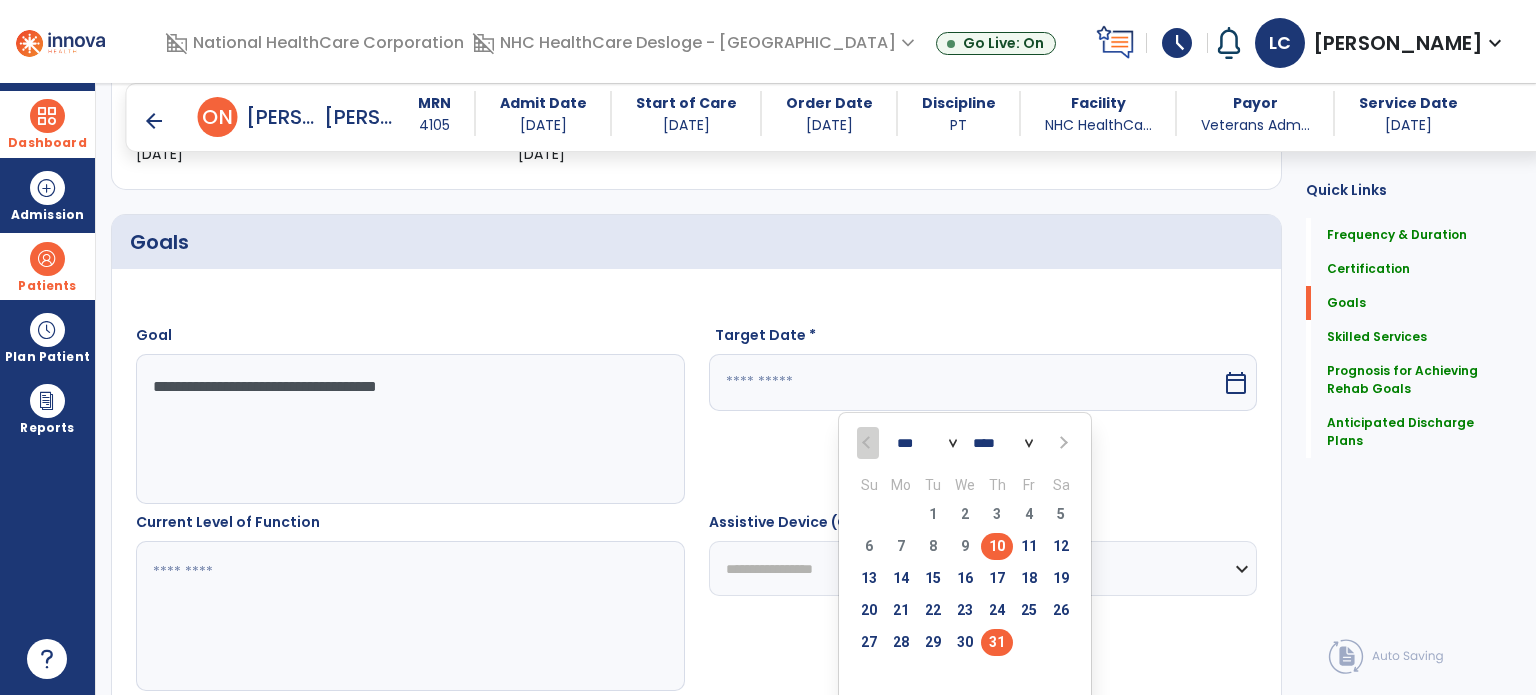 click on "31" at bounding box center [997, 642] 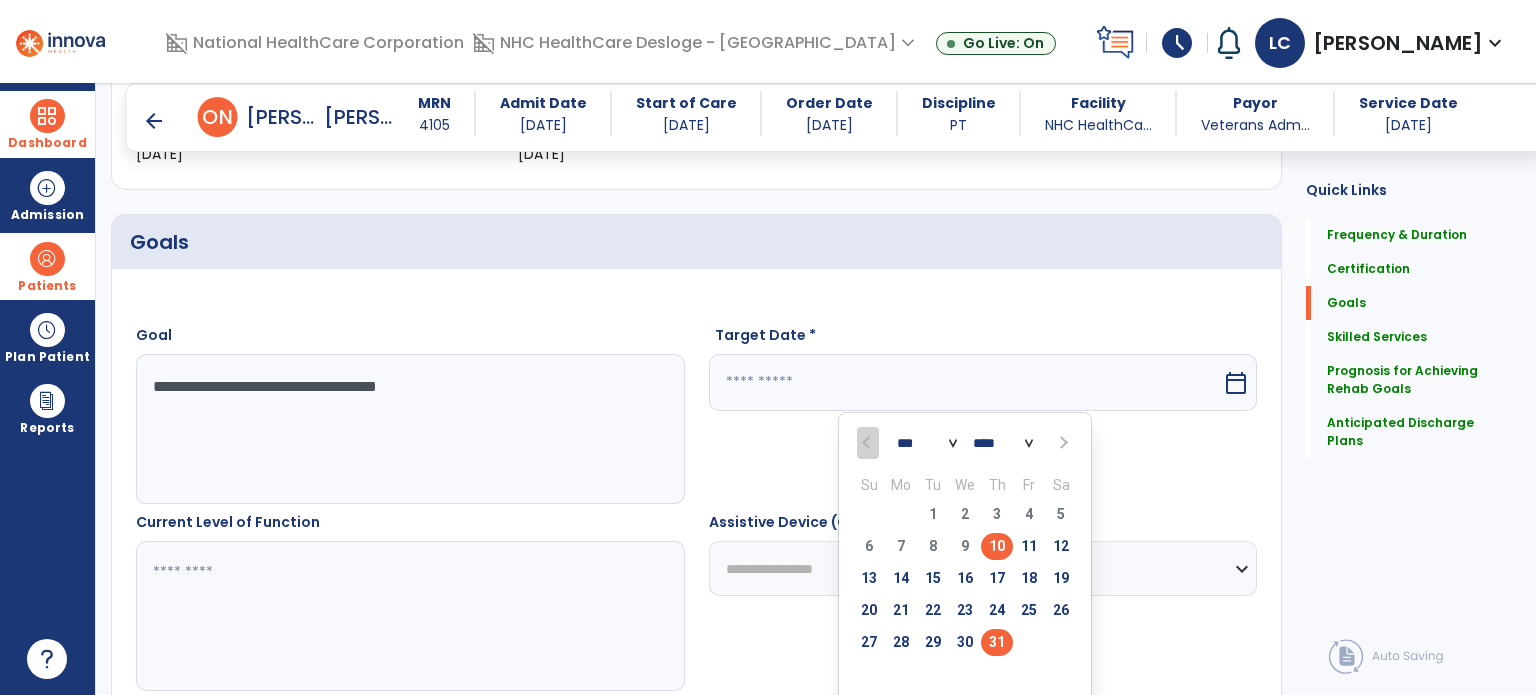 type on "*********" 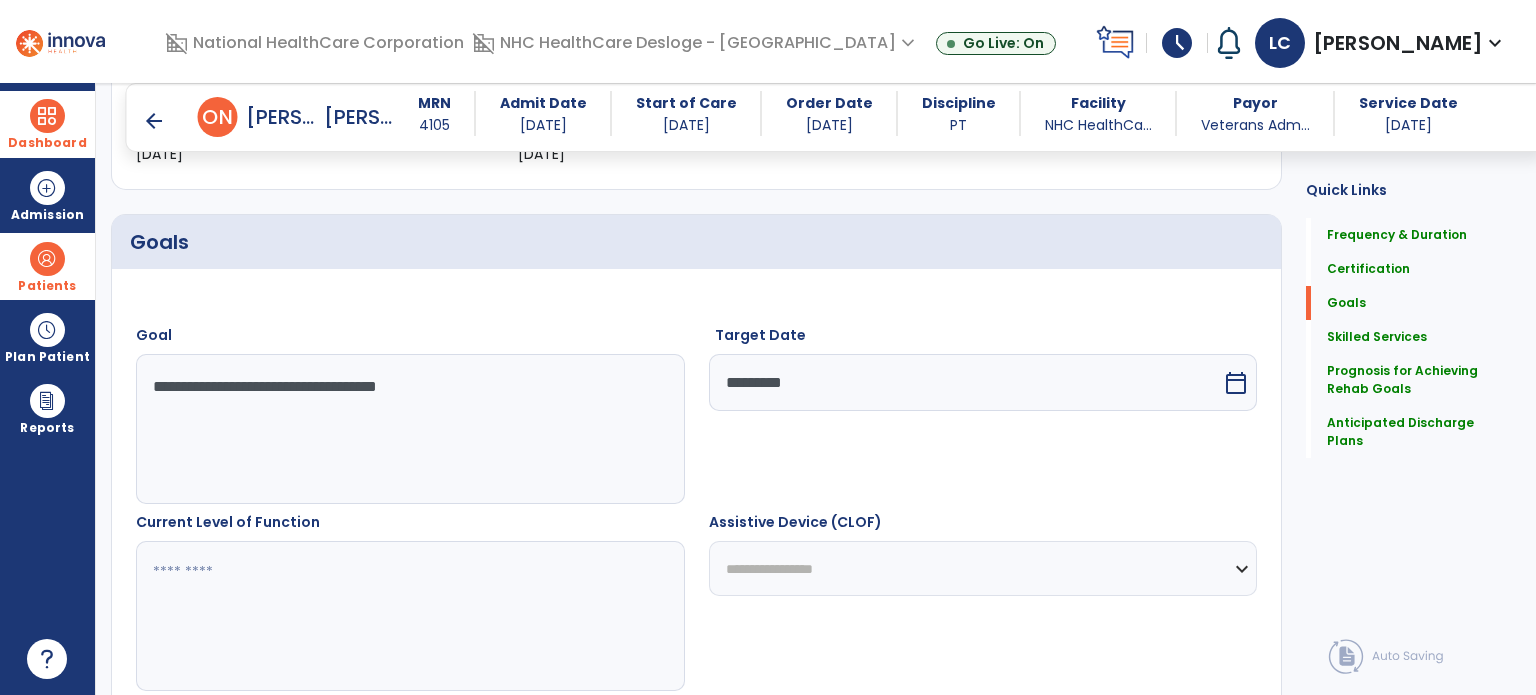 click at bounding box center [409, 616] 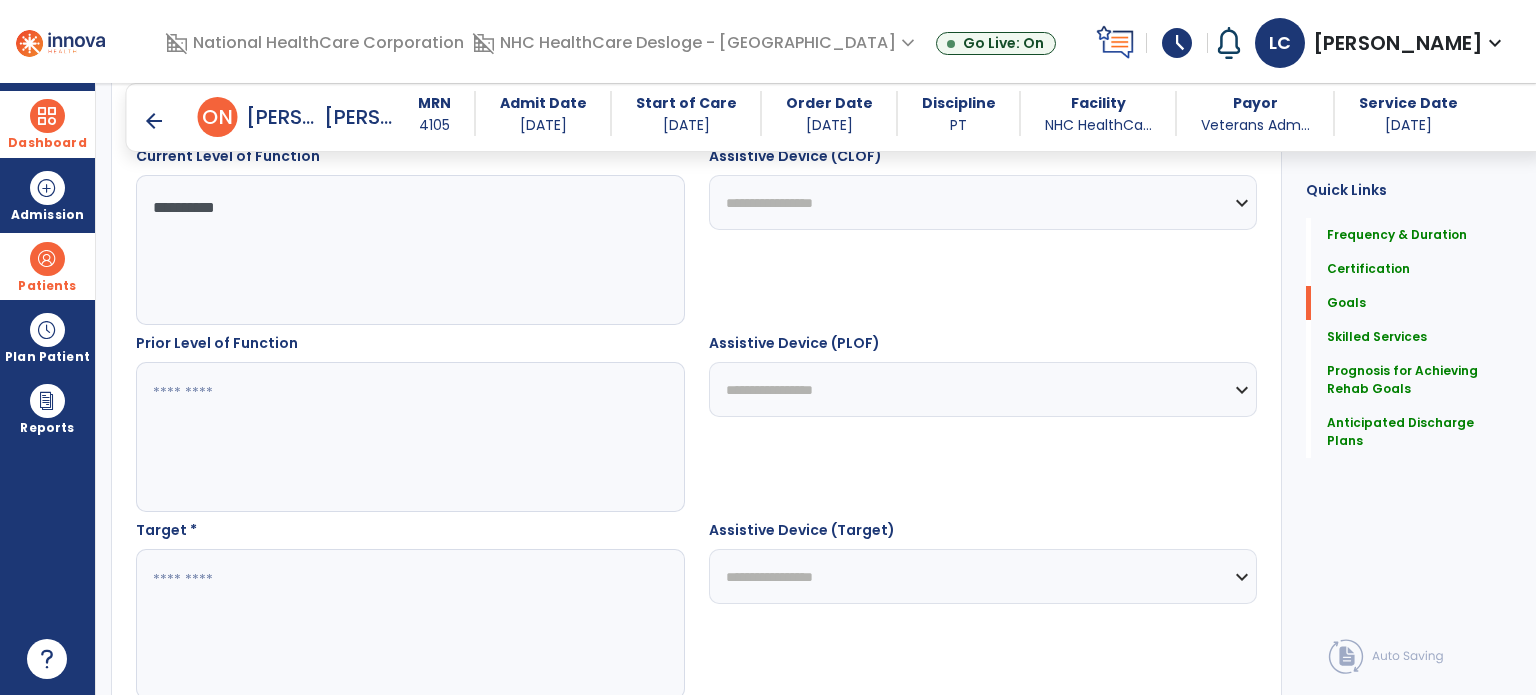 scroll, scrollTop: 767, scrollLeft: 0, axis: vertical 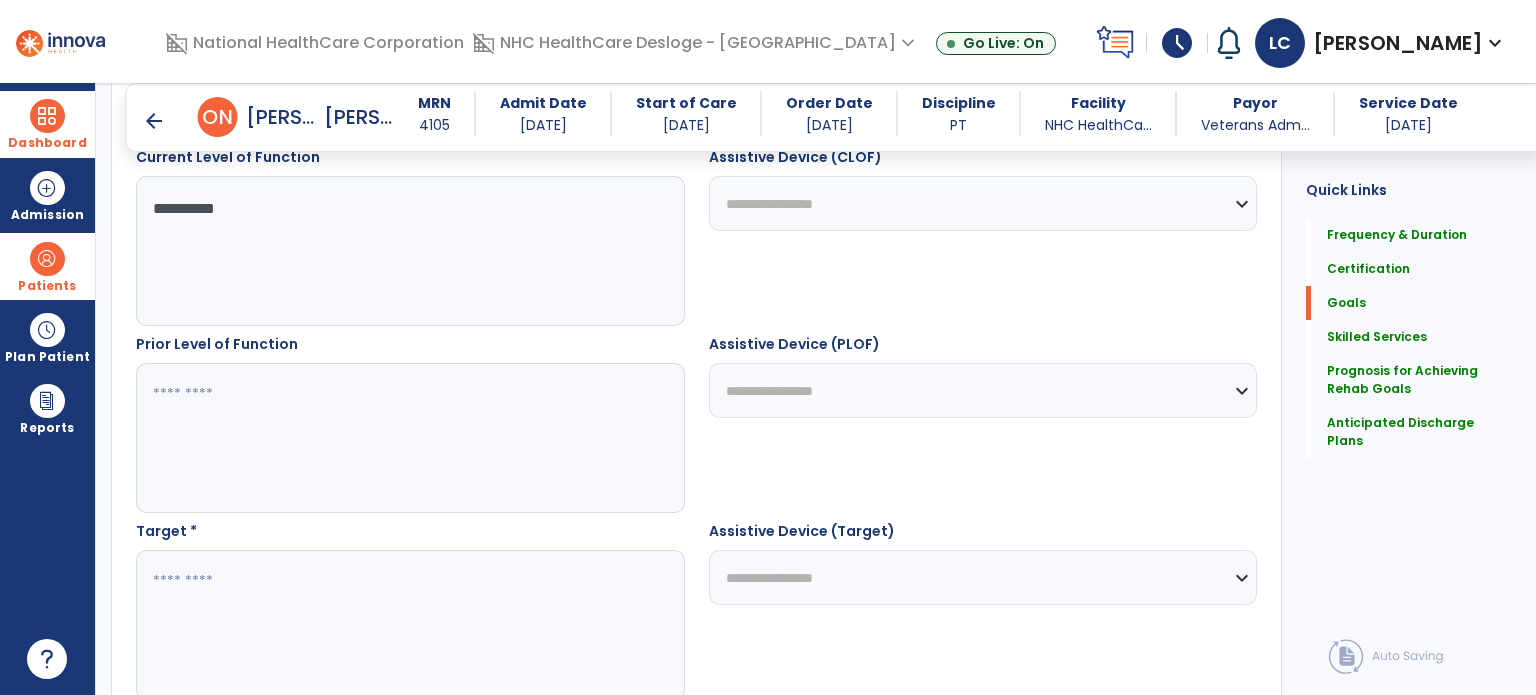 type on "**********" 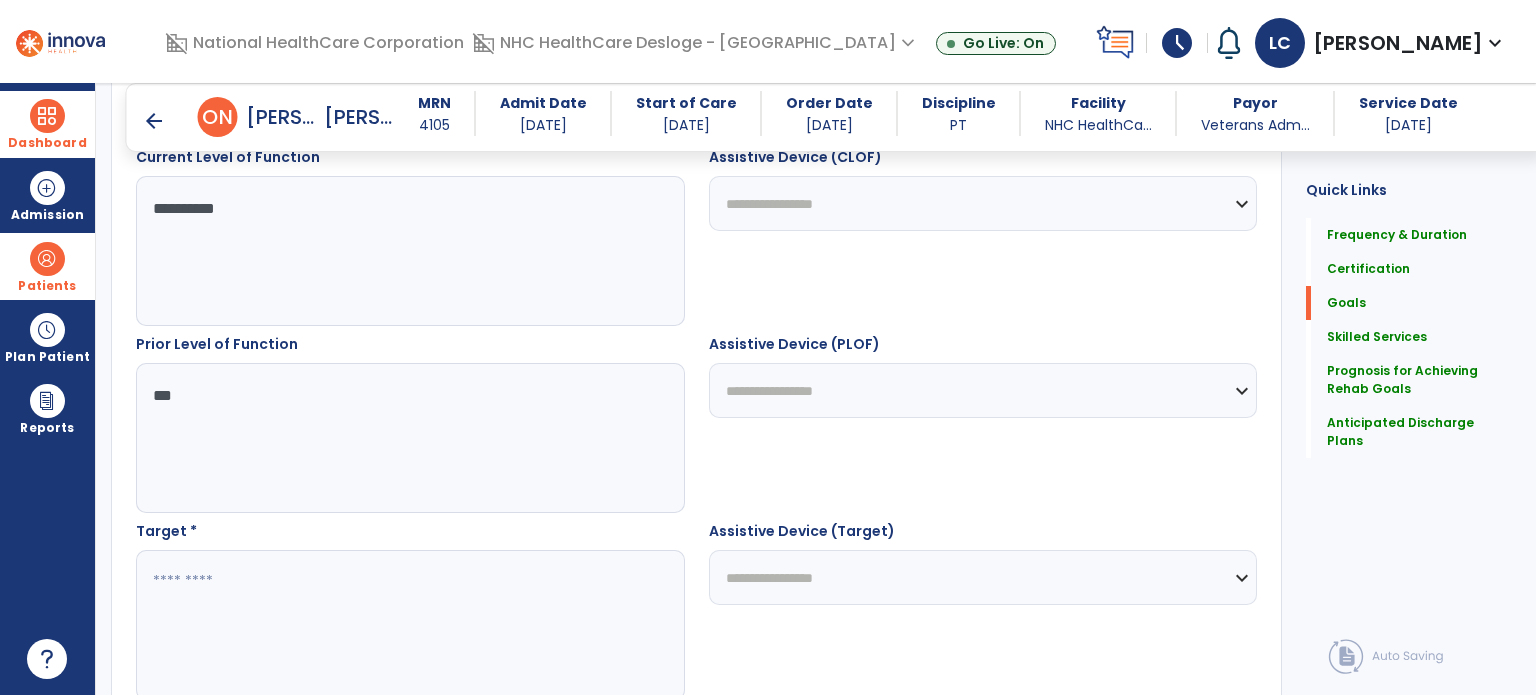 type on "***" 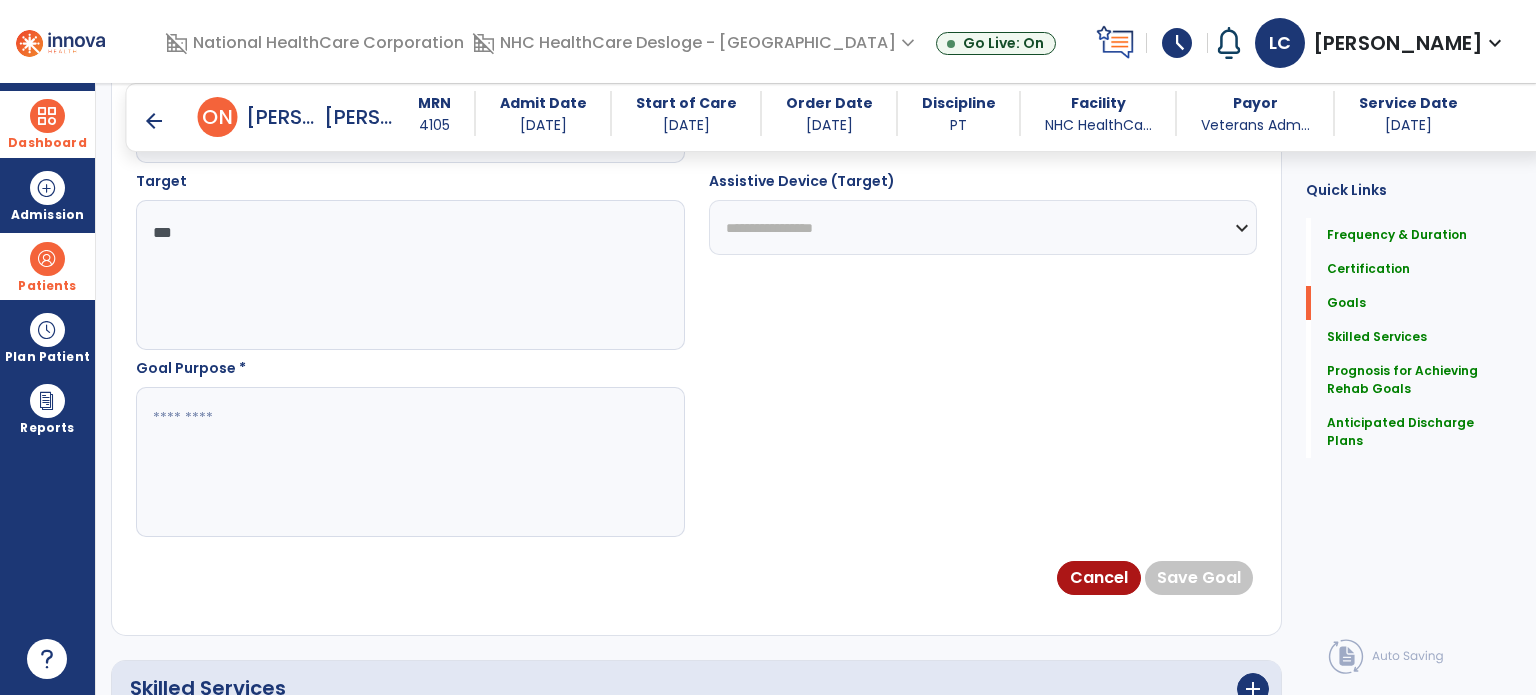 scroll, scrollTop: 1116, scrollLeft: 0, axis: vertical 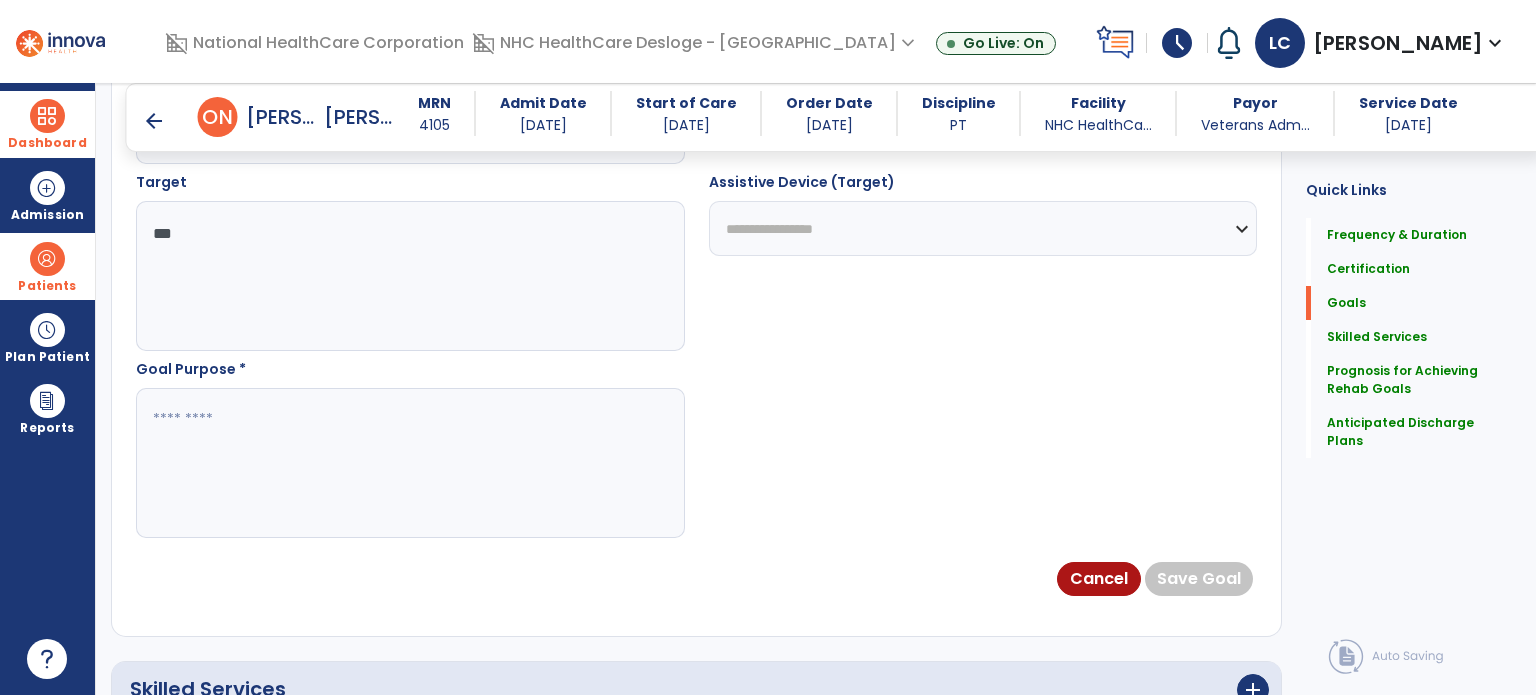 type on "***" 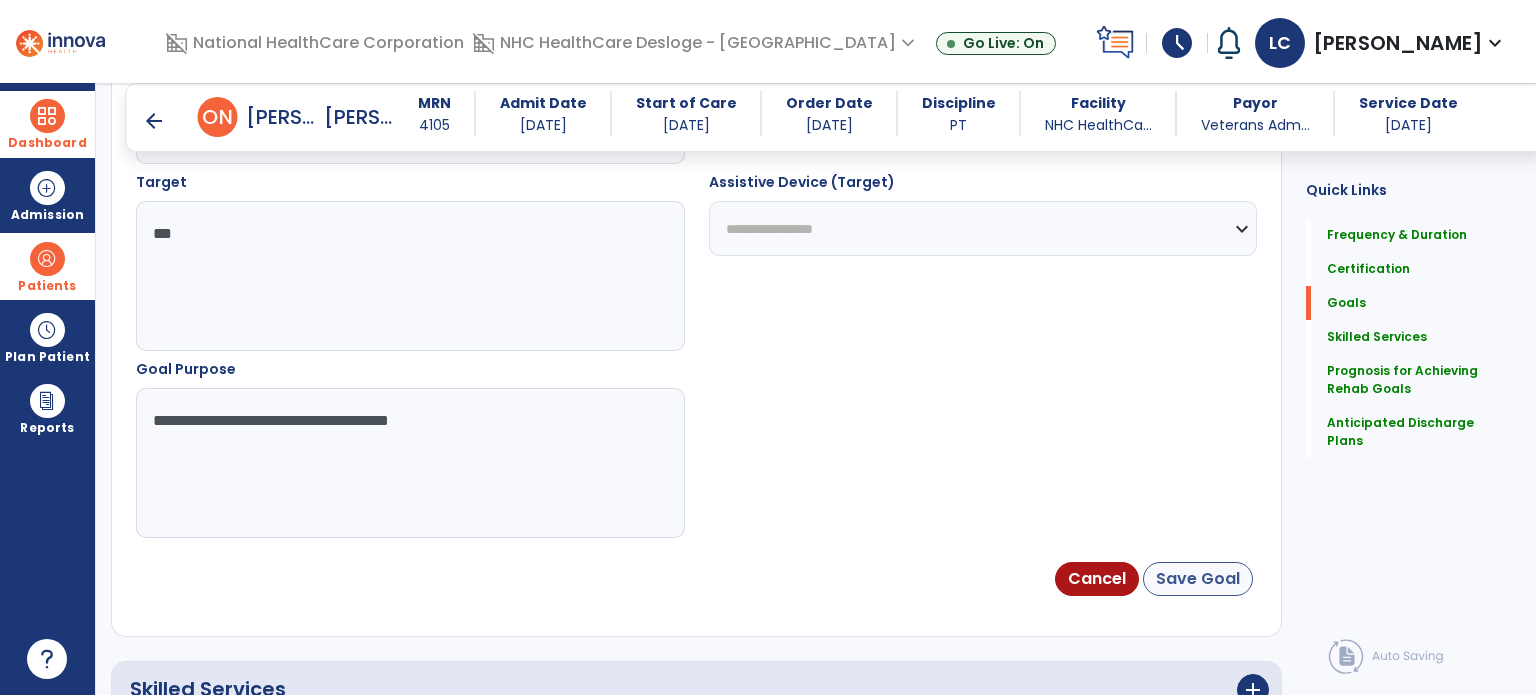 type on "**********" 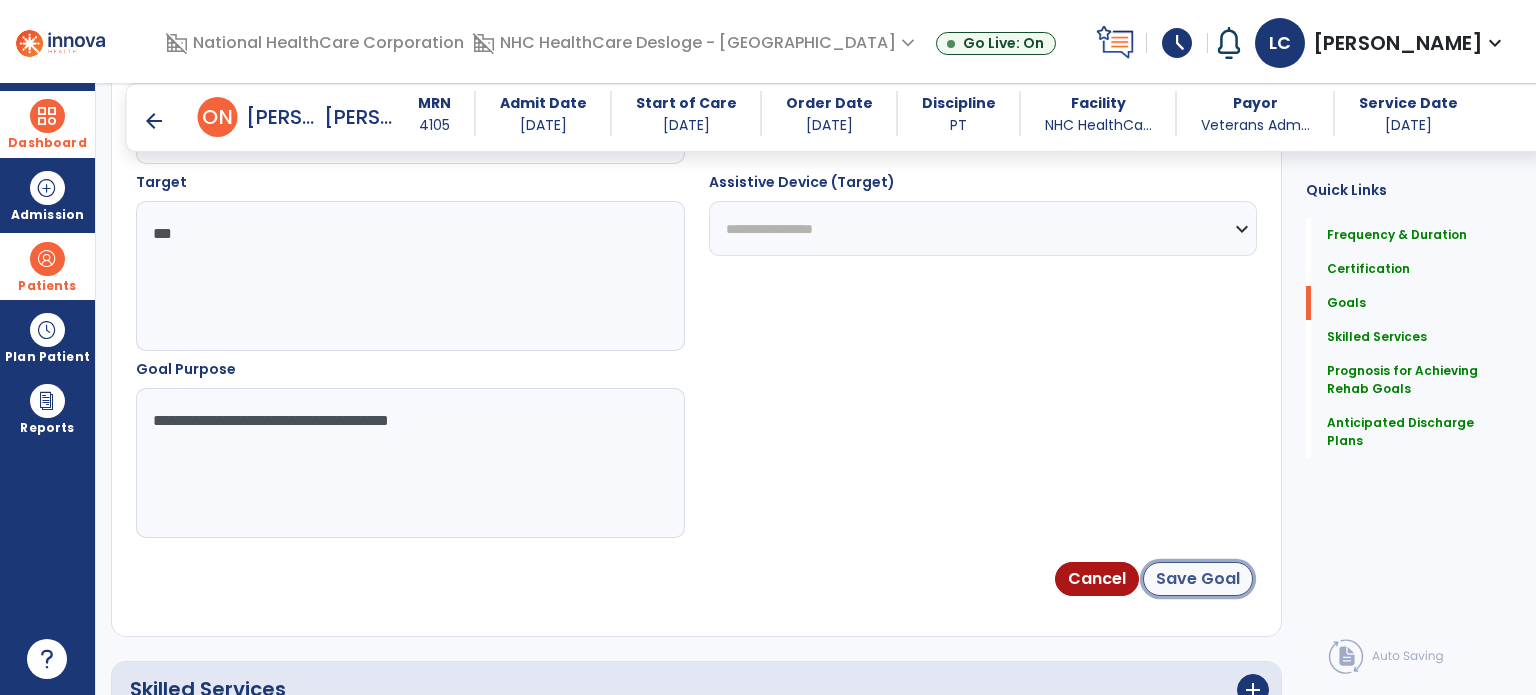 click on "Save Goal" at bounding box center (1198, 579) 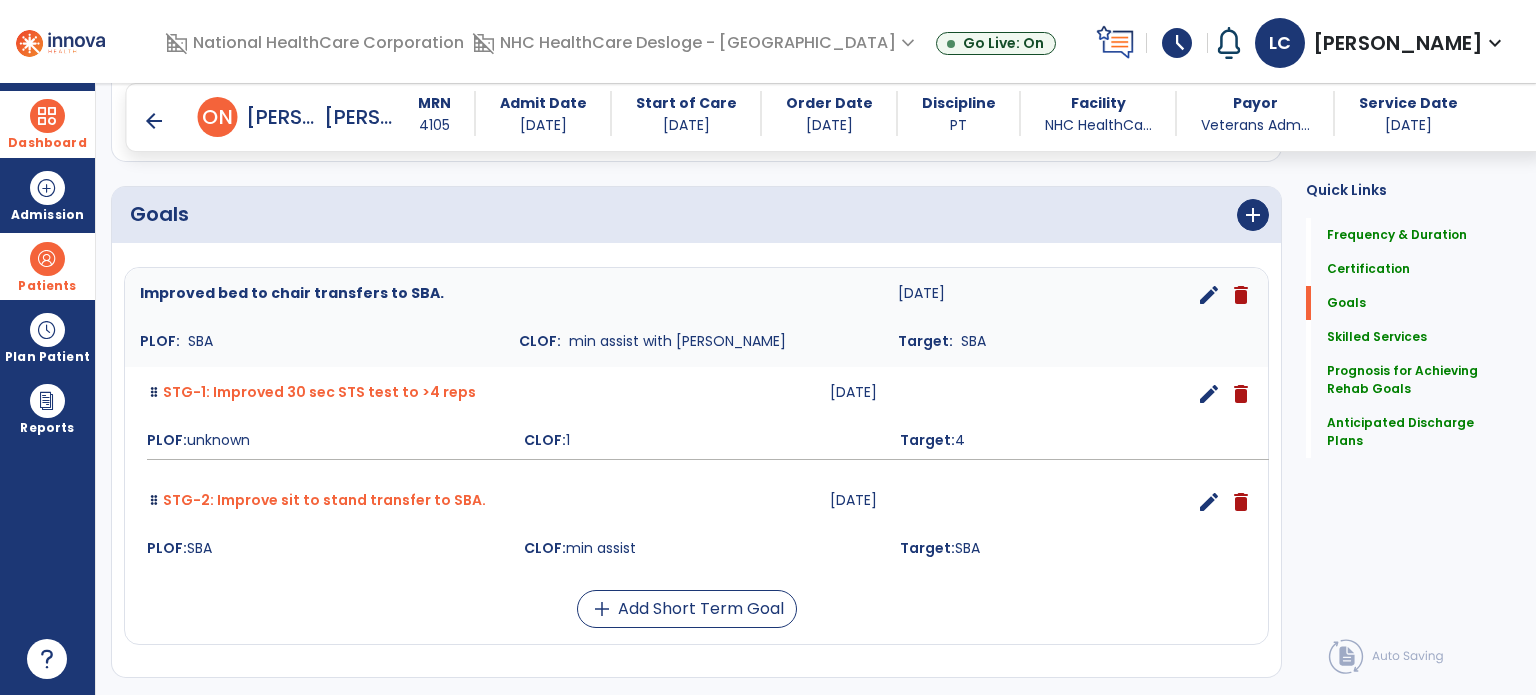 scroll, scrollTop: 431, scrollLeft: 0, axis: vertical 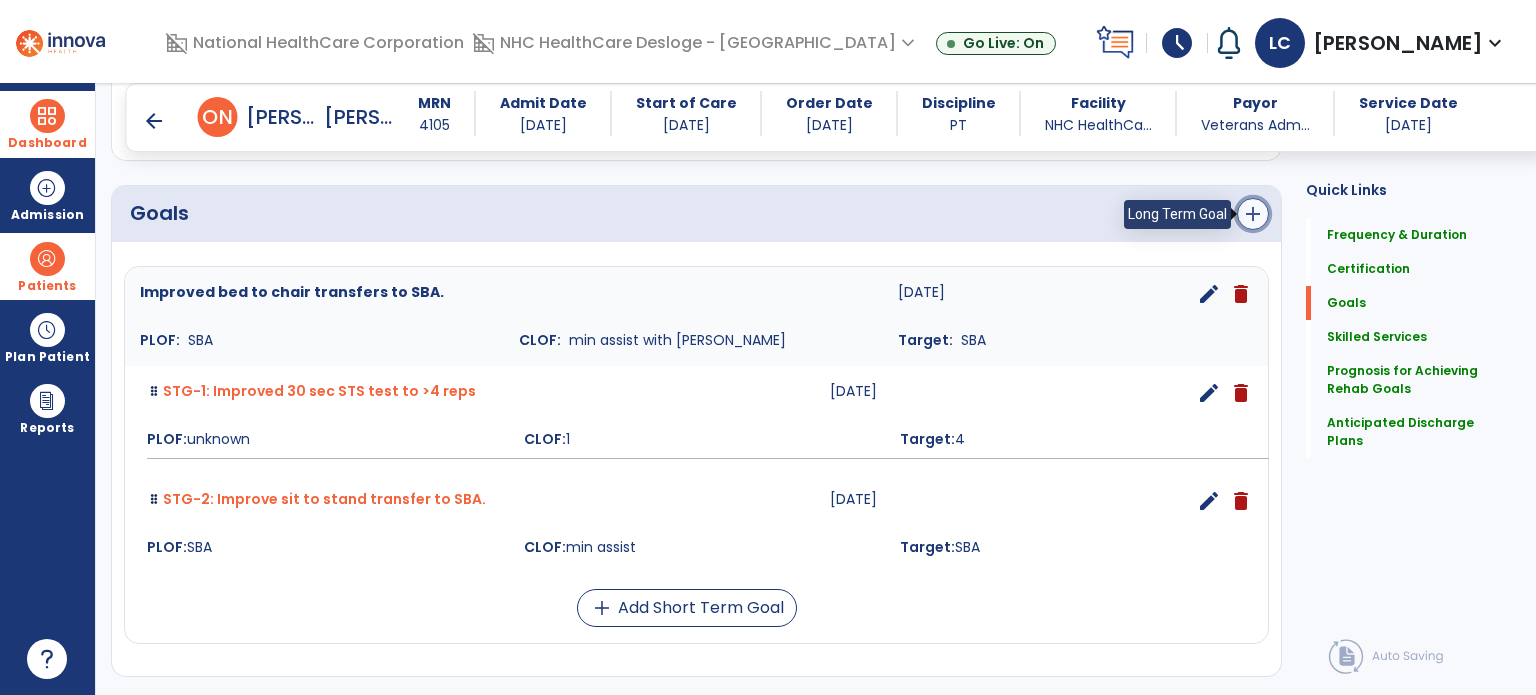 click on "add" at bounding box center (1253, 214) 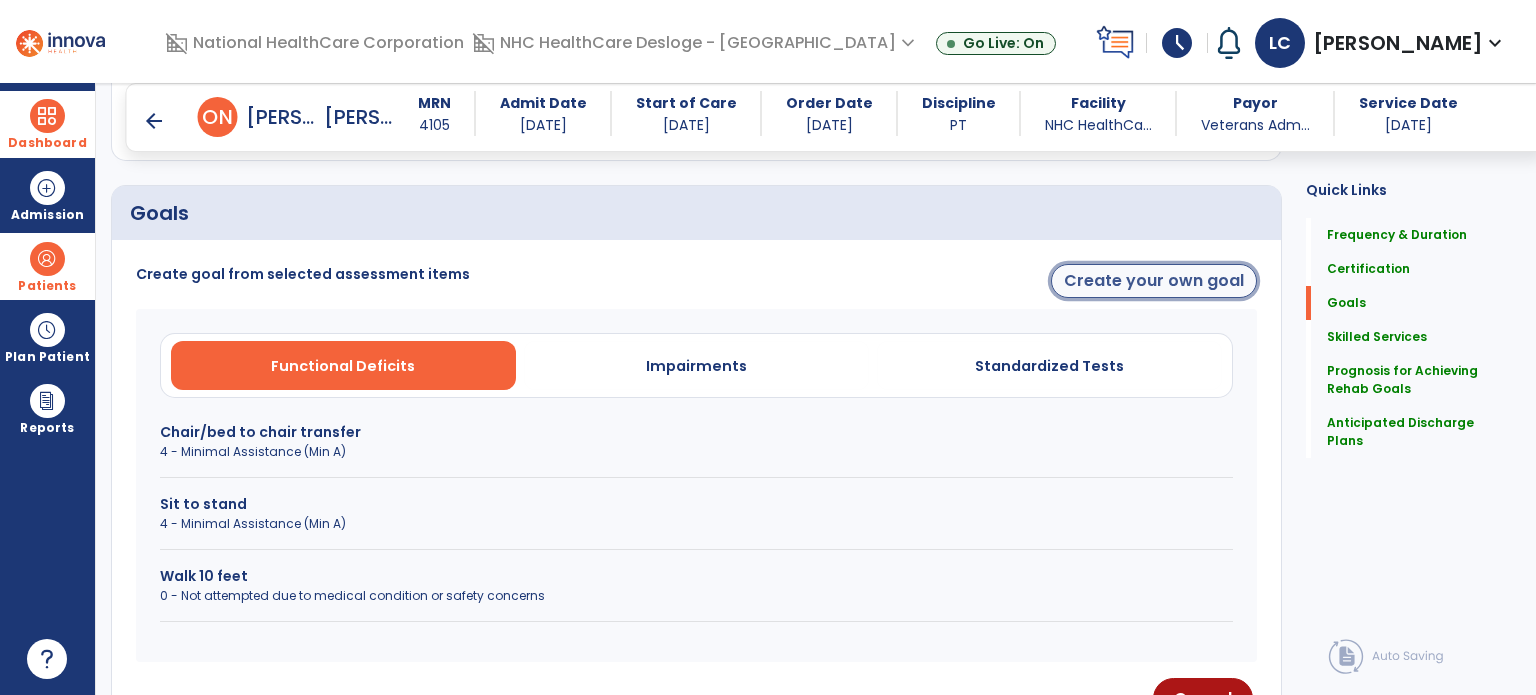 click on "Create your own goal" at bounding box center [1154, 281] 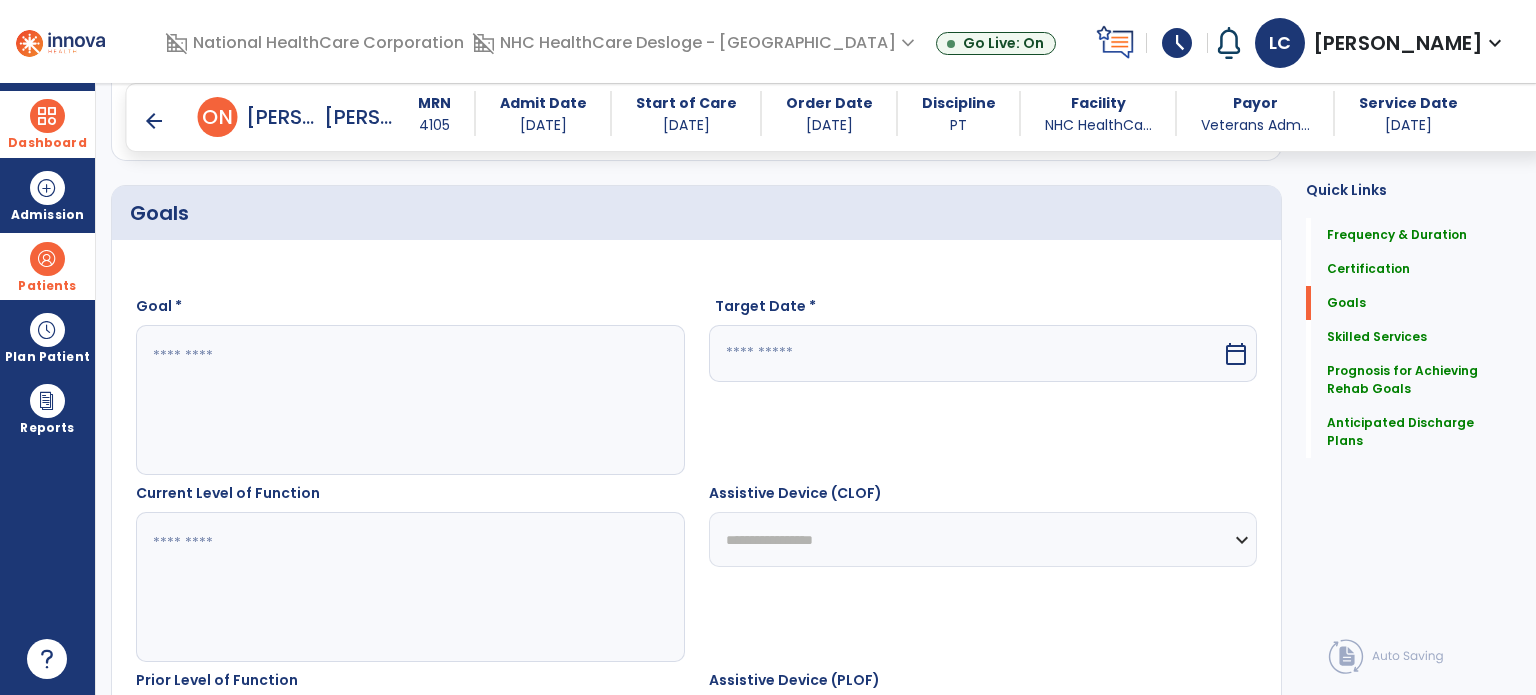 click at bounding box center (409, 400) 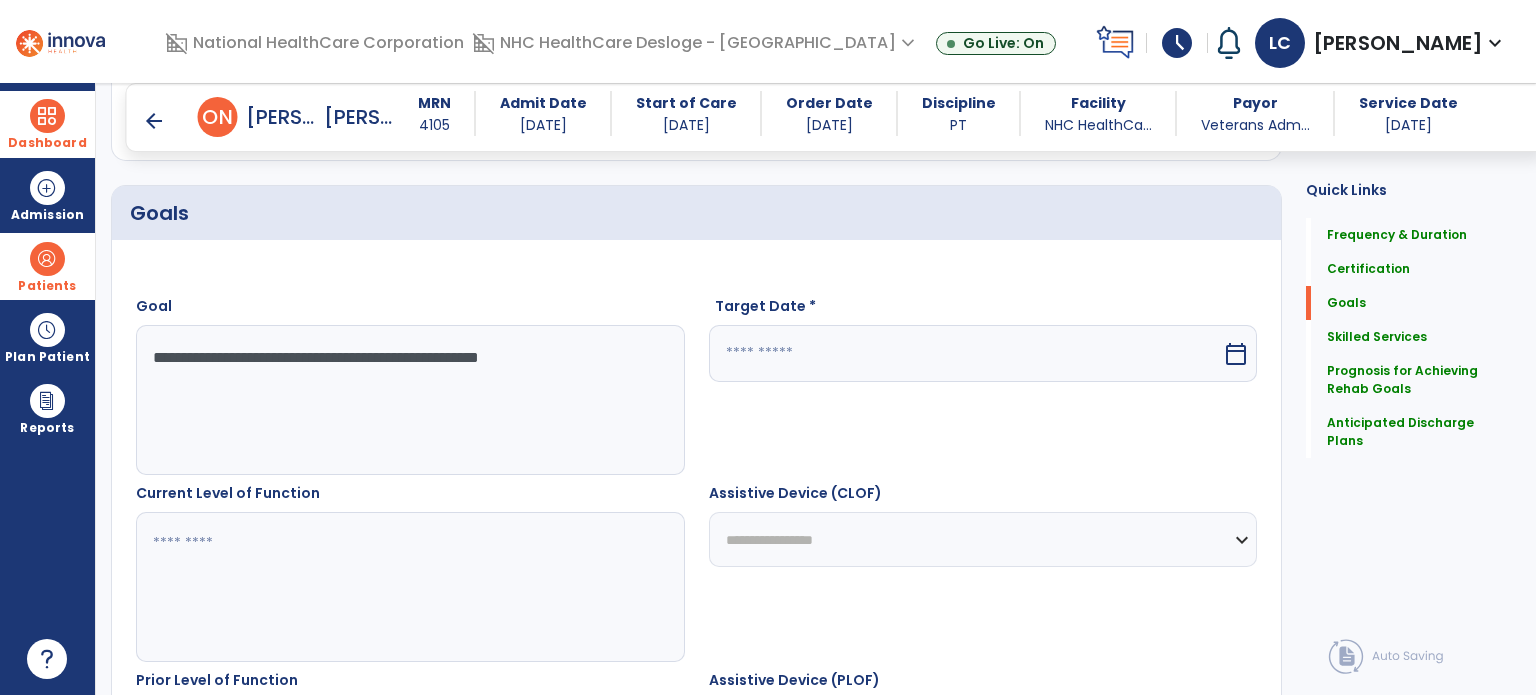 type on "**********" 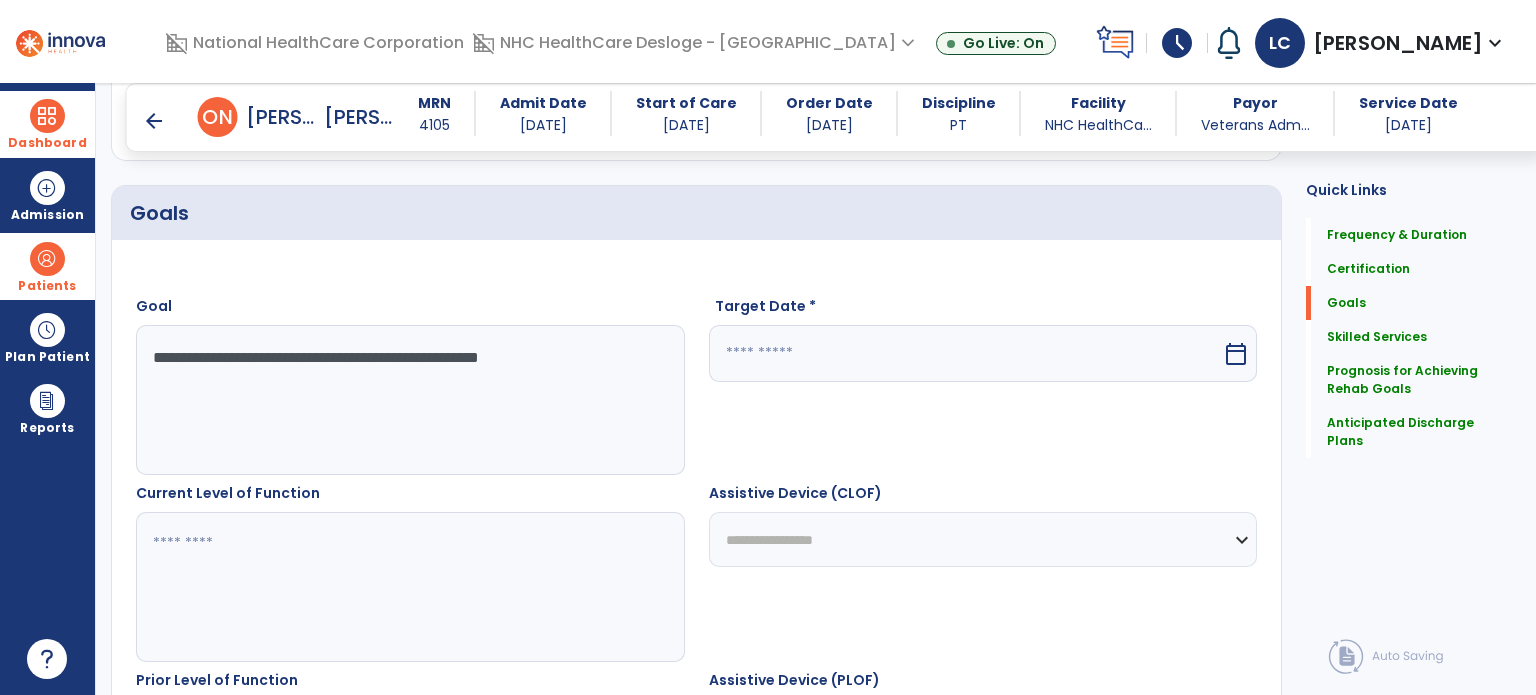 click at bounding box center [966, 353] 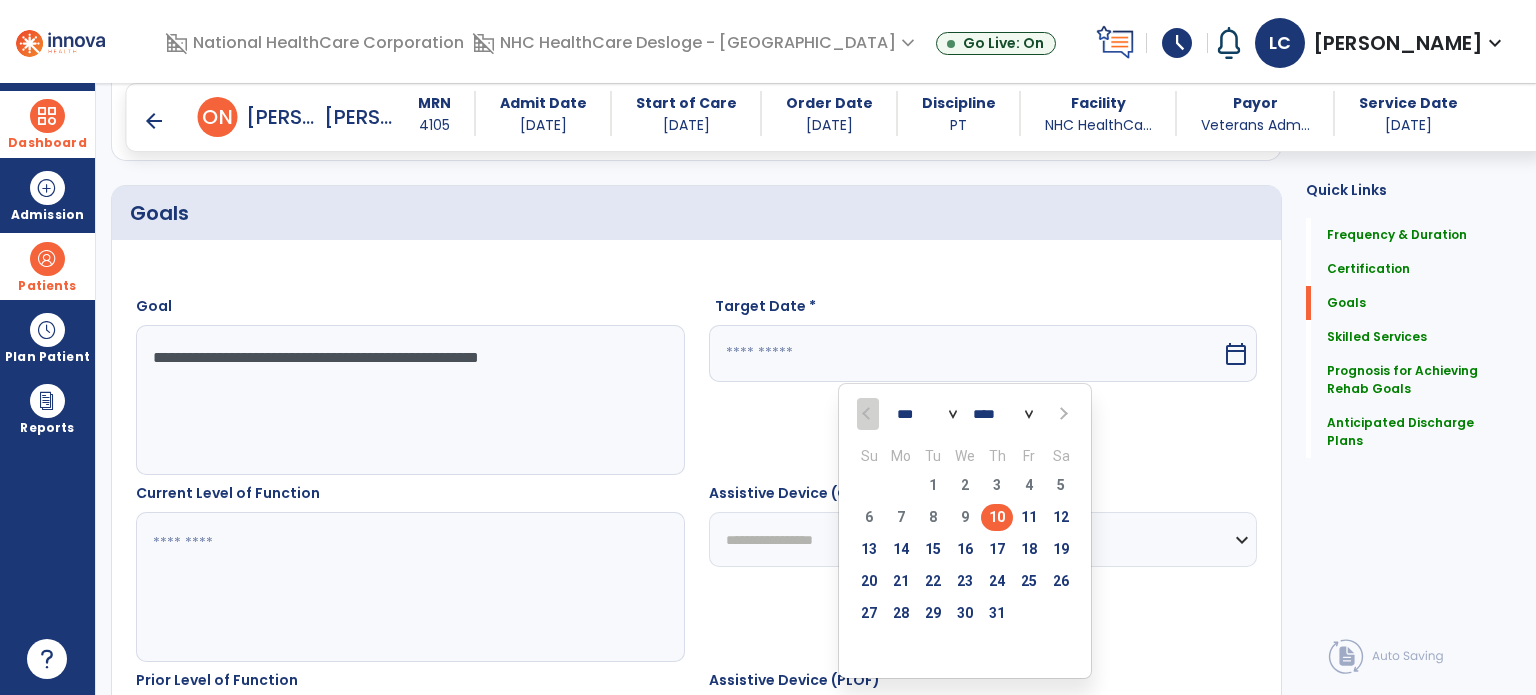 click at bounding box center [1061, 414] 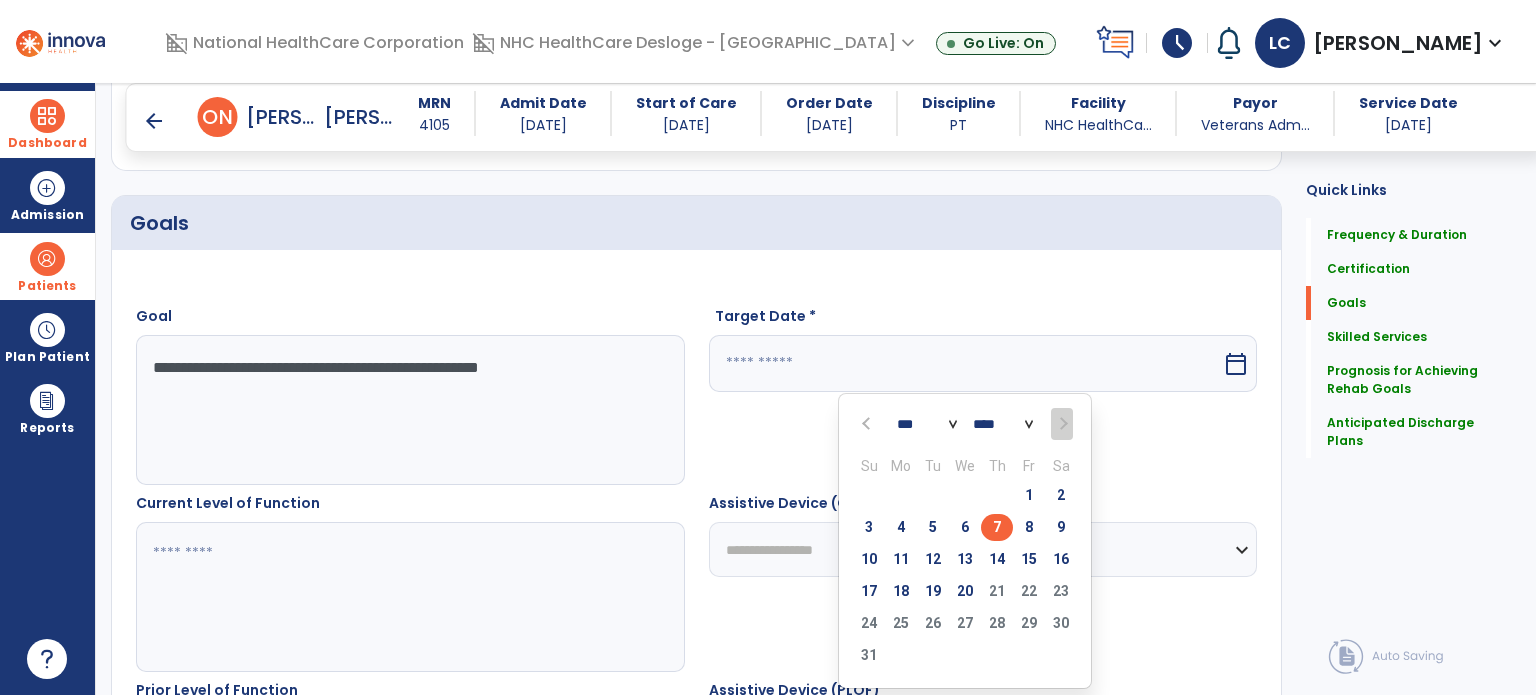 scroll, scrollTop: 422, scrollLeft: 0, axis: vertical 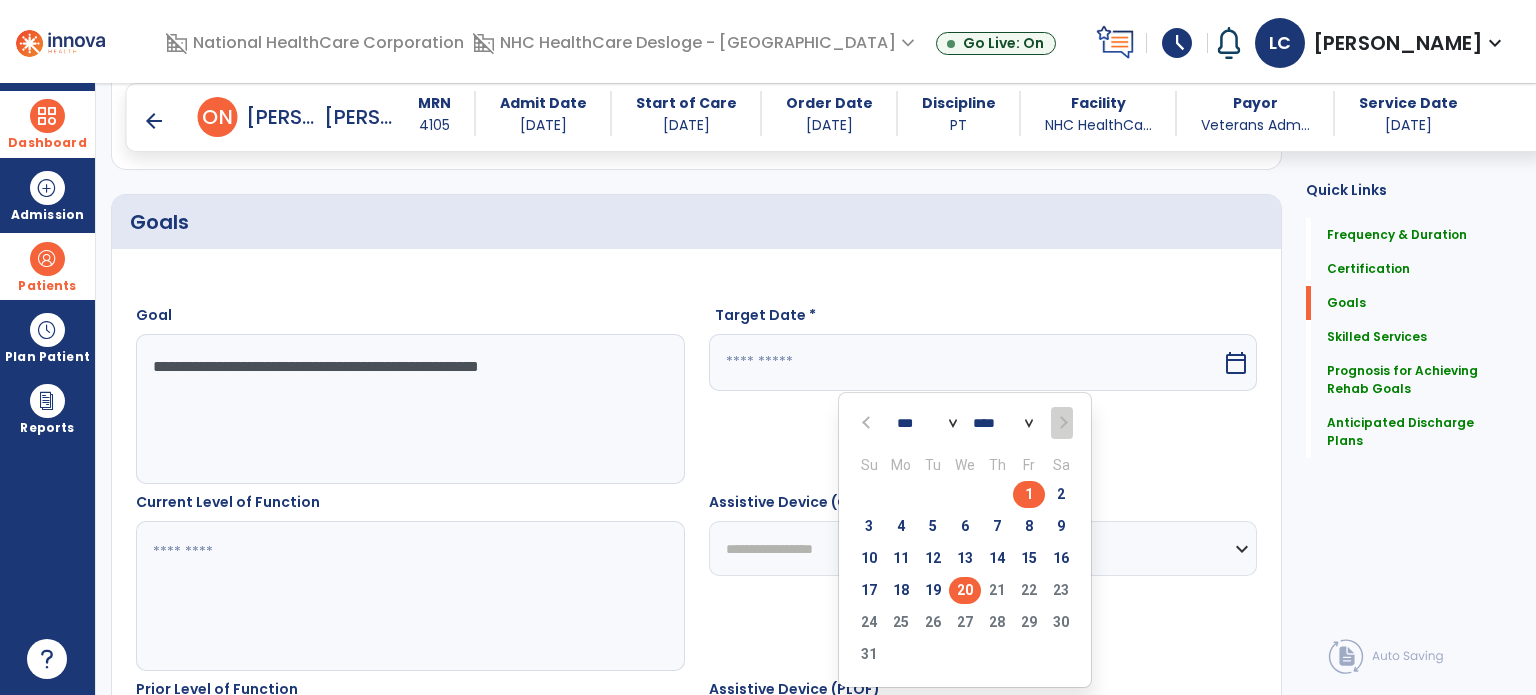 click on "20" at bounding box center [965, 590] 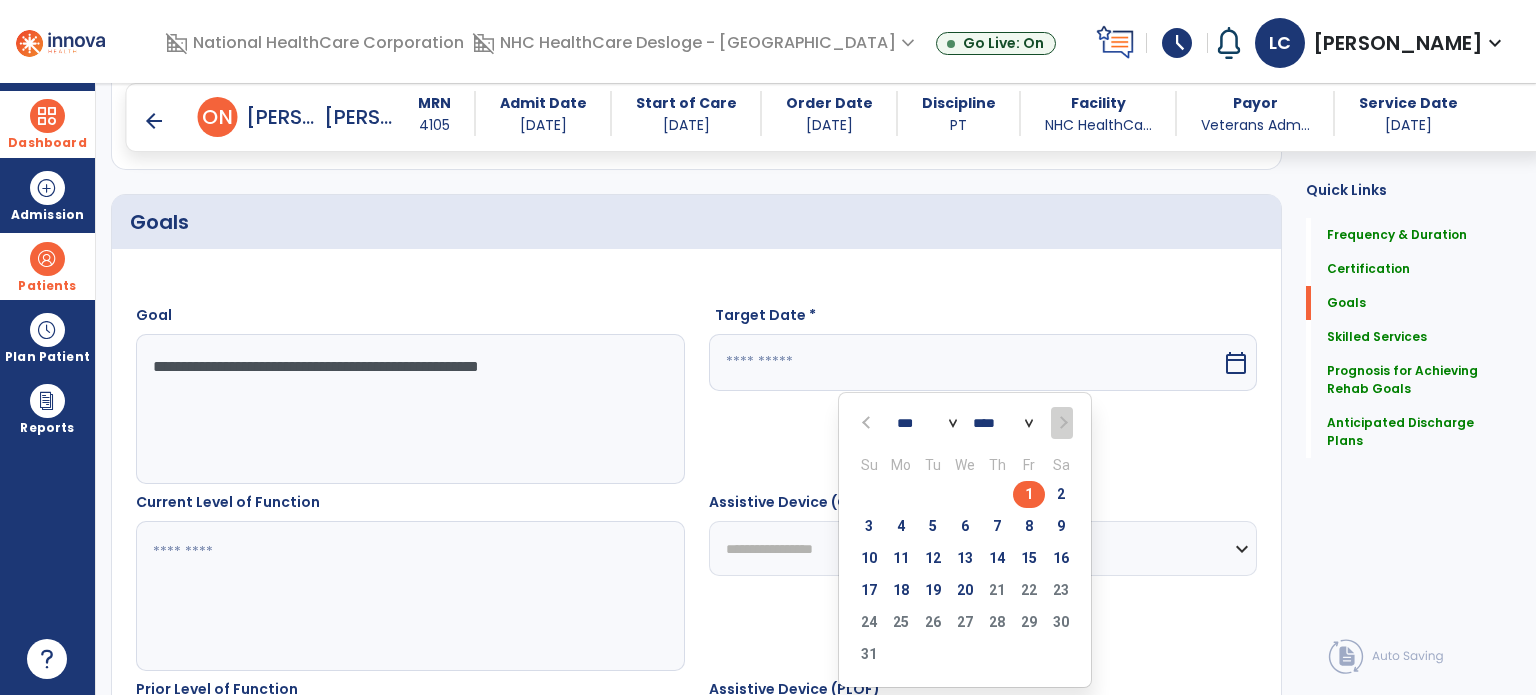 type on "*********" 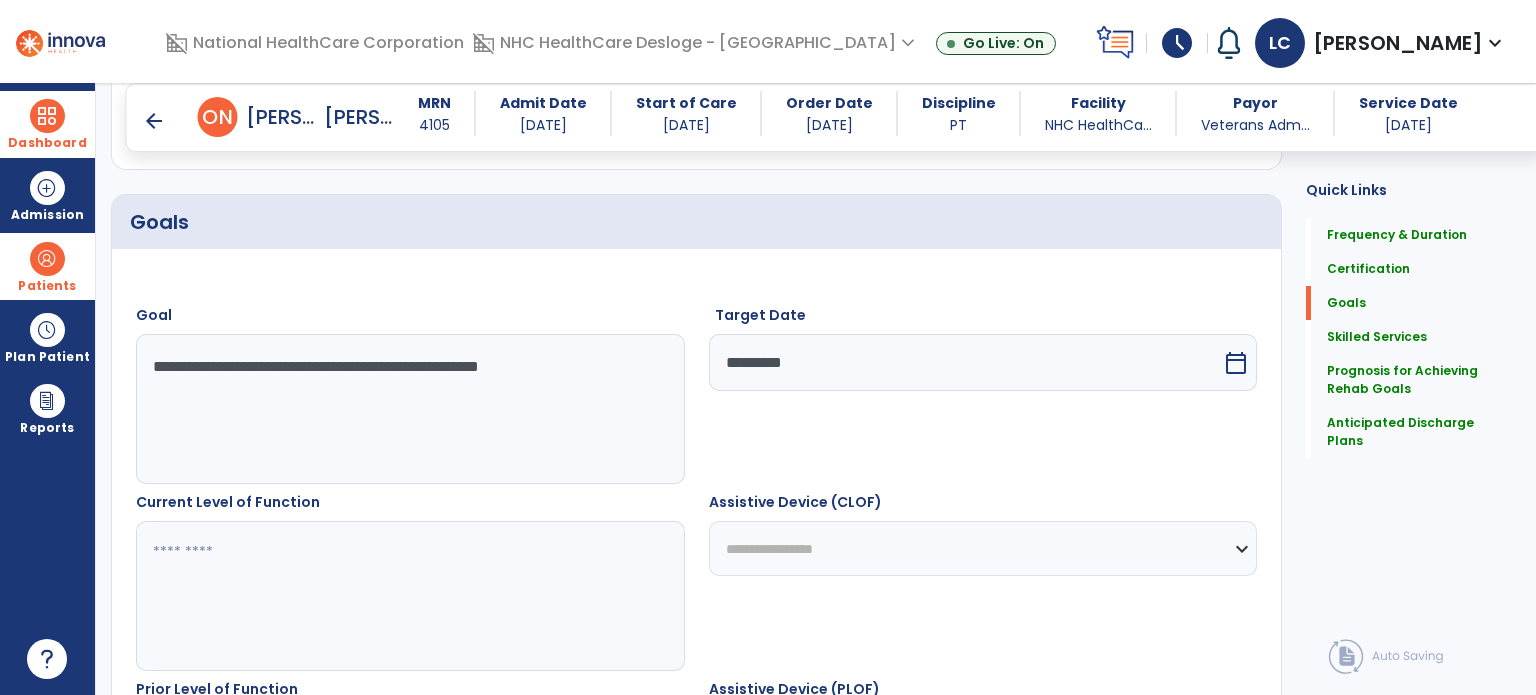 click on "**********" at bounding box center (983, 581) 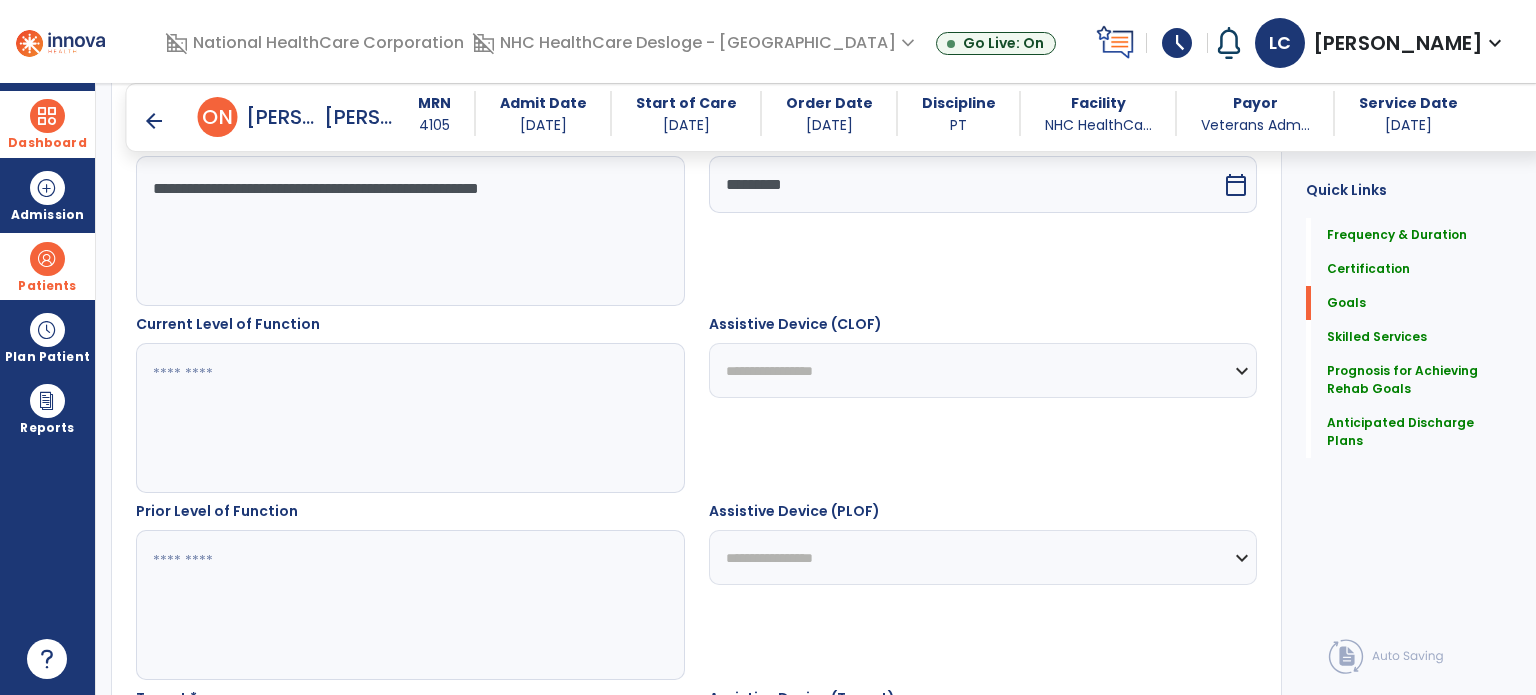 scroll, scrollTop: 602, scrollLeft: 0, axis: vertical 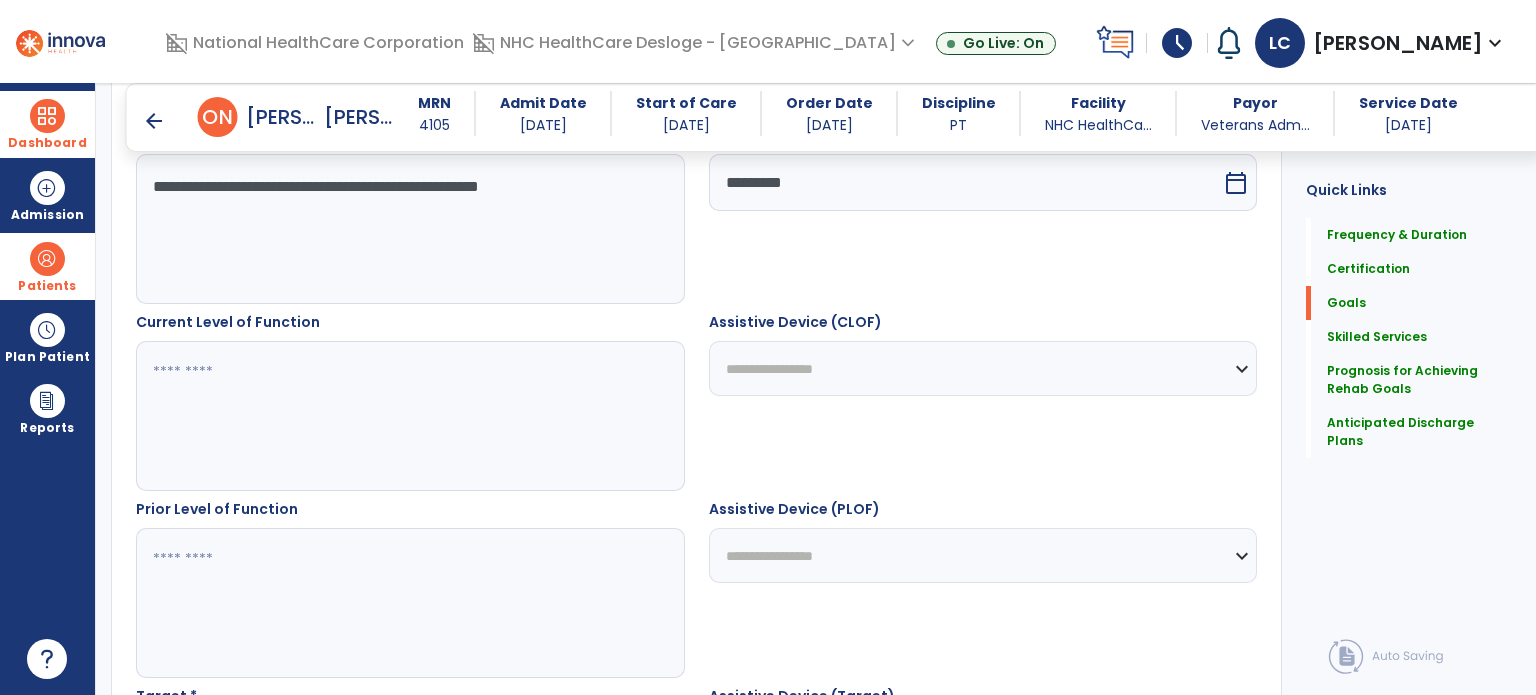 click at bounding box center (409, 416) 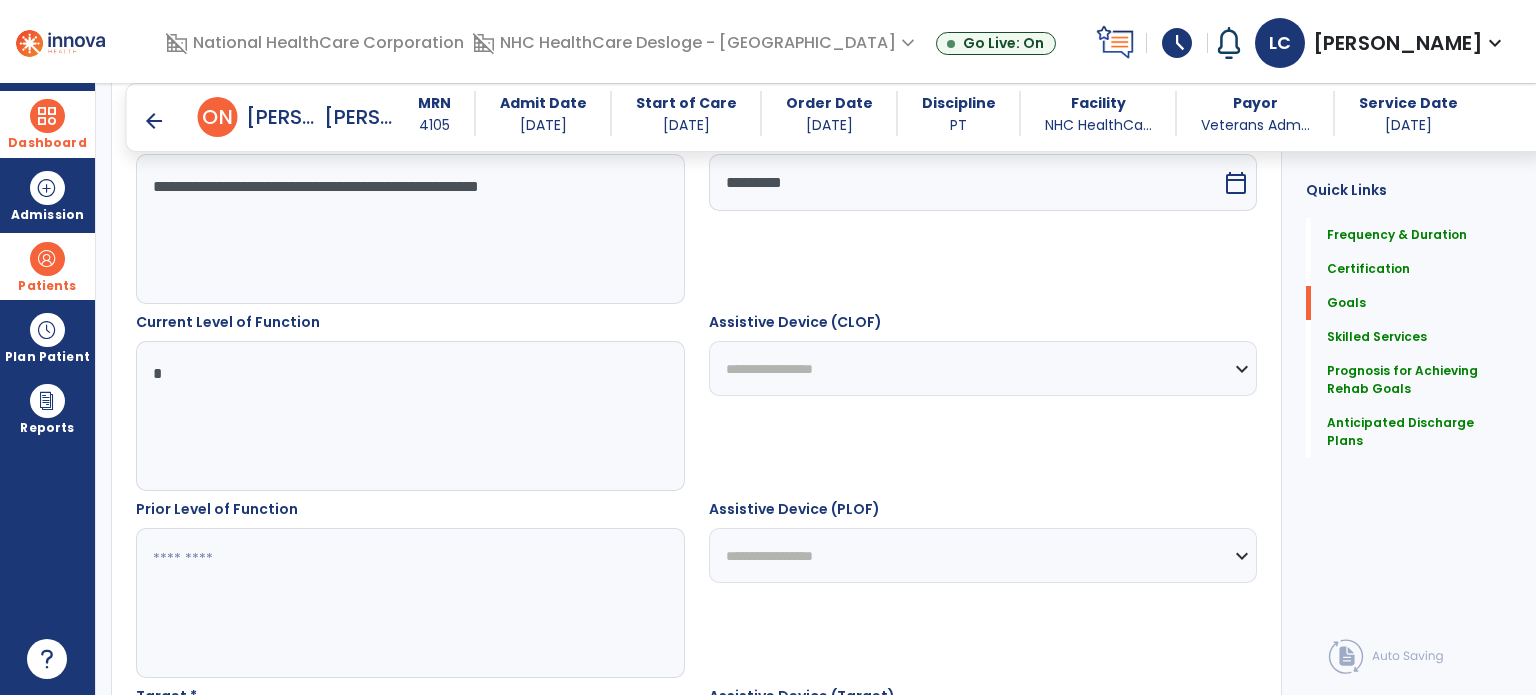 click on "*" at bounding box center (409, 416) 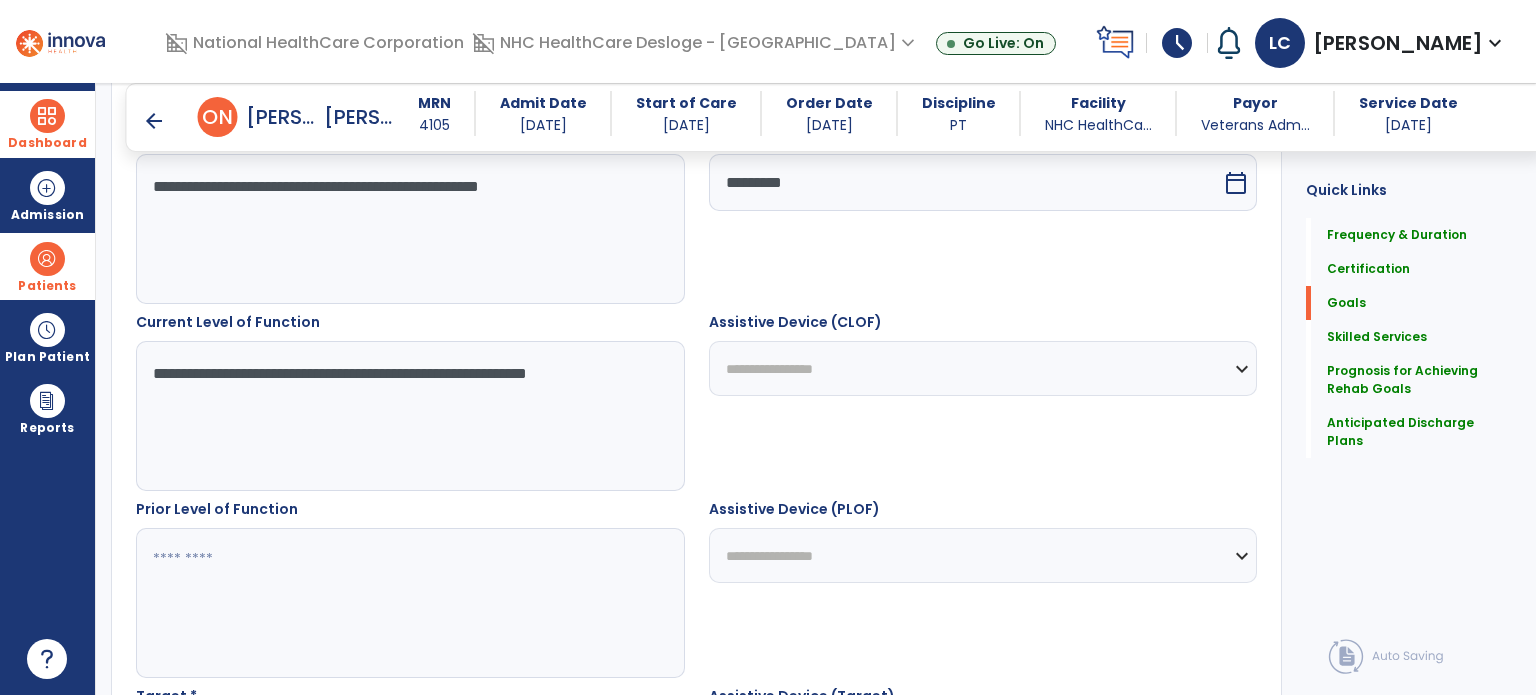 type on "**********" 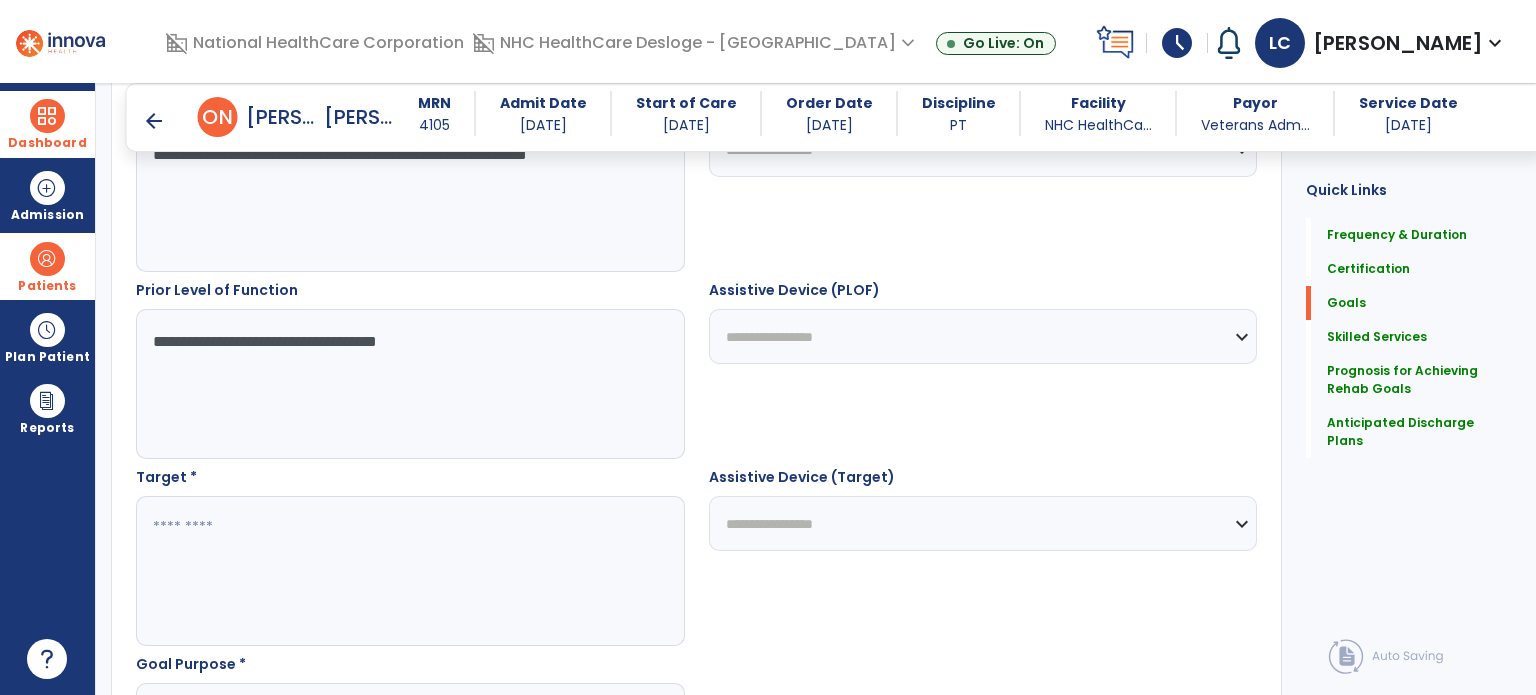 scroll, scrollTop: 841, scrollLeft: 0, axis: vertical 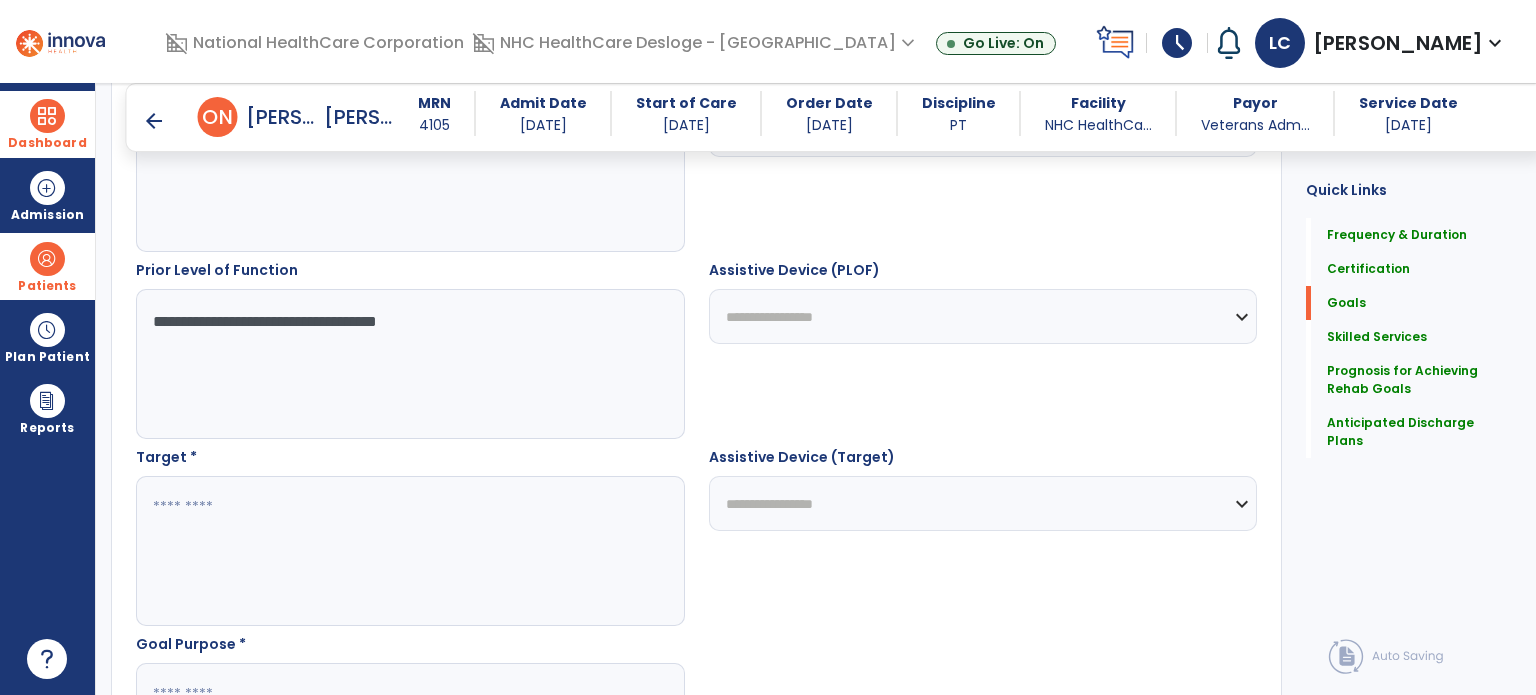 type on "**********" 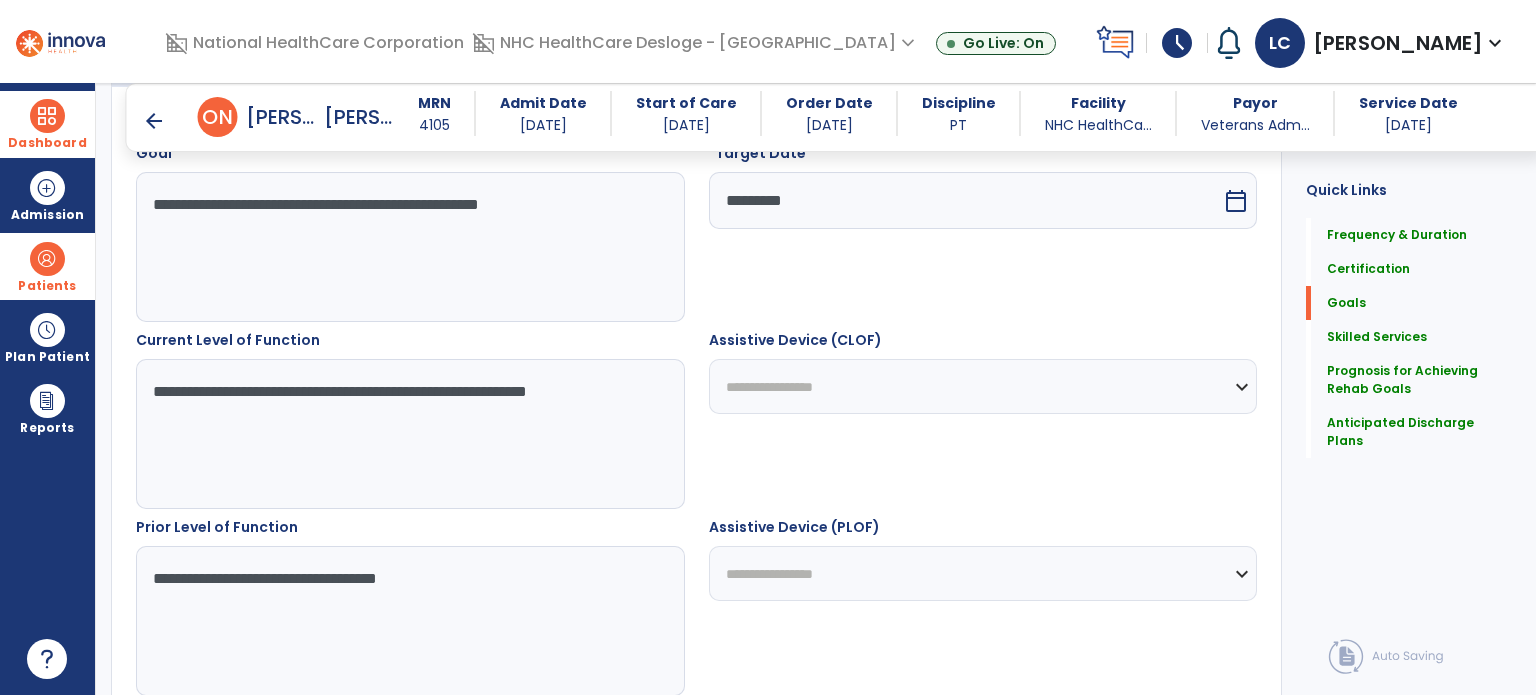 scroll, scrollTop: 583, scrollLeft: 0, axis: vertical 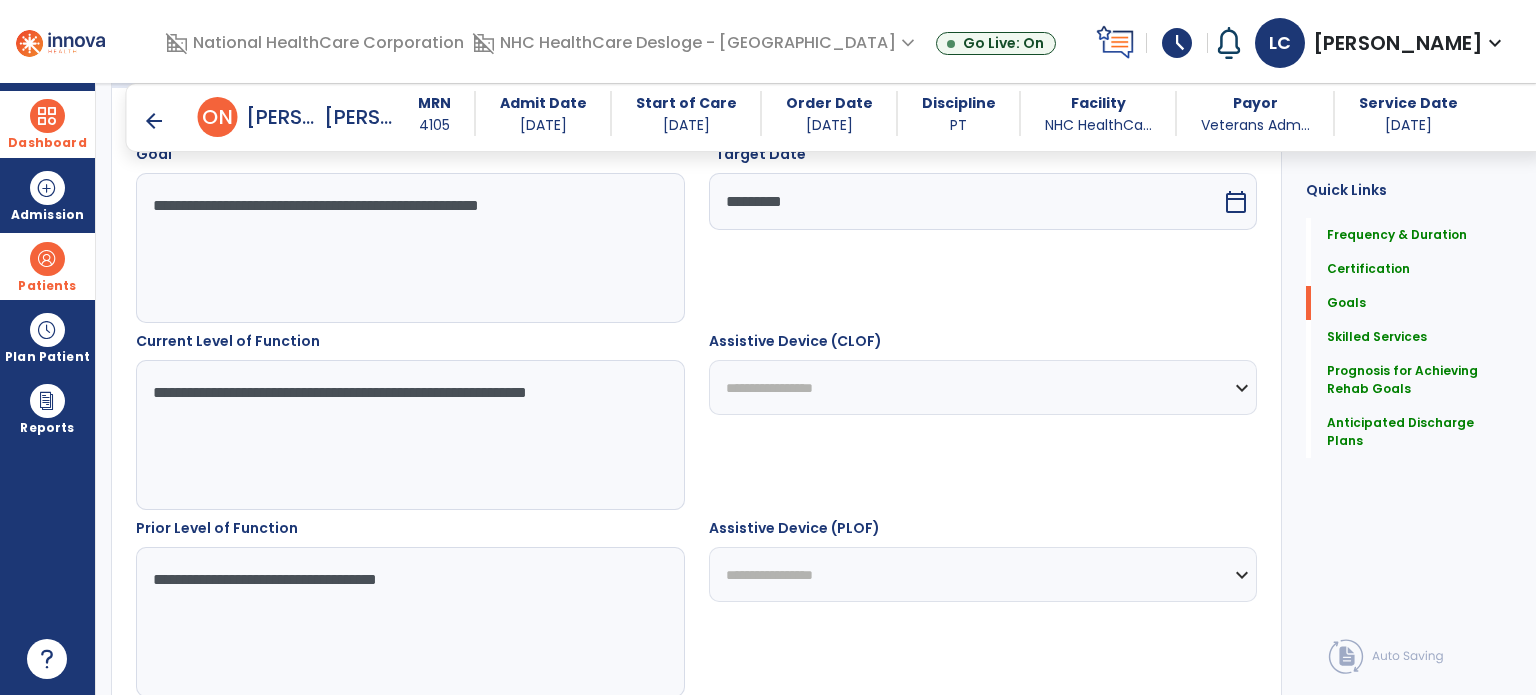drag, startPoint x: 330, startPoint y: 204, endPoint x: 580, endPoint y: 219, distance: 250.4496 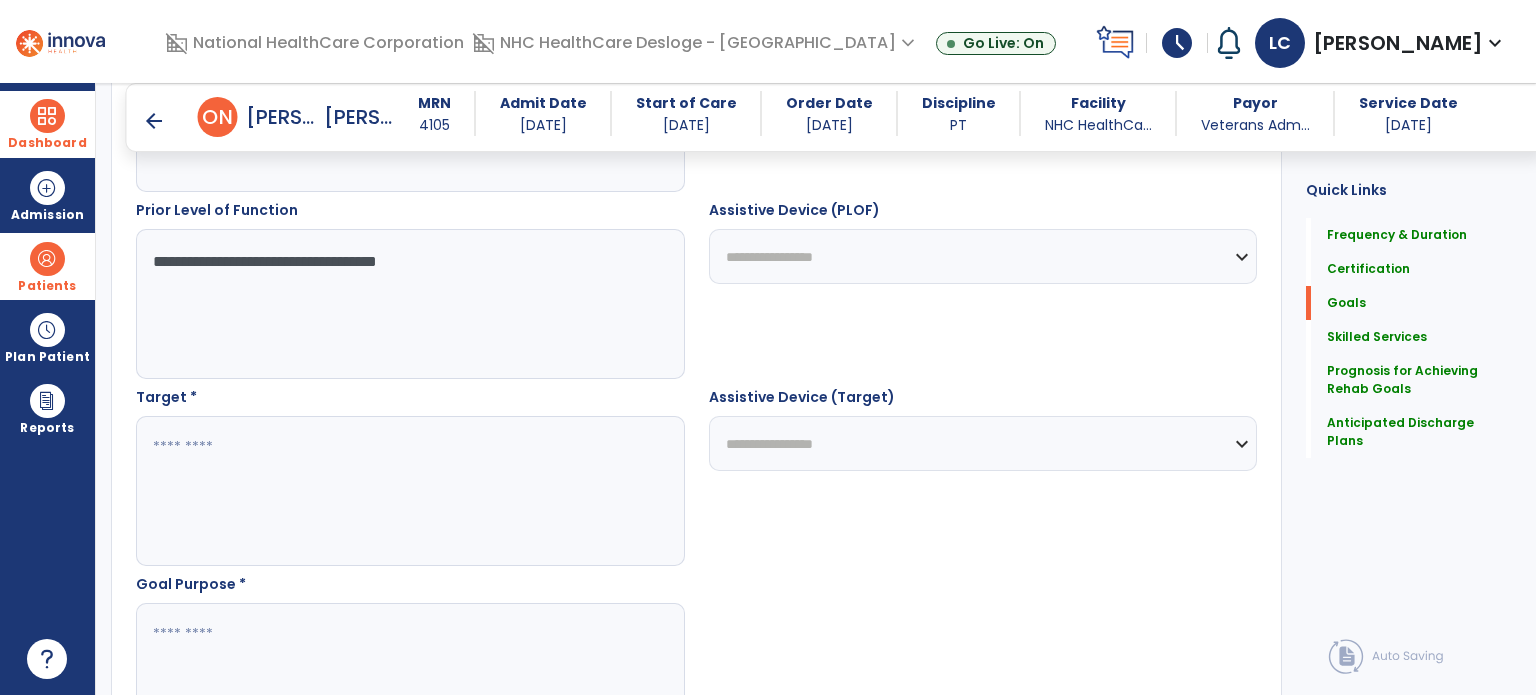 scroll, scrollTop: 912, scrollLeft: 0, axis: vertical 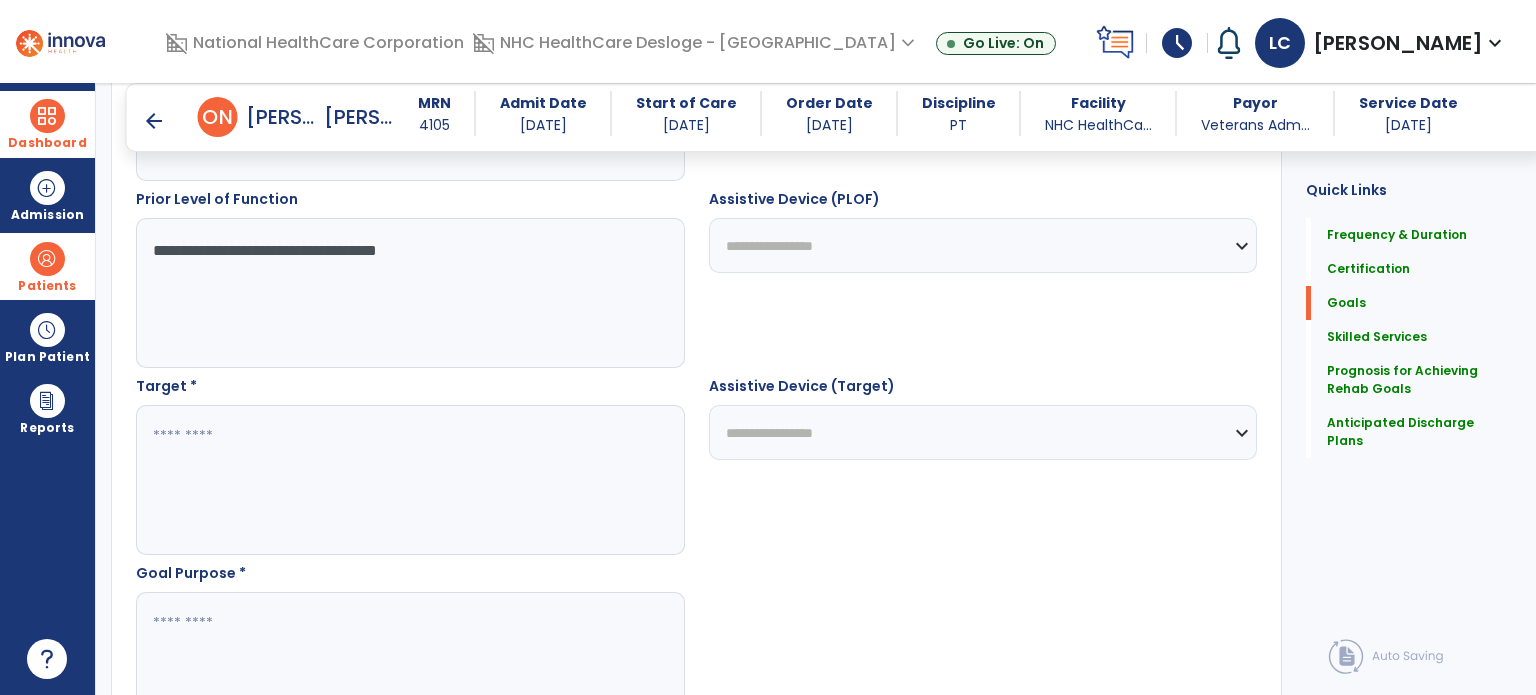 click at bounding box center (409, 480) 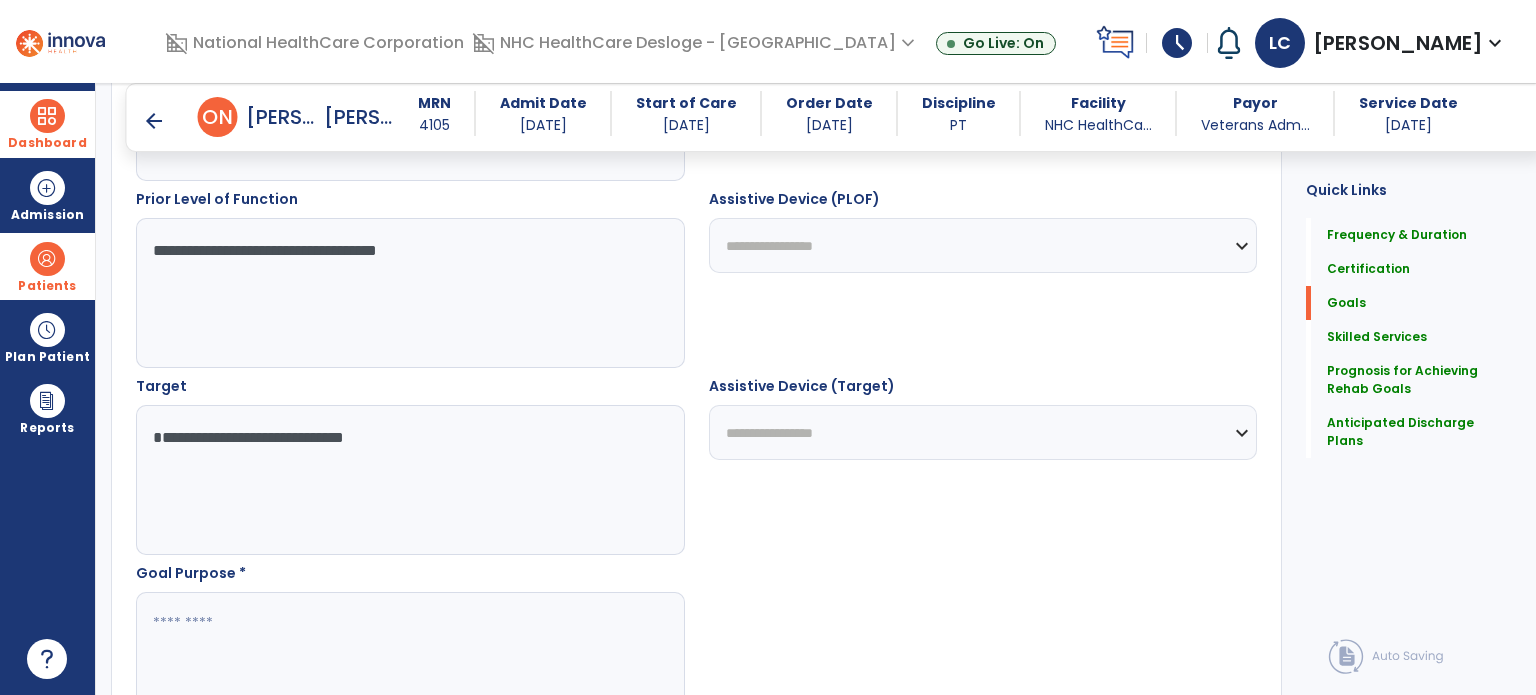 type on "**********" 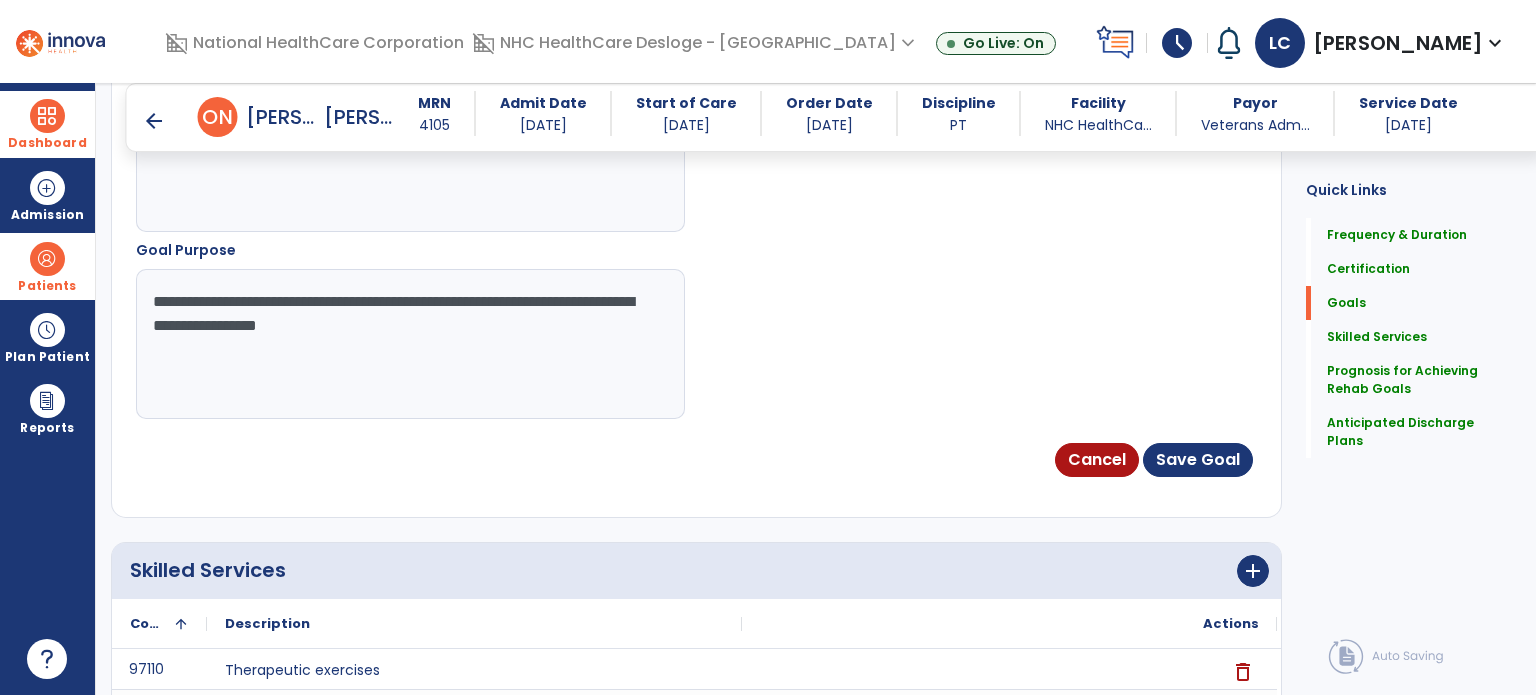 scroll, scrollTop: 1329, scrollLeft: 0, axis: vertical 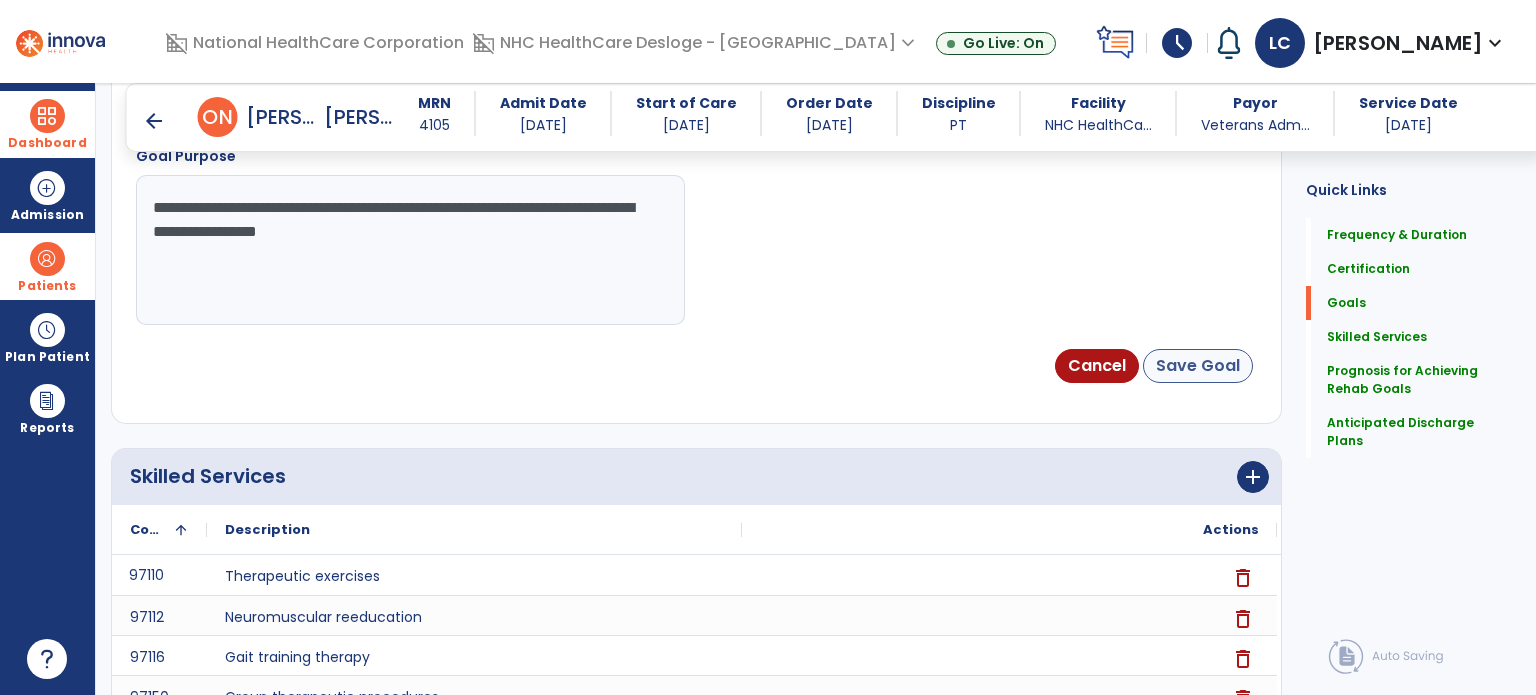 type on "**********" 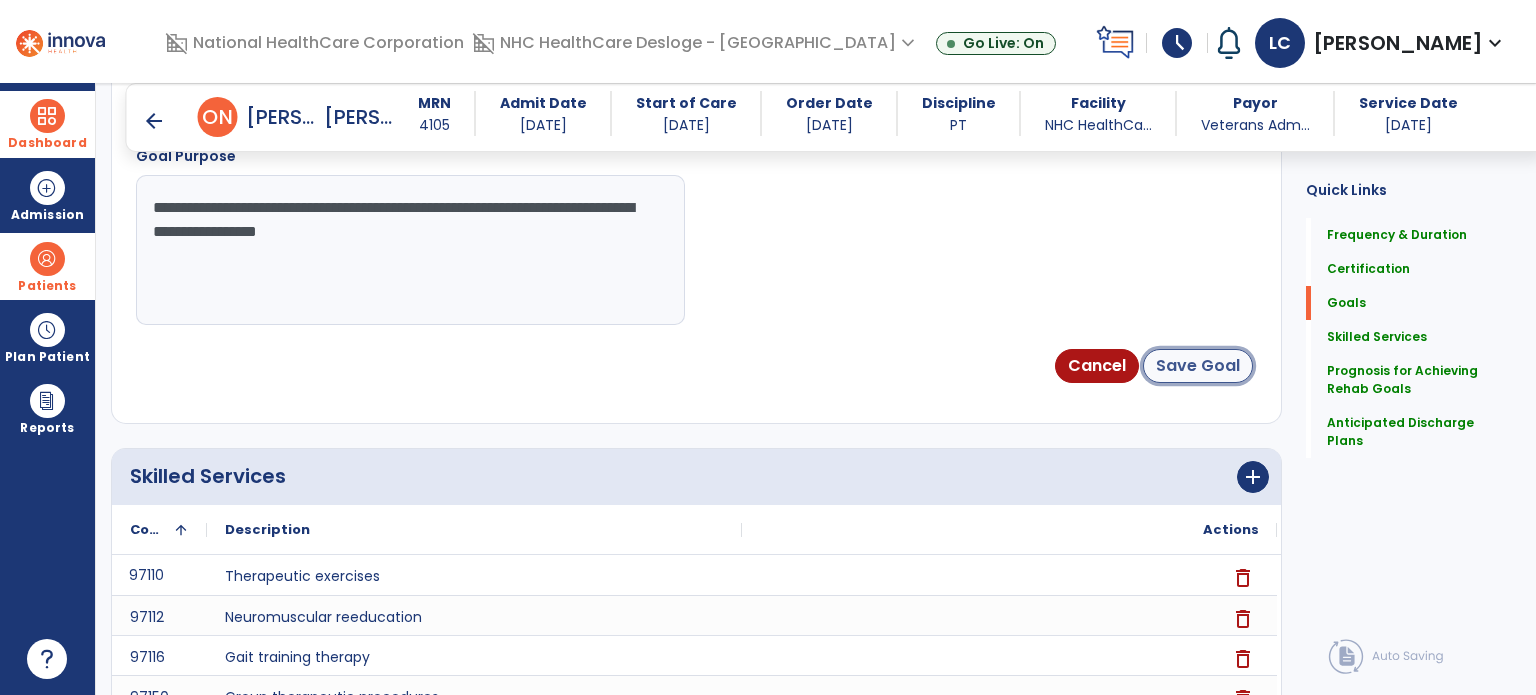click on "Save Goal" at bounding box center [1198, 366] 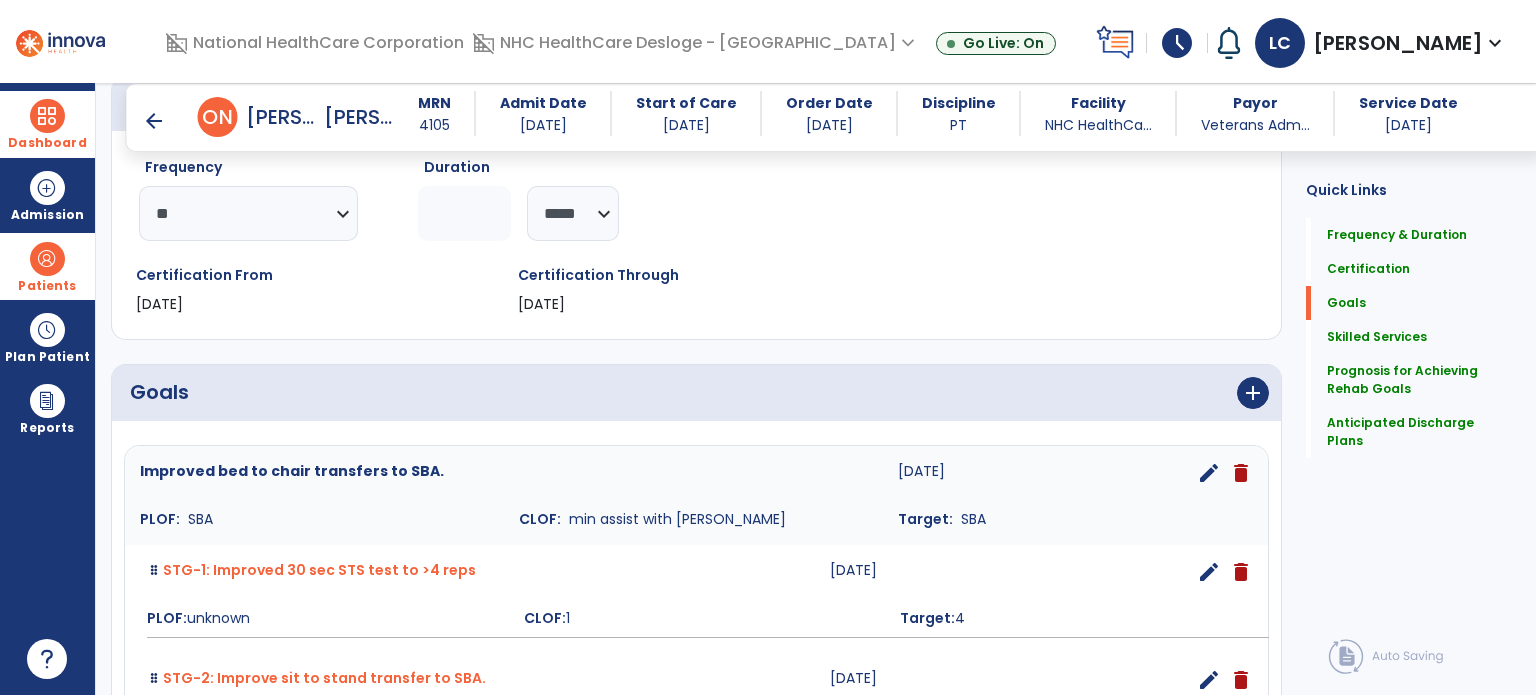 scroll, scrollTop: 748, scrollLeft: 0, axis: vertical 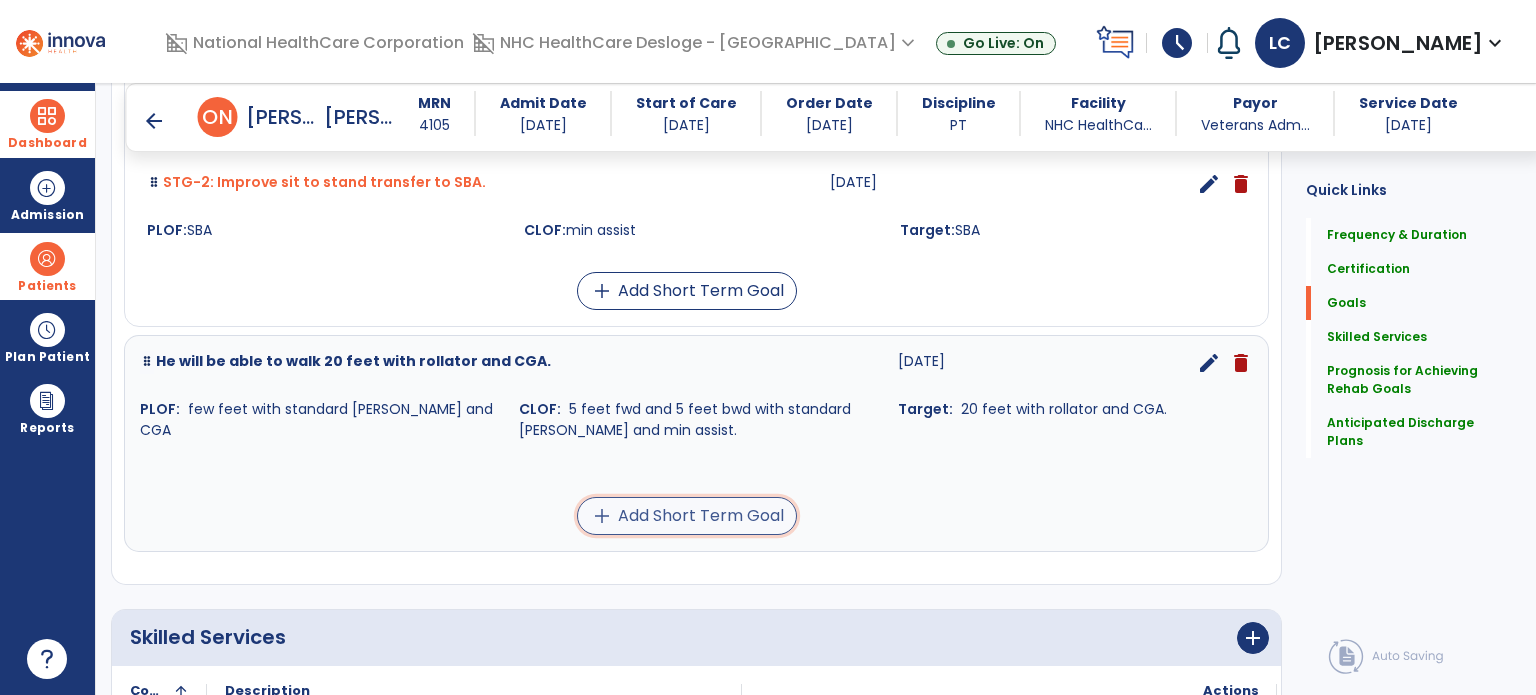 click on "add  Add Short Term Goal" at bounding box center (687, 516) 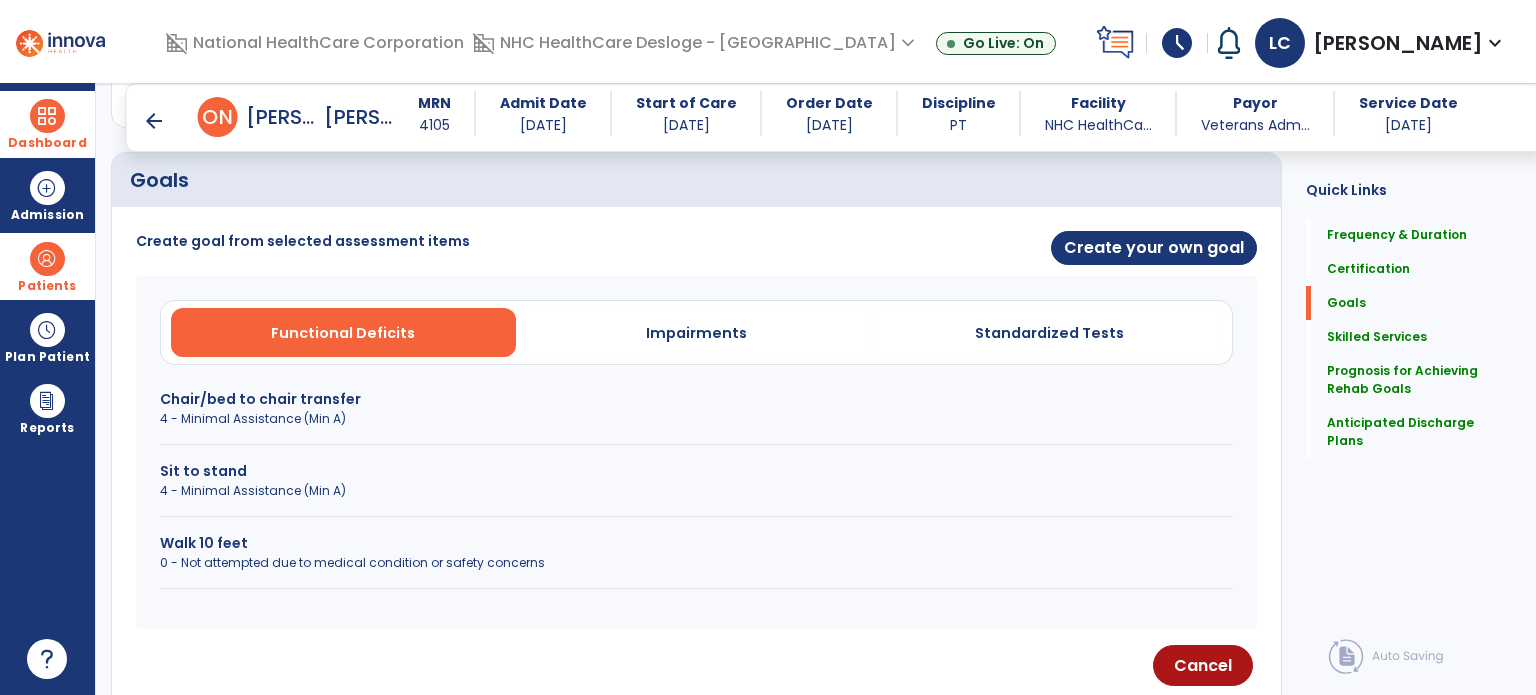 scroll, scrollTop: 464, scrollLeft: 0, axis: vertical 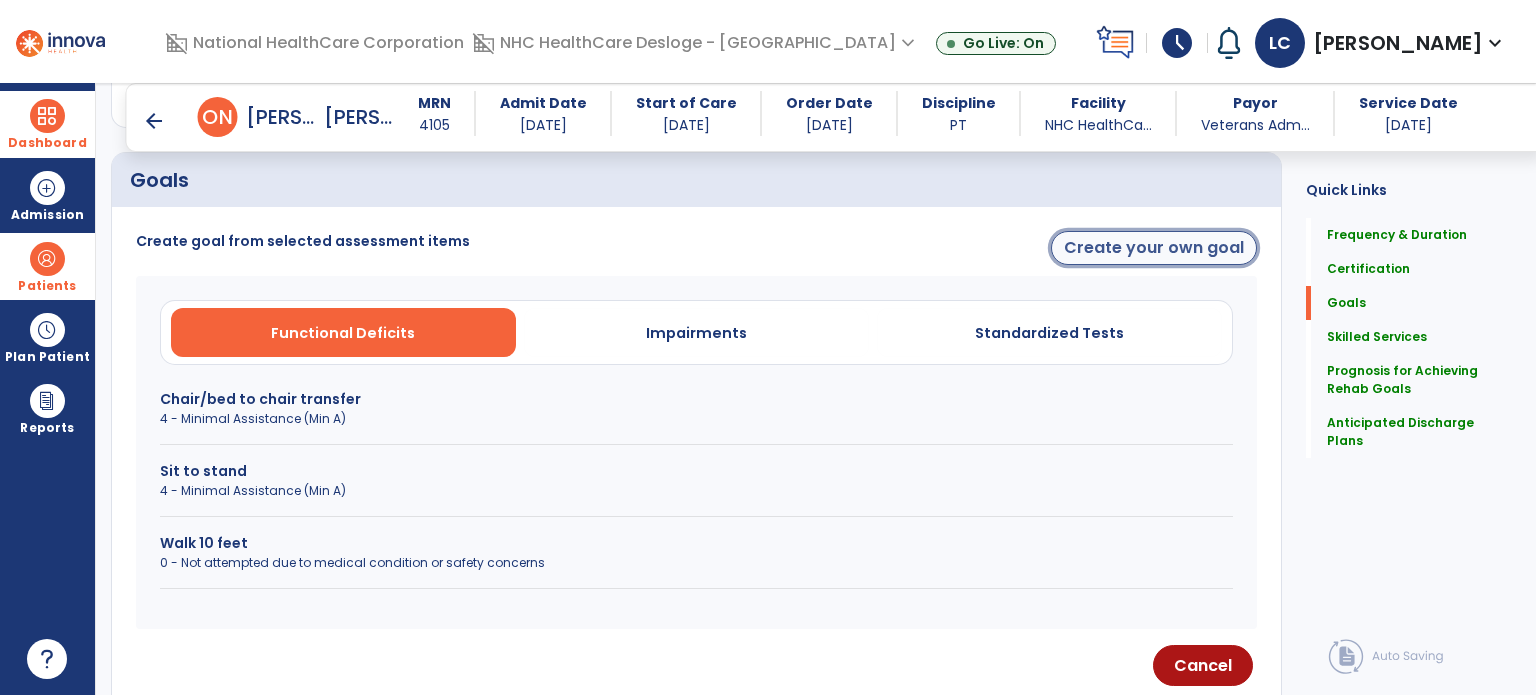 click on "Create your own goal" at bounding box center [1154, 248] 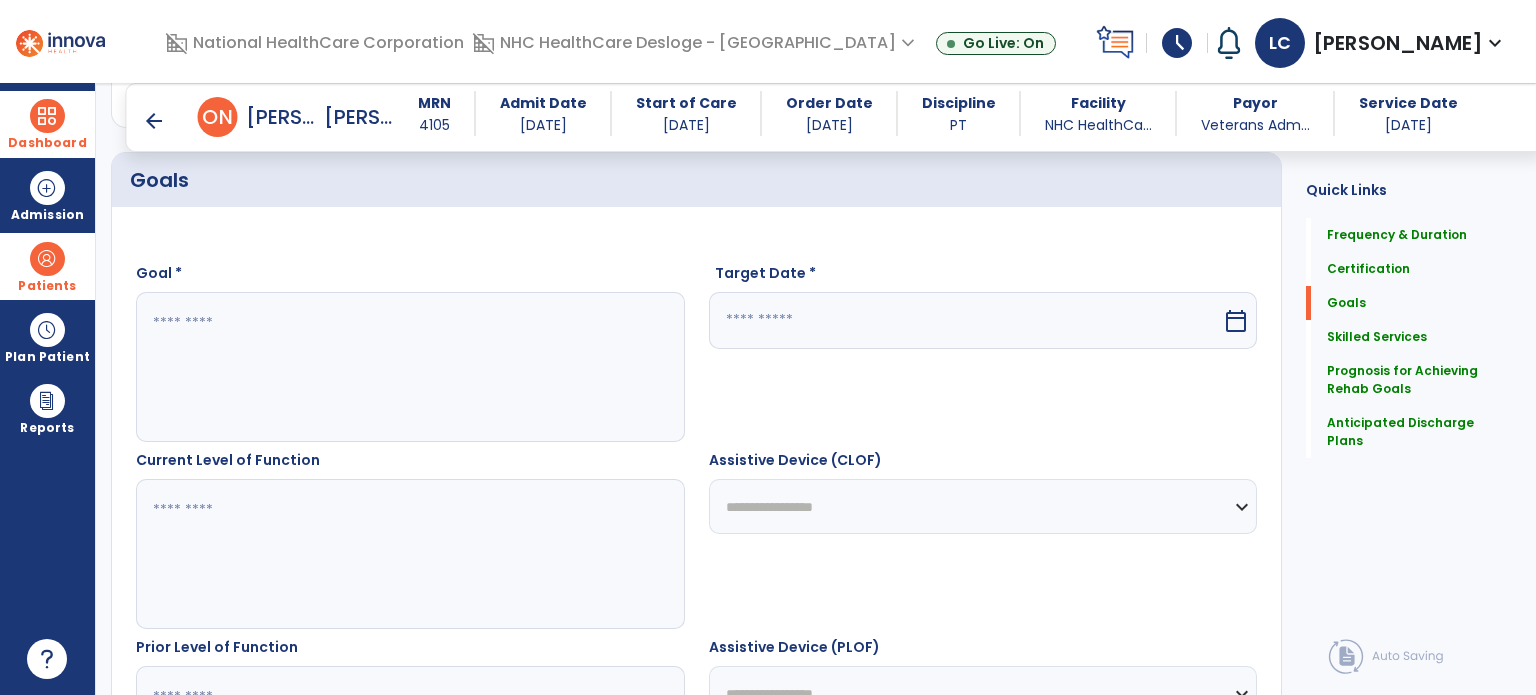 click at bounding box center (409, 367) 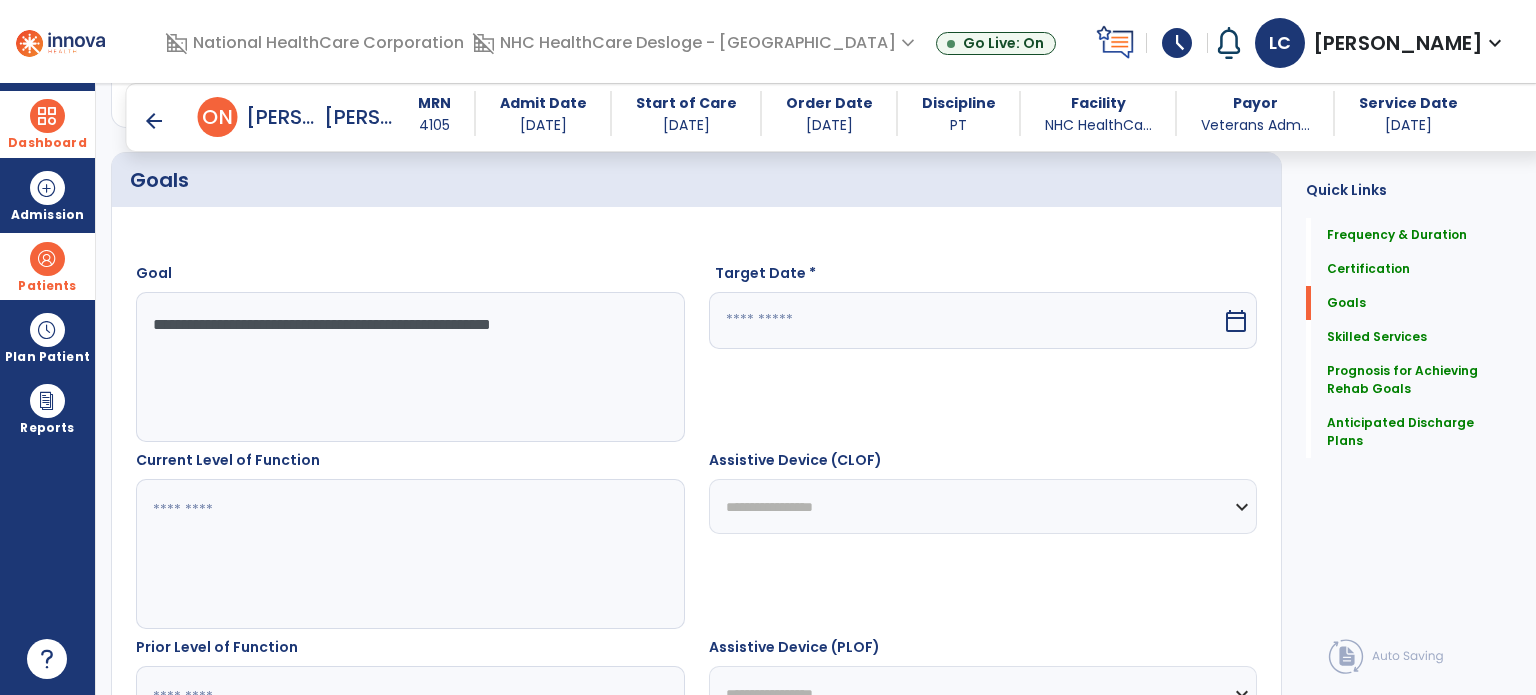 type on "**********" 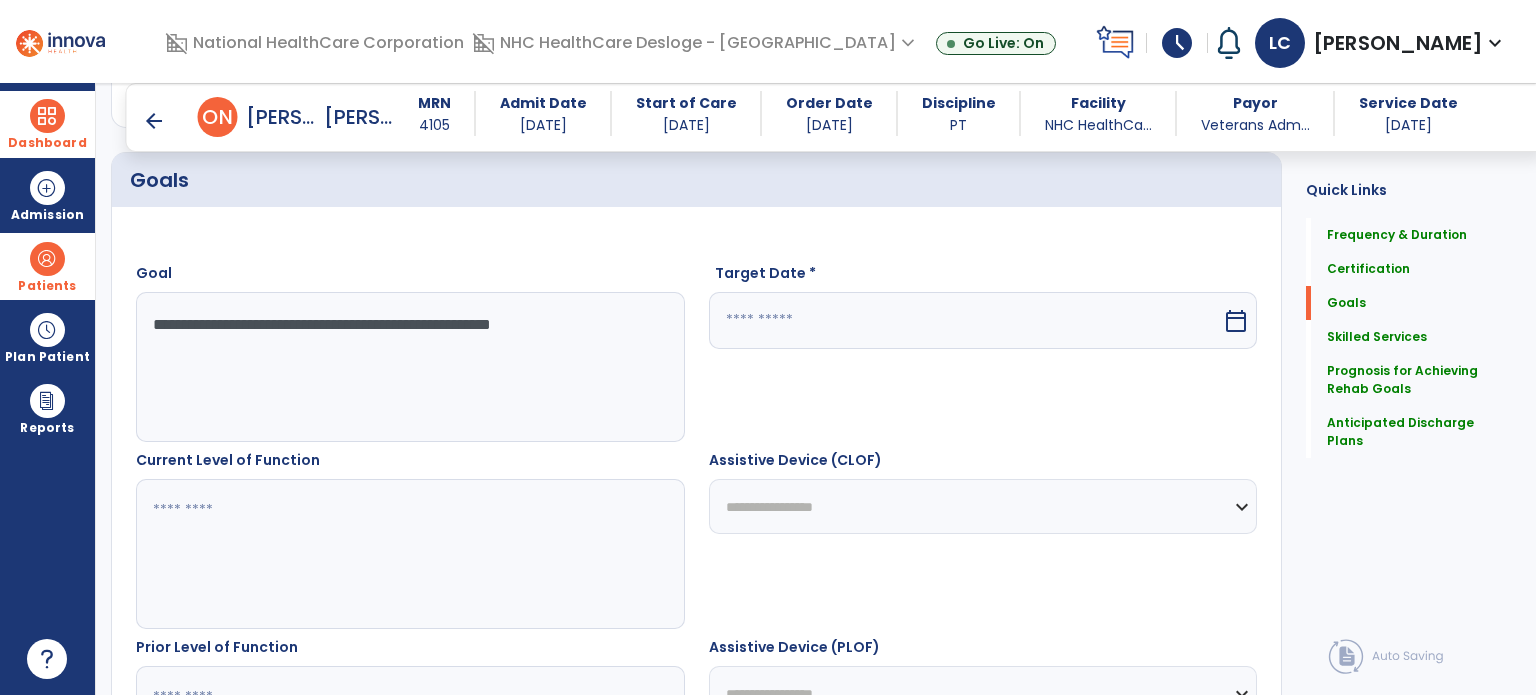click at bounding box center [966, 320] 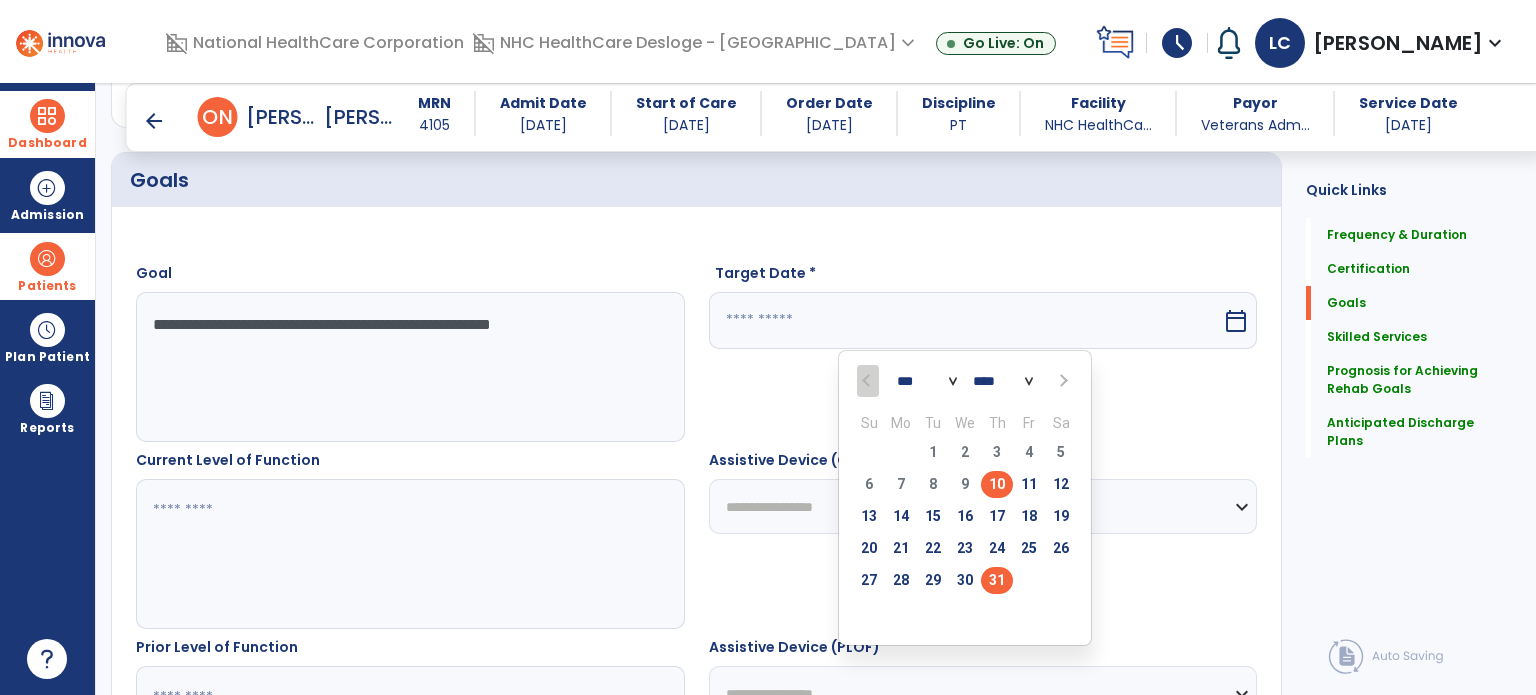 click on "31" at bounding box center [997, 580] 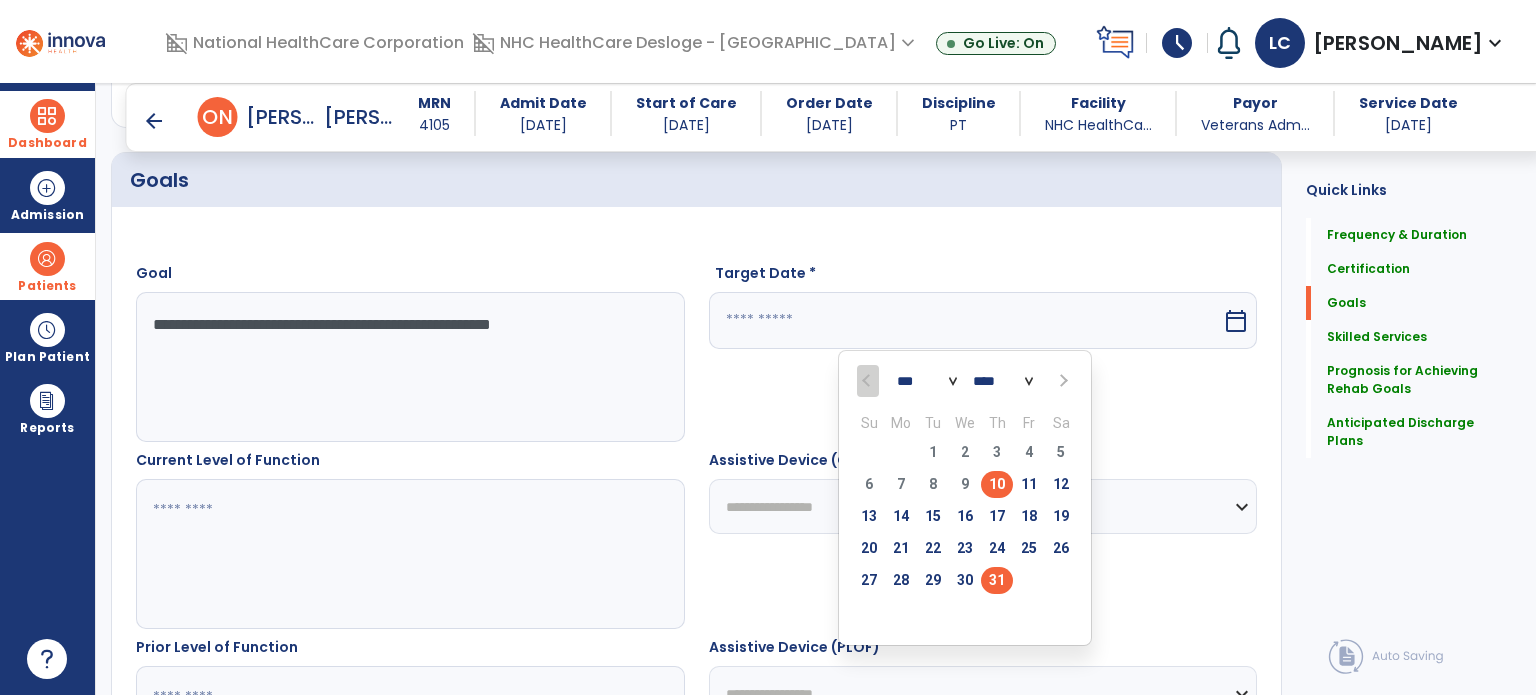 type on "*********" 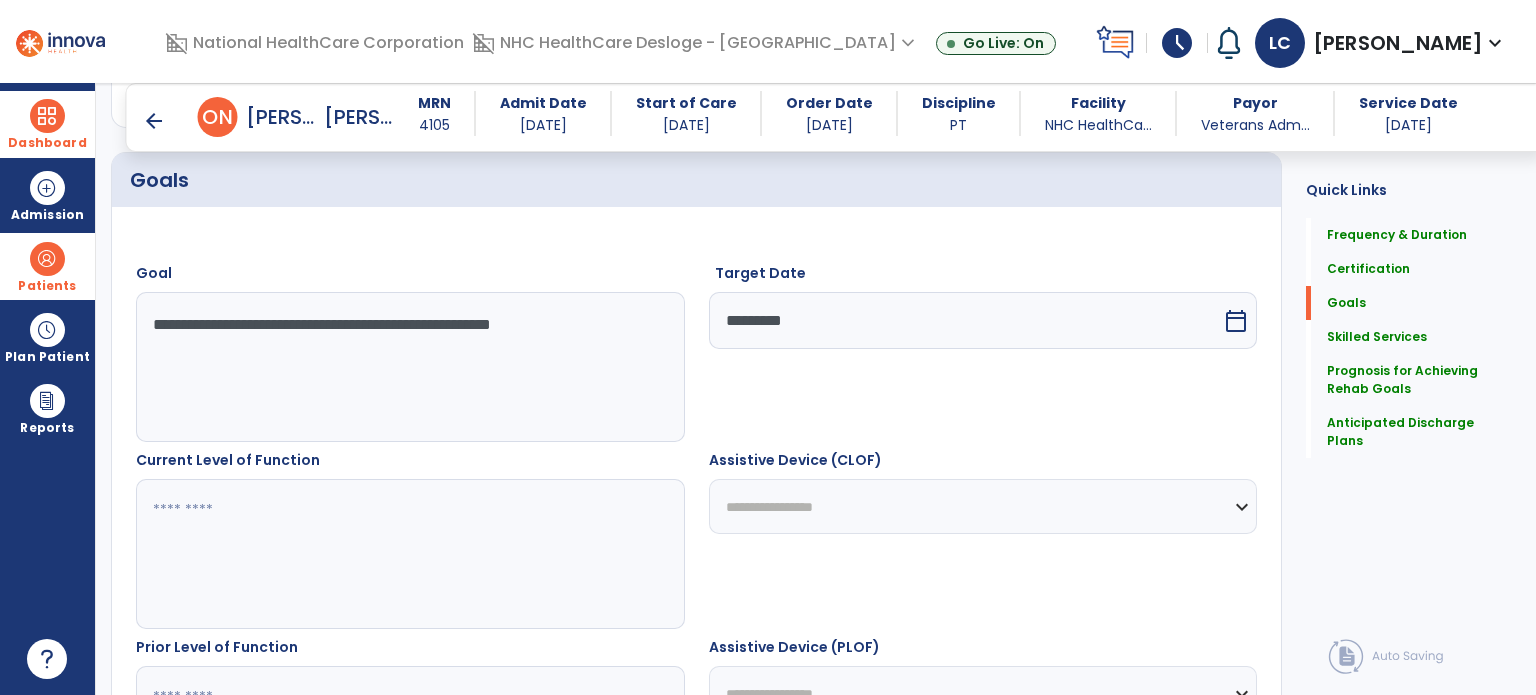 click at bounding box center (409, 554) 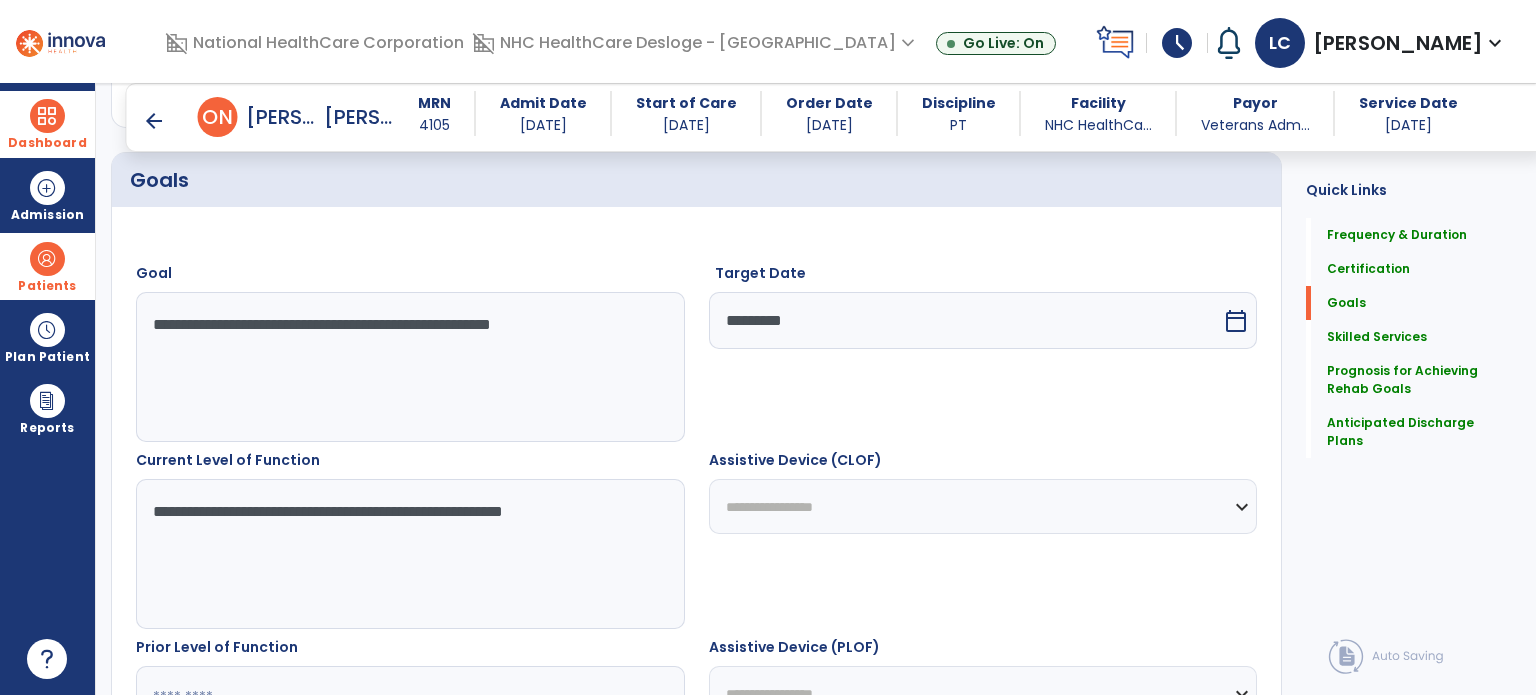 click on "**********" at bounding box center [409, 554] 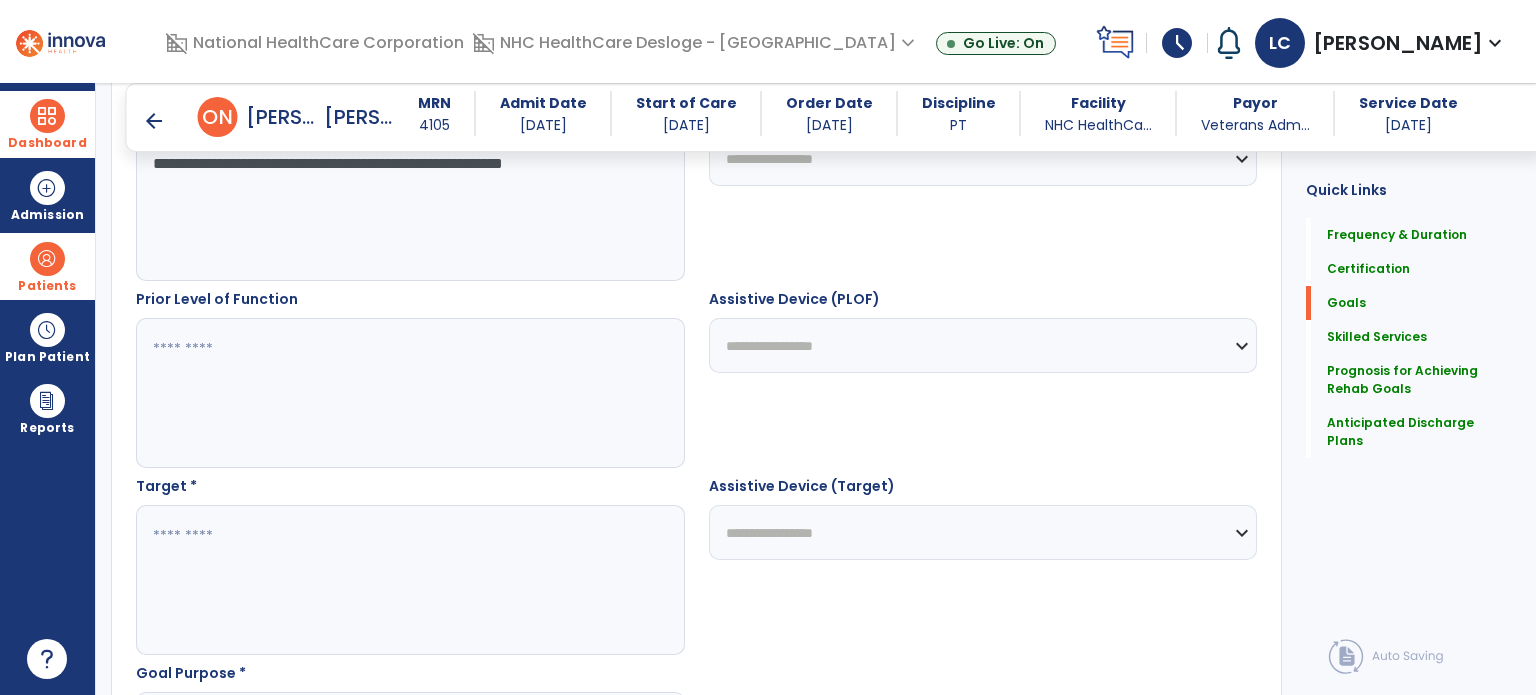 scroll, scrollTop: 821, scrollLeft: 0, axis: vertical 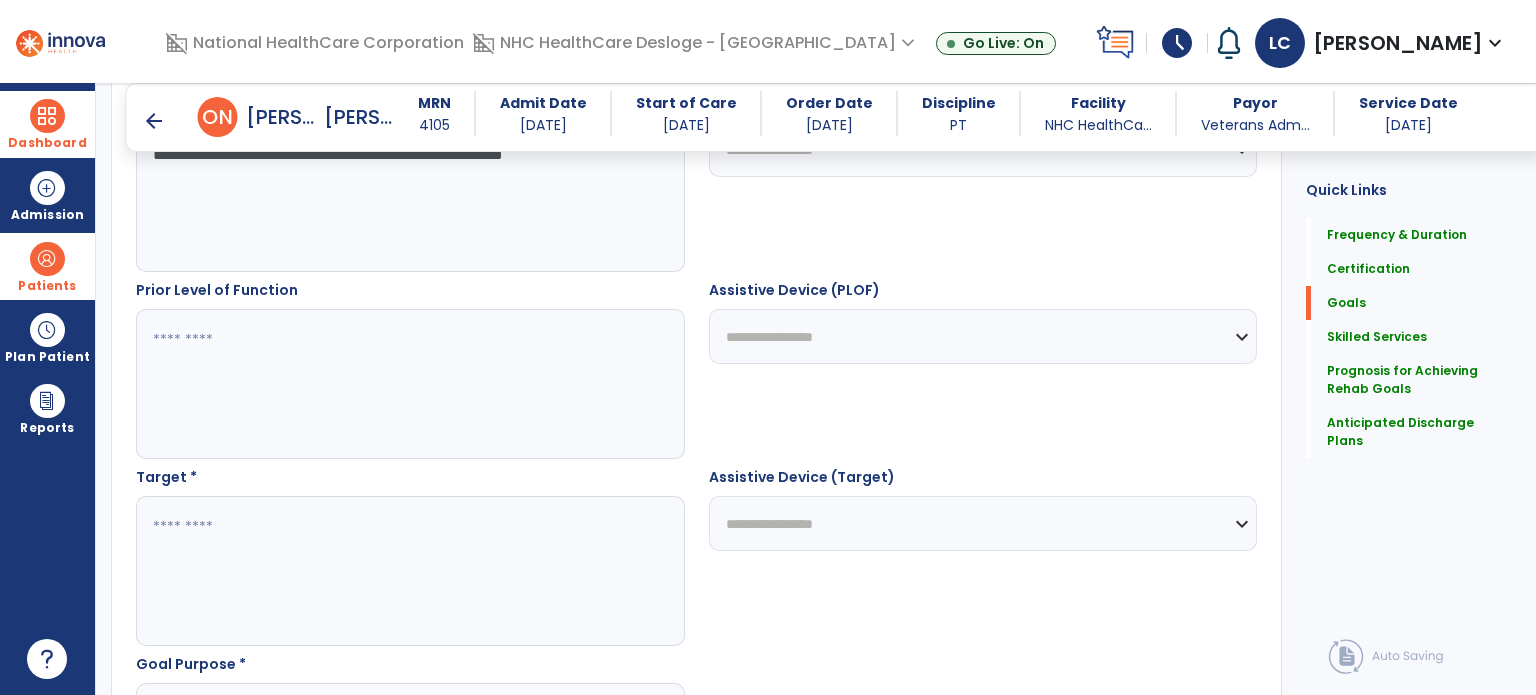 type on "**********" 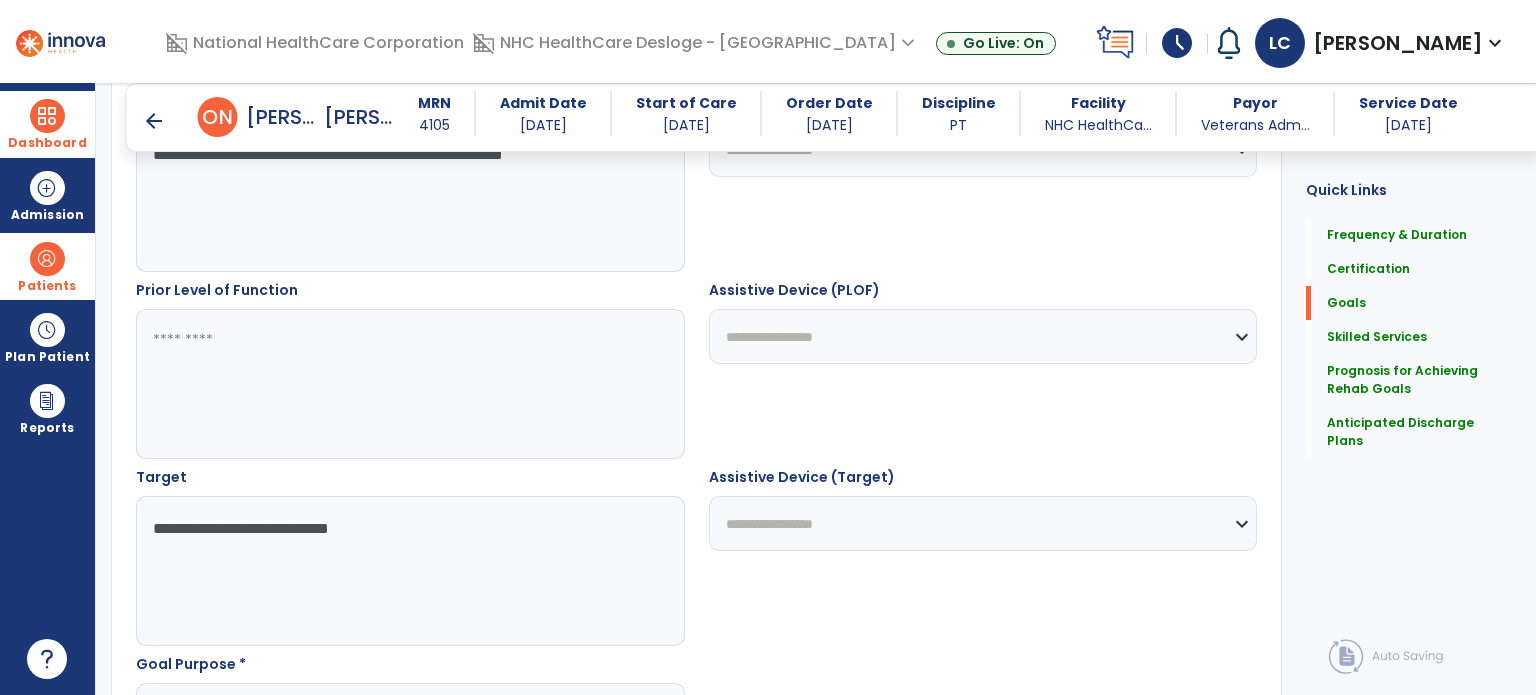 scroll, scrollTop: 918, scrollLeft: 0, axis: vertical 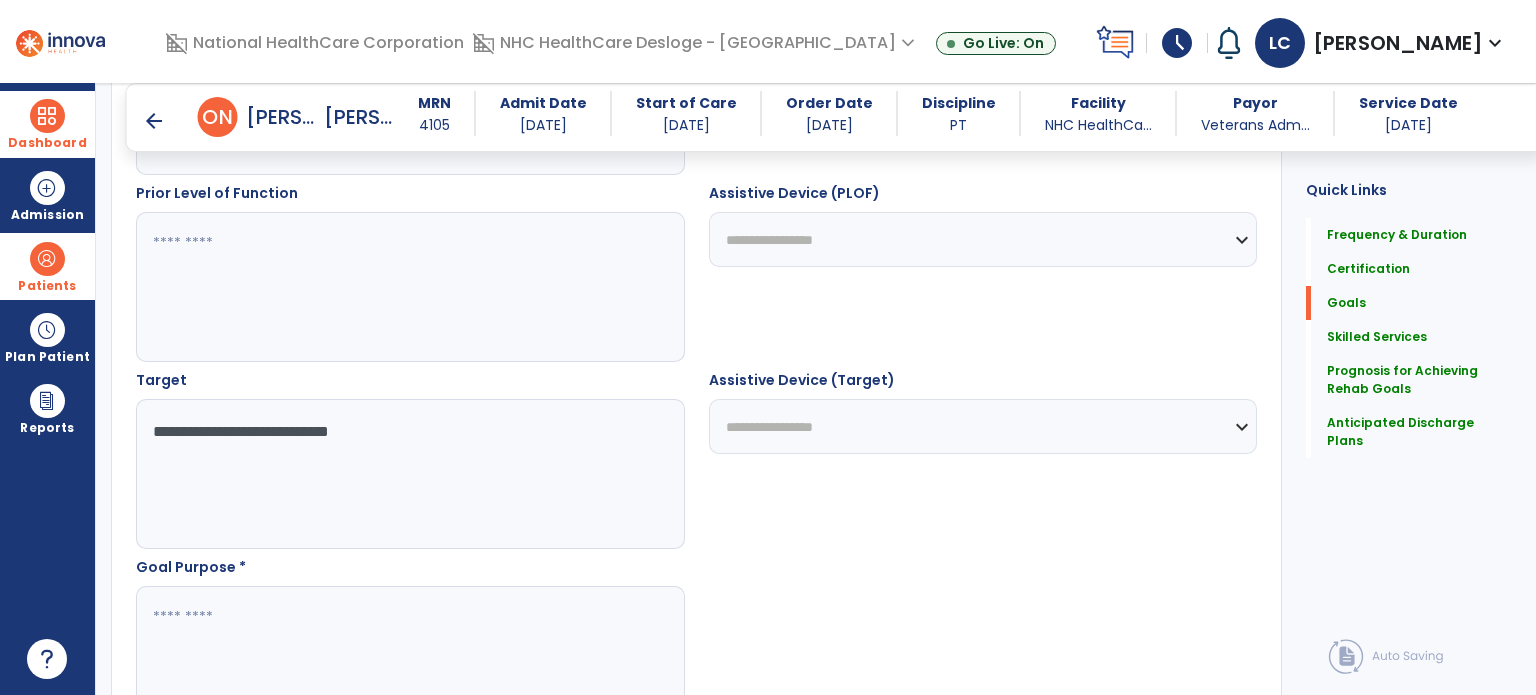 type on "**********" 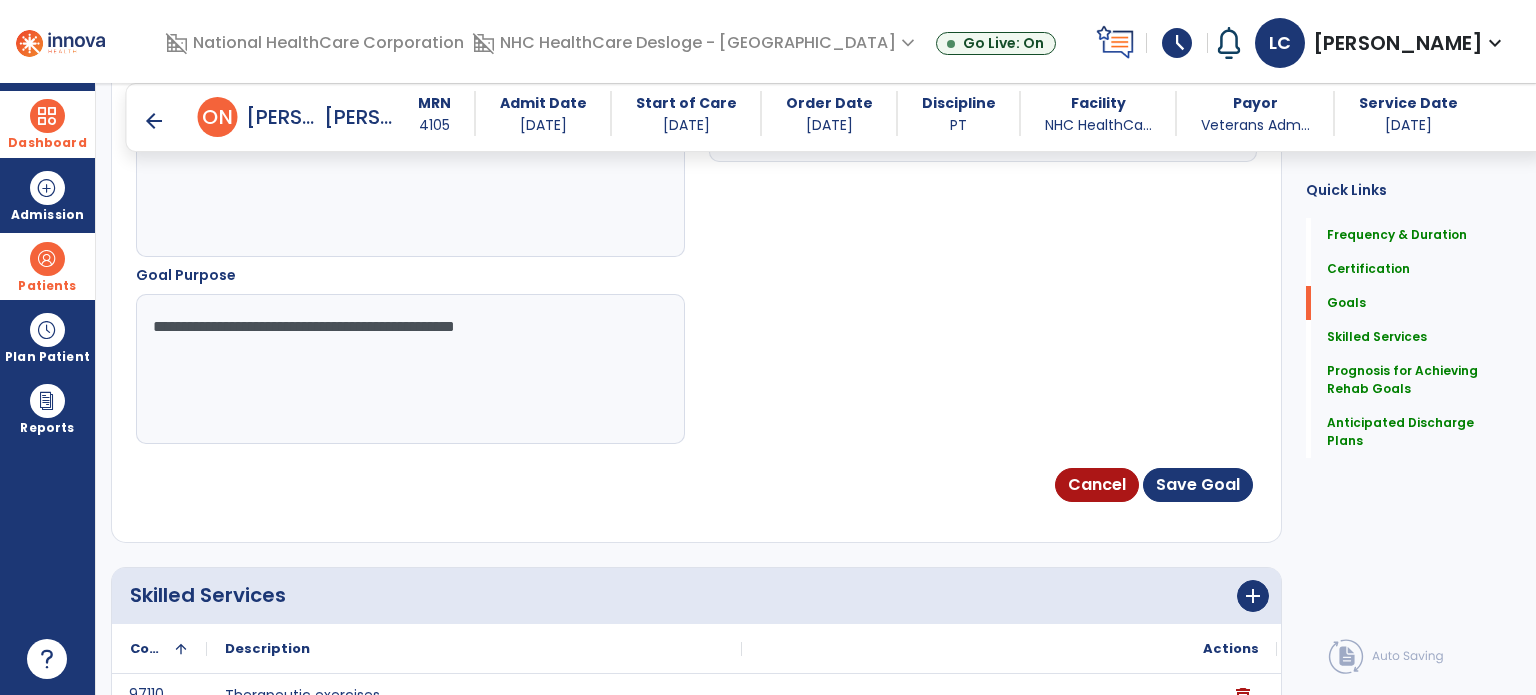scroll, scrollTop: 1212, scrollLeft: 0, axis: vertical 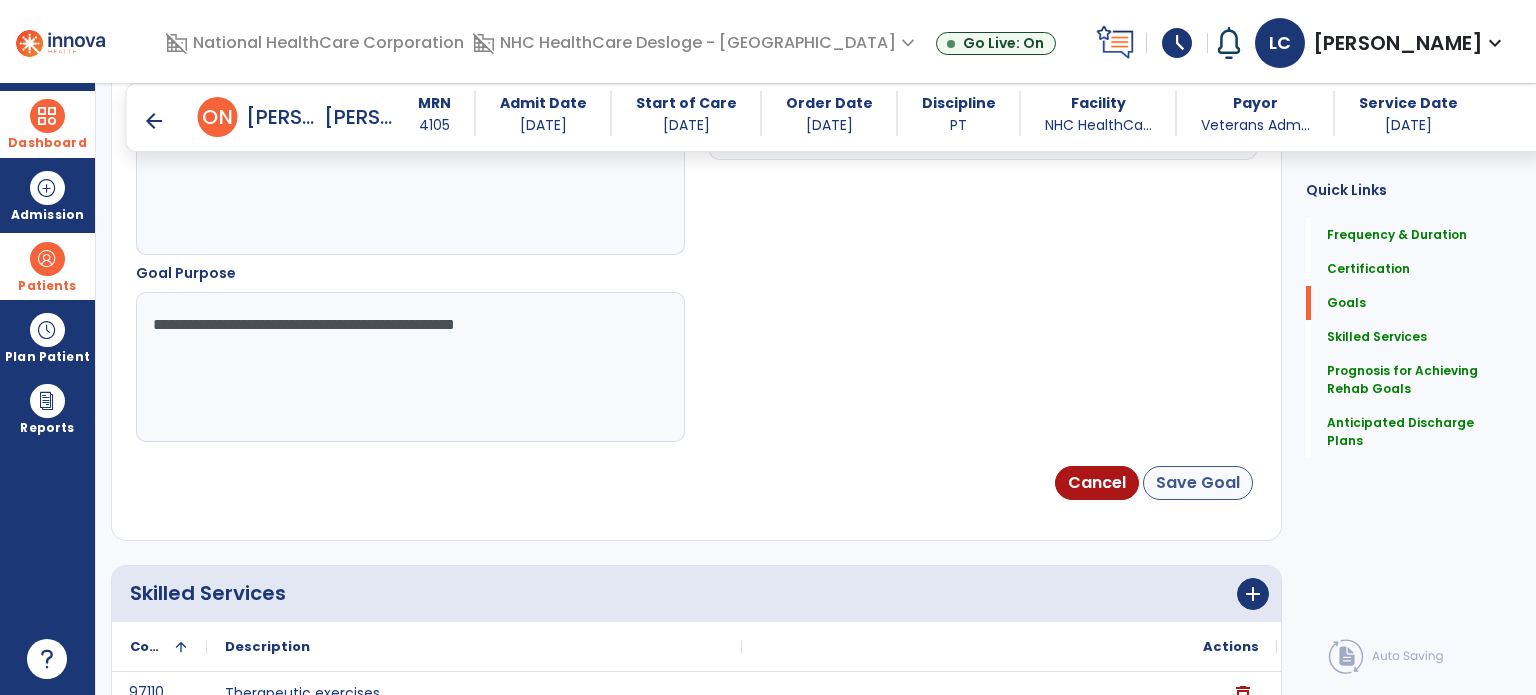 type on "**********" 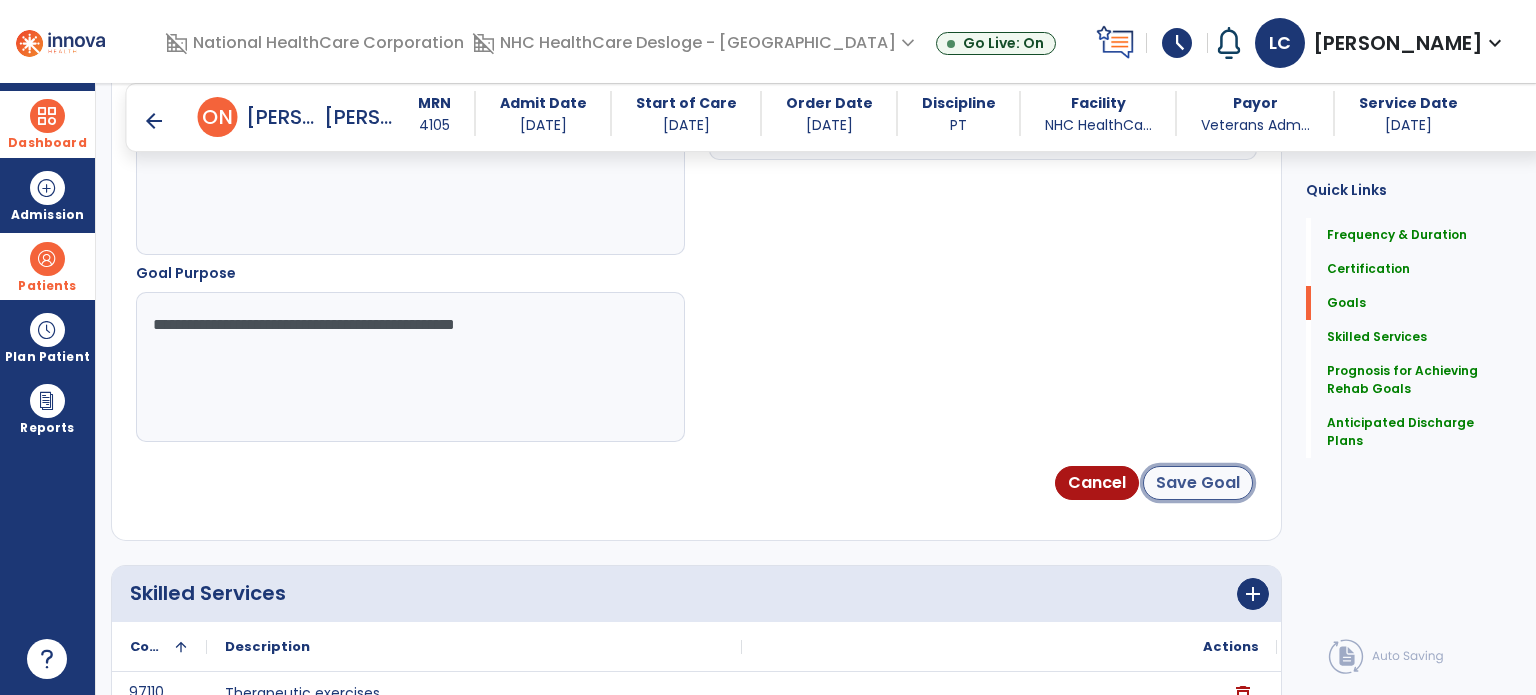 click on "Save Goal" at bounding box center [1198, 483] 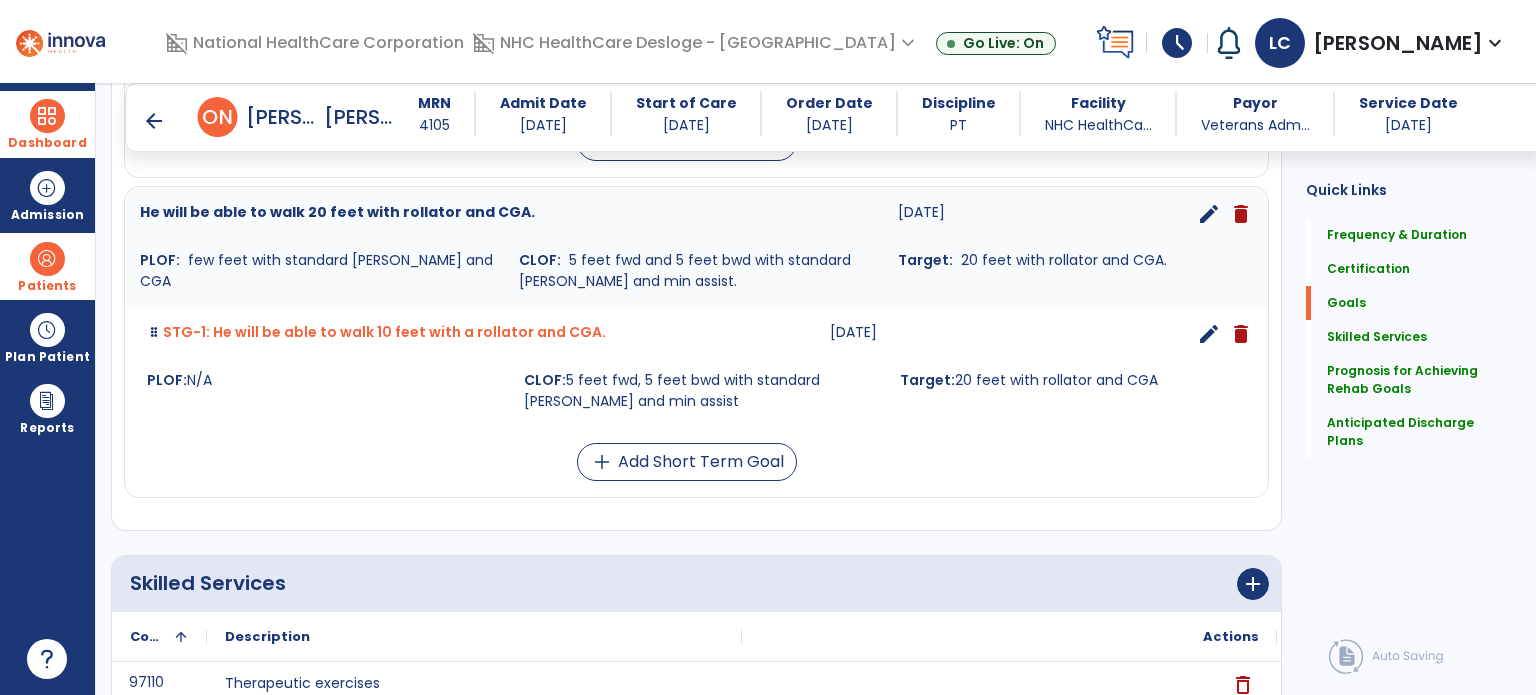 scroll, scrollTop: 922, scrollLeft: 0, axis: vertical 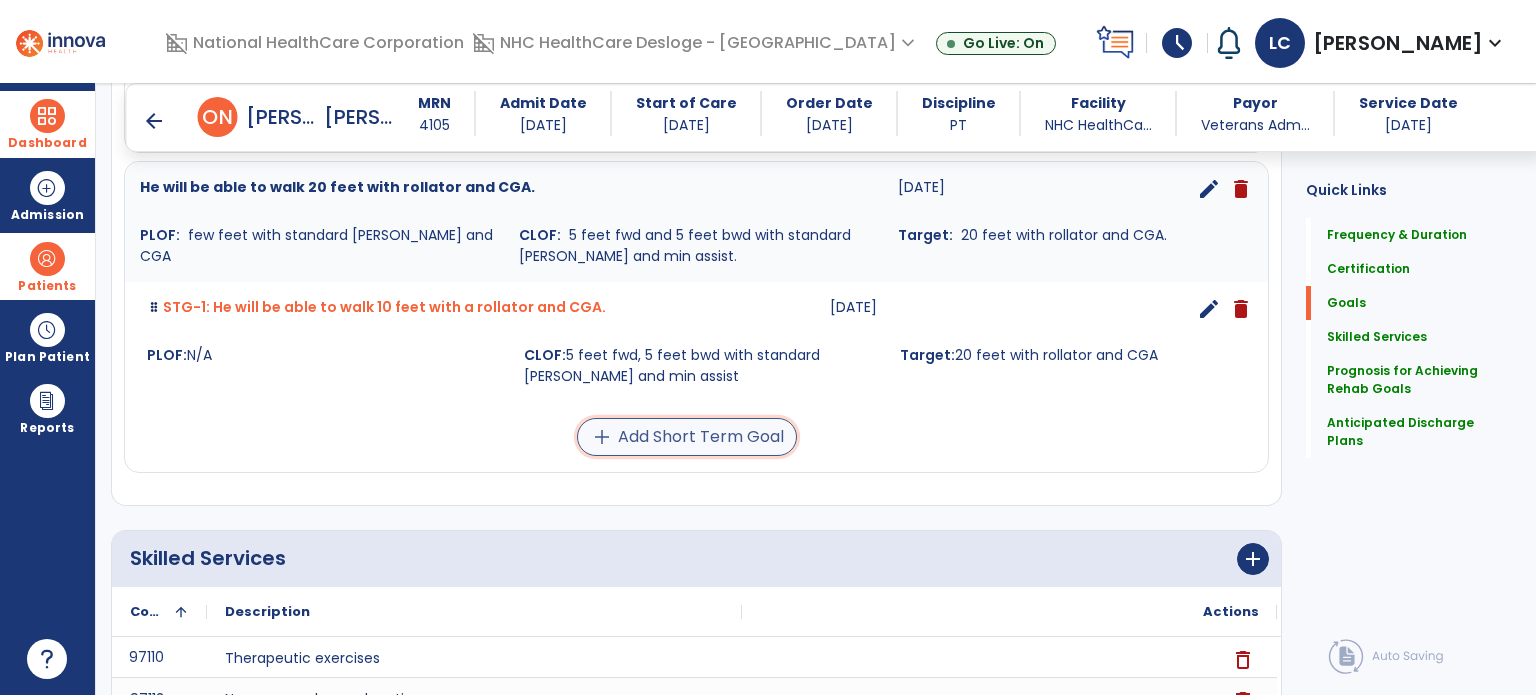 click on "add  Add Short Term Goal" at bounding box center (687, 437) 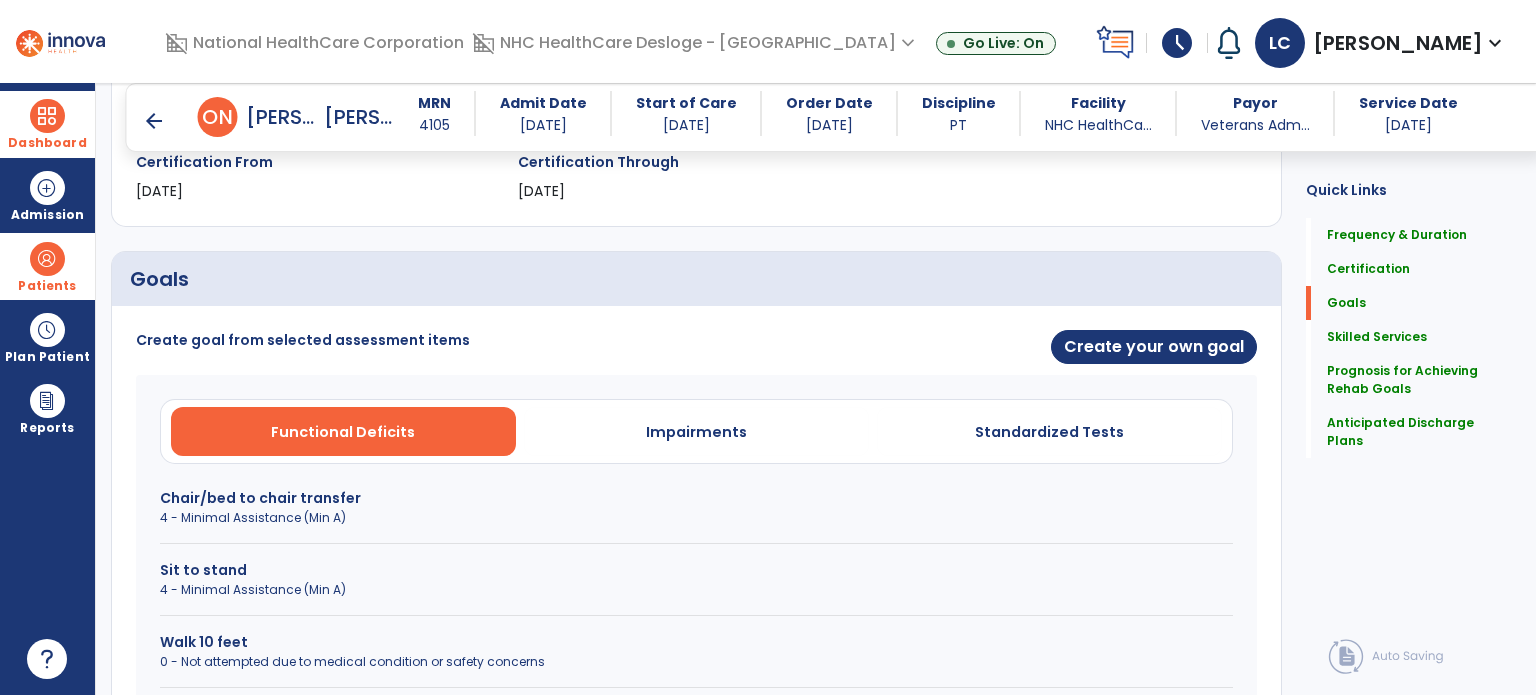 scroll, scrollTop: 364, scrollLeft: 0, axis: vertical 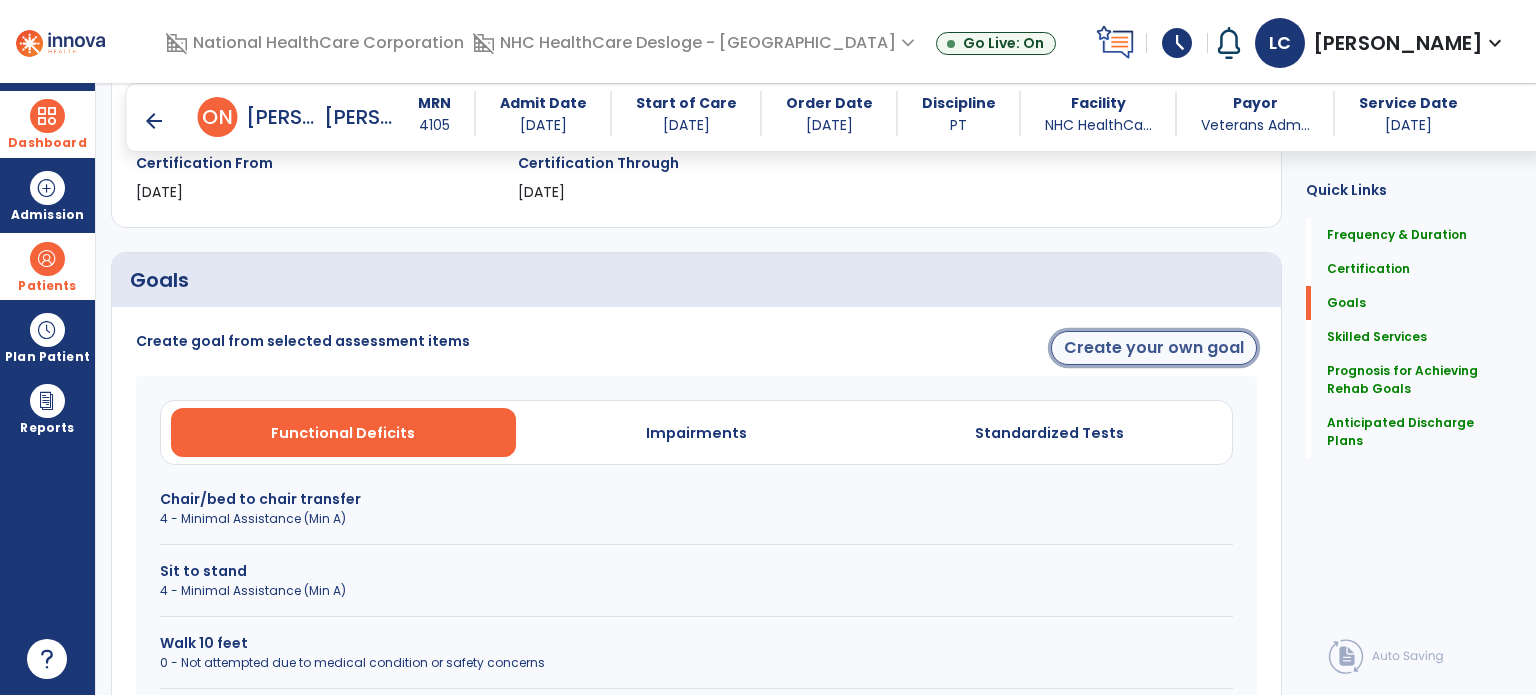 click on "Create your own goal" at bounding box center (1154, 348) 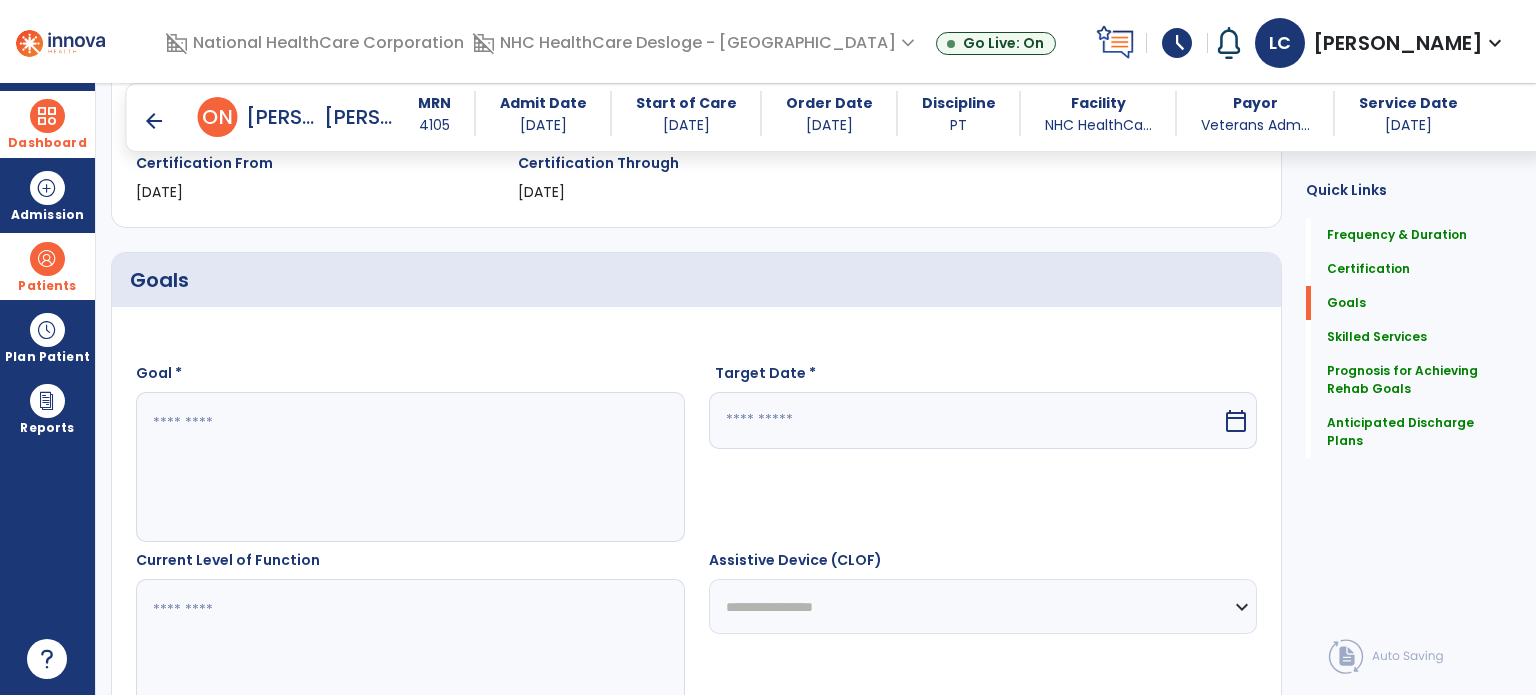 click at bounding box center [409, 467] 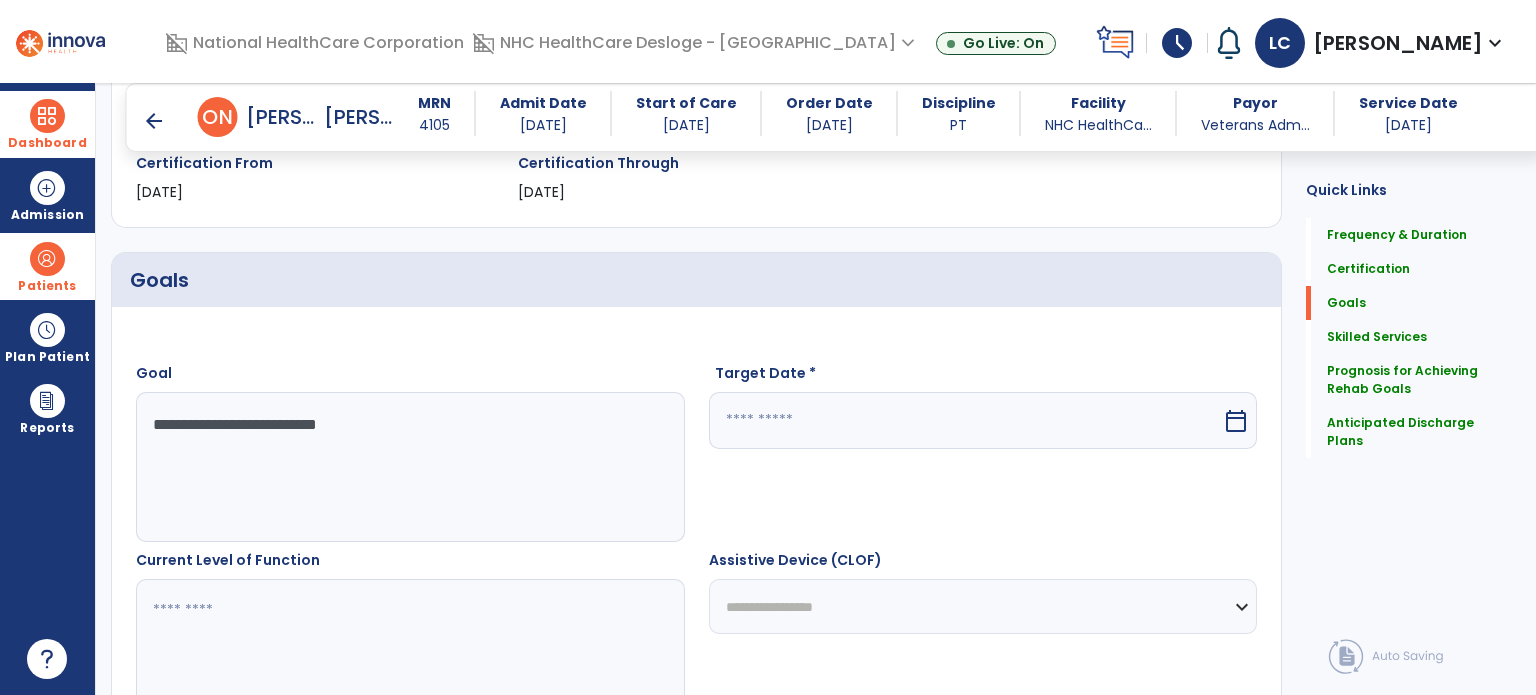 type on "**********" 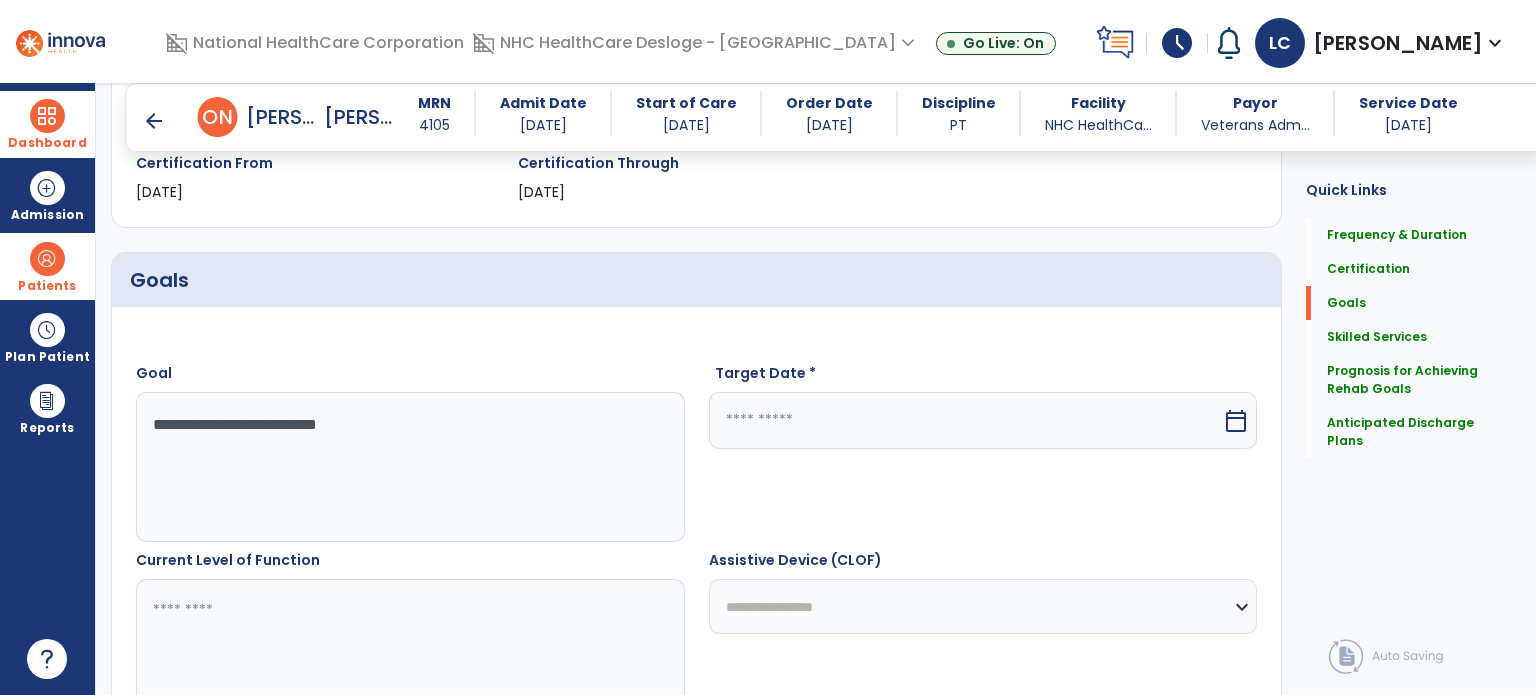click at bounding box center (966, 420) 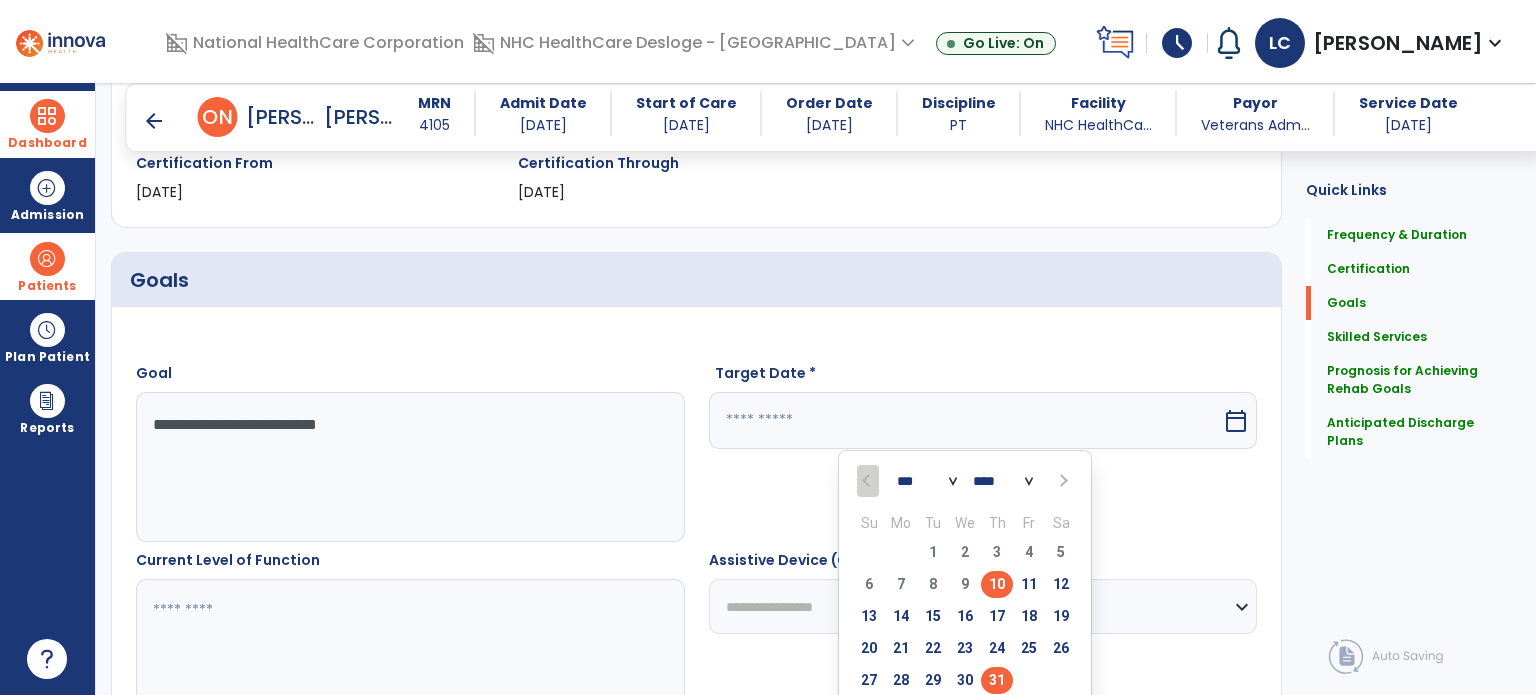 click on "31" at bounding box center (997, 680) 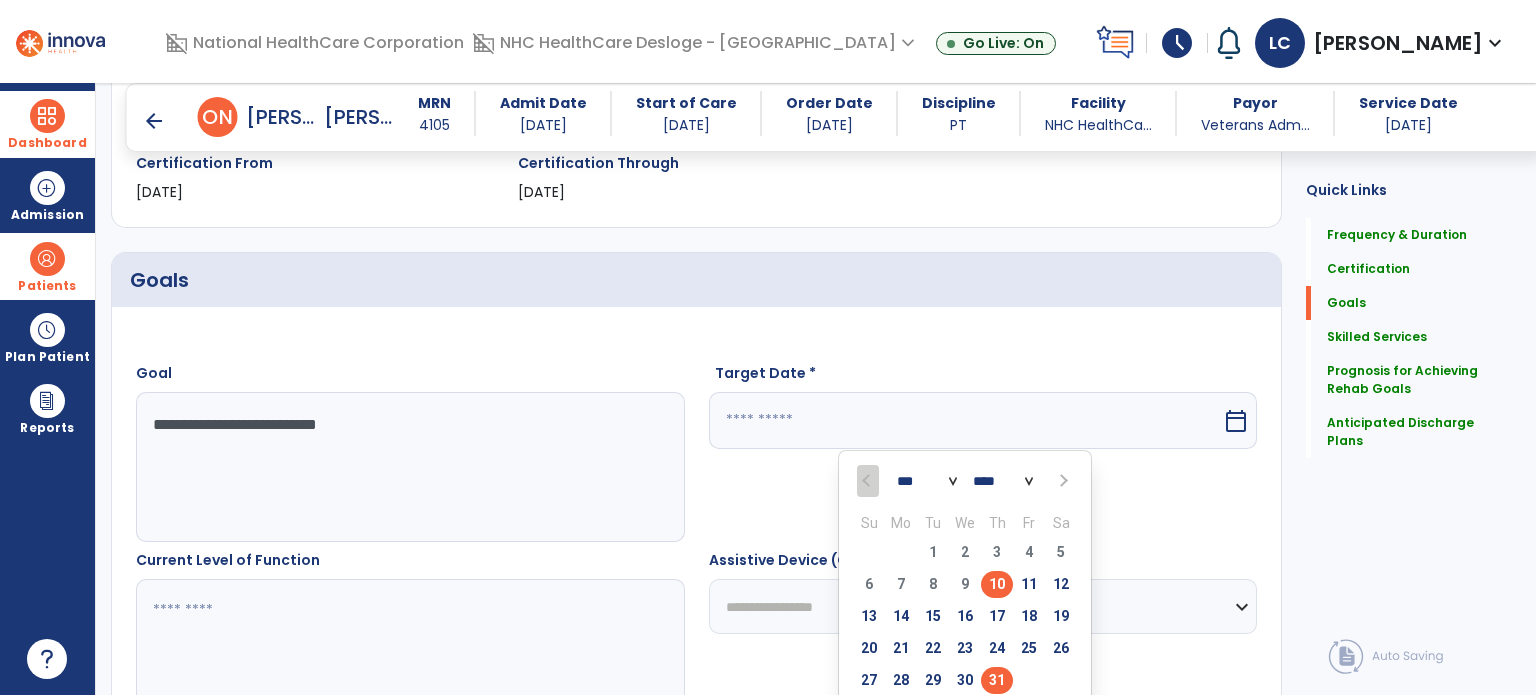 type on "*********" 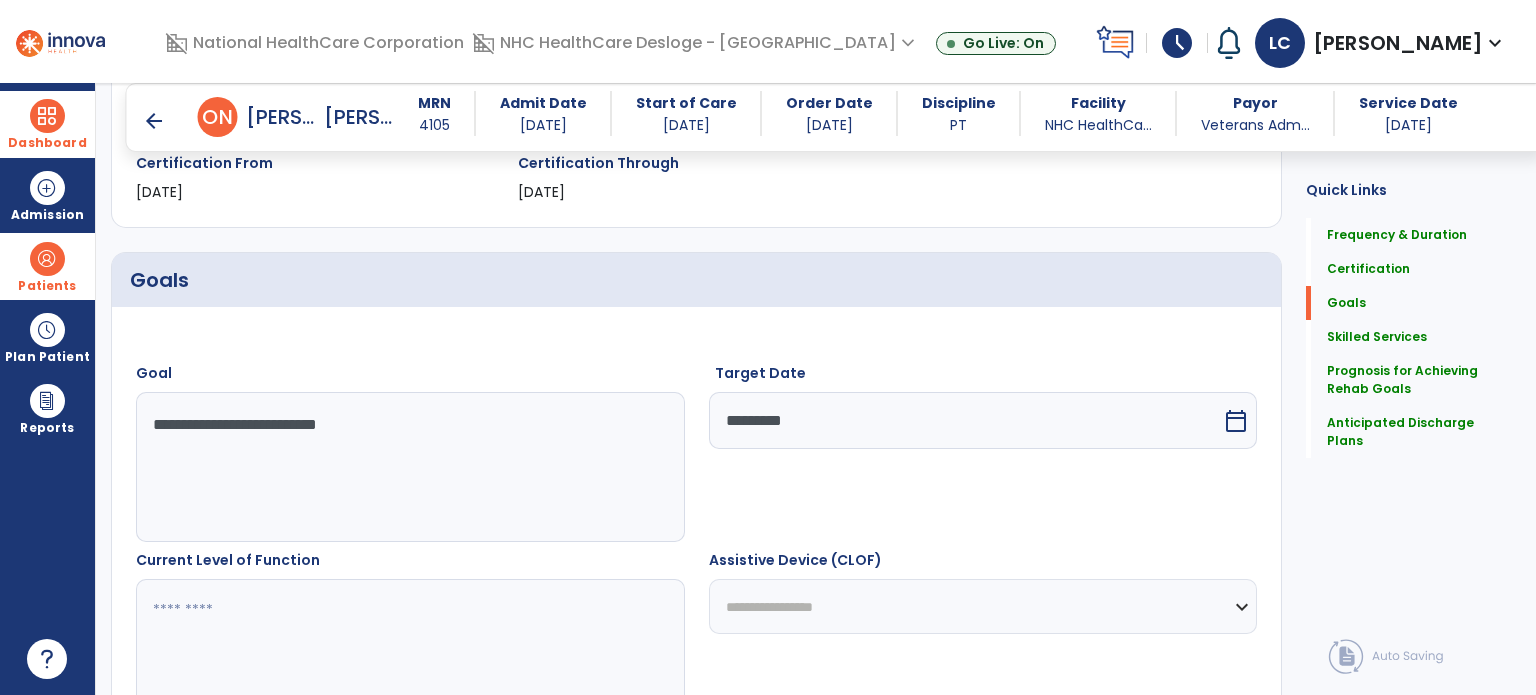 click at bounding box center [409, 654] 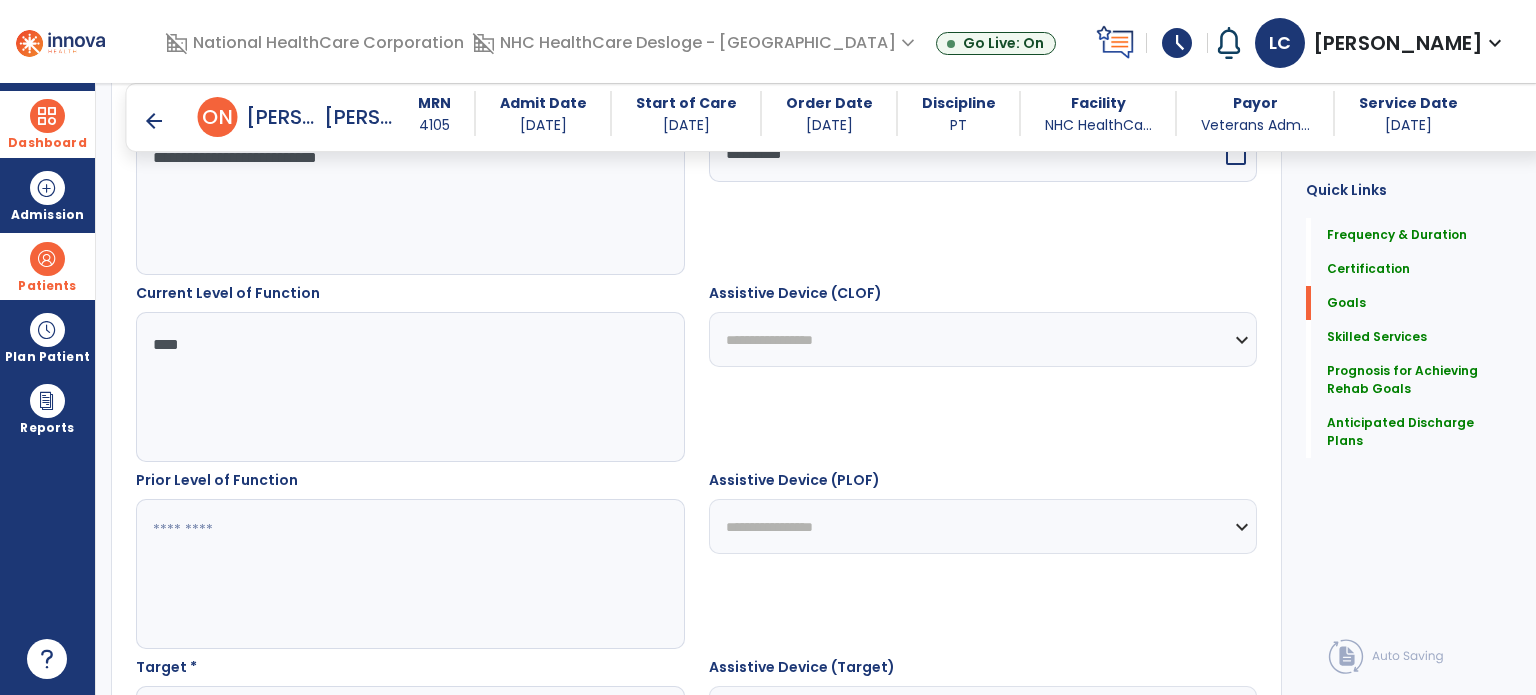 scroll, scrollTop: 632, scrollLeft: 0, axis: vertical 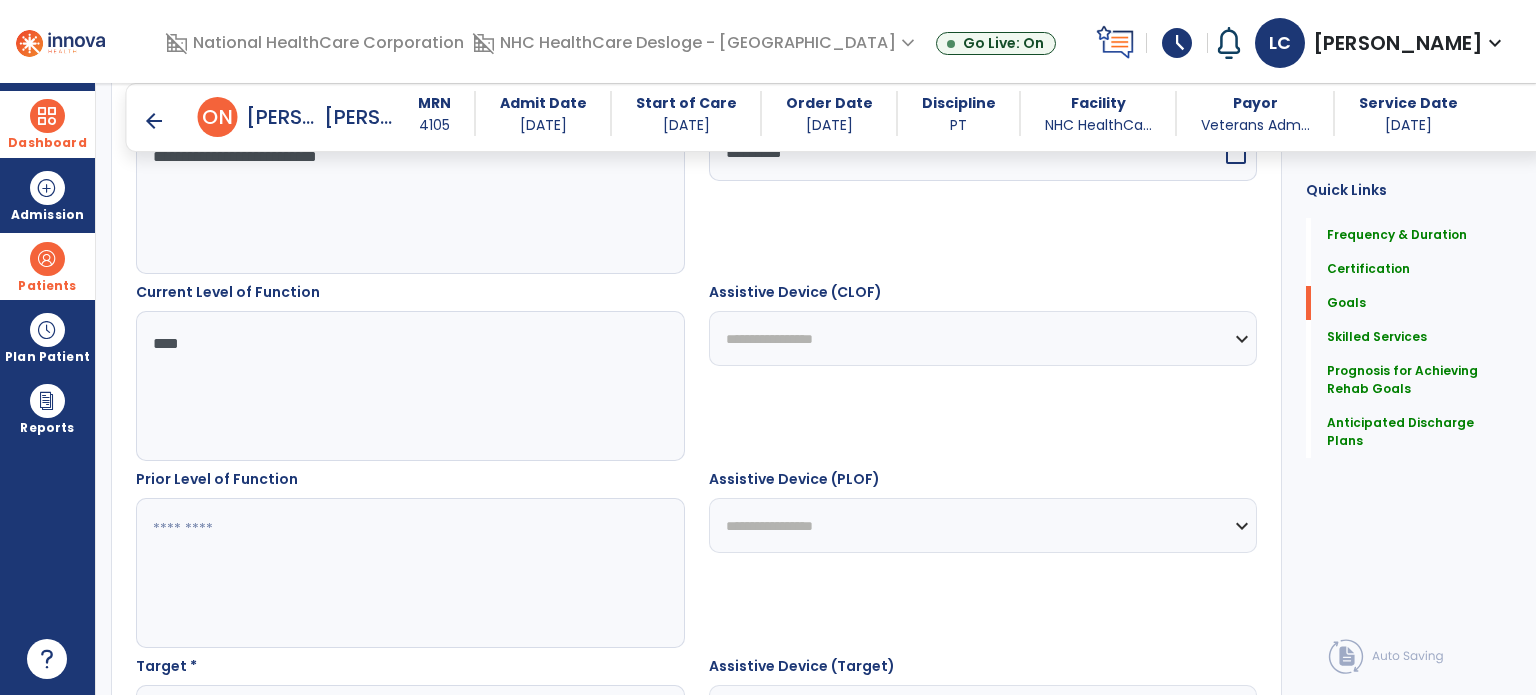 type on "****" 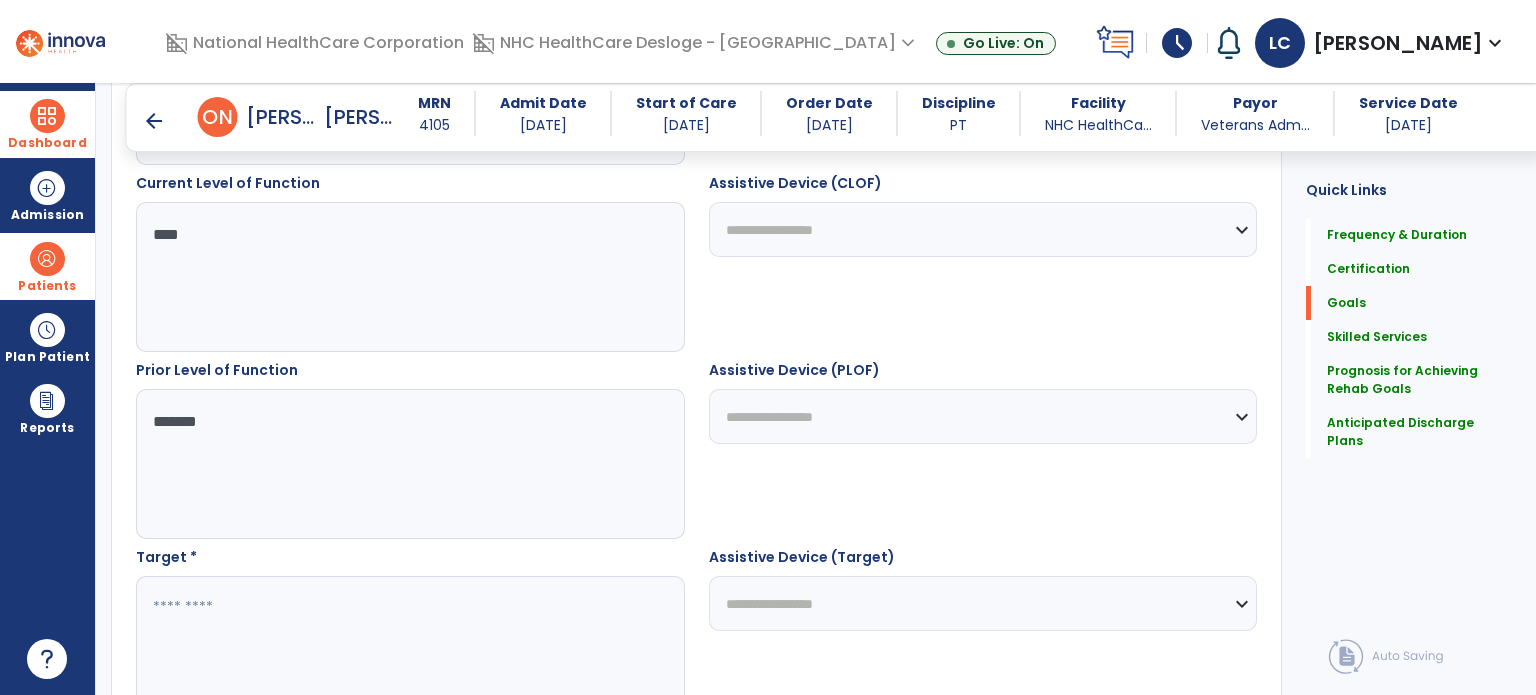 scroll, scrollTop: 742, scrollLeft: 0, axis: vertical 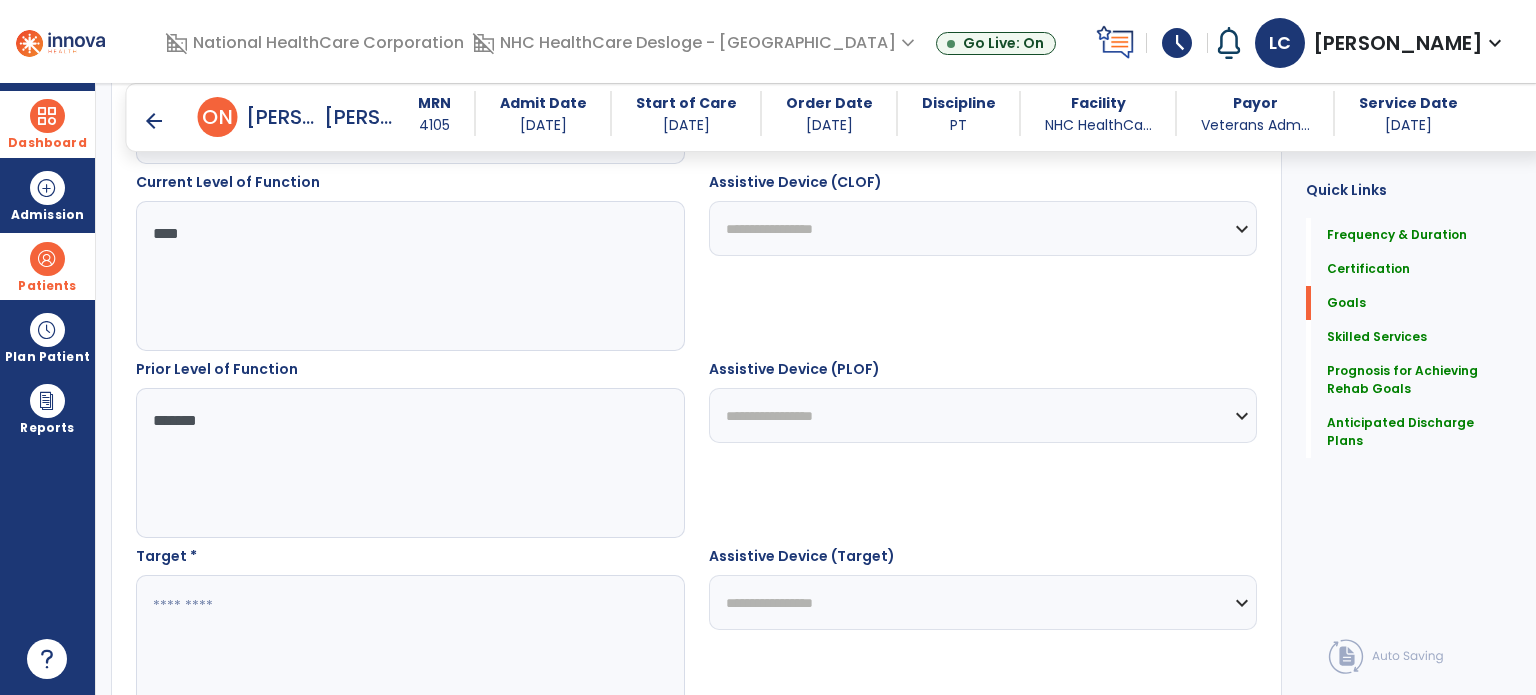 type on "*******" 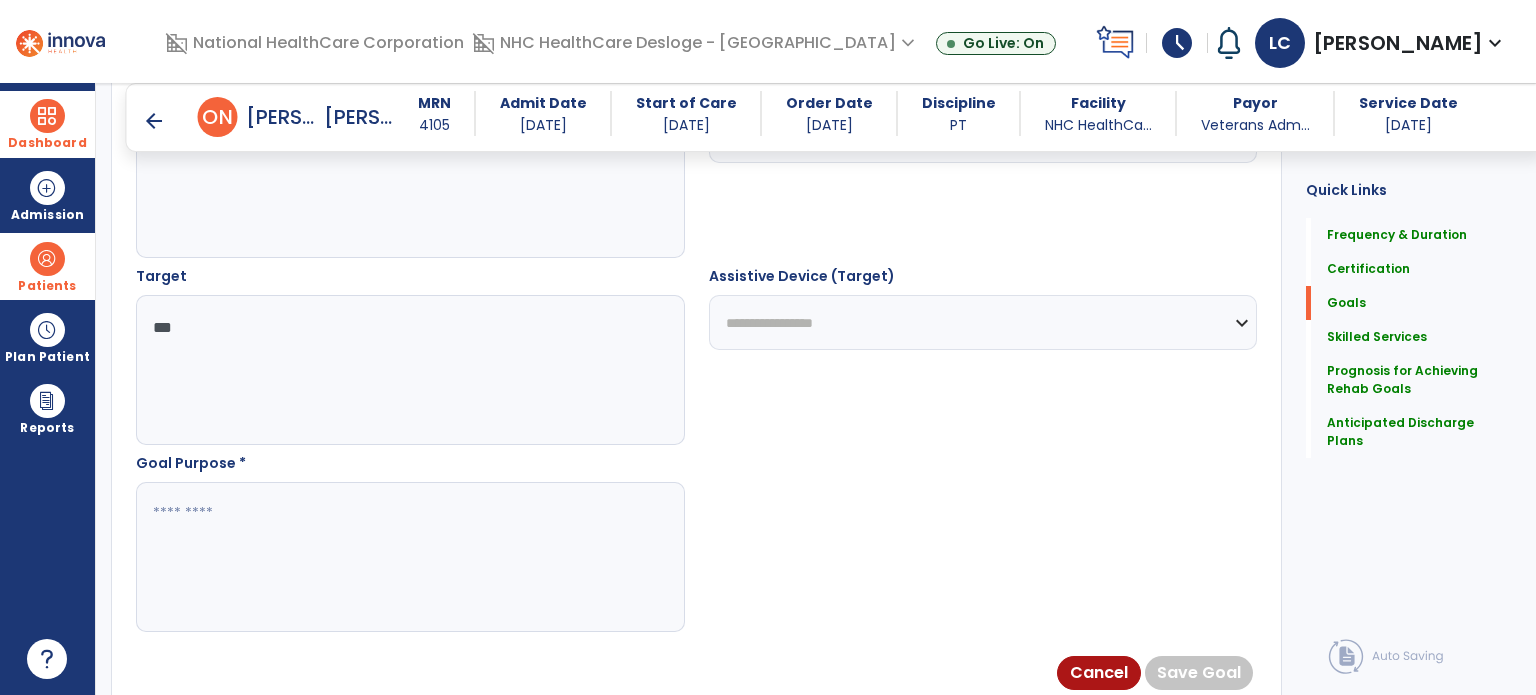 scroll, scrollTop: 1054, scrollLeft: 0, axis: vertical 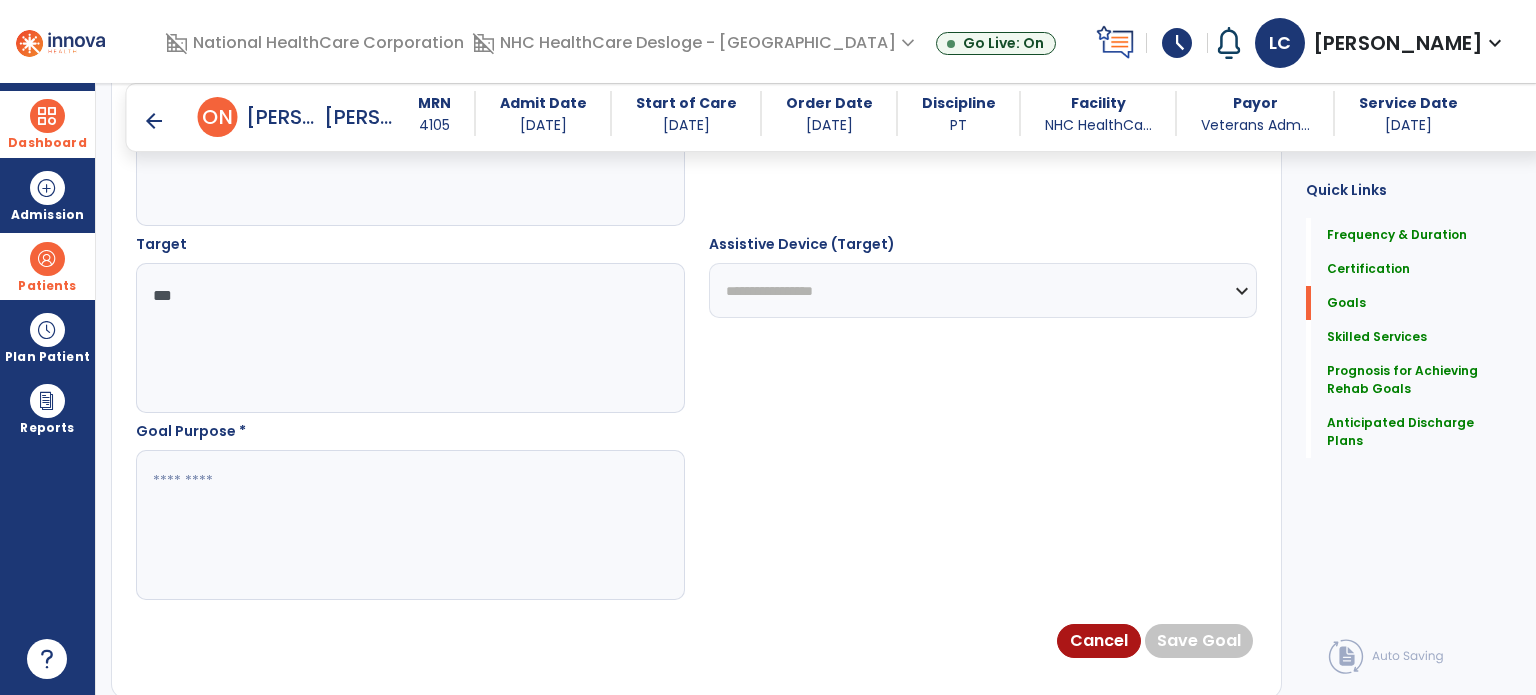 type on "***" 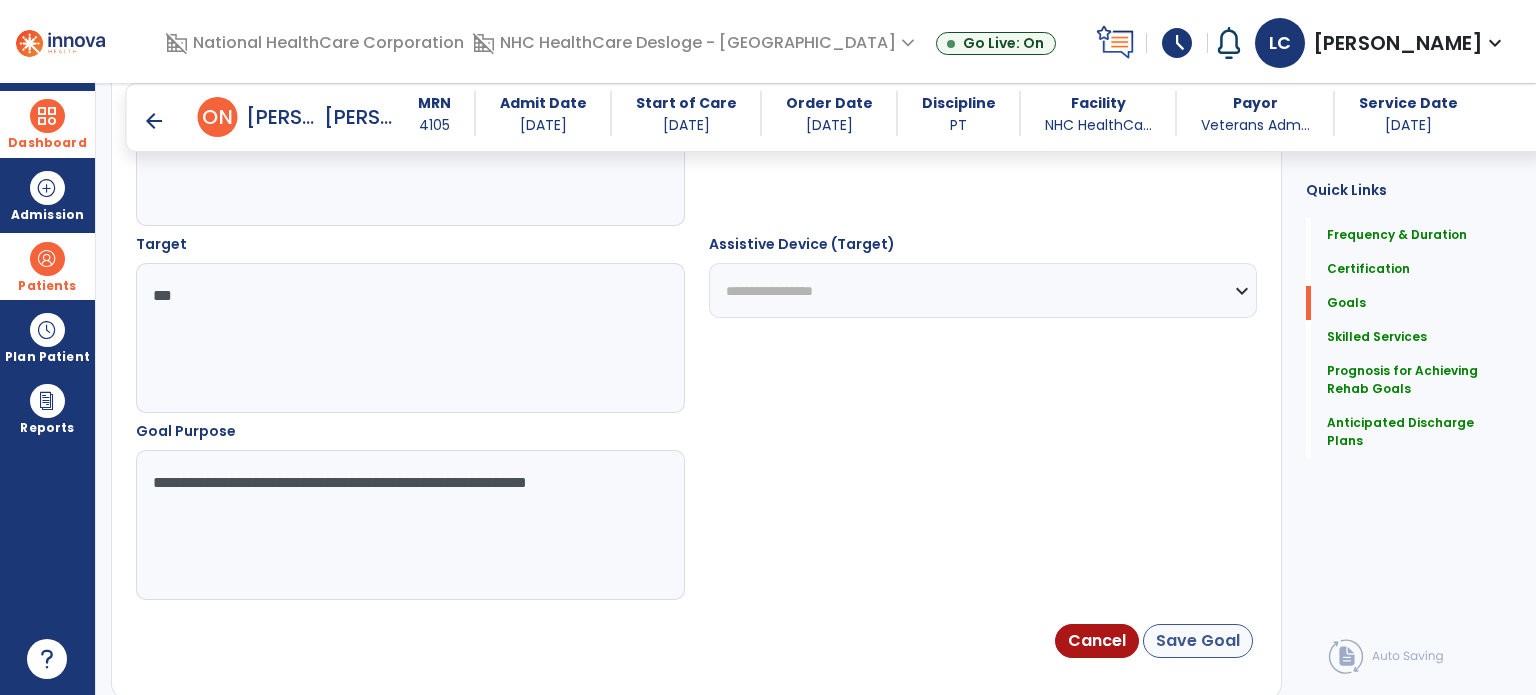 type on "**********" 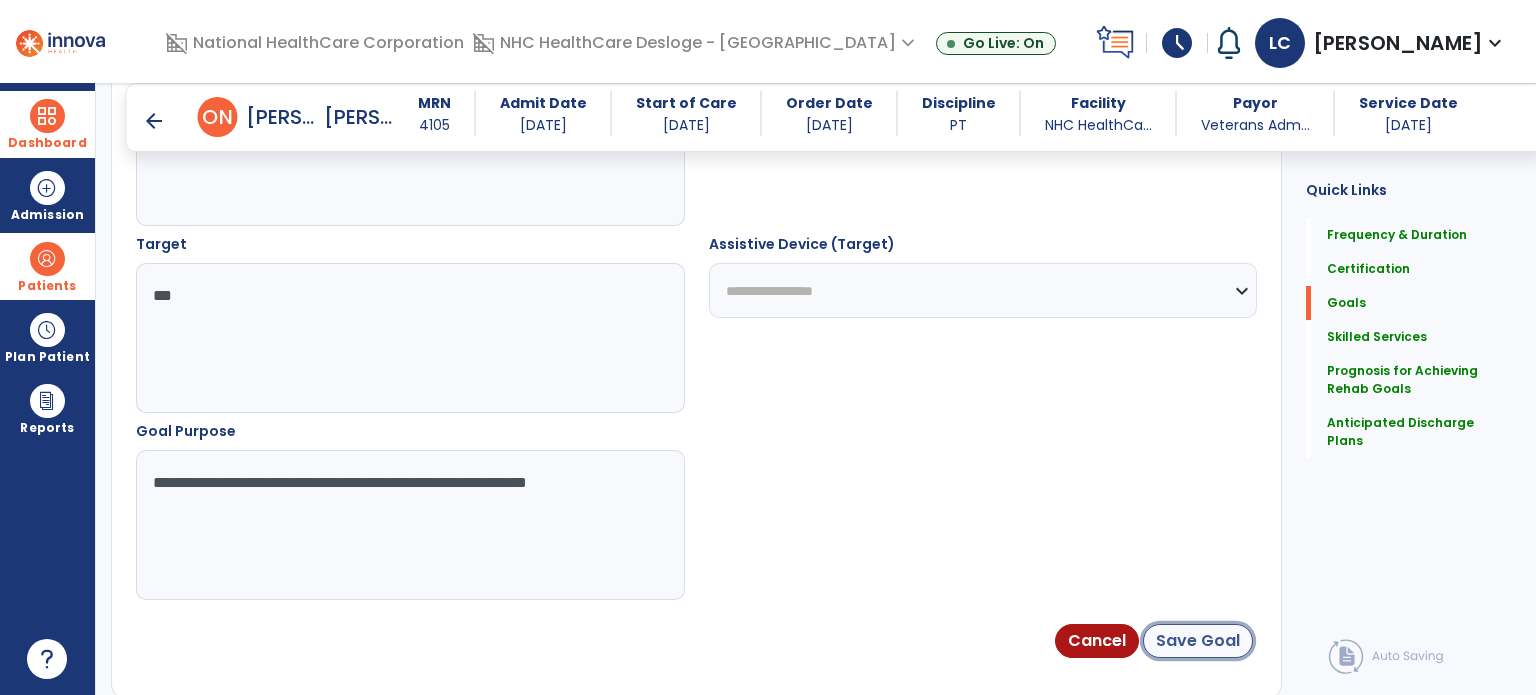 click on "Save Goal" at bounding box center (1198, 641) 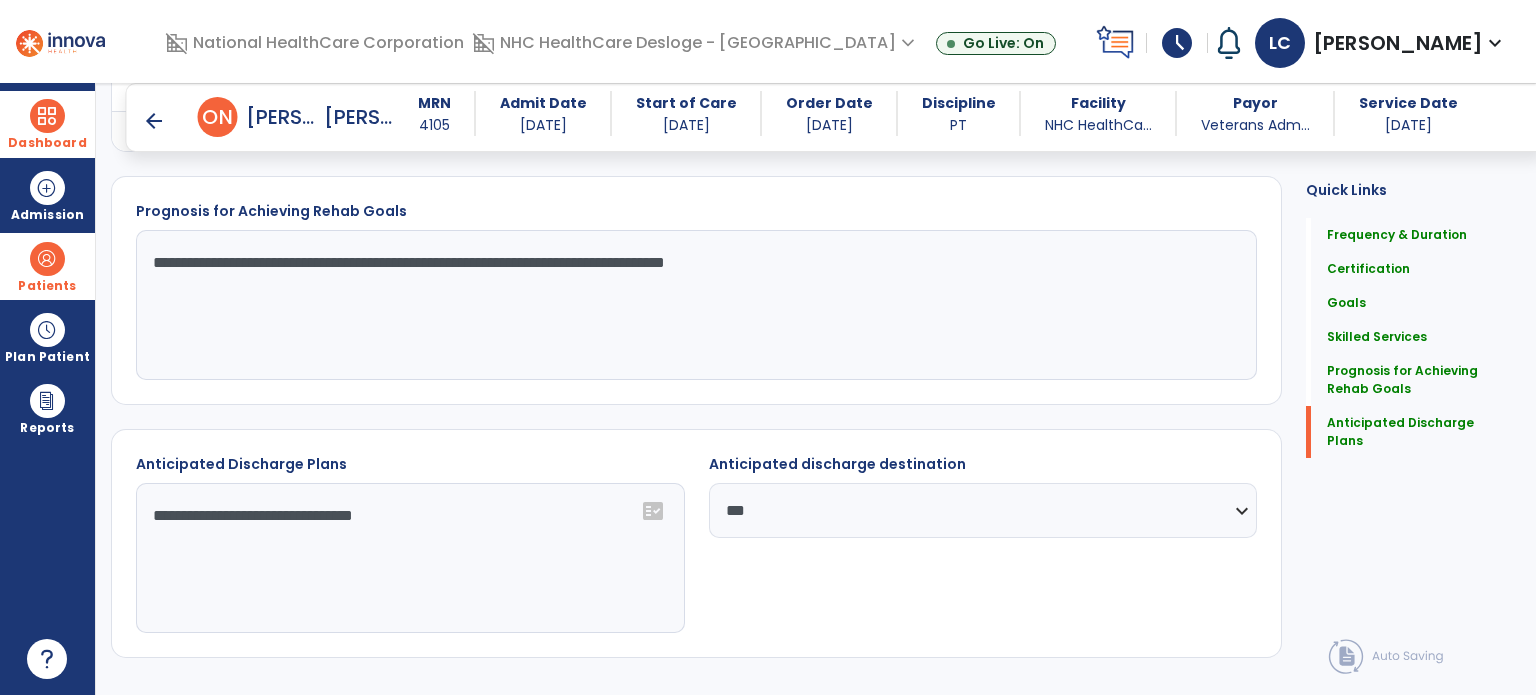 scroll, scrollTop: 1812, scrollLeft: 0, axis: vertical 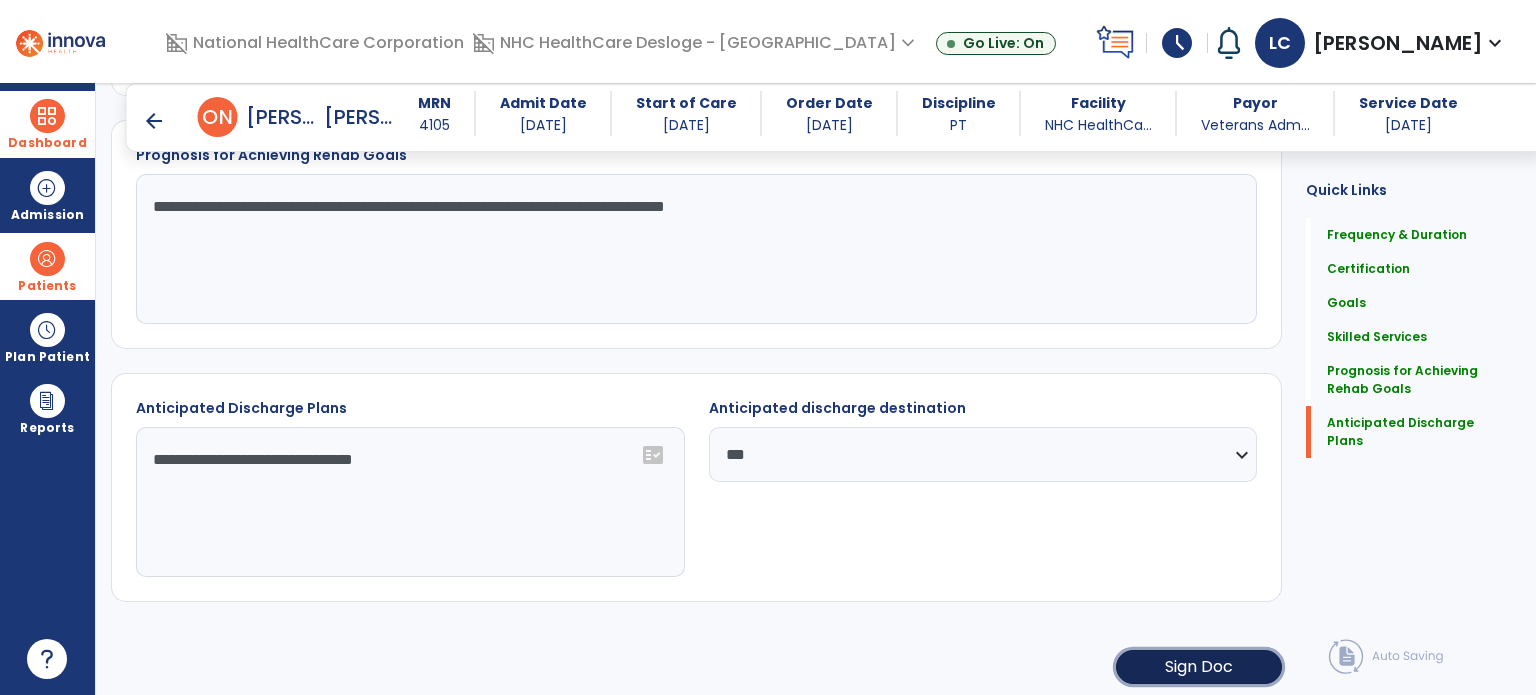 click on "Sign Doc" 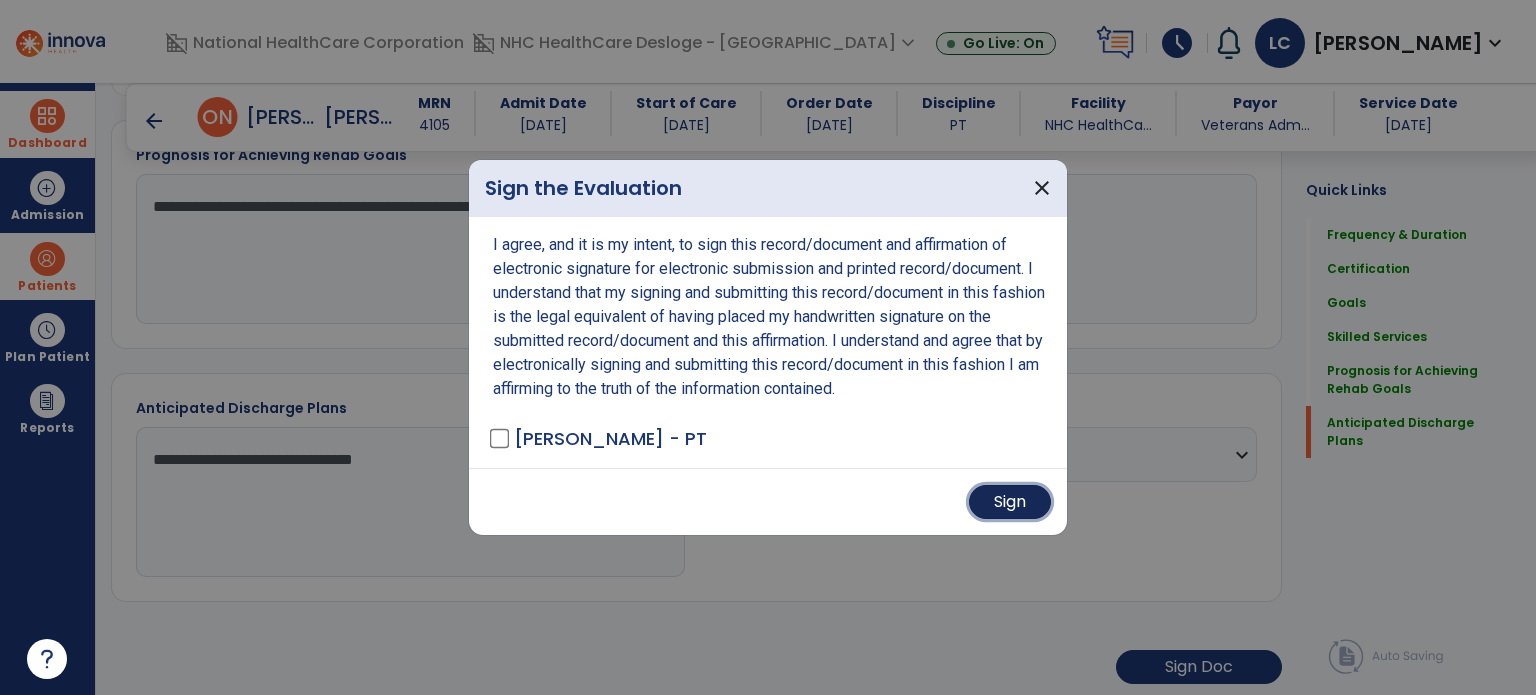 click on "Sign" at bounding box center [1010, 502] 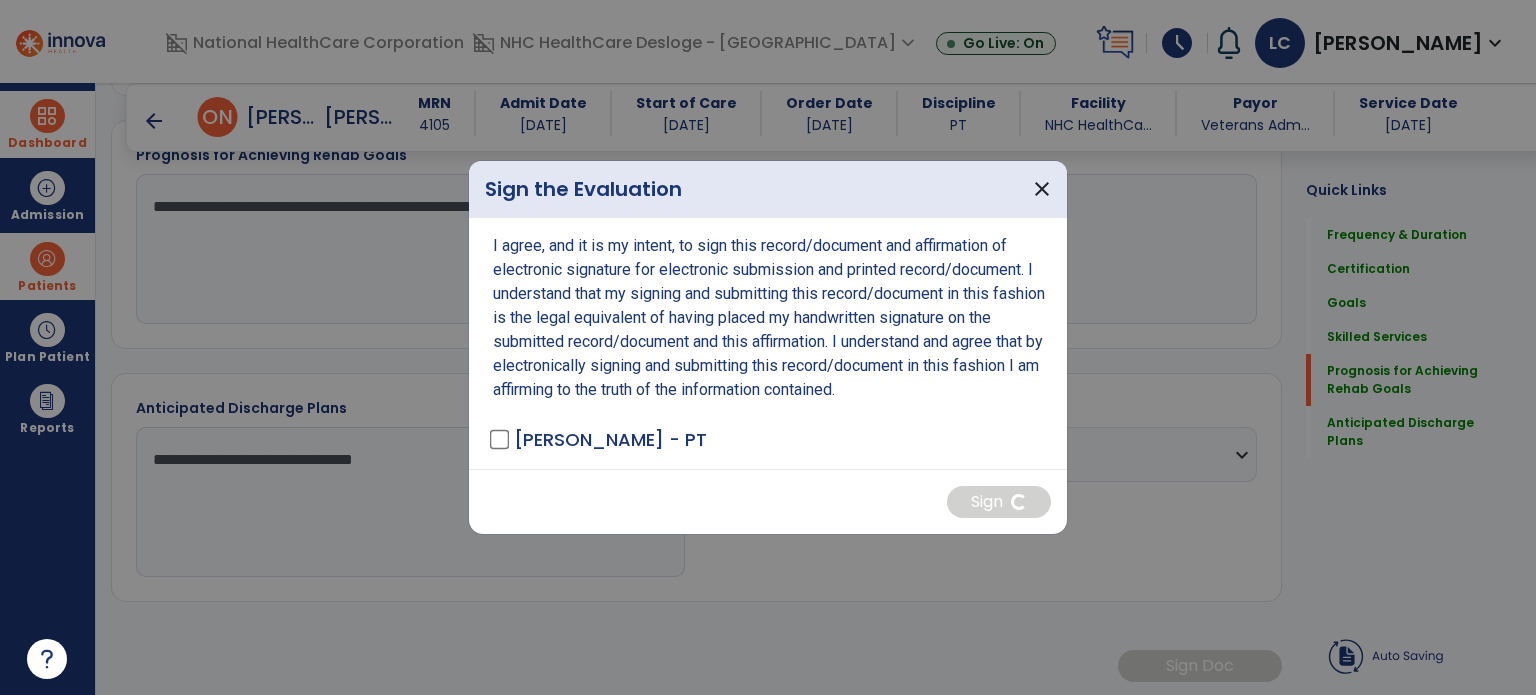scroll, scrollTop: 1811, scrollLeft: 0, axis: vertical 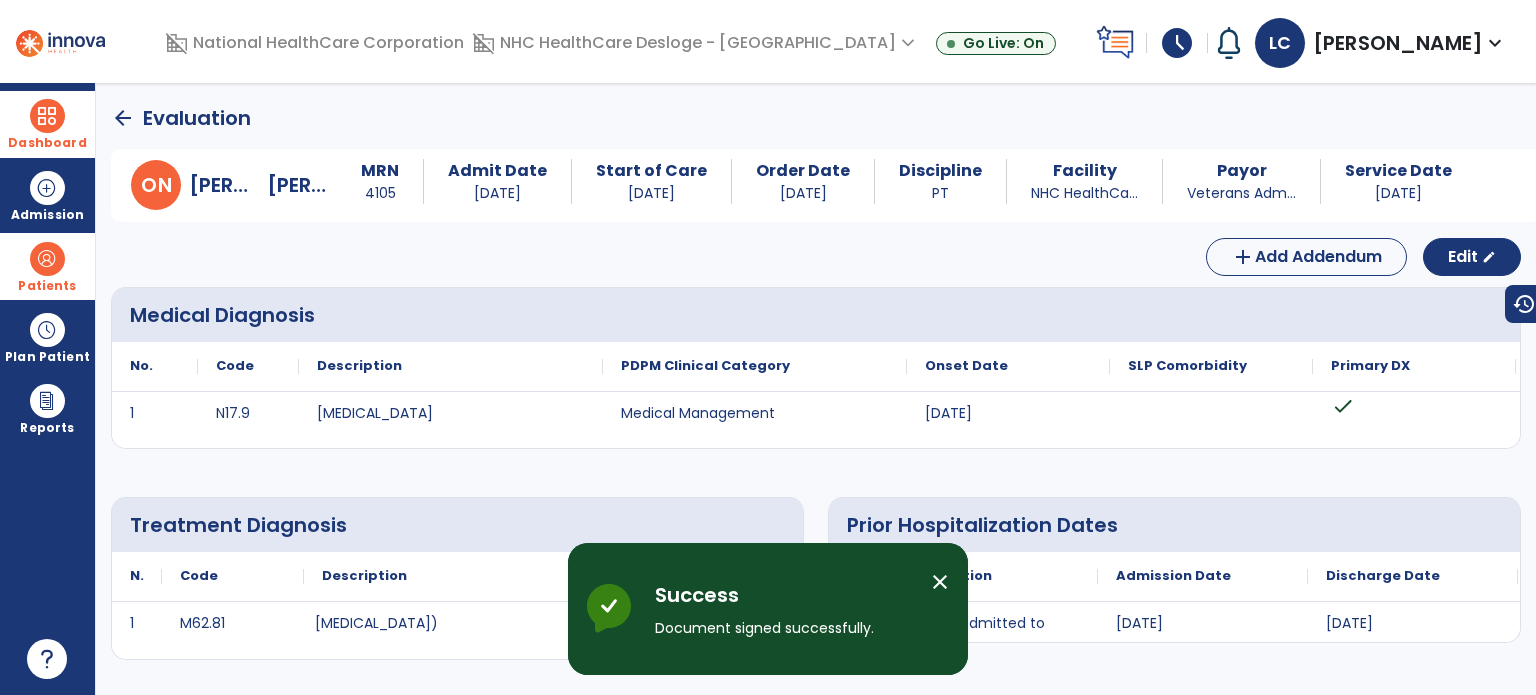 click on "arrow_back" 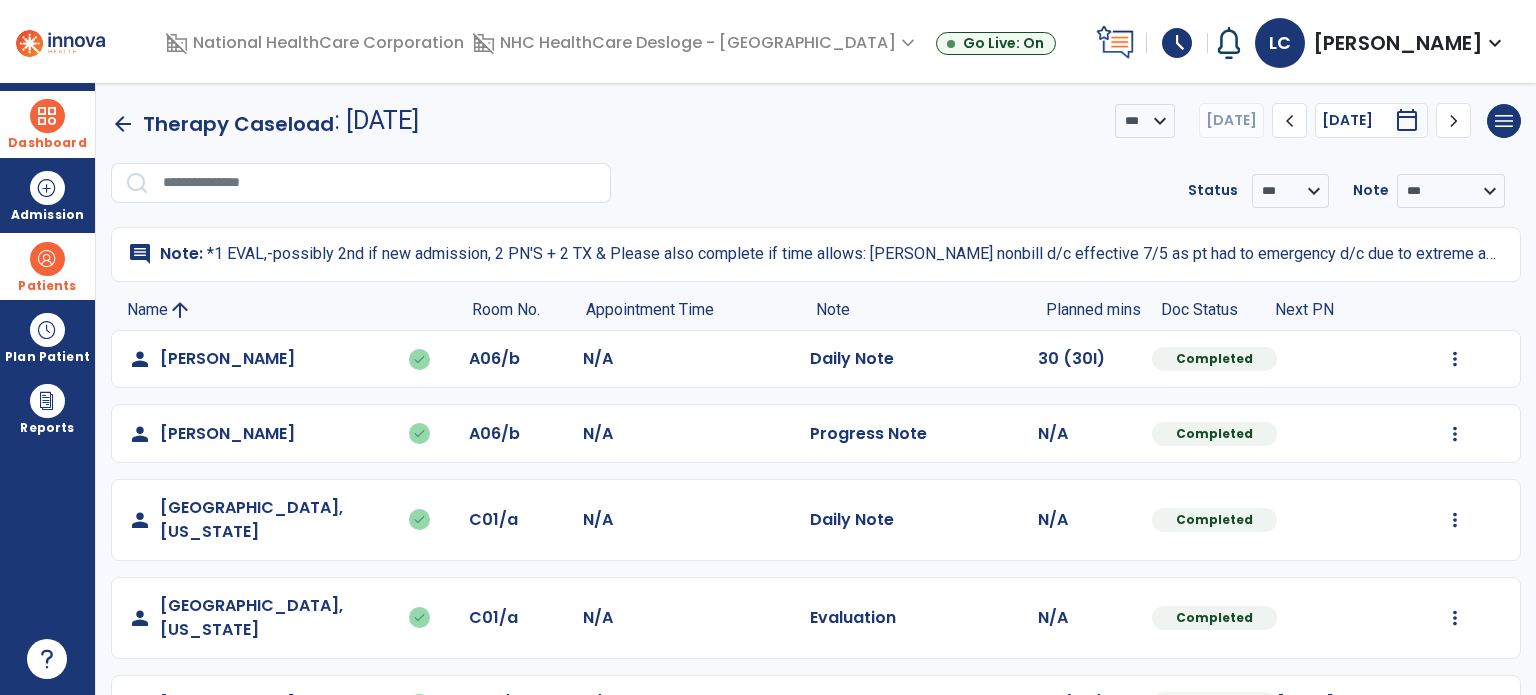 click at bounding box center (47, 116) 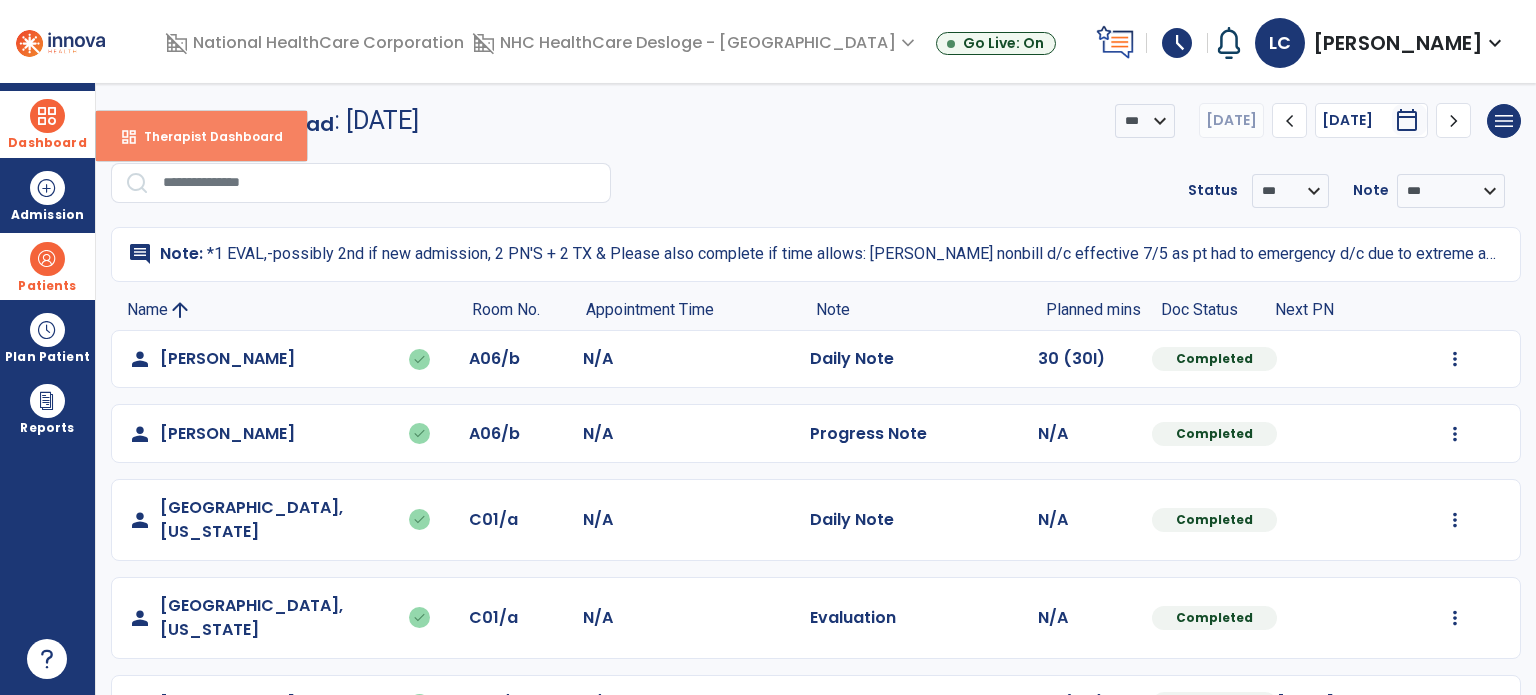 click on "Therapist Dashboard" at bounding box center [205, 136] 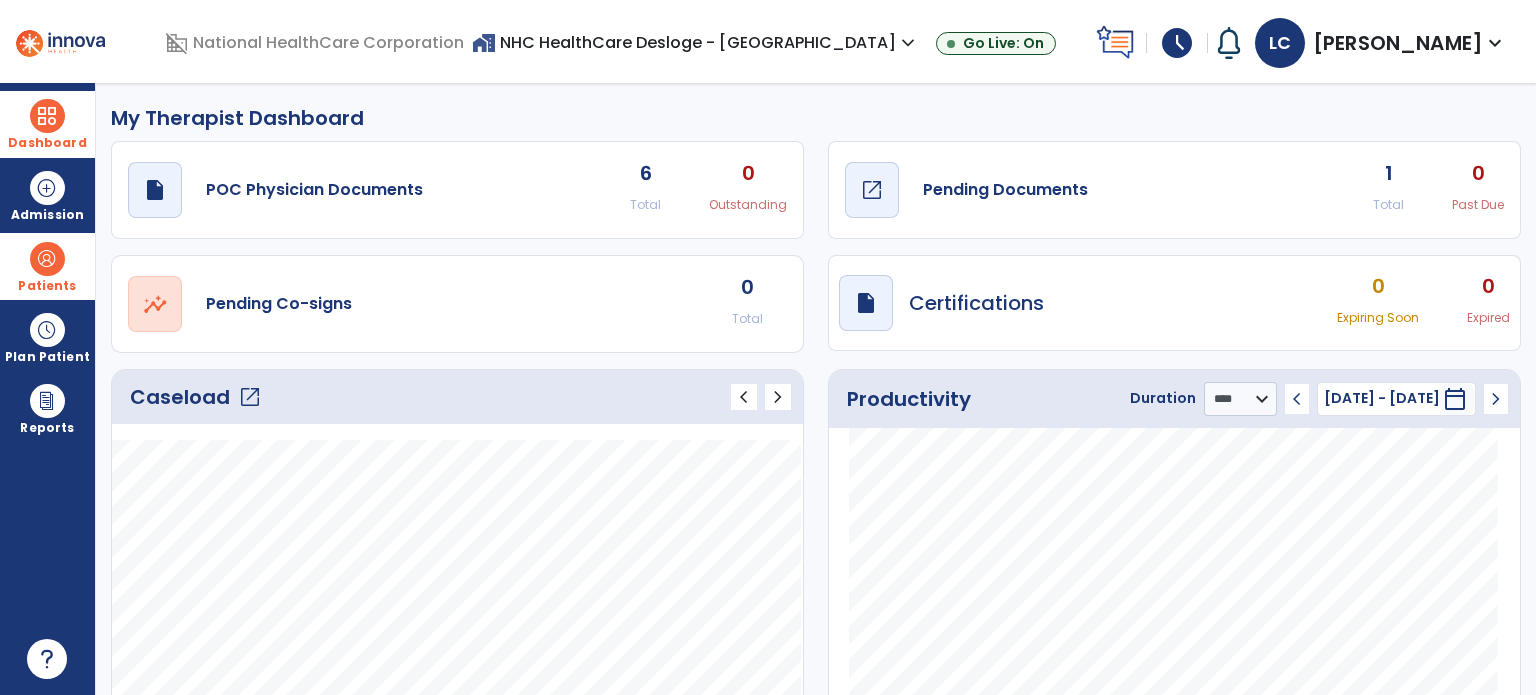 click on "draft   open_in_new  Pending Documents" 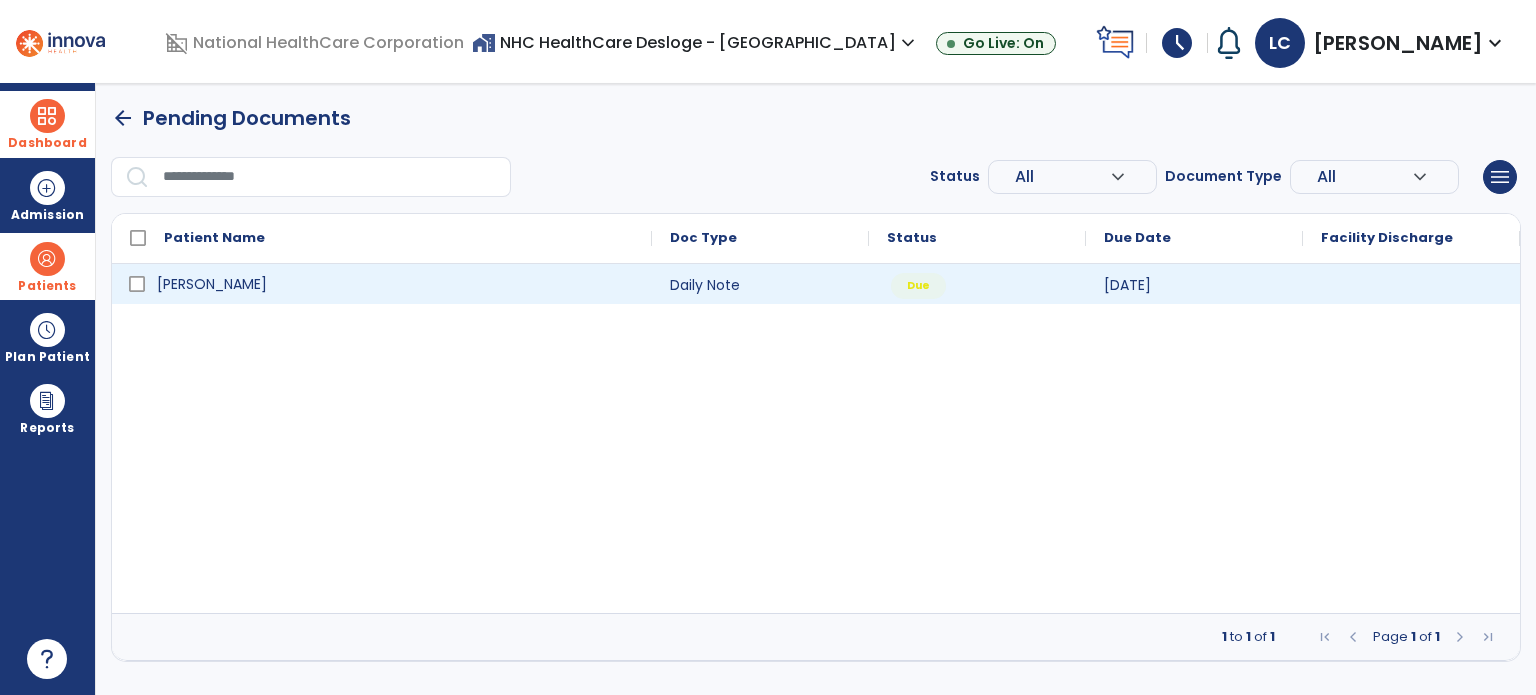 click on "[PERSON_NAME]" at bounding box center [396, 284] 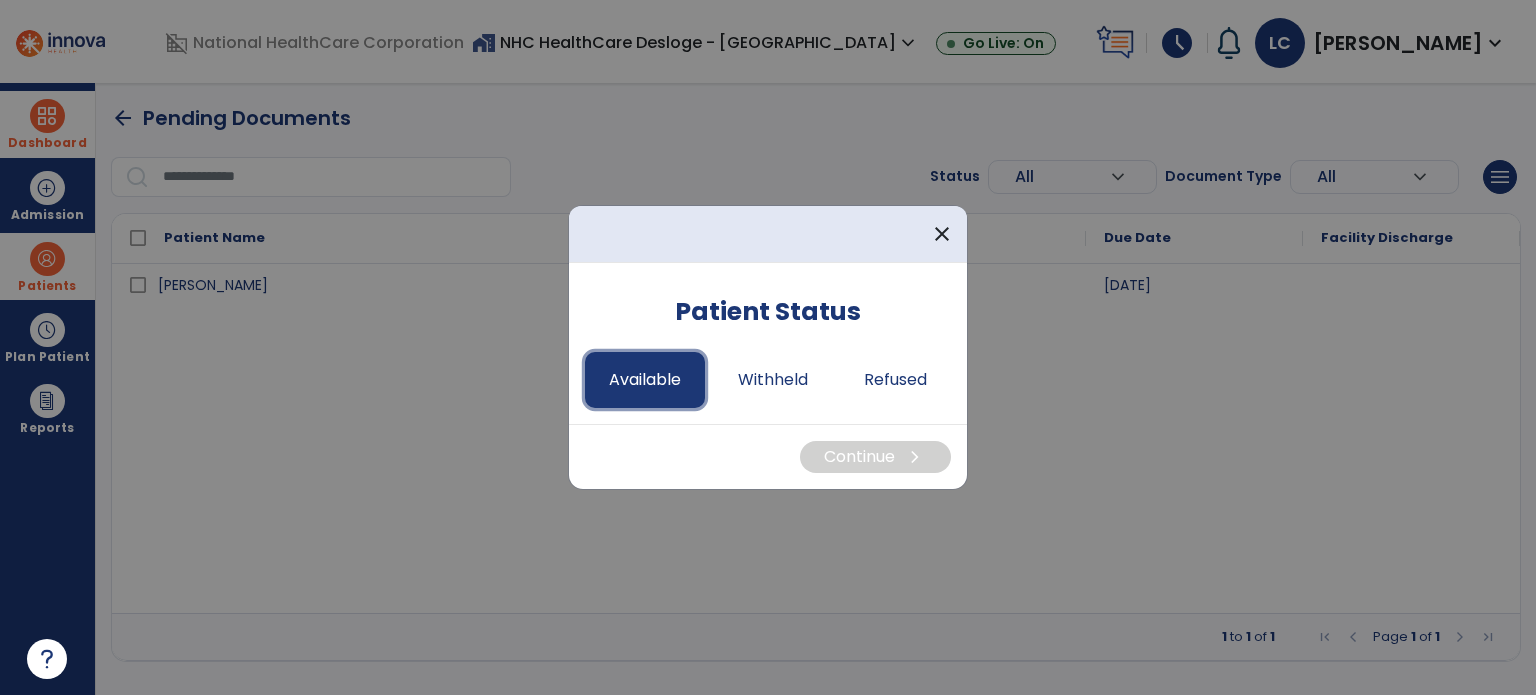 click on "Available" at bounding box center (645, 380) 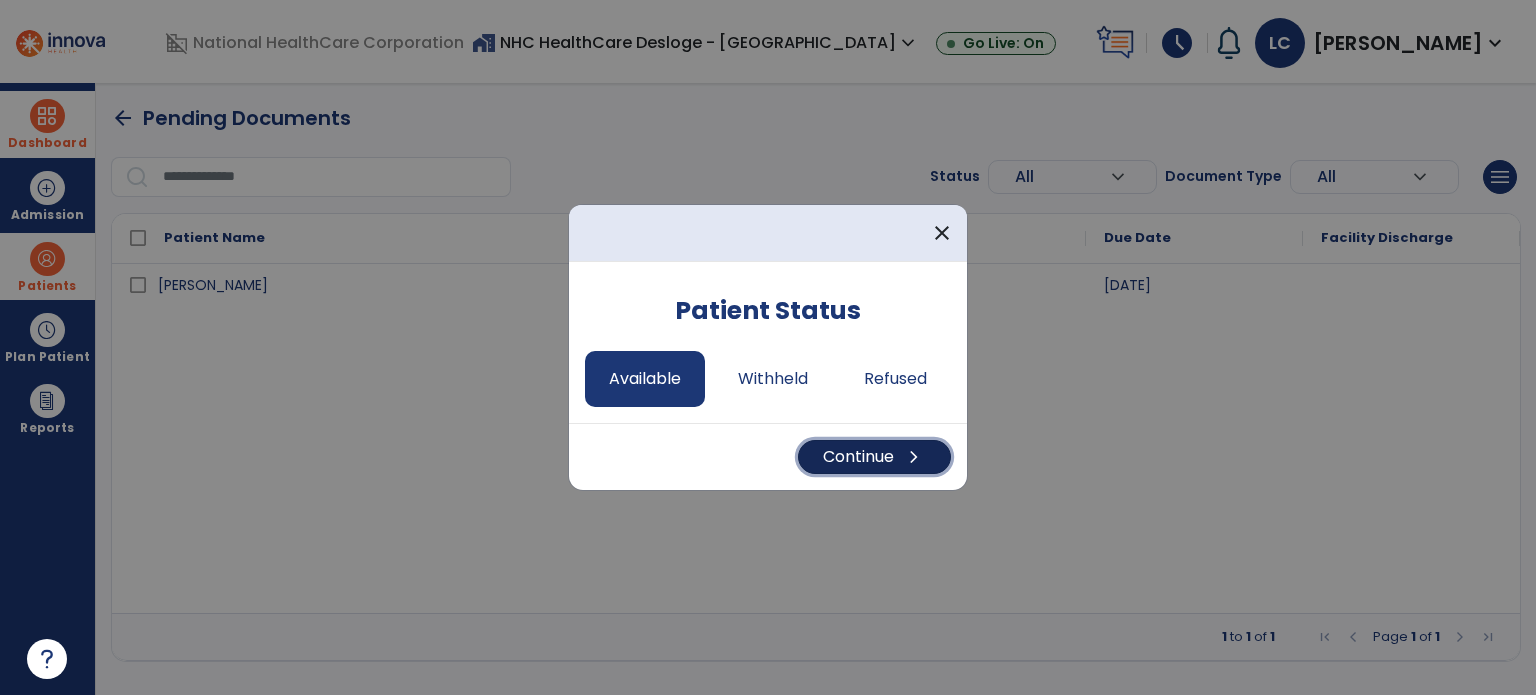 click on "Continue   chevron_right" at bounding box center [874, 457] 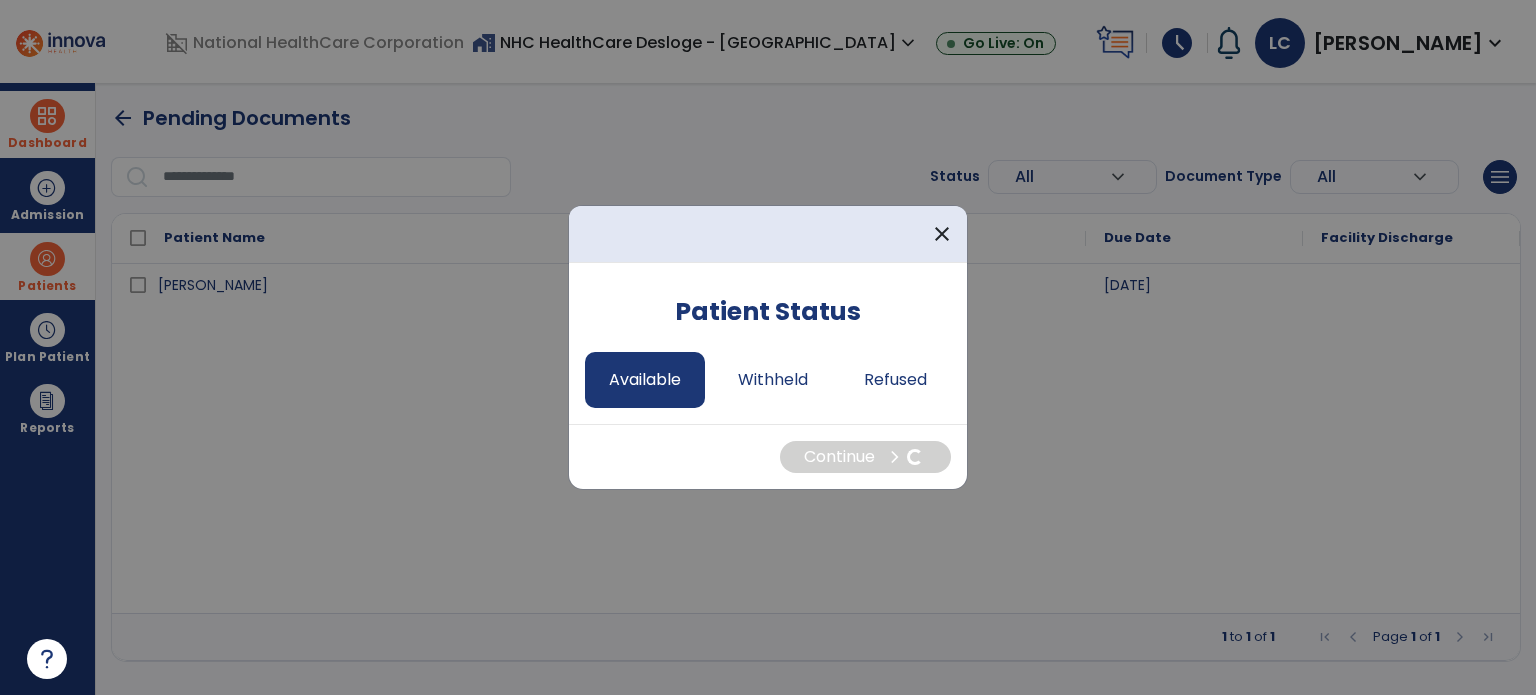 select on "*" 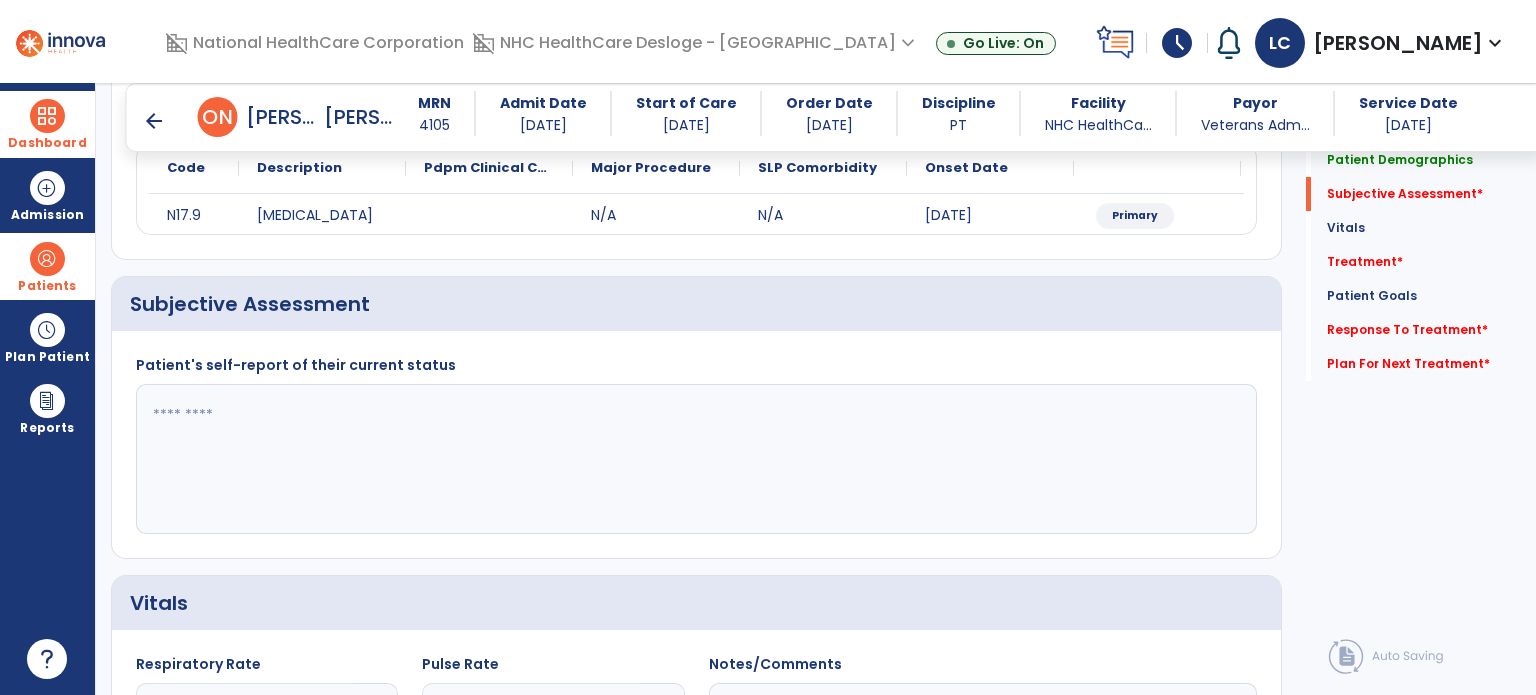 scroll, scrollTop: 254, scrollLeft: 0, axis: vertical 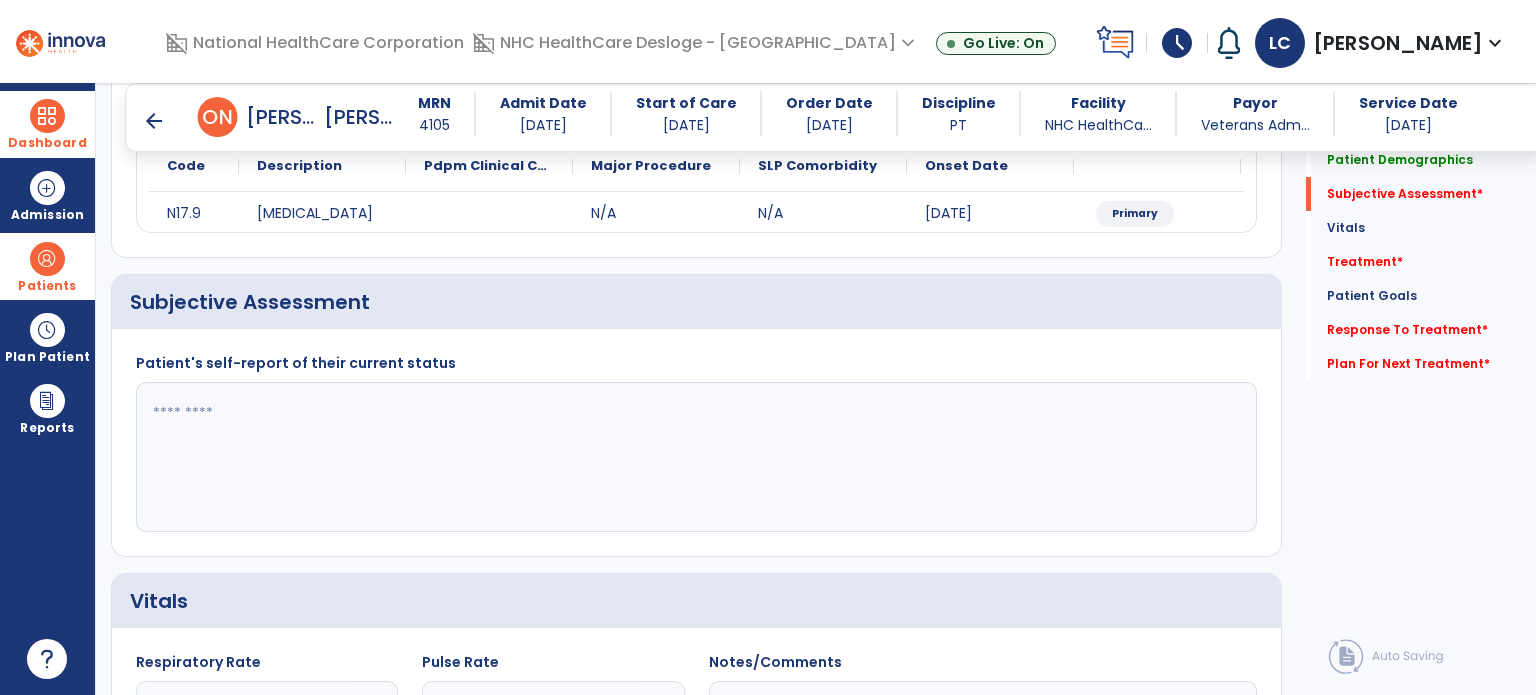 click 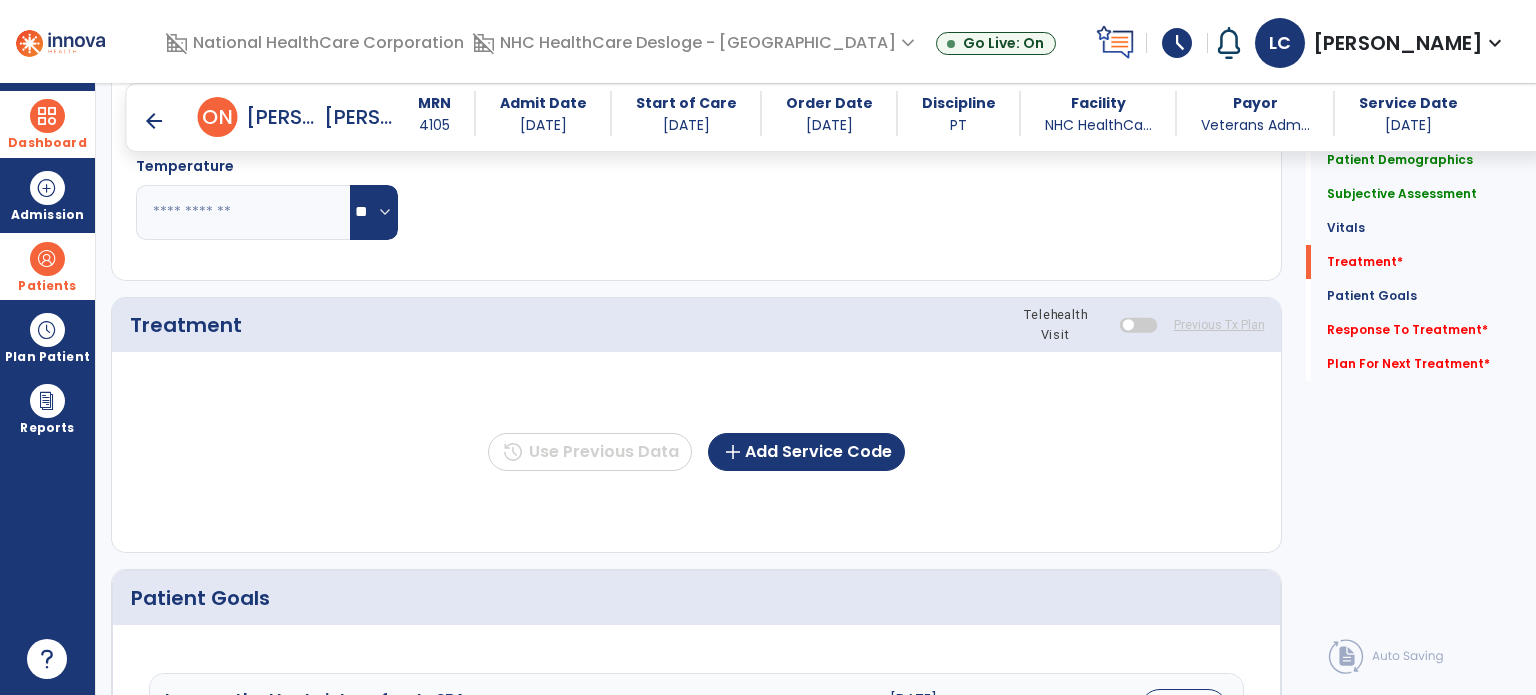 scroll, scrollTop: 955, scrollLeft: 0, axis: vertical 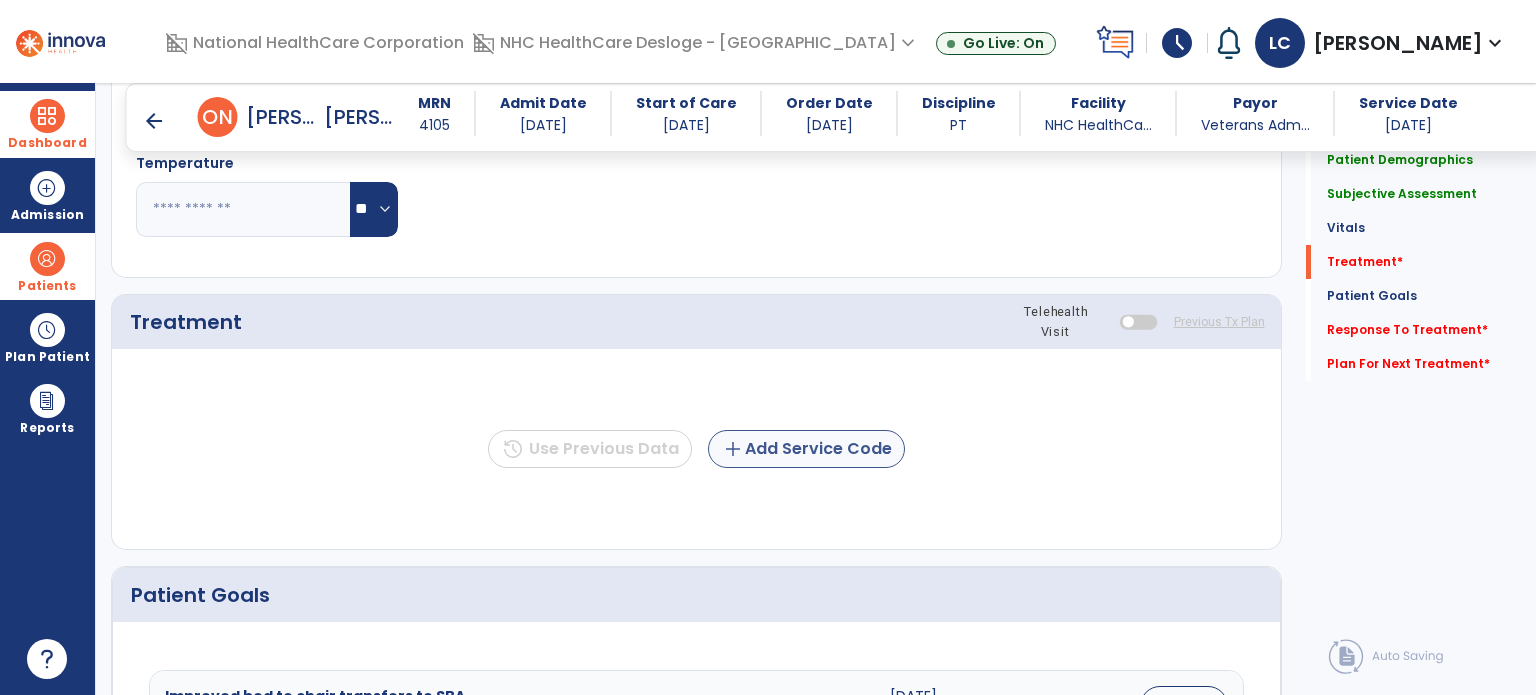 type on "**********" 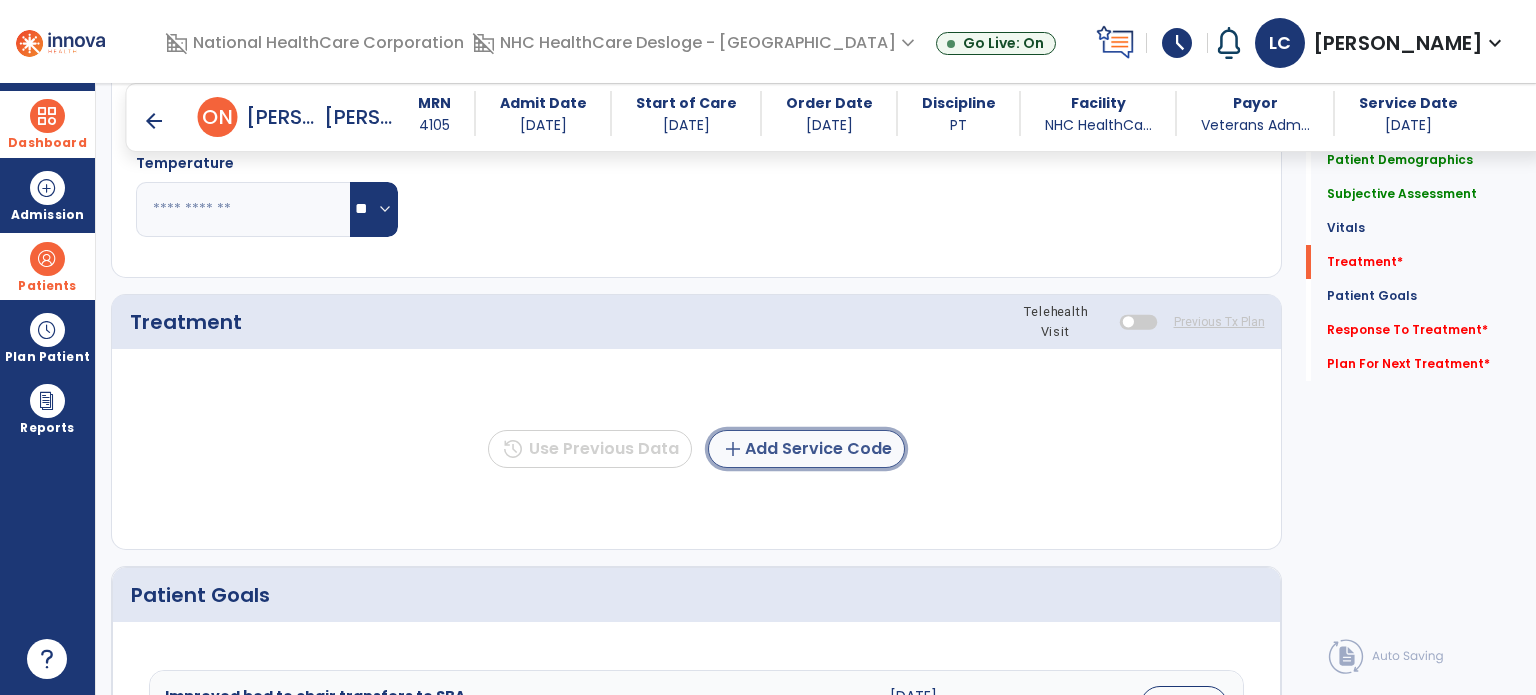 click on "add  Add Service Code" 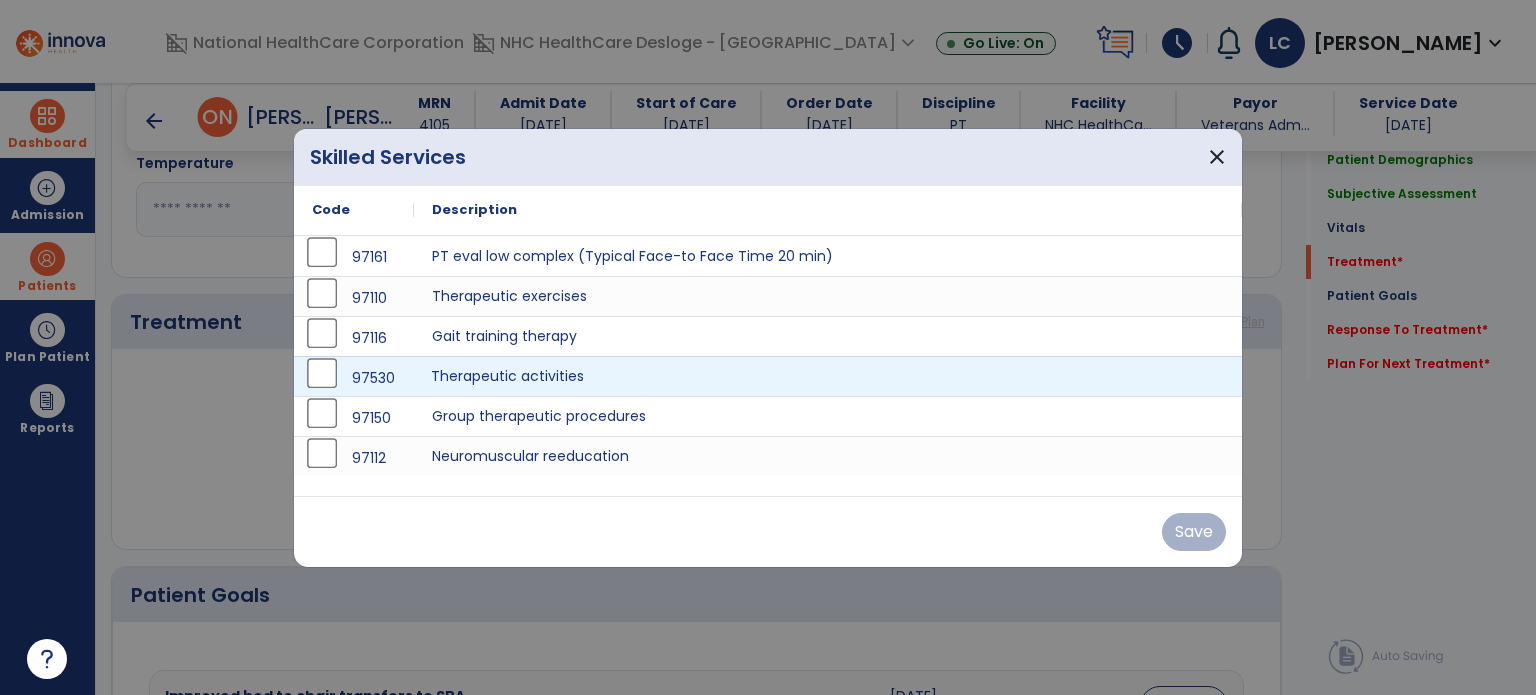 click on "Therapeutic activities" at bounding box center [828, 376] 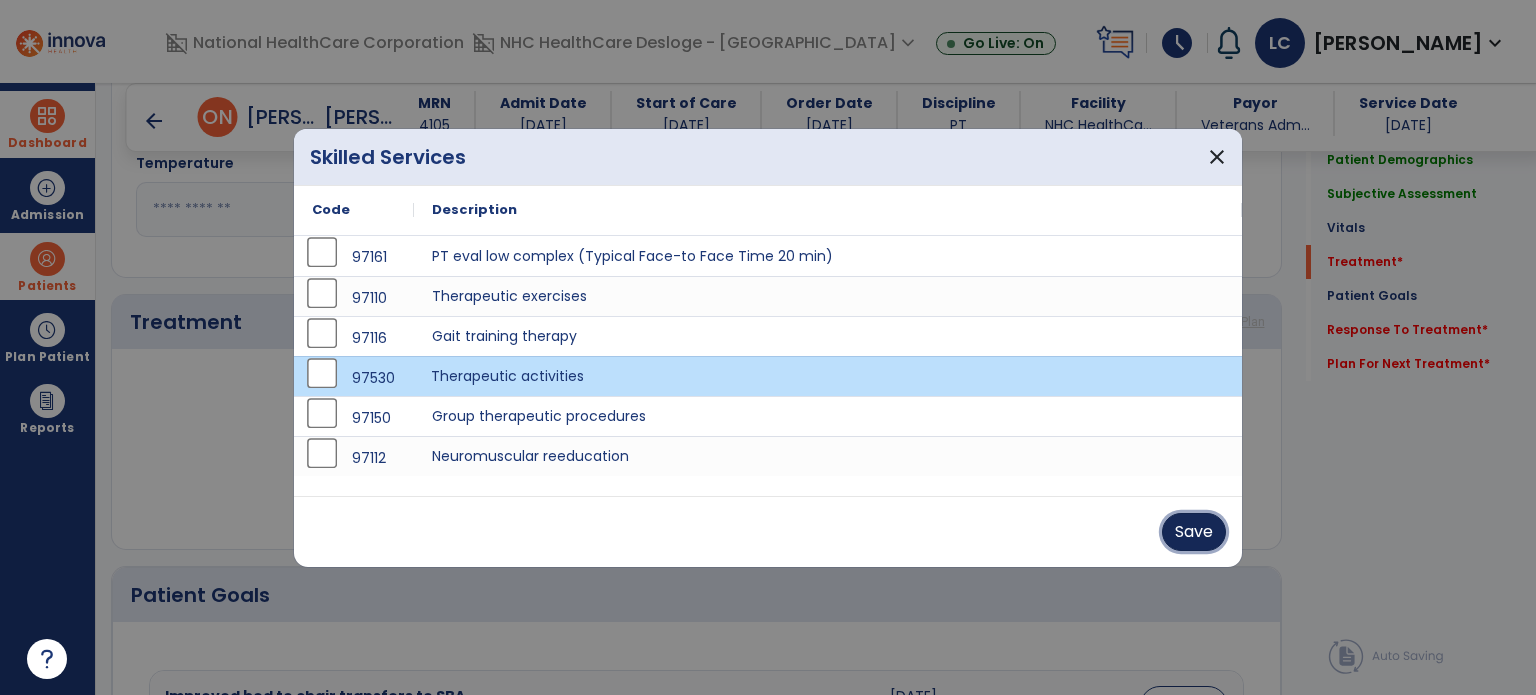 click on "Save" at bounding box center [1194, 532] 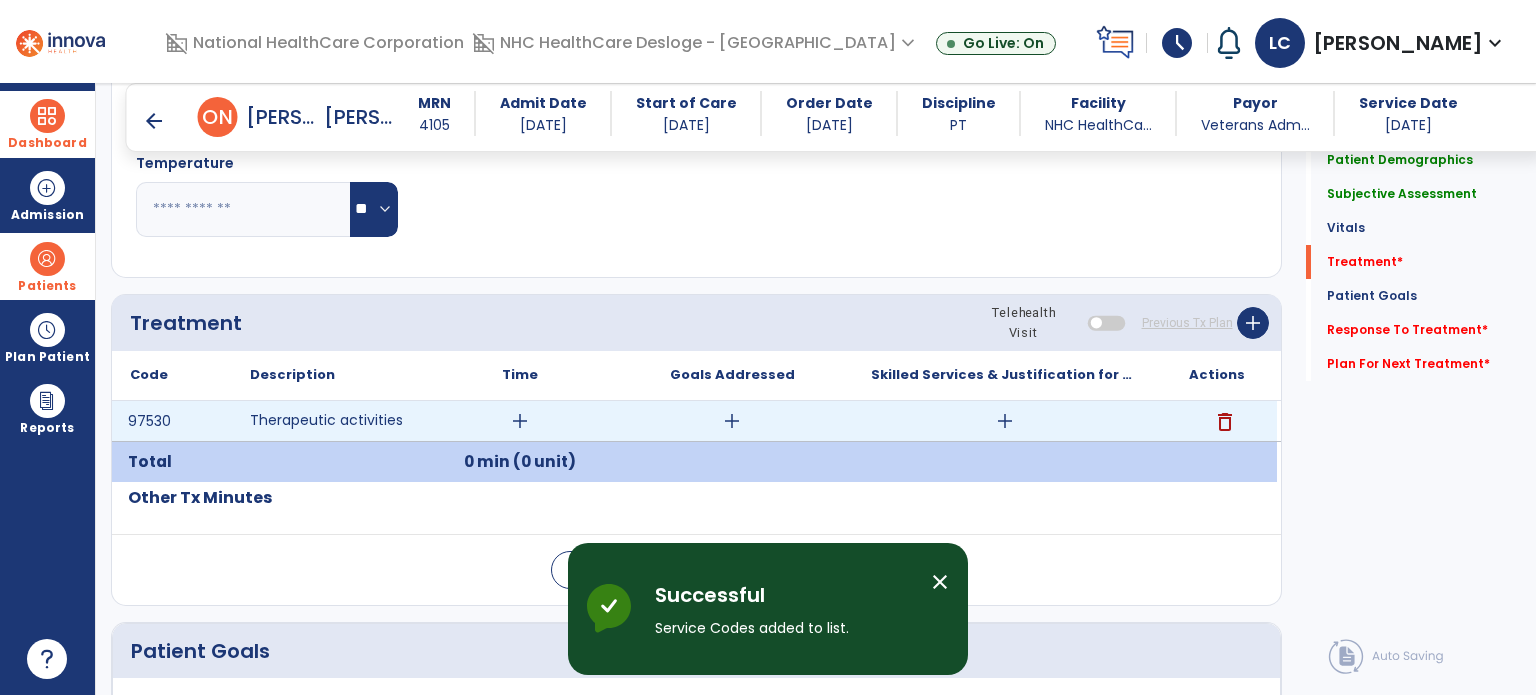 click on "add" at bounding box center [520, 421] 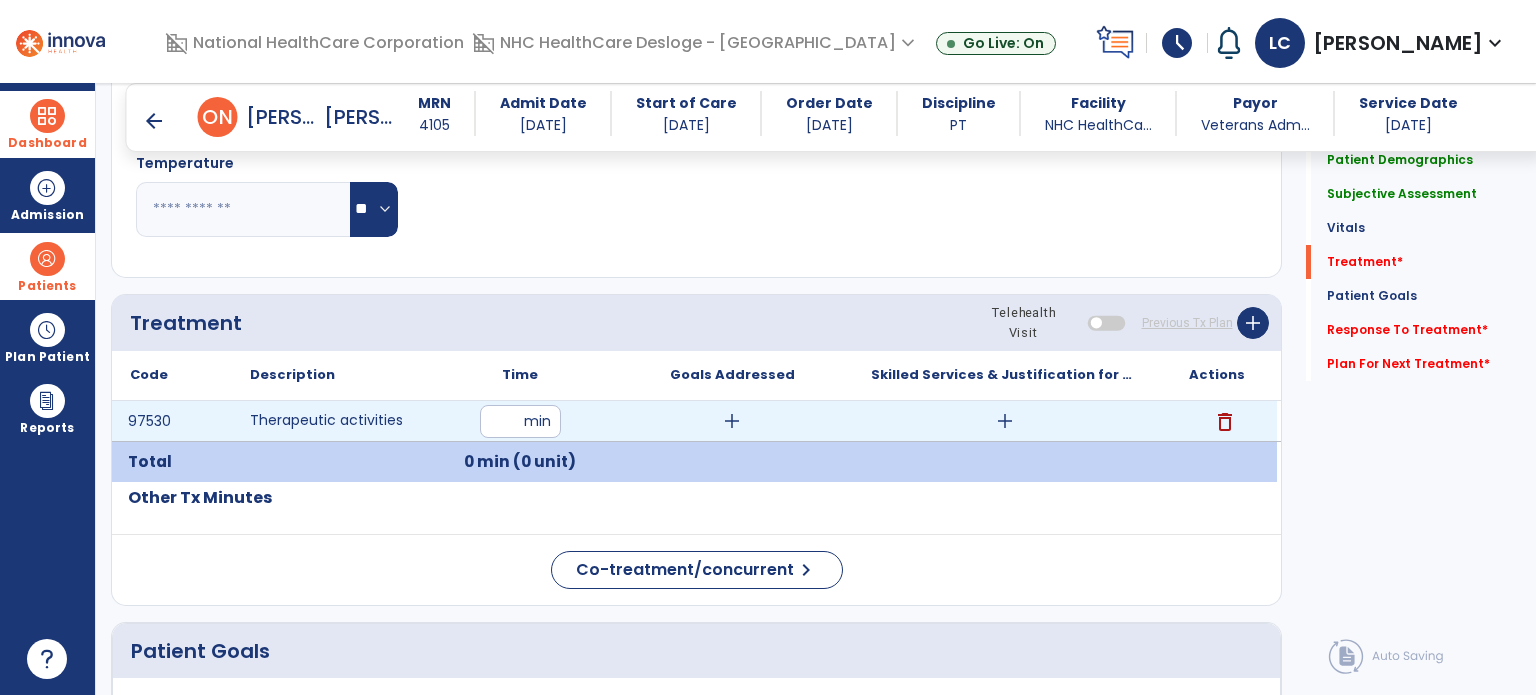 type on "**" 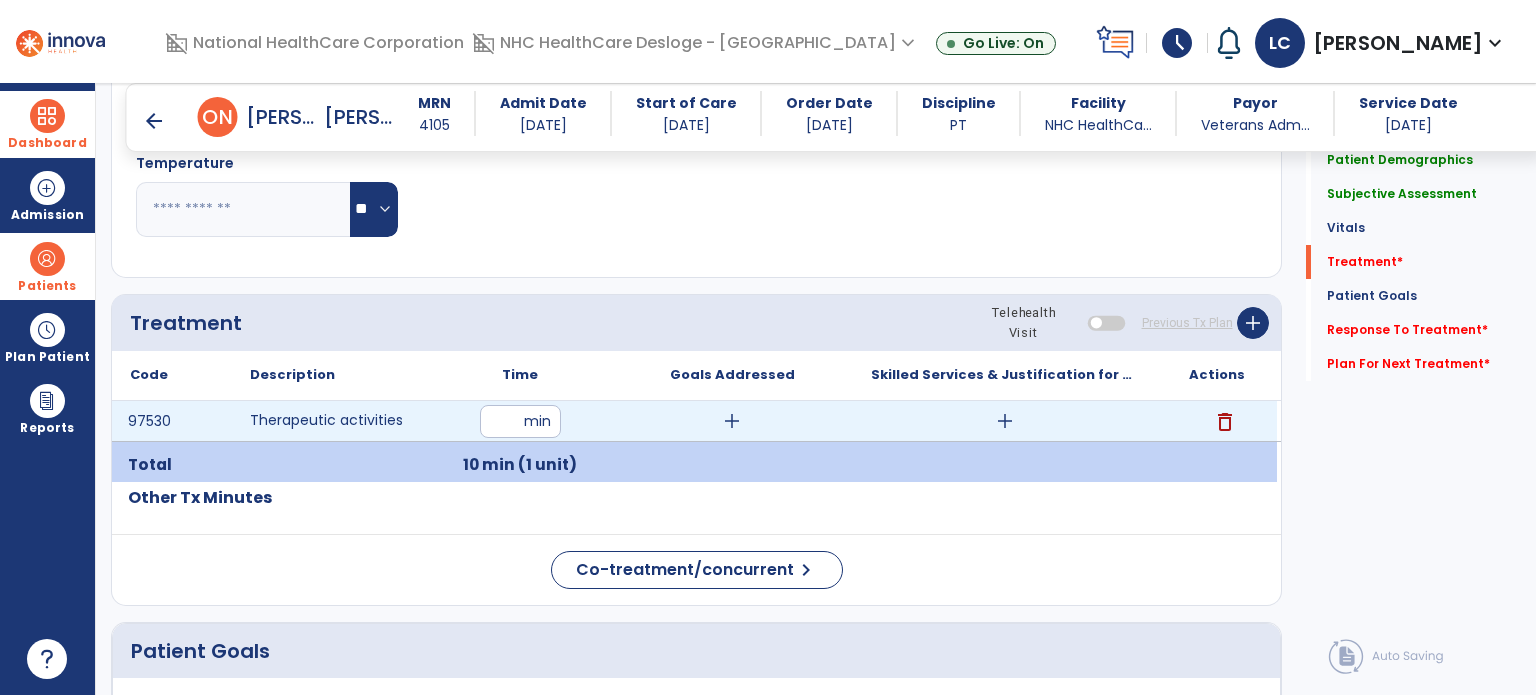 click on "add" at bounding box center (732, 421) 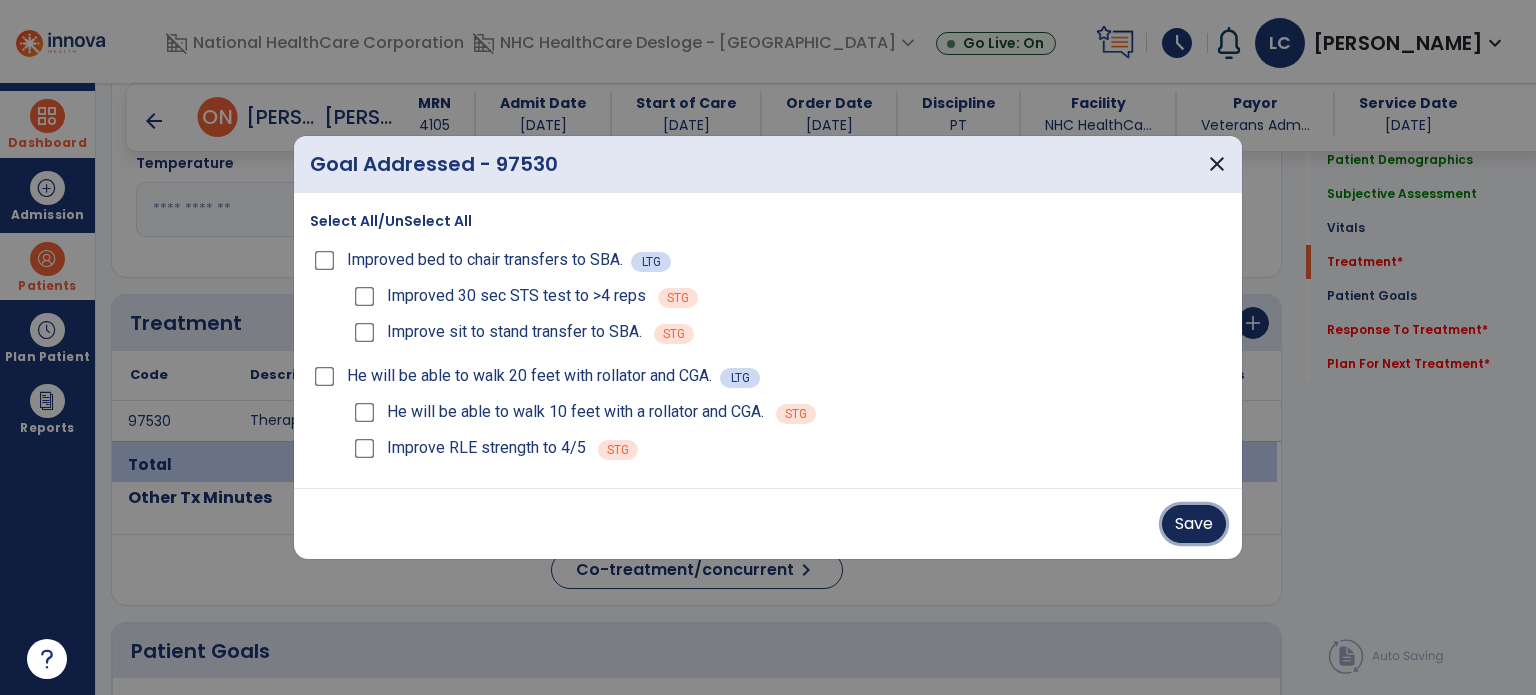click on "Save" at bounding box center (1194, 524) 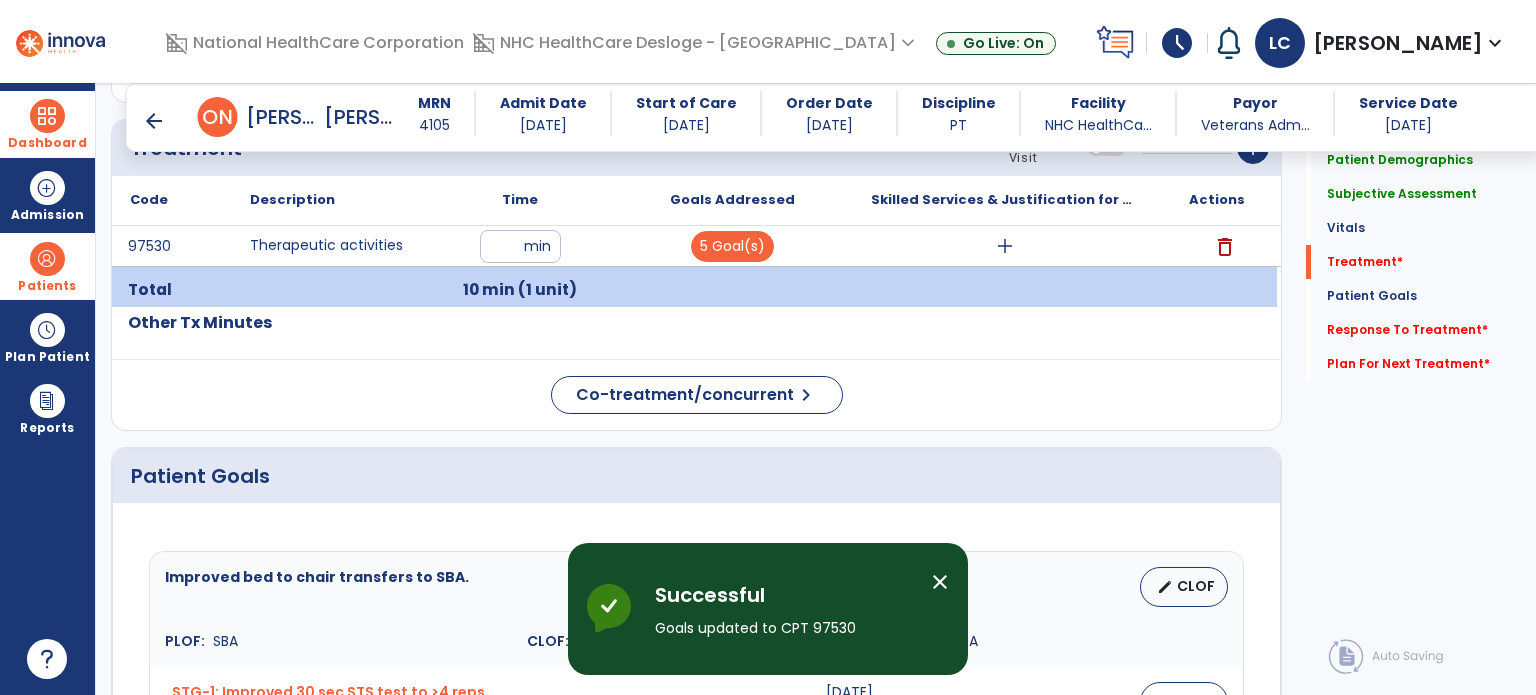 scroll, scrollTop: 1131, scrollLeft: 0, axis: vertical 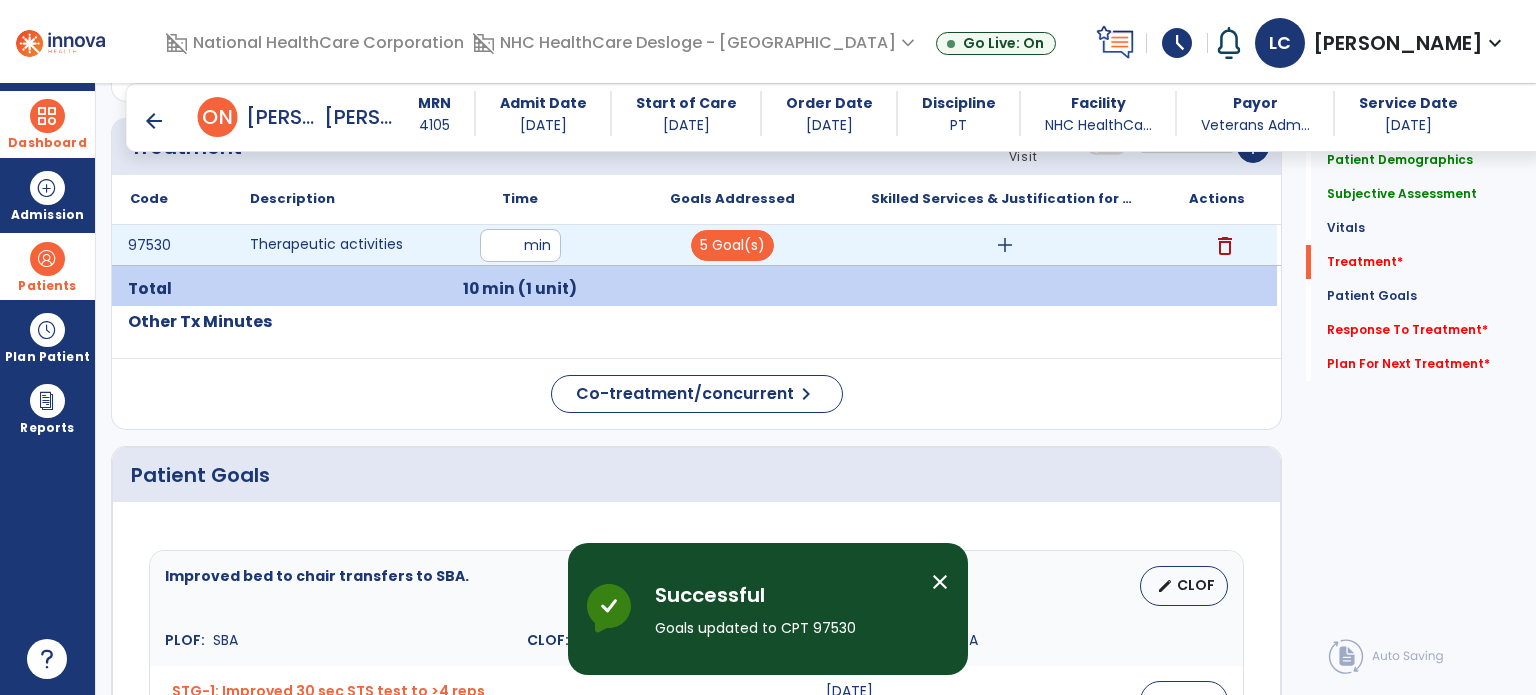 click on "add" at bounding box center [1005, 245] 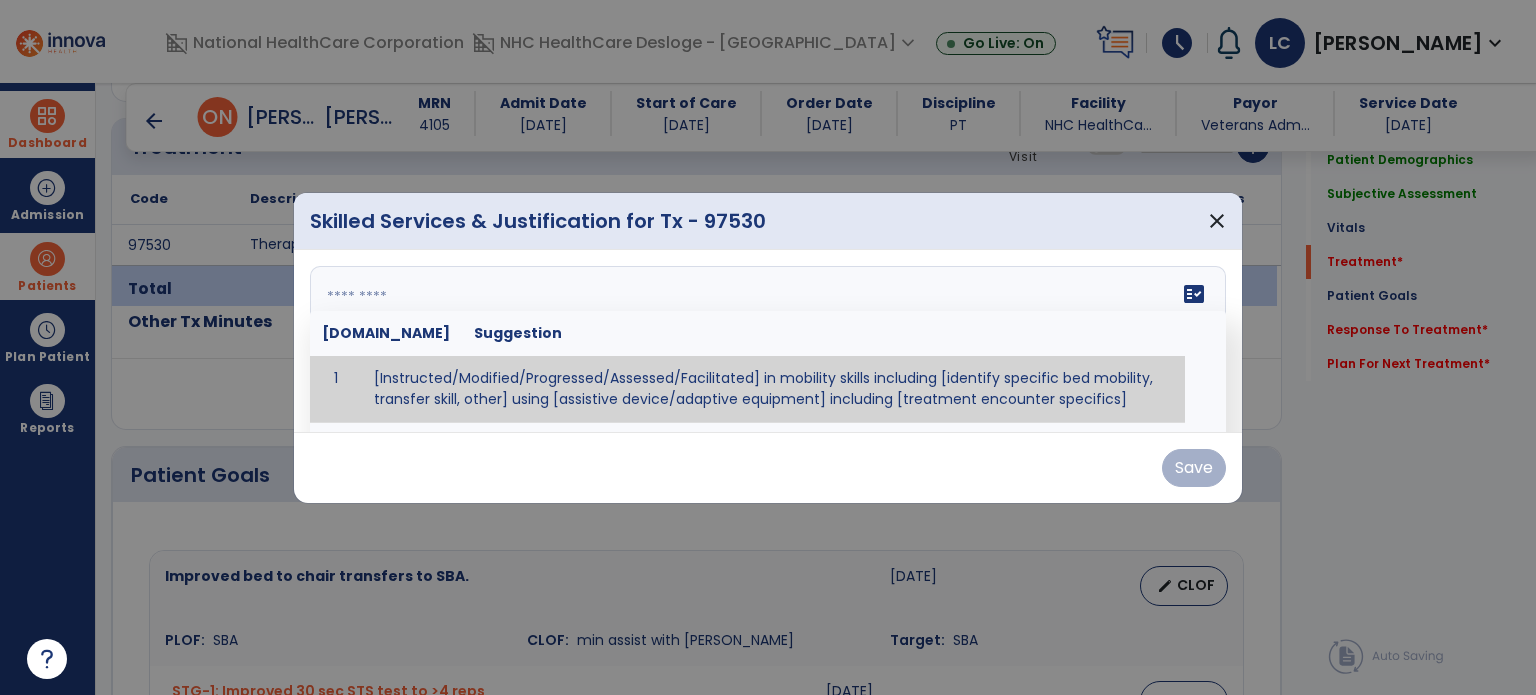click on "fact_check  [DOMAIN_NAME] Suggestion 1 [Instructed/Modified/Progressed/Assessed/Facilitated] in mobility skills including [identify specific bed mobility, transfer skill, other] using [assistive device/adaptive equipment] including [treatment encounter specifics]" at bounding box center [768, 341] 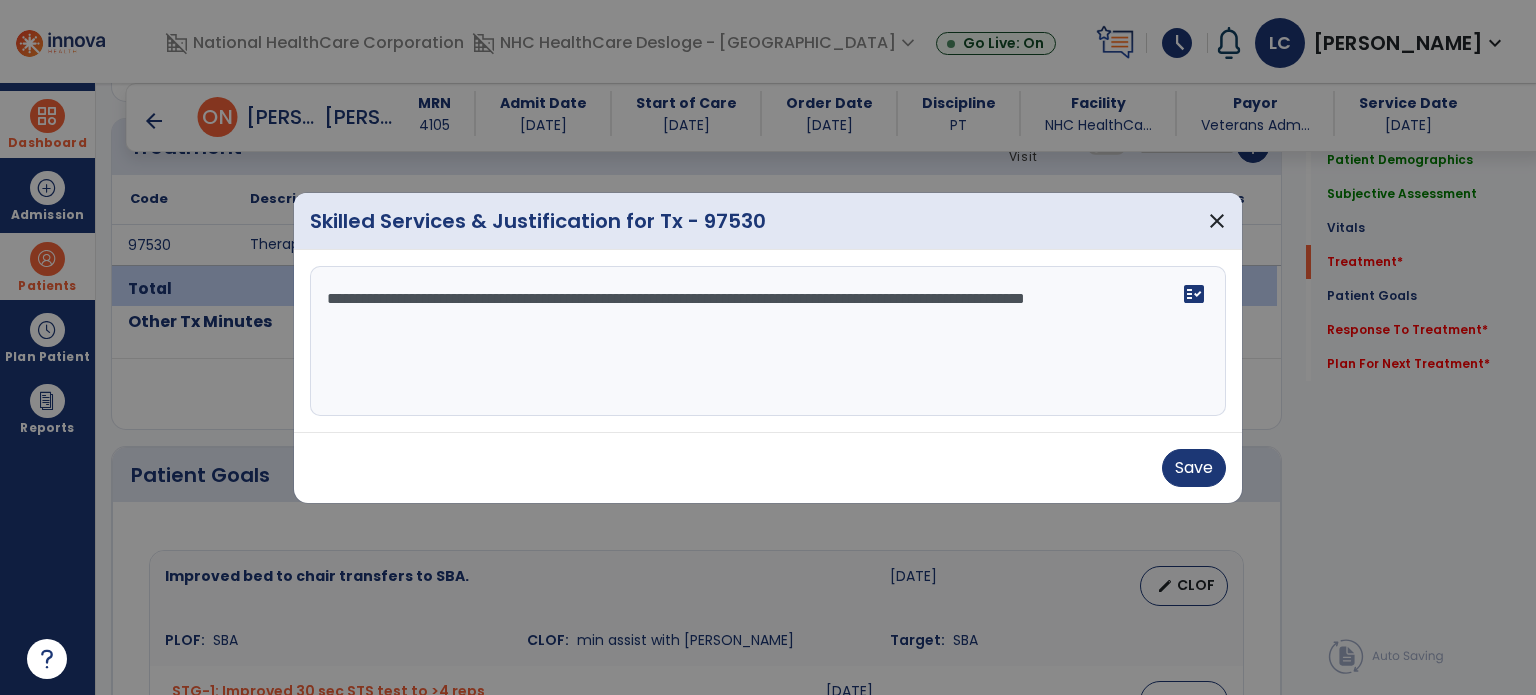 click on "**********" at bounding box center [768, 341] 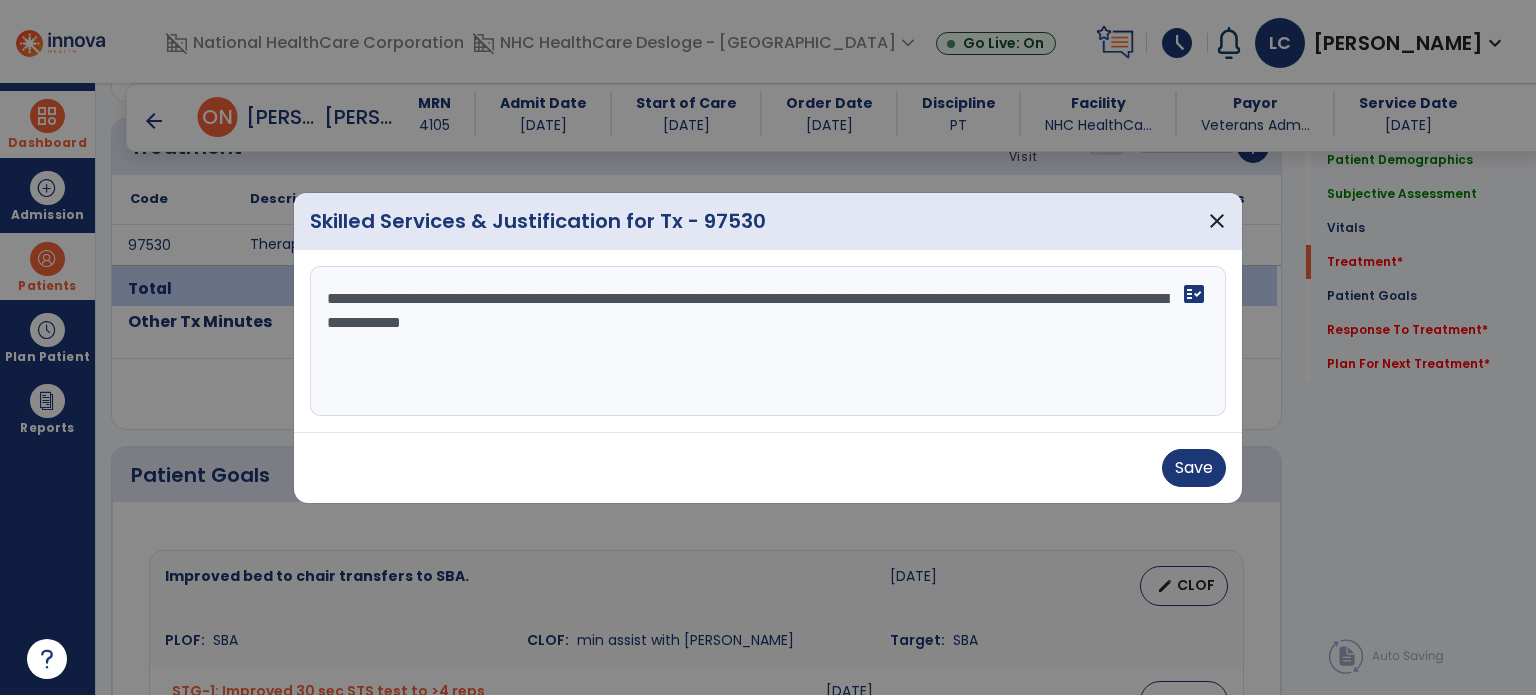 click on "**********" at bounding box center [768, 341] 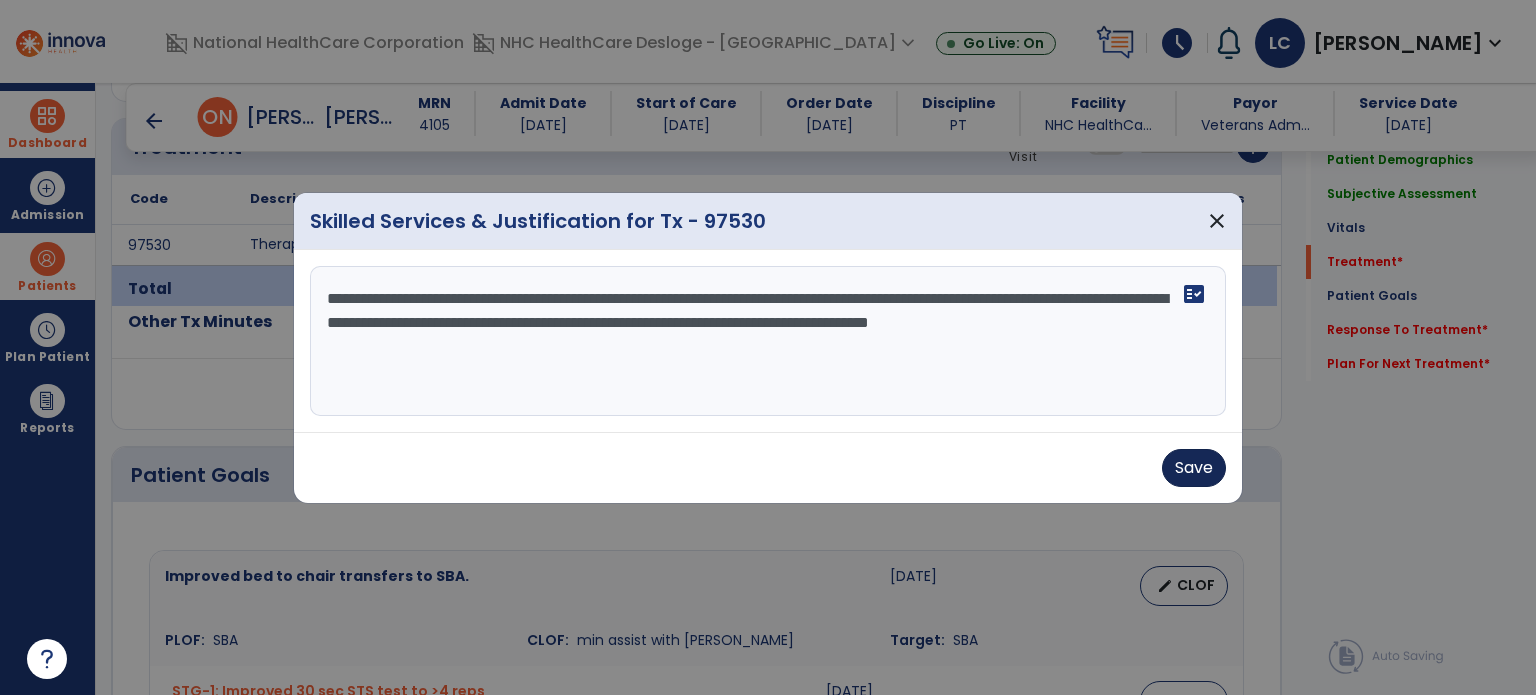 type on "**********" 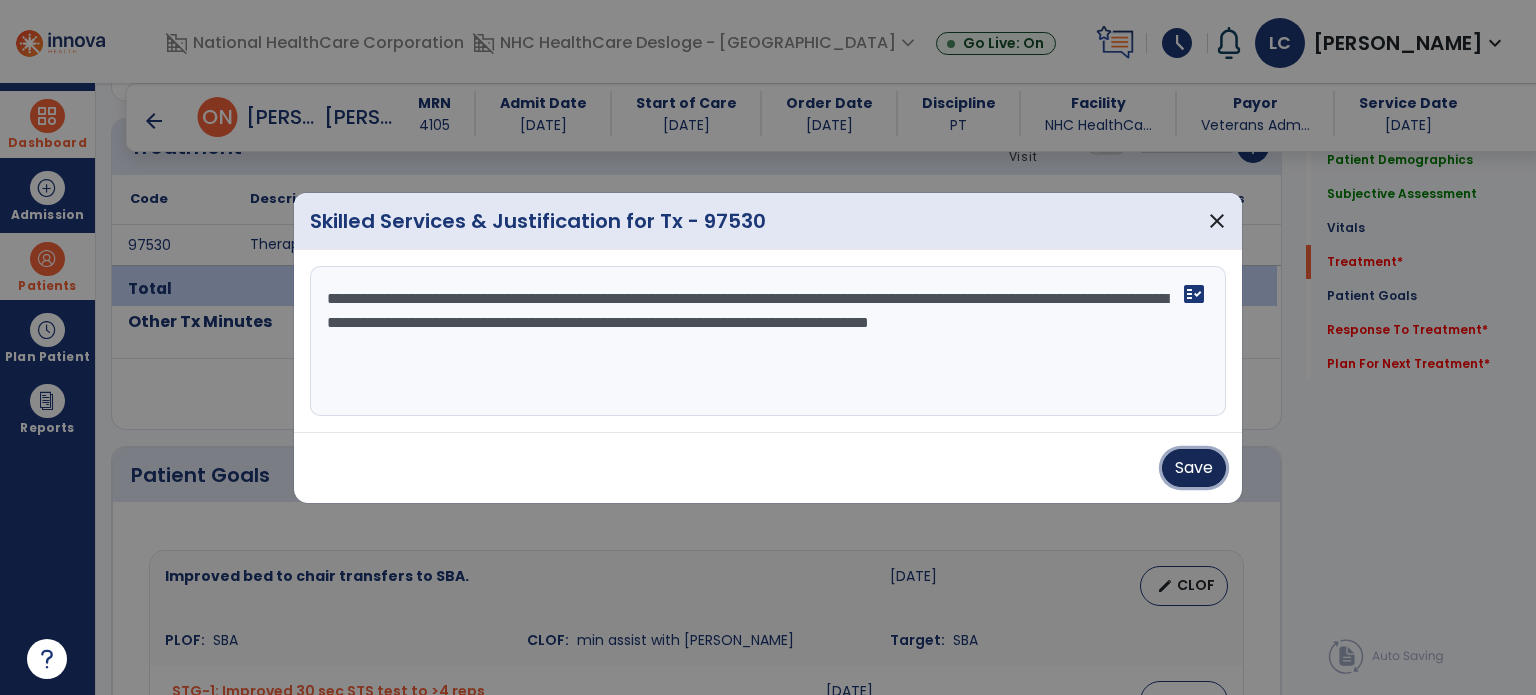 click on "Save" at bounding box center [1194, 468] 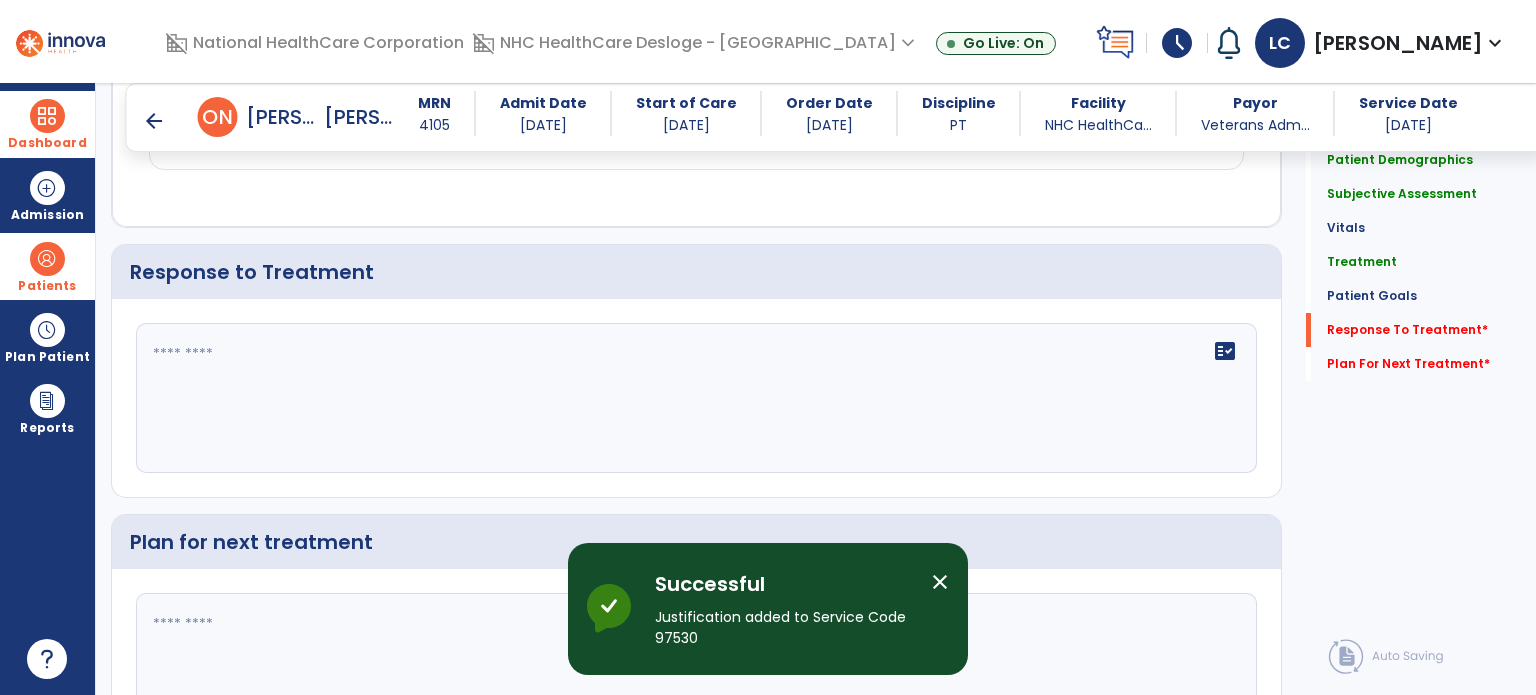 scroll, scrollTop: 2414, scrollLeft: 0, axis: vertical 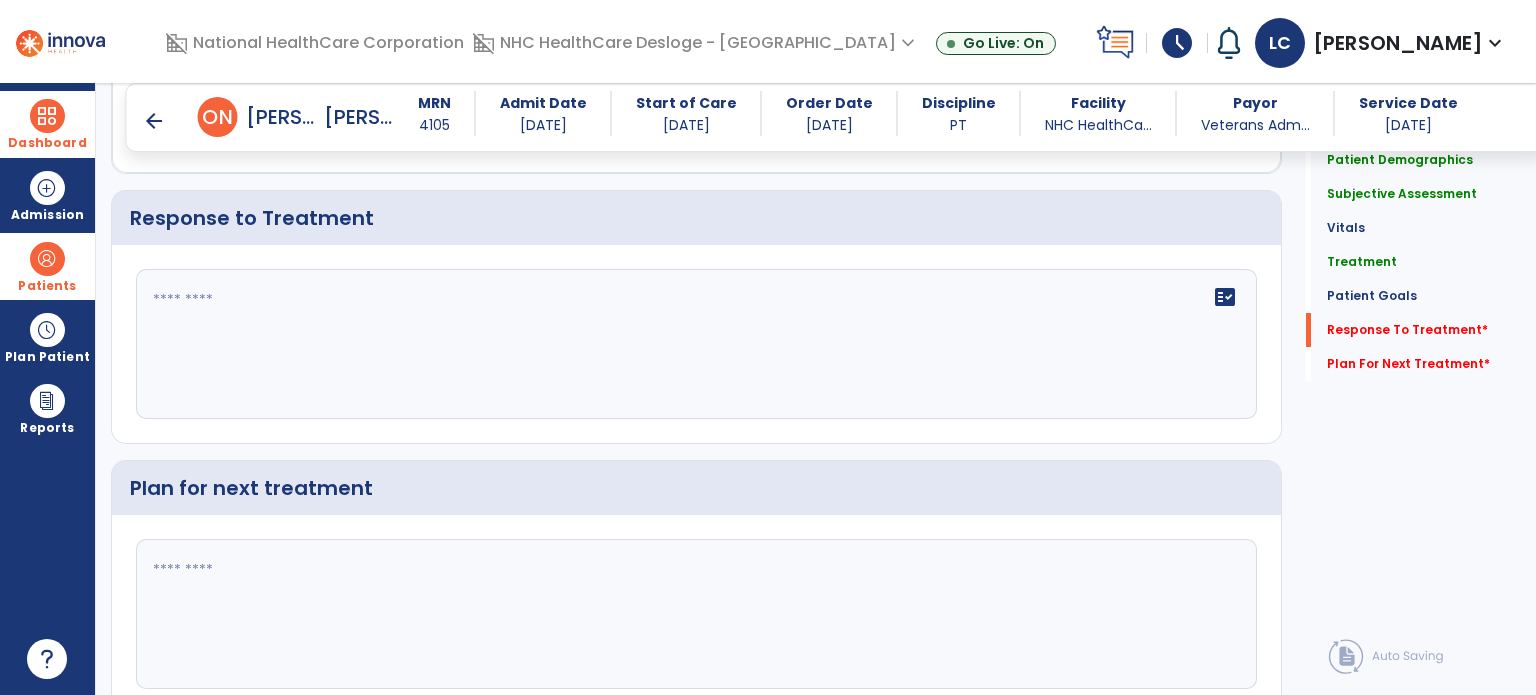click on "fact_check" 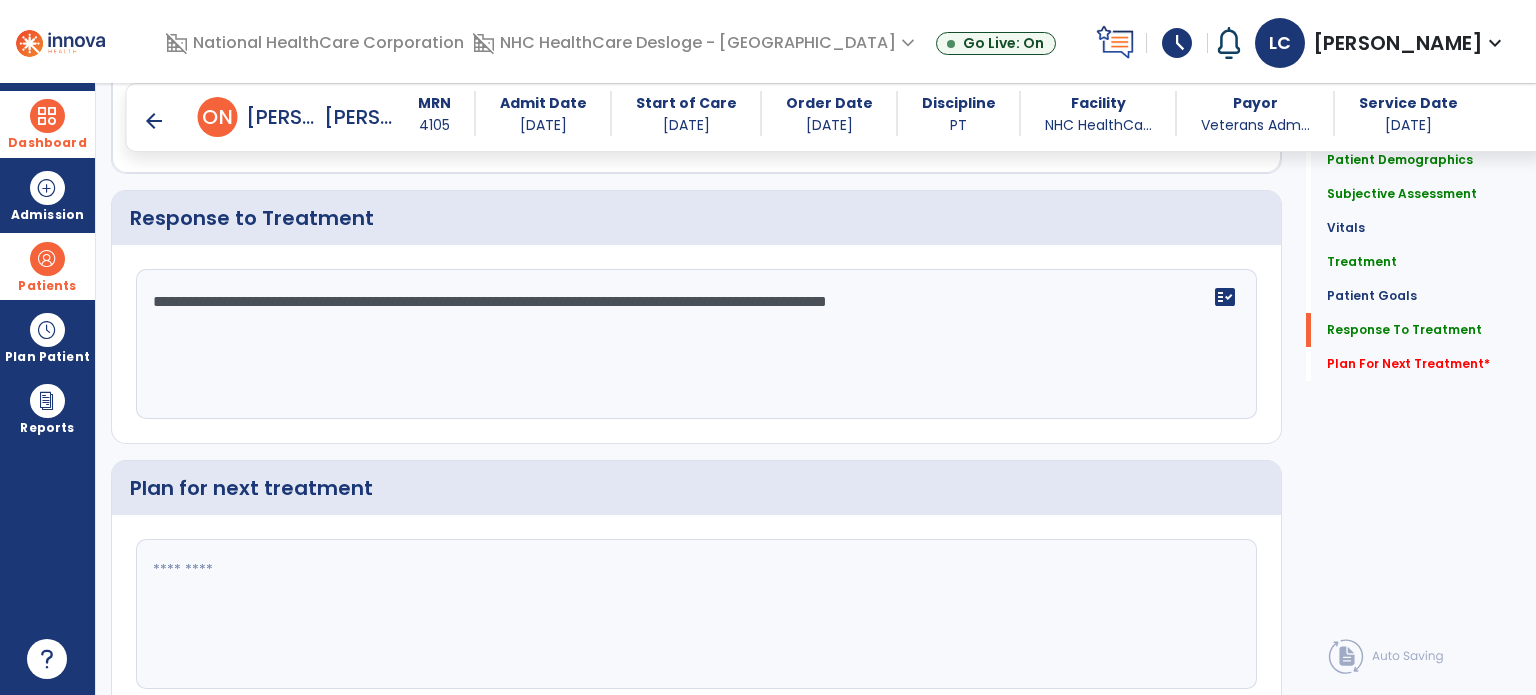 scroll, scrollTop: 2414, scrollLeft: 0, axis: vertical 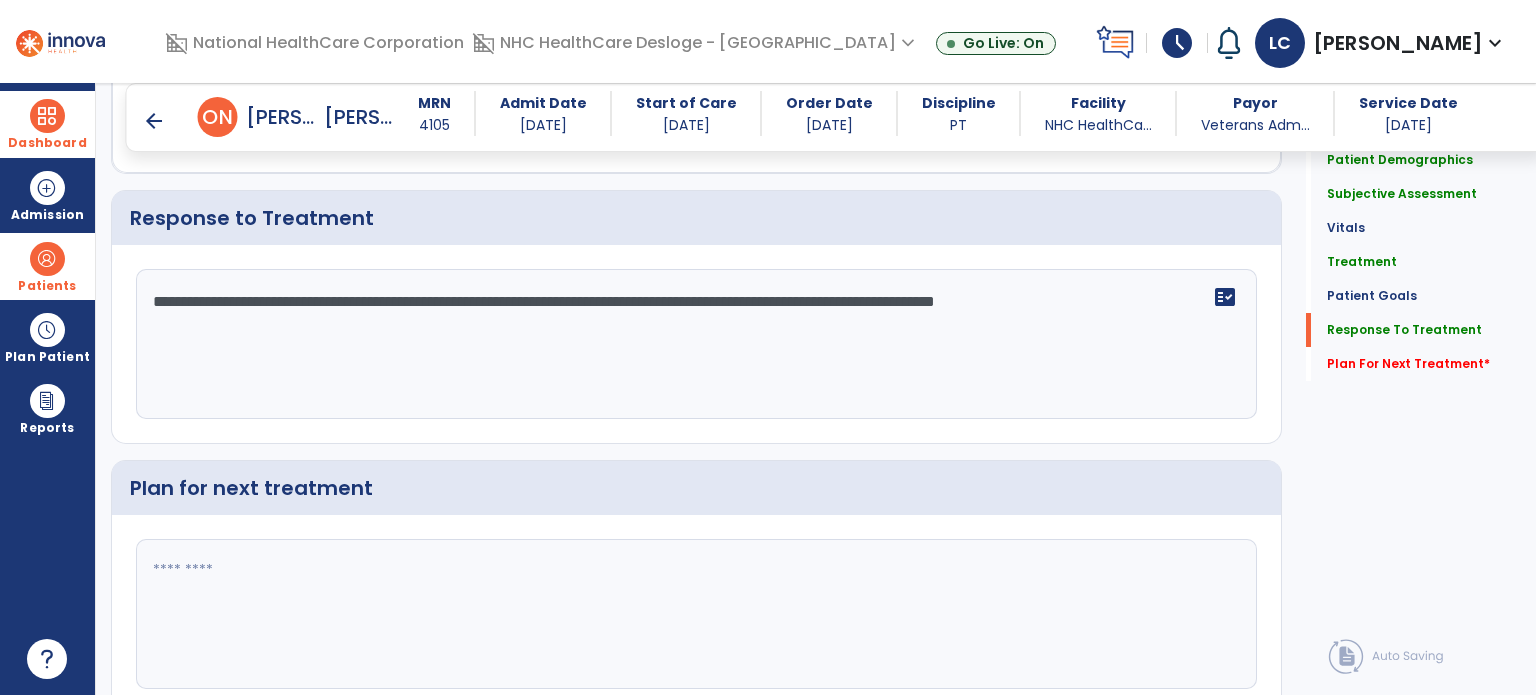 type on "**********" 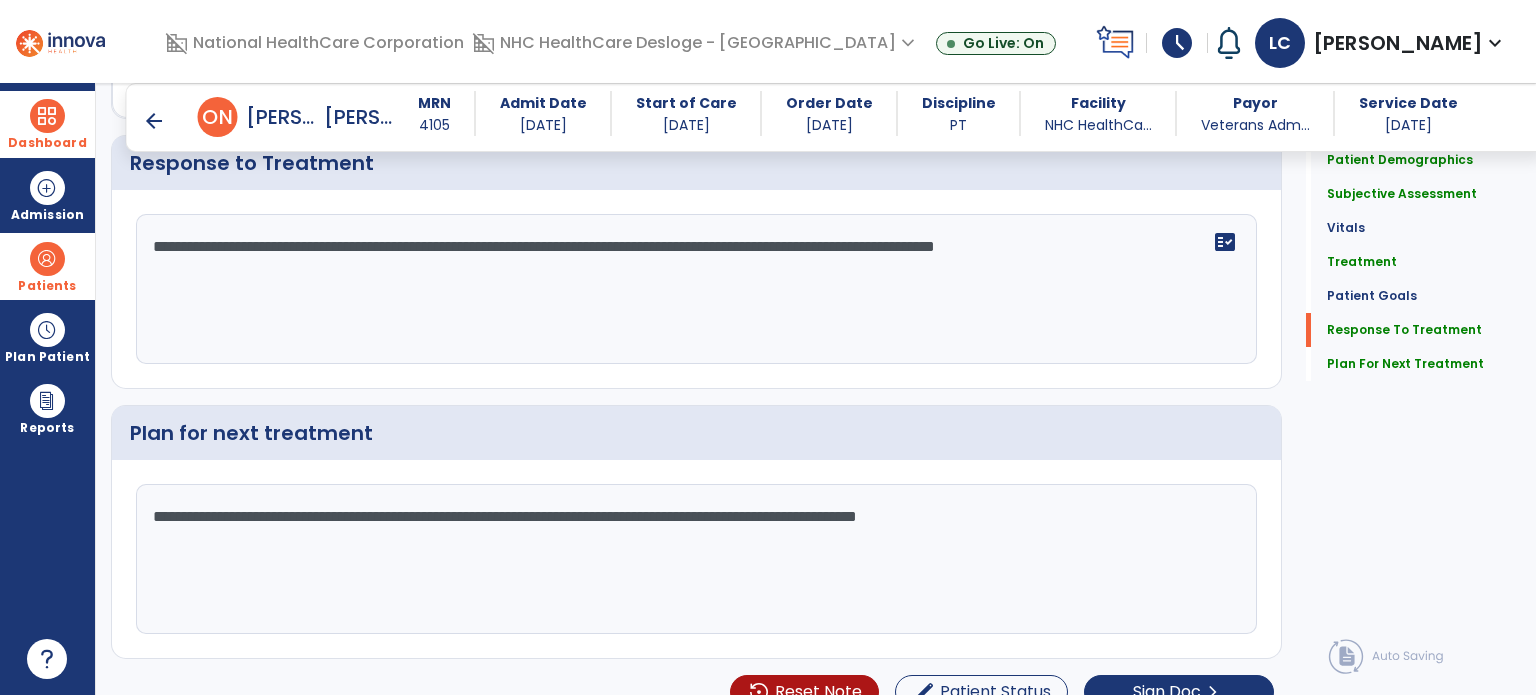 scroll, scrollTop: 2492, scrollLeft: 0, axis: vertical 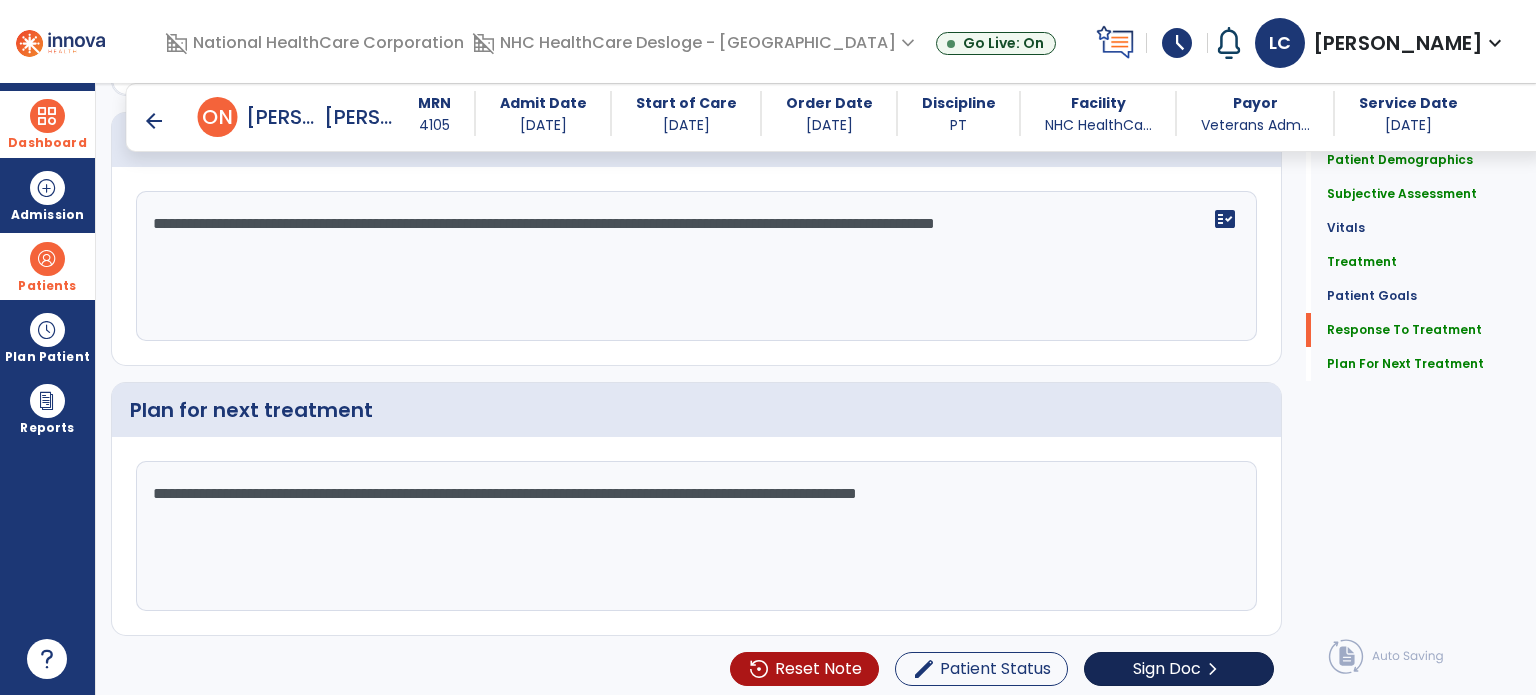type on "**********" 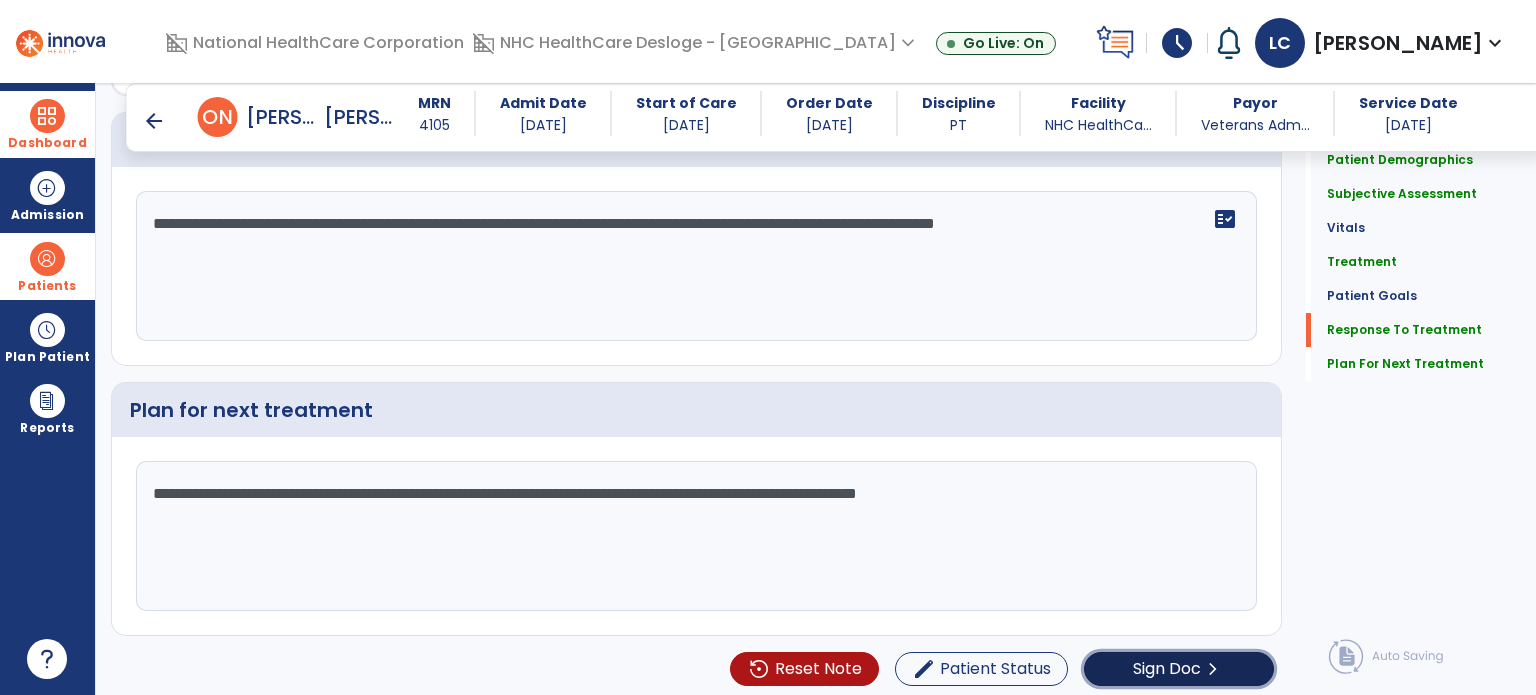 click on "Sign Doc" 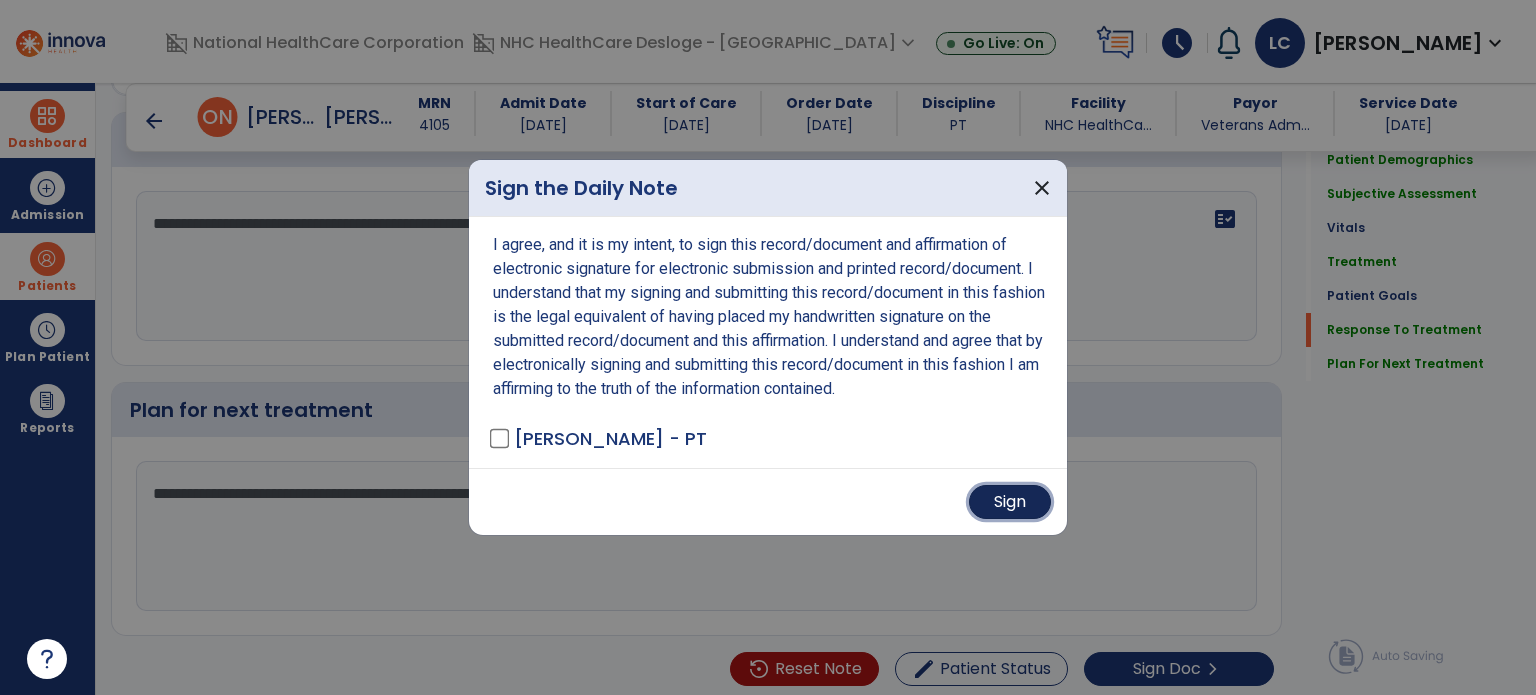 click on "Sign" at bounding box center (1010, 502) 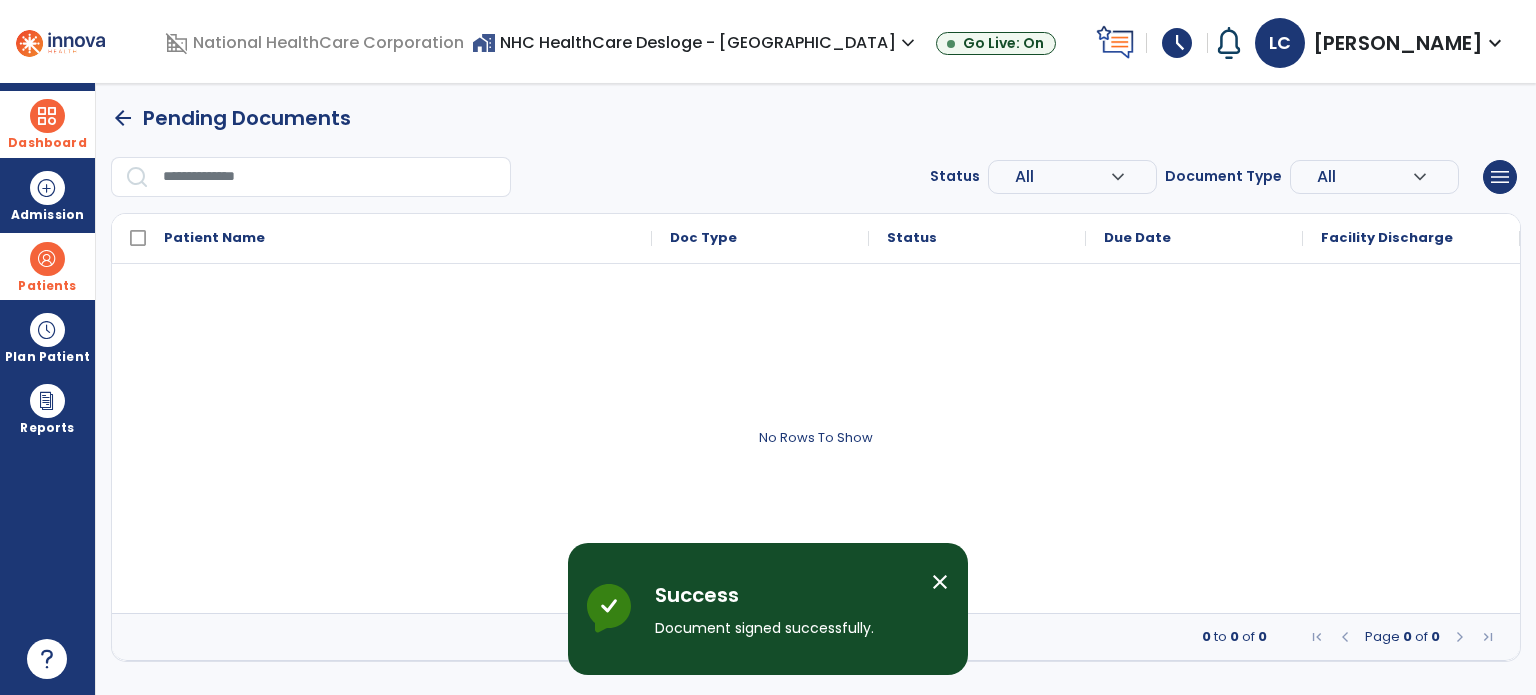 scroll, scrollTop: 0, scrollLeft: 0, axis: both 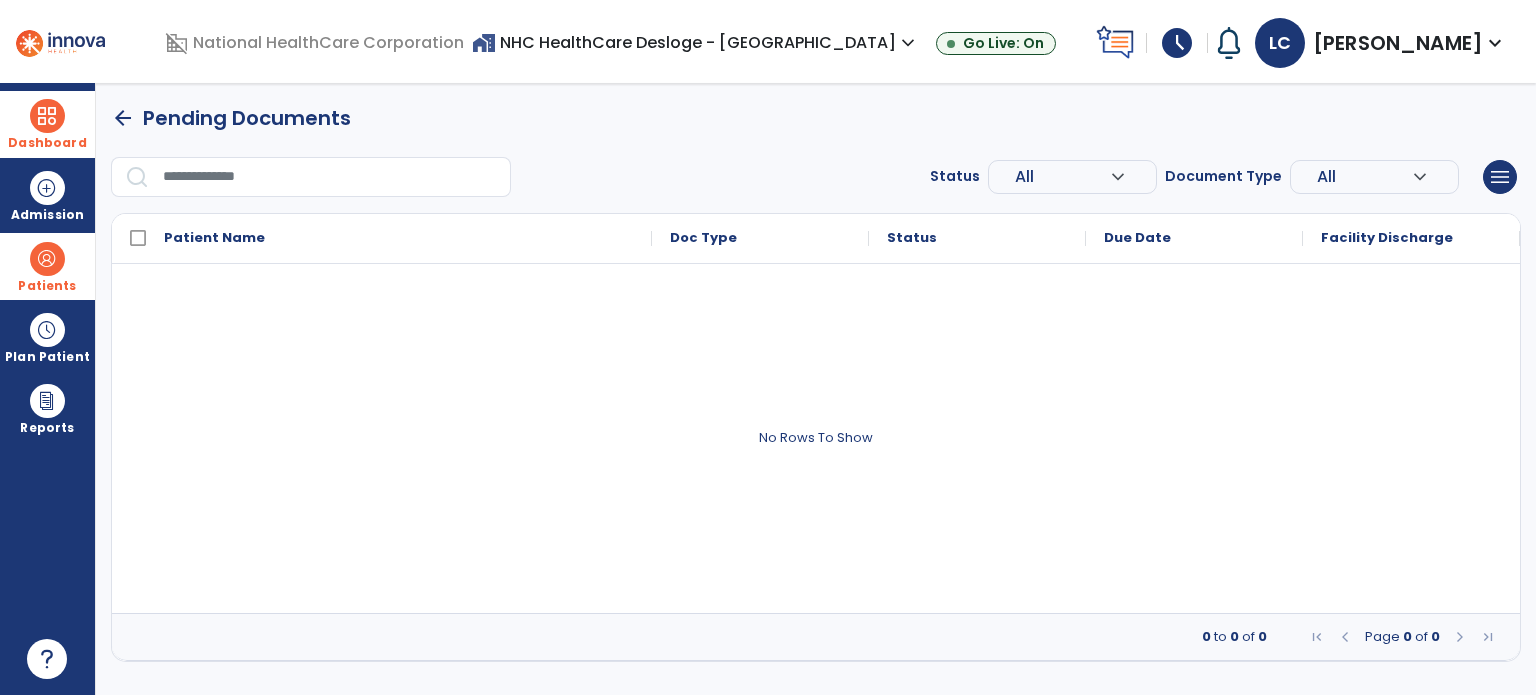 click on "Dashboard" at bounding box center (47, 124) 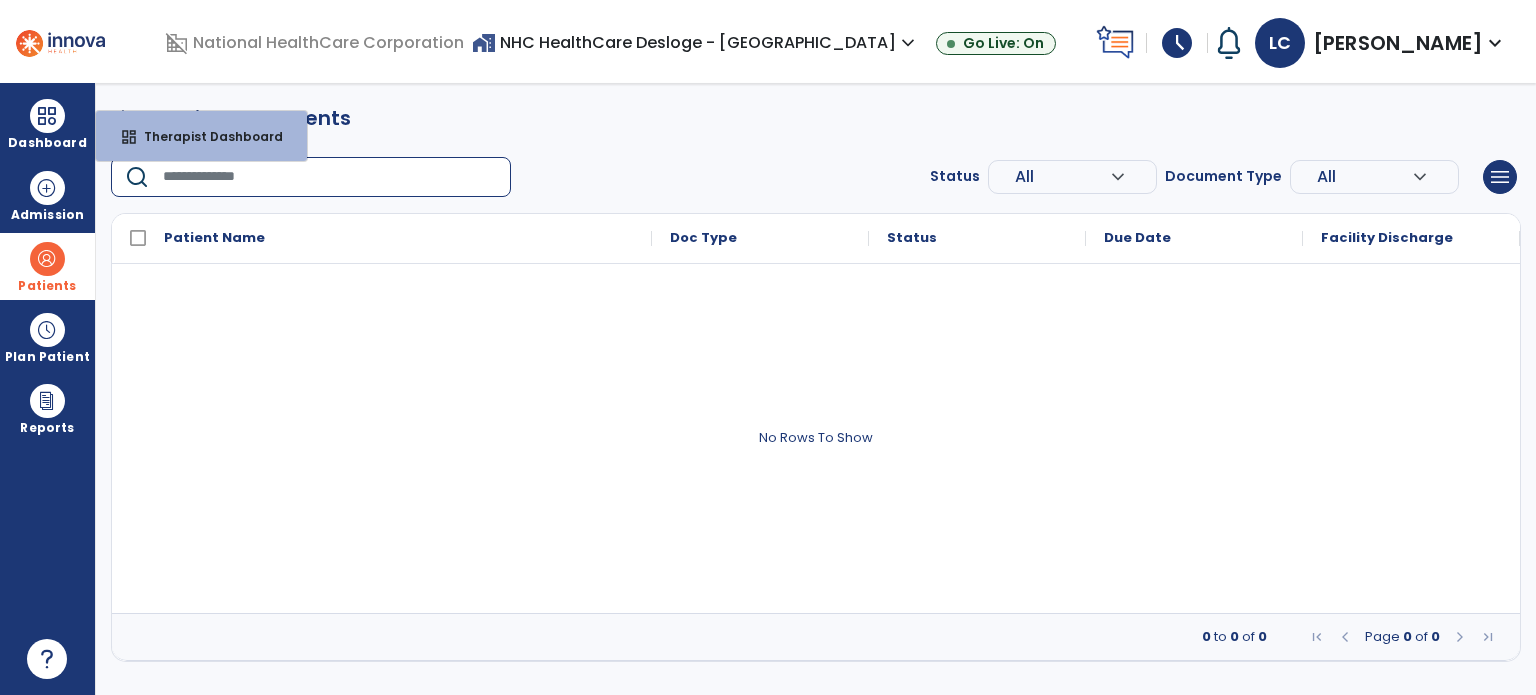 click at bounding box center [330, 177] 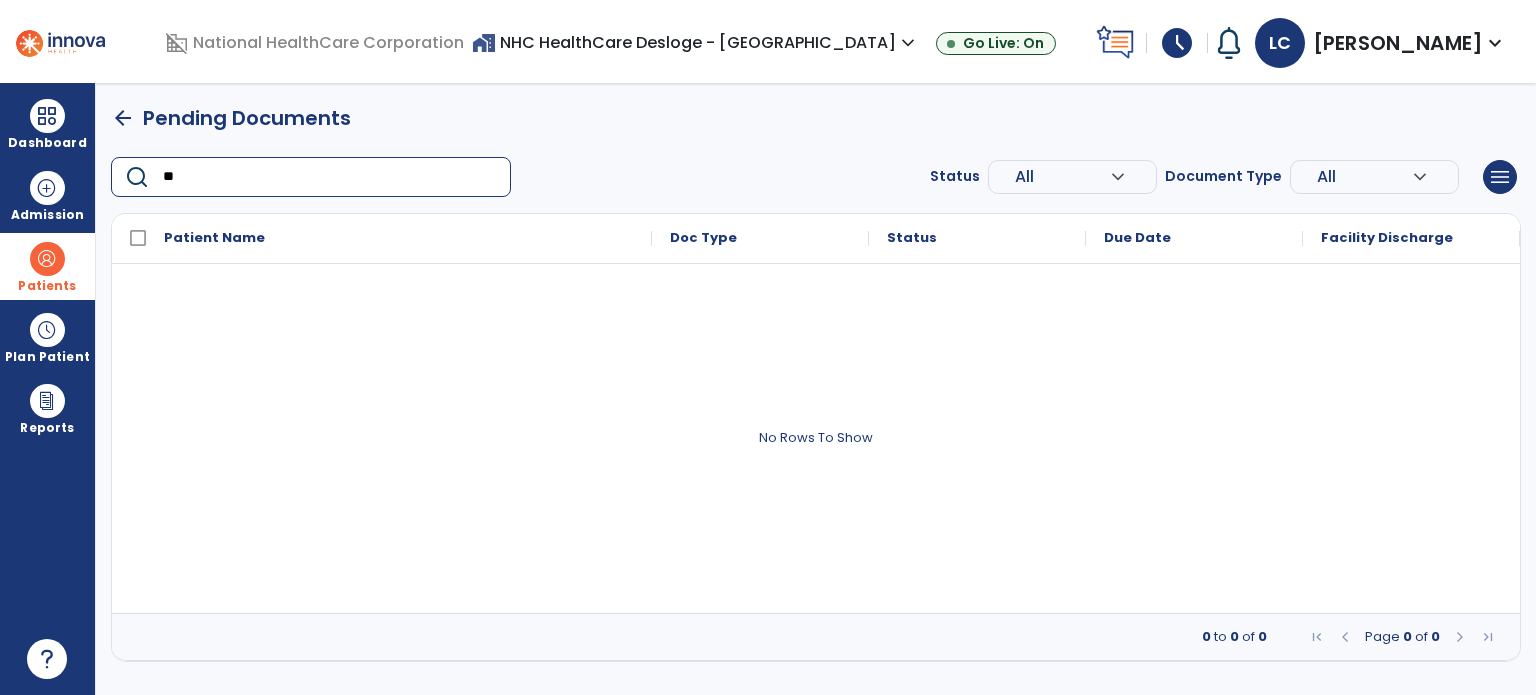 type on "*" 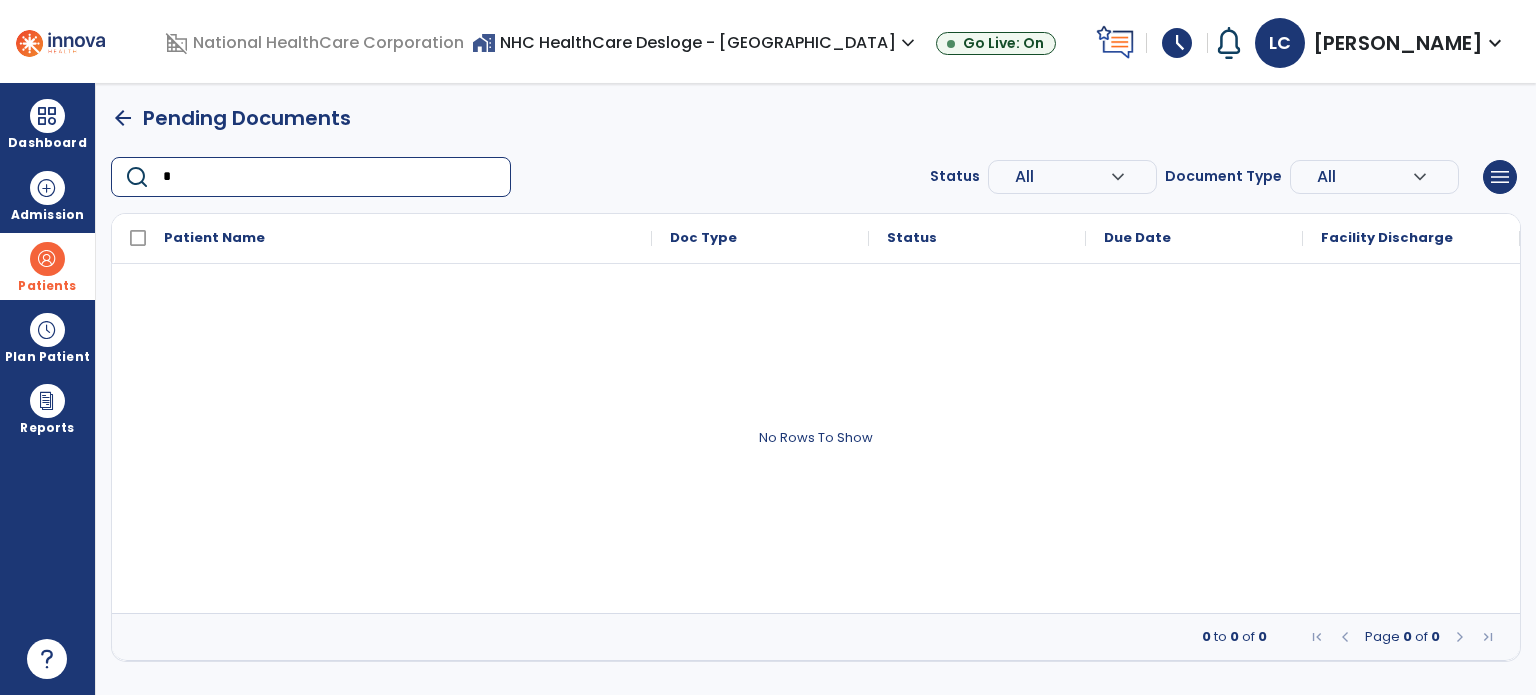 type 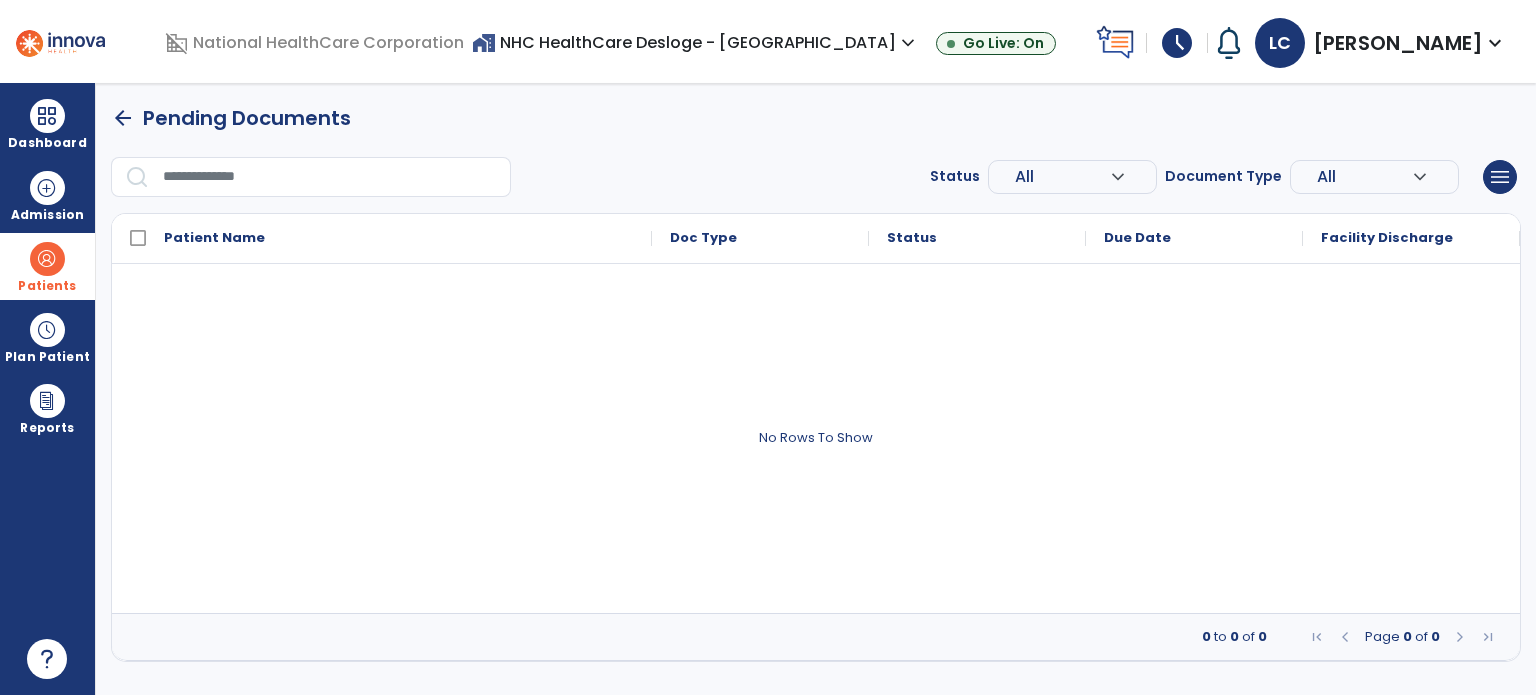 click at bounding box center [47, 259] 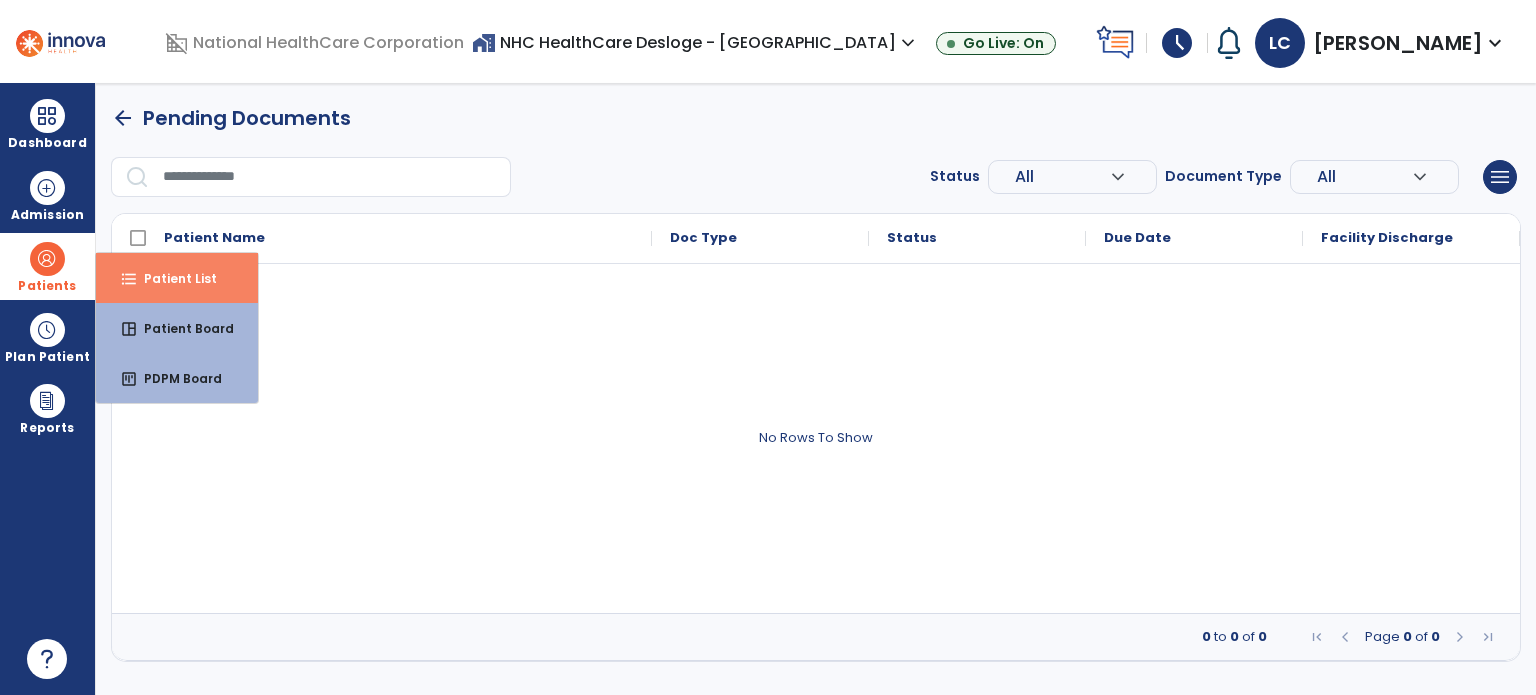 click on "format_list_bulleted  Patient List" at bounding box center [177, 278] 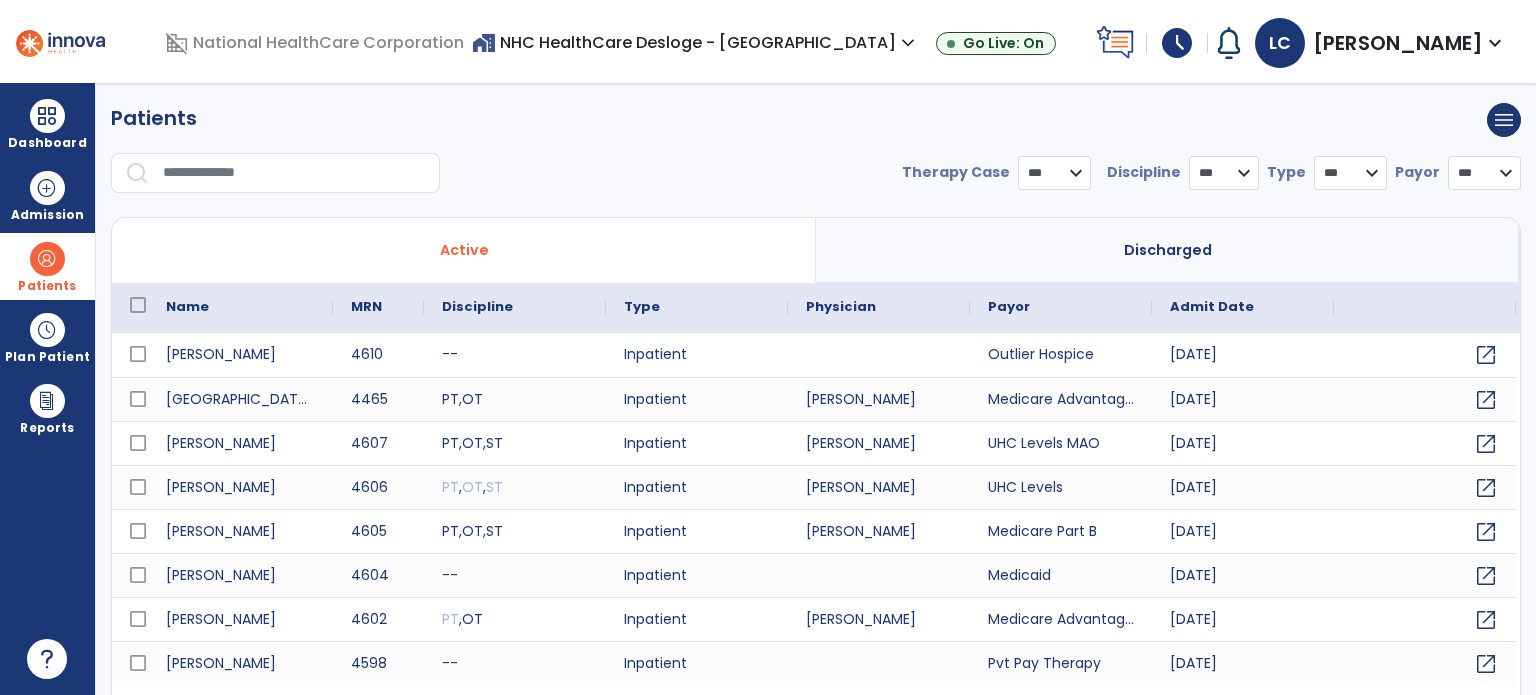 select on "***" 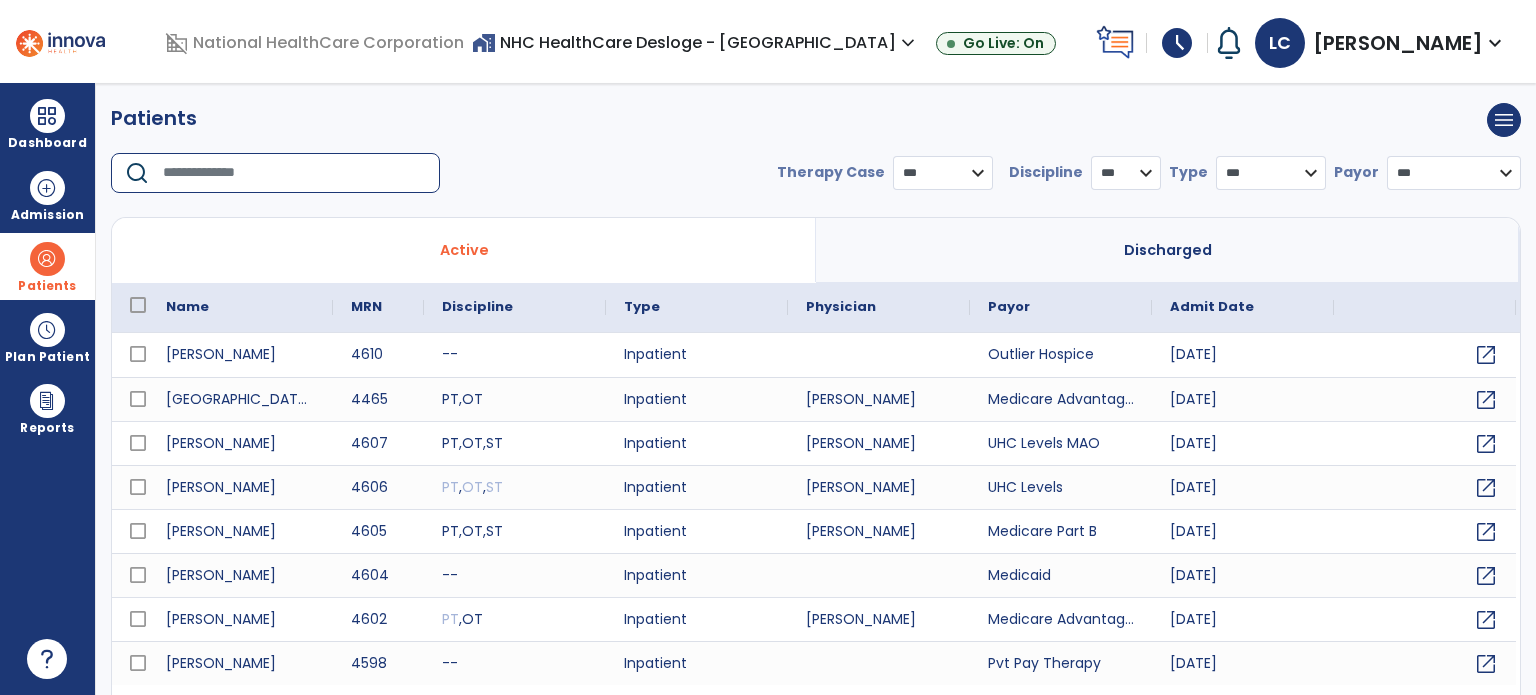 click at bounding box center (294, 173) 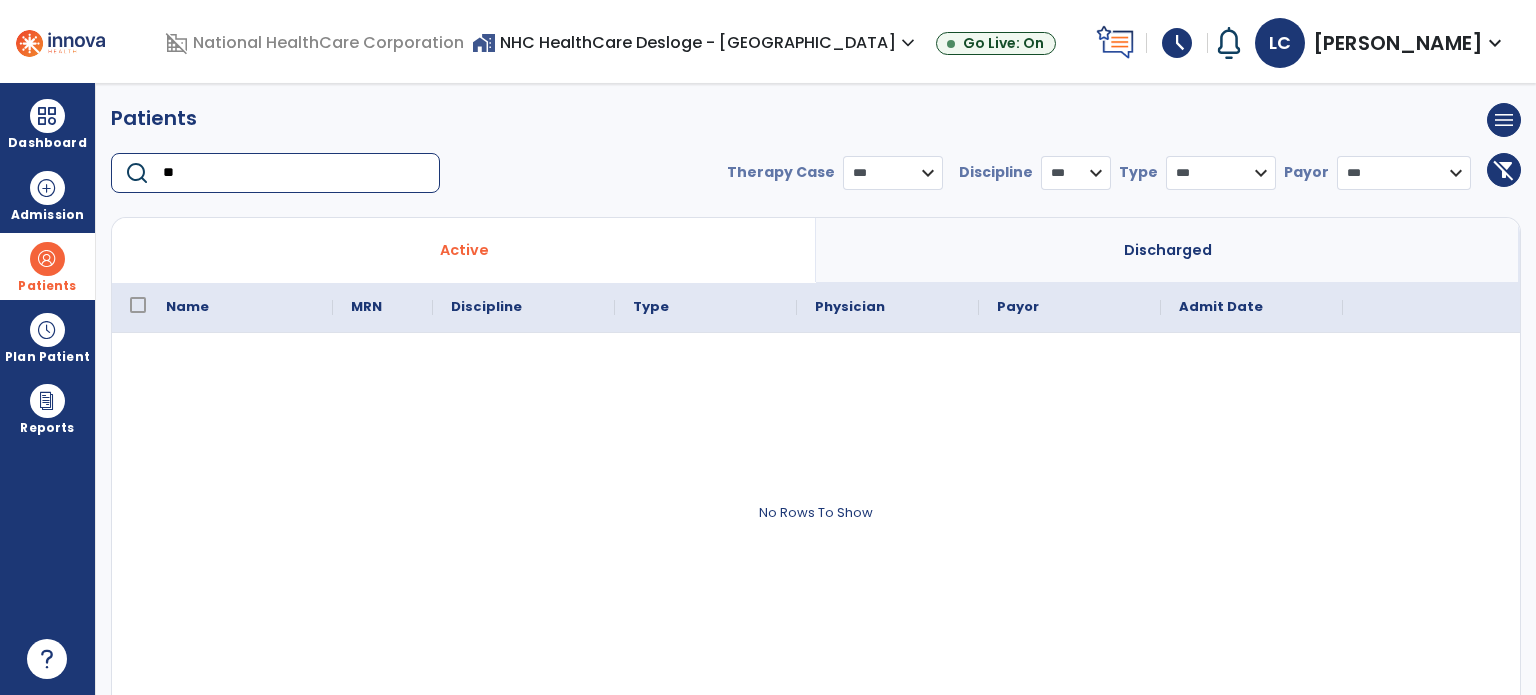 type on "*" 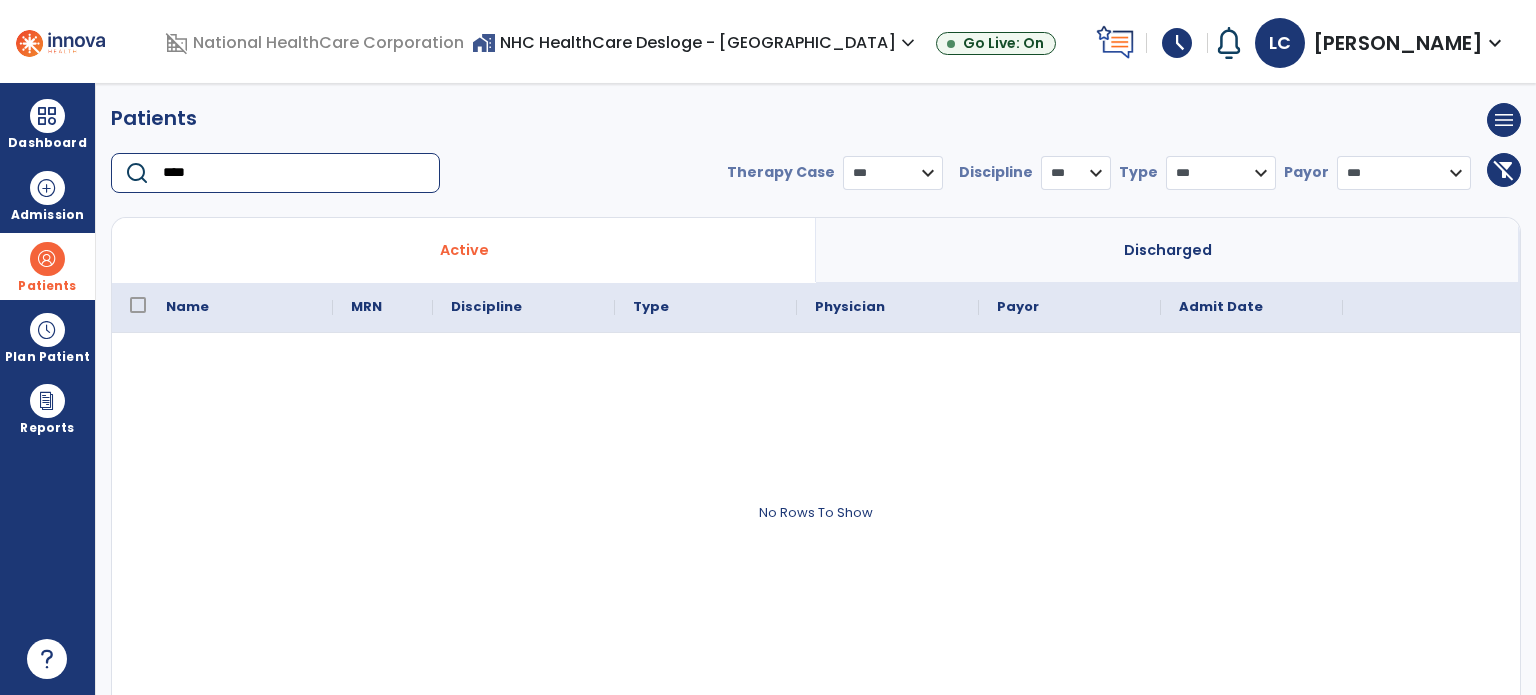 type on "****" 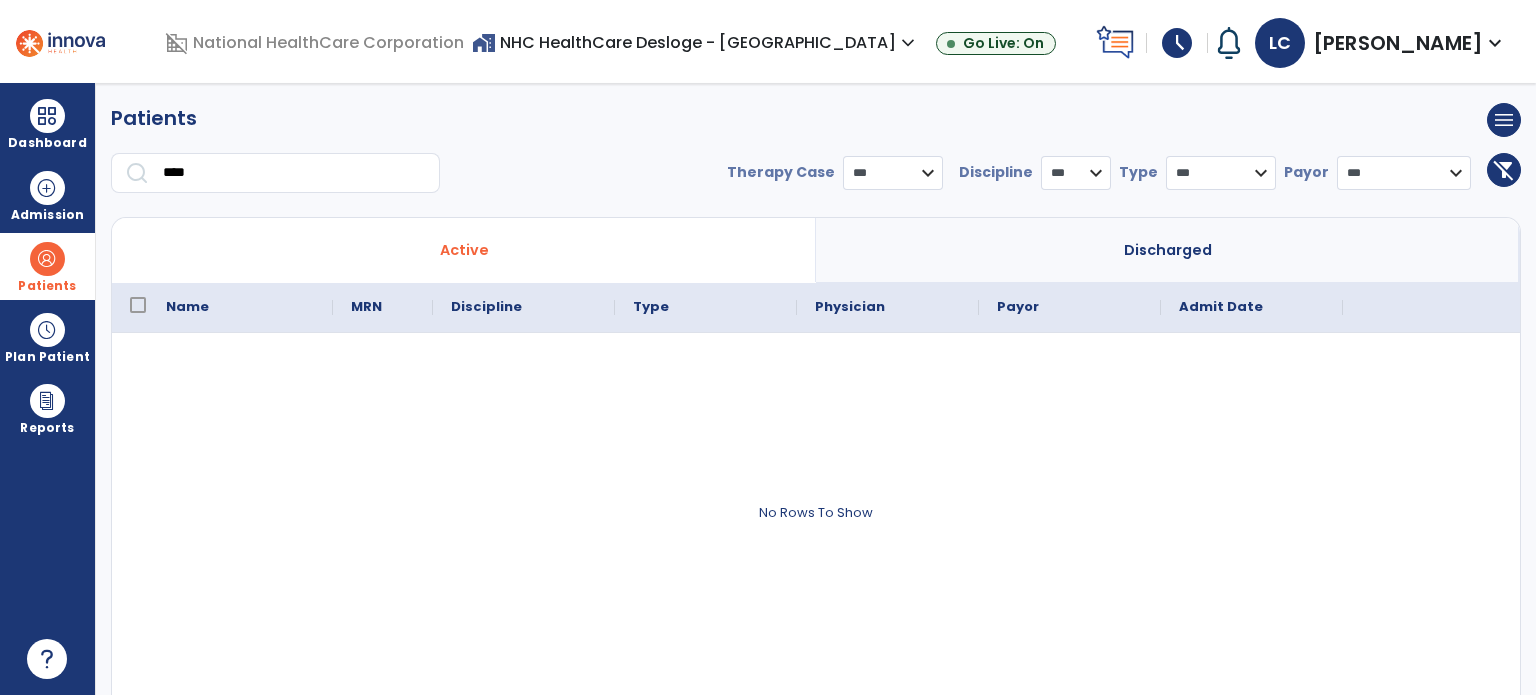 click on "*** **** ******" at bounding box center [893, 173] 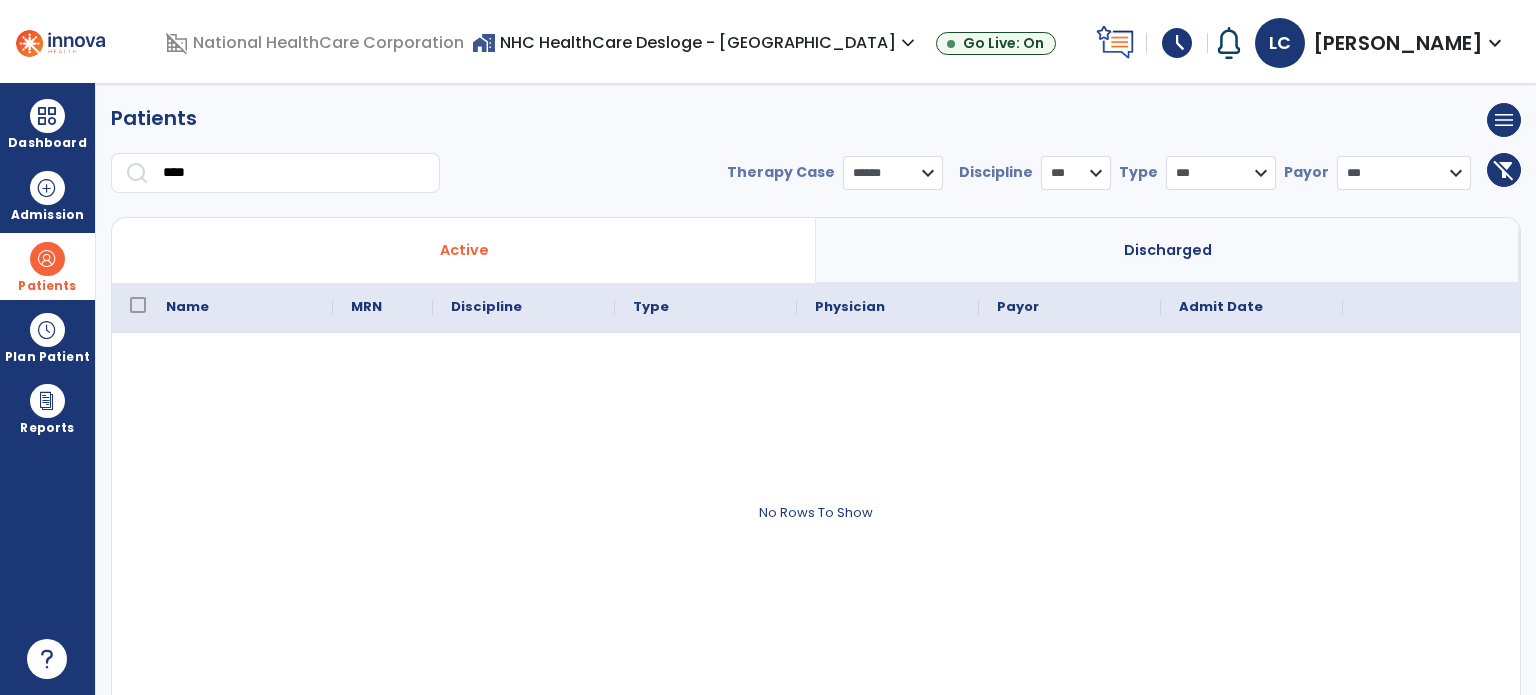 click on "*** **** ******" at bounding box center (893, 173) 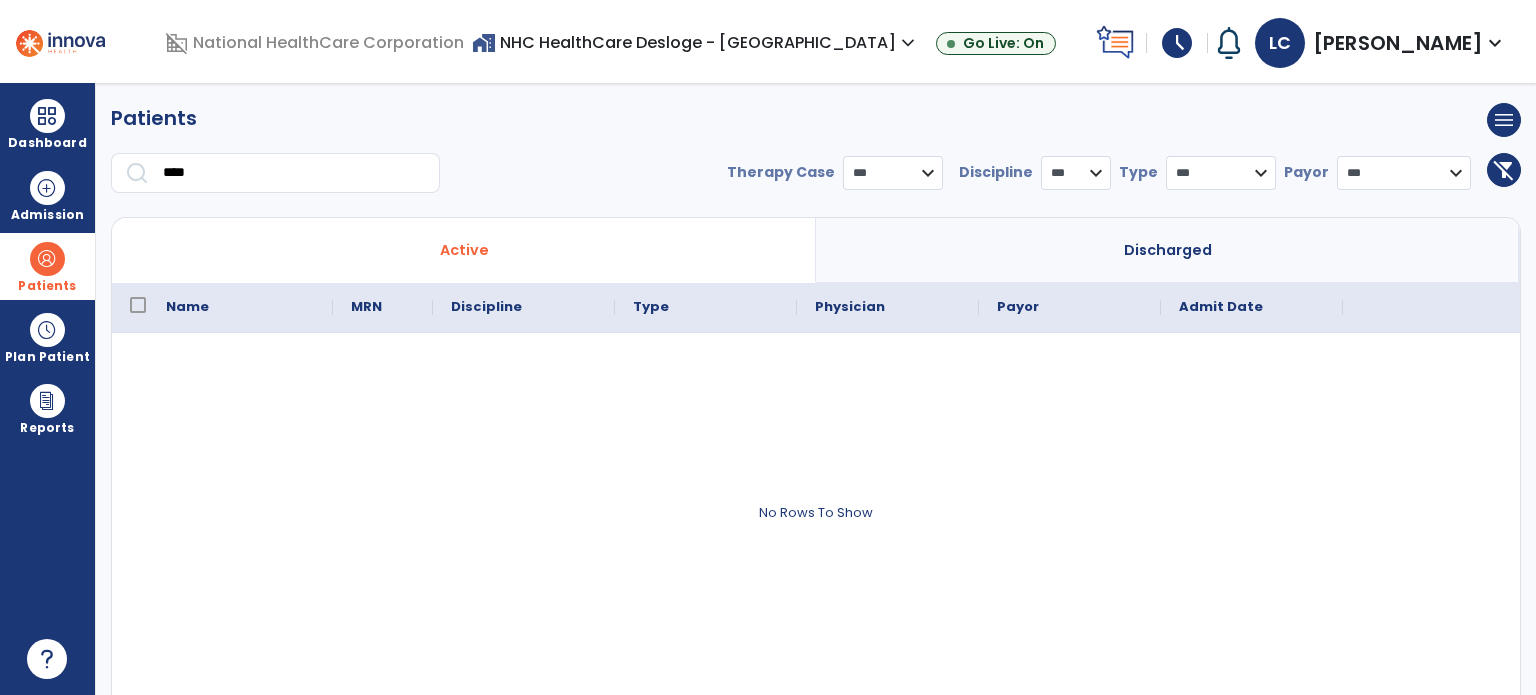 click on "*** **** ******" at bounding box center (893, 173) 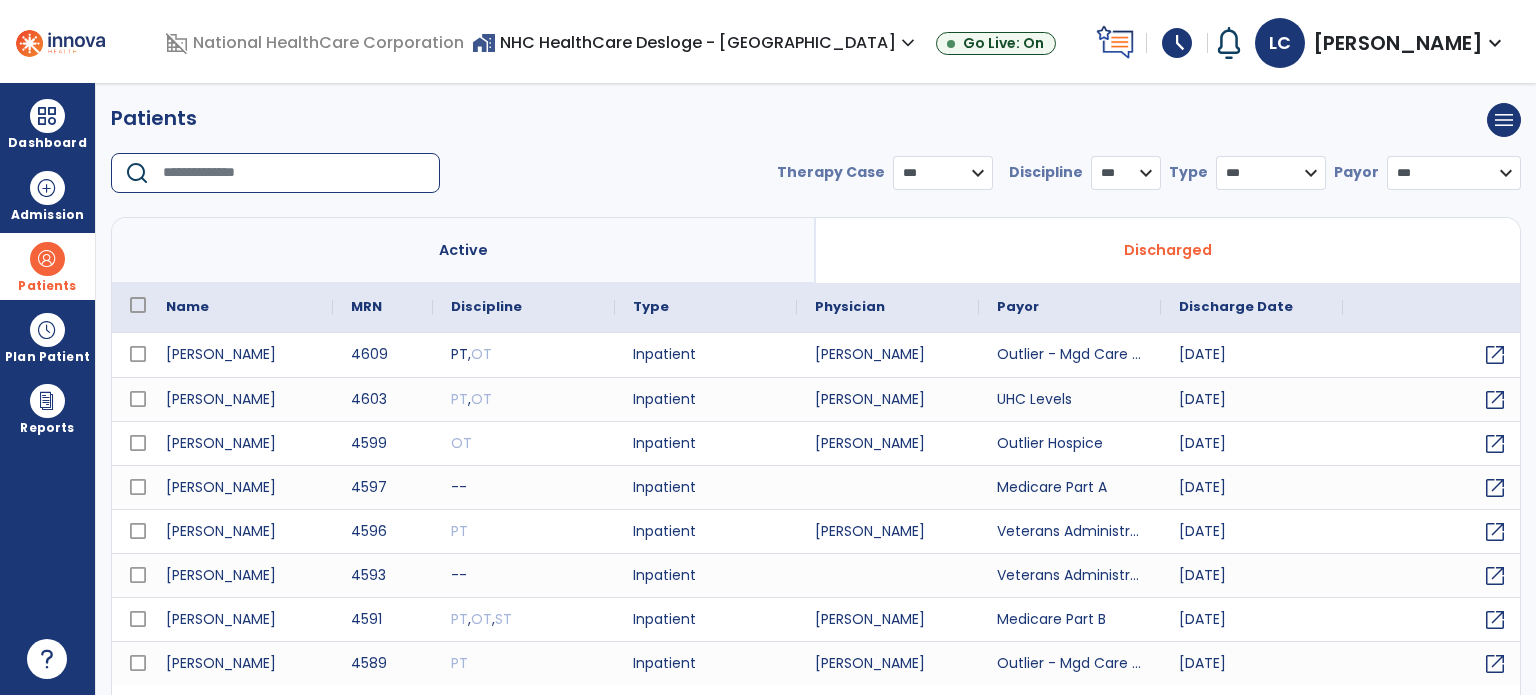 click at bounding box center (294, 173) 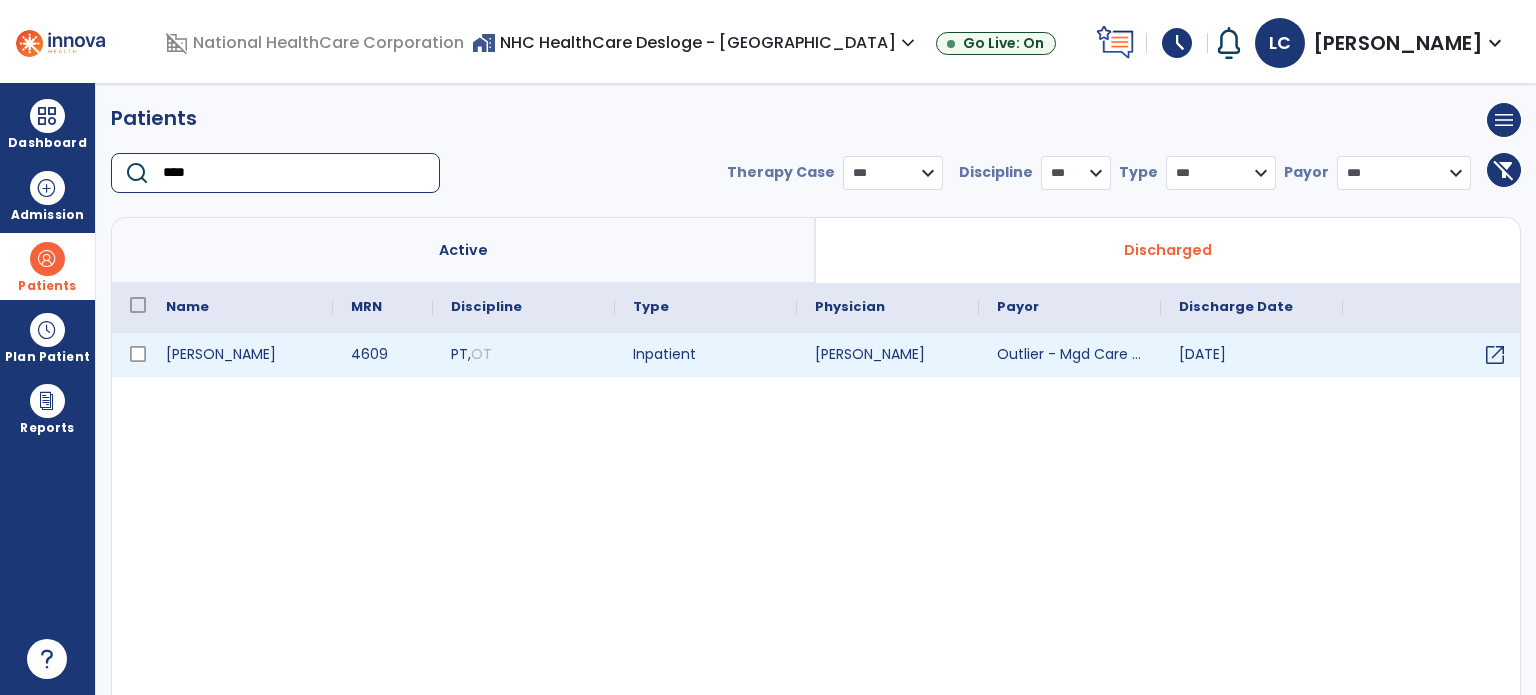 type on "****" 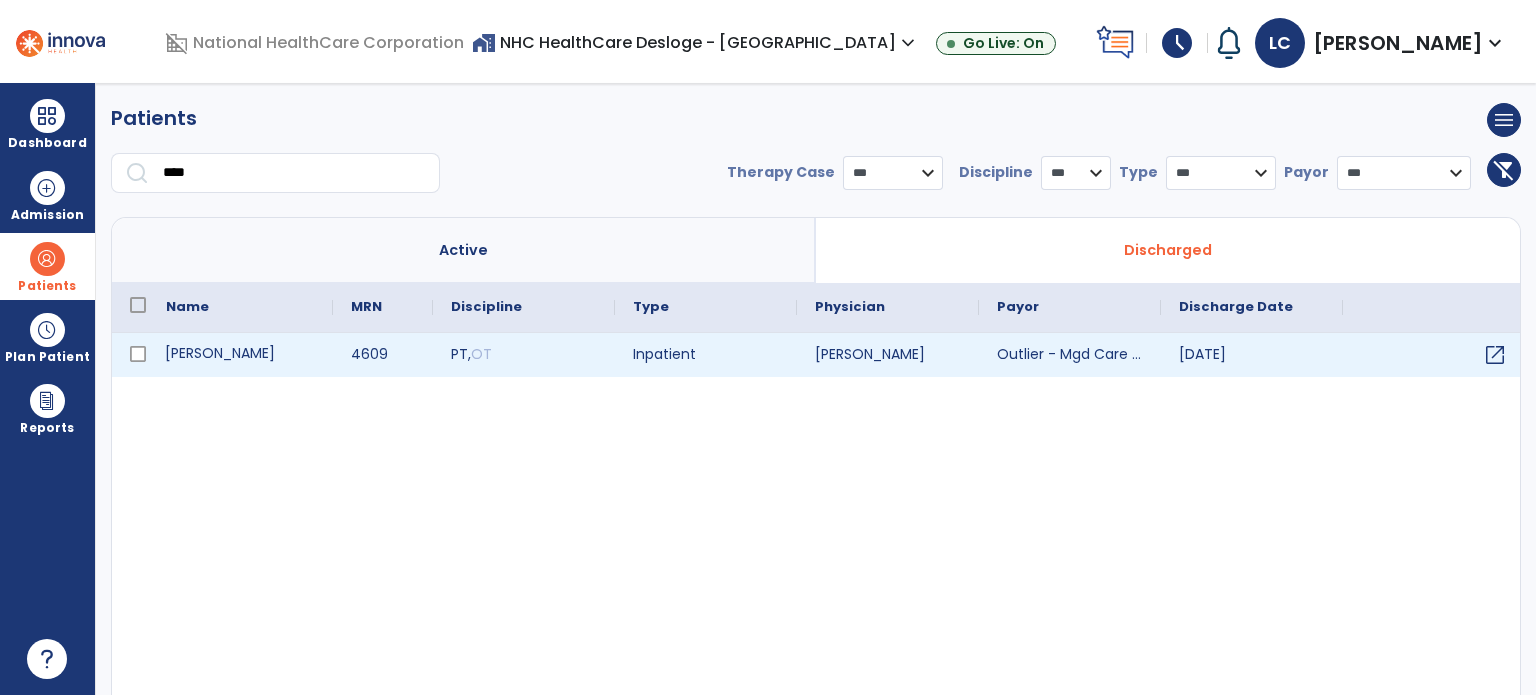 click on "[PERSON_NAME]" at bounding box center [240, 355] 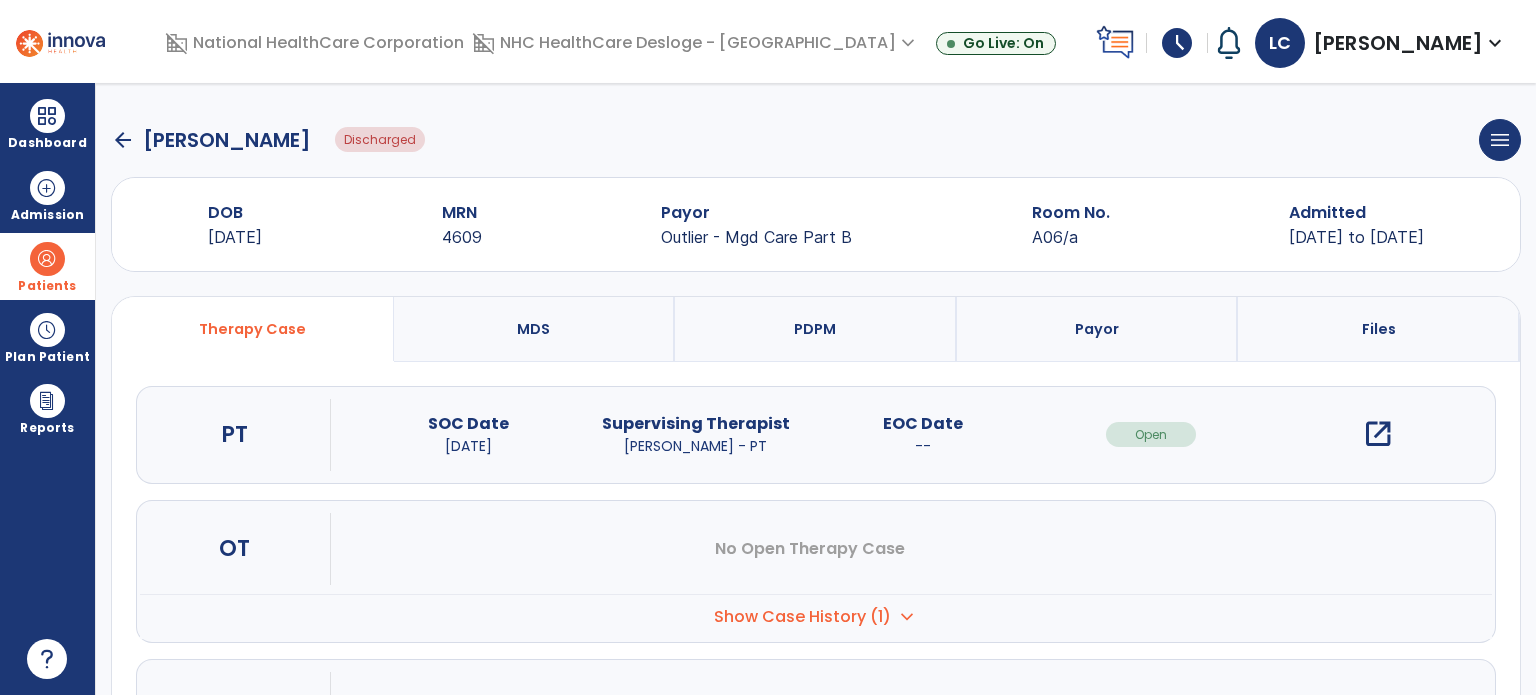 click on "open_in_new" at bounding box center (1378, 434) 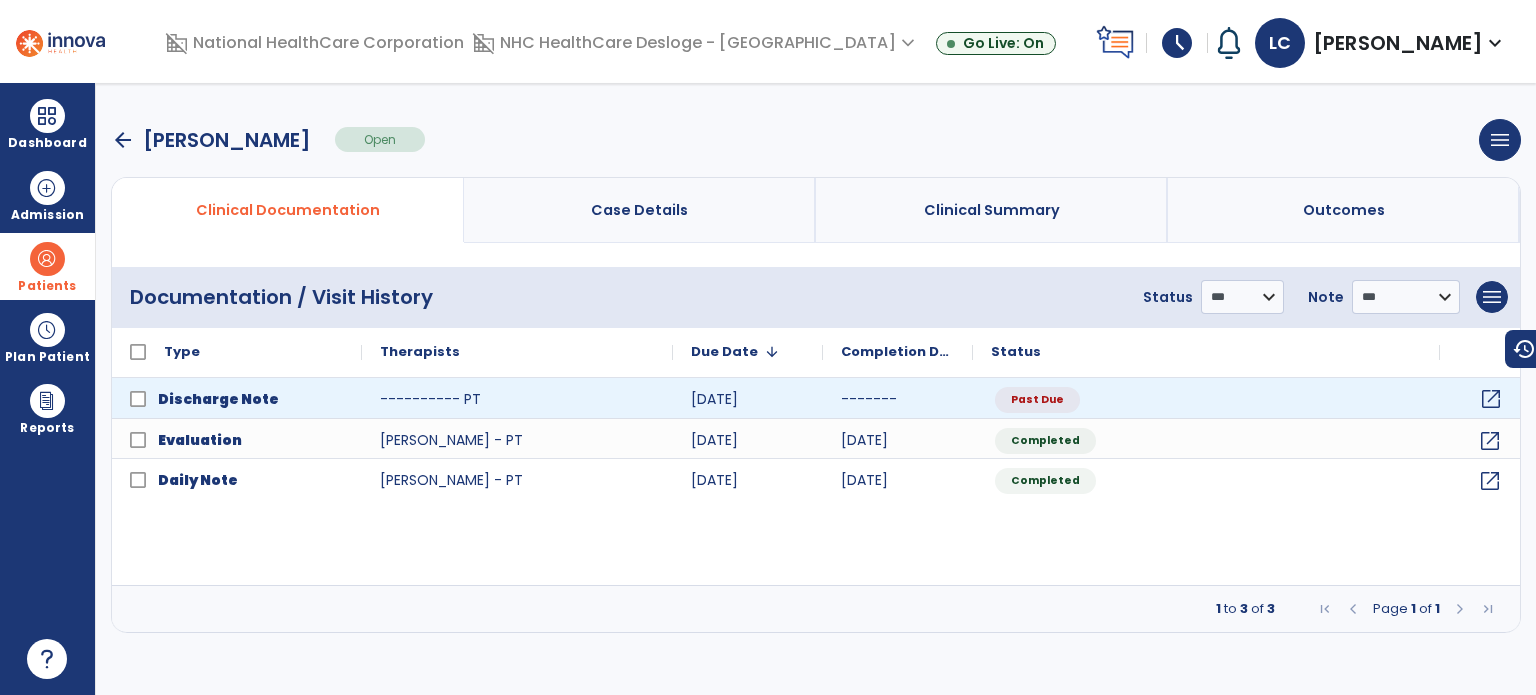 click on "open_in_new" 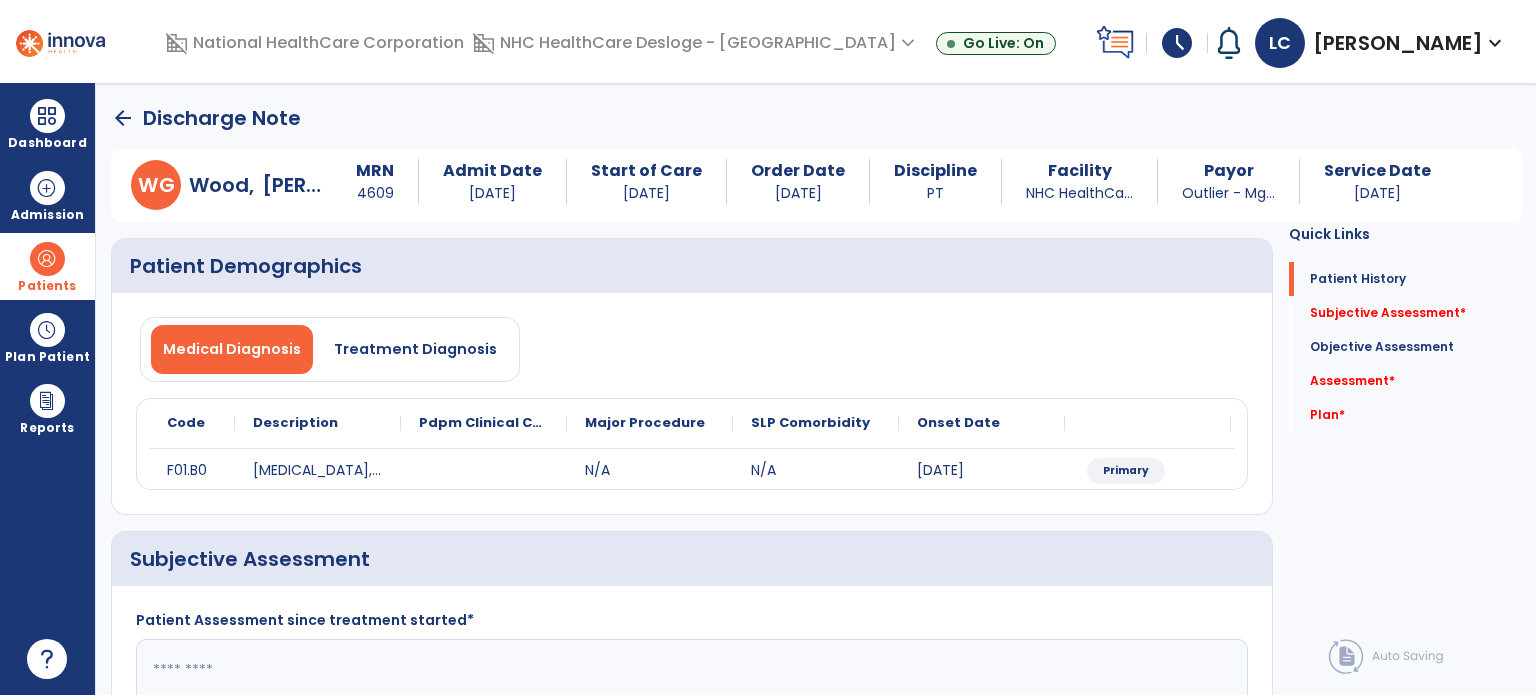 click on "Plan   *  Plan   *" 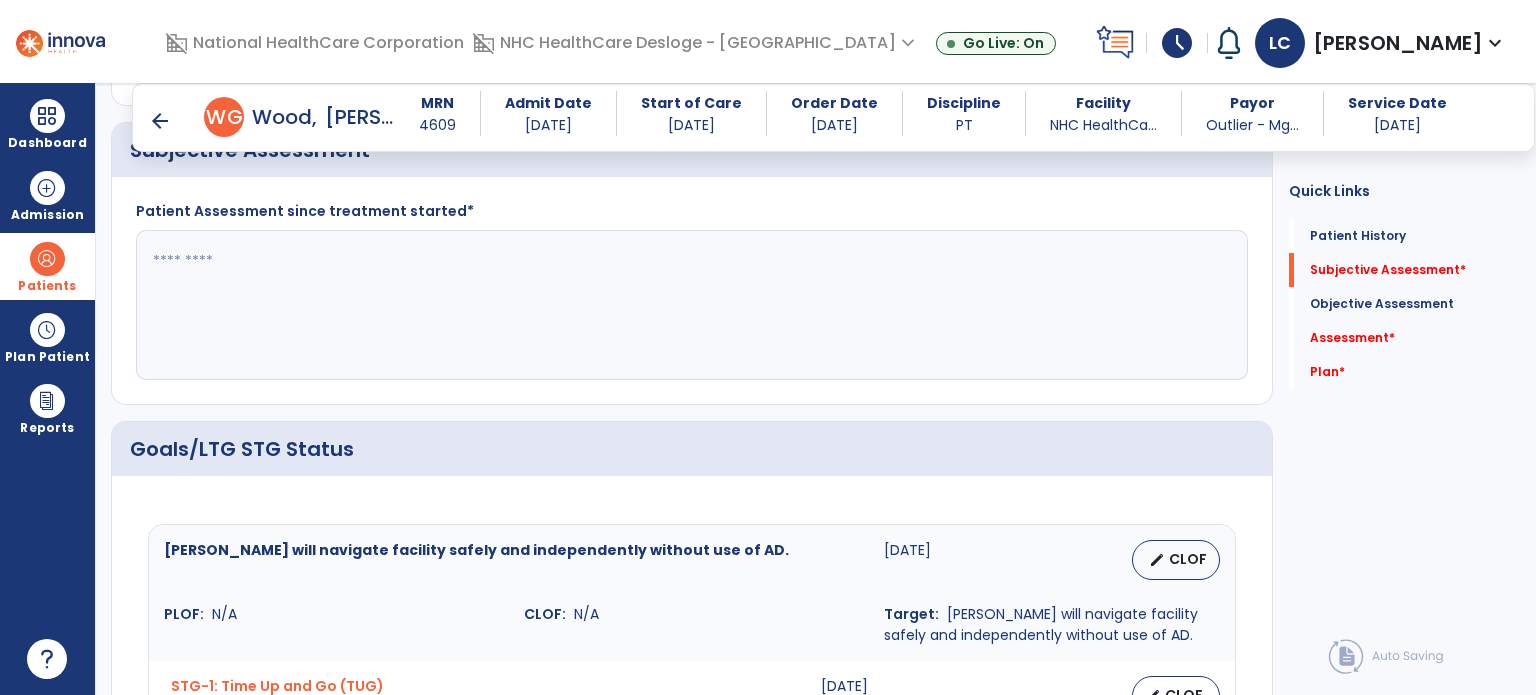 scroll, scrollTop: 391, scrollLeft: 0, axis: vertical 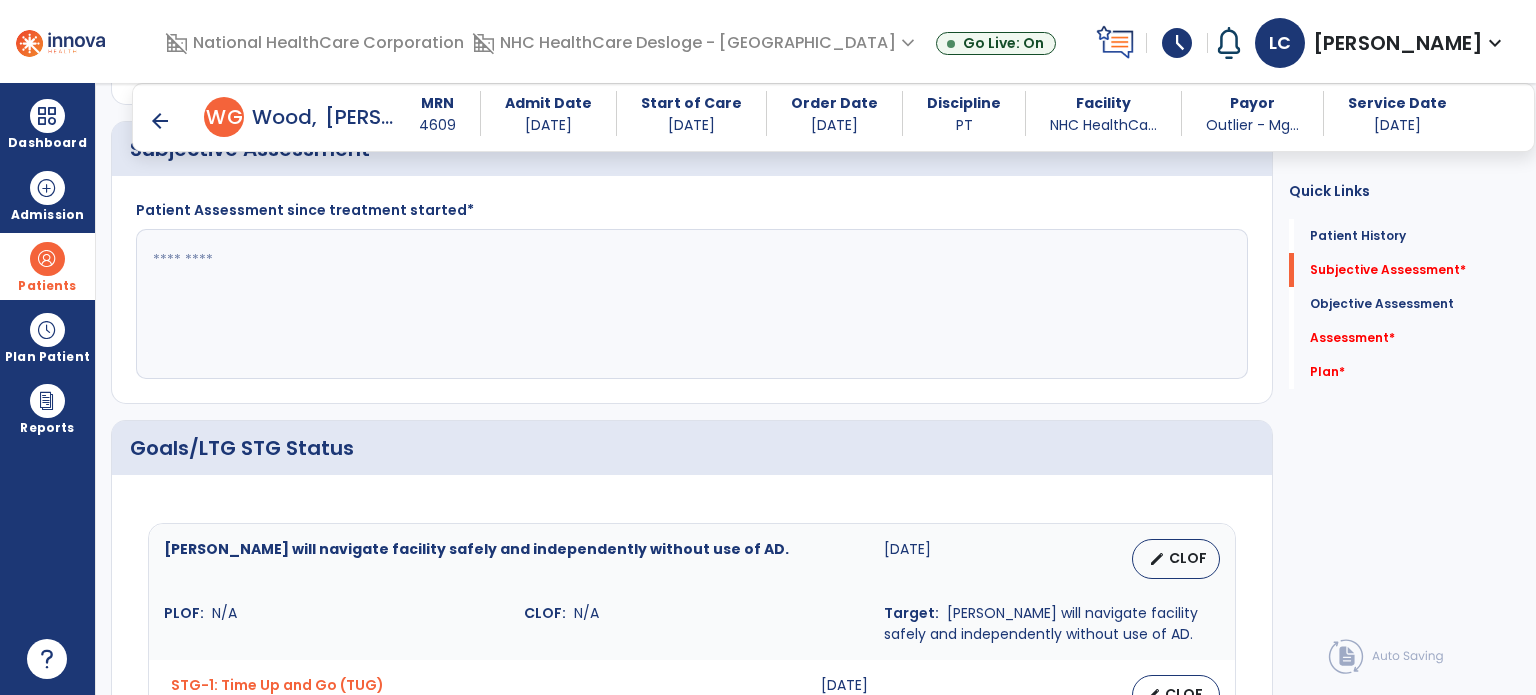 click 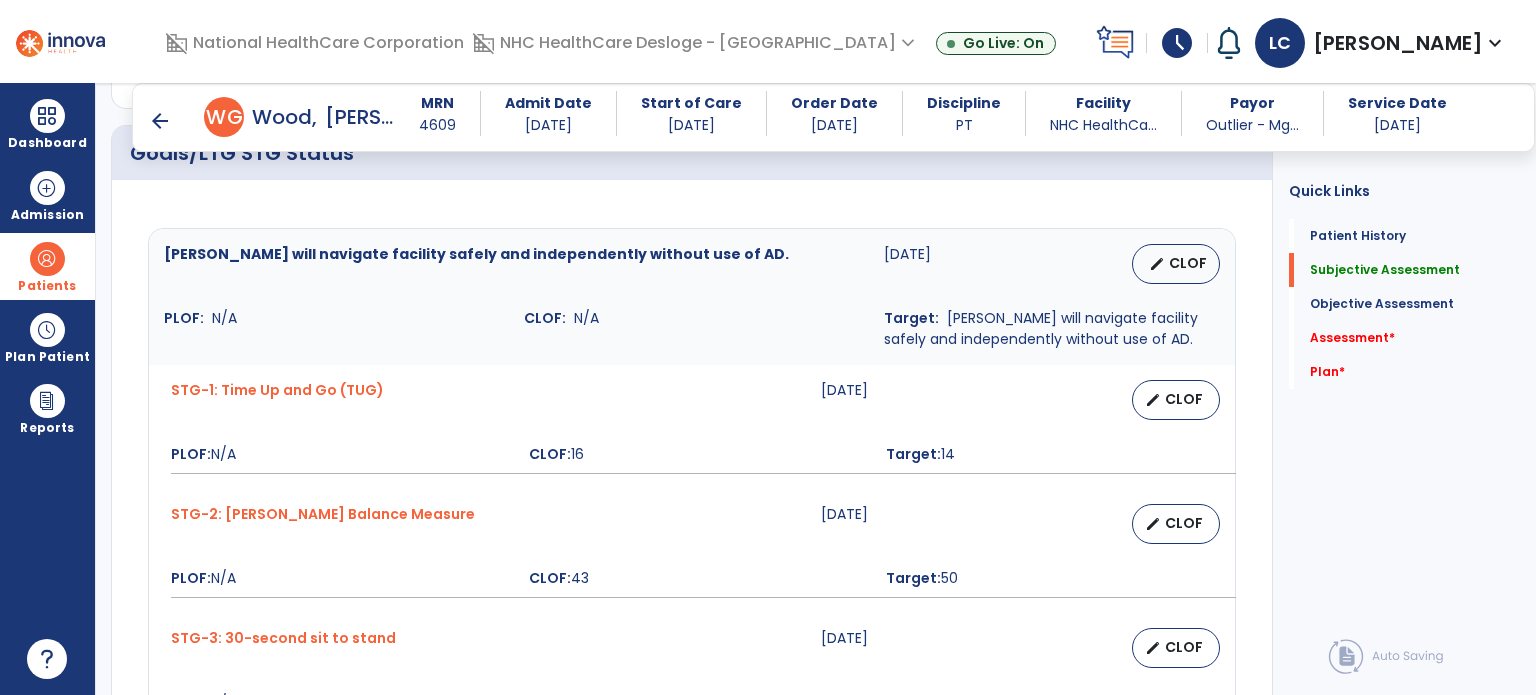 scroll, scrollTop: 686, scrollLeft: 0, axis: vertical 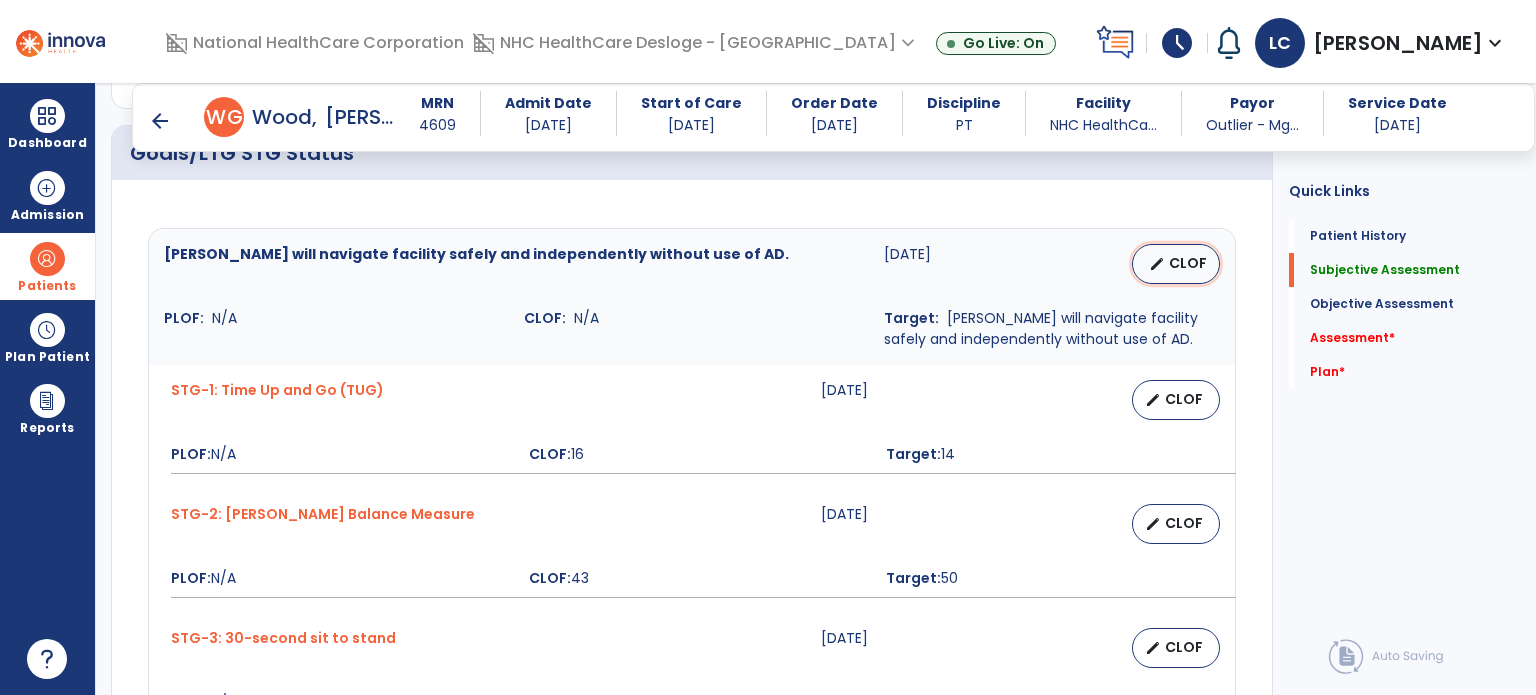 click on "CLOF" at bounding box center (1188, 263) 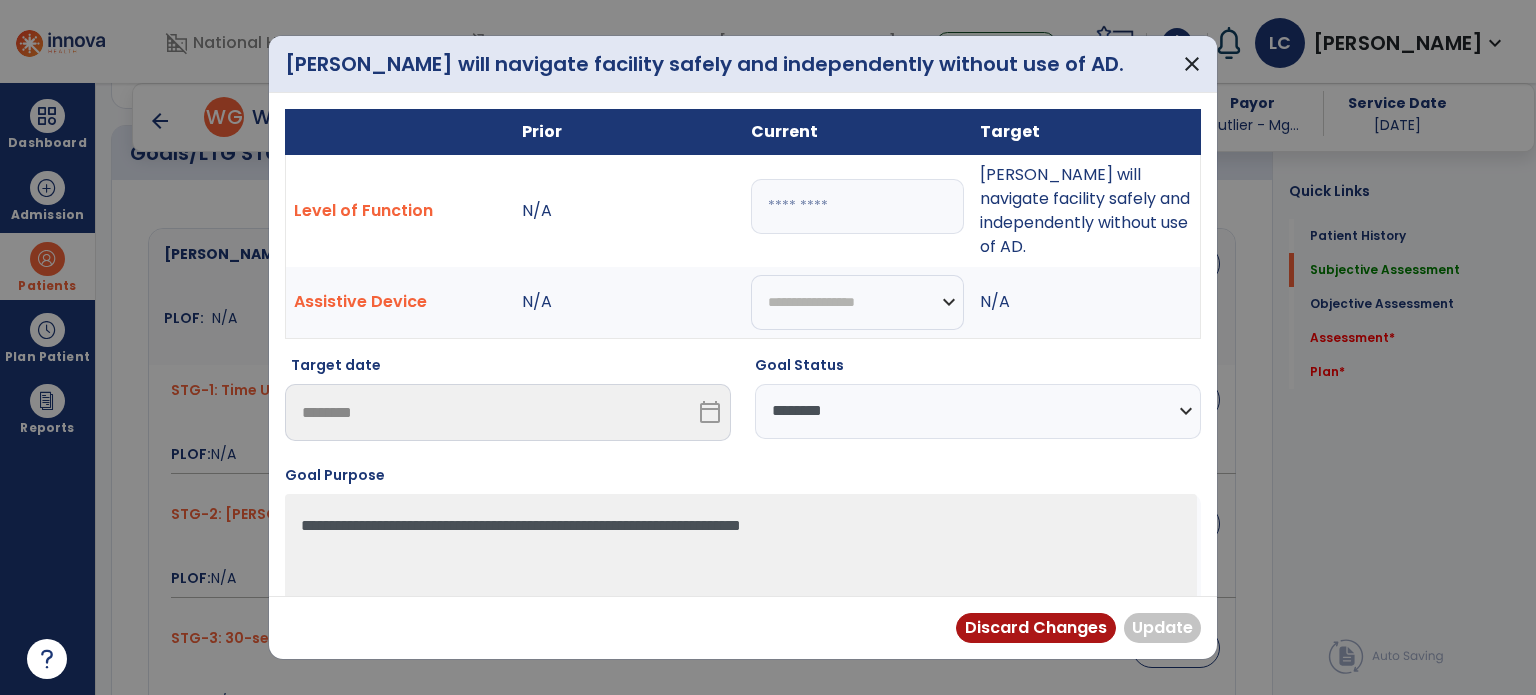 click at bounding box center (857, 206) 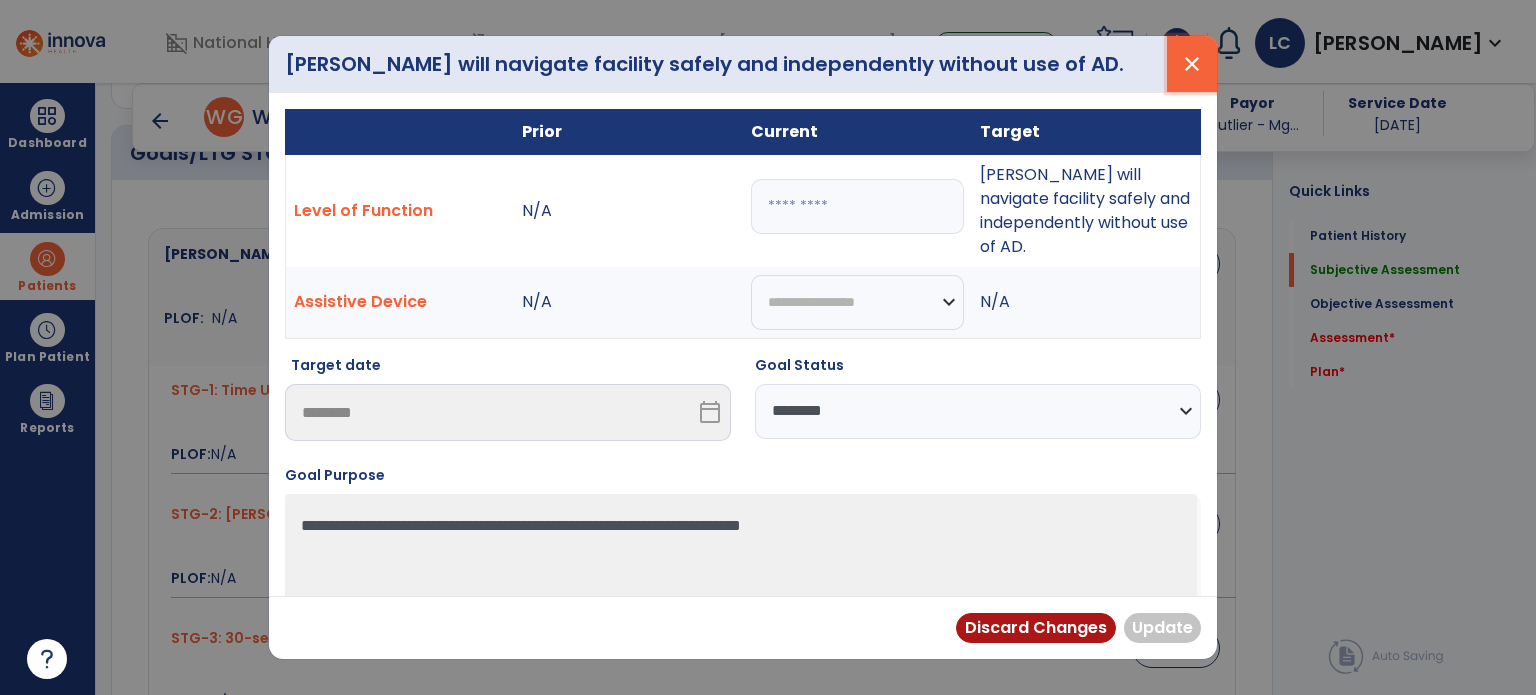 click on "close" at bounding box center [1192, 64] 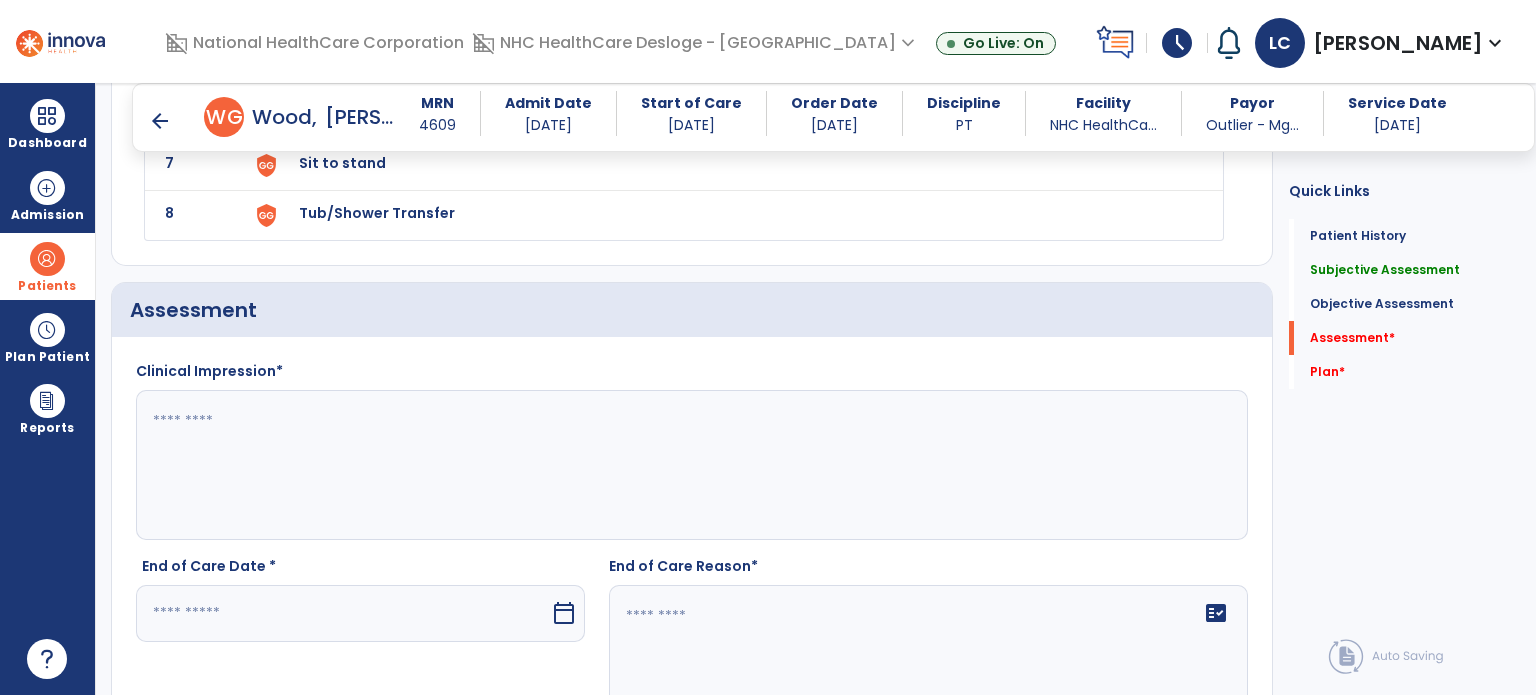 scroll, scrollTop: 1932, scrollLeft: 0, axis: vertical 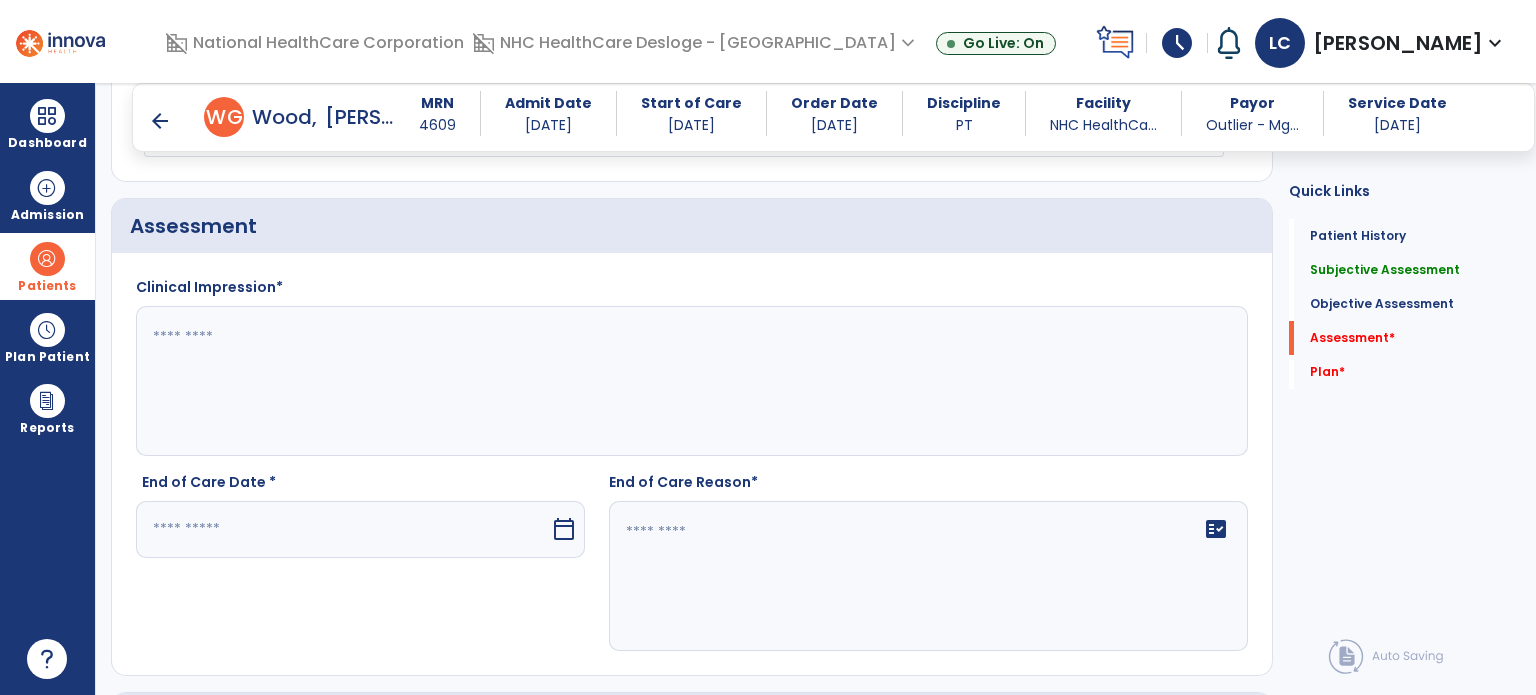 click 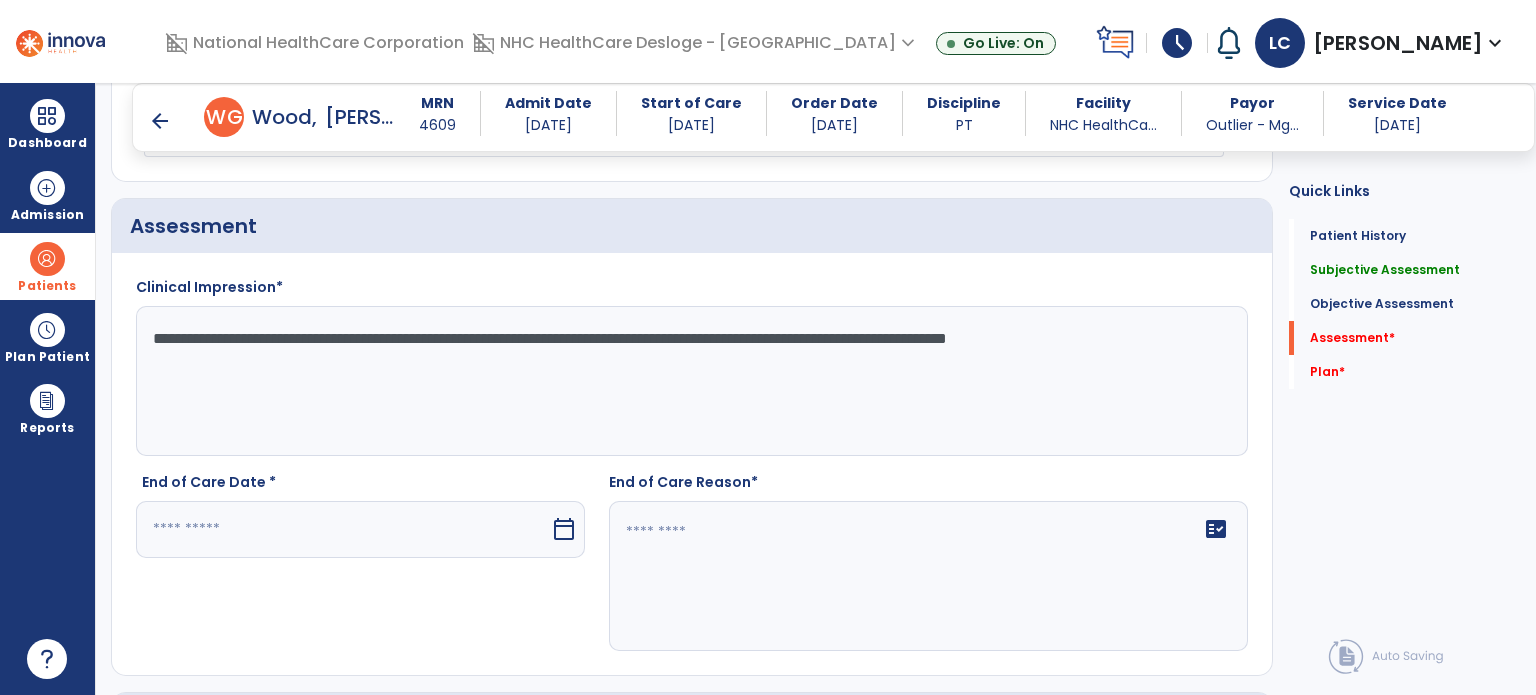 type on "**********" 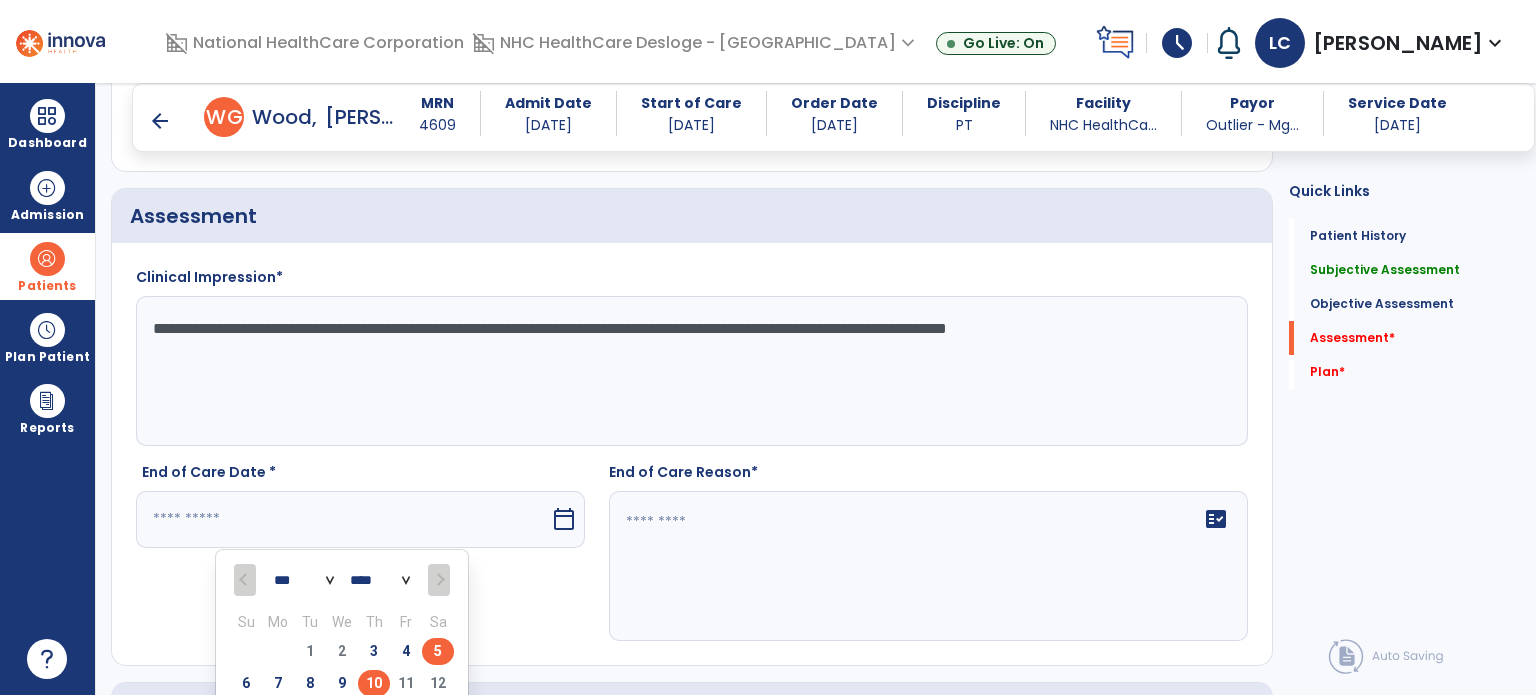 click on "5" at bounding box center [438, 651] 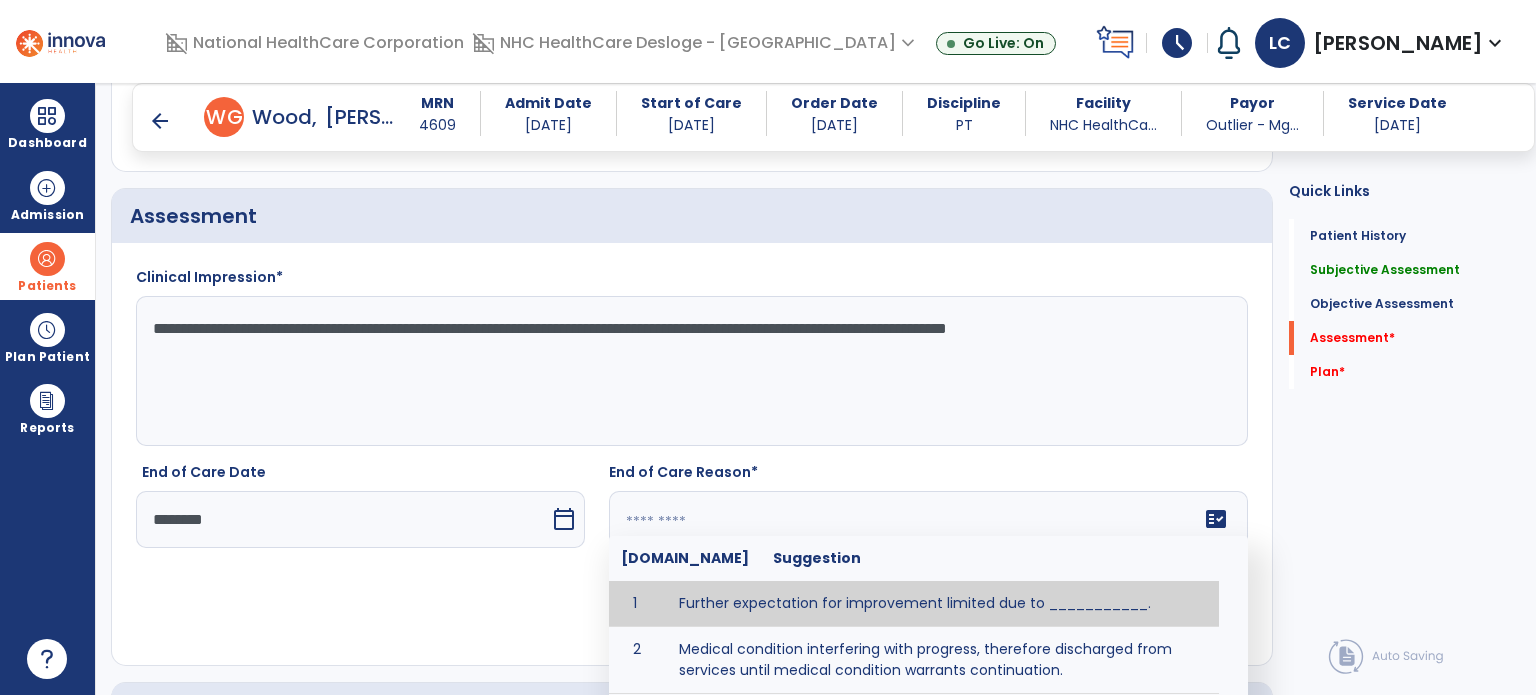 click on "fact_check  [DOMAIN_NAME] Suggestion 1 Further expectation for improvement limited due to ___________. 2 Medical condition interfering with progress, therefore discharged from services until medical condition warrants continuation. 3 Patient has met goals and is able to ________. 4 Patient has reached safe level of _______ and is competent to follow prescribed home exercise program. 5 Patient responded to therapy ____________. 6 Unexpected facility discharge - patient continues to warrant further therapy and will be re-screened upon readmission. 7 Unstable medical condition makes continued services inappropriate at this time." 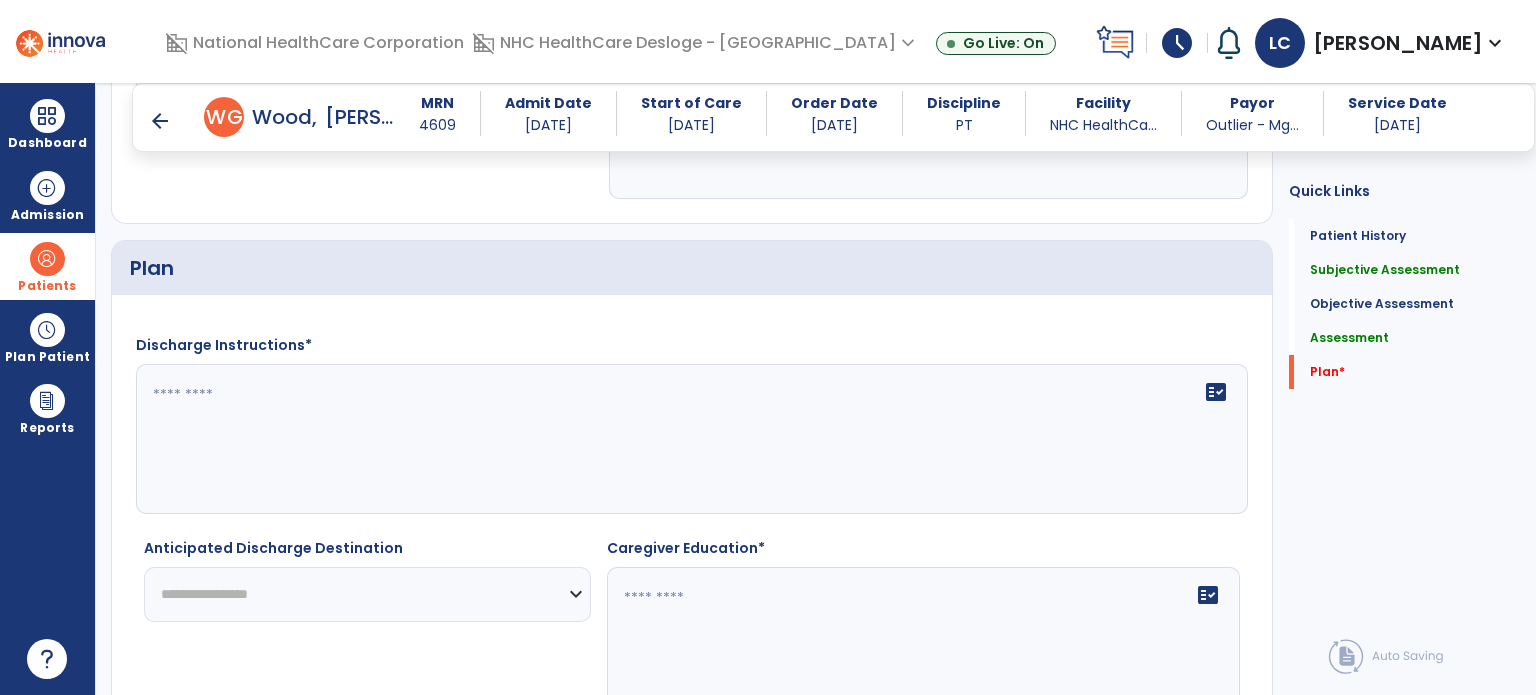 scroll, scrollTop: 2385, scrollLeft: 0, axis: vertical 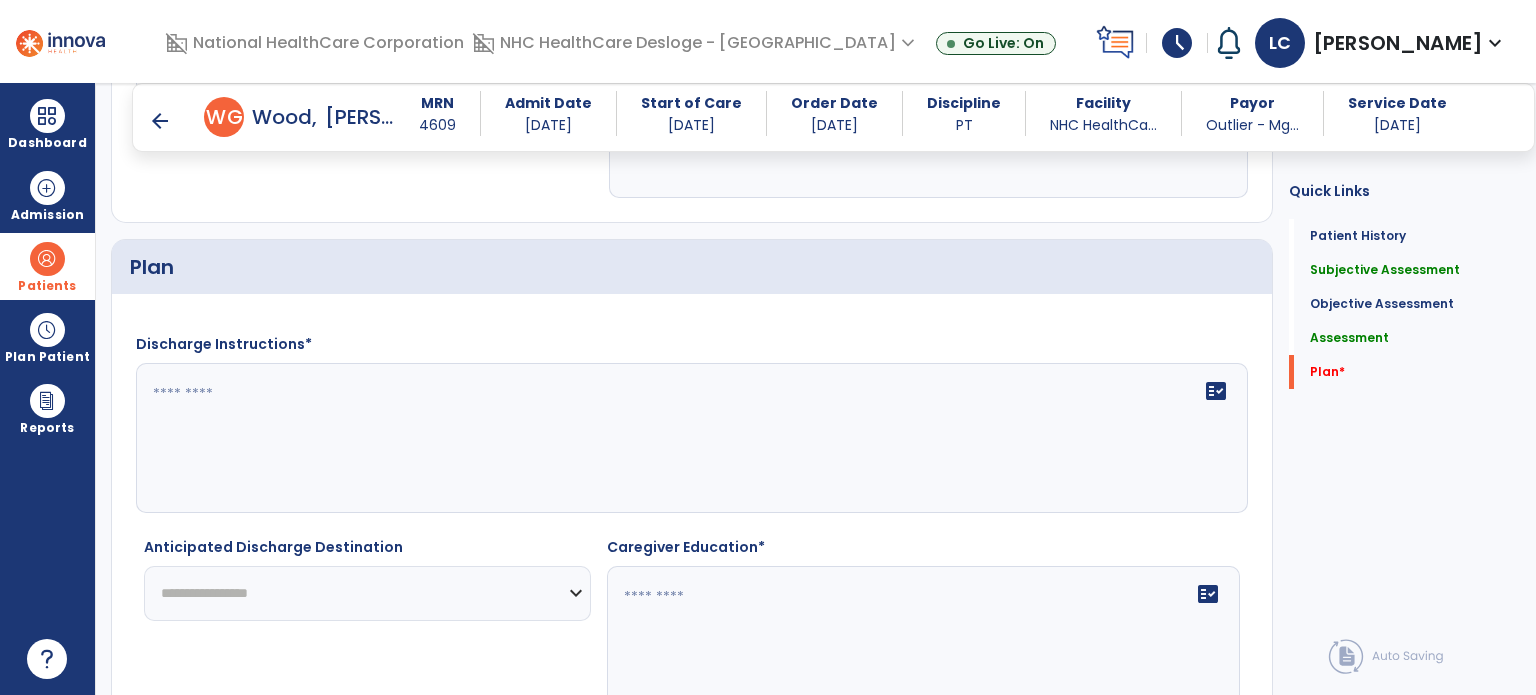 type on "**********" 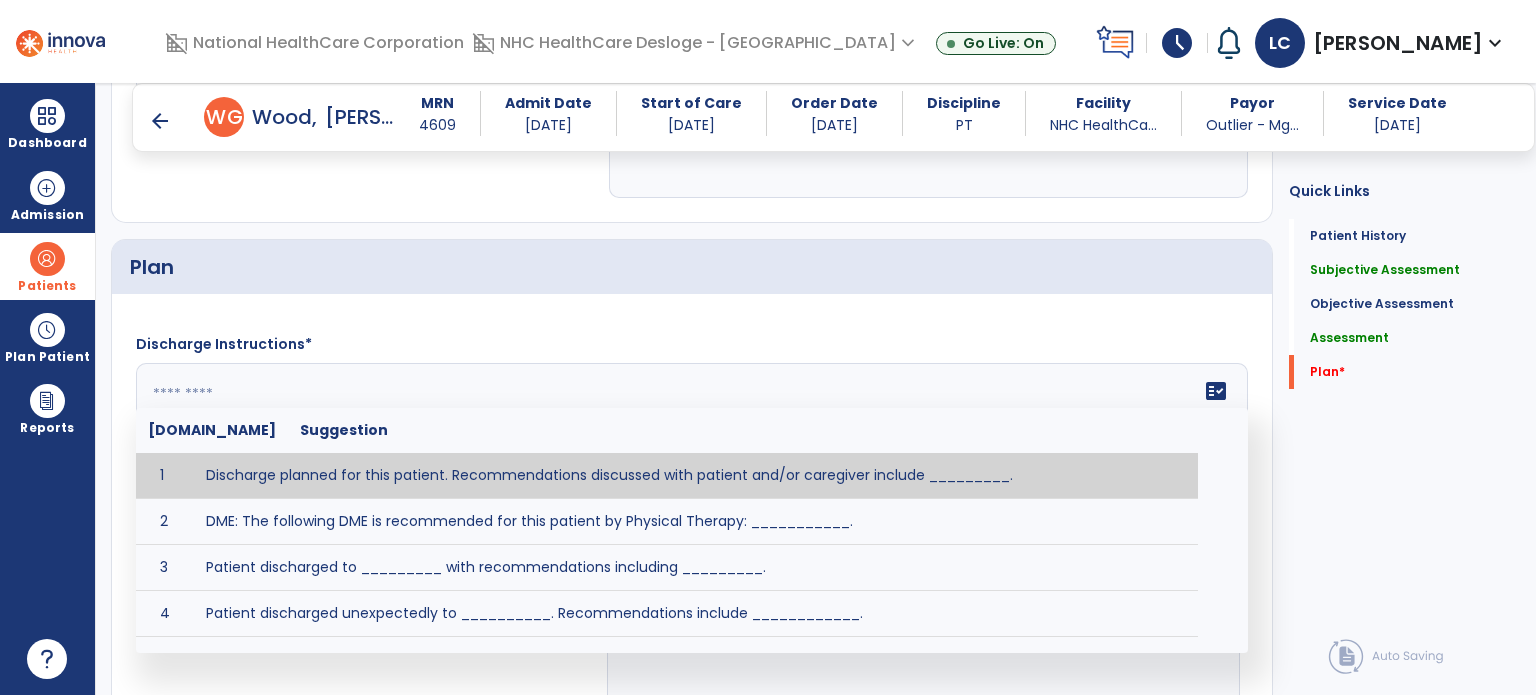 click on "fact_check  [DOMAIN_NAME] Suggestion 1 Discharge planned for this patient. Recommendations discussed with patient and/or caregiver include _________. 2 DME: The following DME is recommended for this patient by Physical Therapy: ___________. 3 Patient discharged to _________ with recommendations including _________. 4 Patient discharged unexpectedly to __________. Recommendations include ____________." 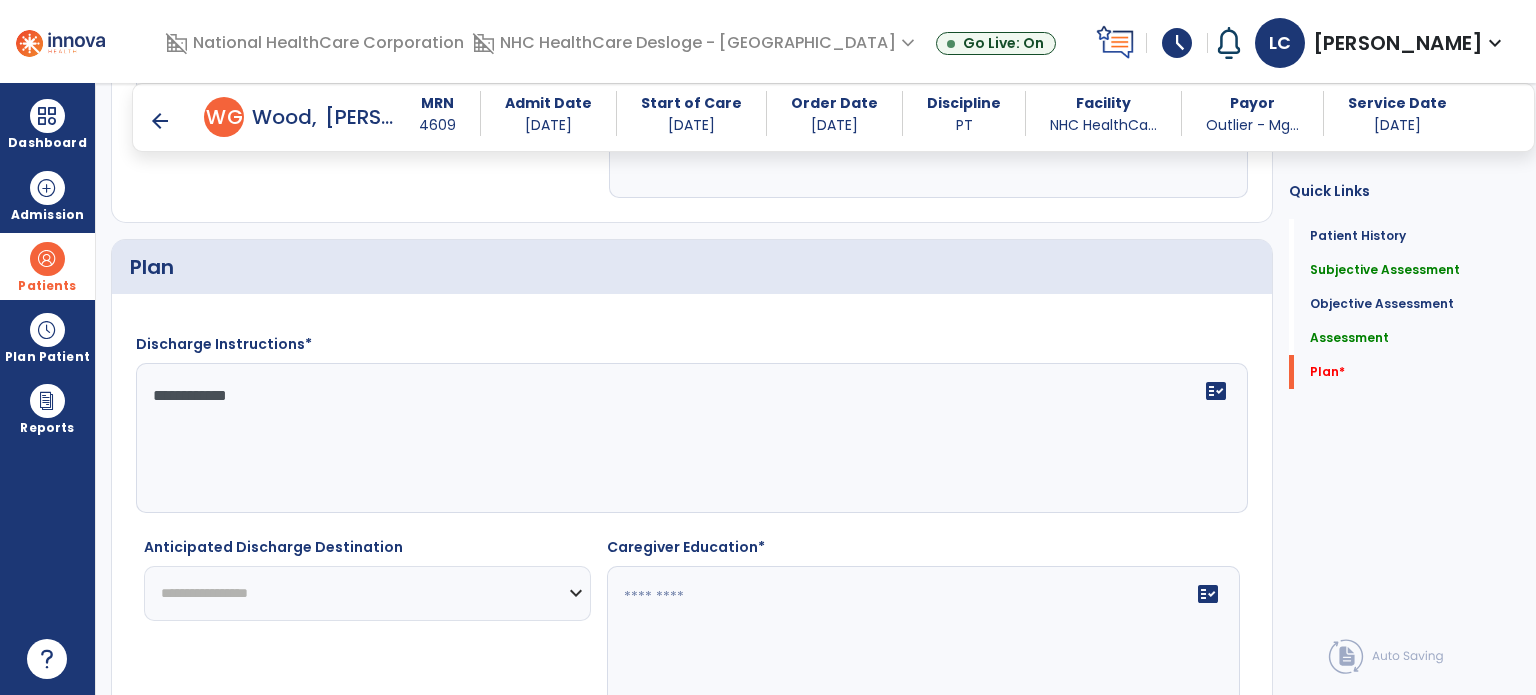 scroll, scrollTop: 2503, scrollLeft: 0, axis: vertical 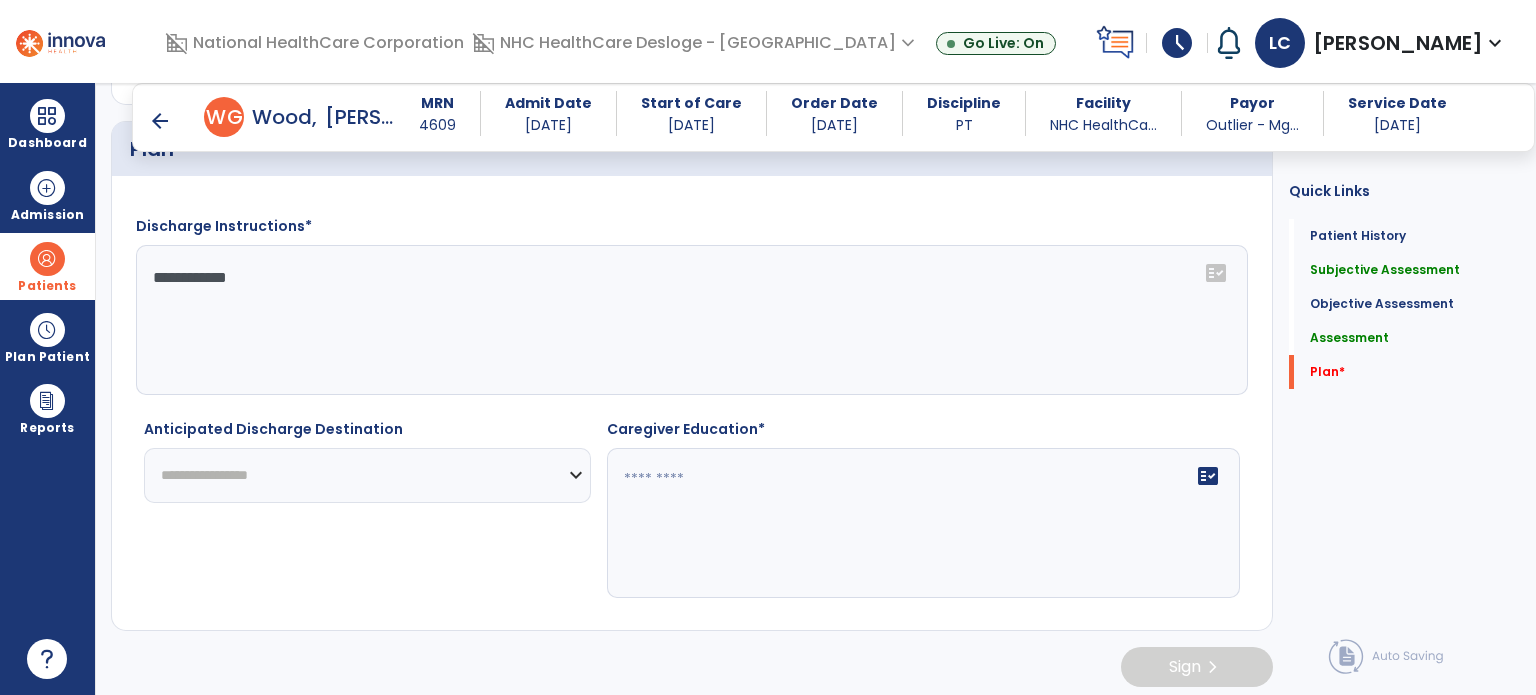 type on "**********" 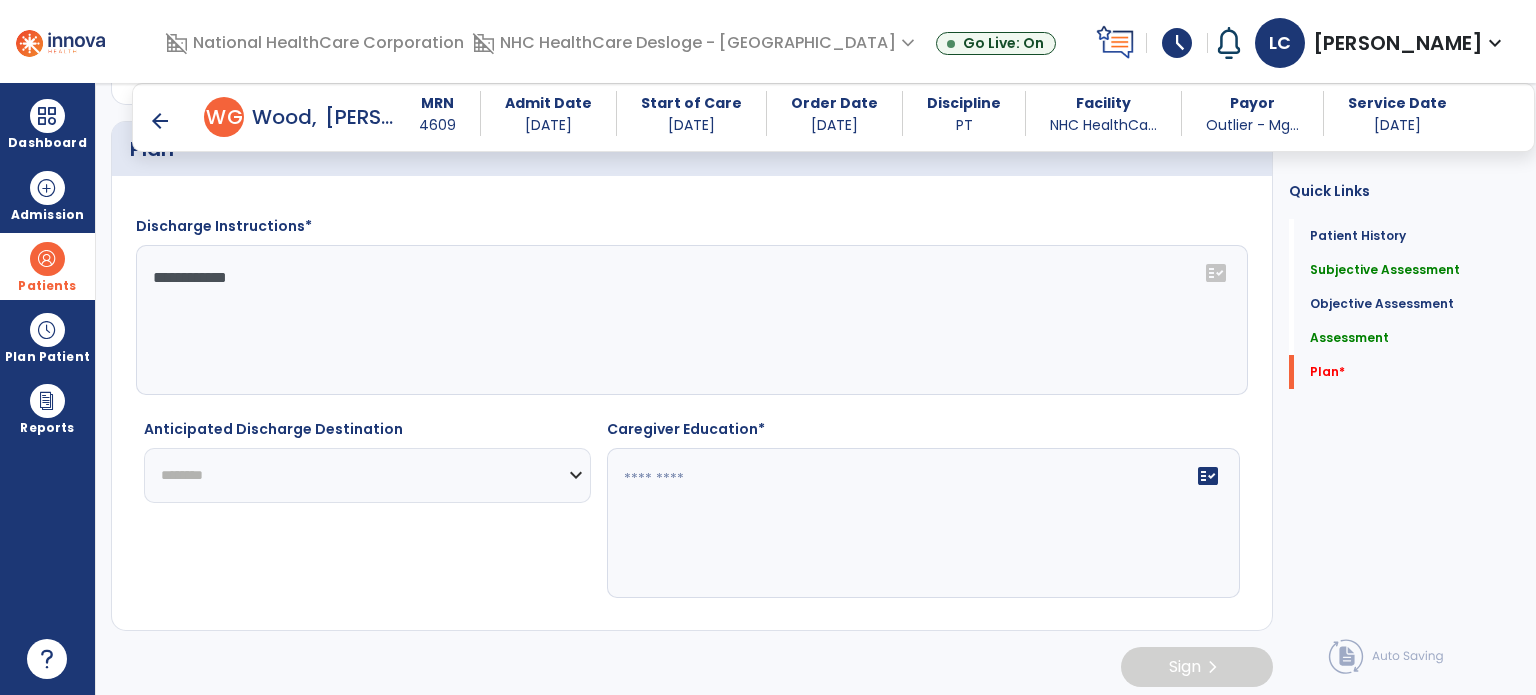 click on "**********" 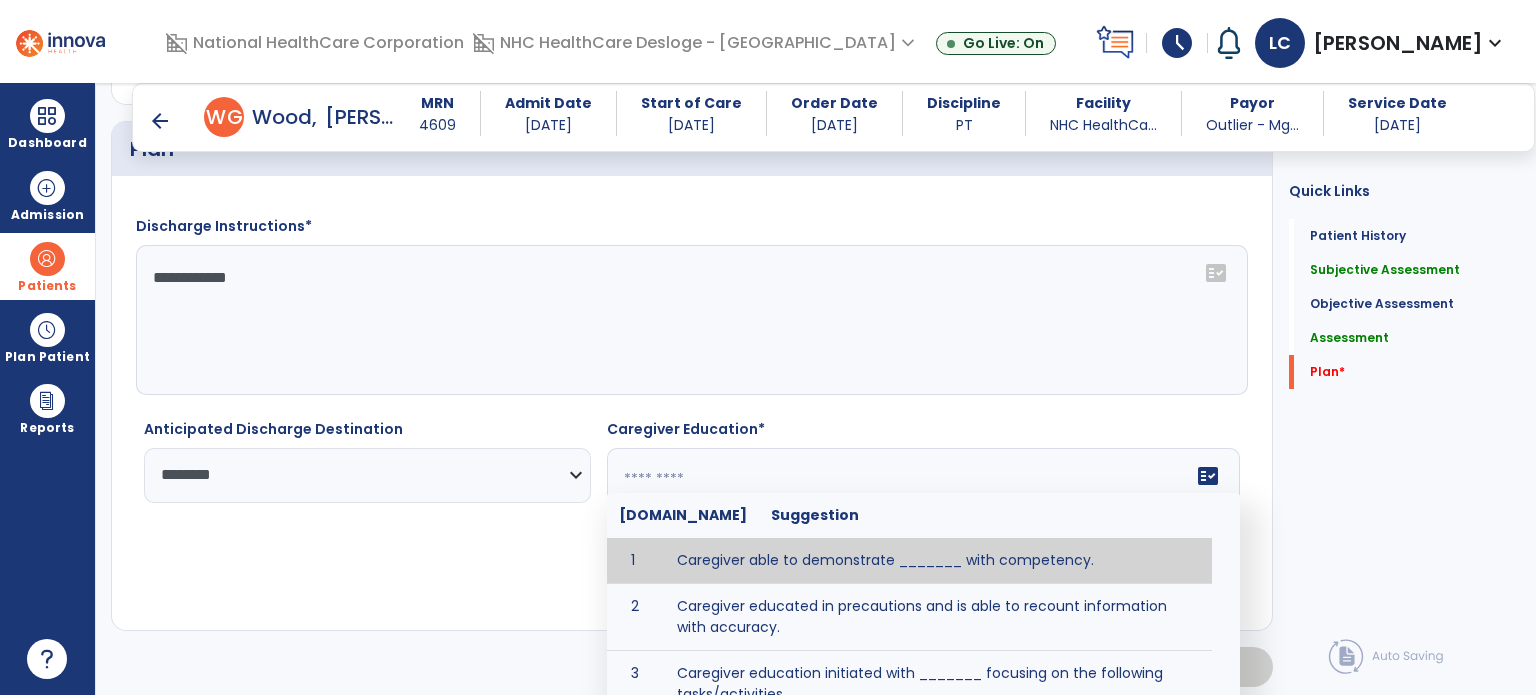 click 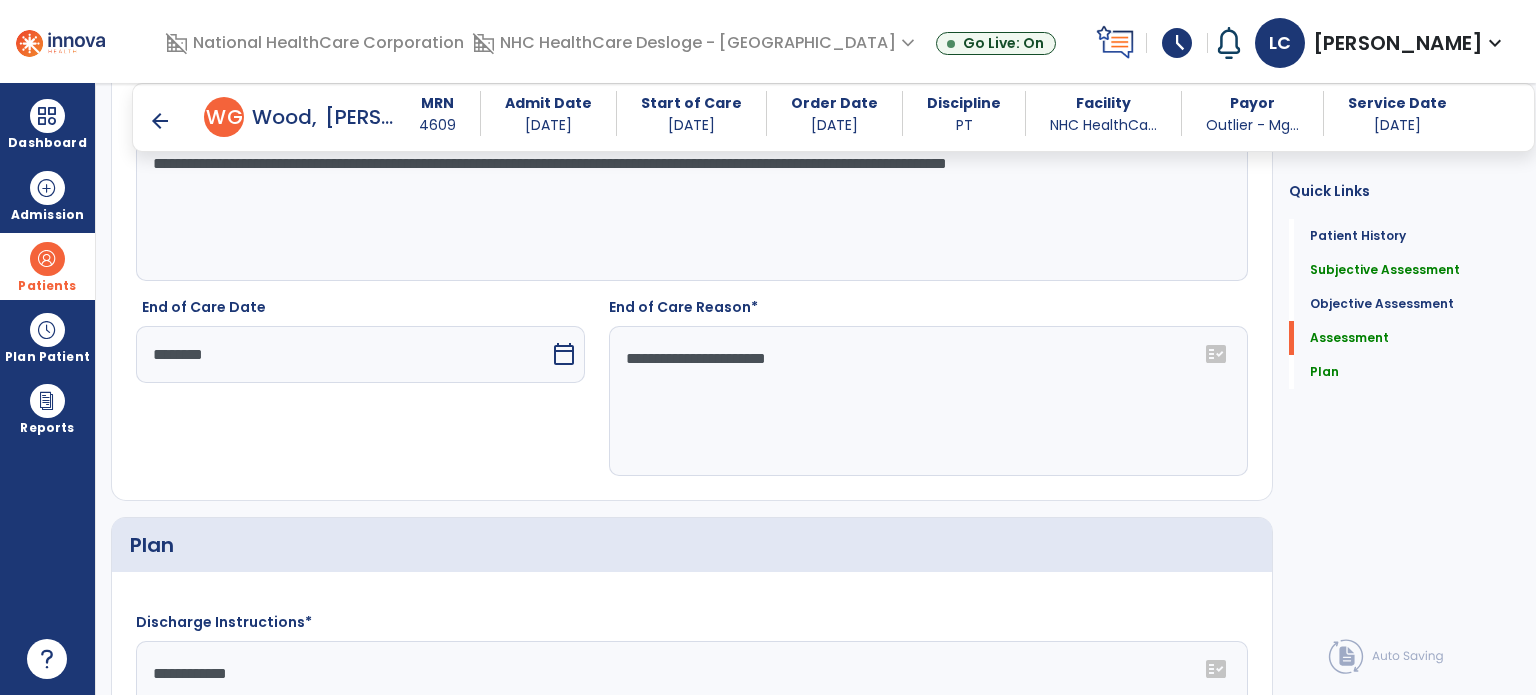 scroll, scrollTop: 2504, scrollLeft: 0, axis: vertical 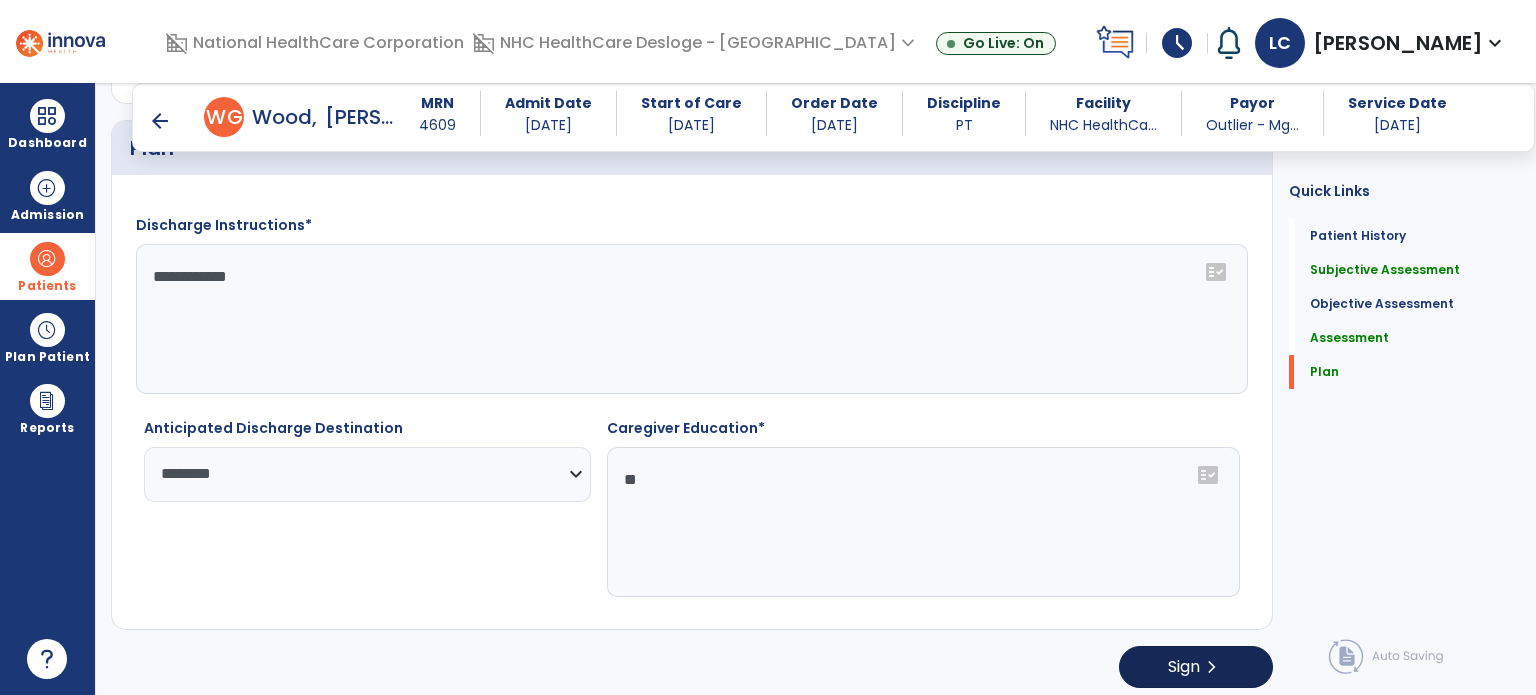 type on "**" 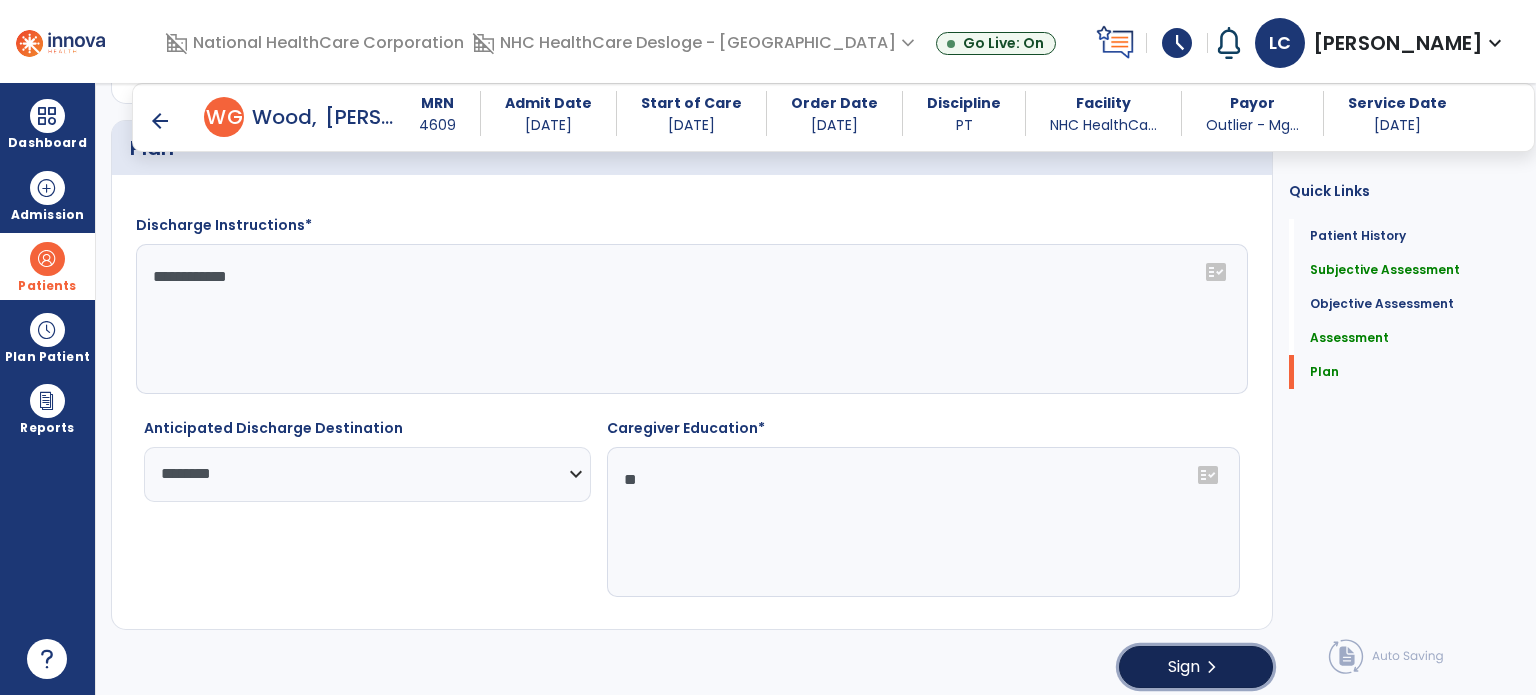 click on "Sign  chevron_right" 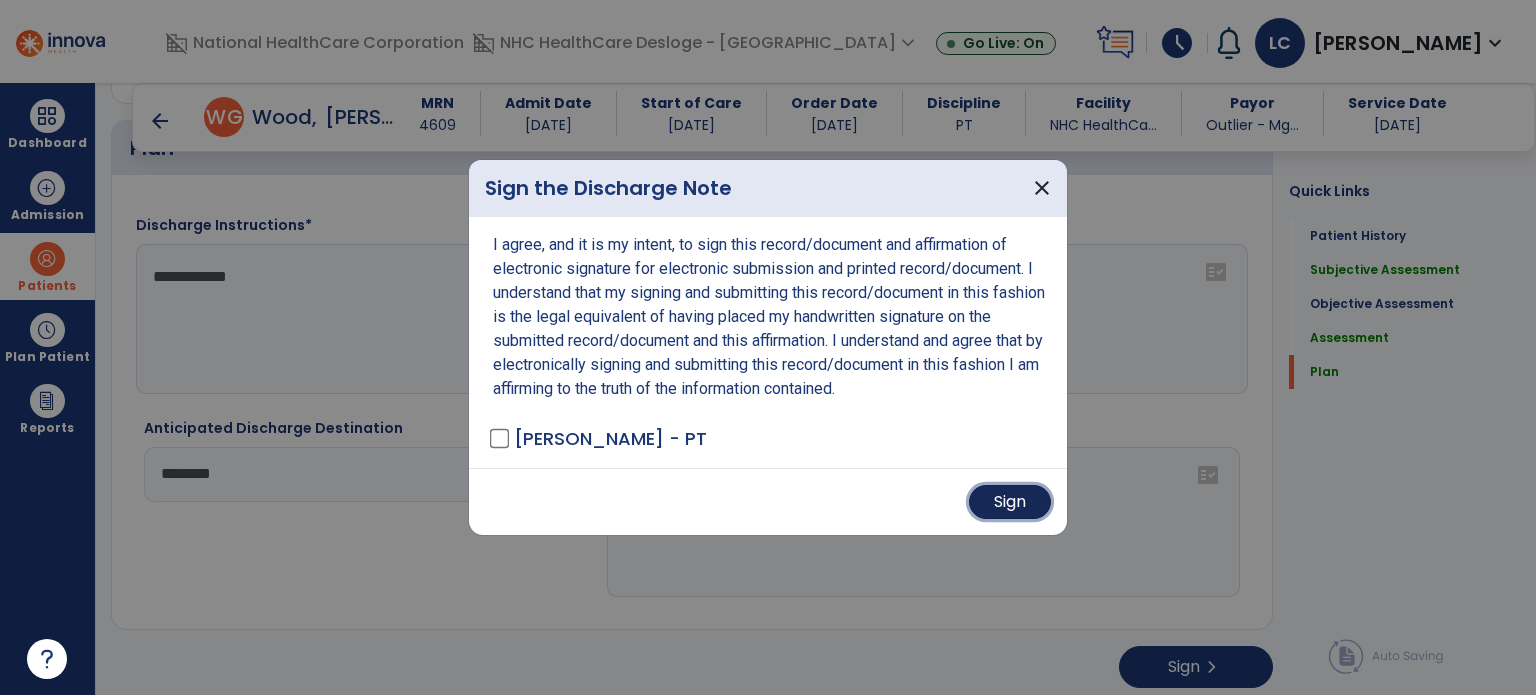 click on "Sign" at bounding box center (1010, 502) 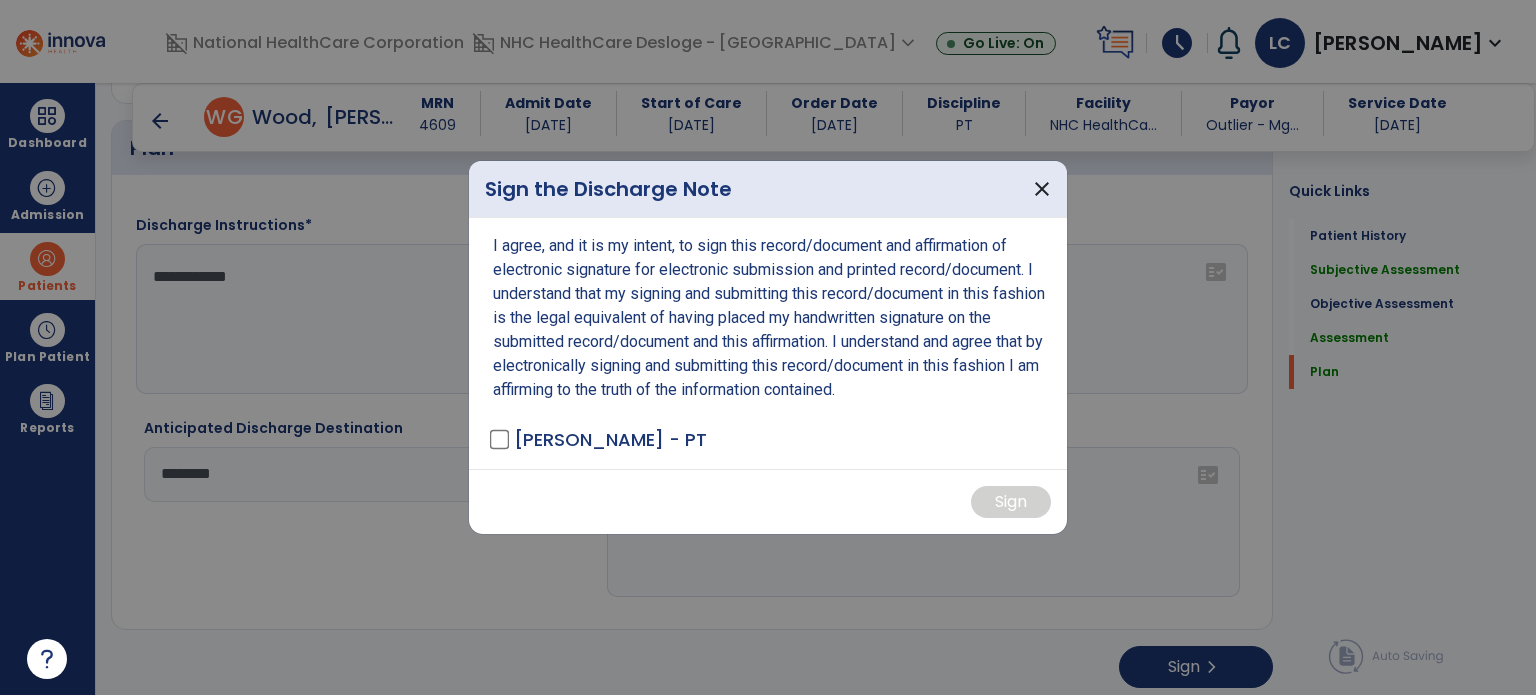 scroll, scrollTop: 0, scrollLeft: 0, axis: both 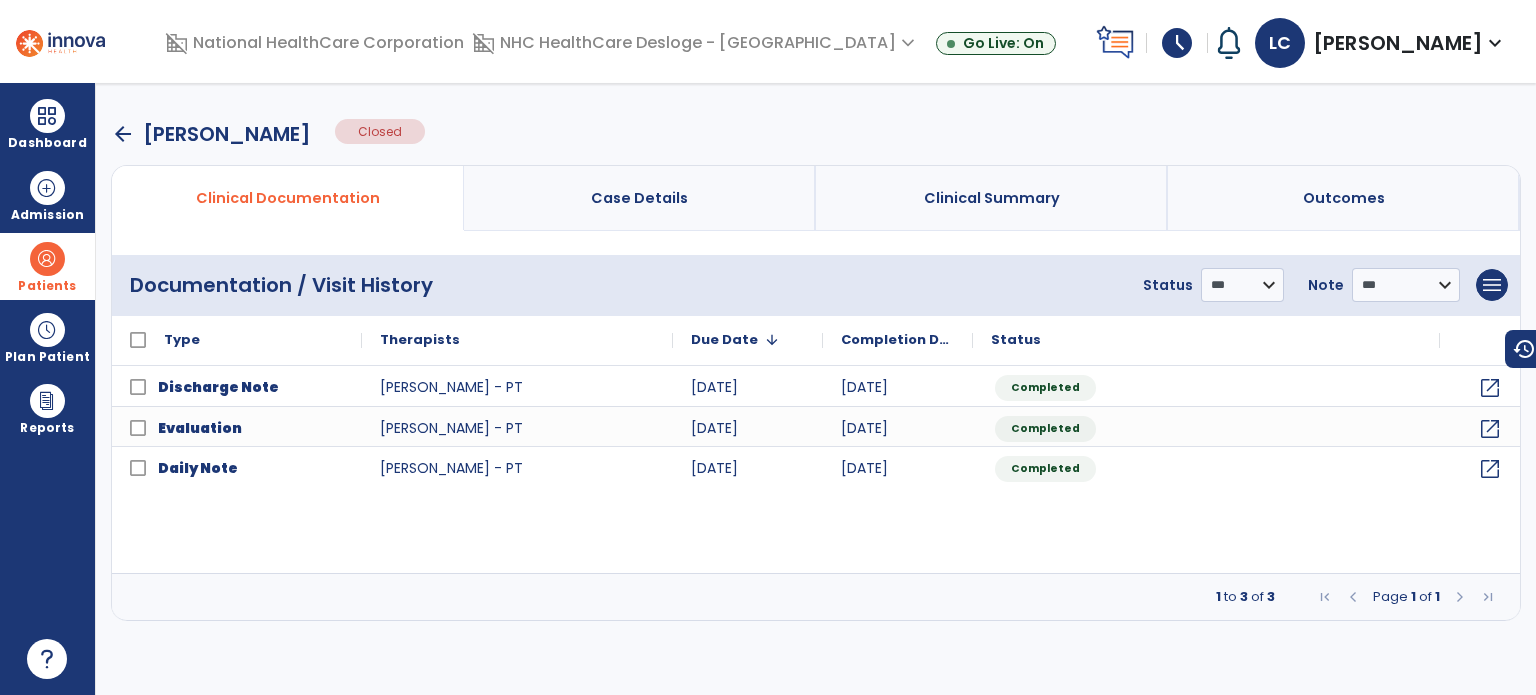 click on "arrow_back" at bounding box center [123, 134] 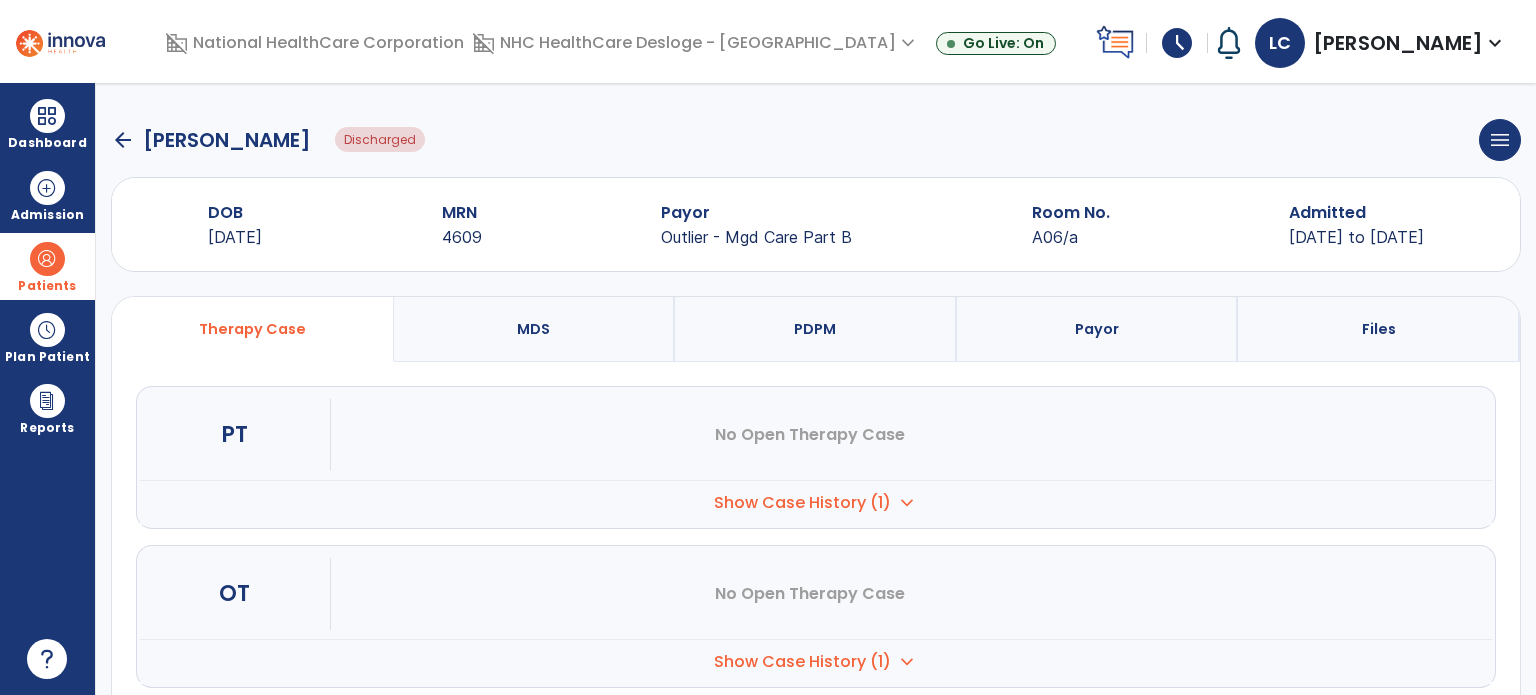 click on "arrow_back" 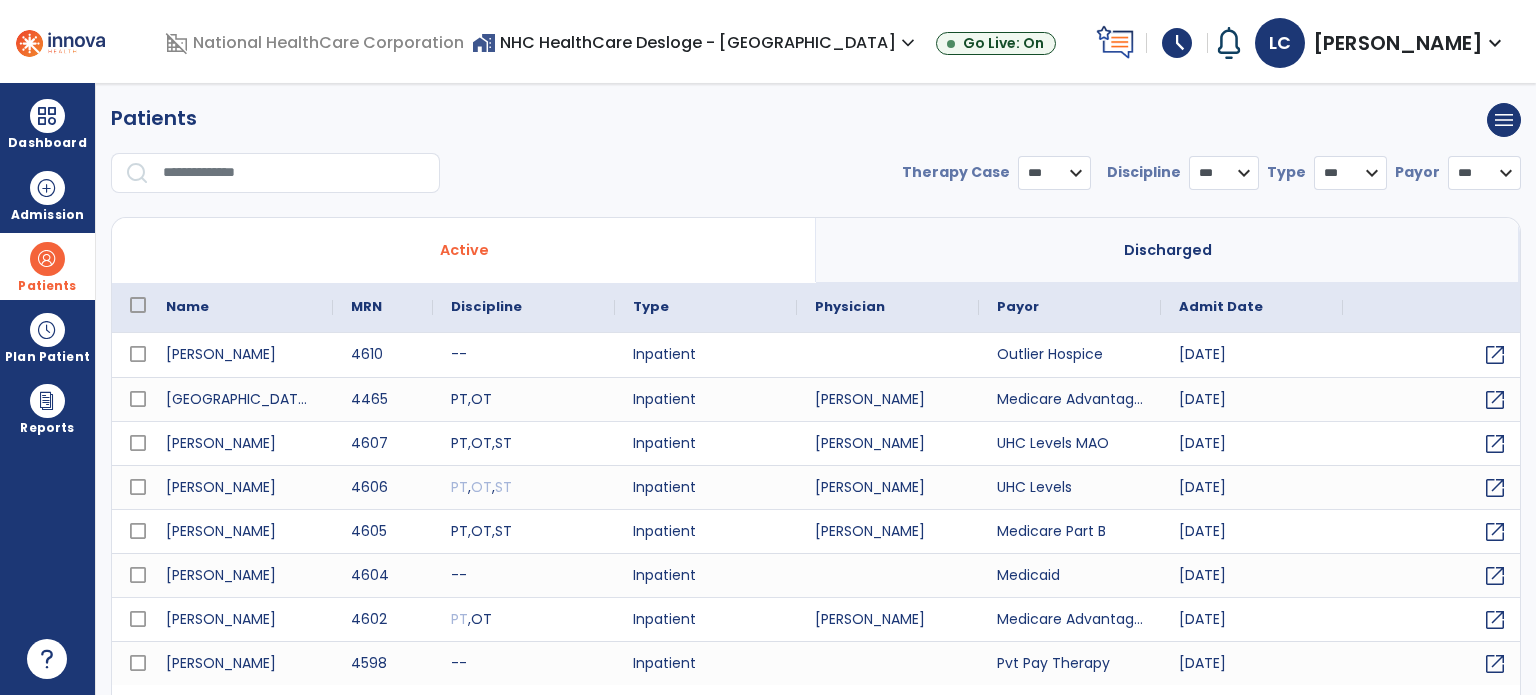 select on "***" 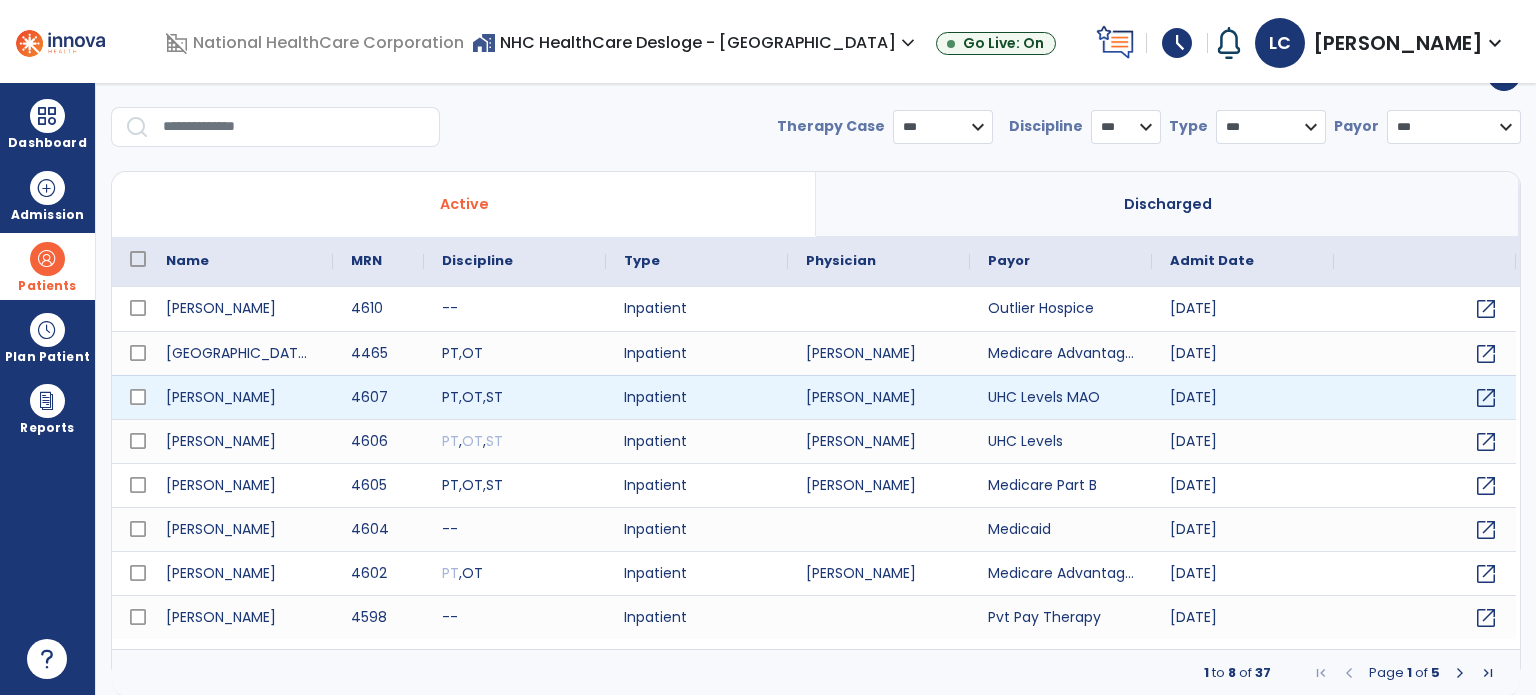 scroll, scrollTop: 0, scrollLeft: 0, axis: both 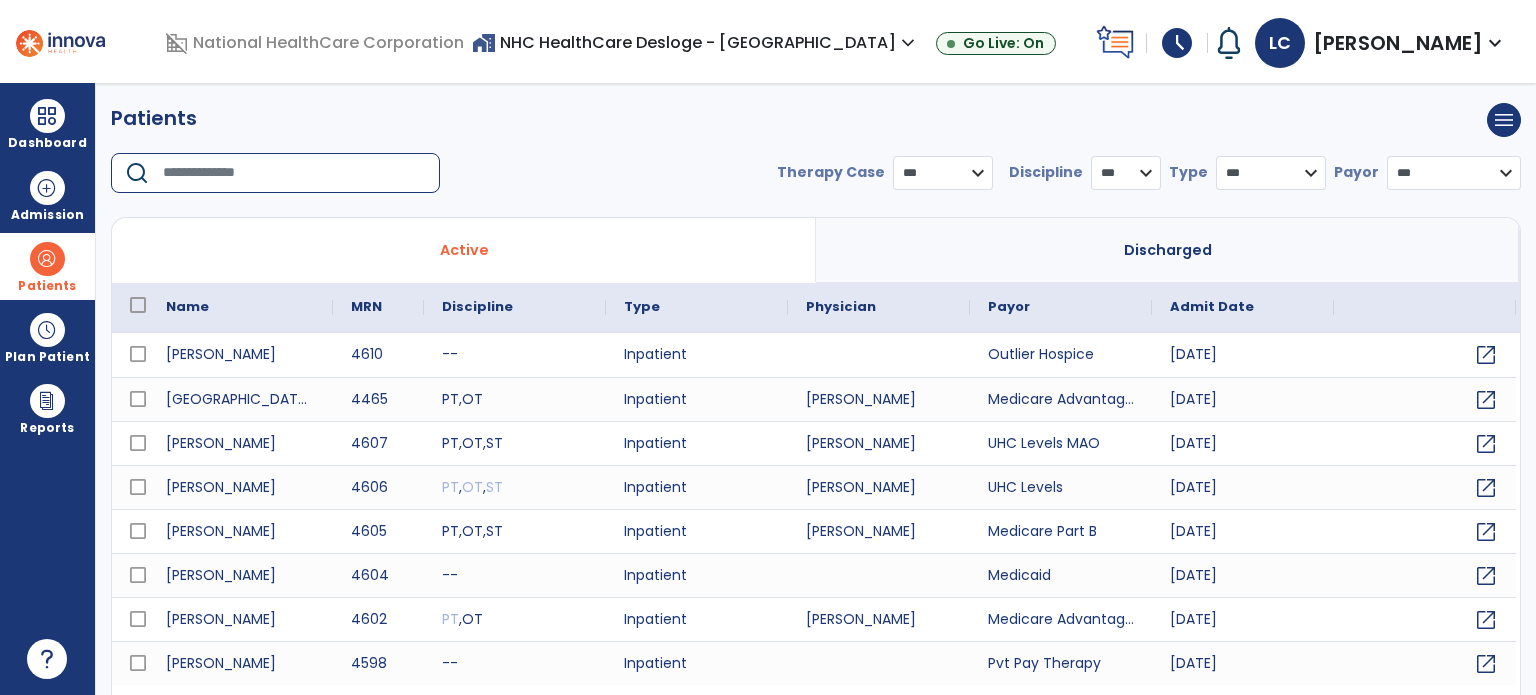 click at bounding box center [294, 173] 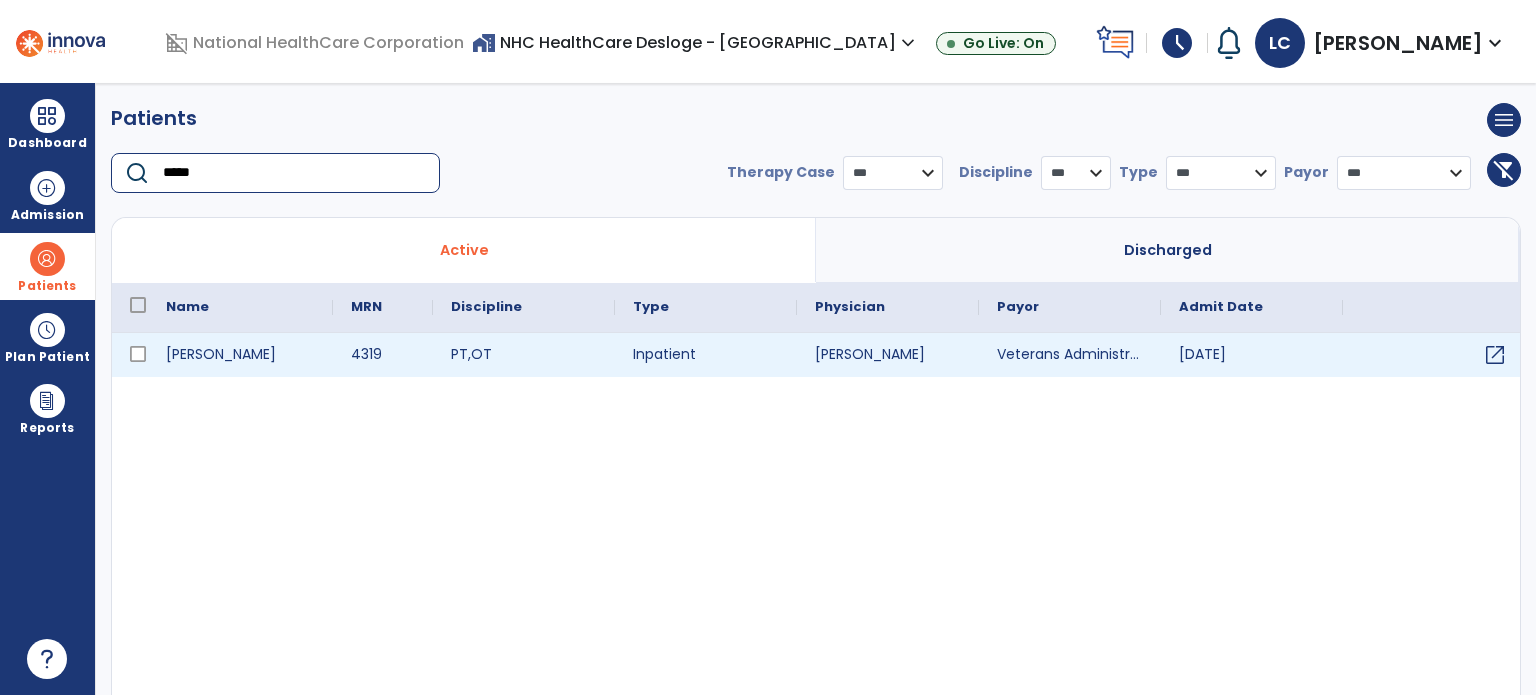 type on "*****" 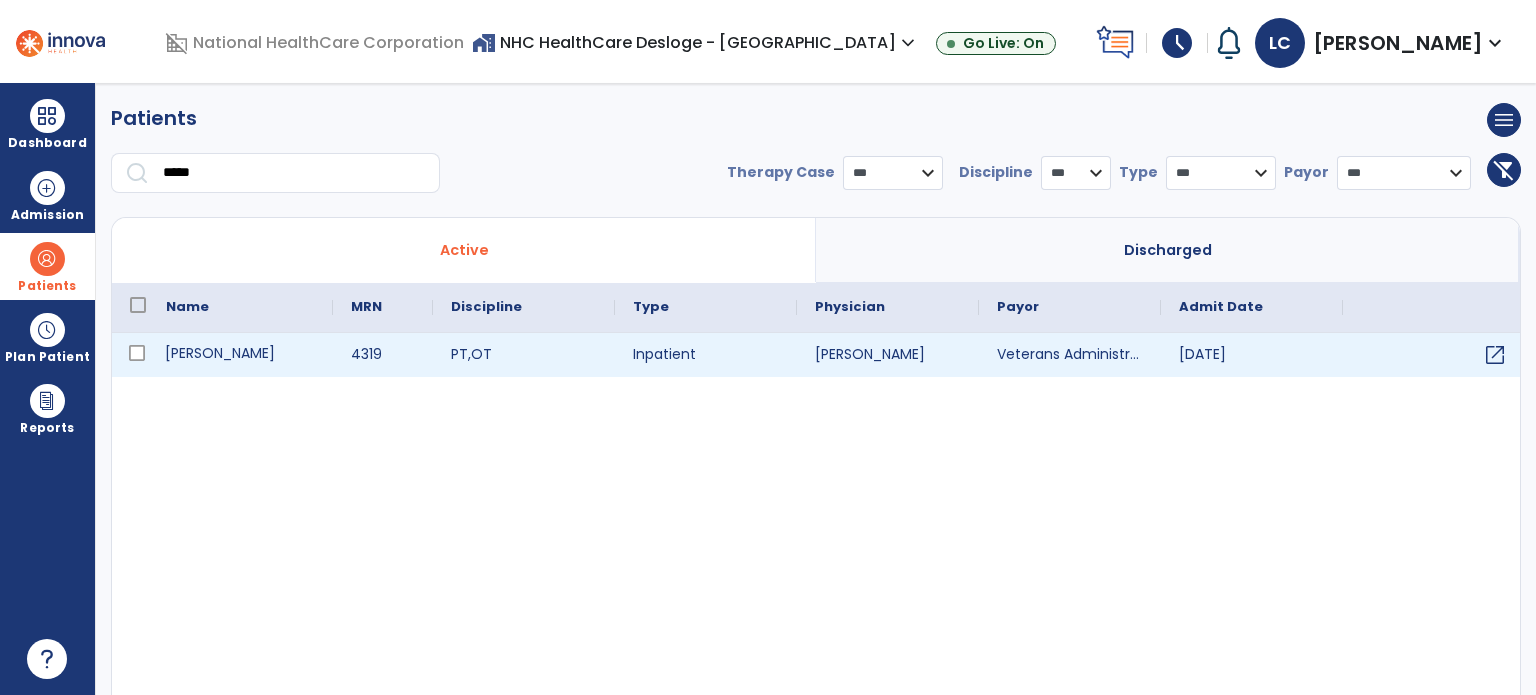 click on "[PERSON_NAME]" at bounding box center [240, 355] 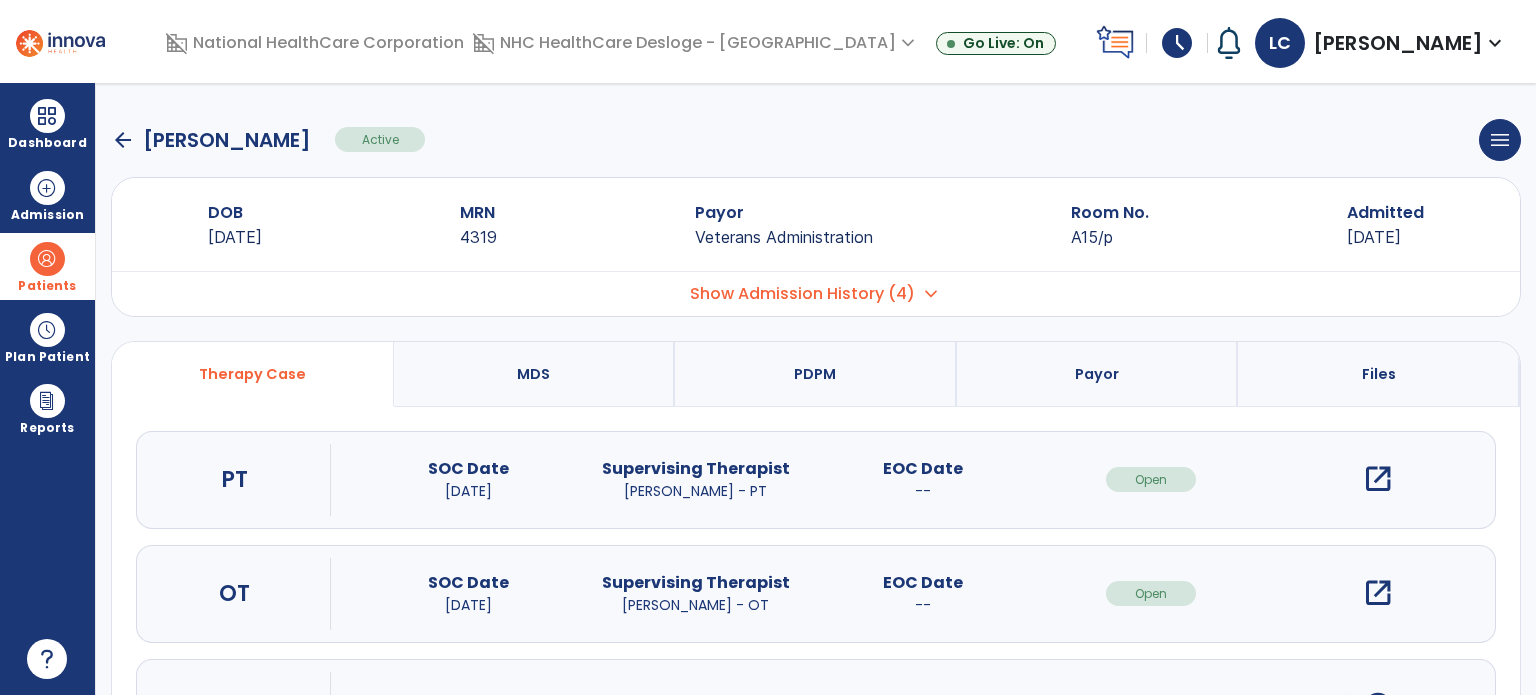 click on "open_in_new" at bounding box center (1378, 479) 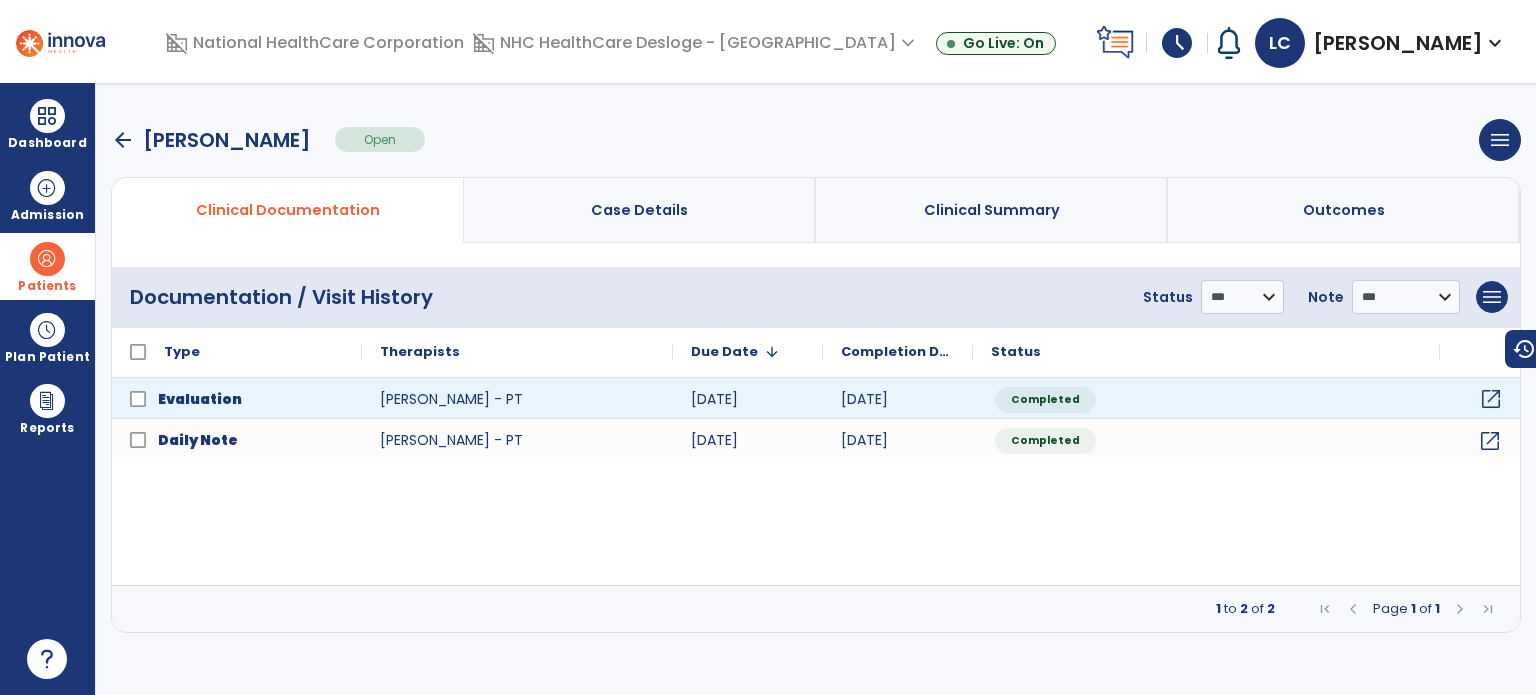 click on "open_in_new" 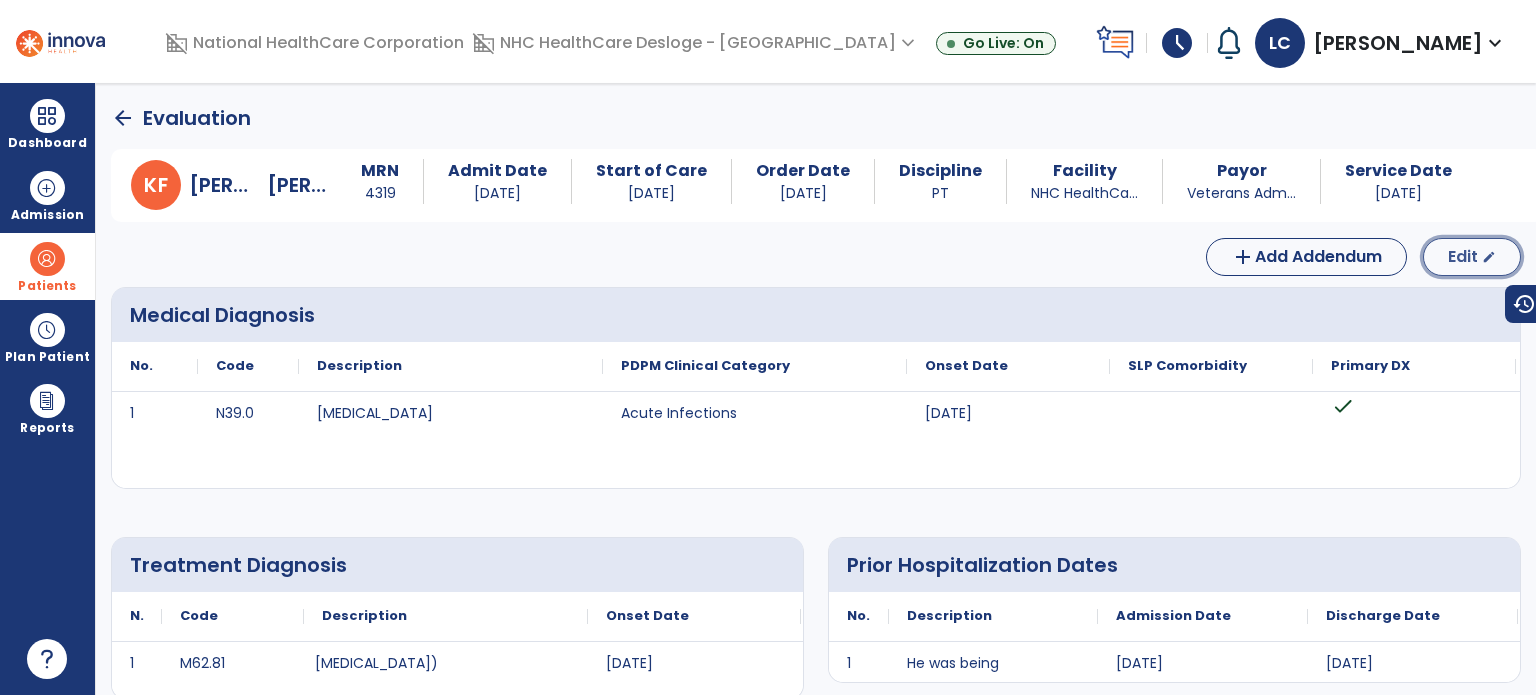 click on "Edit" 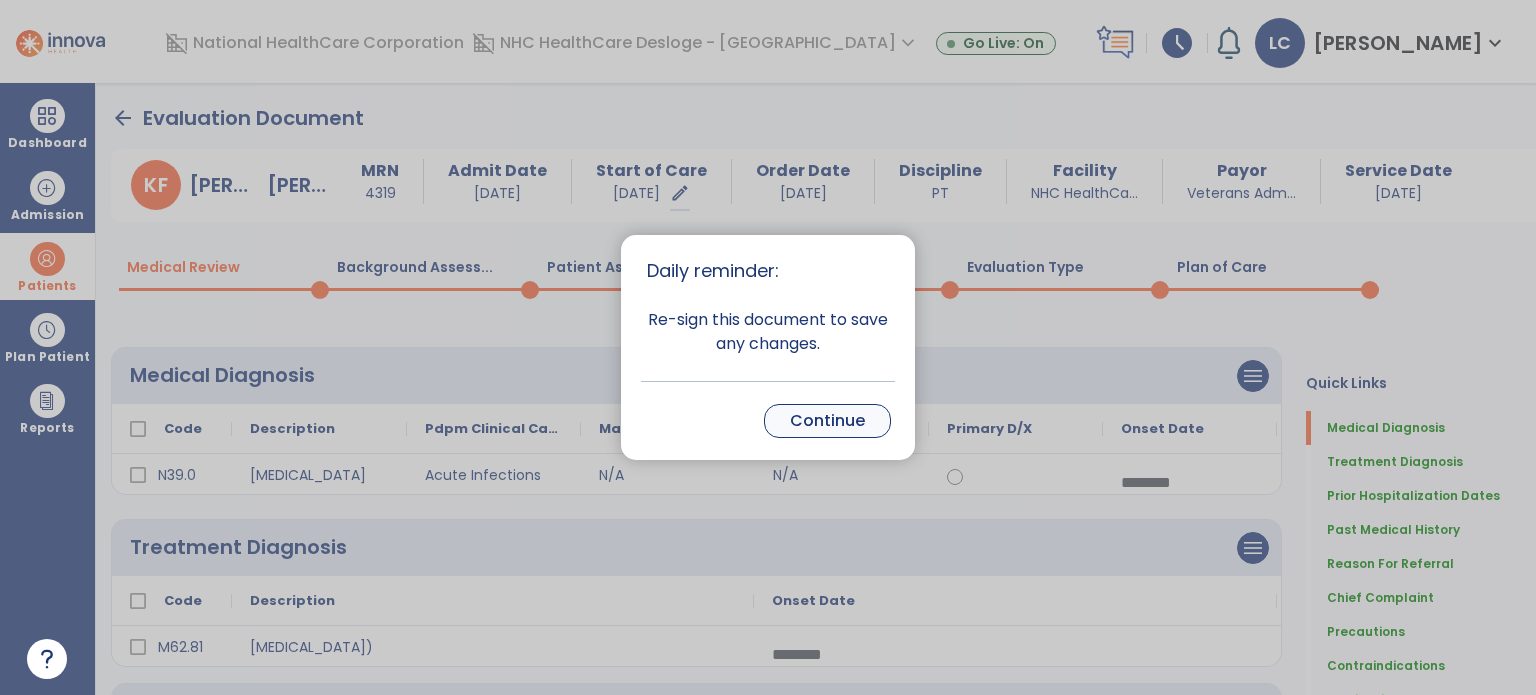 click on "Continue" at bounding box center (827, 421) 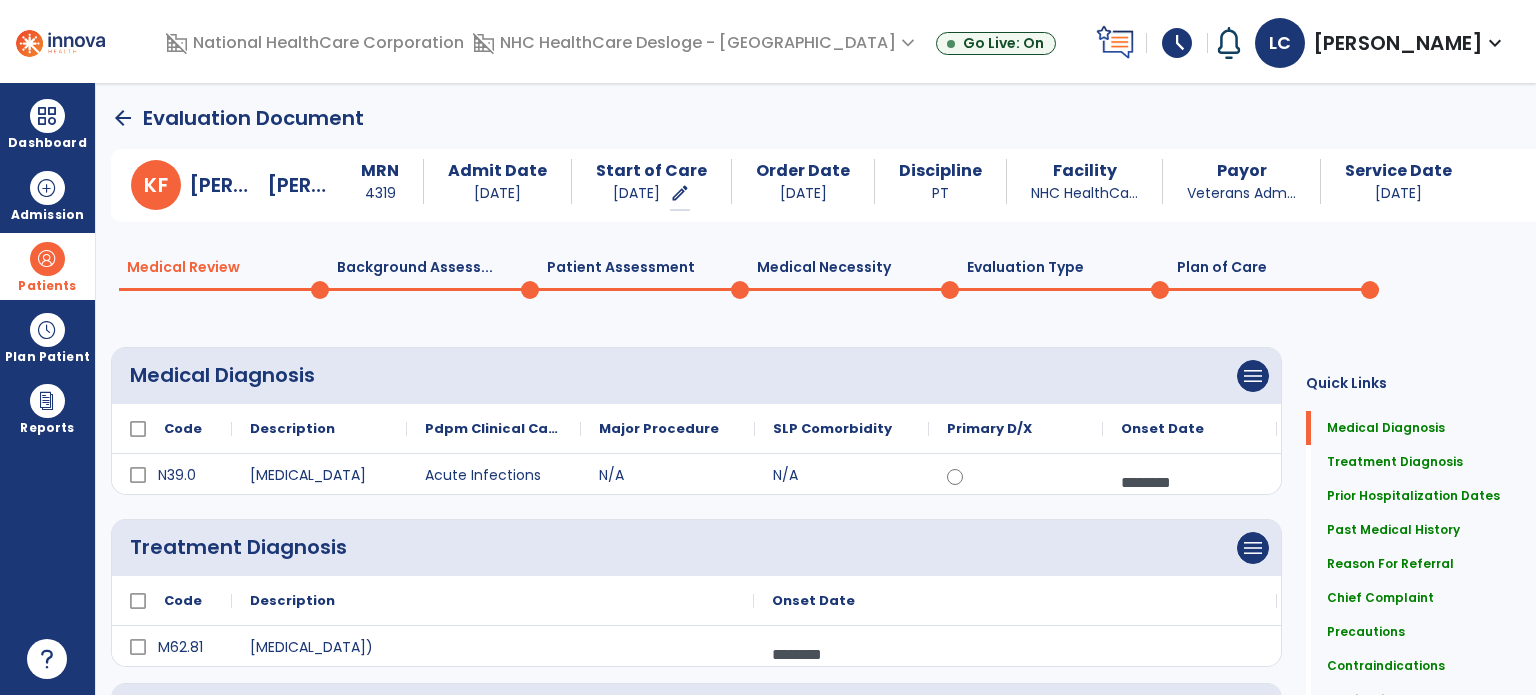 click on "Plan of Care  0" 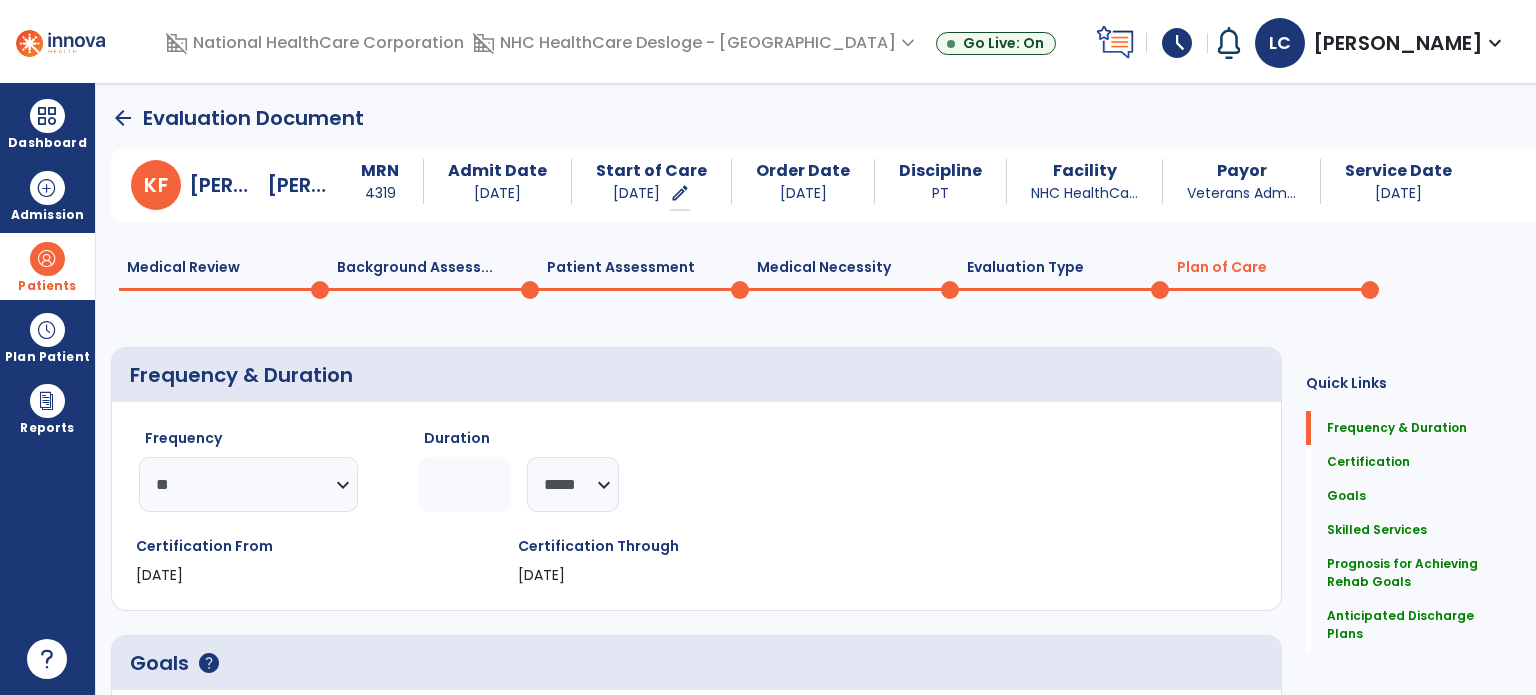 click on "********* ** ** ** ** ** ** **" 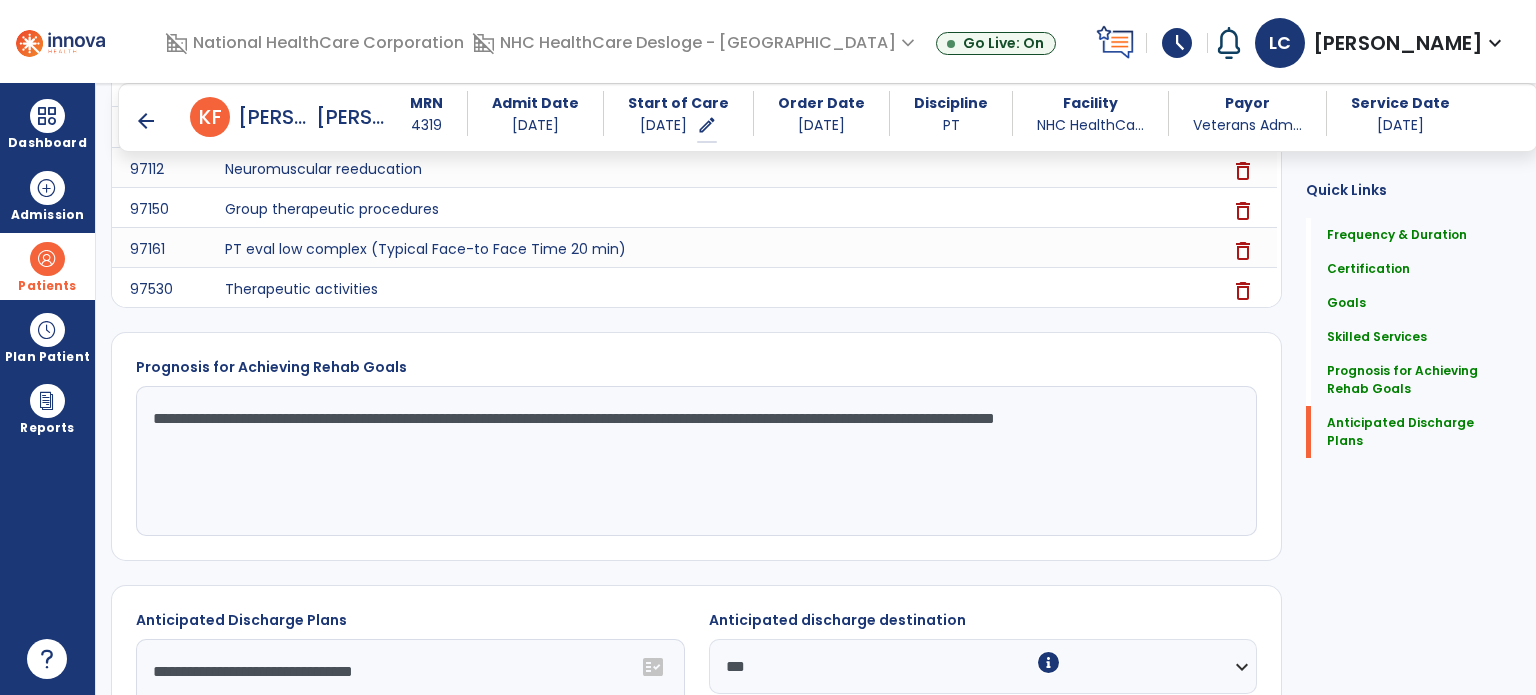scroll, scrollTop: 1656, scrollLeft: 0, axis: vertical 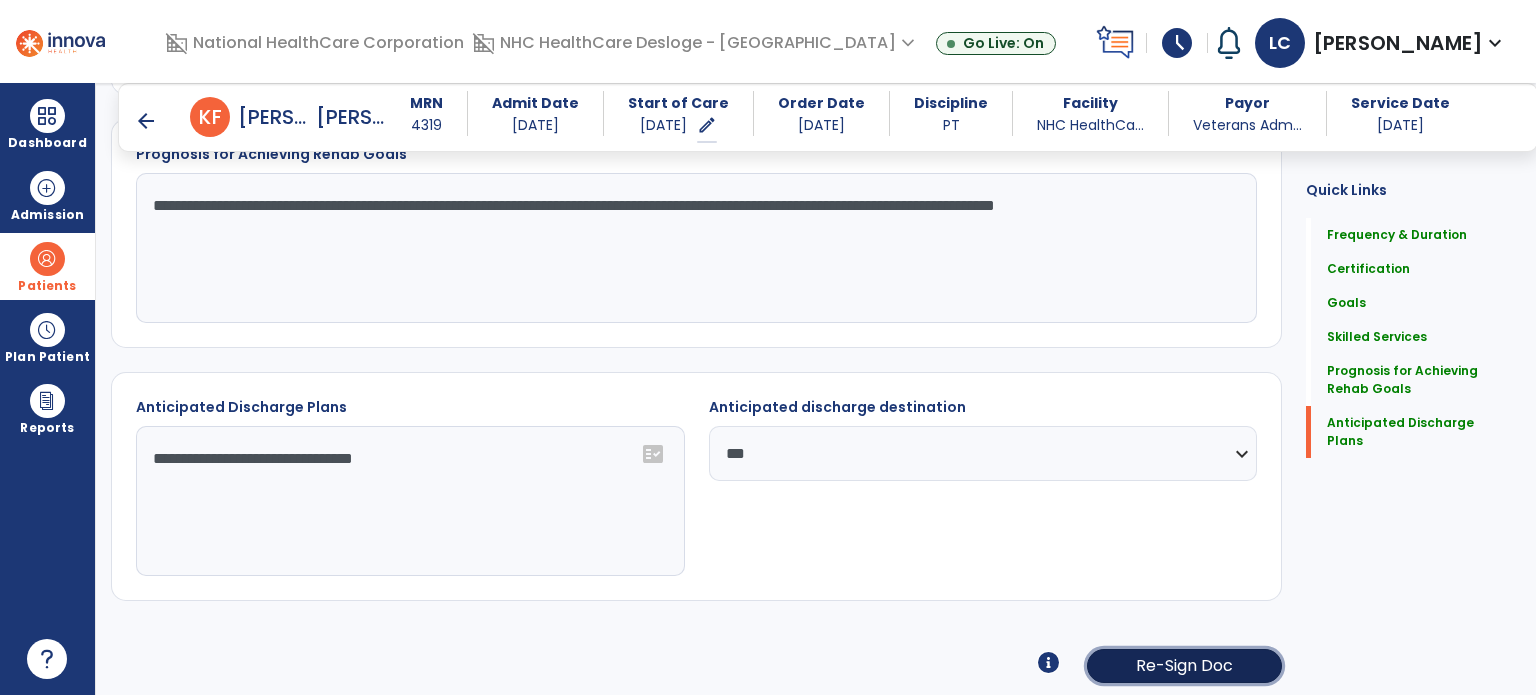 click on "Re-Sign Doc" 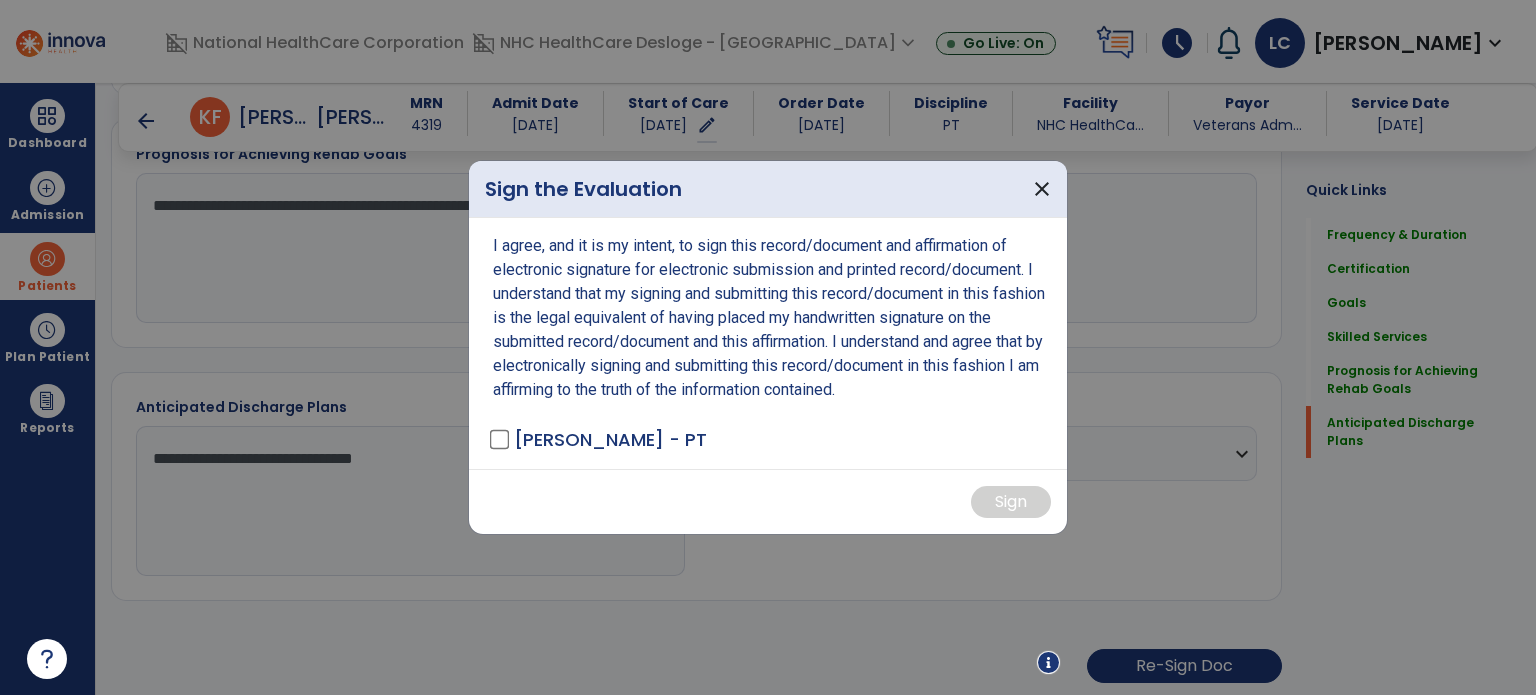 click on "I agree, and it is my intent, to sign this record/document and affirmation of electronic signature for electronic submission and printed record/document. I understand that my signing and submitting this record/document in this fashion is the legal equivalent of having placed my handwritten signature on the submitted record/document and this affirmation. I understand and agree that by electronically signing and submitting this record/document in this fashion I am affirming to the truth of the information contained.  [PERSON_NAME]  - PT" at bounding box center [768, 343] 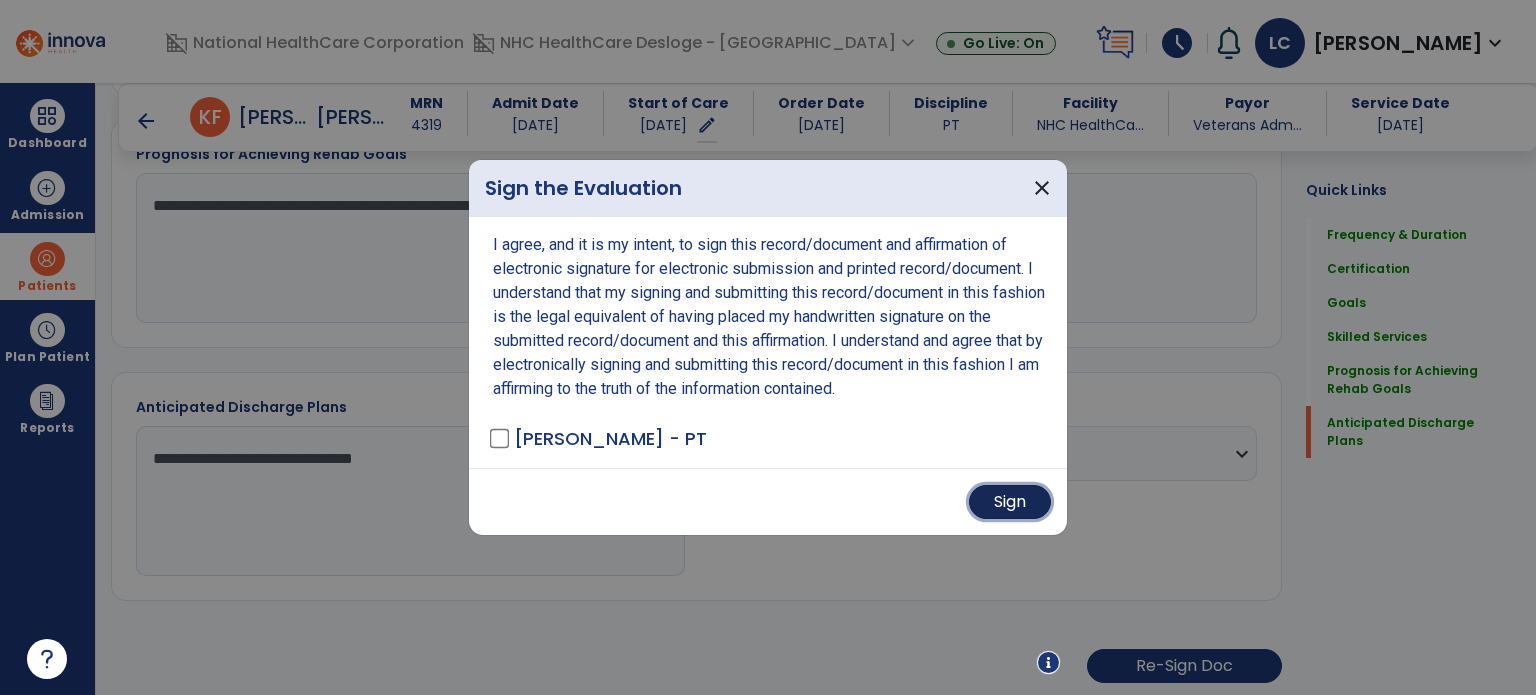 click on "Sign" at bounding box center (1010, 502) 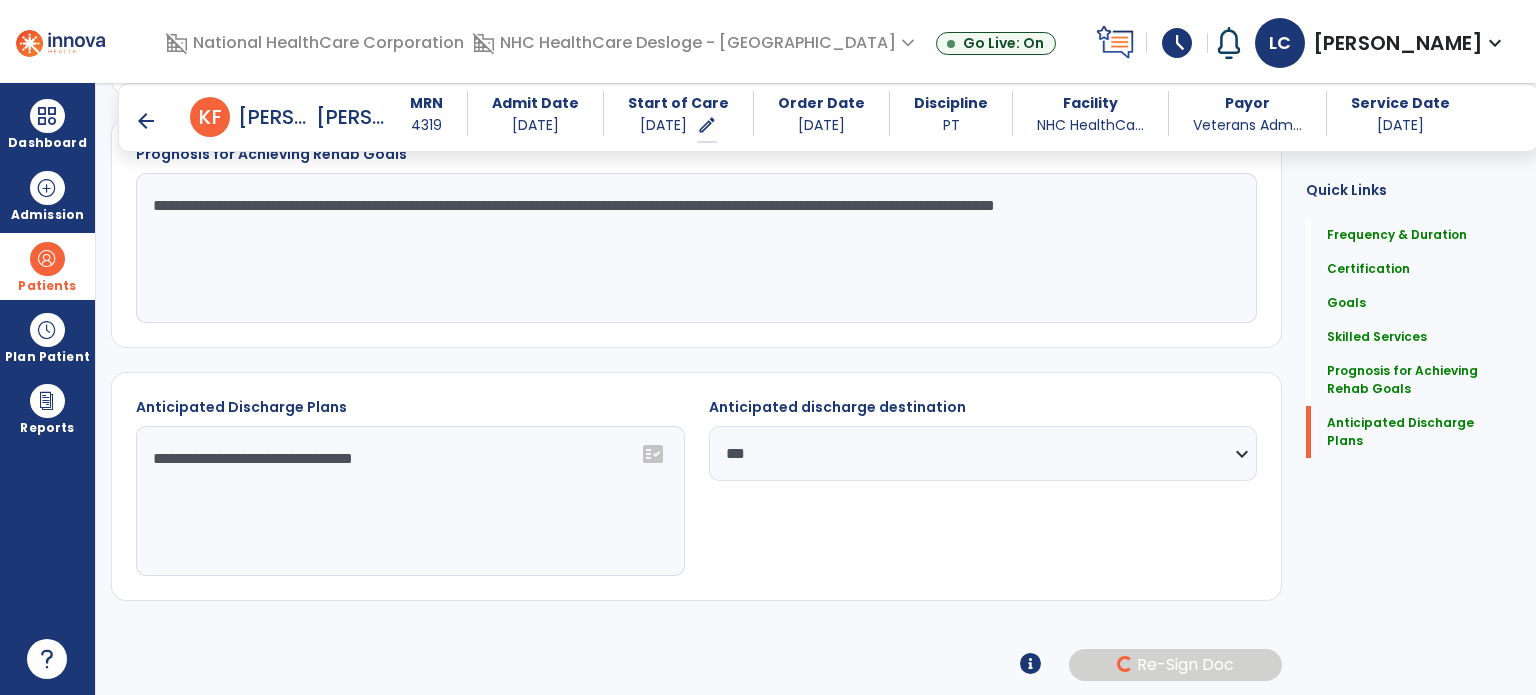 scroll, scrollTop: 1655, scrollLeft: 0, axis: vertical 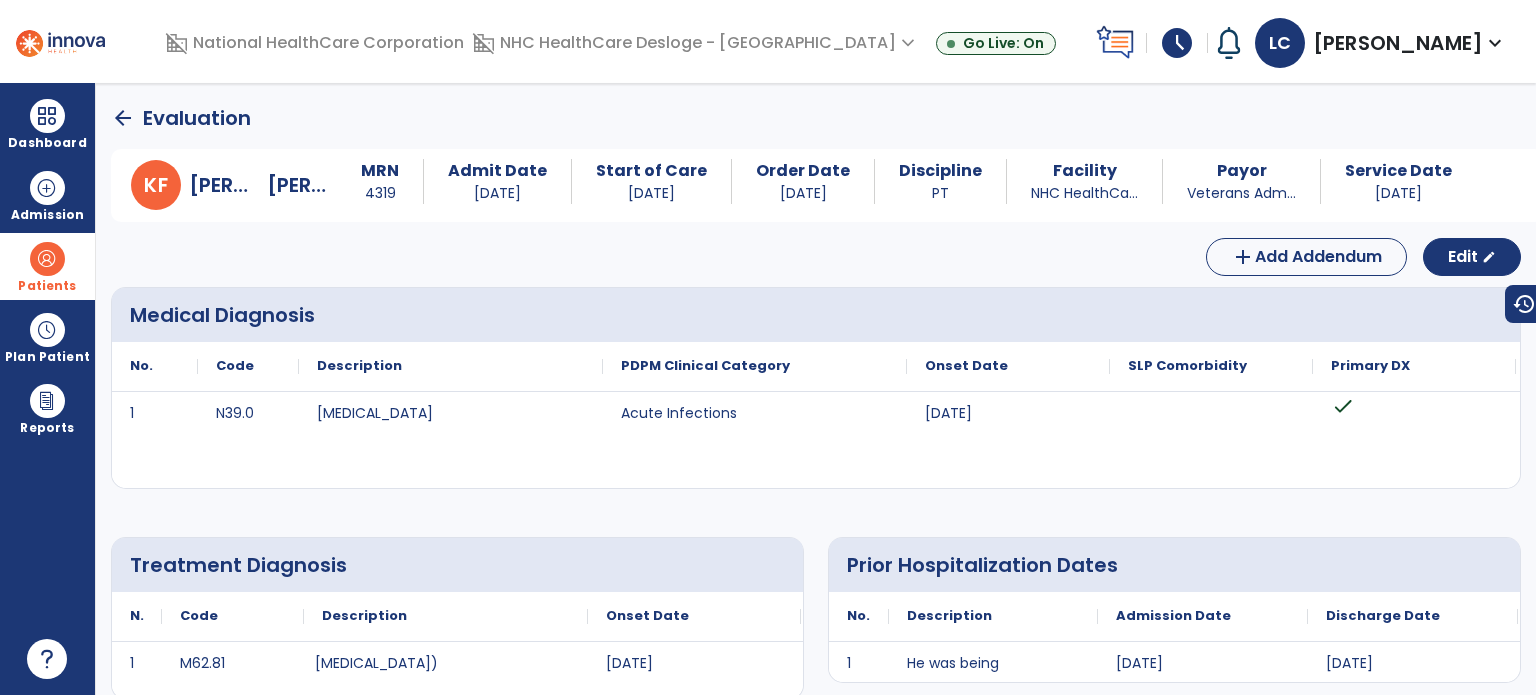 click on "arrow_back" 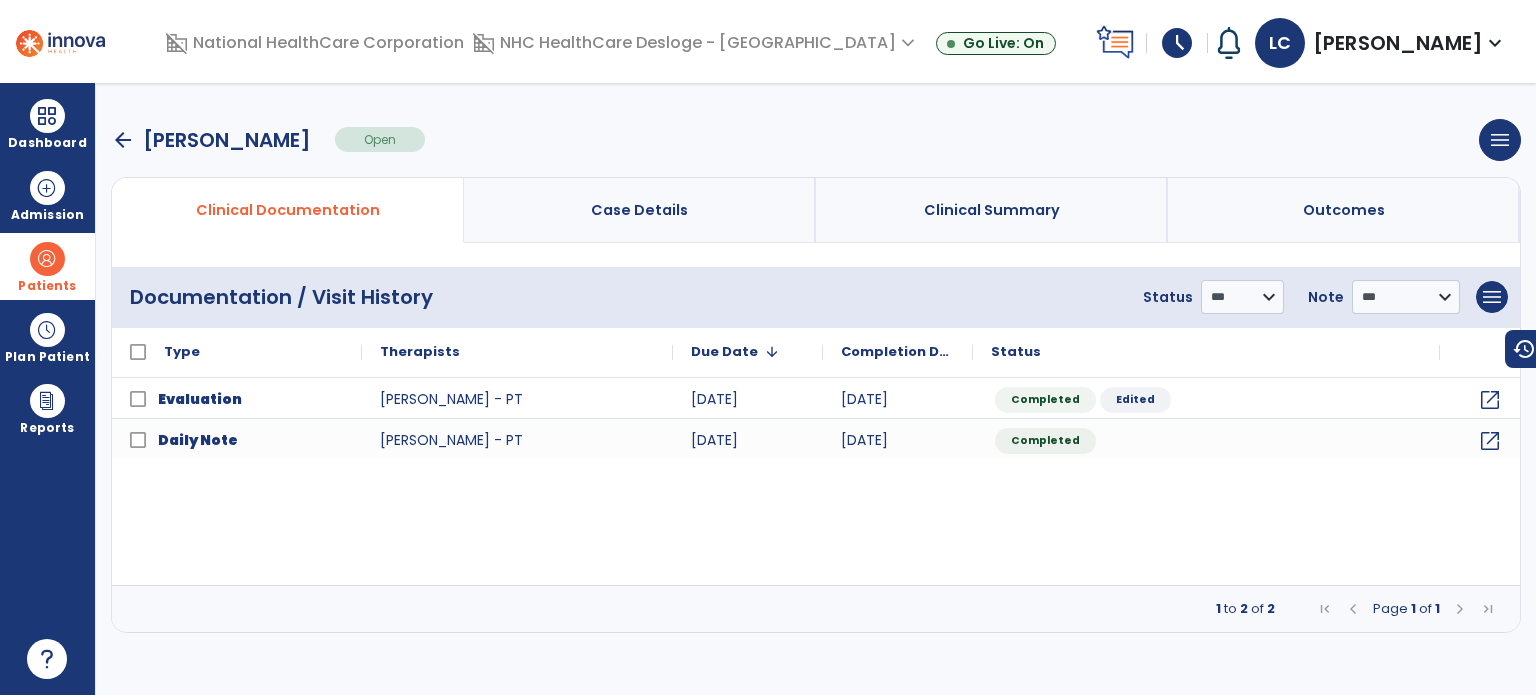 click on "arrow_back" at bounding box center [123, 140] 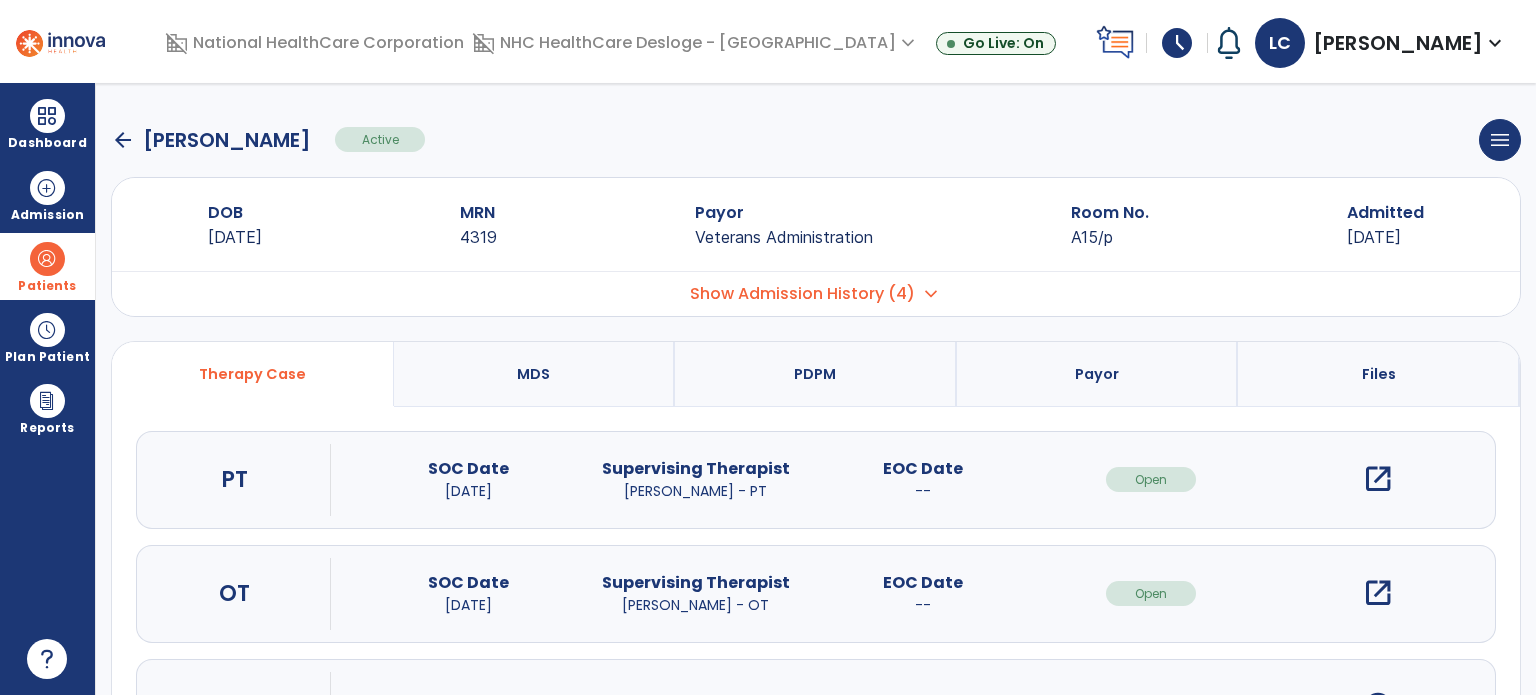 click on "arrow_back" 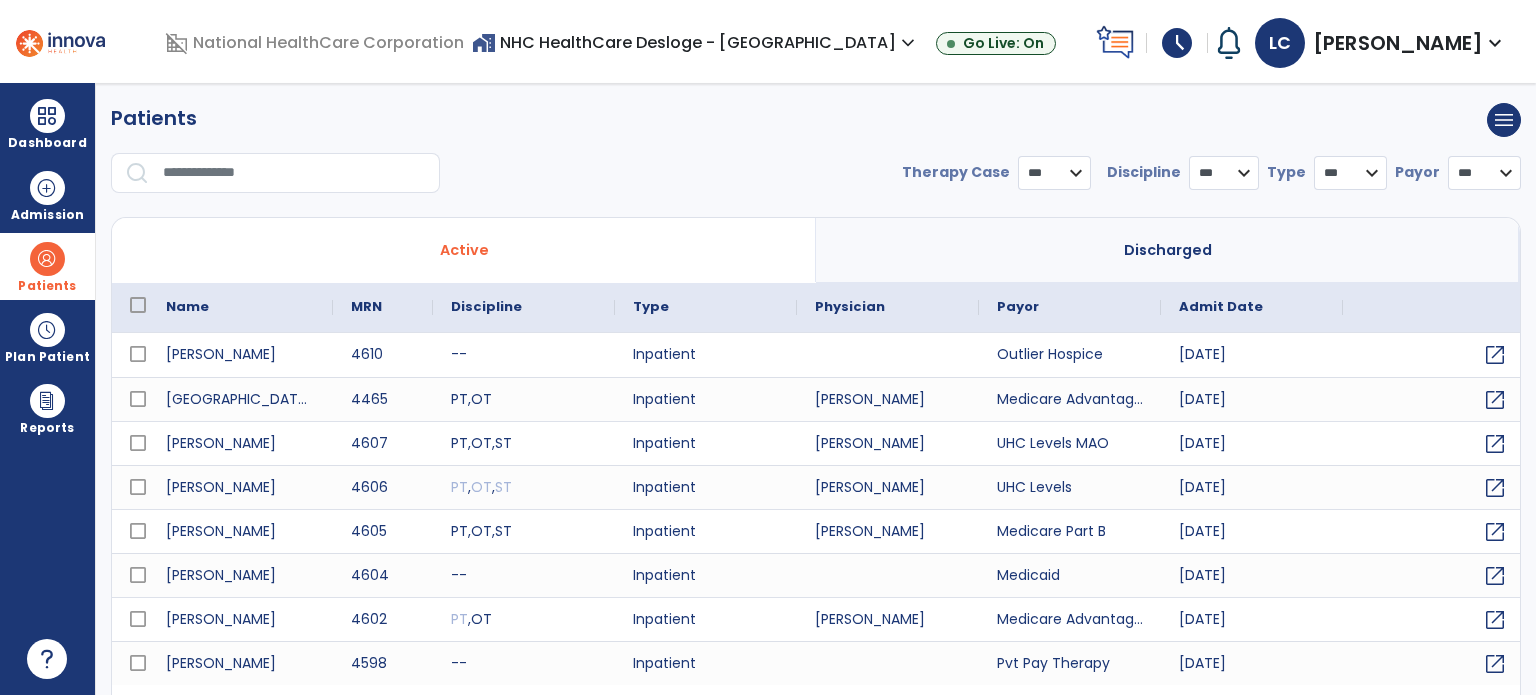 select on "***" 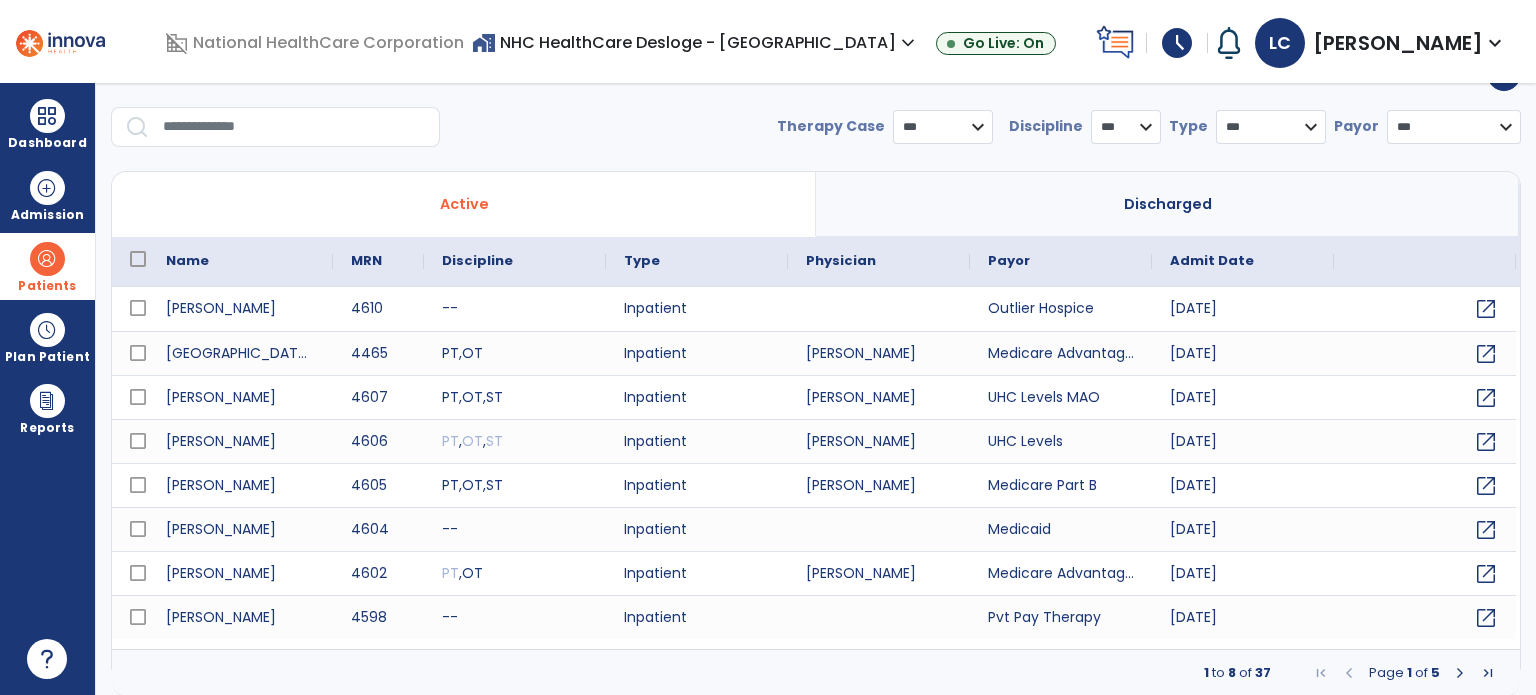 scroll, scrollTop: 0, scrollLeft: 0, axis: both 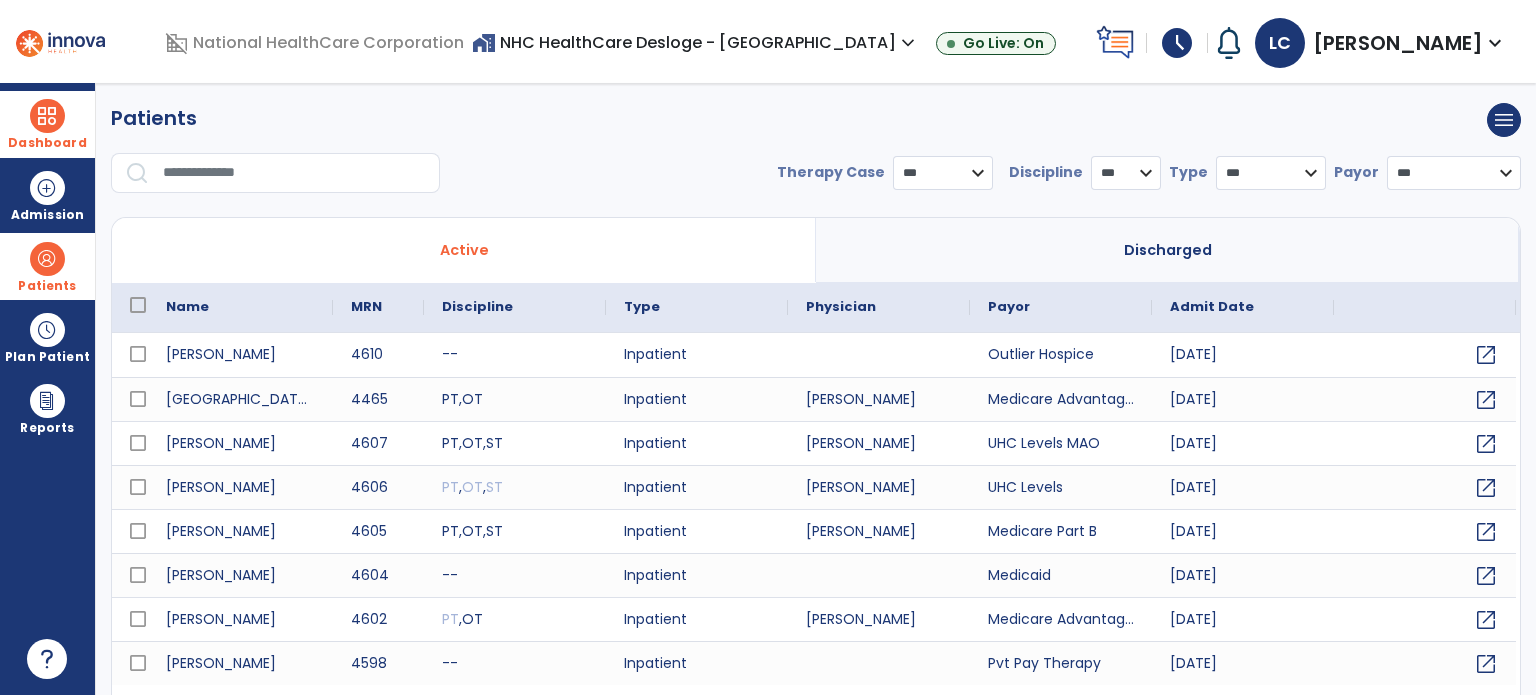 click at bounding box center (47, 116) 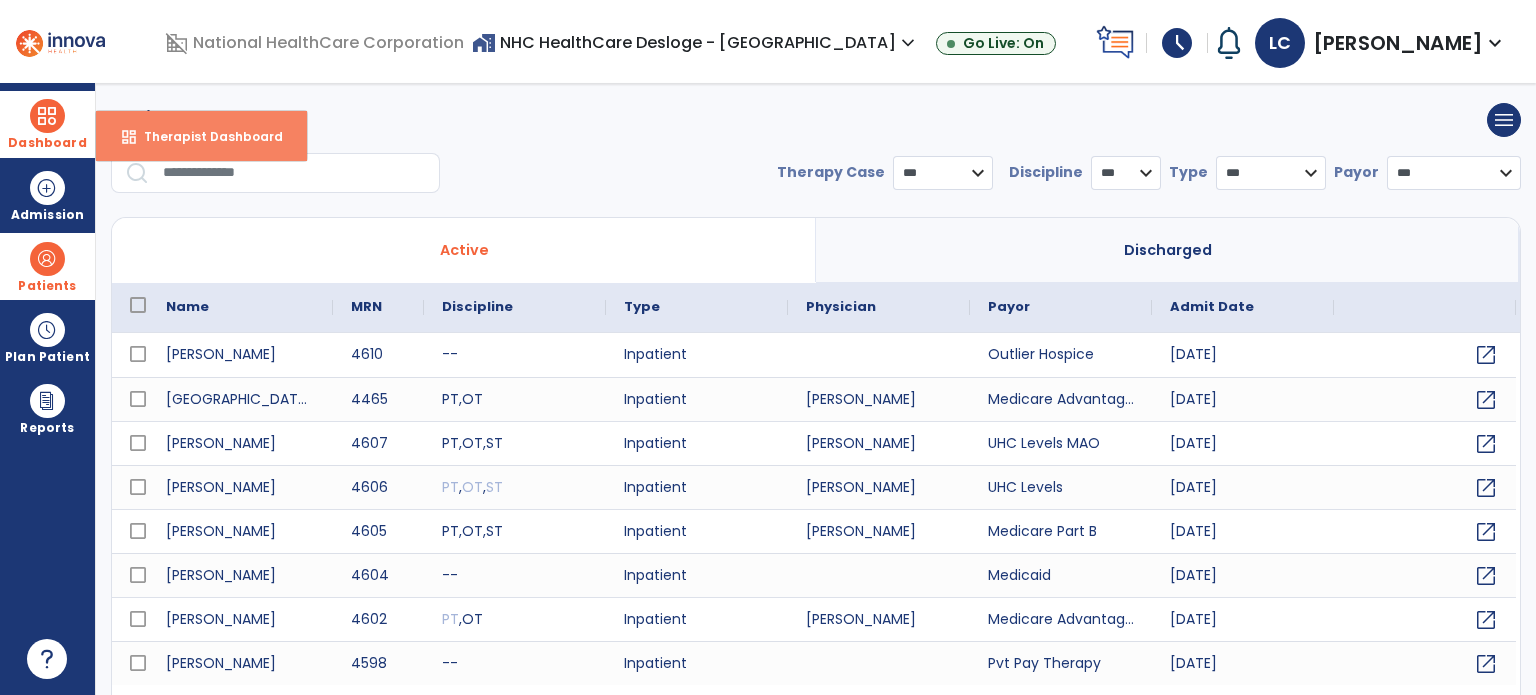 click on "dashboard  Therapist Dashboard" at bounding box center (201, 136) 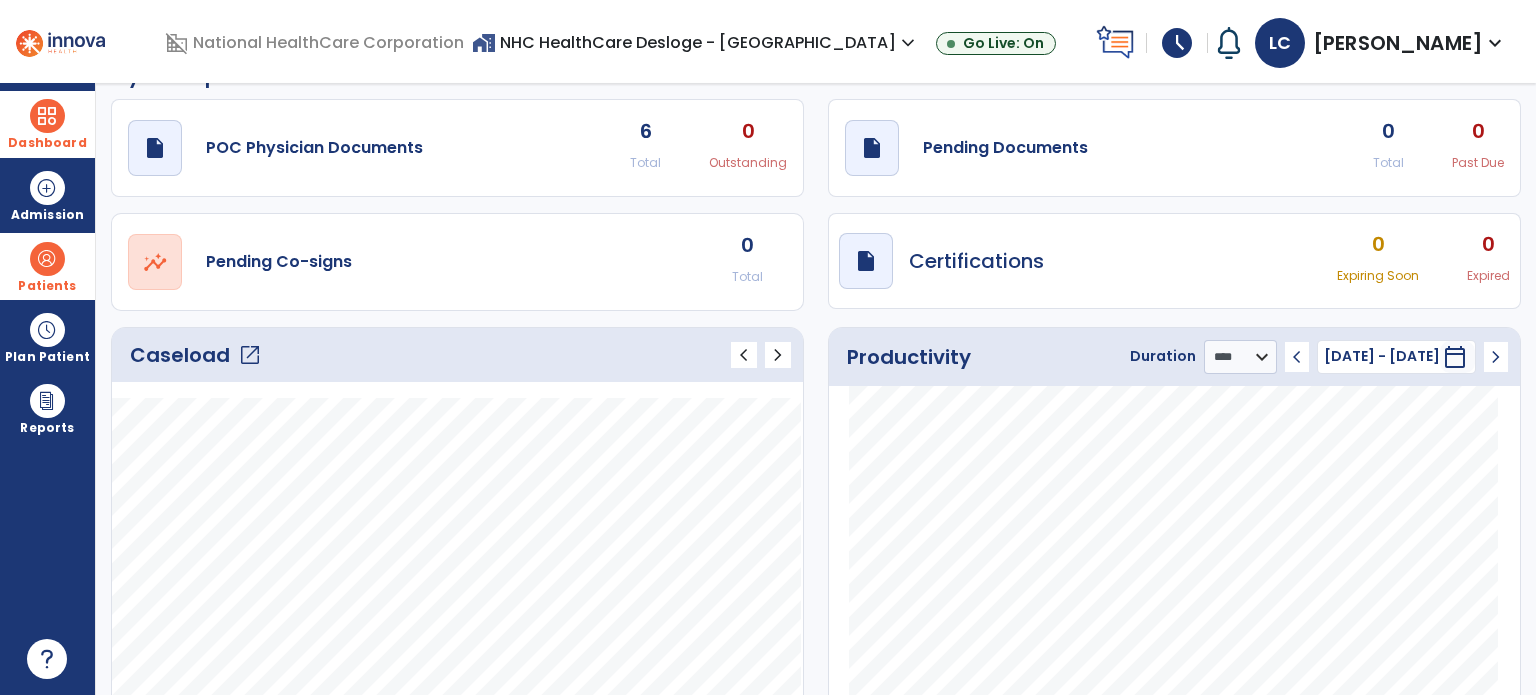 scroll, scrollTop: 40, scrollLeft: 0, axis: vertical 